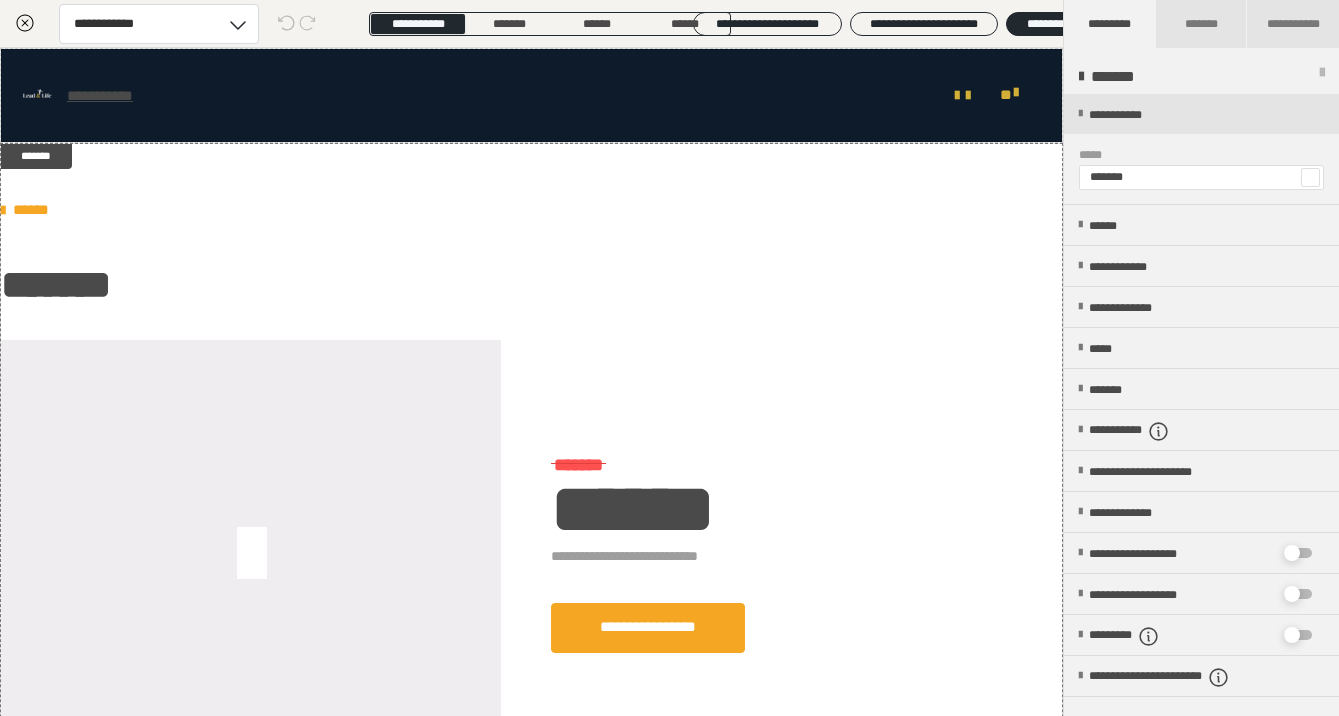 scroll, scrollTop: 0, scrollLeft: 0, axis: both 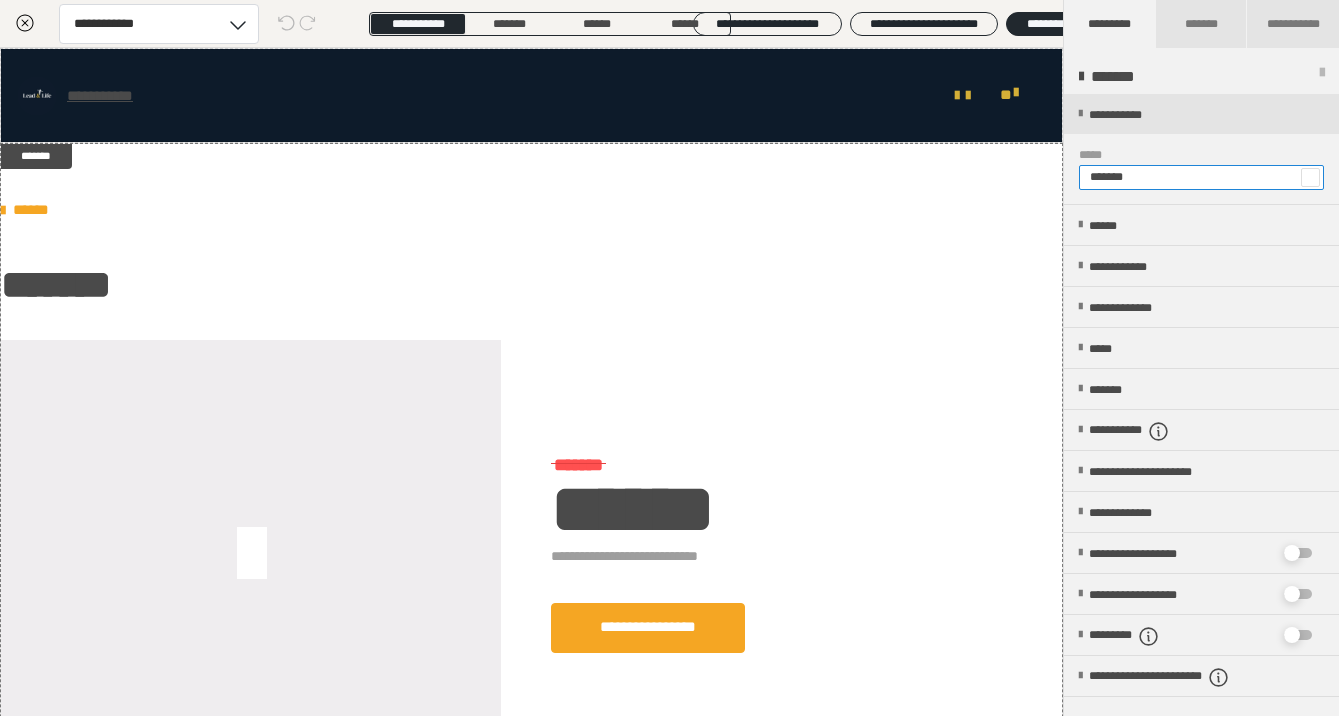 click on "*******" at bounding box center (1201, 177) 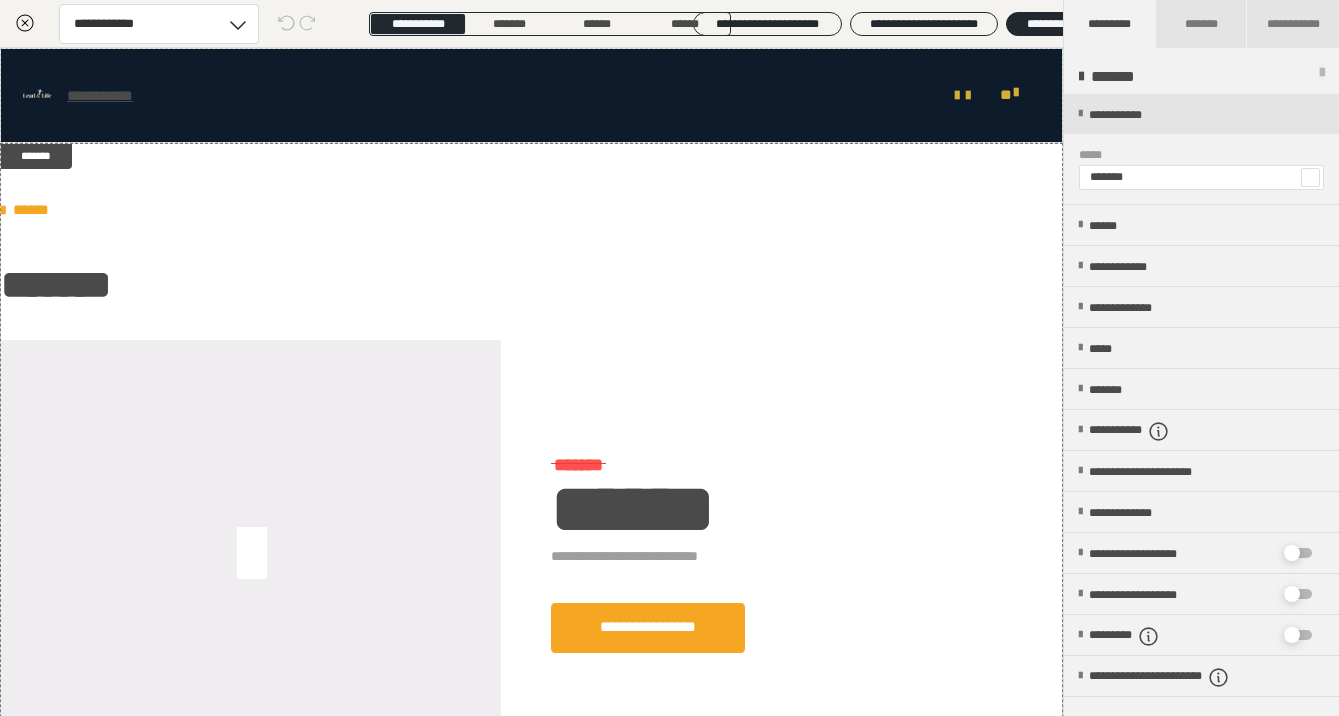 click at bounding box center [1310, 177] 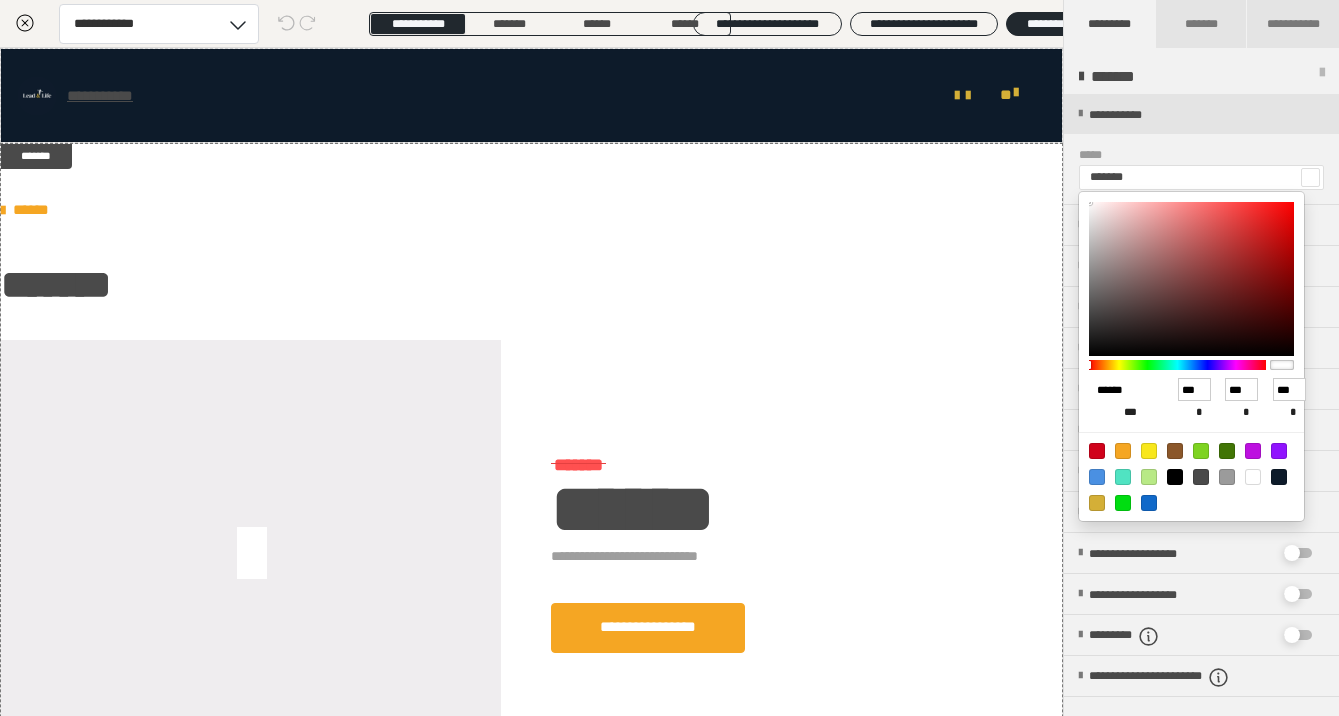 click on "******" at bounding box center (1122, 390) 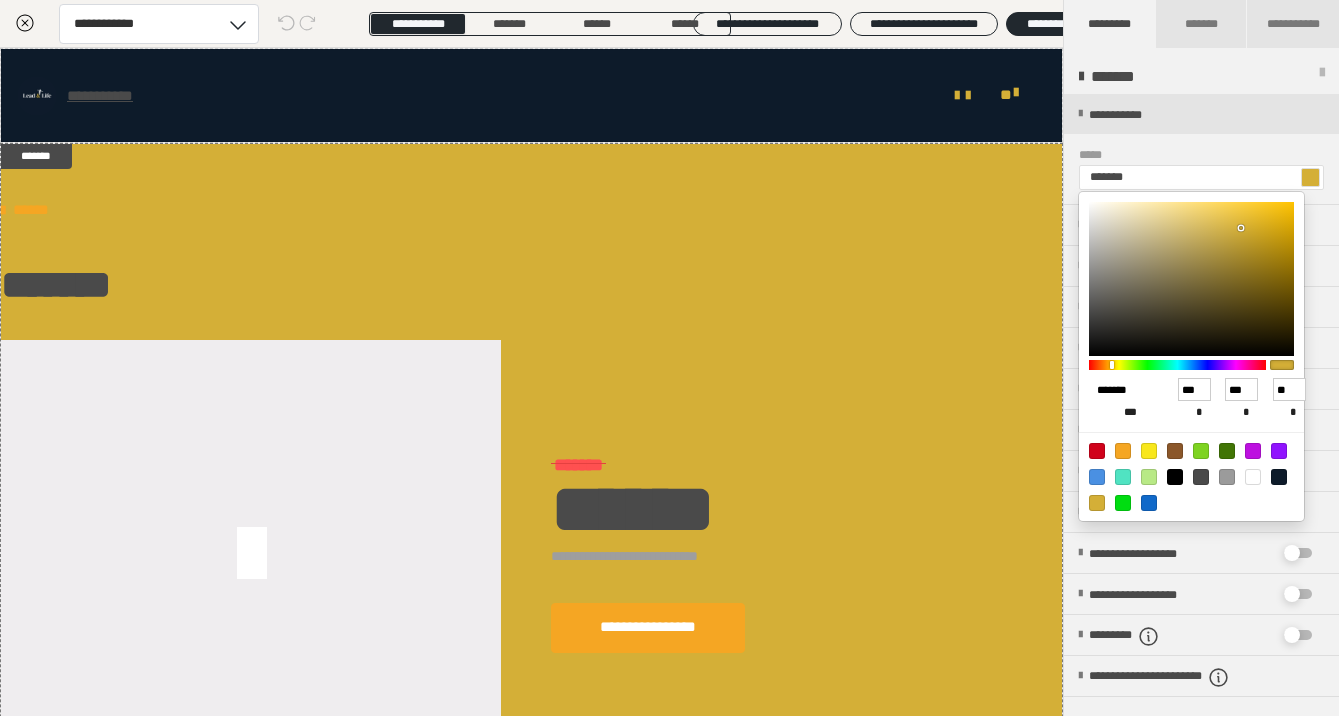 type on "*******" 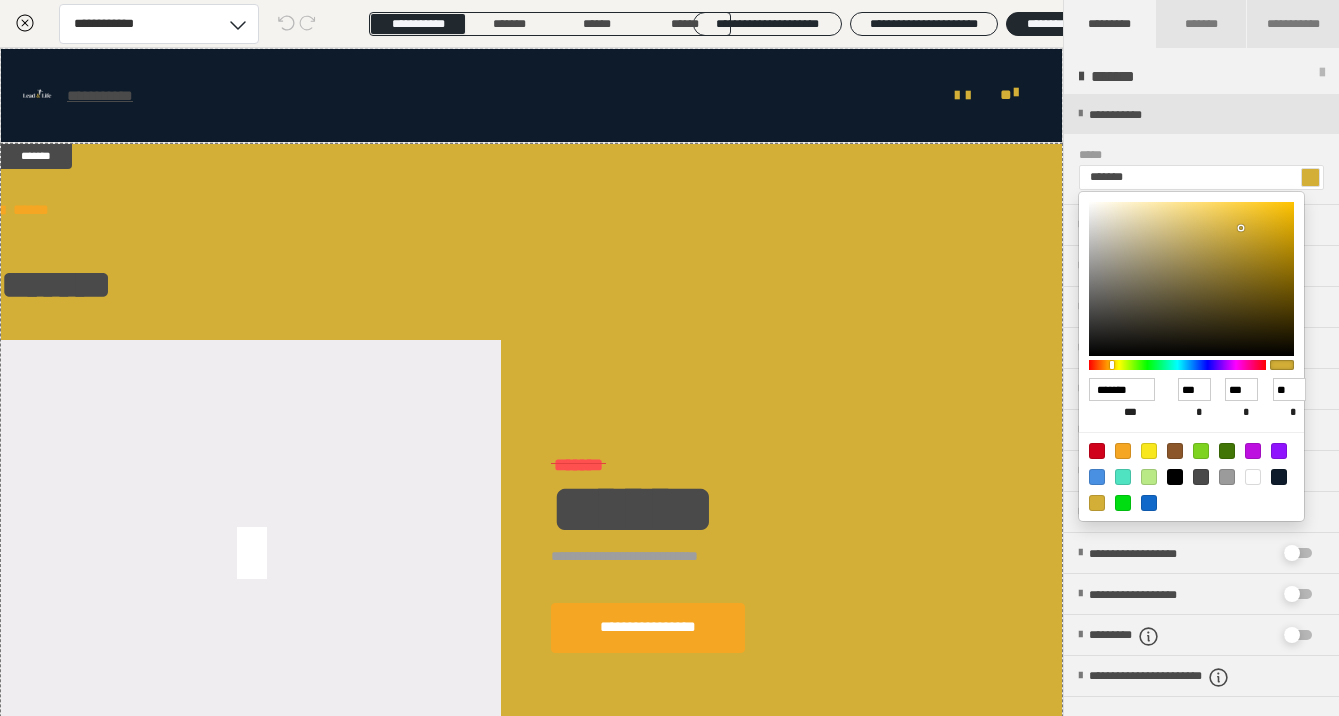 type on "******" 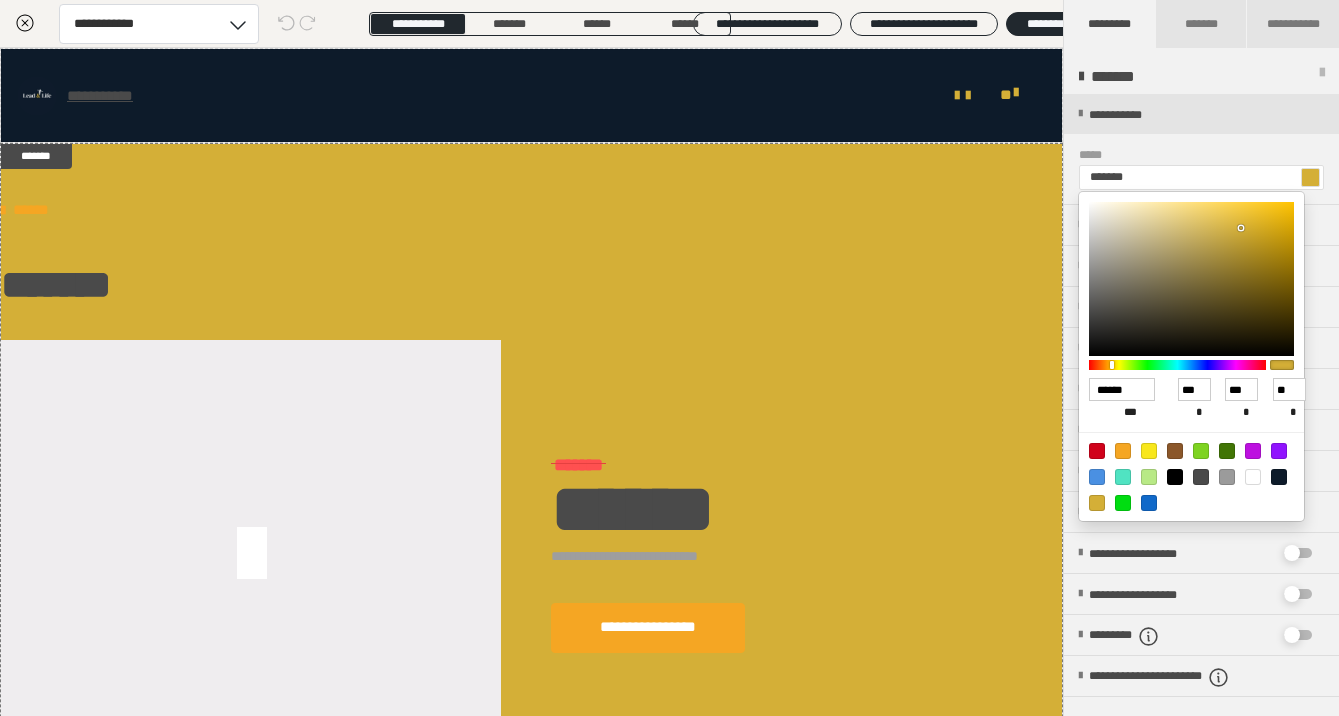 click at bounding box center [669, 358] 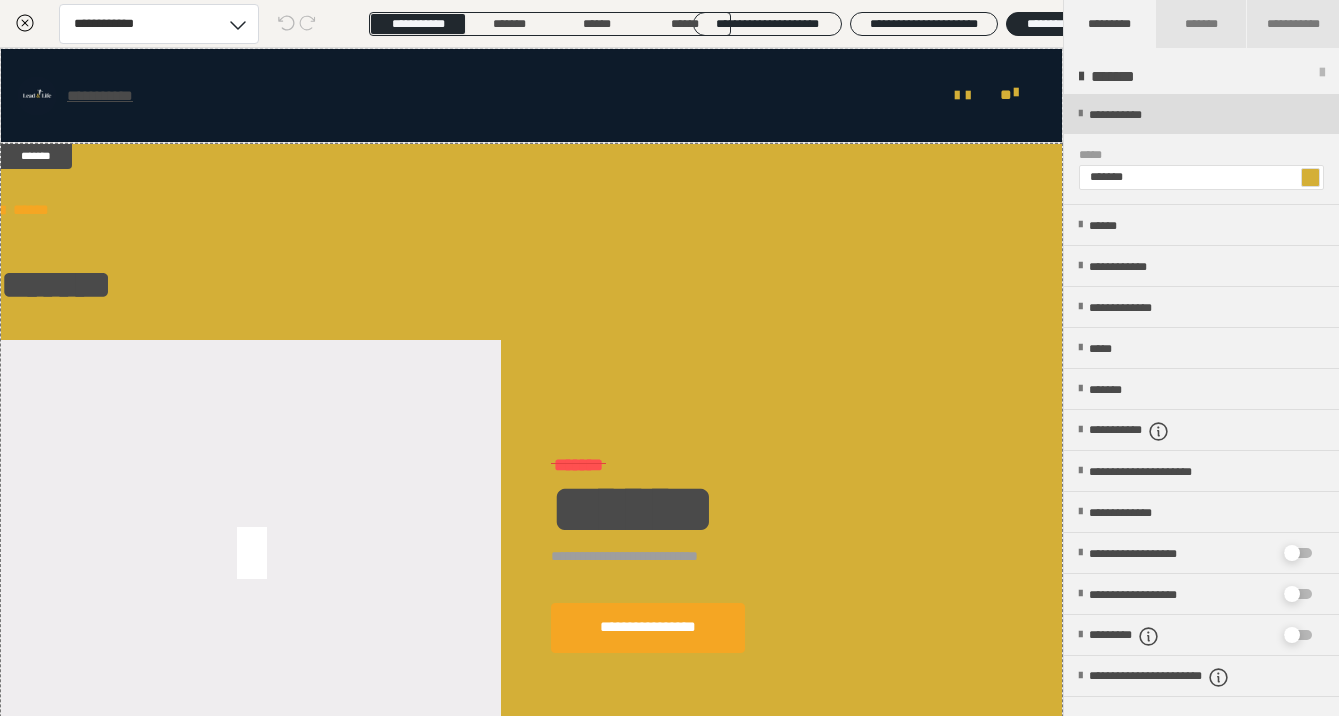 click on "**********" at bounding box center [1201, 114] 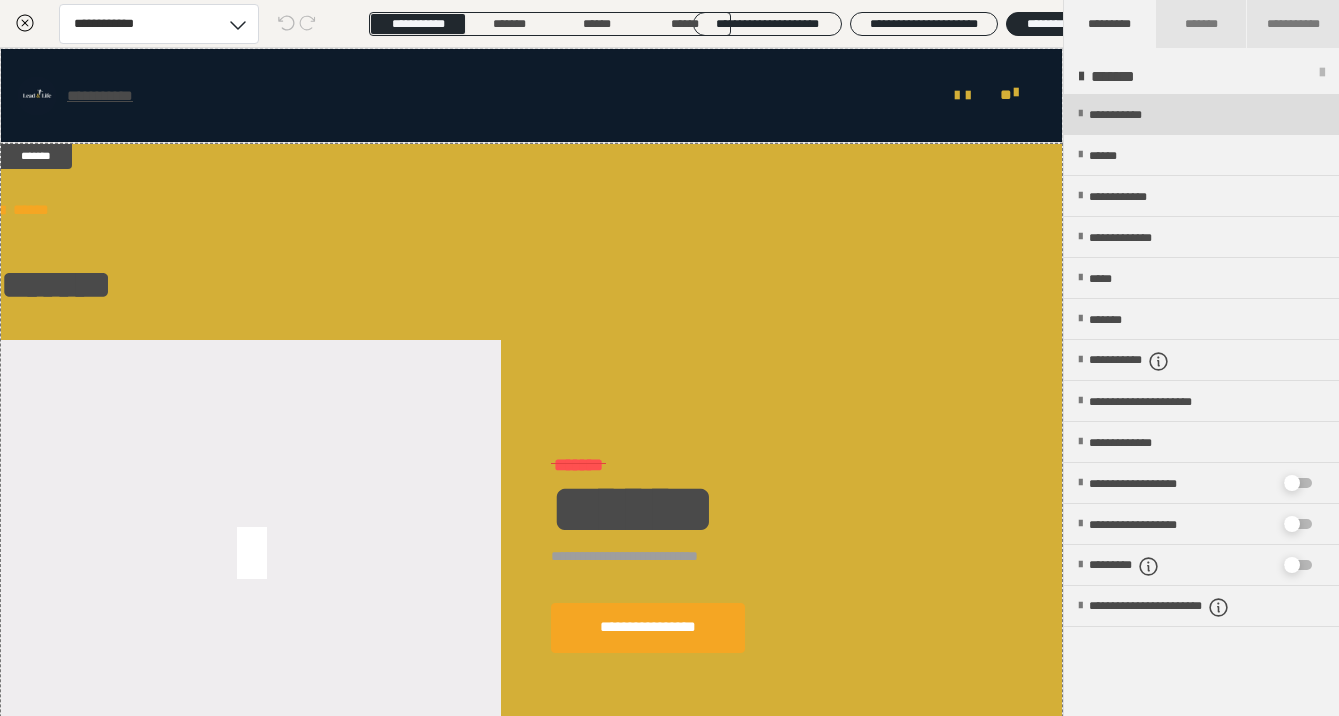 click on "**********" at bounding box center [1136, 115] 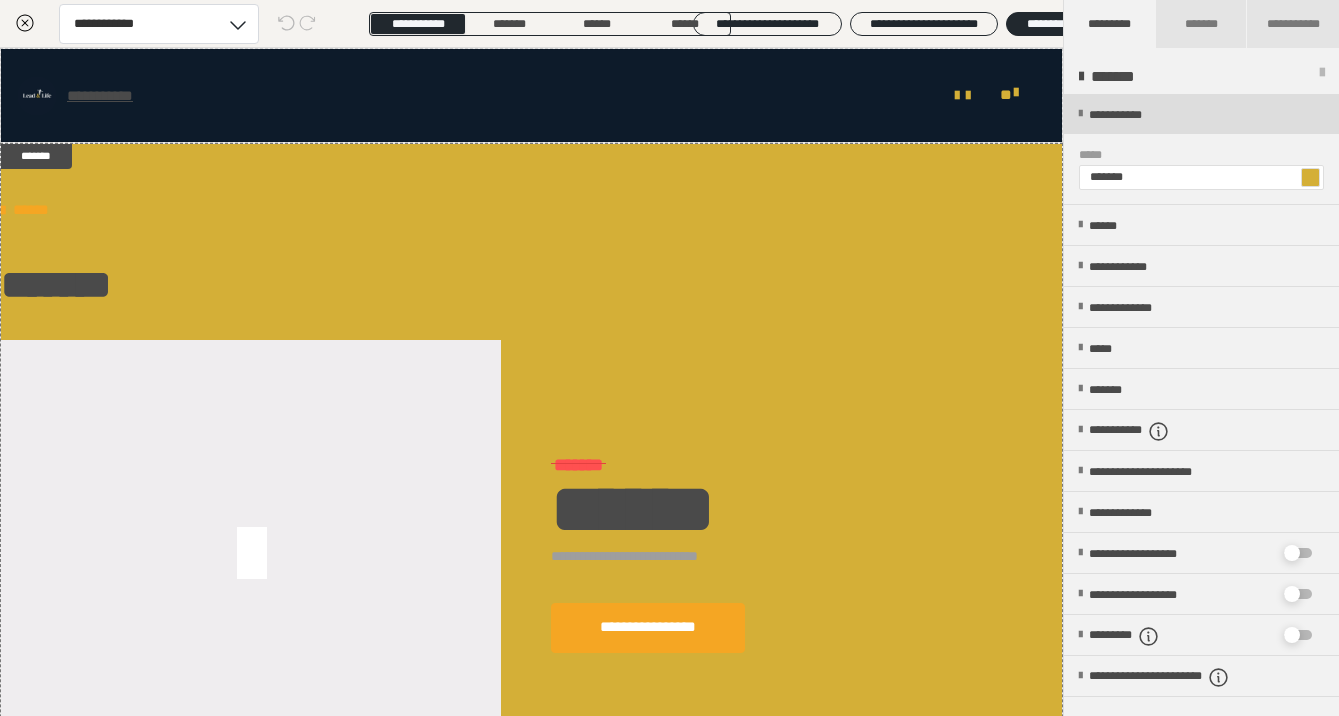 click on "**********" at bounding box center [1201, 114] 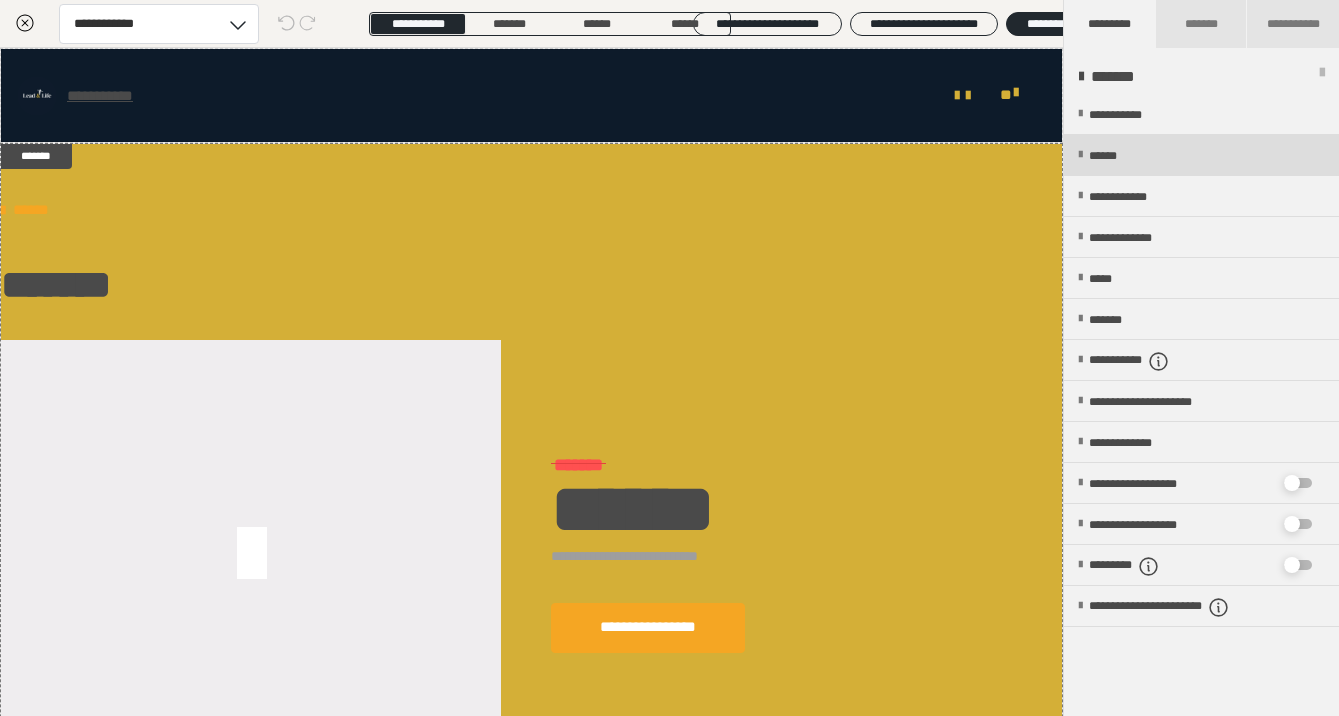 click at bounding box center (1080, 155) 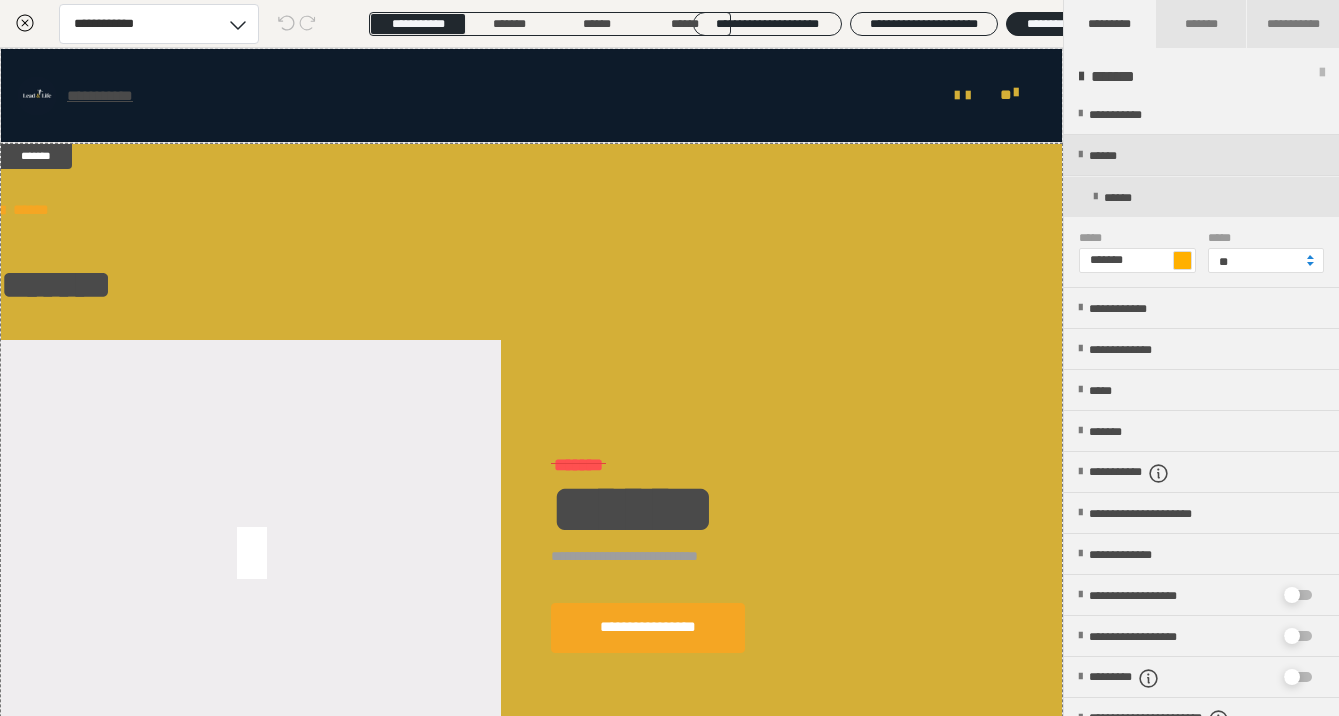 click at bounding box center (1182, 260) 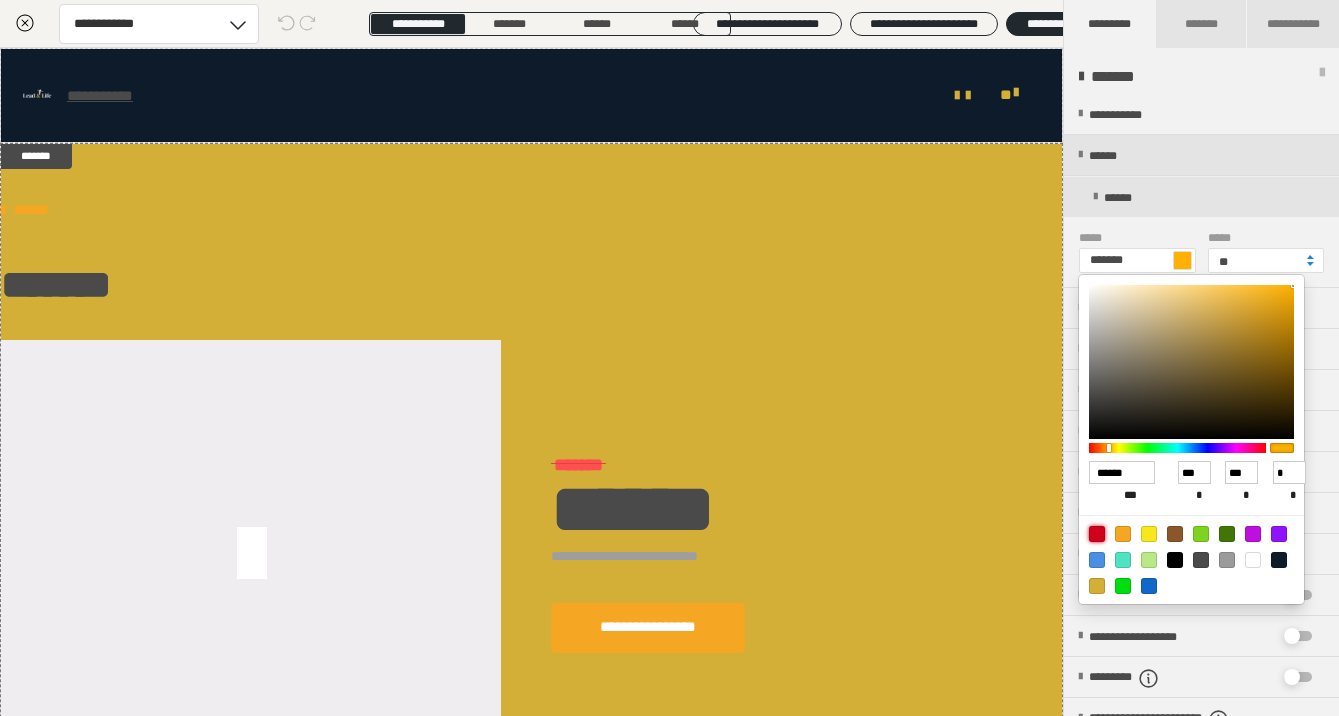 click at bounding box center (1097, 534) 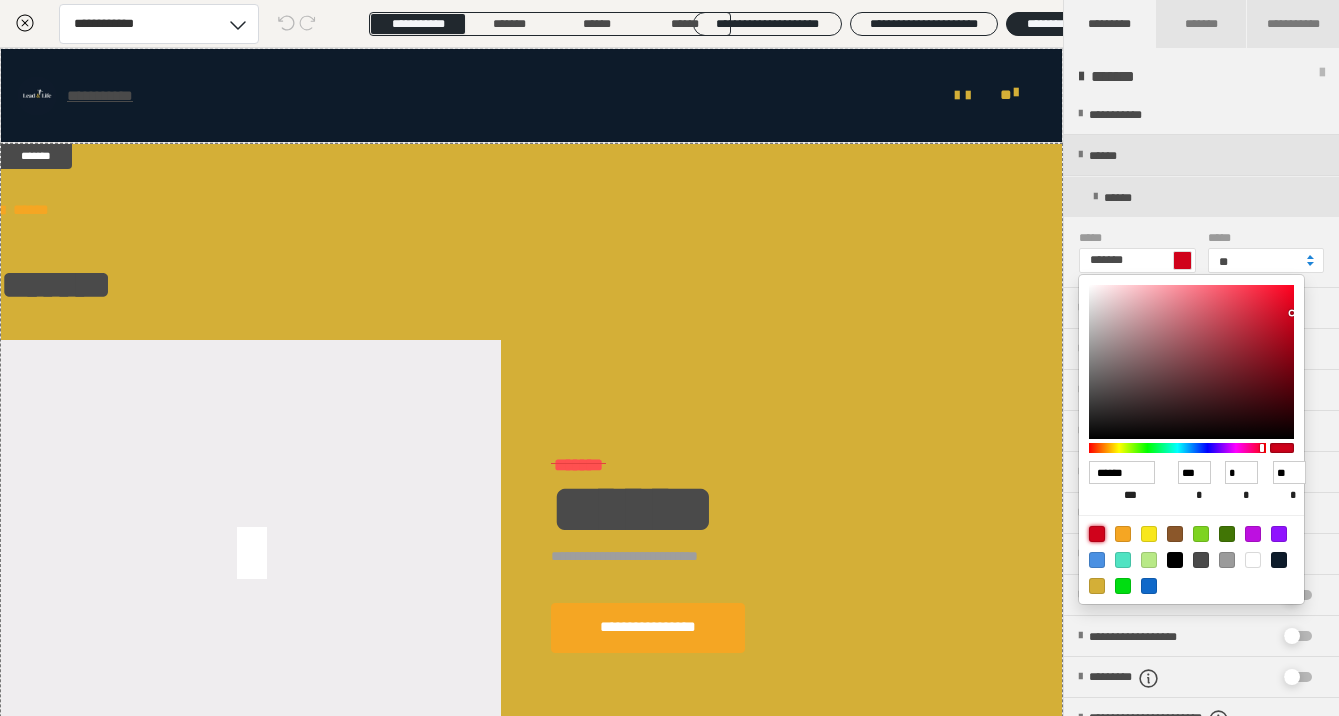 type on "*******" 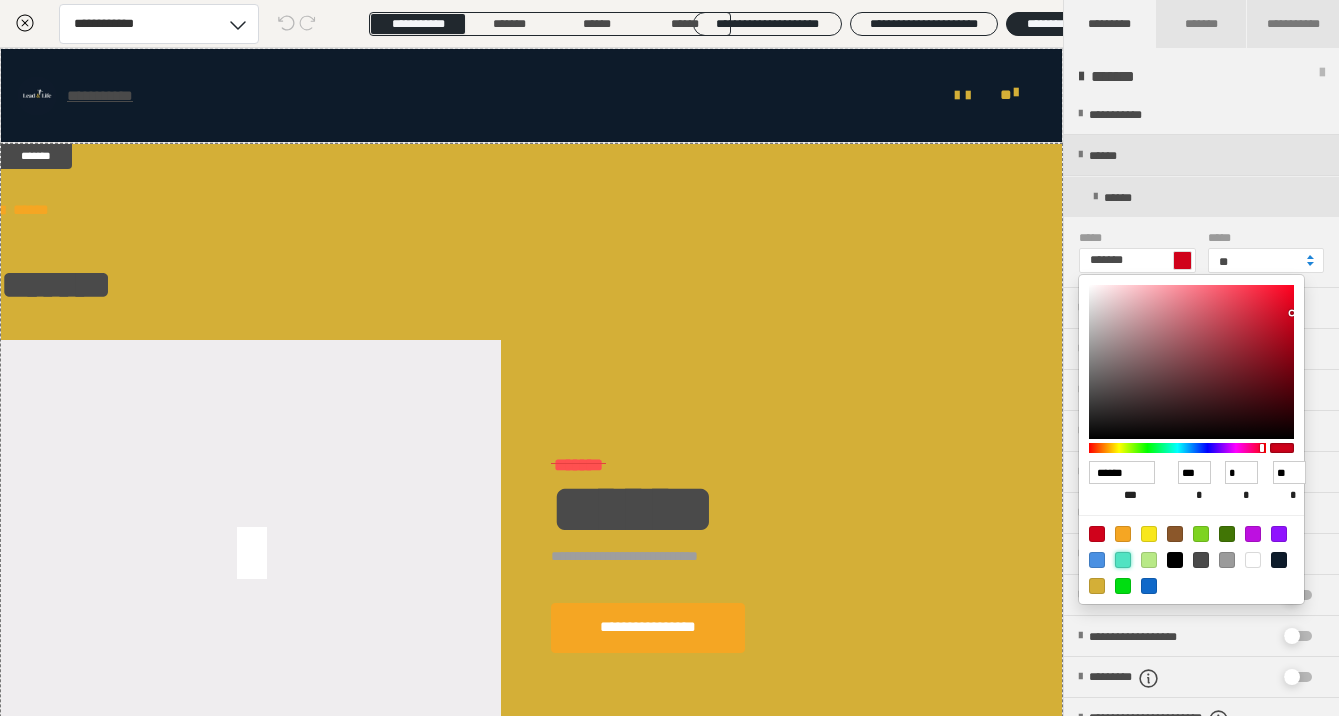 click at bounding box center [1123, 560] 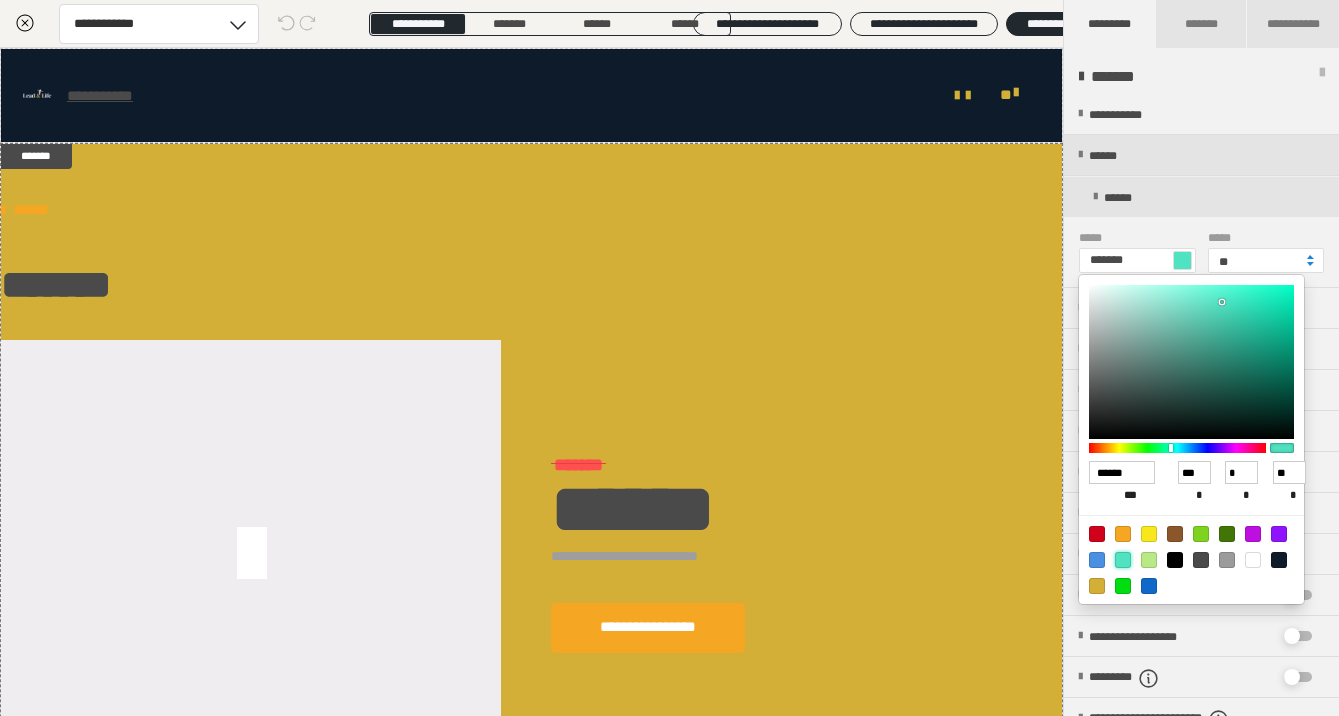 type on "*******" 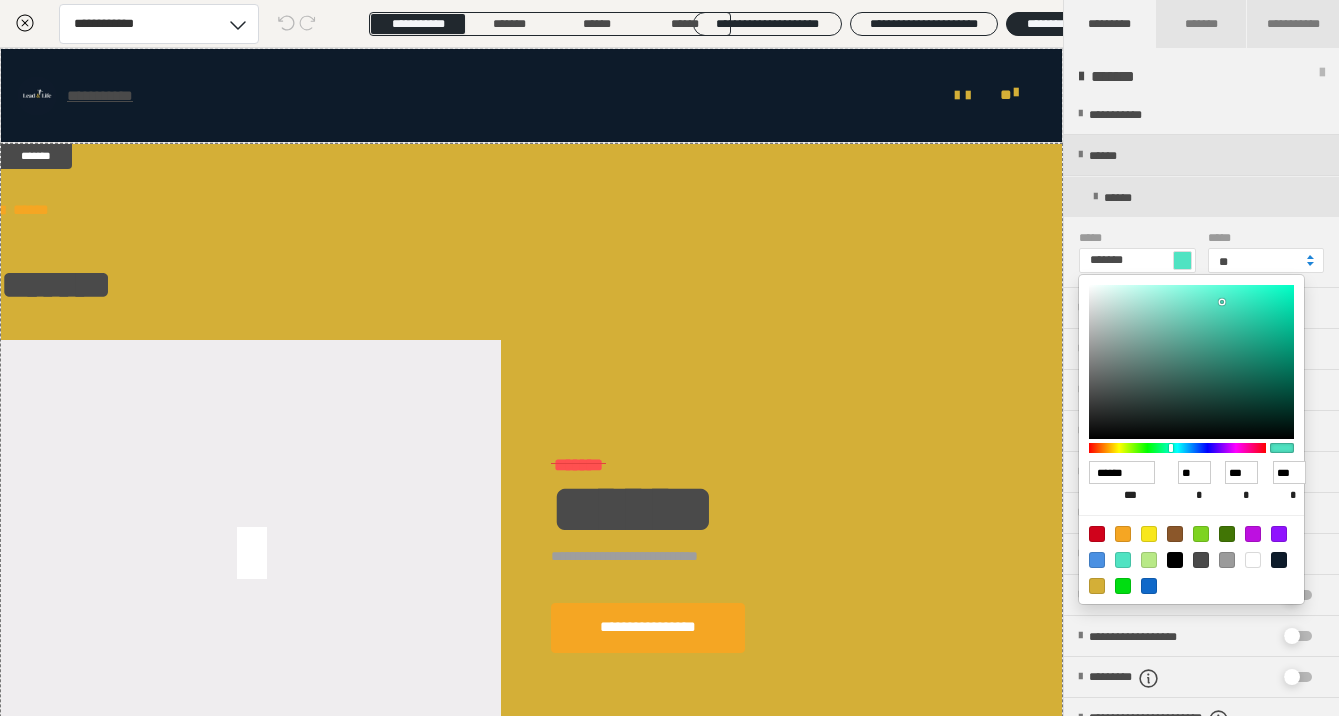 click at bounding box center (669, 358) 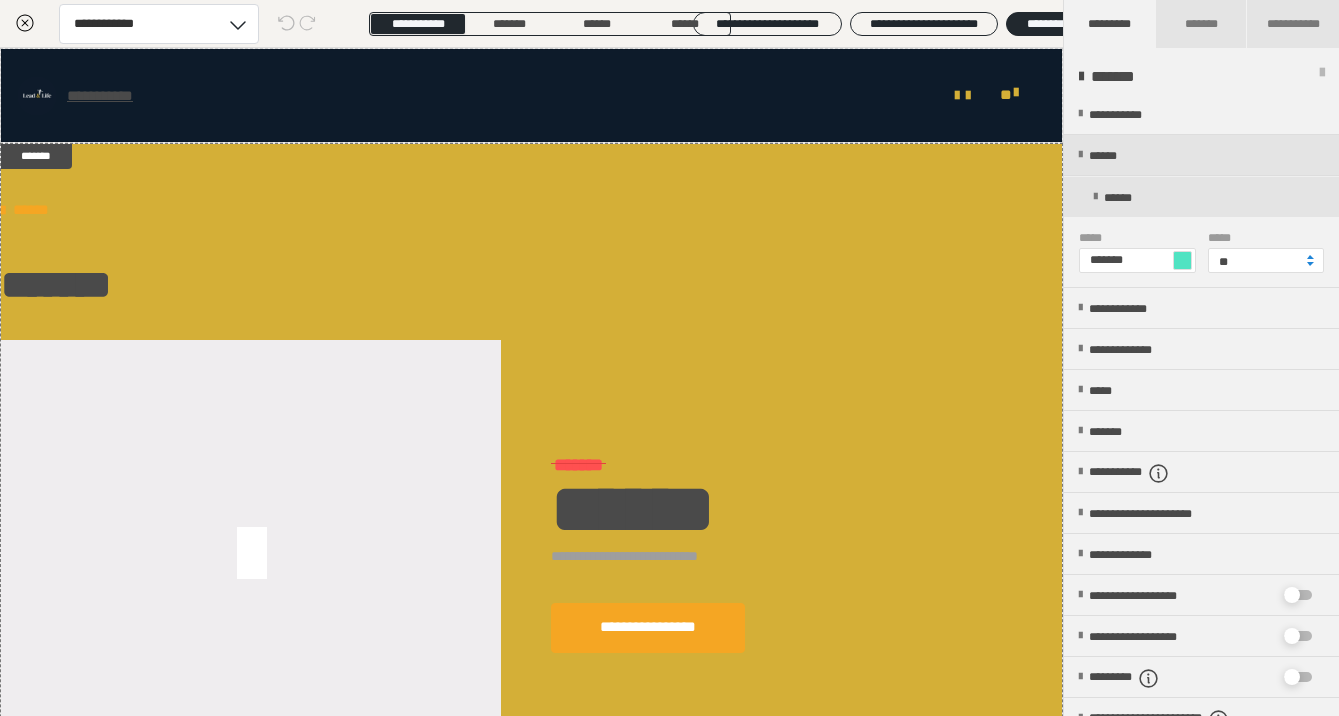 click at bounding box center (1182, 260) 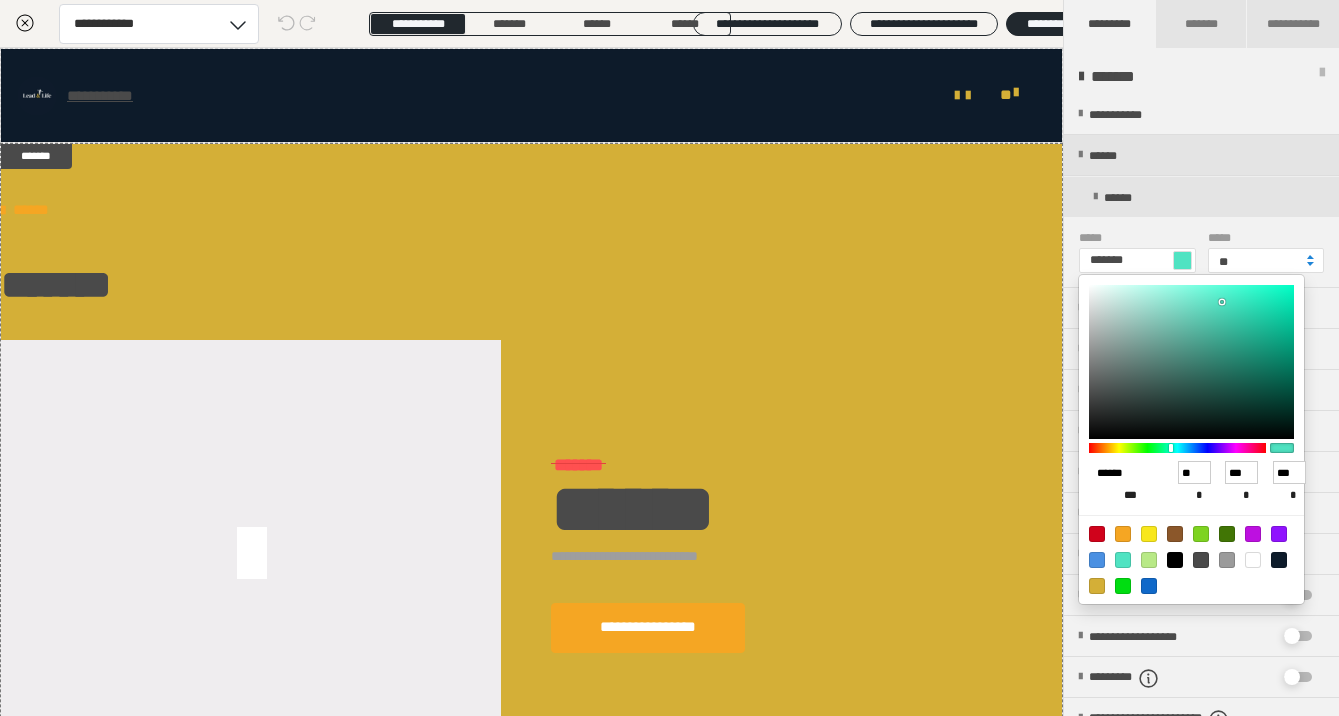 click on "******" at bounding box center (1122, 473) 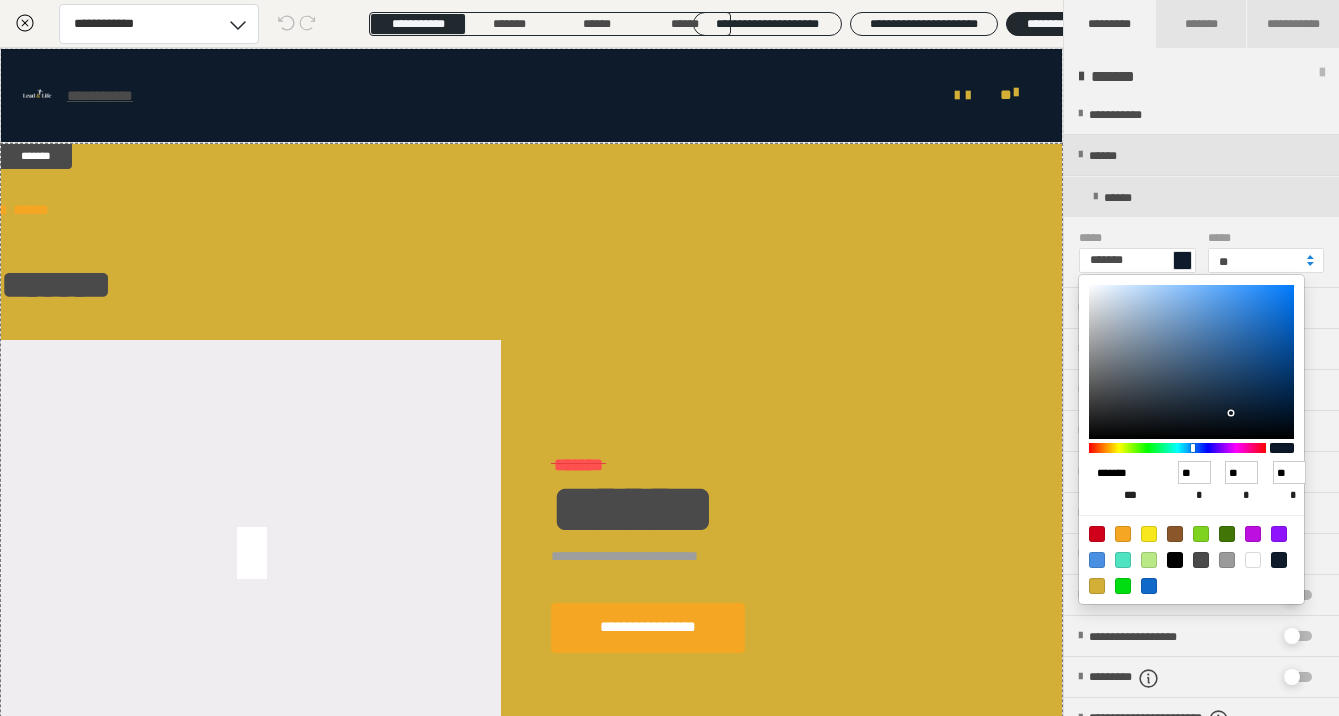 type on "*******" 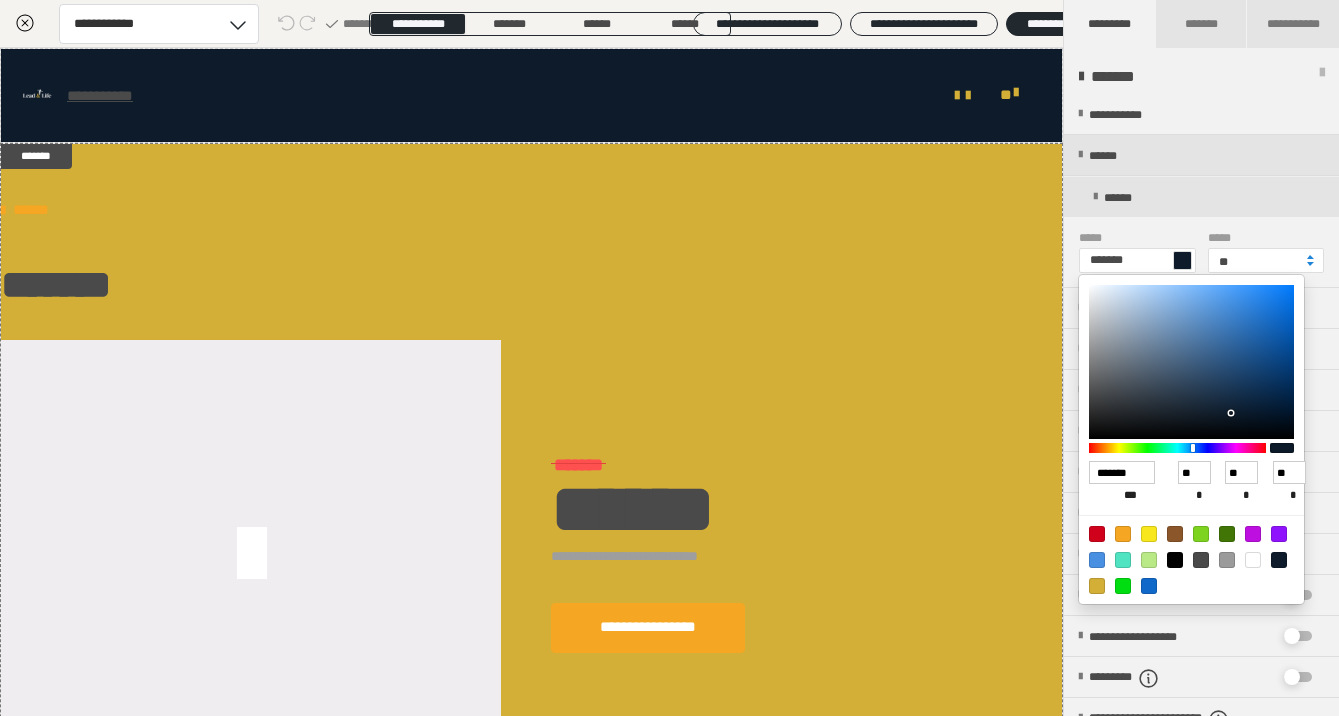 type on "******" 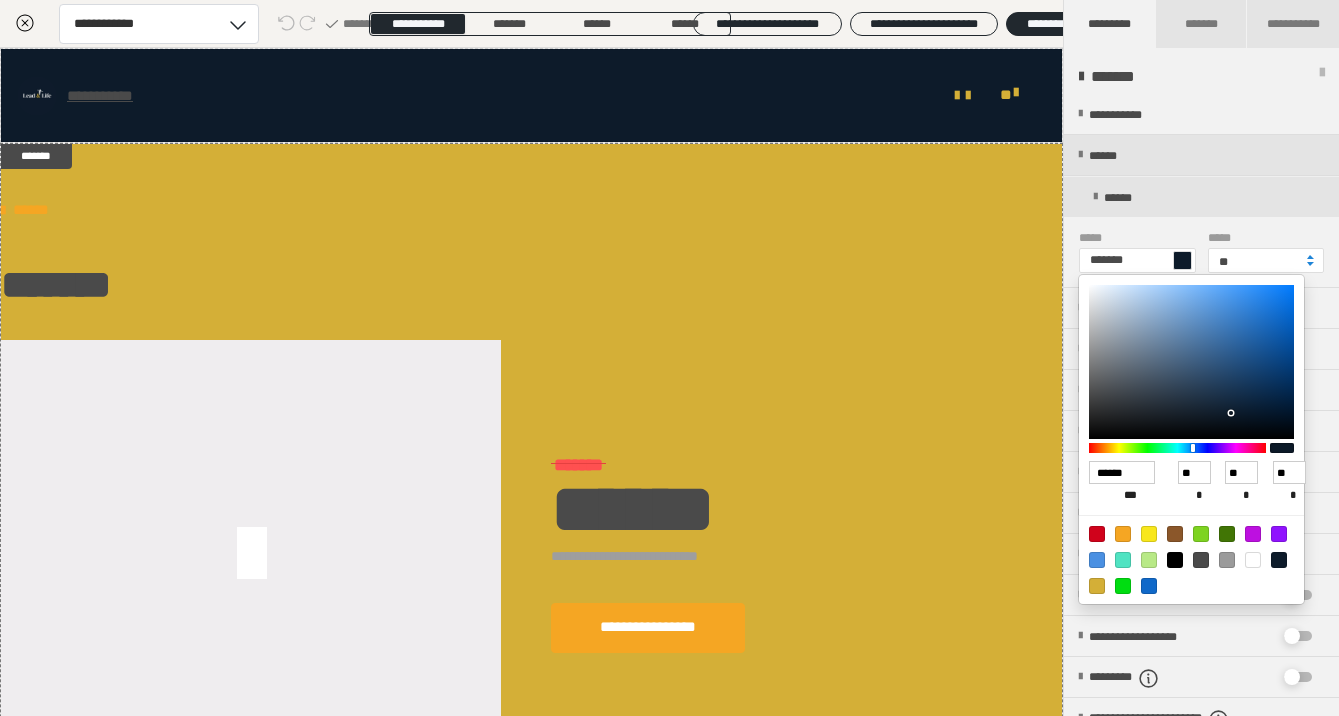click at bounding box center (669, 358) 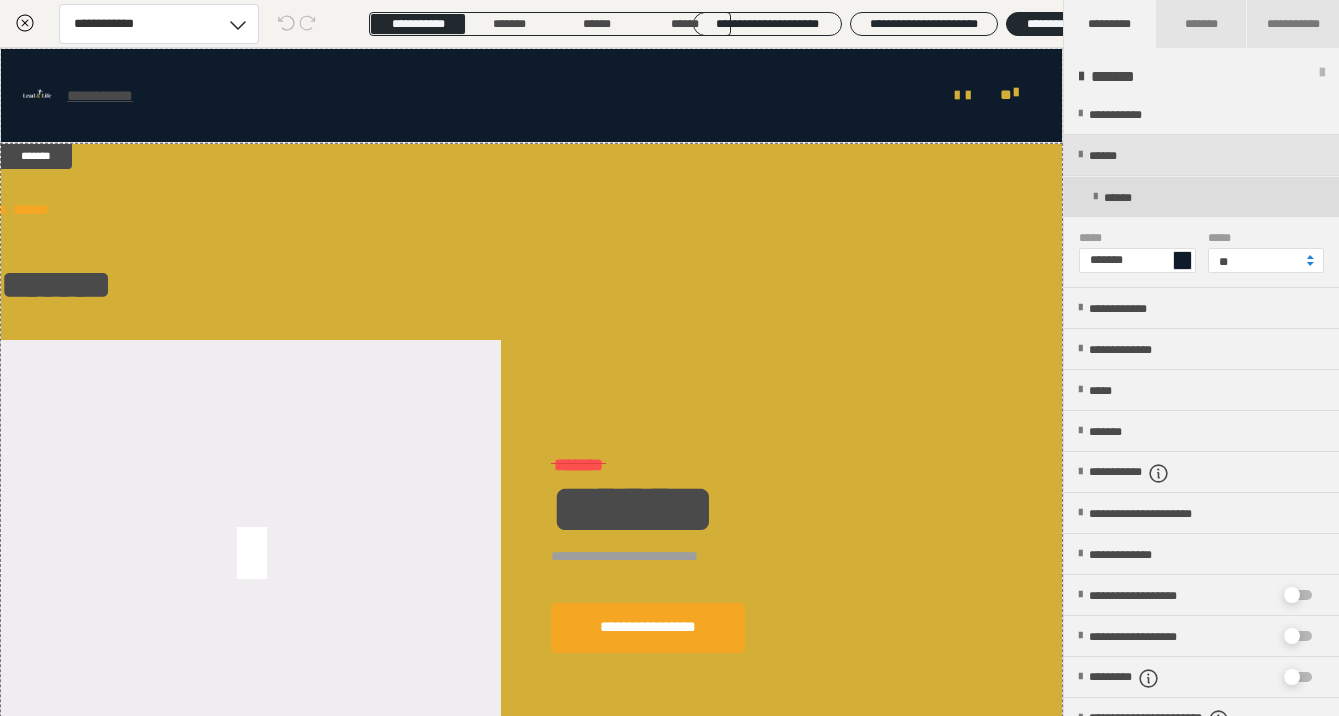 click on "******" at bounding box center [1121, 198] 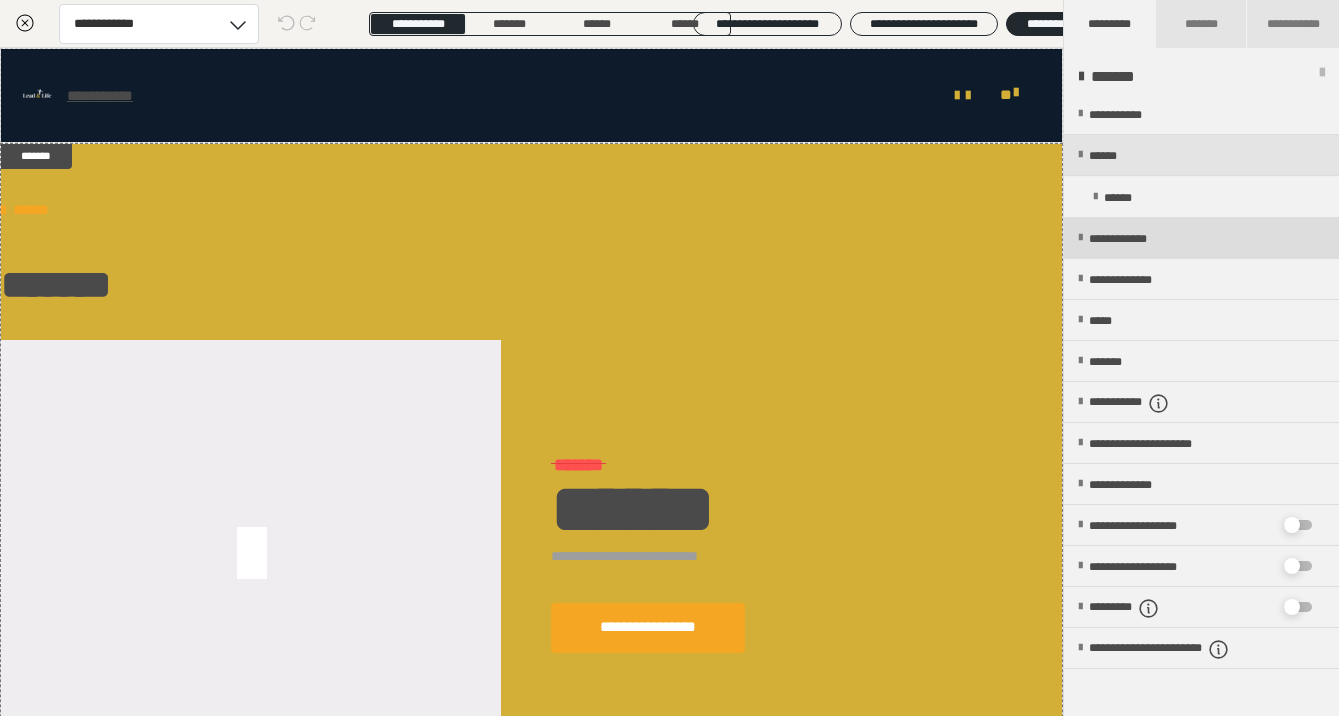 click at bounding box center (1080, 238) 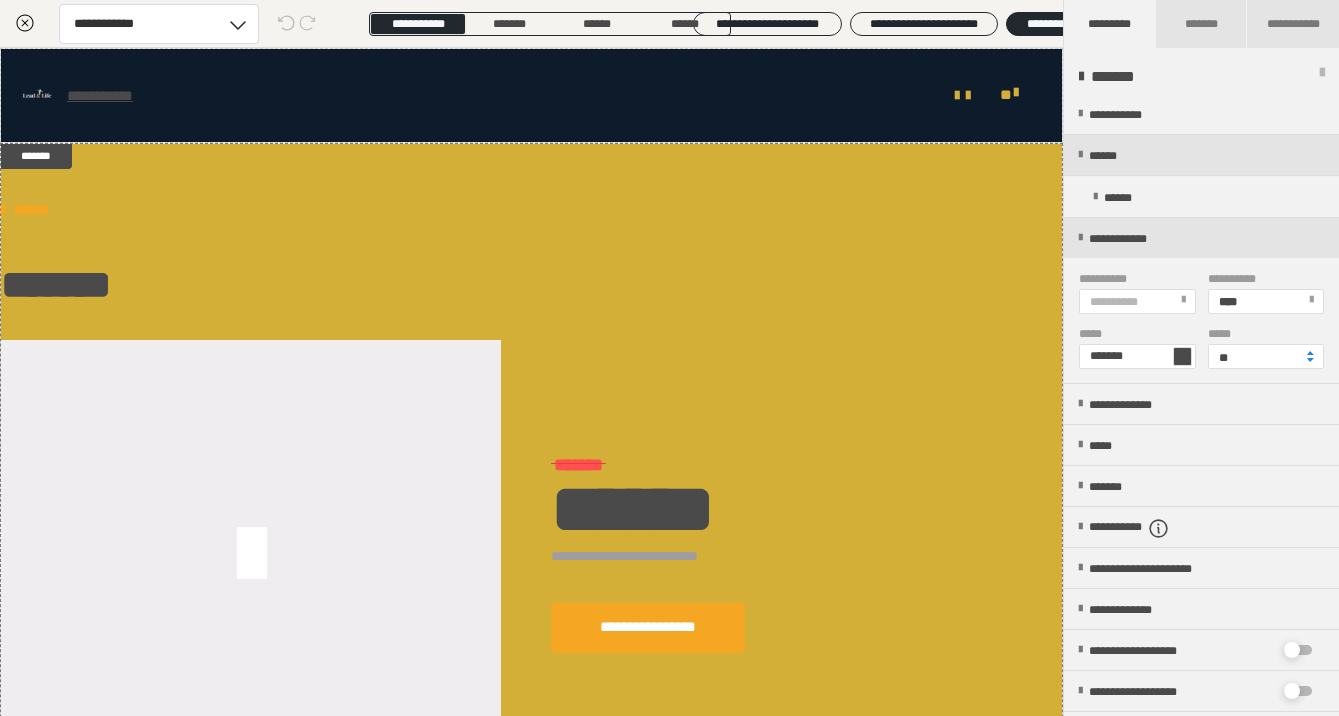 click on "**********" at bounding box center [1136, 301] 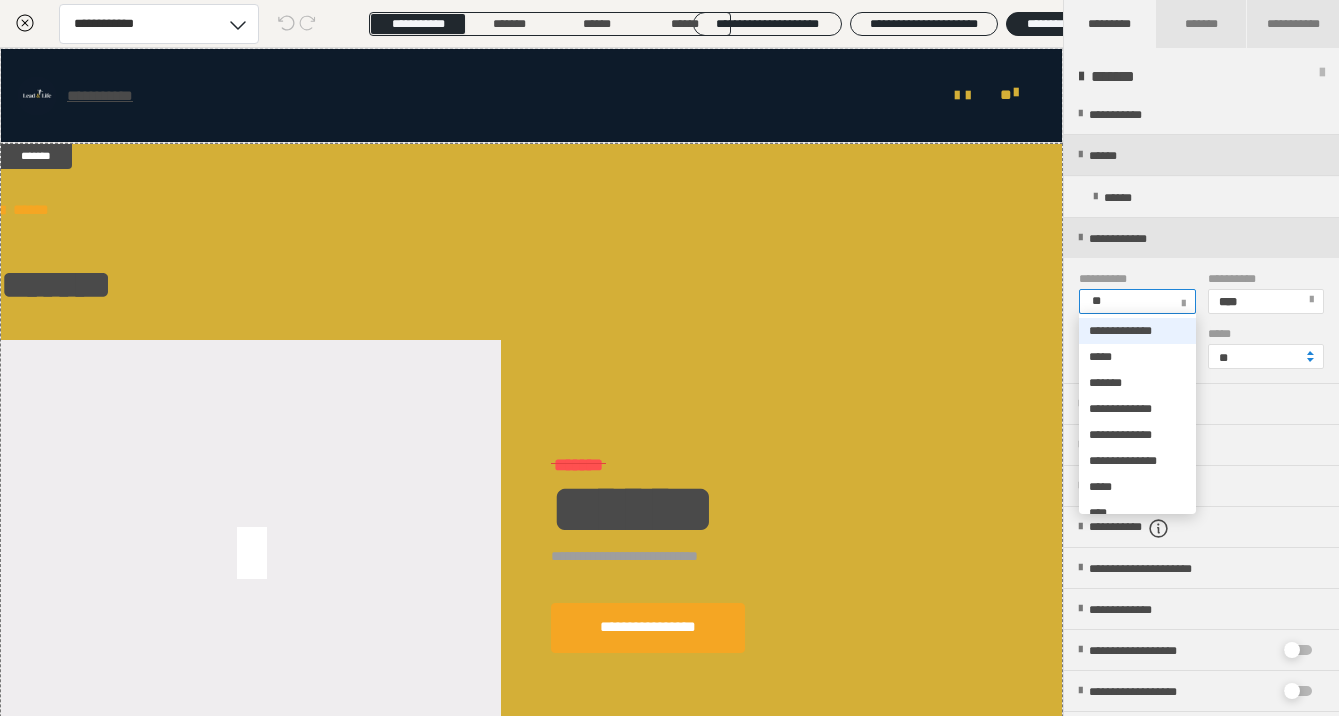 type on "***" 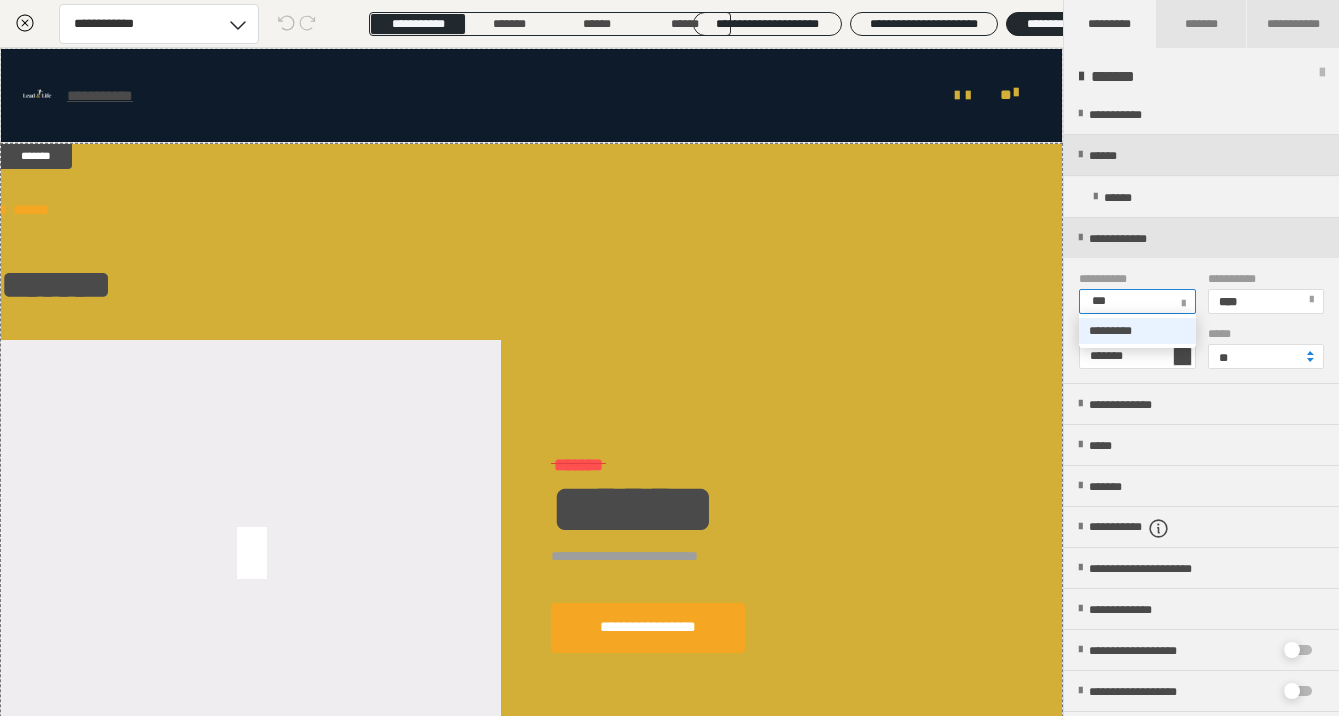 click on "*********" at bounding box center [1110, 331] 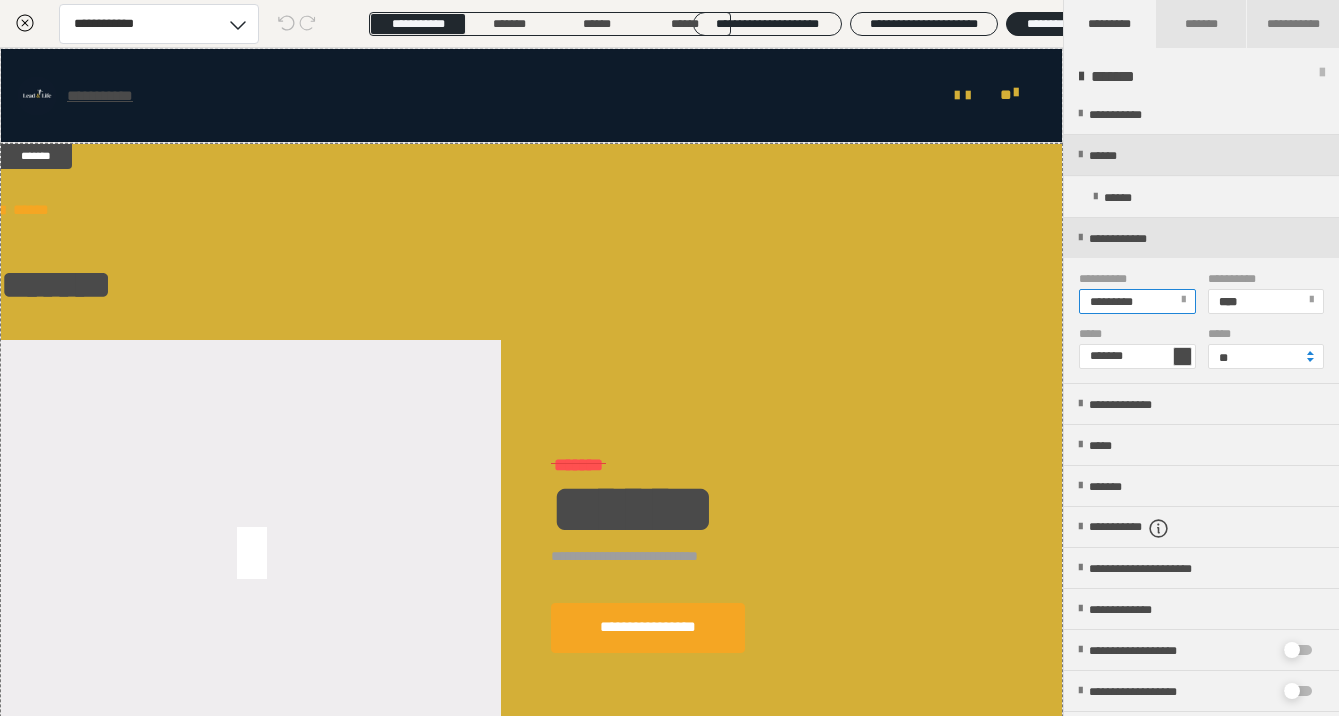 click at bounding box center [1182, 356] 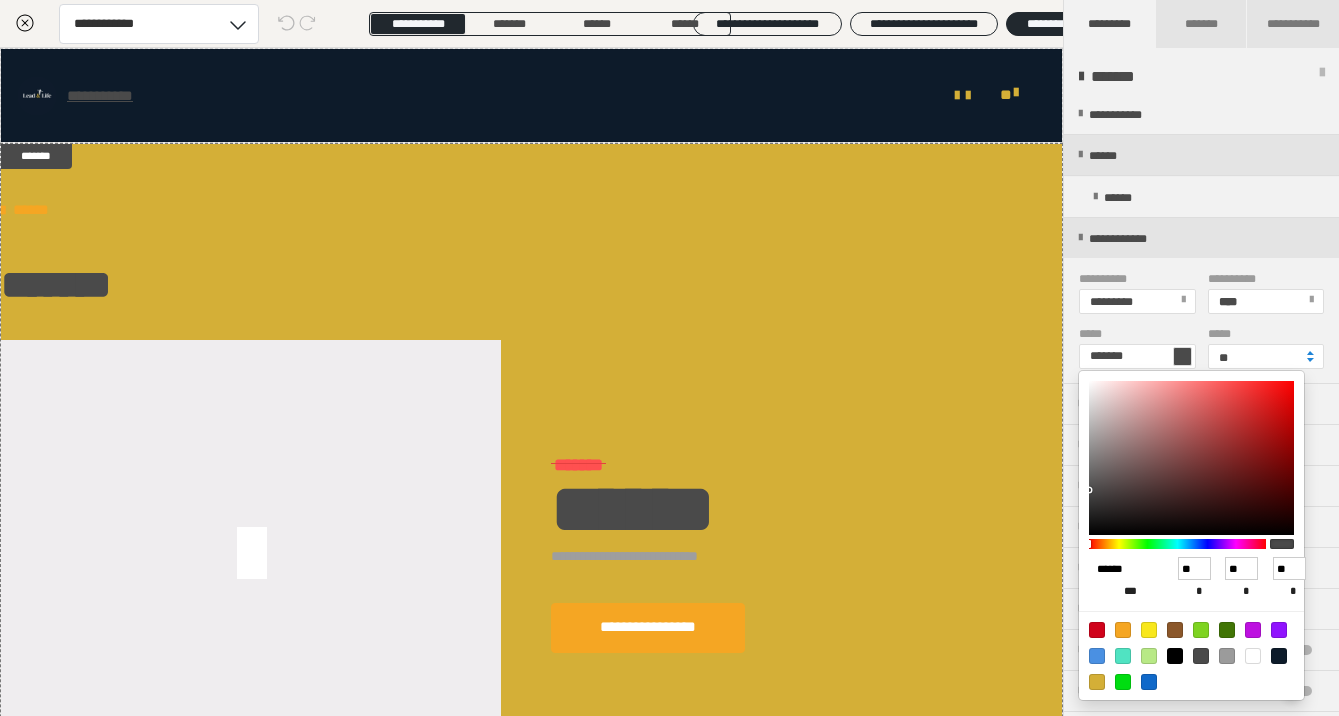 click on "******" at bounding box center (1122, 569) 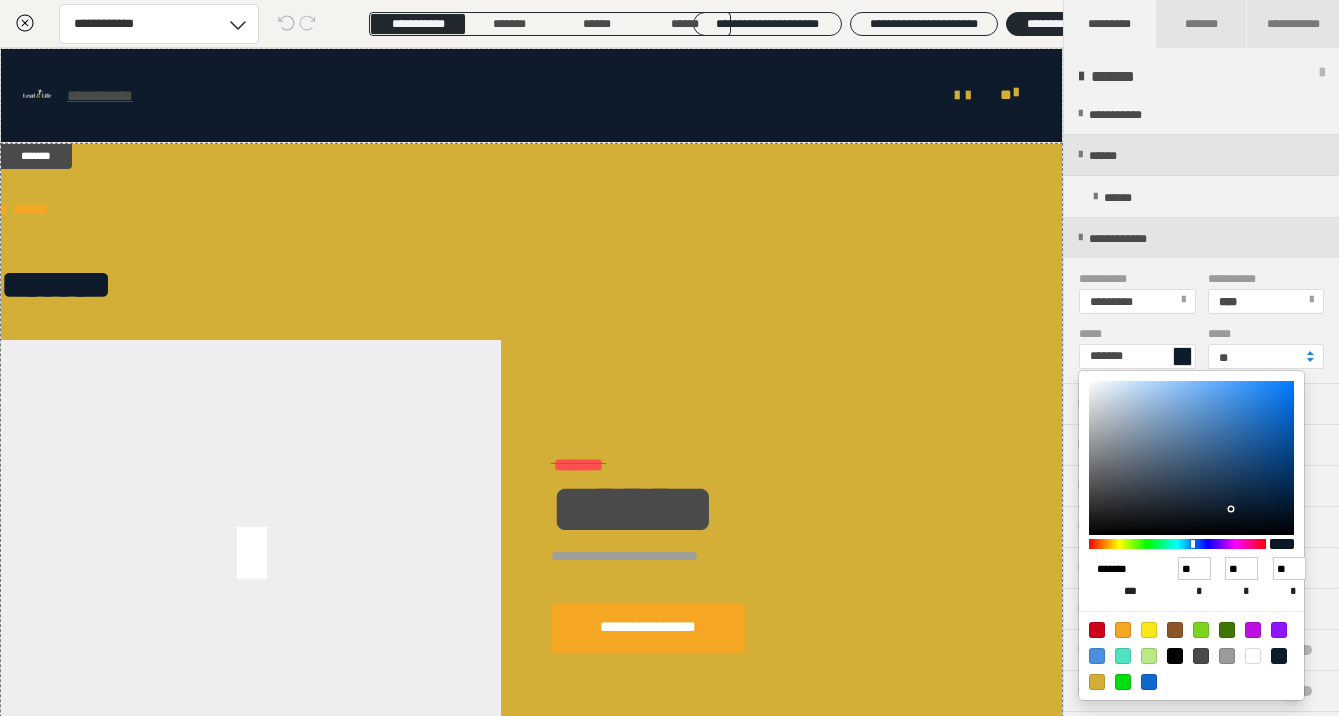 type on "*******" 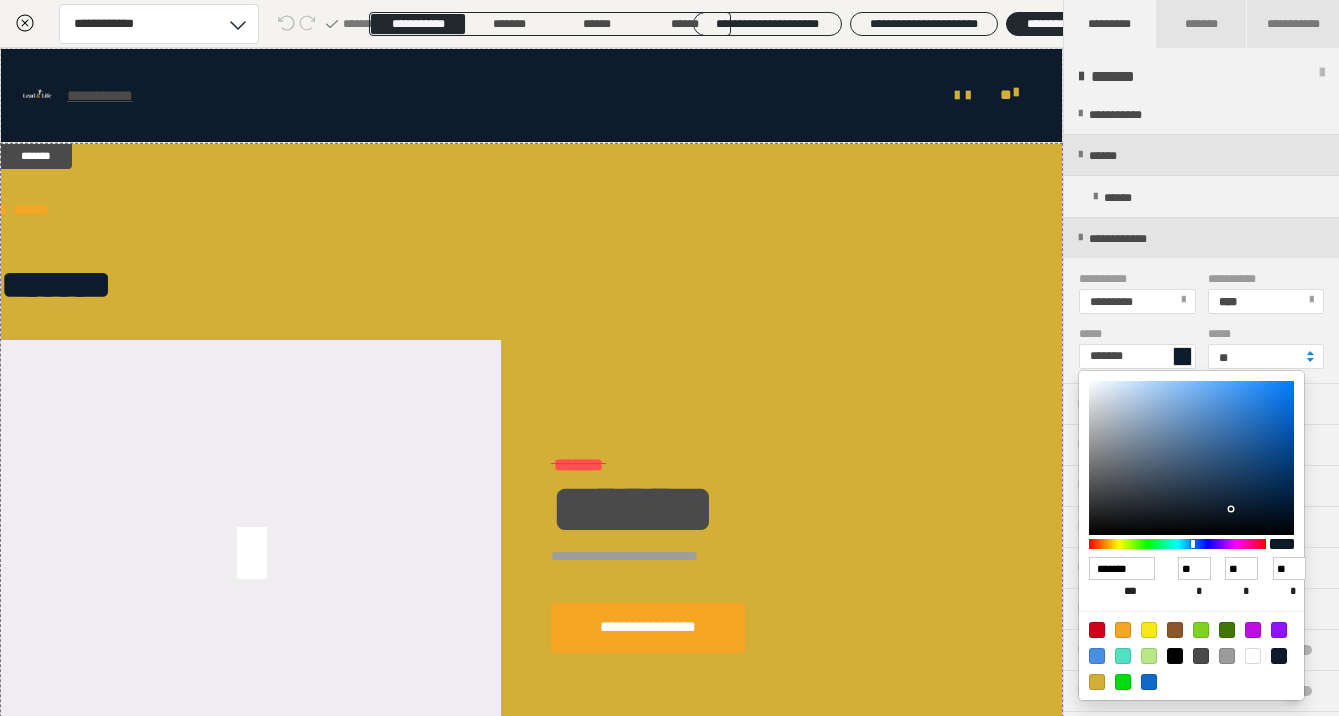 type on "******" 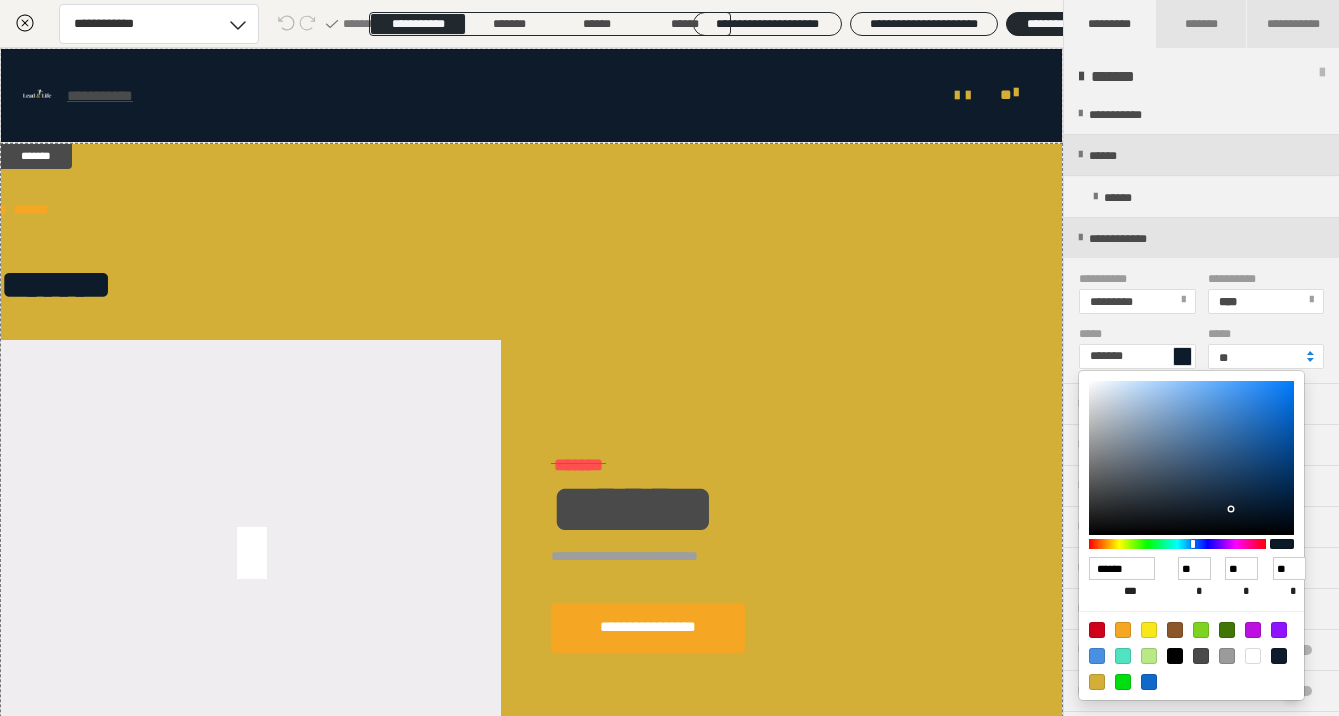 click at bounding box center [669, 358] 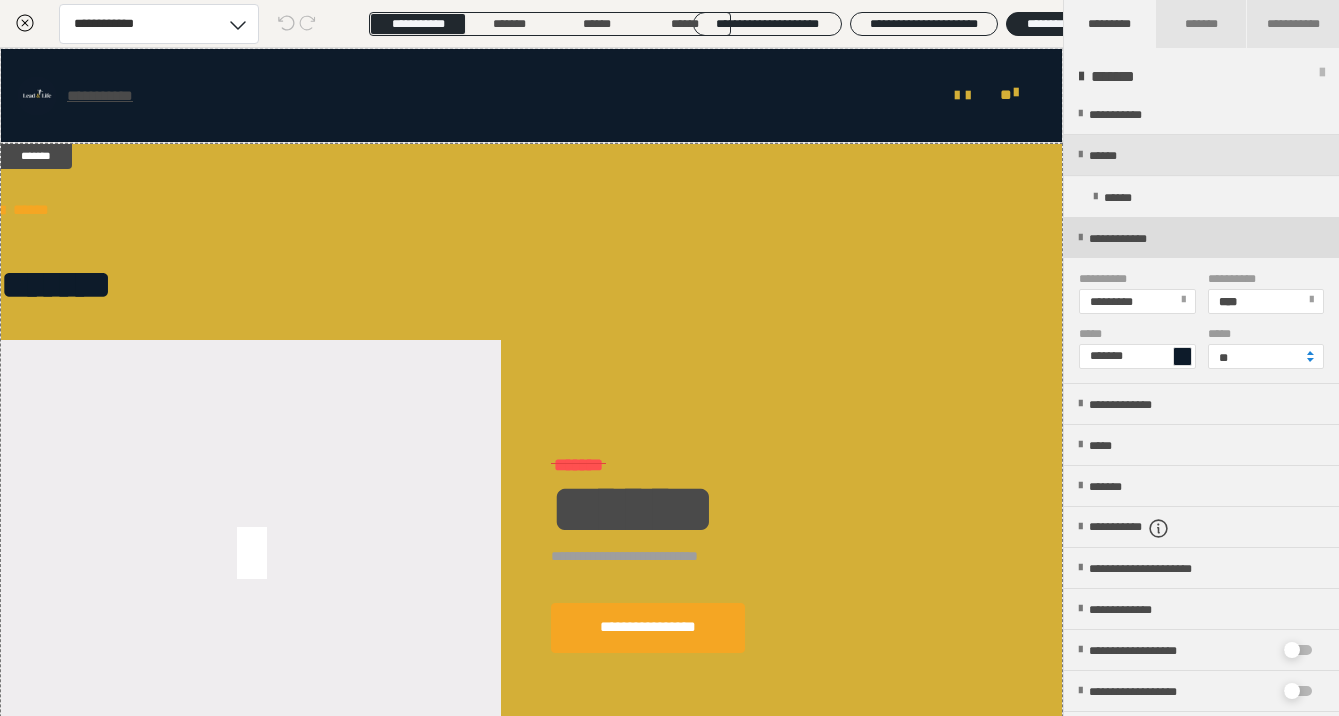 click at bounding box center [1080, 238] 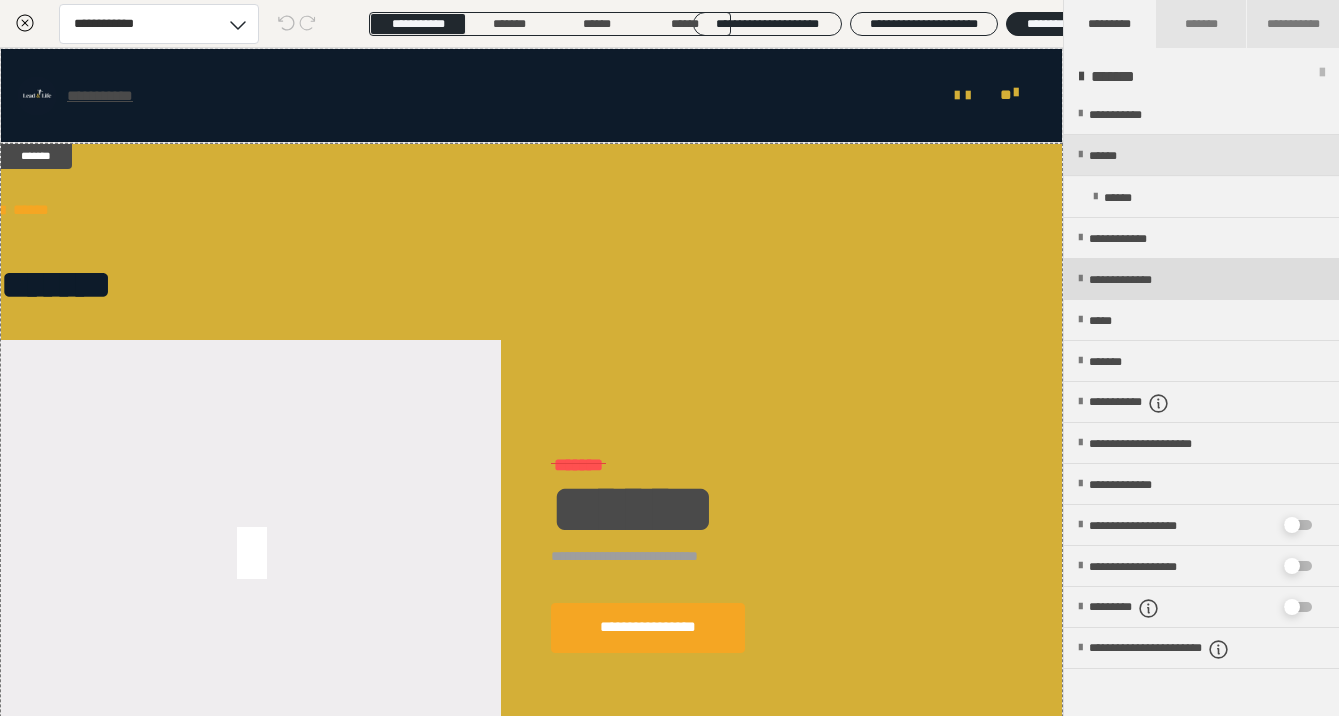 click at bounding box center [1080, 279] 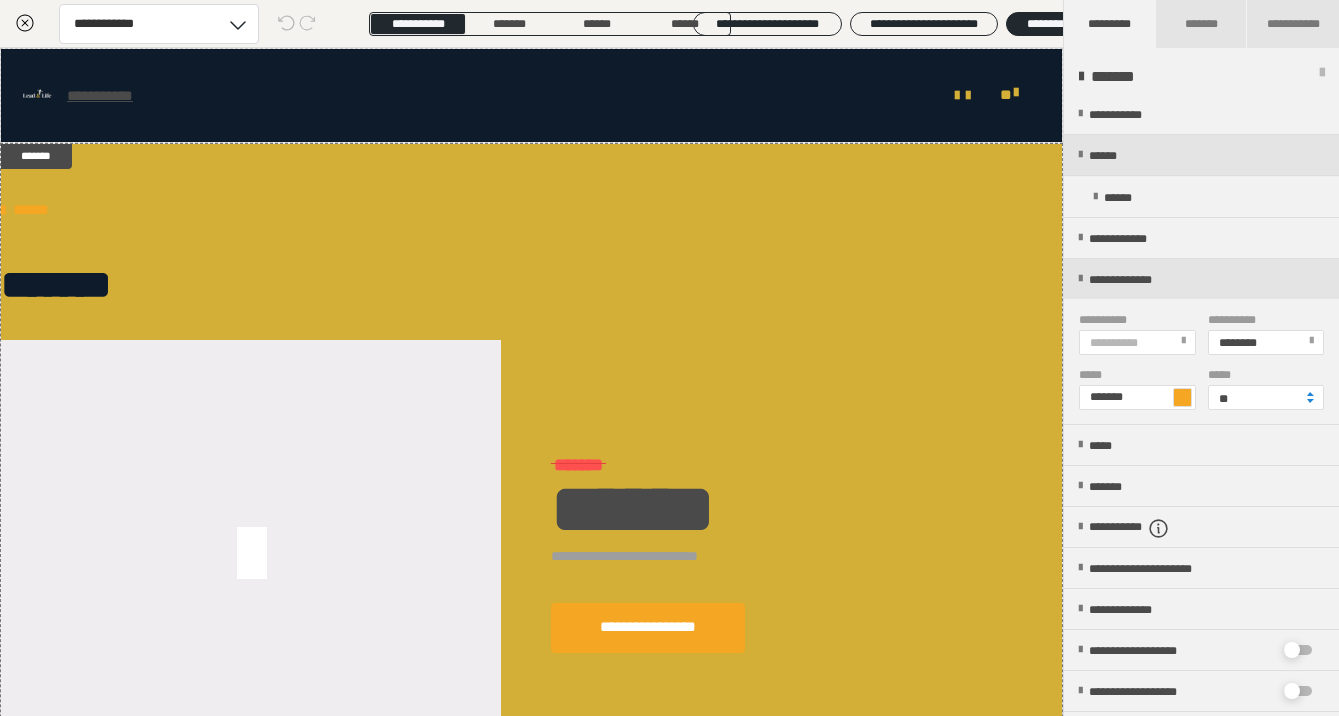 click on "**********" at bounding box center [1136, 342] 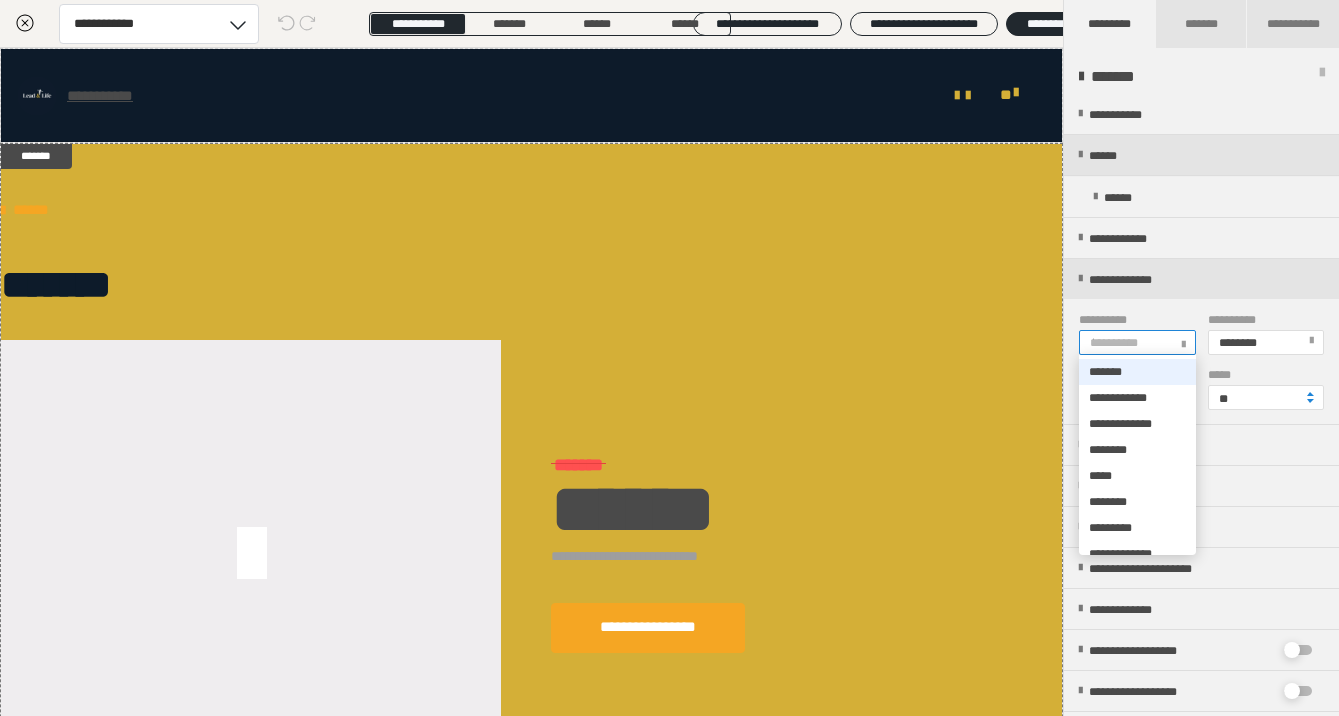 type on "**" 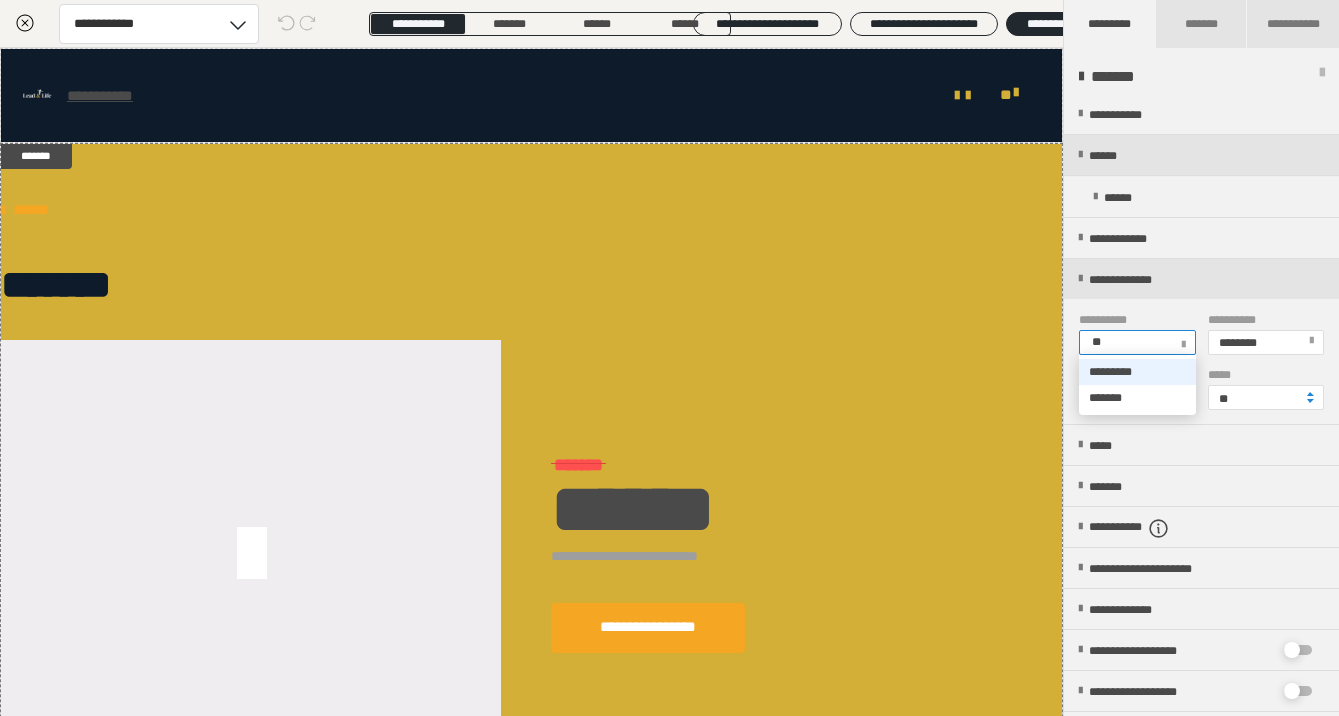 click on "*********" at bounding box center (1137, 372) 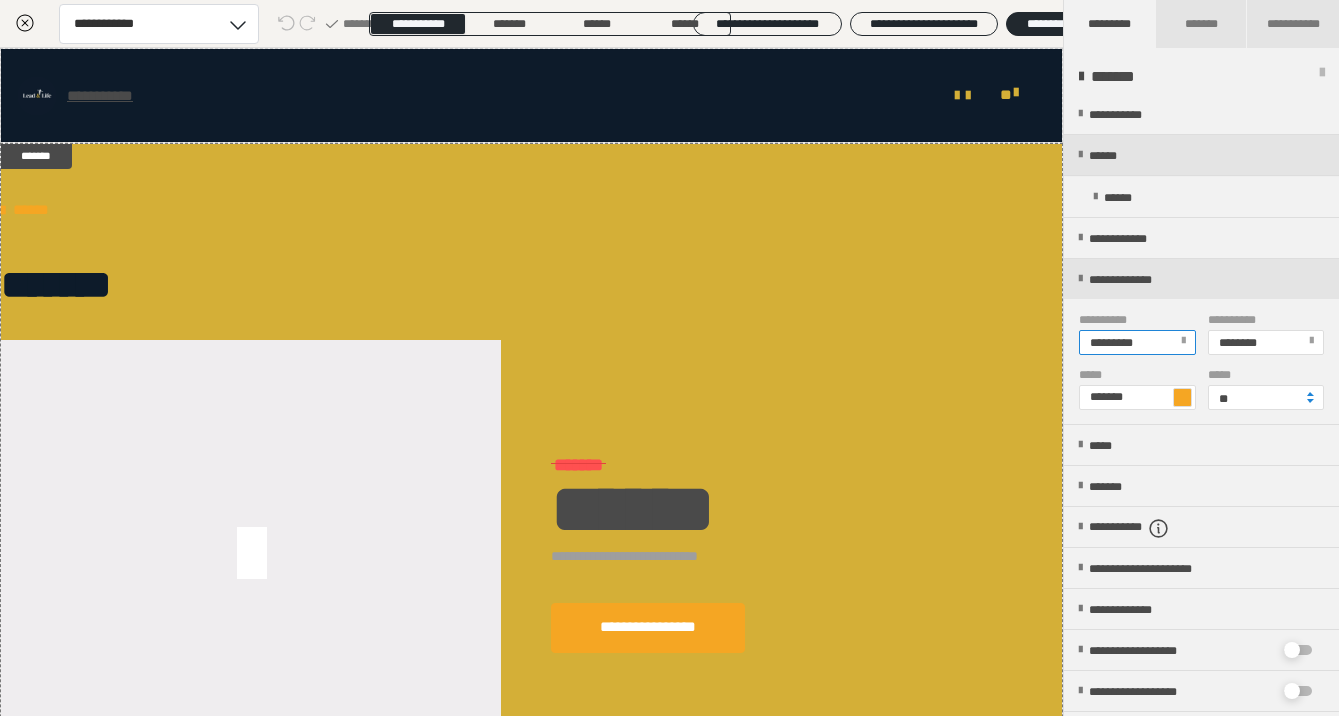 click at bounding box center [1182, 397] 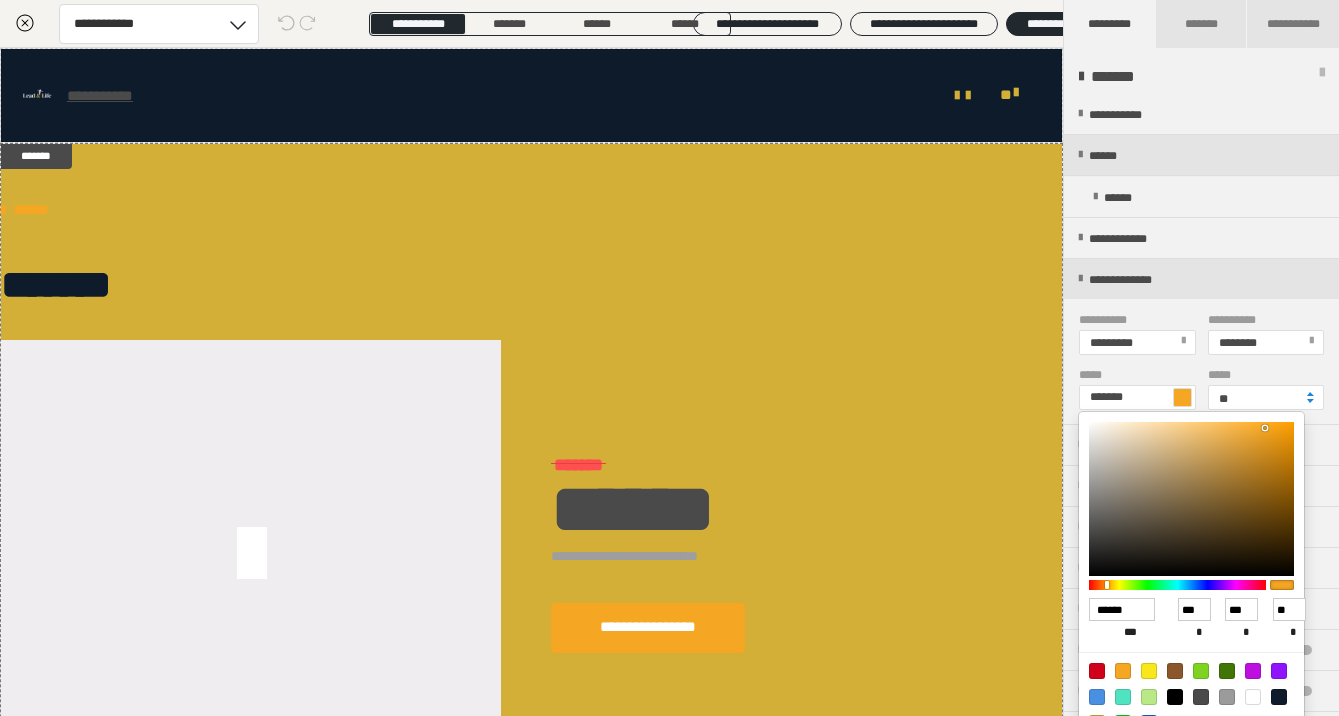 click at bounding box center [669, 358] 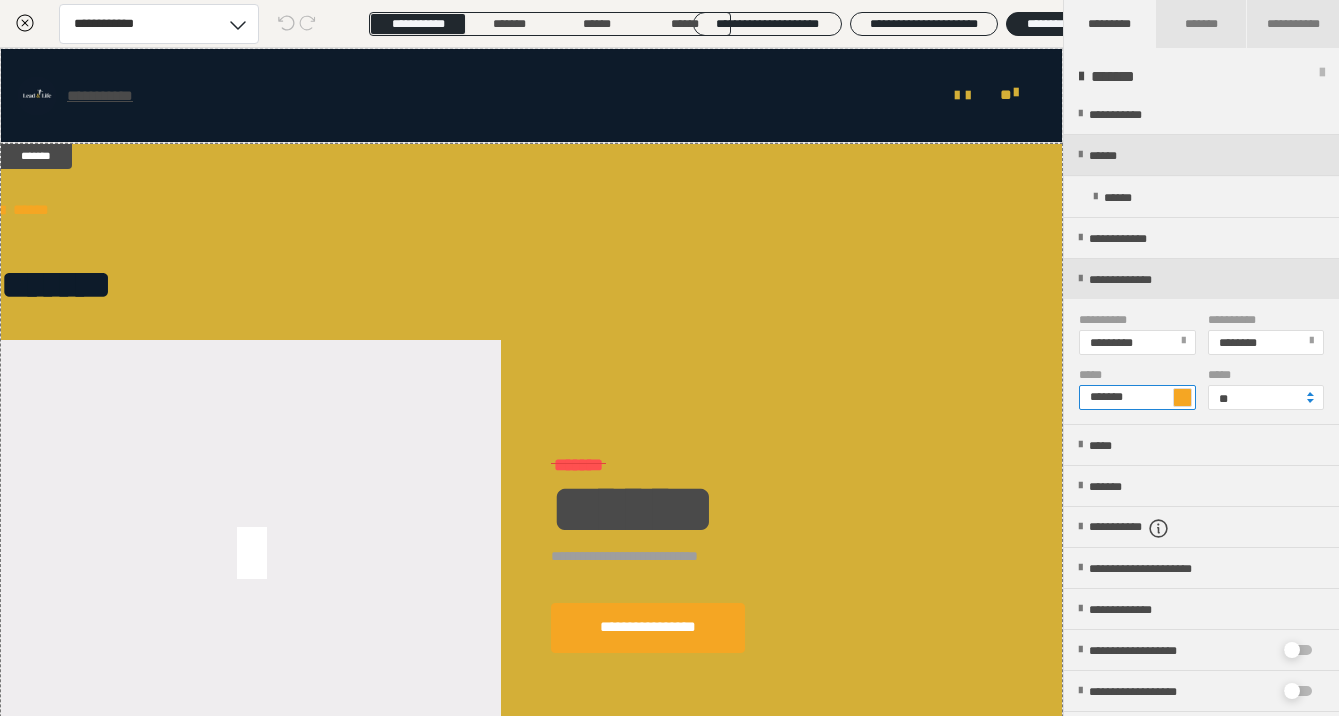 click on "*******" at bounding box center (1137, 397) 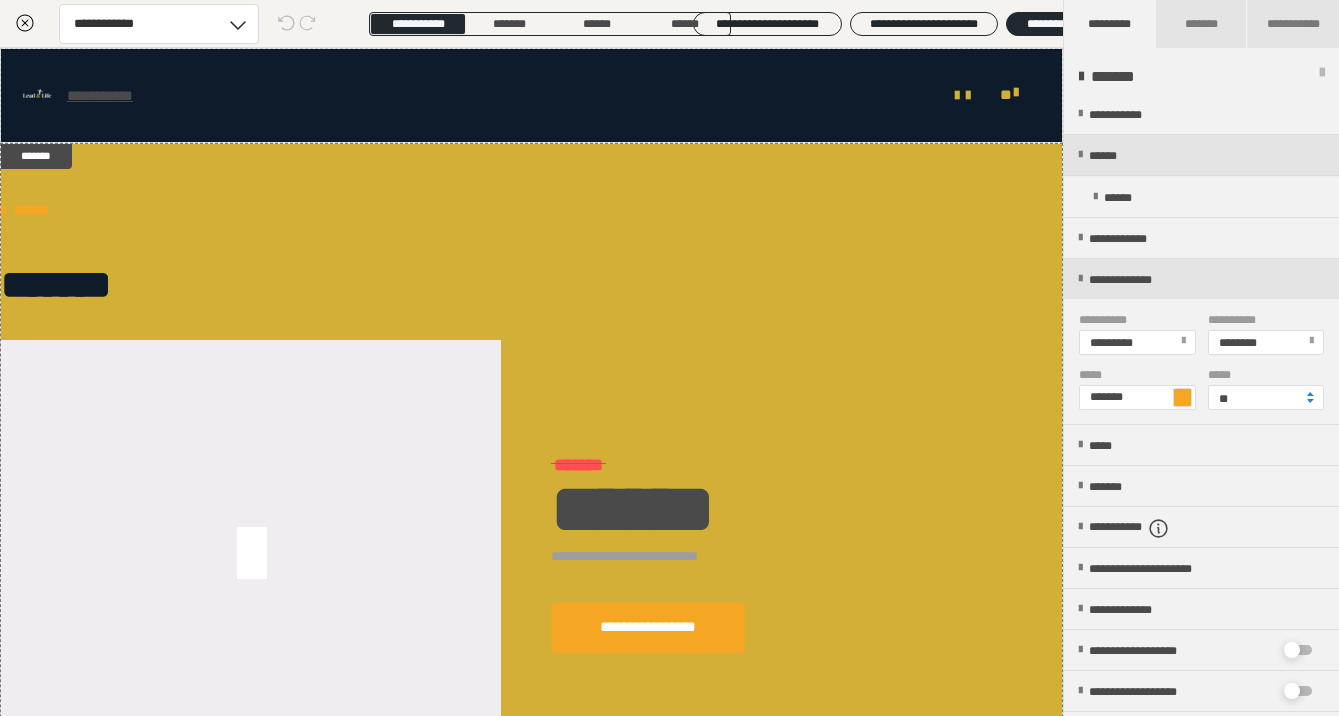 click at bounding box center [1182, 397] 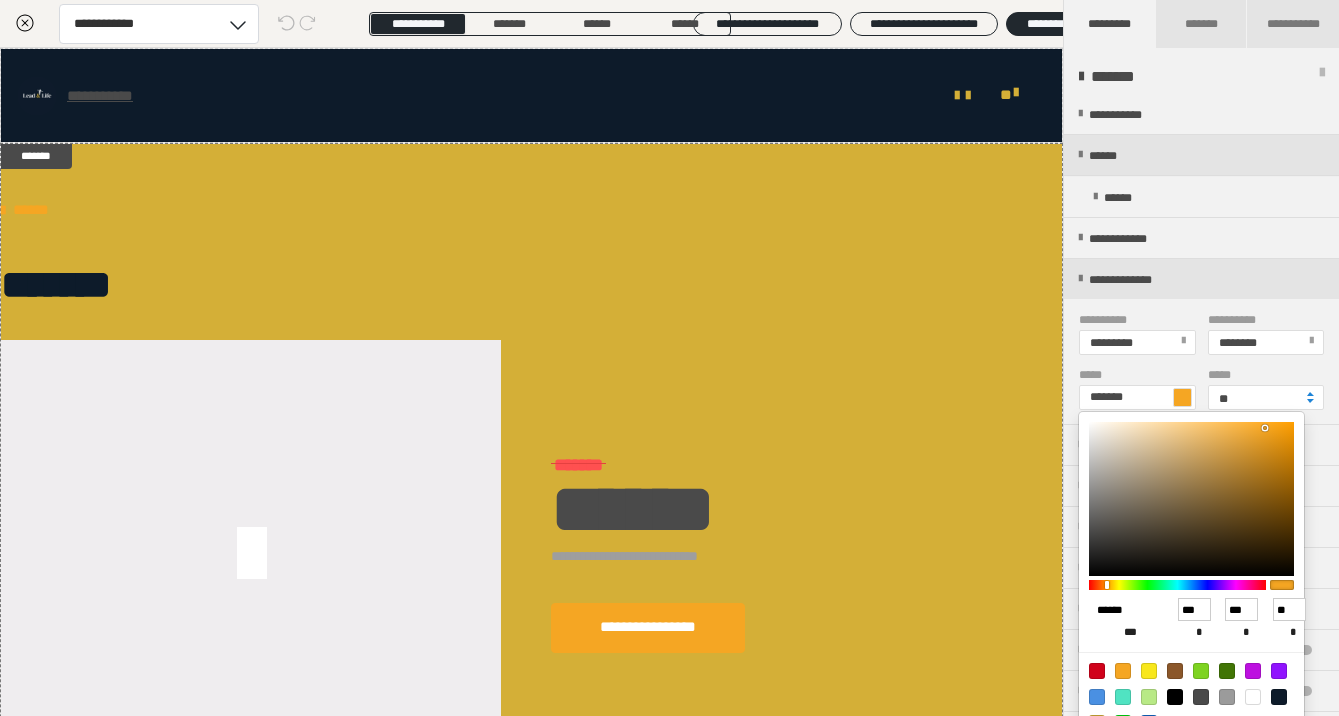 click on "******" at bounding box center [1122, 610] 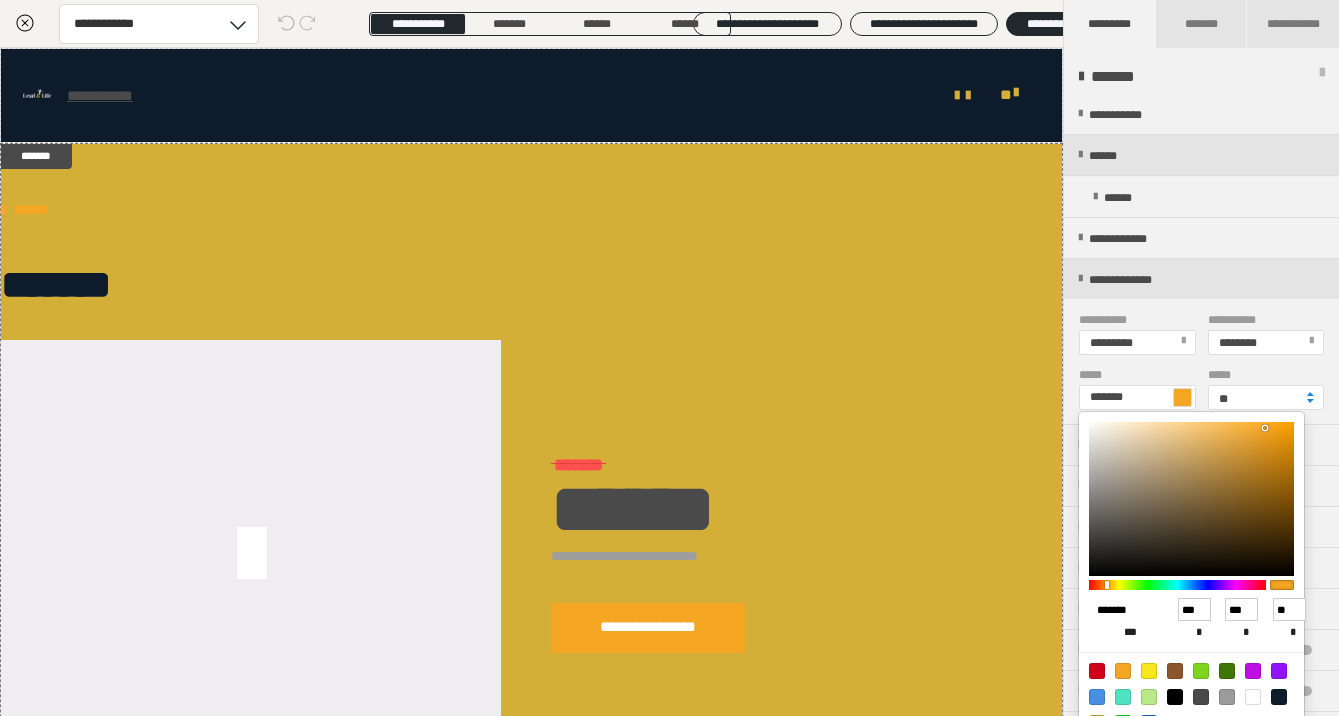 type on "*******" 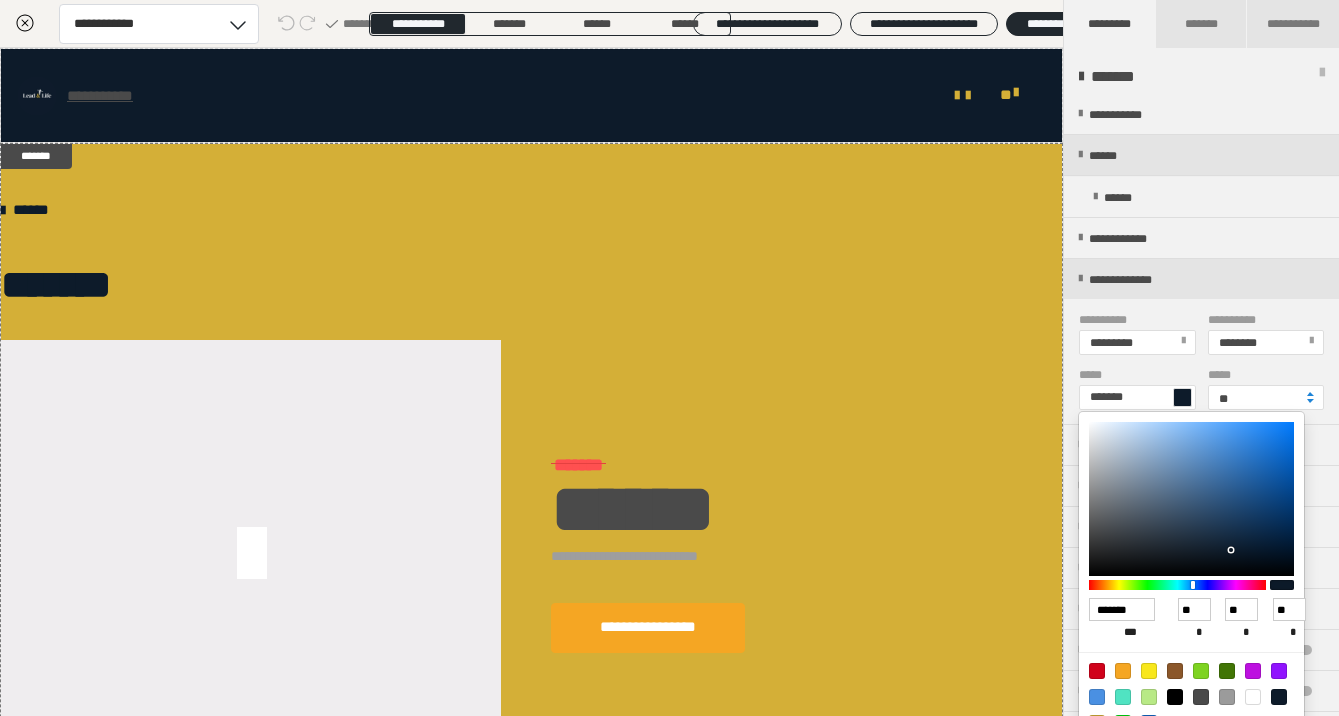 type on "******" 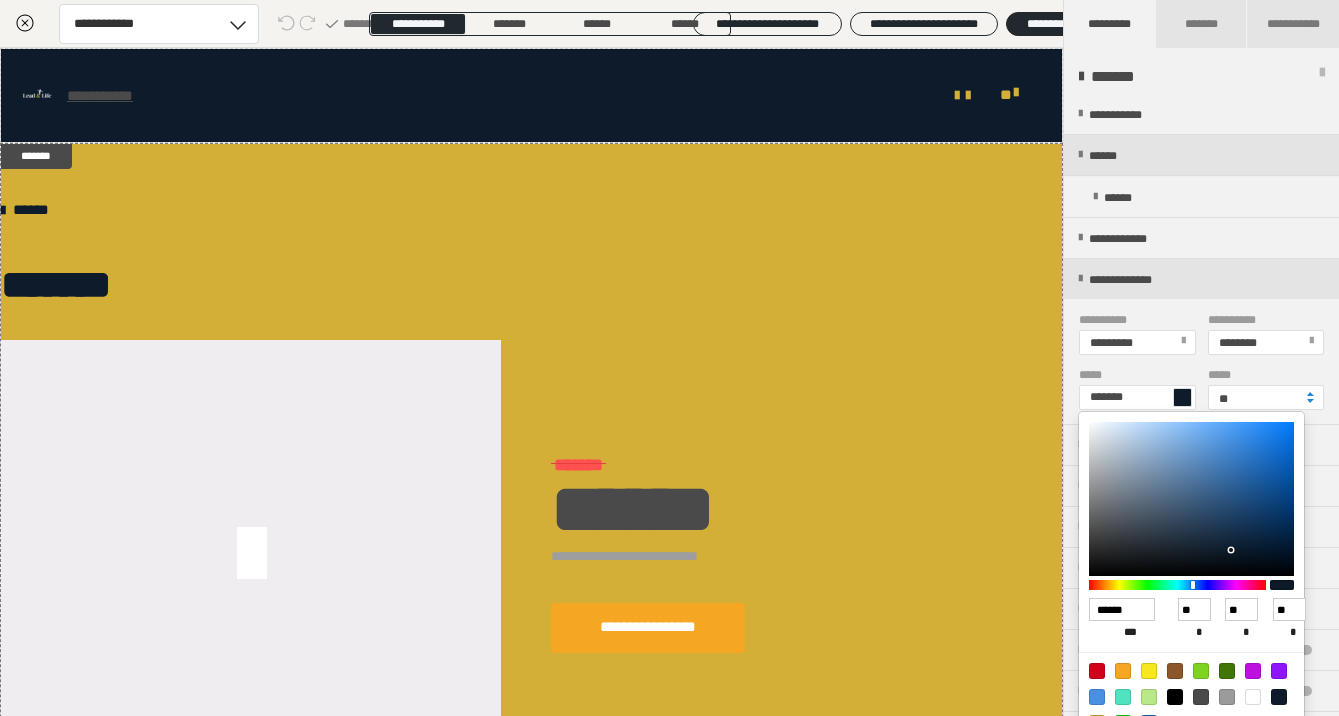 click at bounding box center [669, 358] 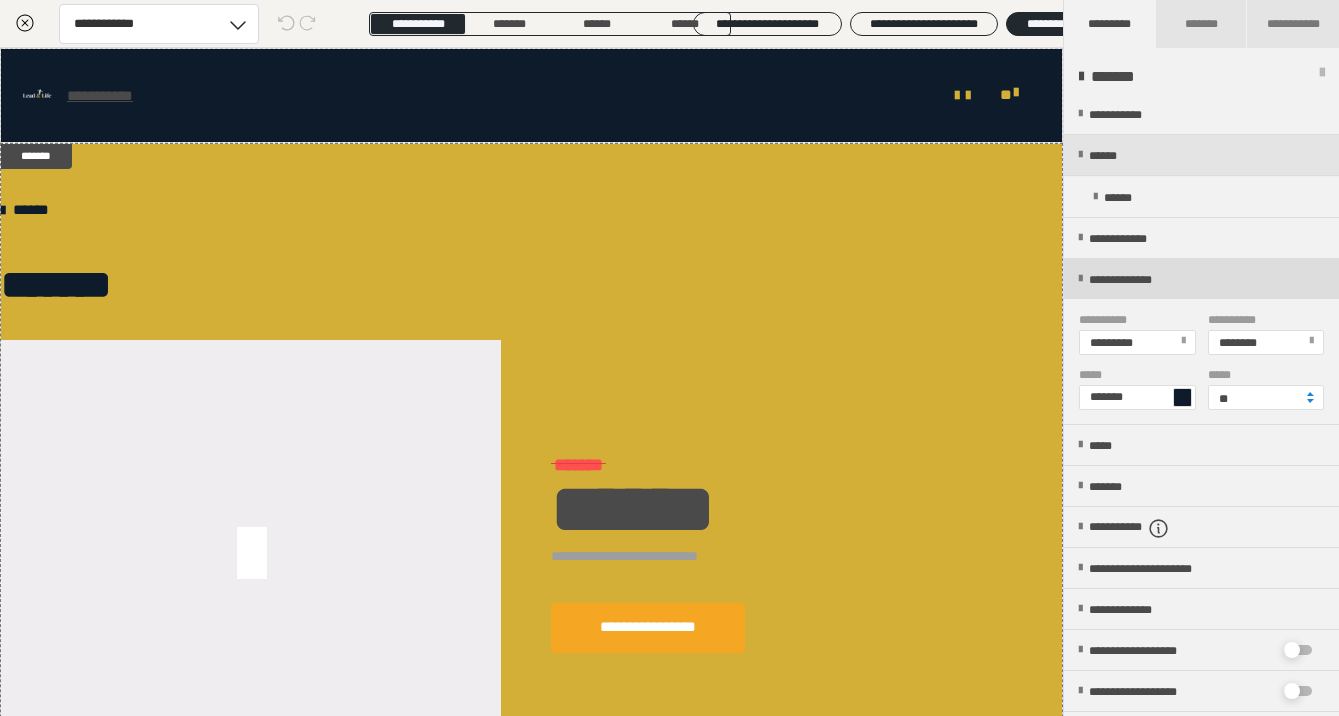 click on "**********" at bounding box center [1201, 279] 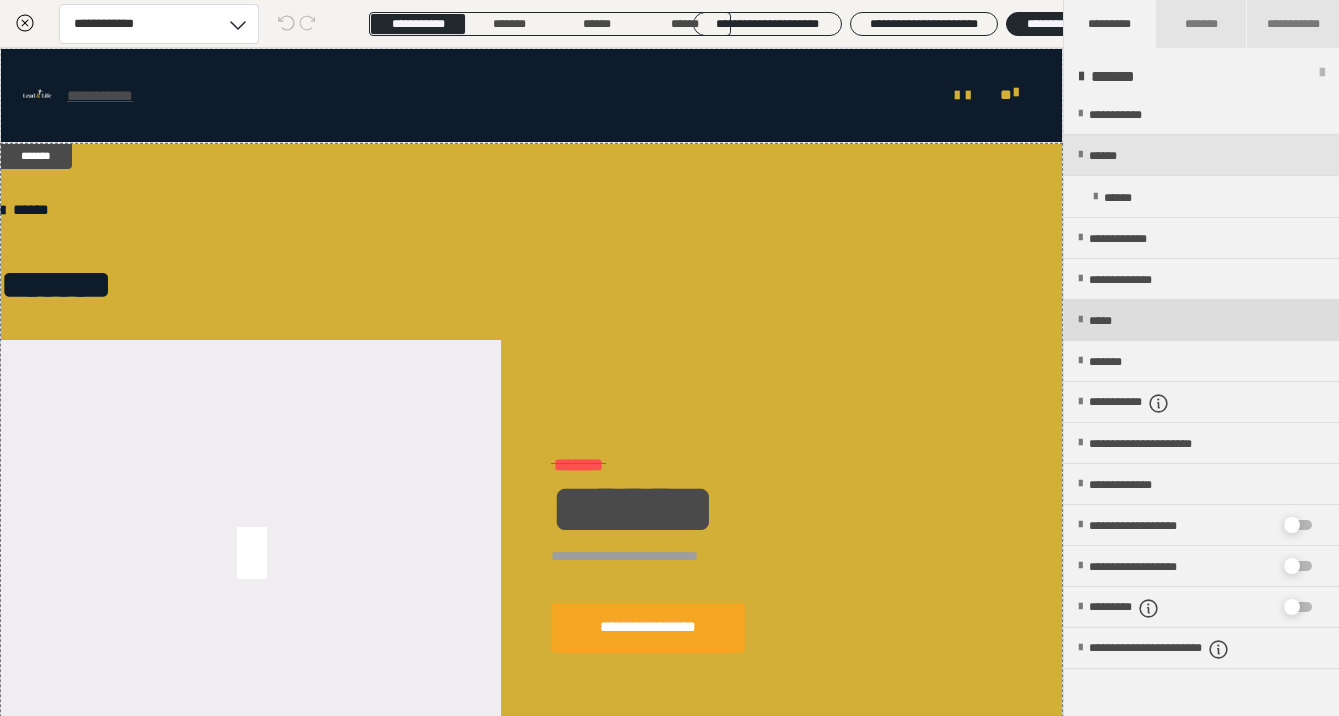 click on "*****" at bounding box center (1201, 320) 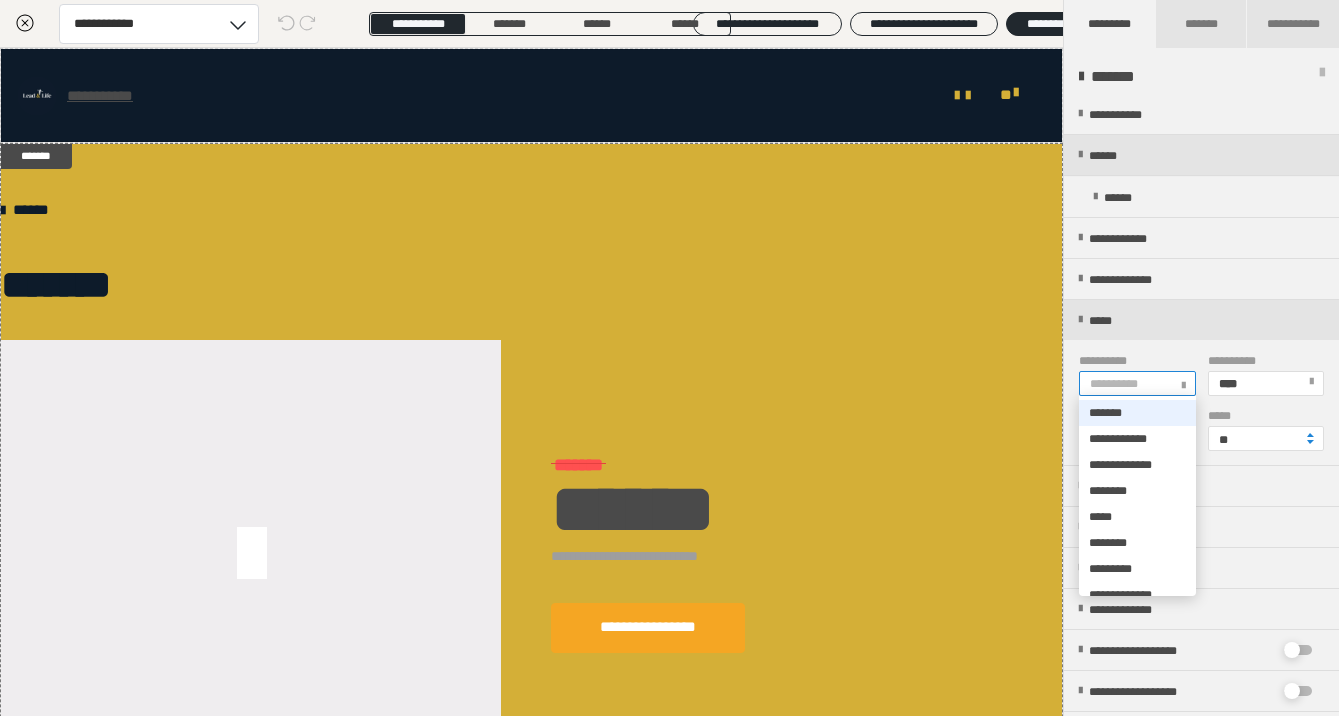 click on "**********" at bounding box center [1118, 384] 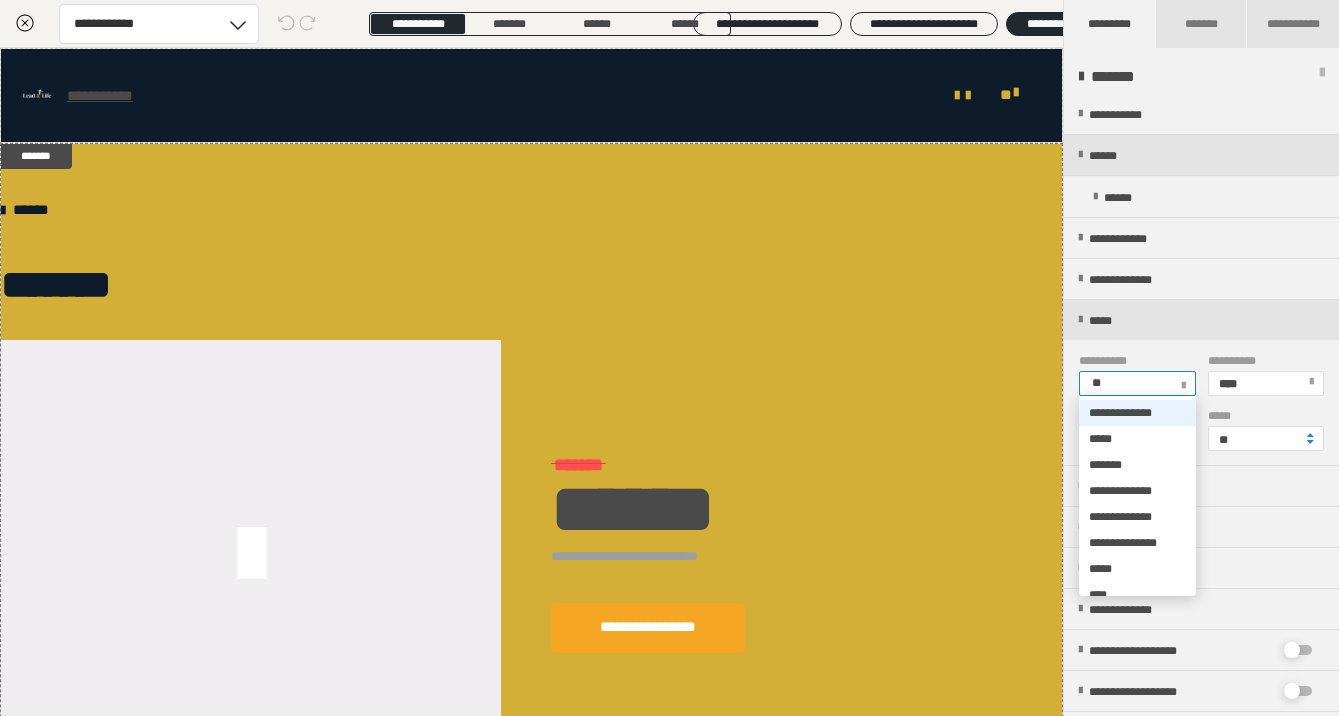 type on "***" 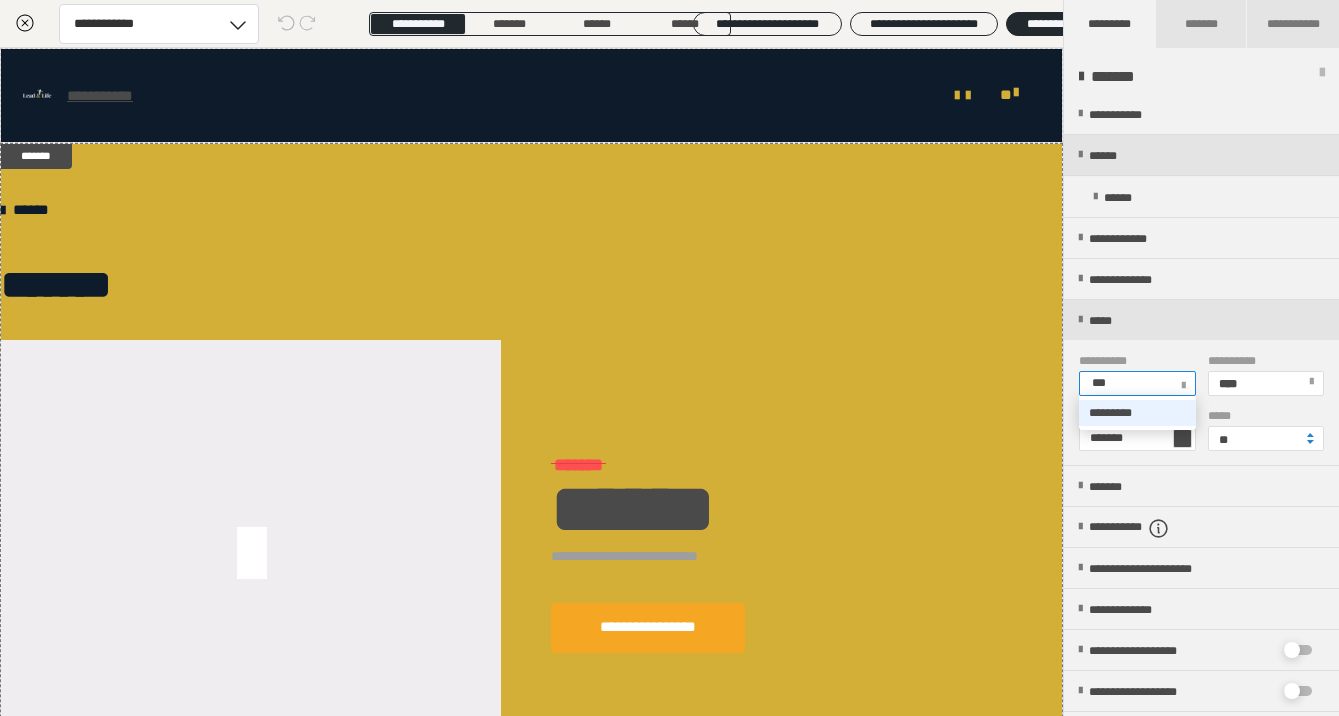 click on "*********" at bounding box center [1110, 413] 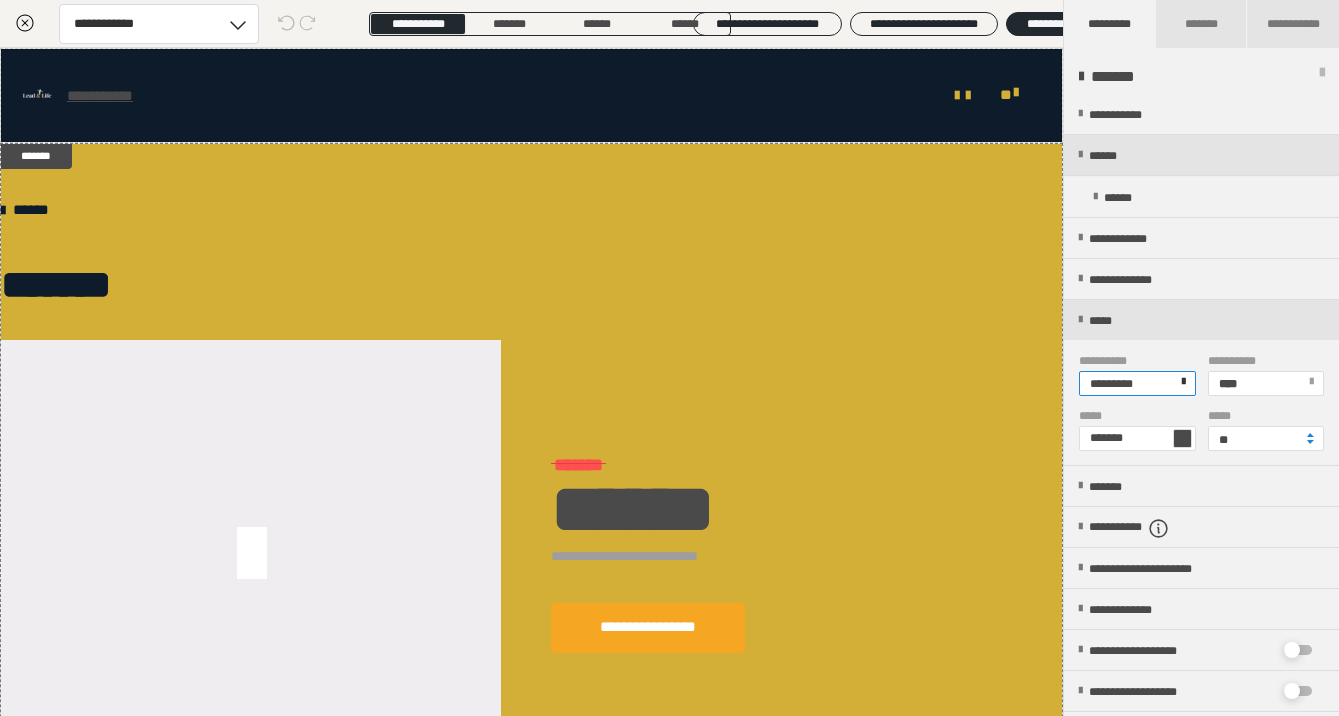 click at bounding box center [1183, 382] 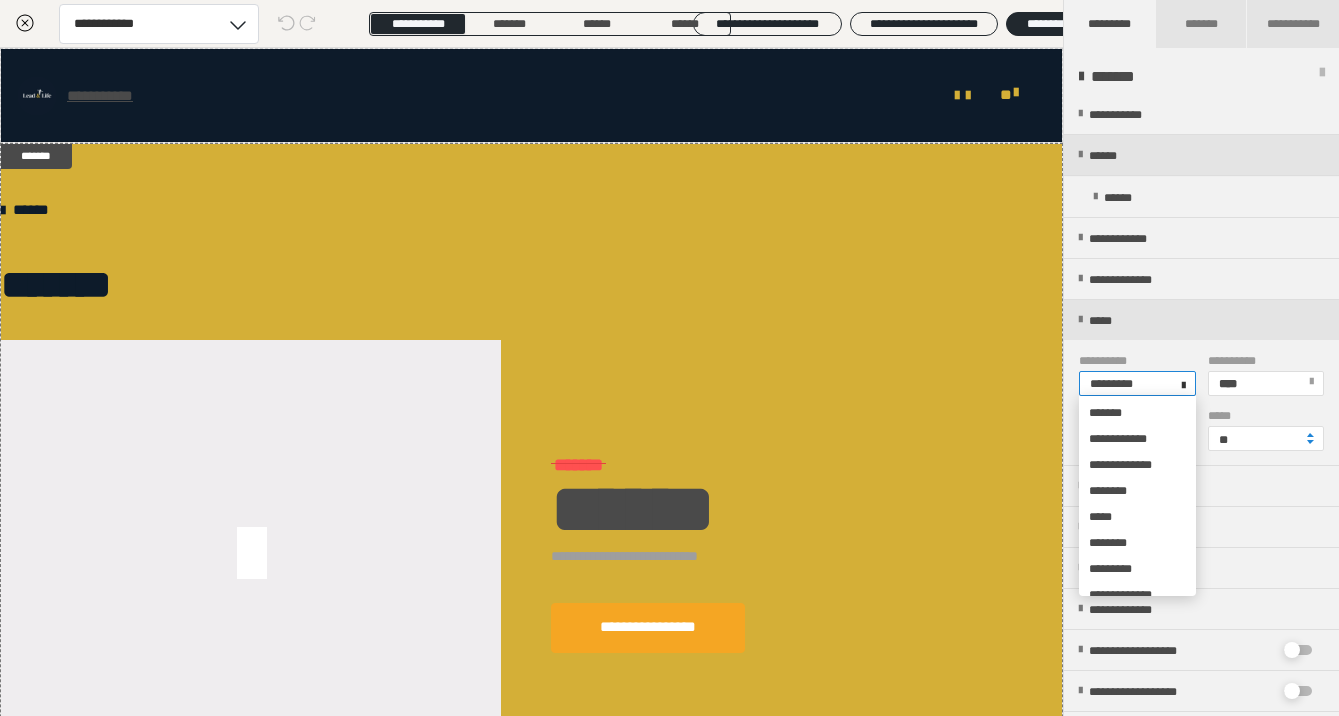 scroll, scrollTop: 1958, scrollLeft: 0, axis: vertical 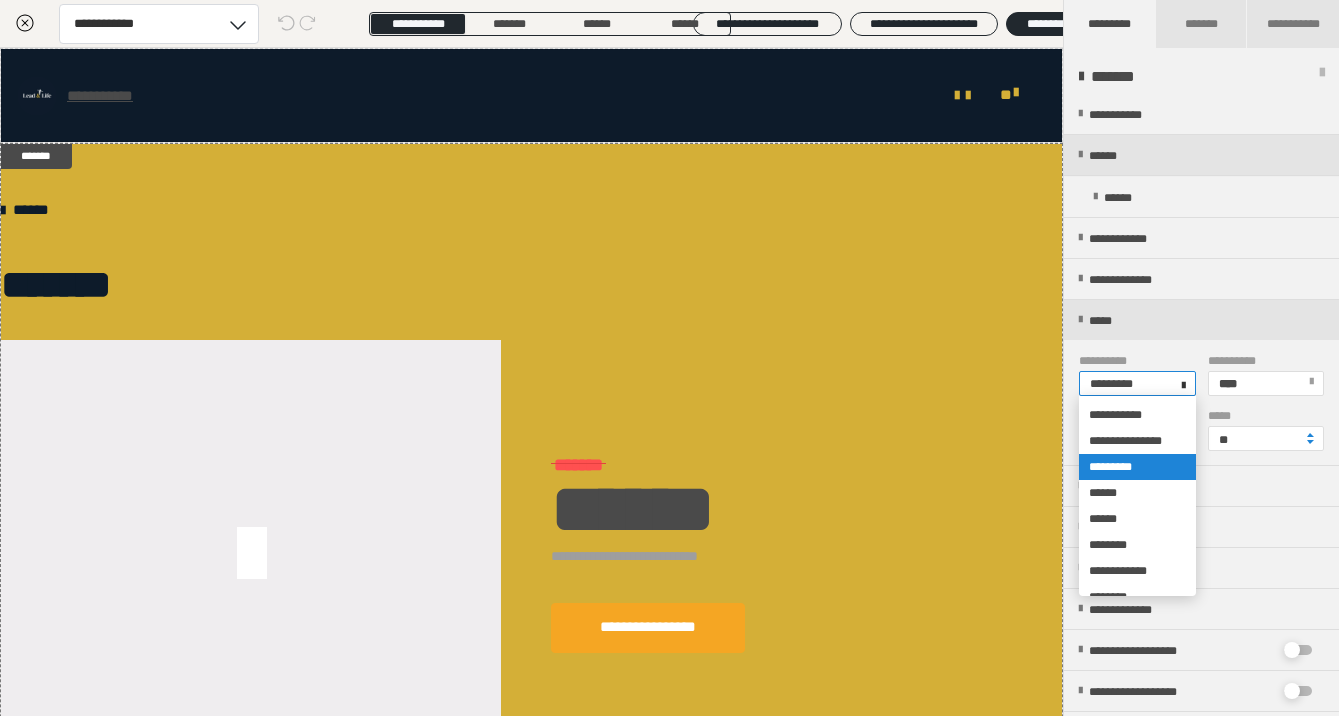 click at bounding box center [1183, 382] 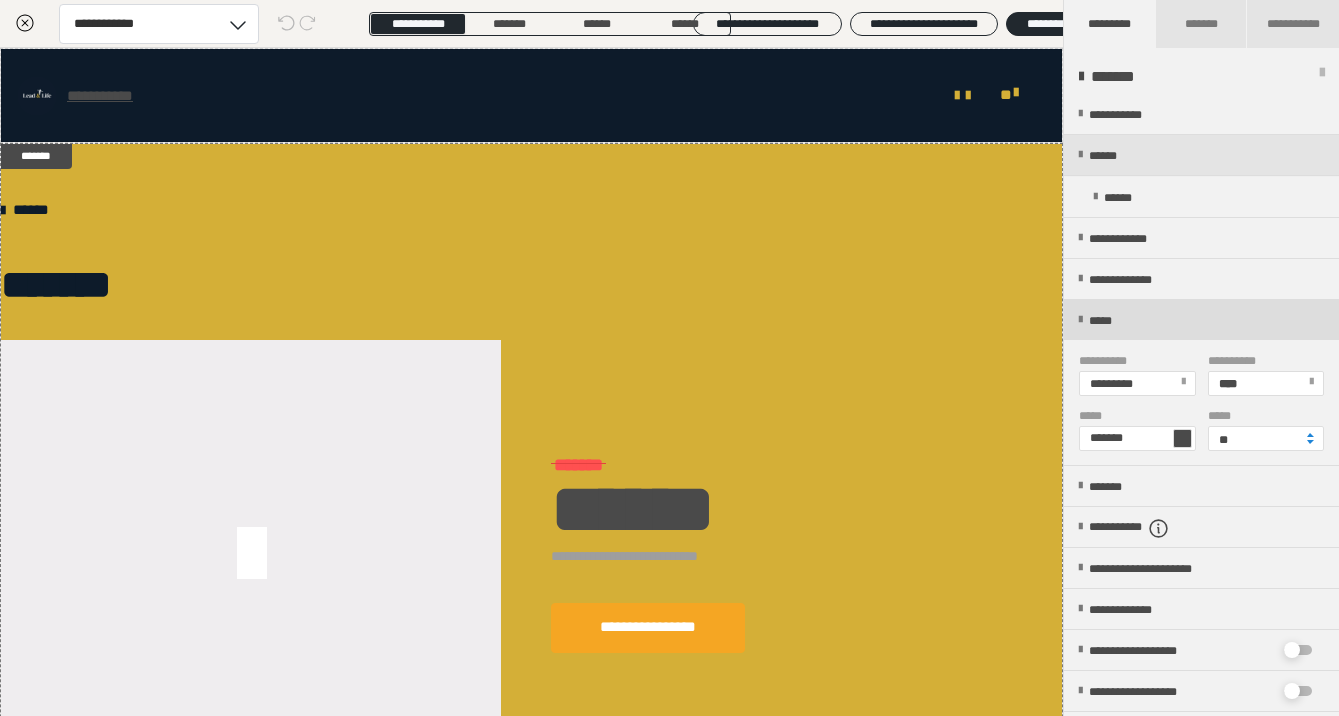click at bounding box center [1080, 320] 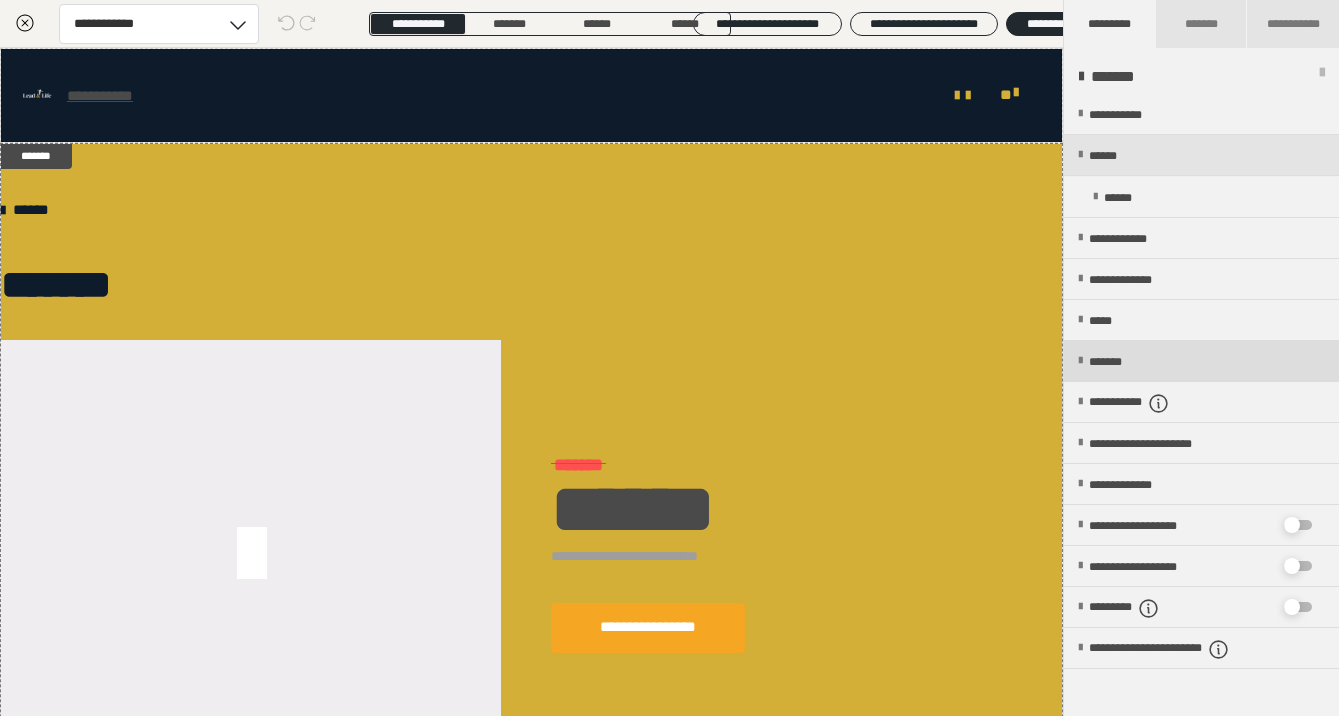 click on "*******" at bounding box center (1201, 361) 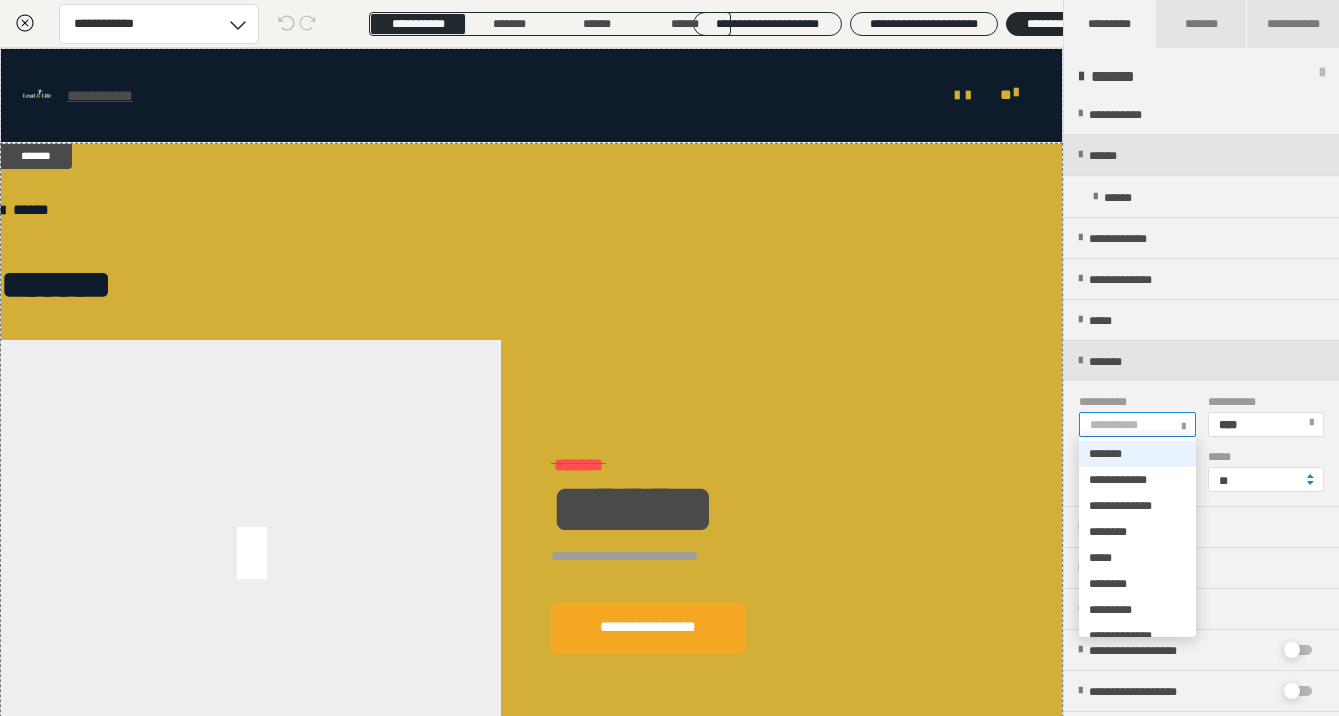 click on "**********" at bounding box center (1118, 425) 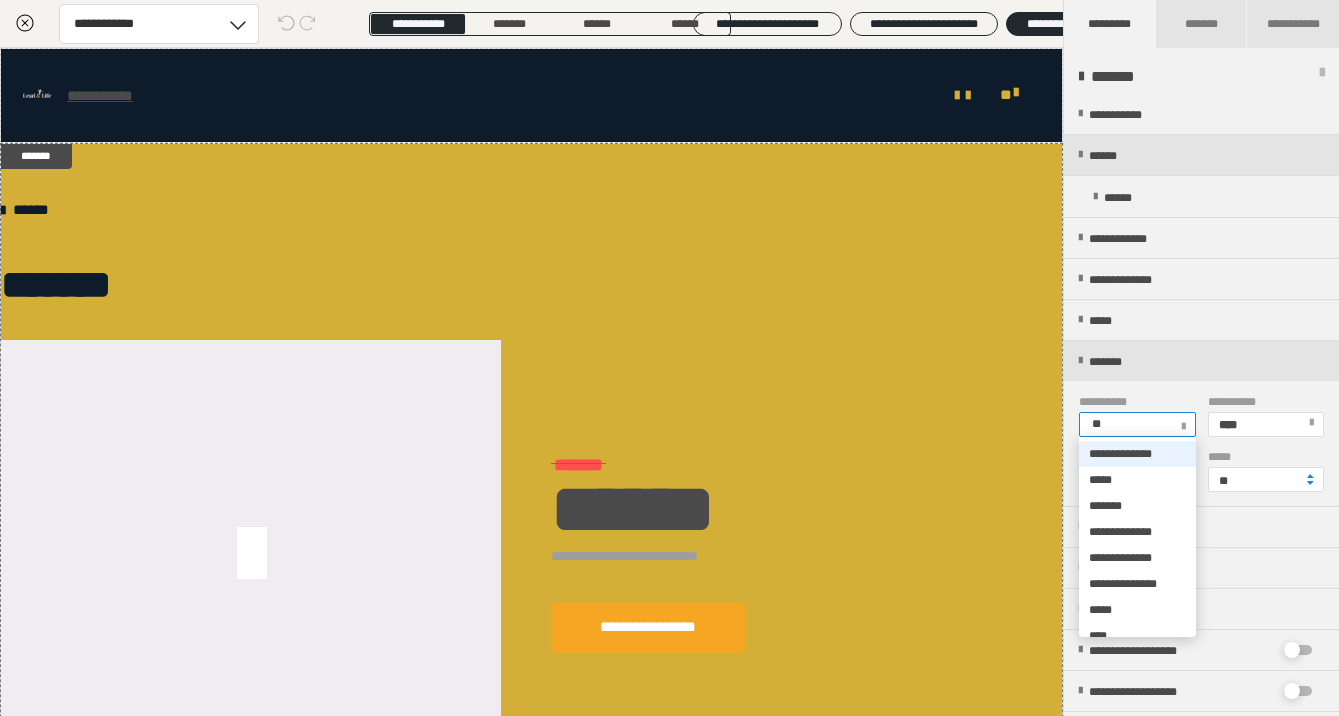 type on "***" 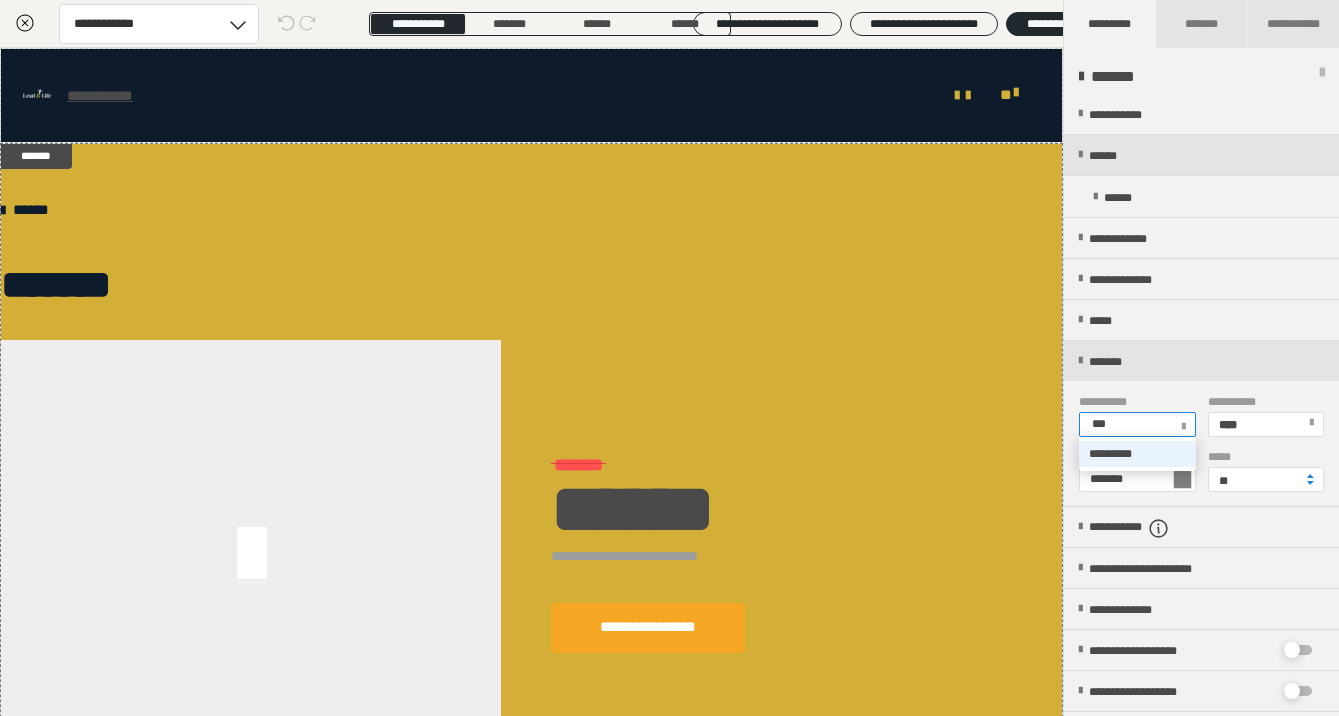 click on "*********" at bounding box center (1110, 454) 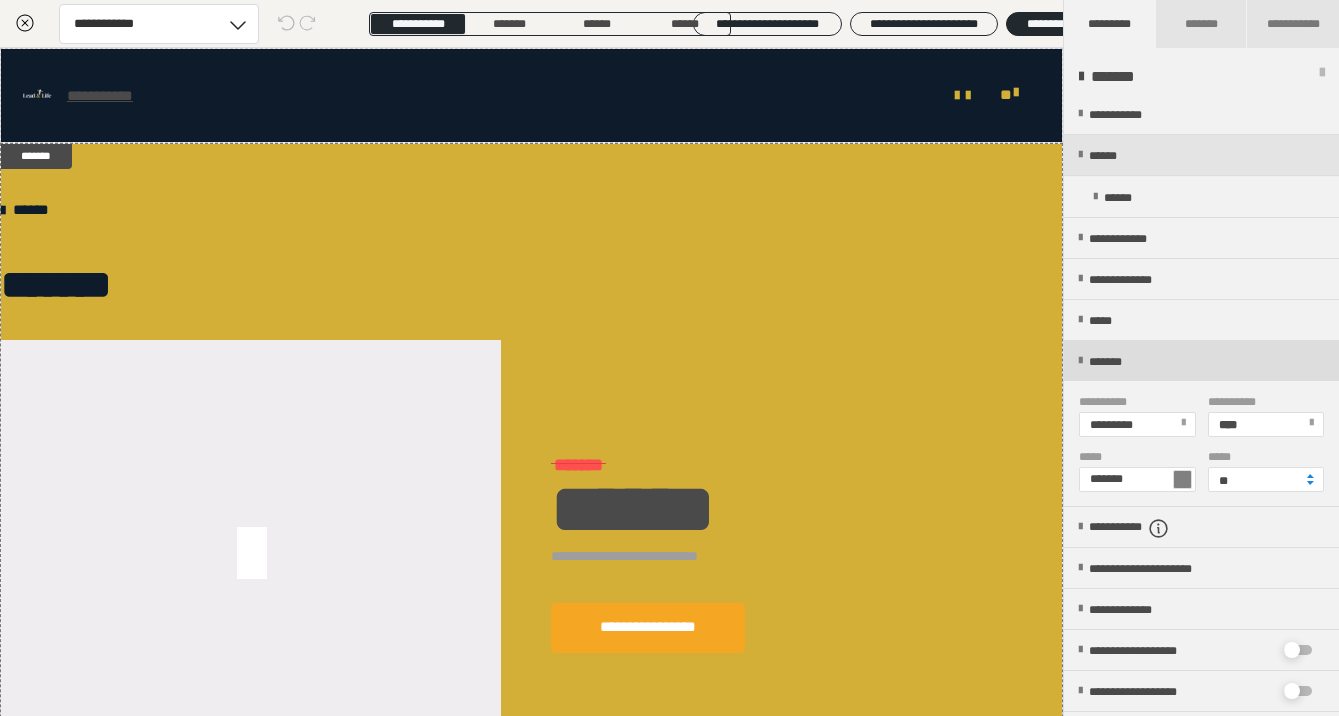 click at bounding box center (1080, 361) 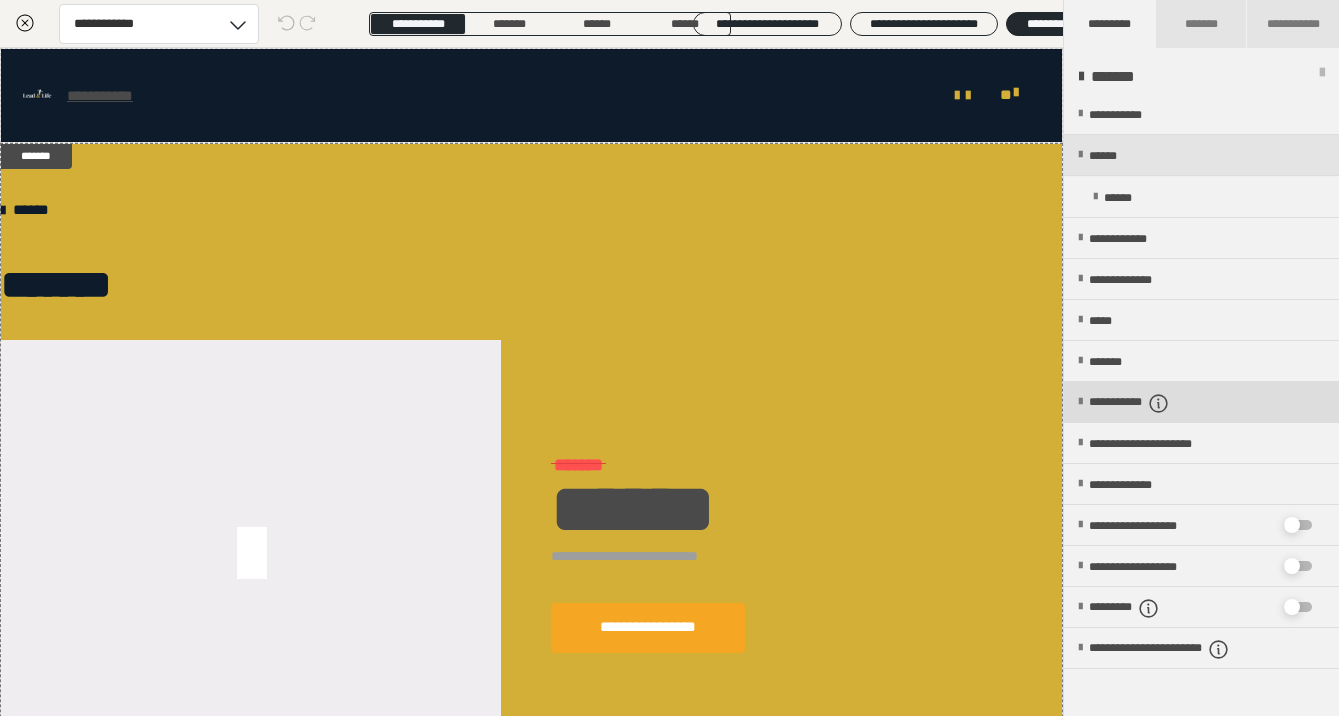 click on "**********" at bounding box center (1201, 402) 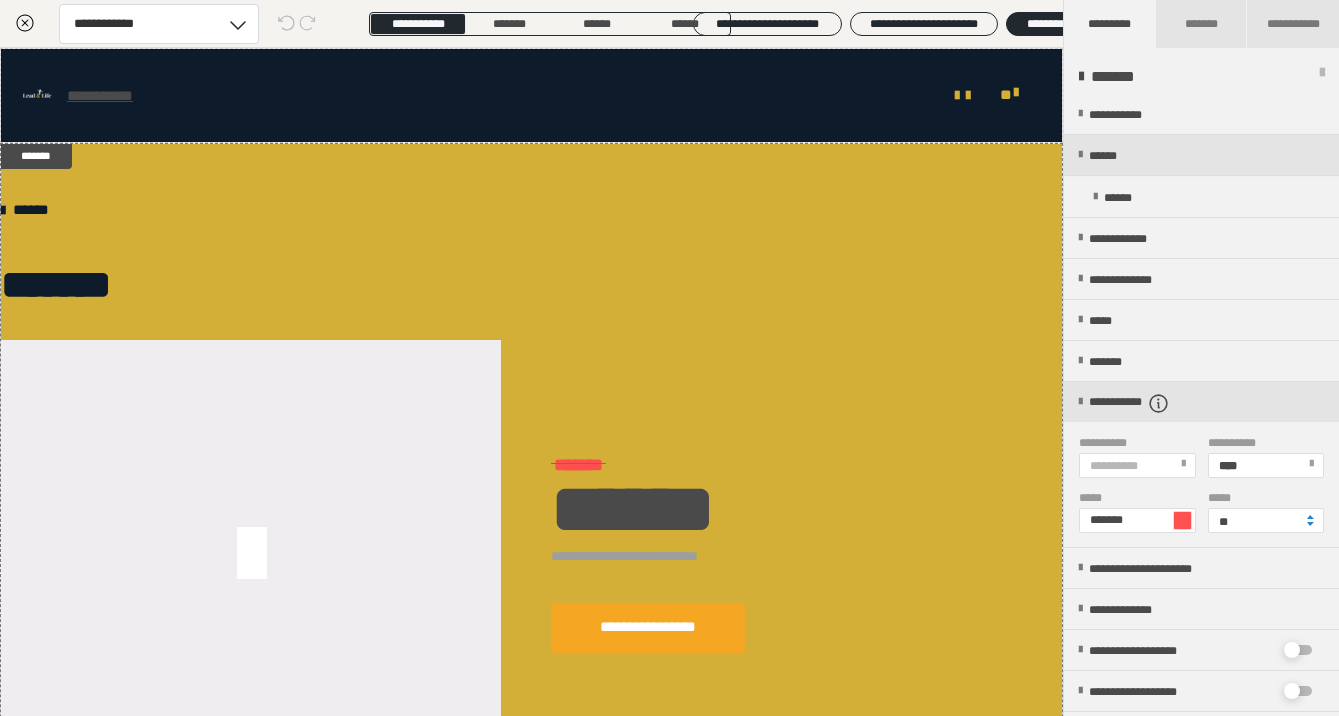 click on "**********" at bounding box center (1118, 466) 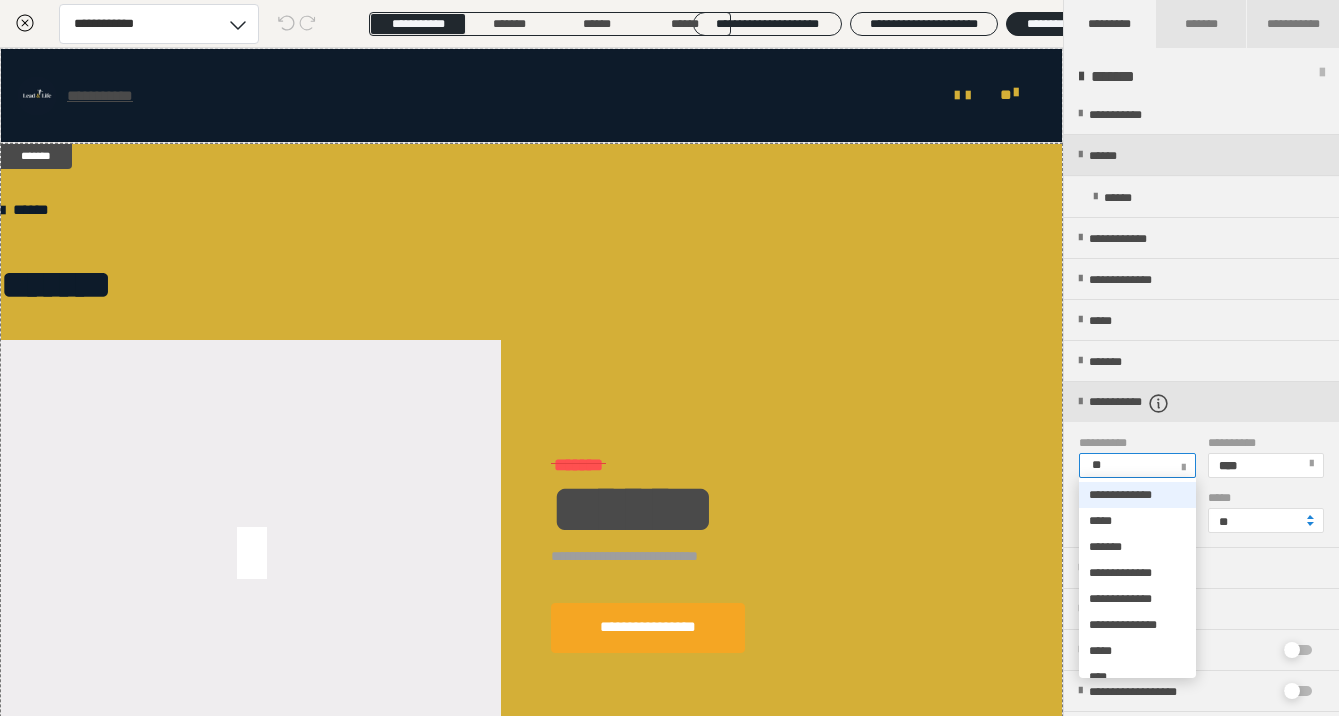 type on "***" 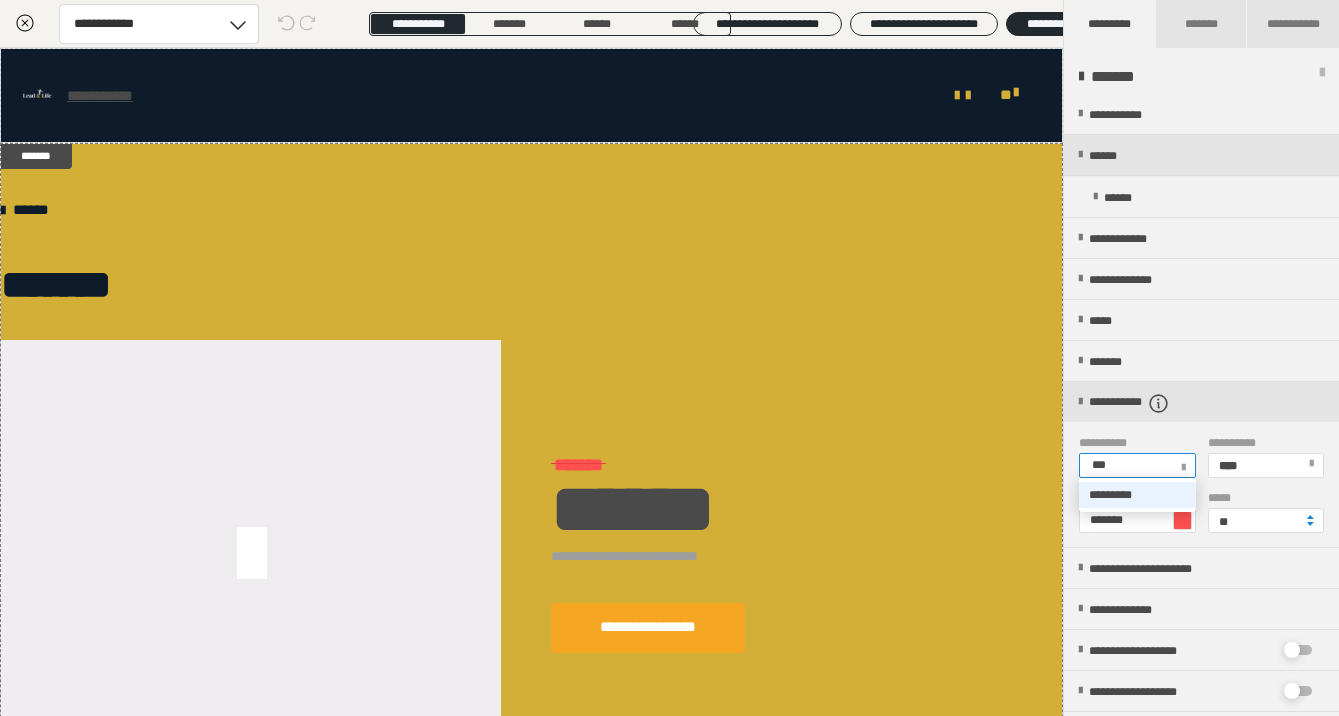 click on "*********" at bounding box center (1110, 495) 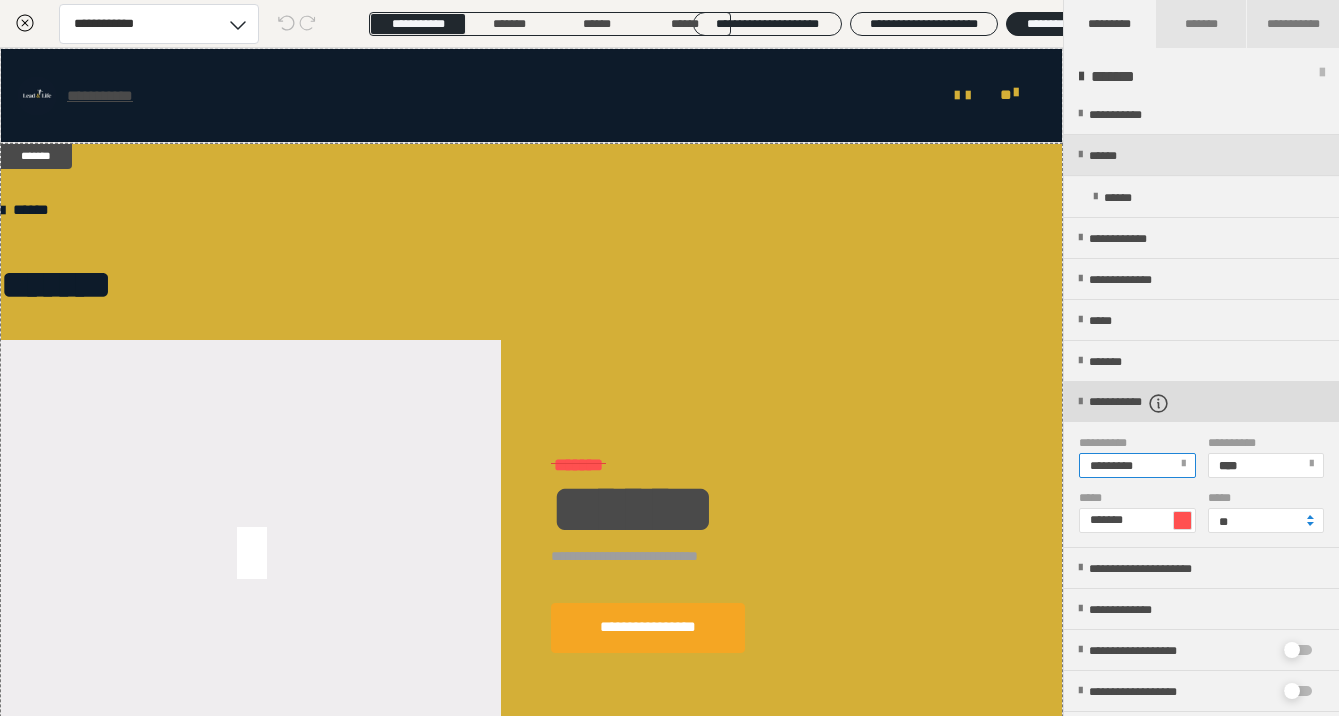 click at bounding box center [1080, 402] 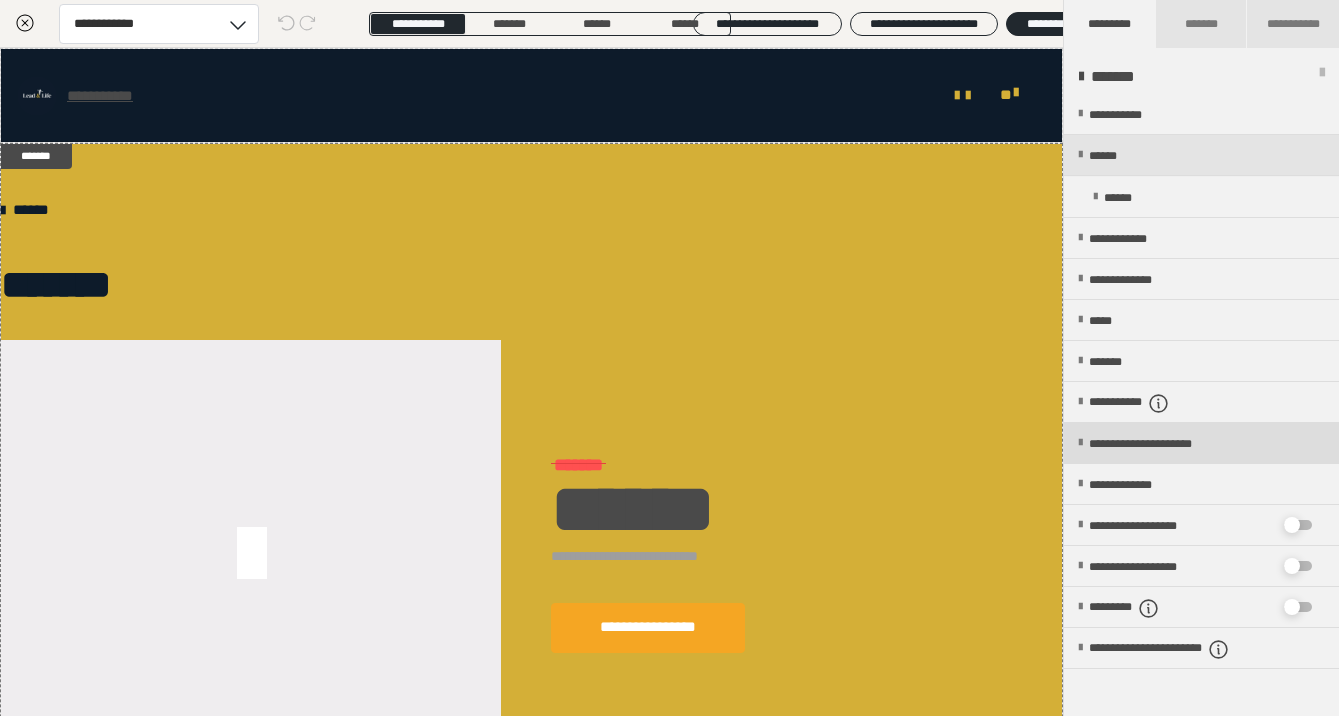 click at bounding box center [1080, 443] 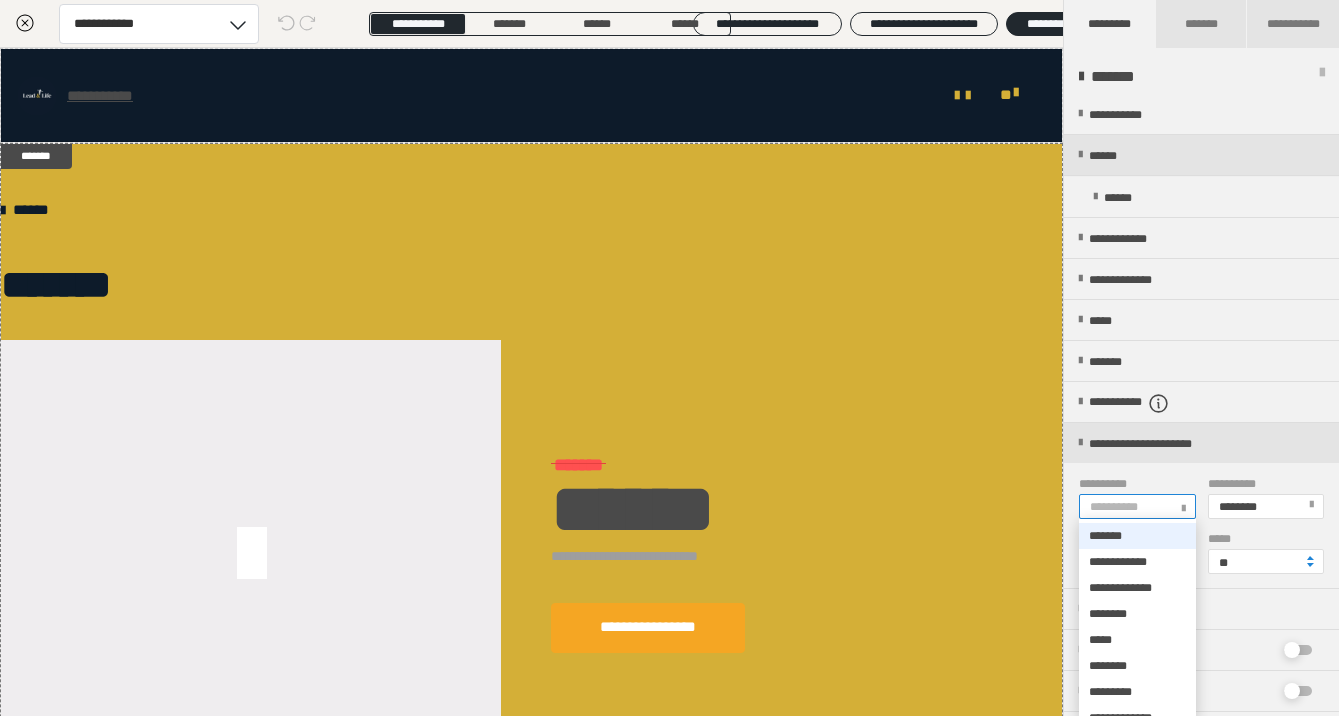 click on "**********" at bounding box center (1136, 506) 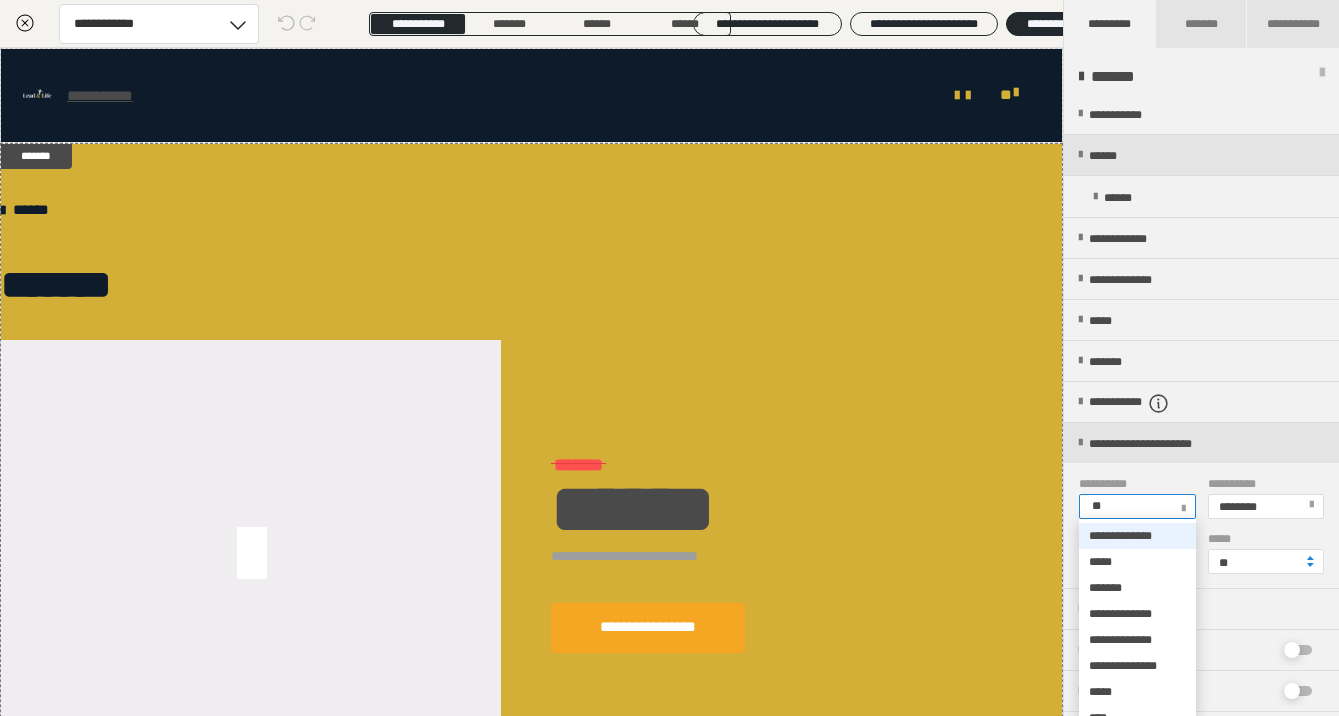 type on "***" 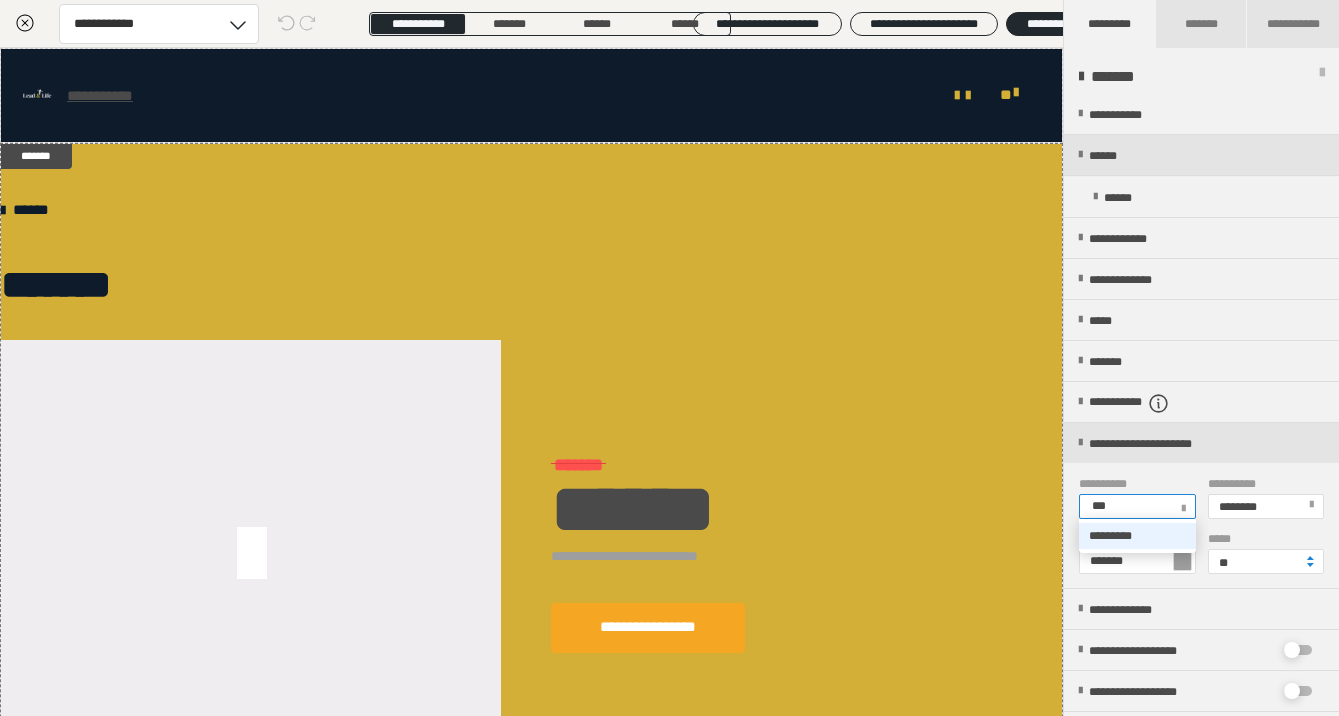 click on "*********" at bounding box center [1110, 536] 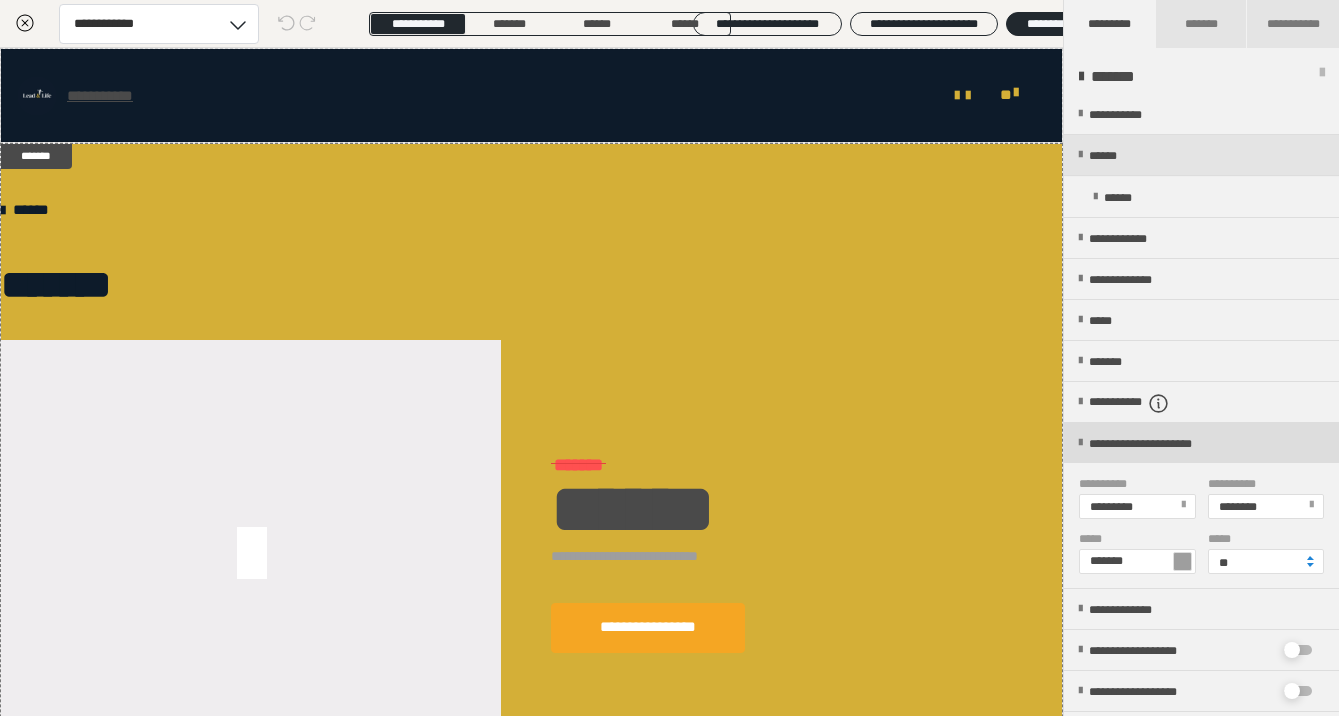click on "**********" at bounding box center (1201, 443) 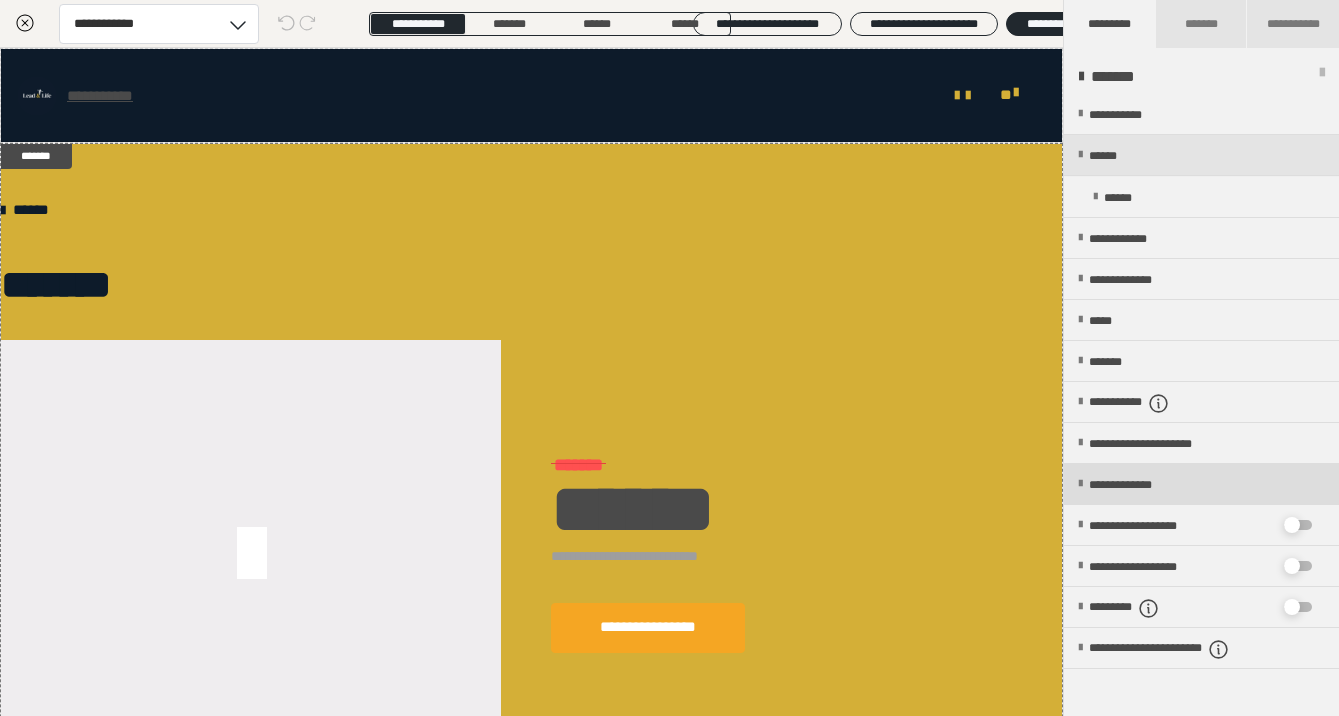 click on "**********" at bounding box center [1201, 484] 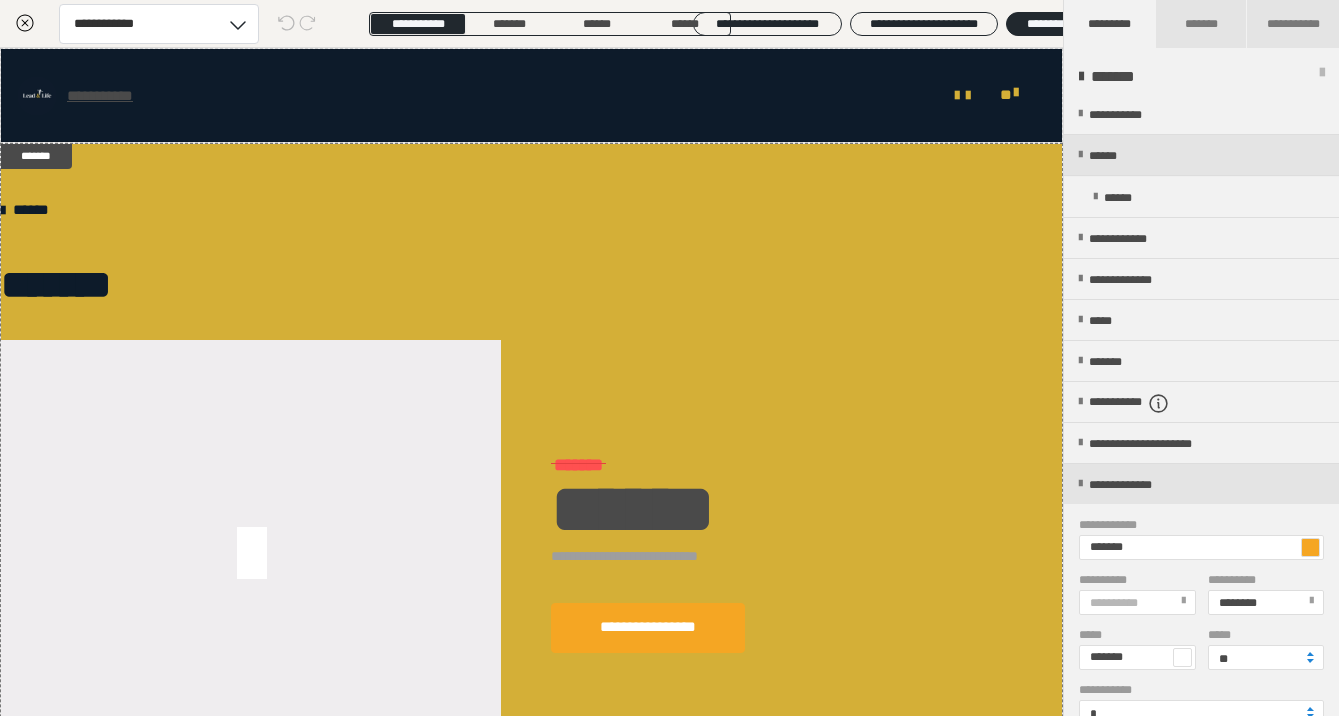 click on "**********" at bounding box center (1201, 525) 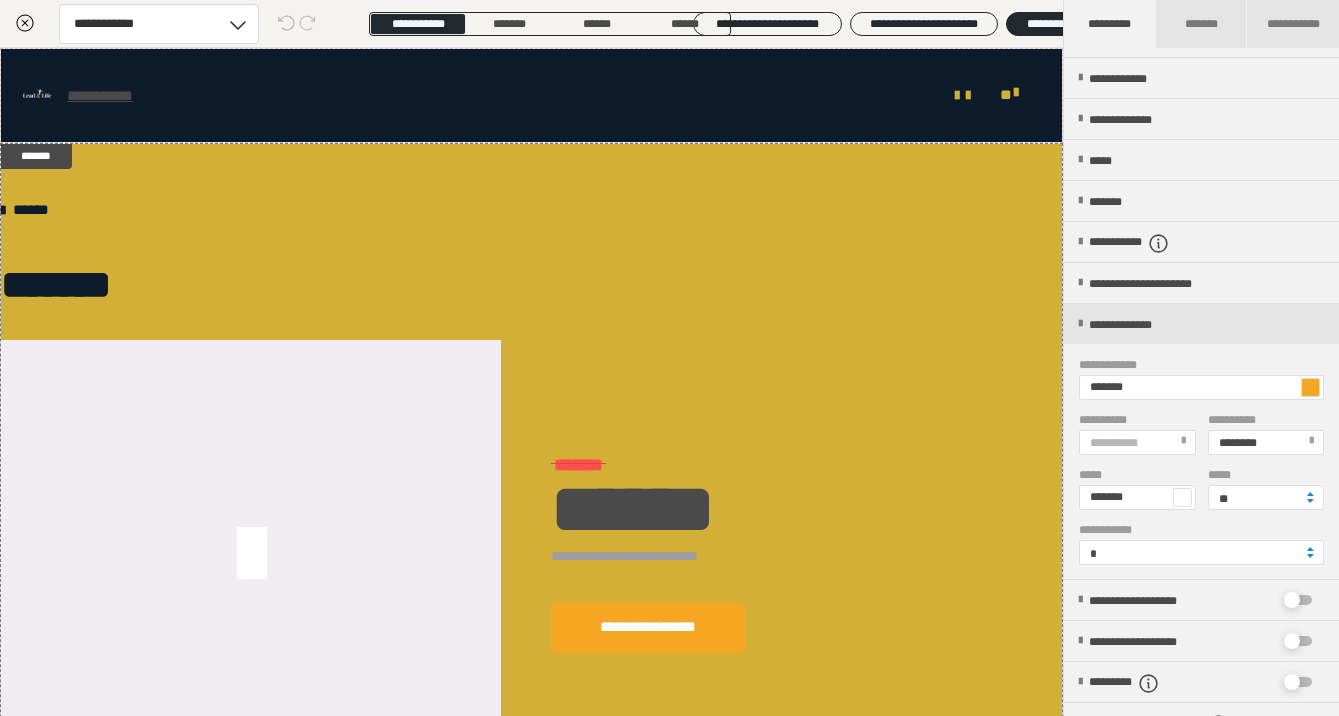 scroll, scrollTop: 200, scrollLeft: 0, axis: vertical 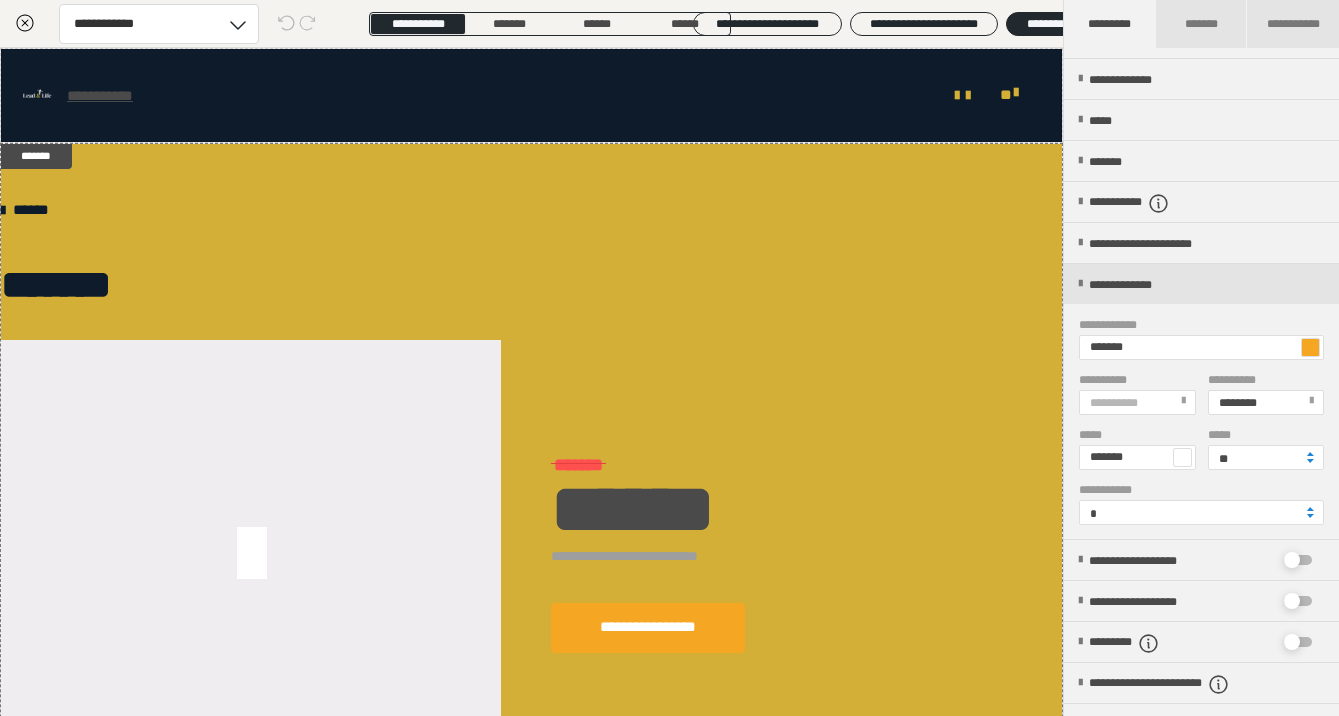 click at bounding box center (1310, 347) 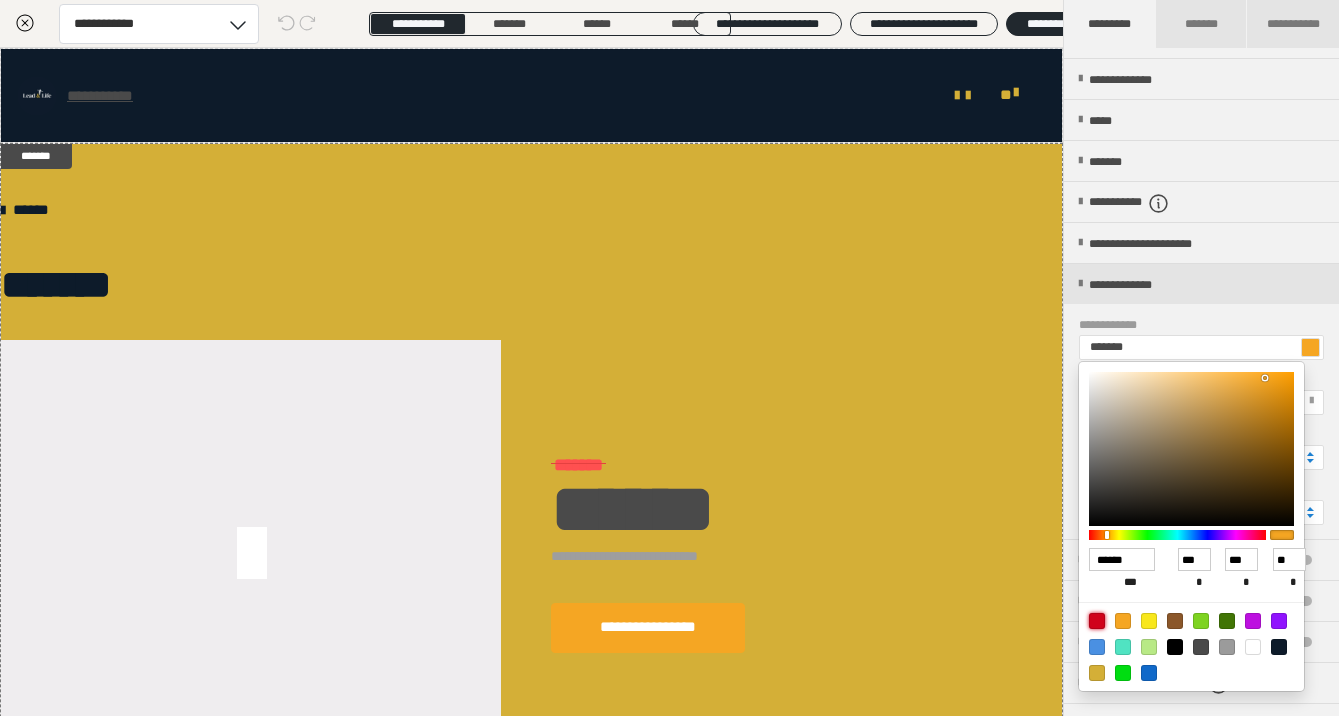 click at bounding box center (1097, 621) 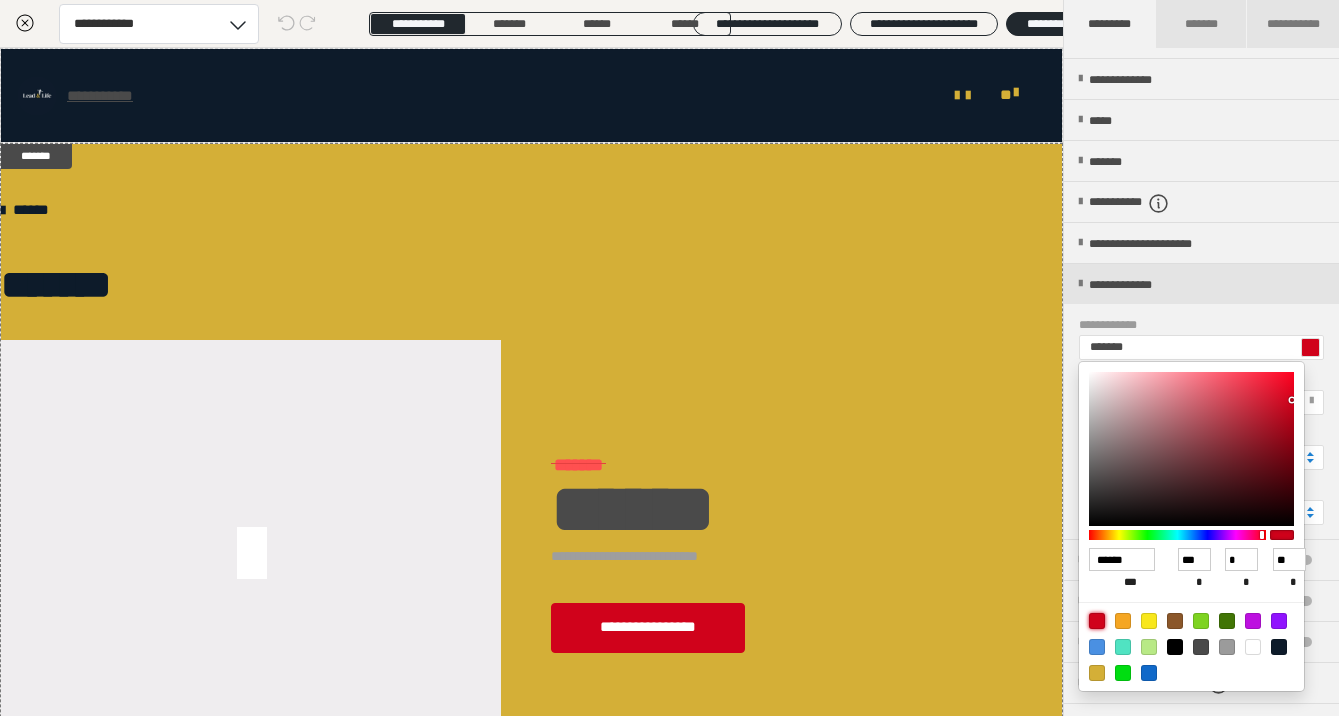 type on "*******" 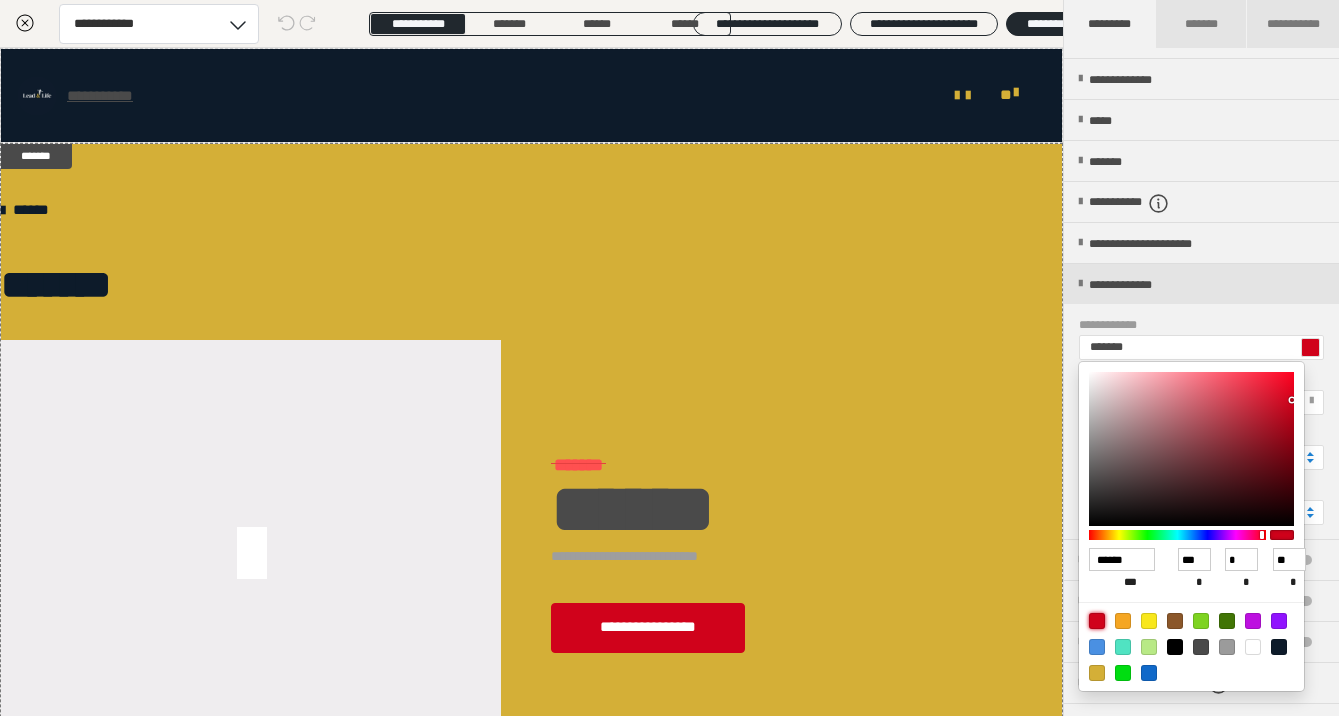 click at bounding box center (669, 358) 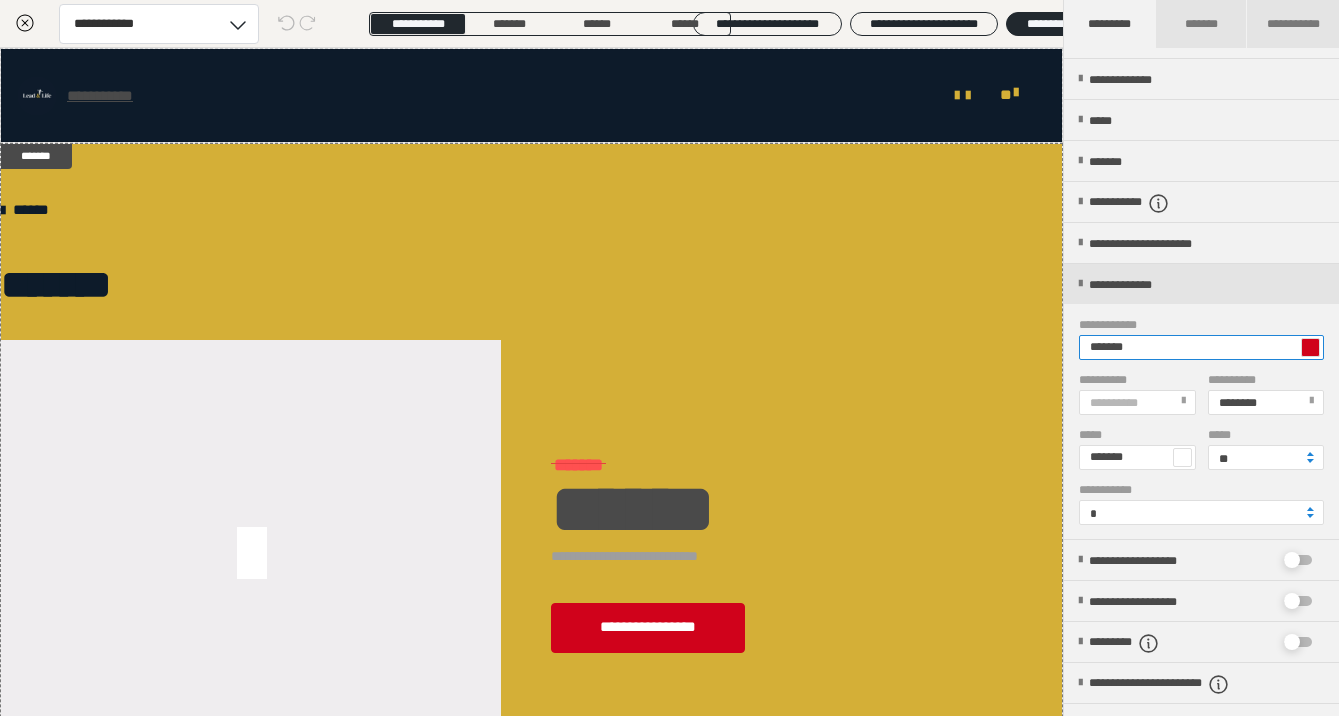 click on "*******" at bounding box center (1201, 347) 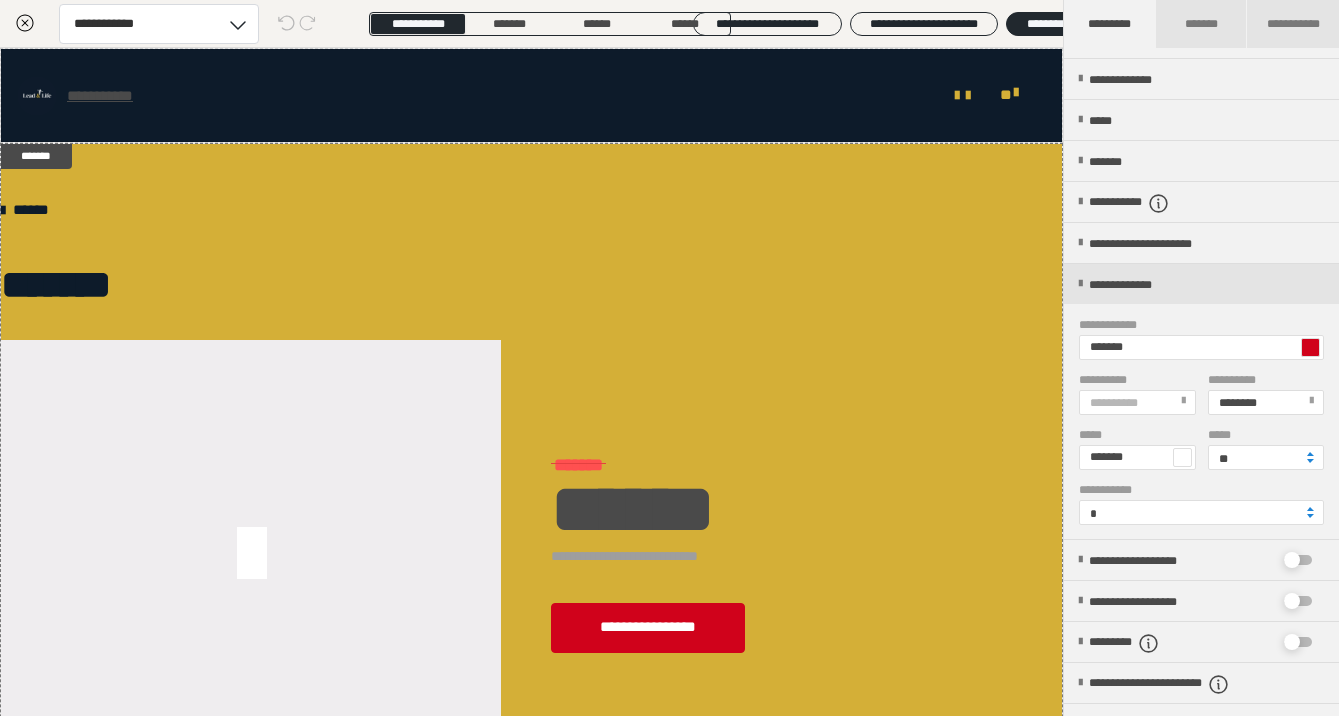 click at bounding box center (1310, 347) 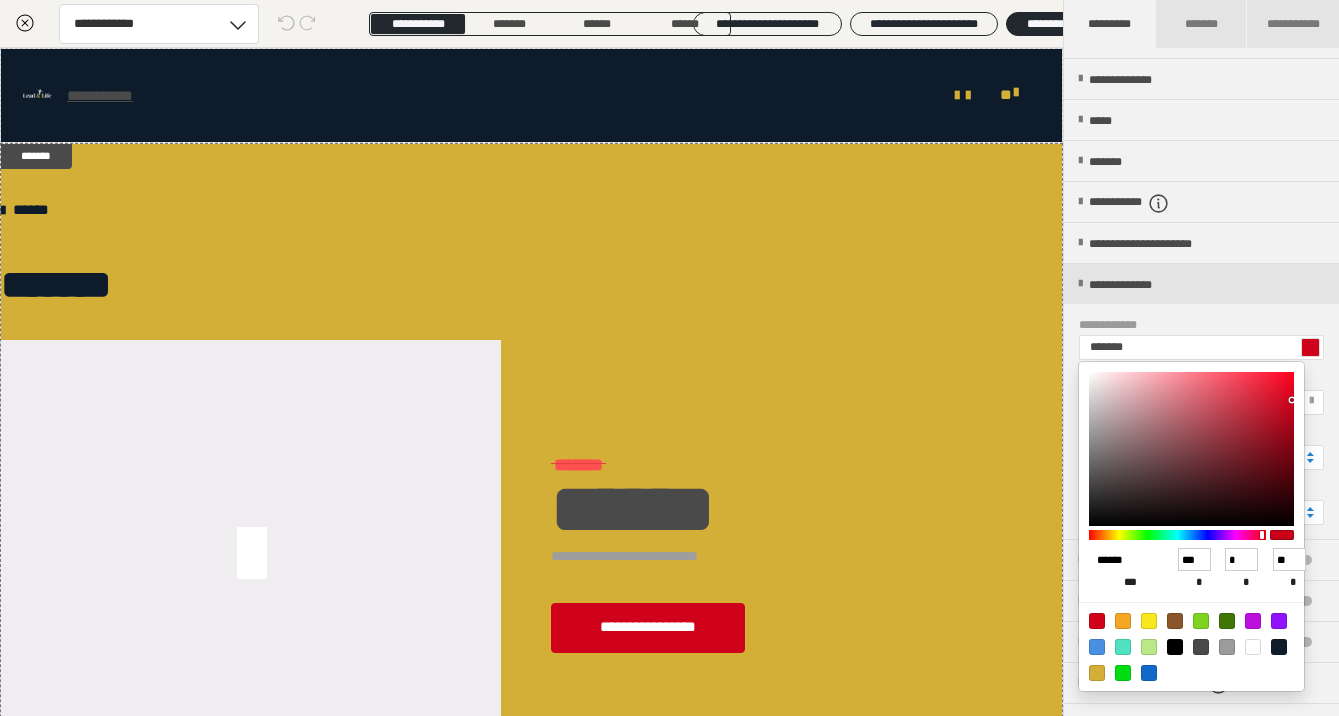 click on "******" at bounding box center [1122, 560] 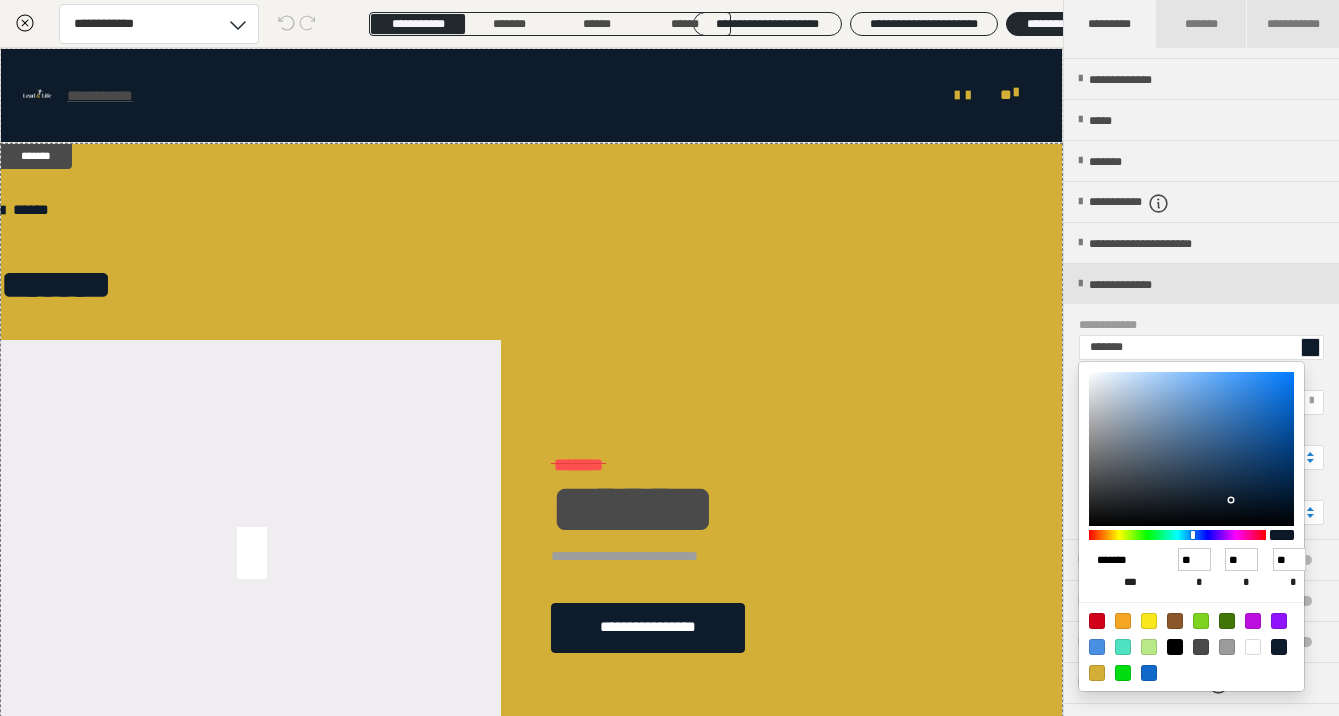 type on "*******" 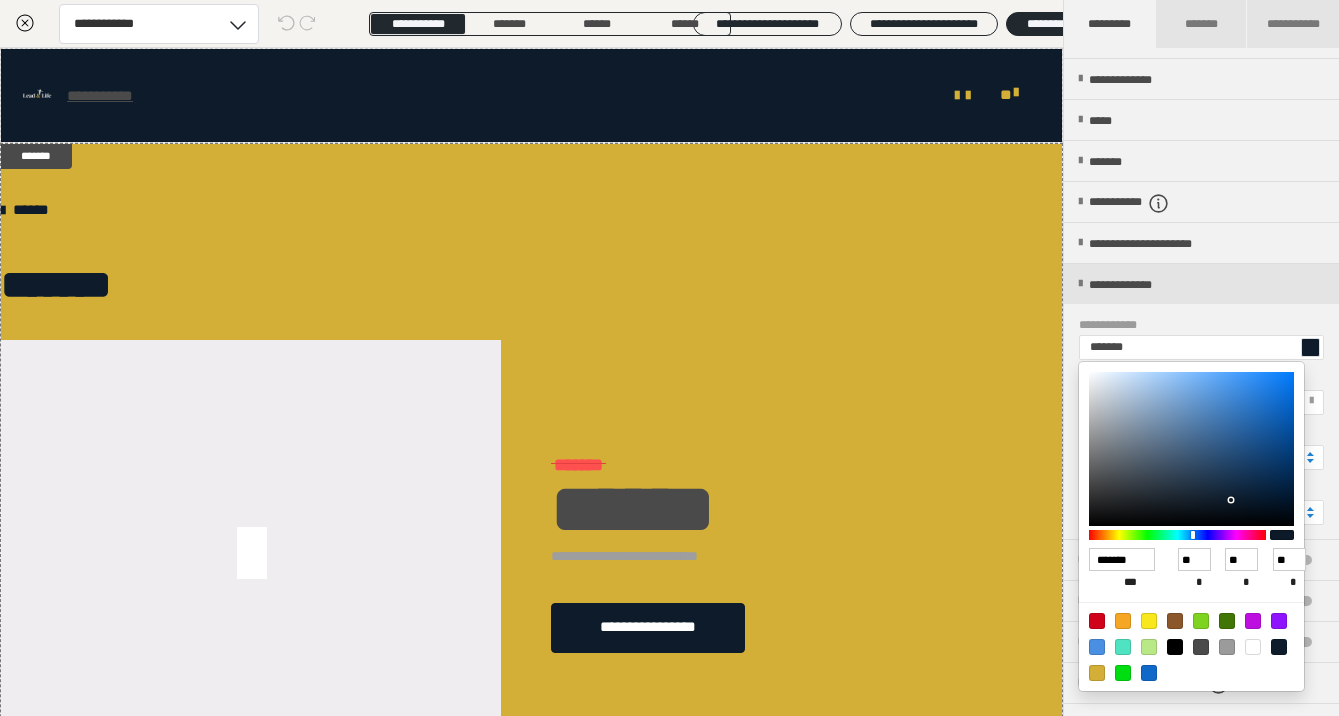 type on "******" 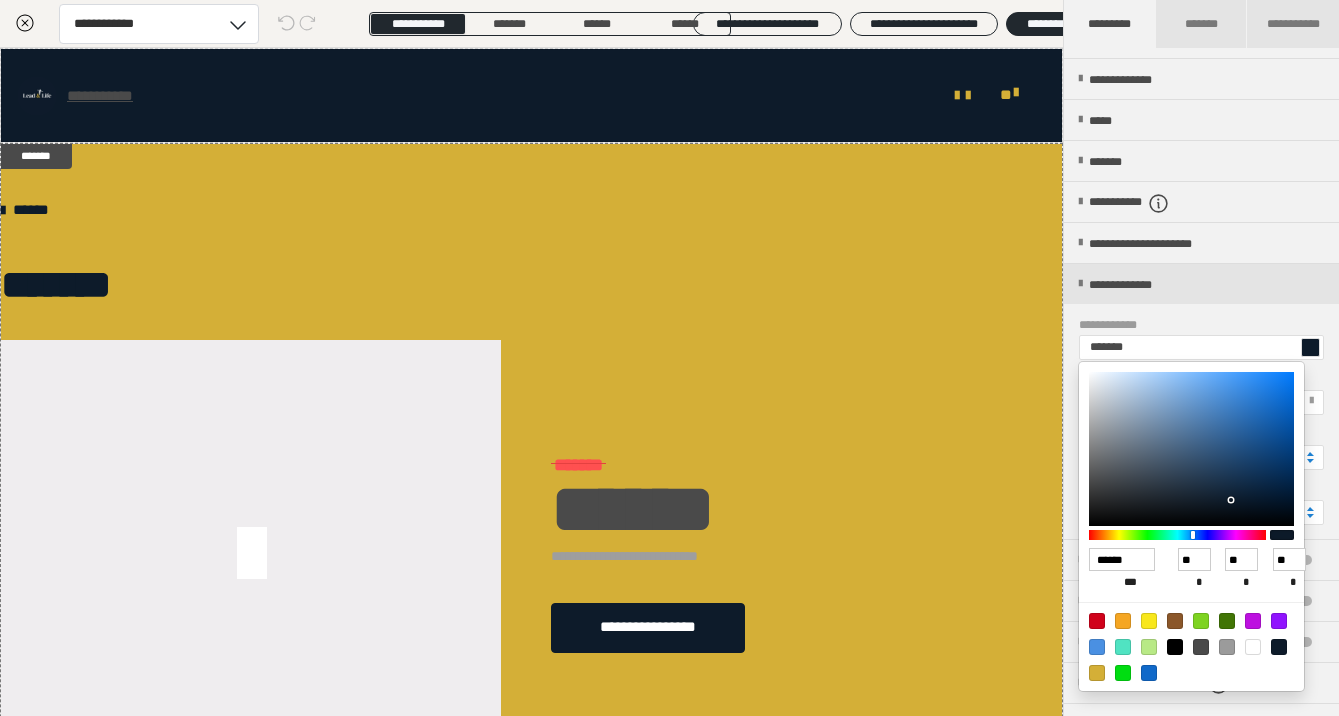 click at bounding box center [669, 358] 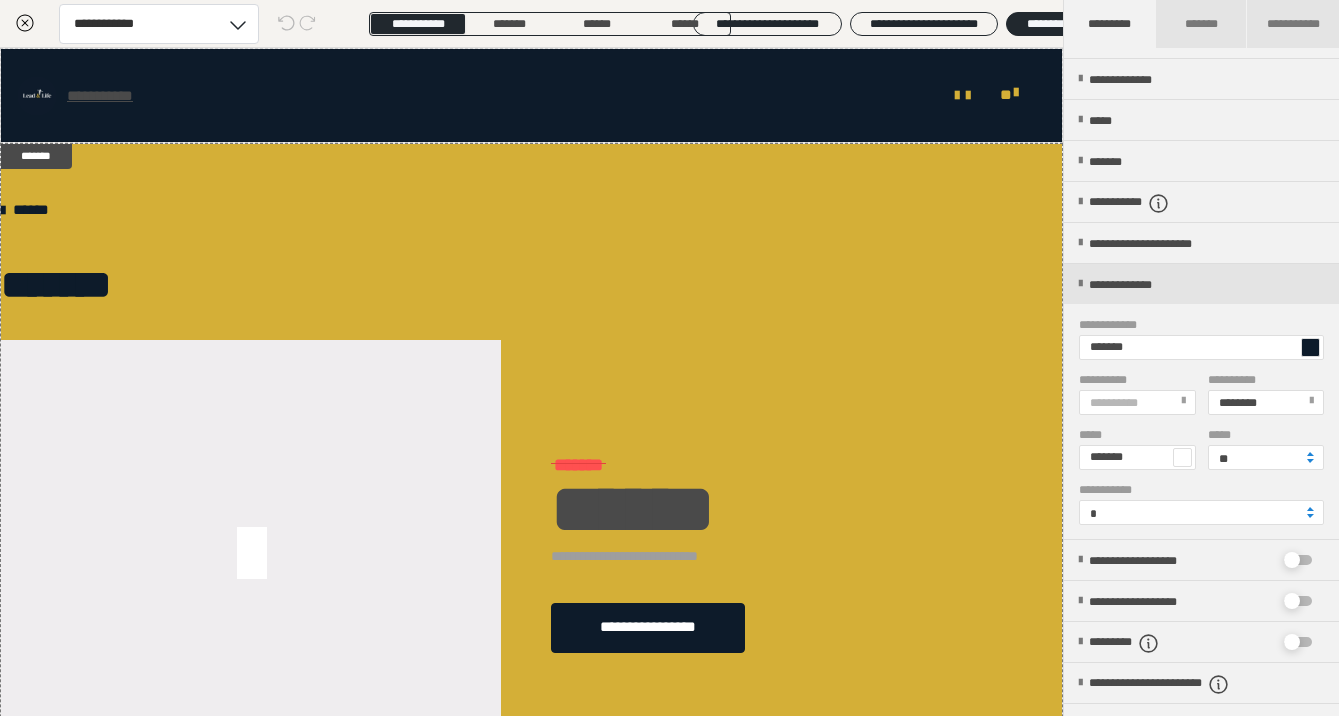 click on "**********" at bounding box center (1136, 402) 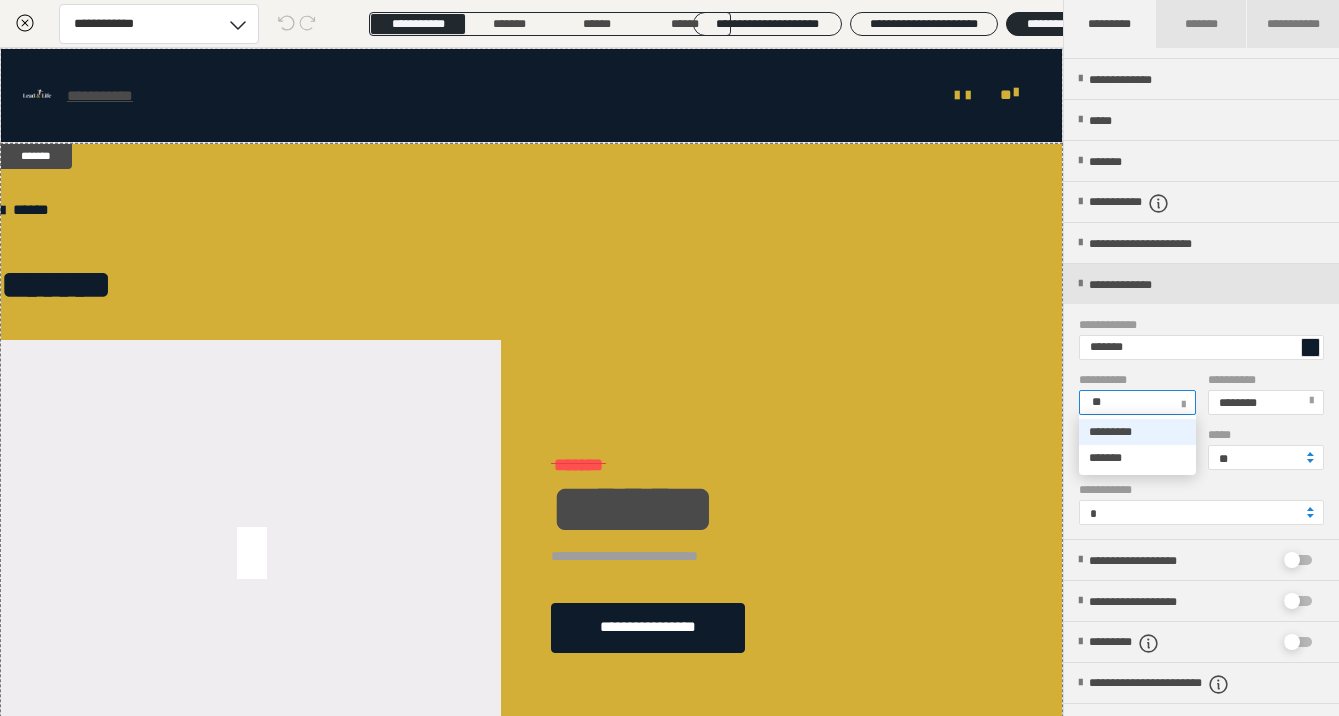 type on "***" 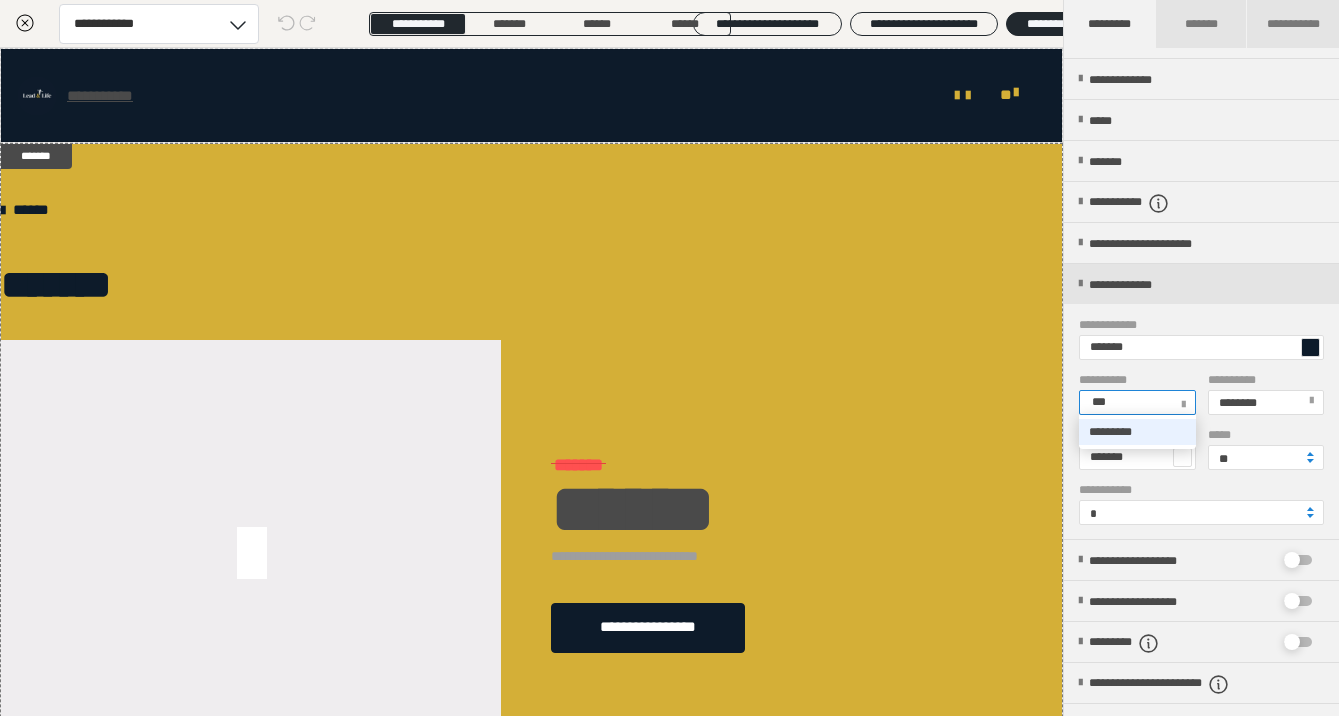 click on "*********" at bounding box center [1137, 432] 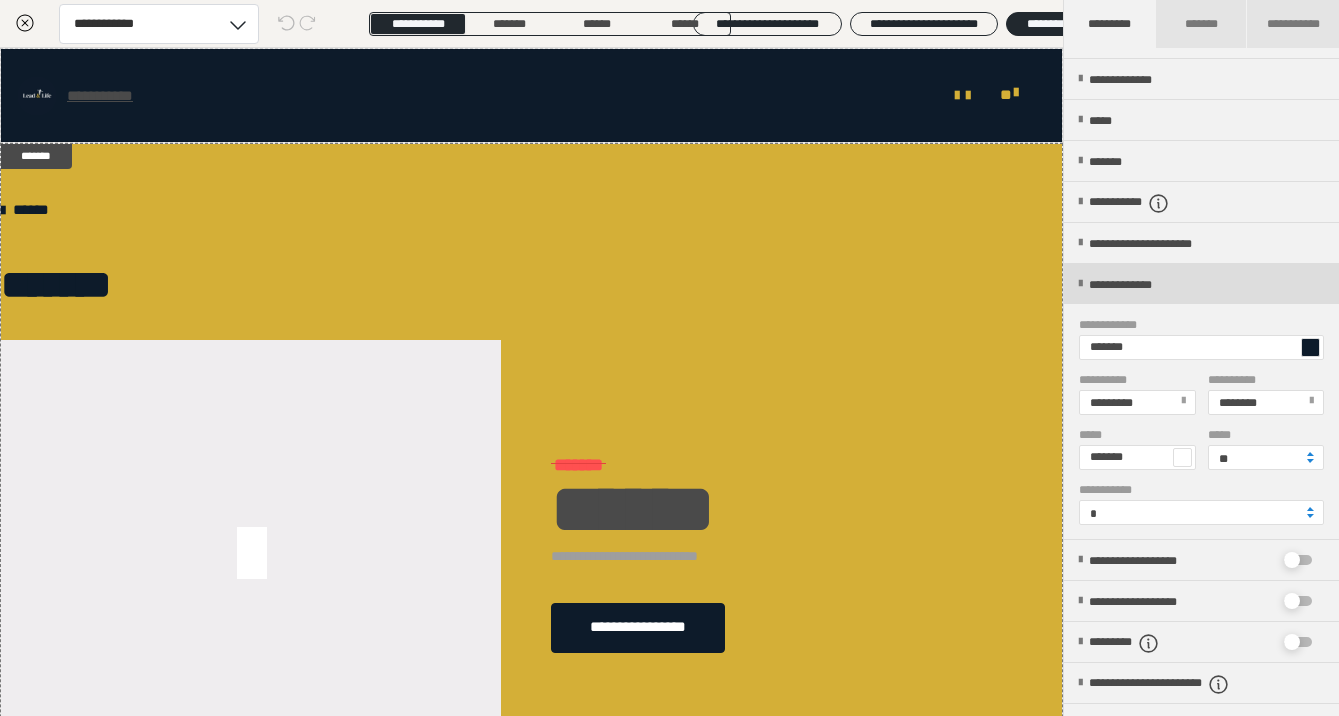 click on "**********" at bounding box center [1201, 284] 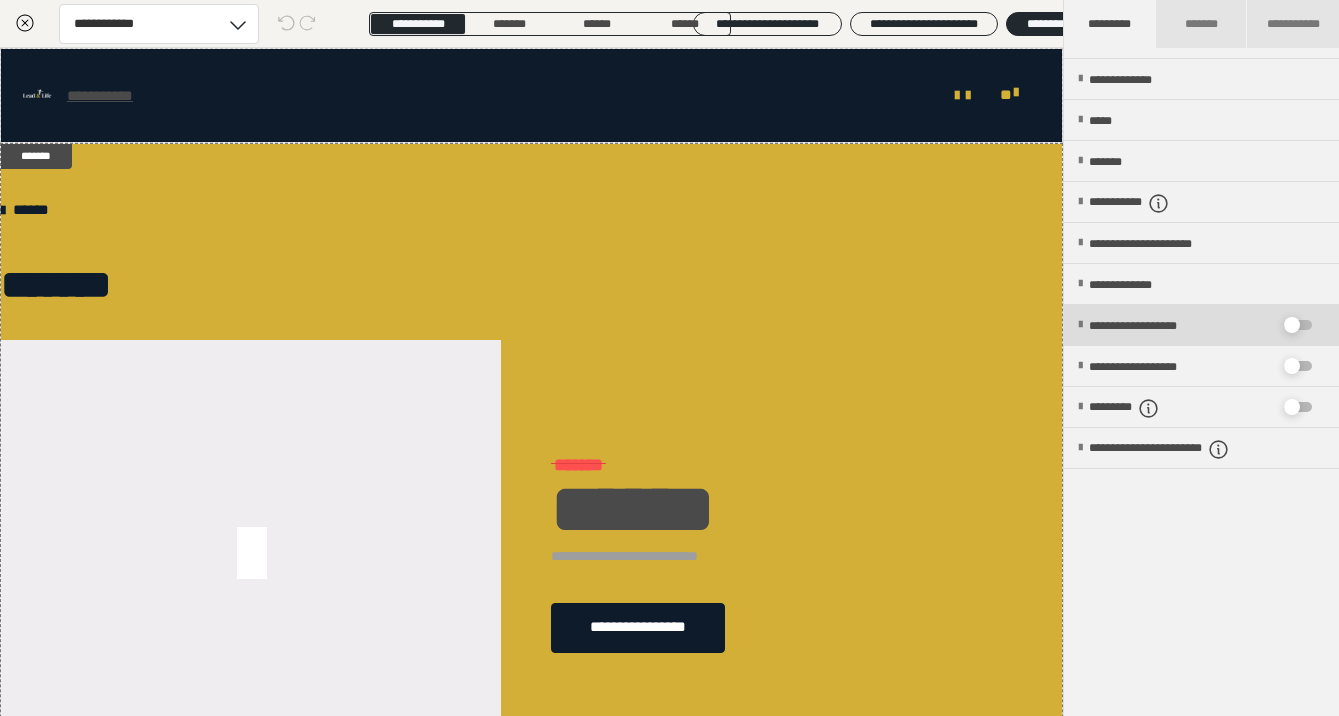 click on "**********" at bounding box center [1181, 325] 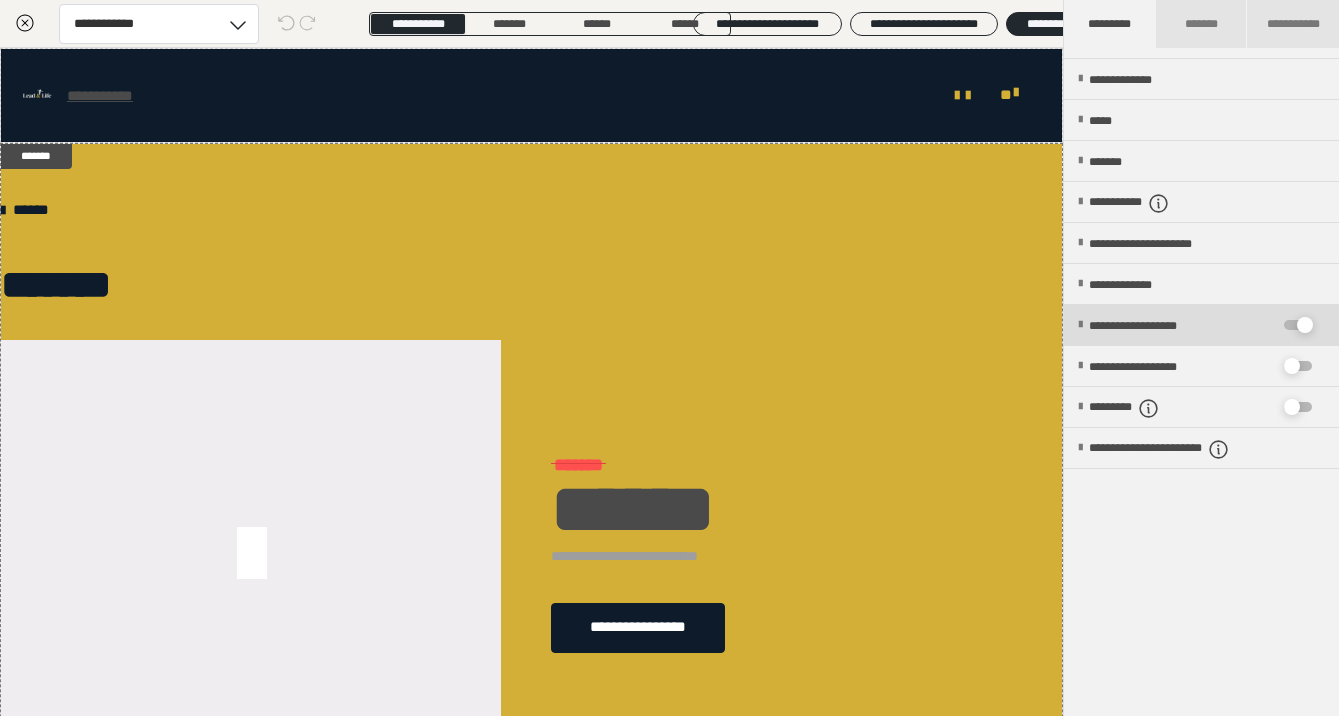 checkbox on "****" 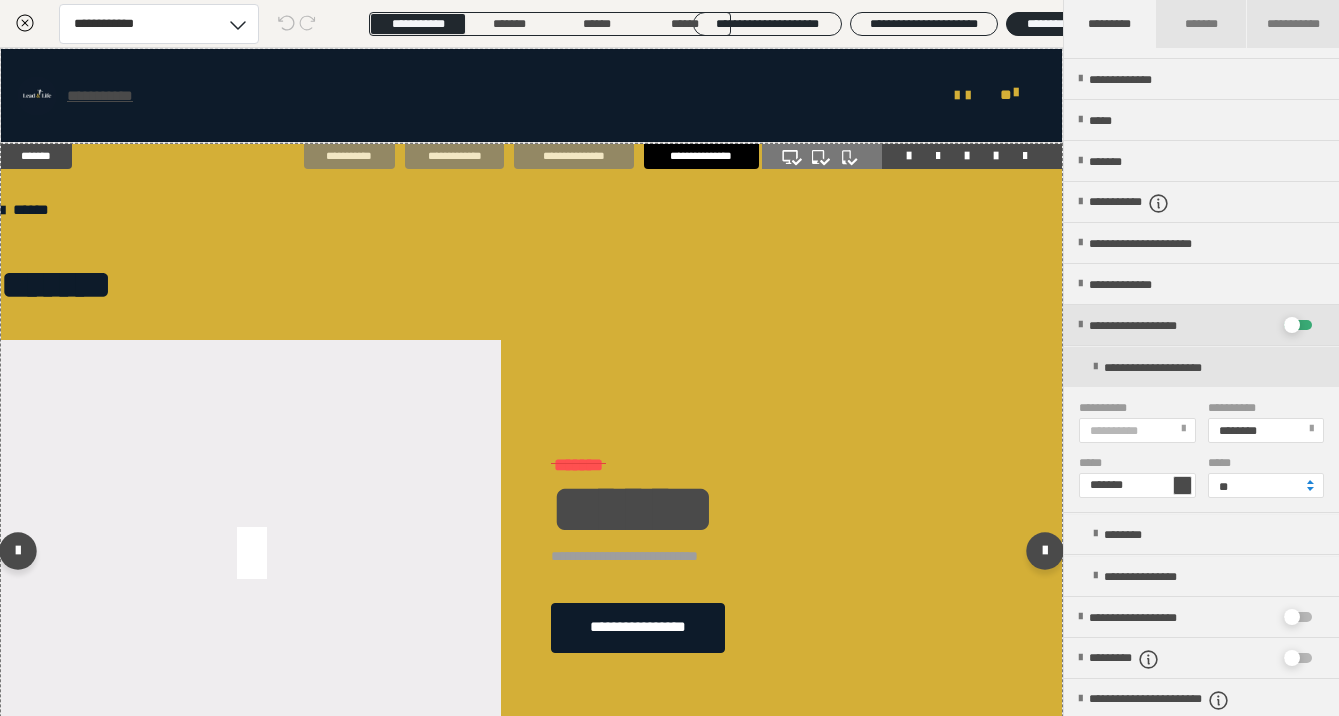 click on "**********" at bounding box center (806, 554) 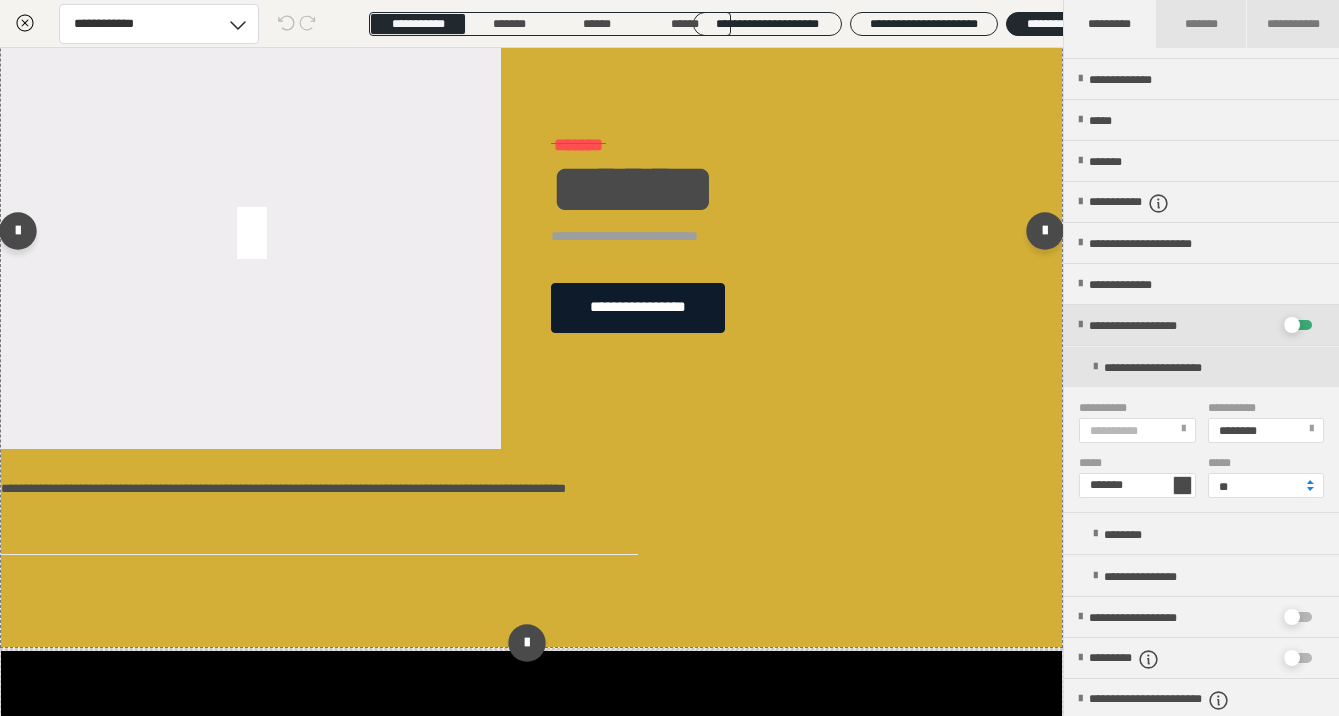 scroll, scrollTop: 360, scrollLeft: 0, axis: vertical 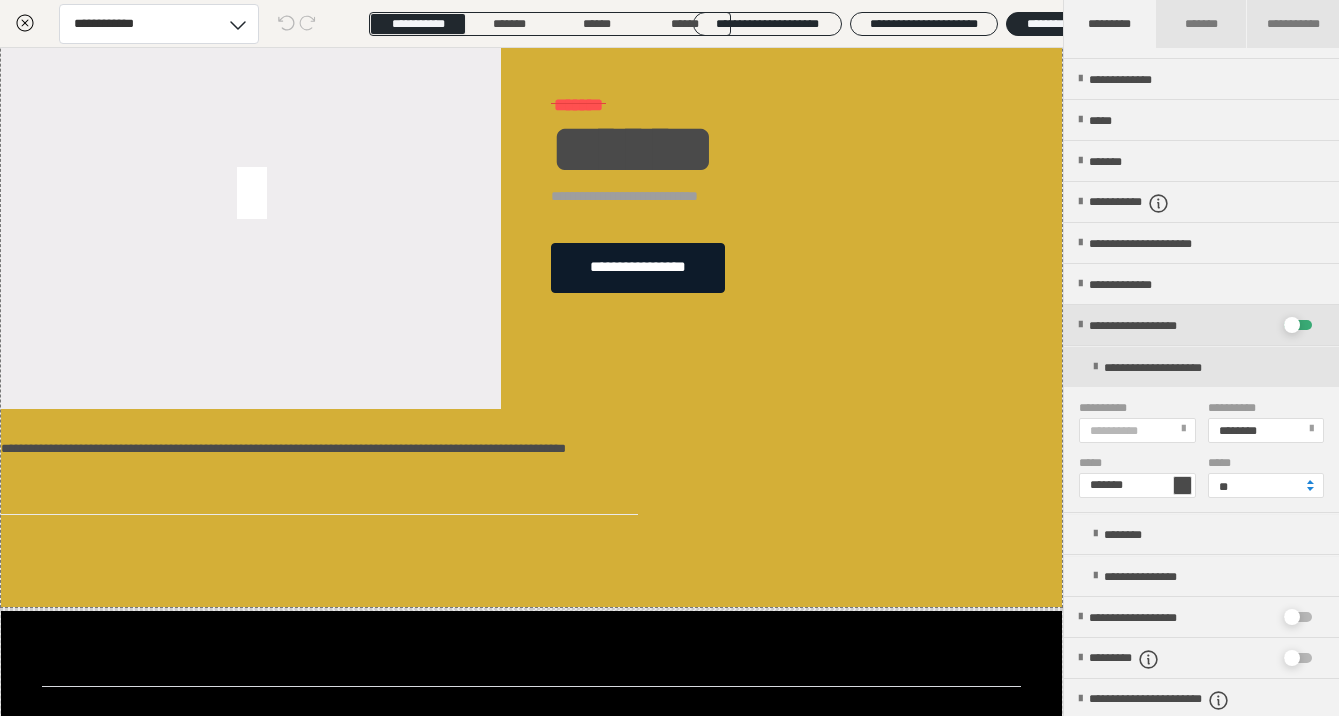 click on "**********" at bounding box center [1136, 430] 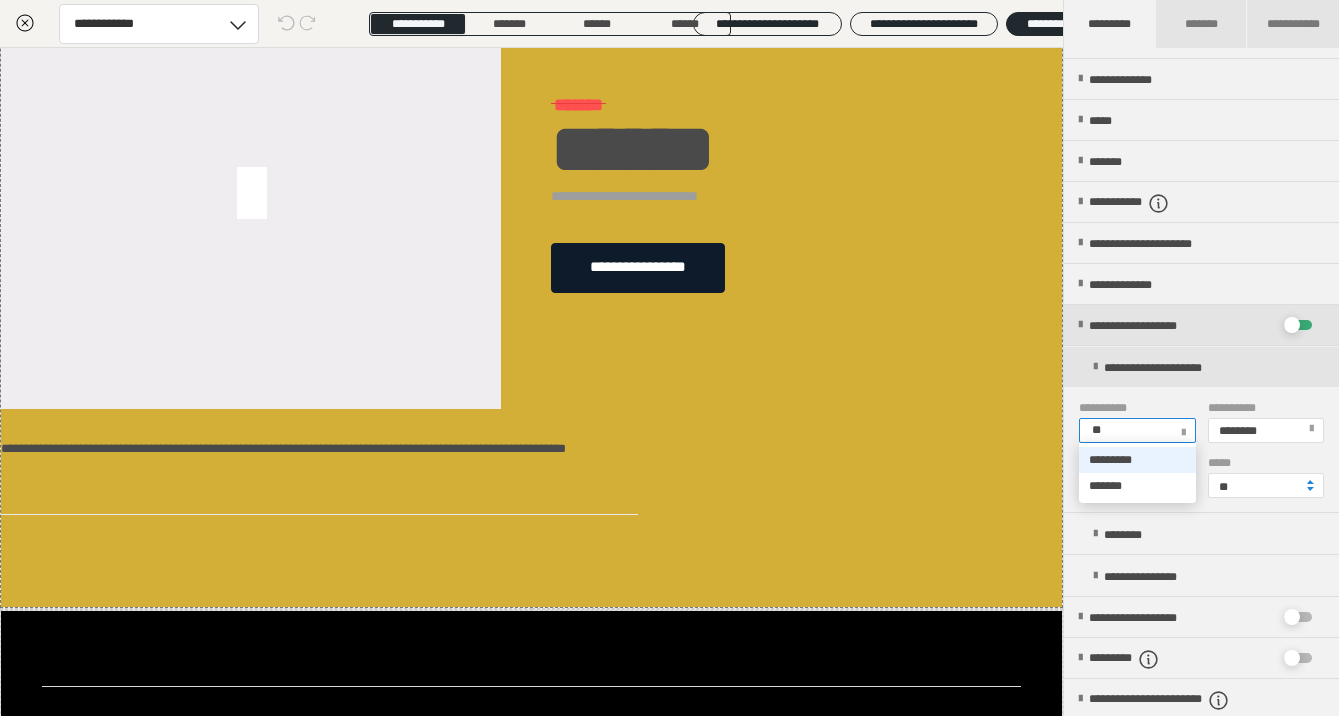 type on "***" 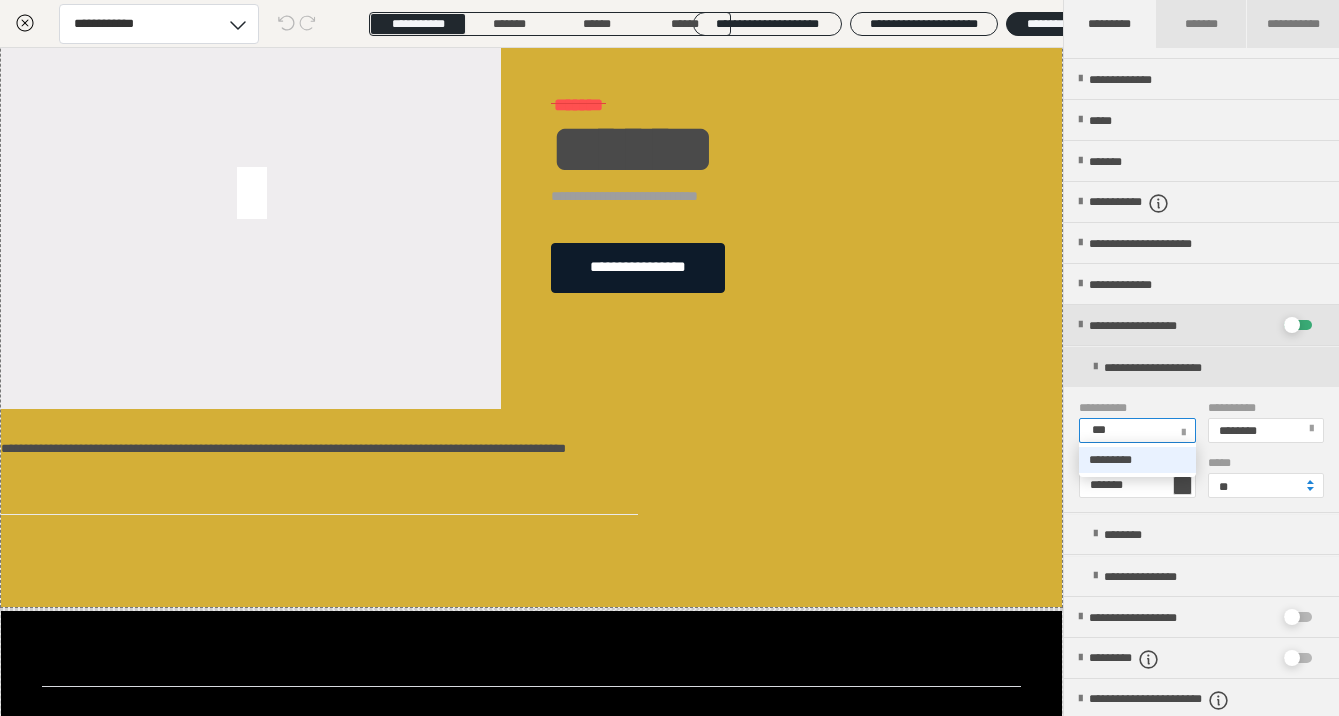 click on "*********" at bounding box center (1137, 460) 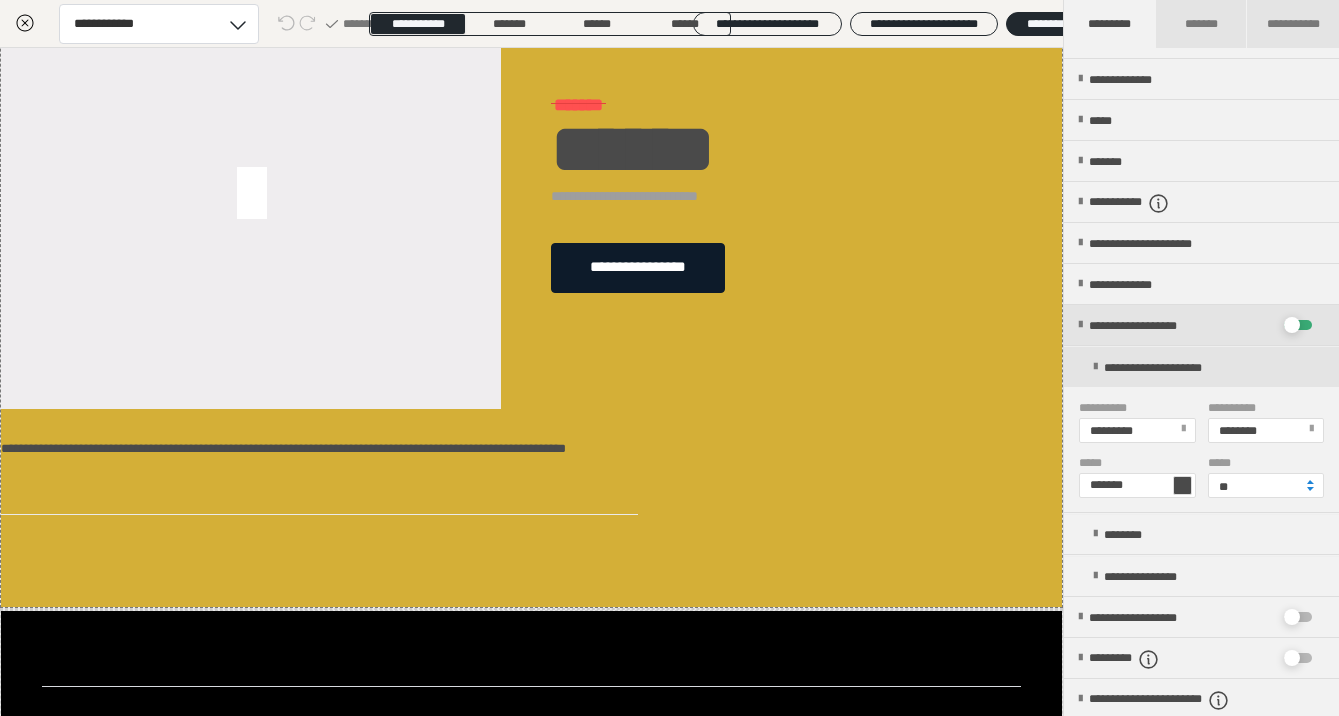 click at bounding box center [1182, 485] 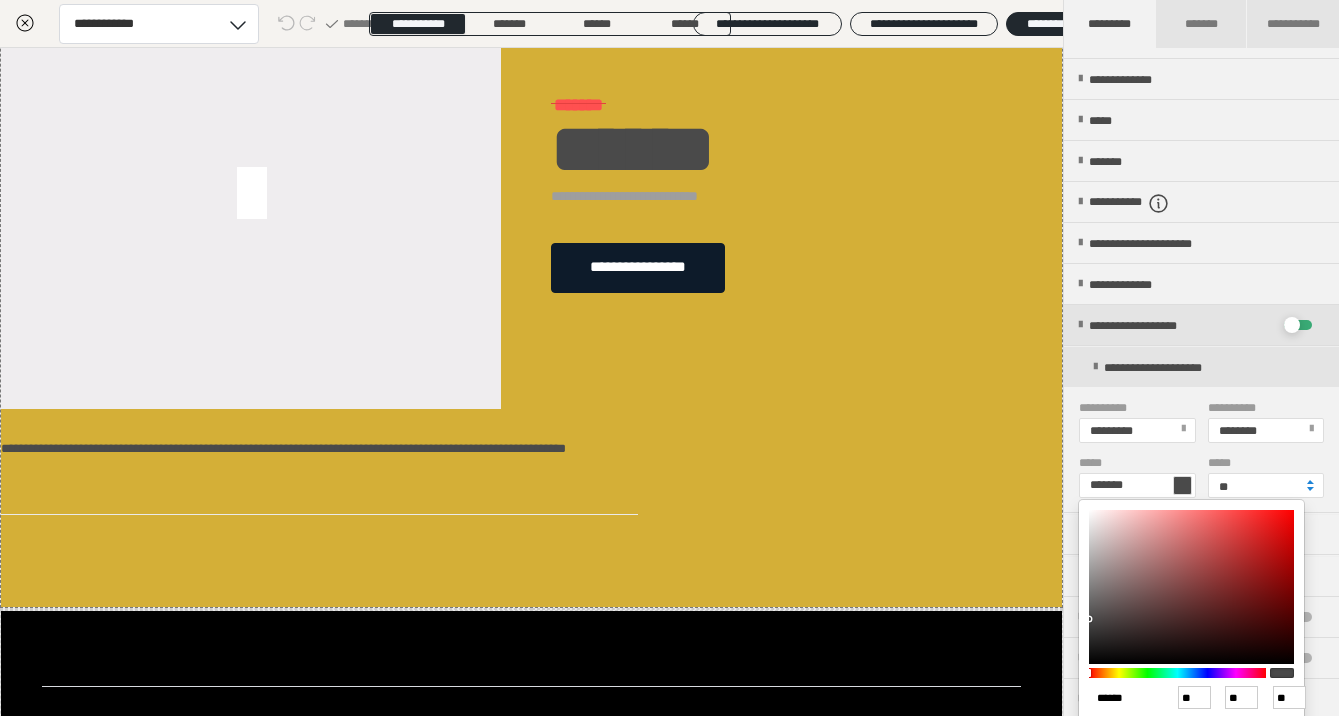 click on "******" at bounding box center (1122, 698) 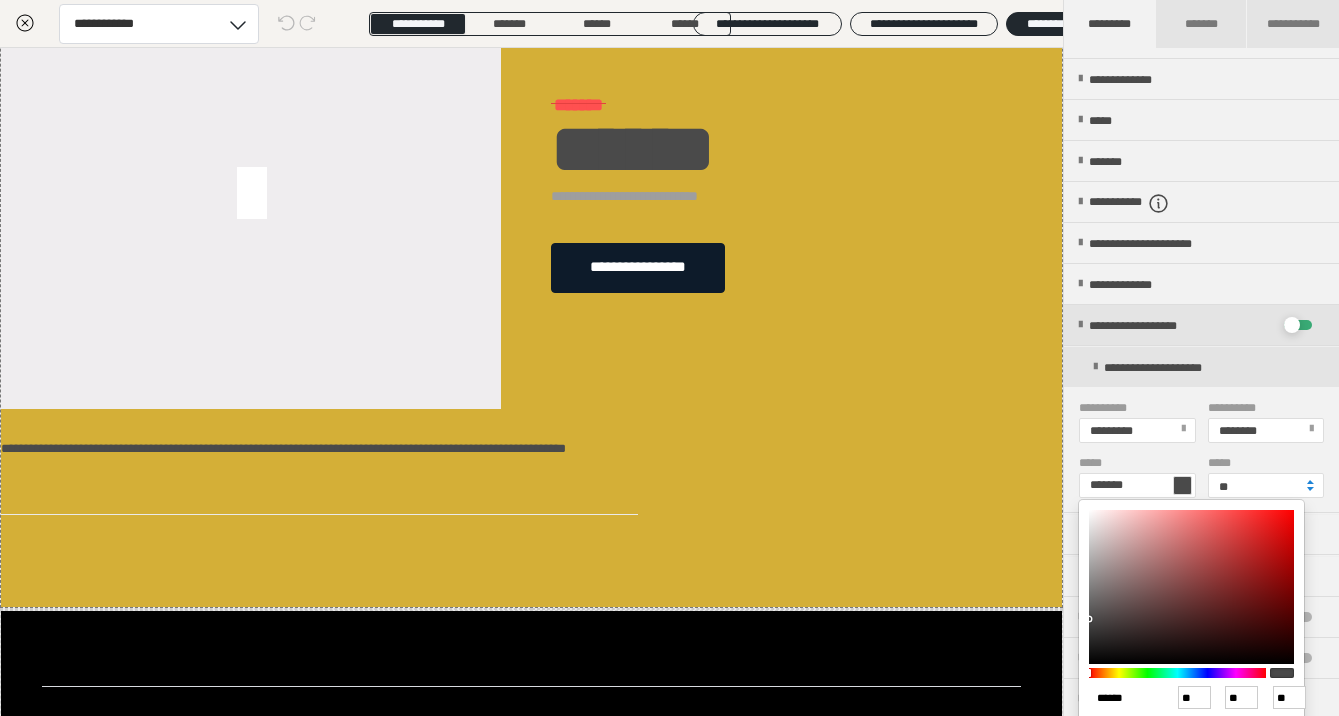 click on "******" at bounding box center [1122, 698] 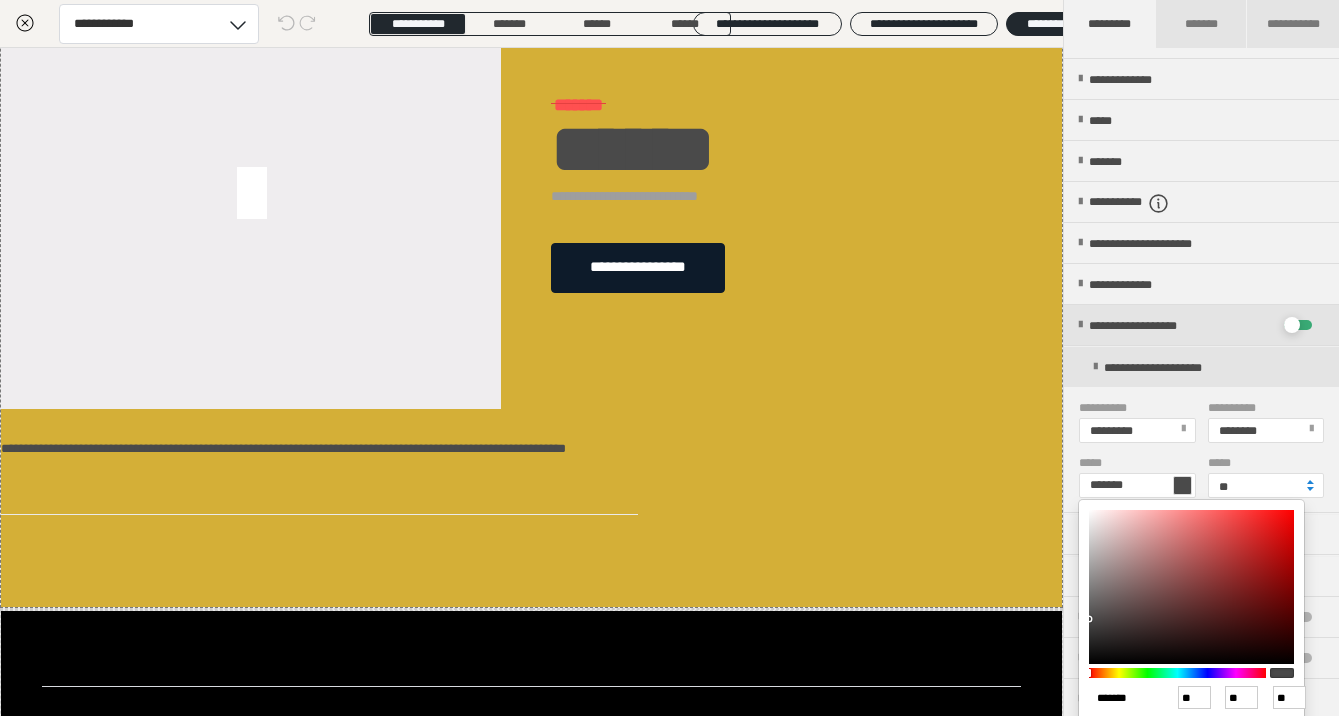 type on "*******" 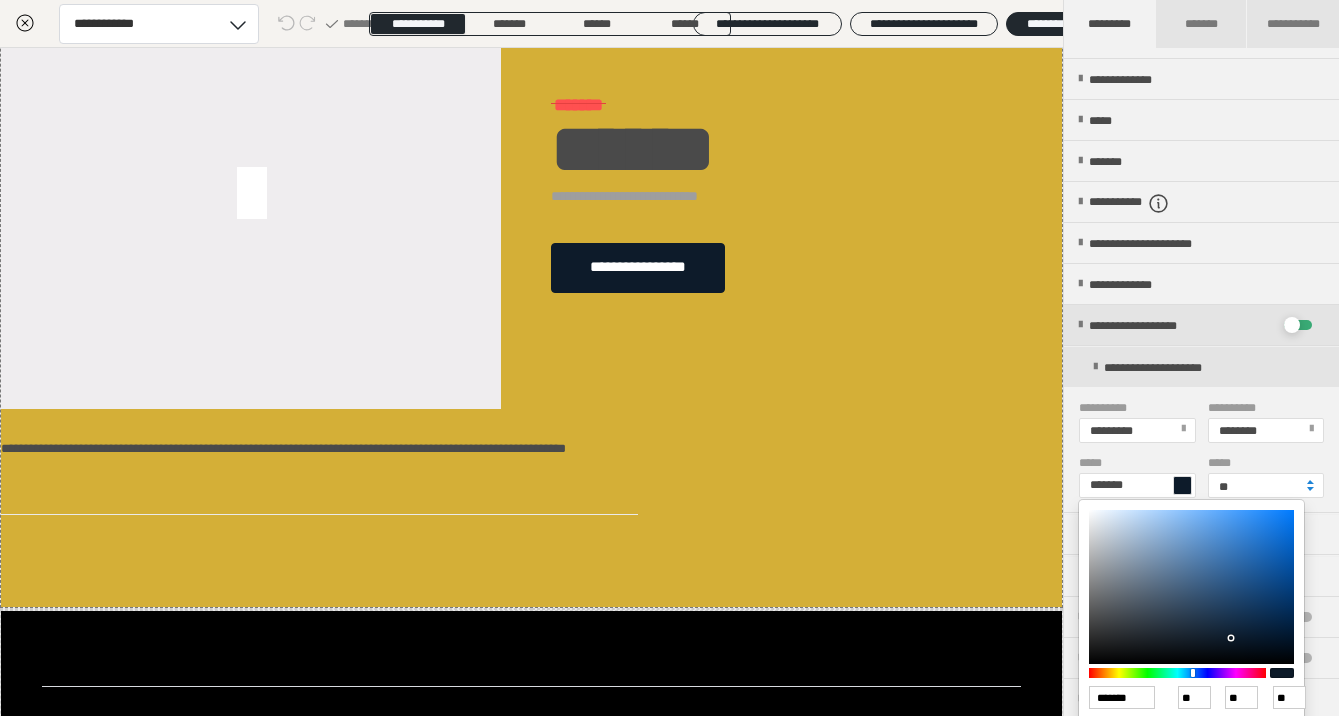type on "******" 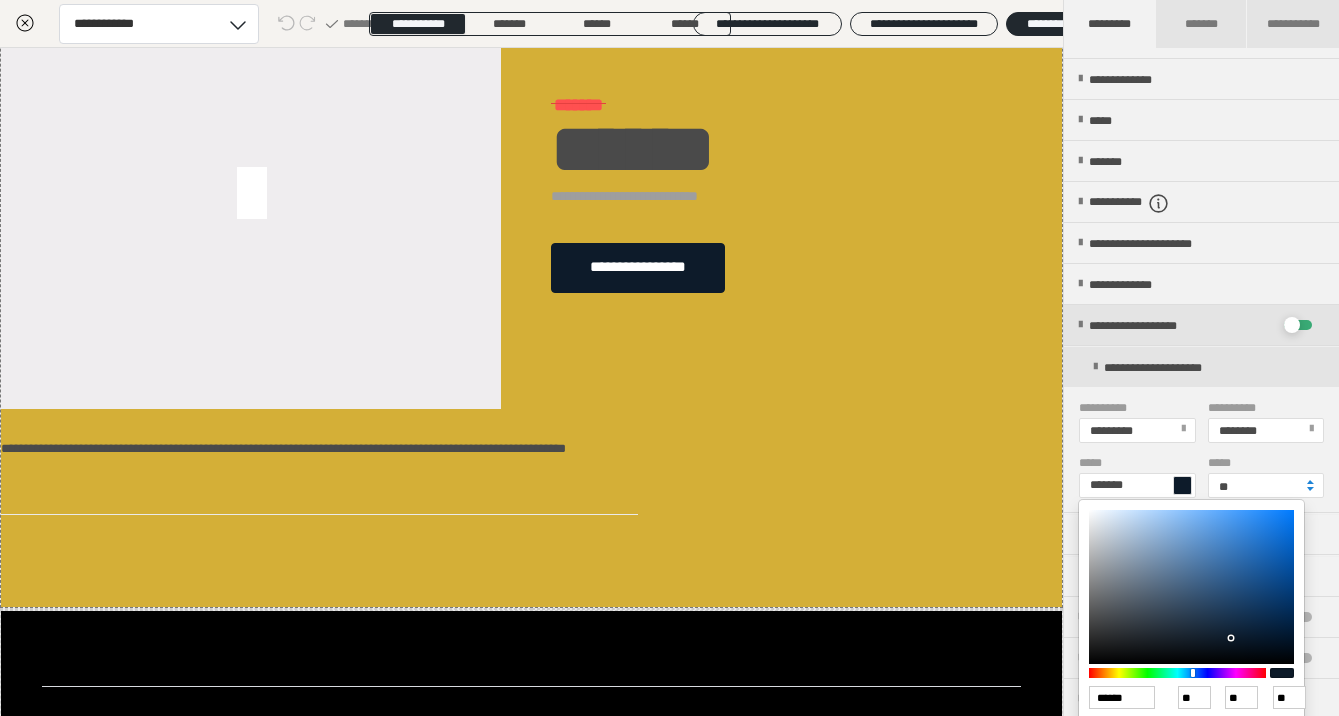 click at bounding box center [669, 358] 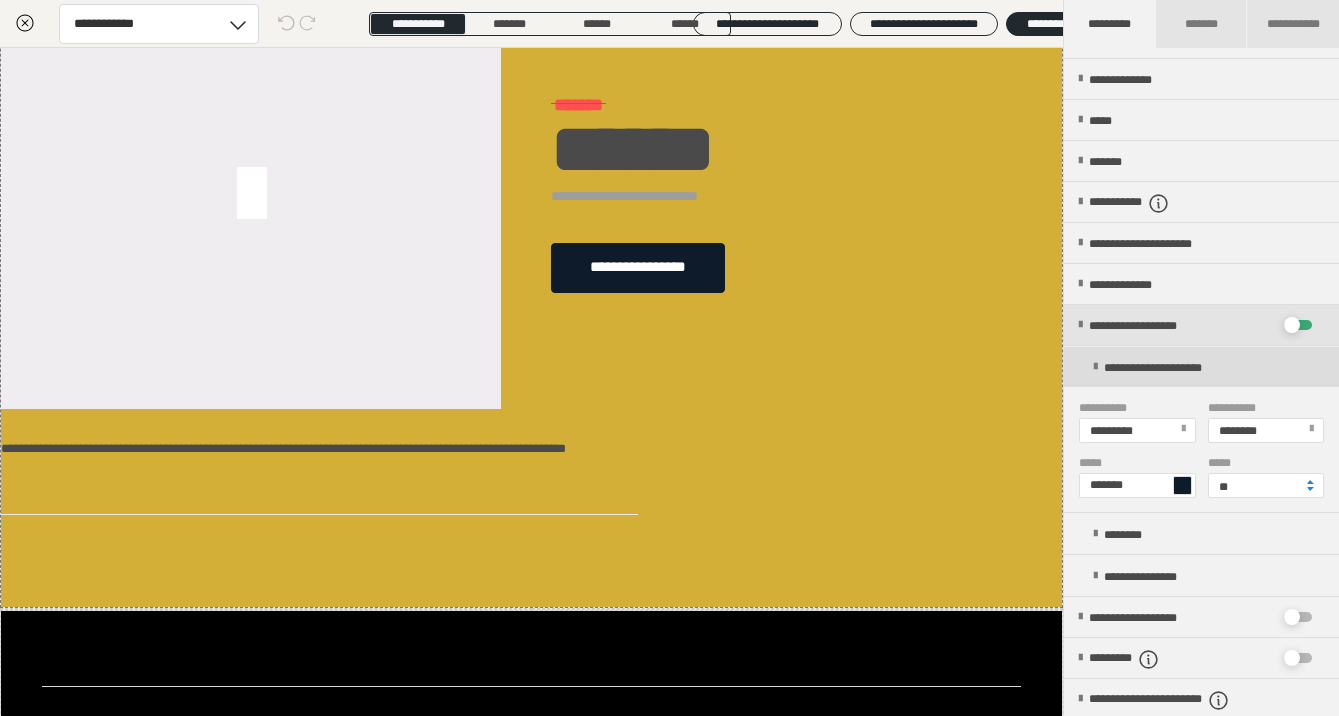 click on "**********" at bounding box center [1201, 367] 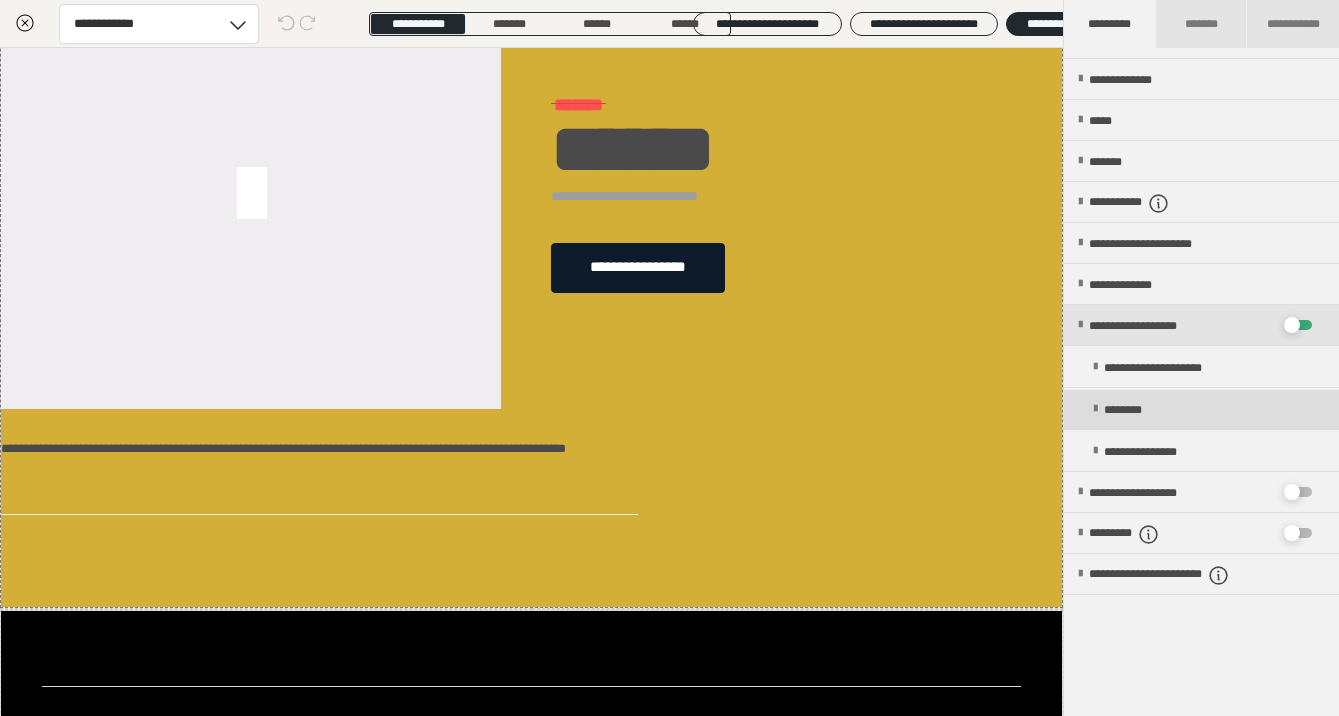 click on "********" at bounding box center [1209, 409] 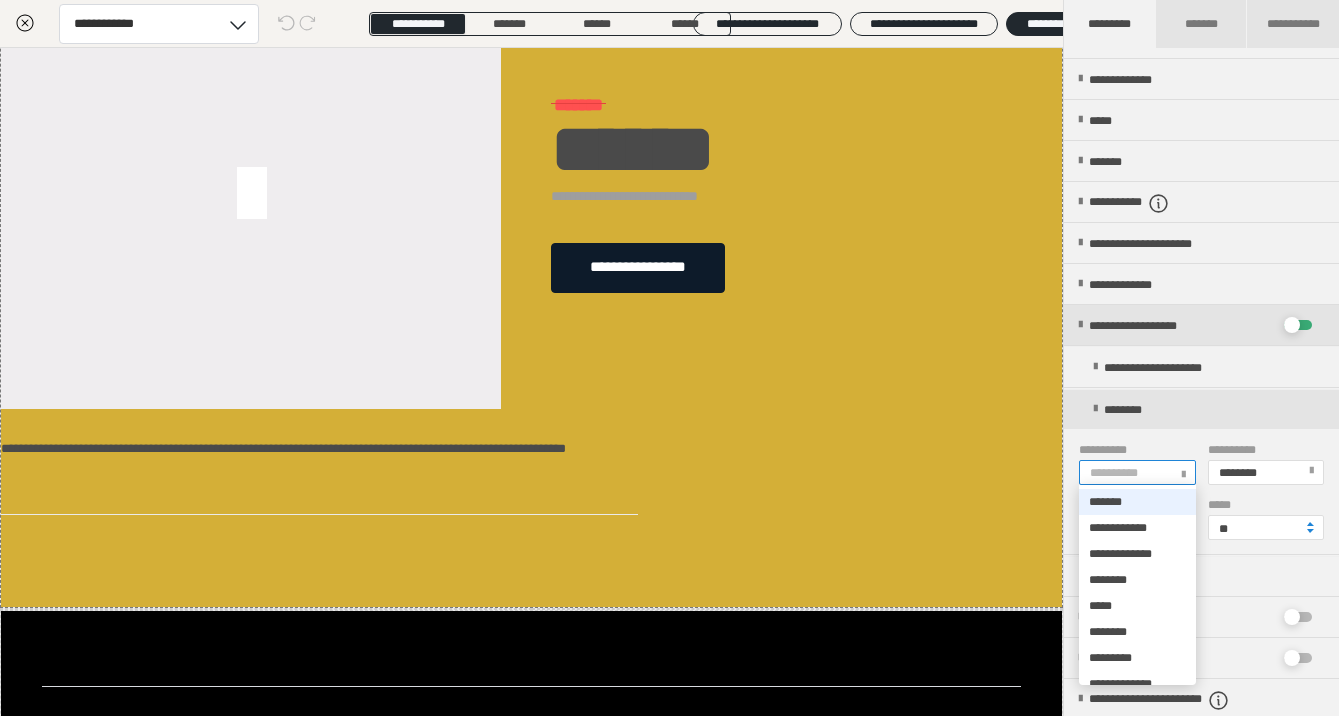 click on "**********" at bounding box center [1118, 473] 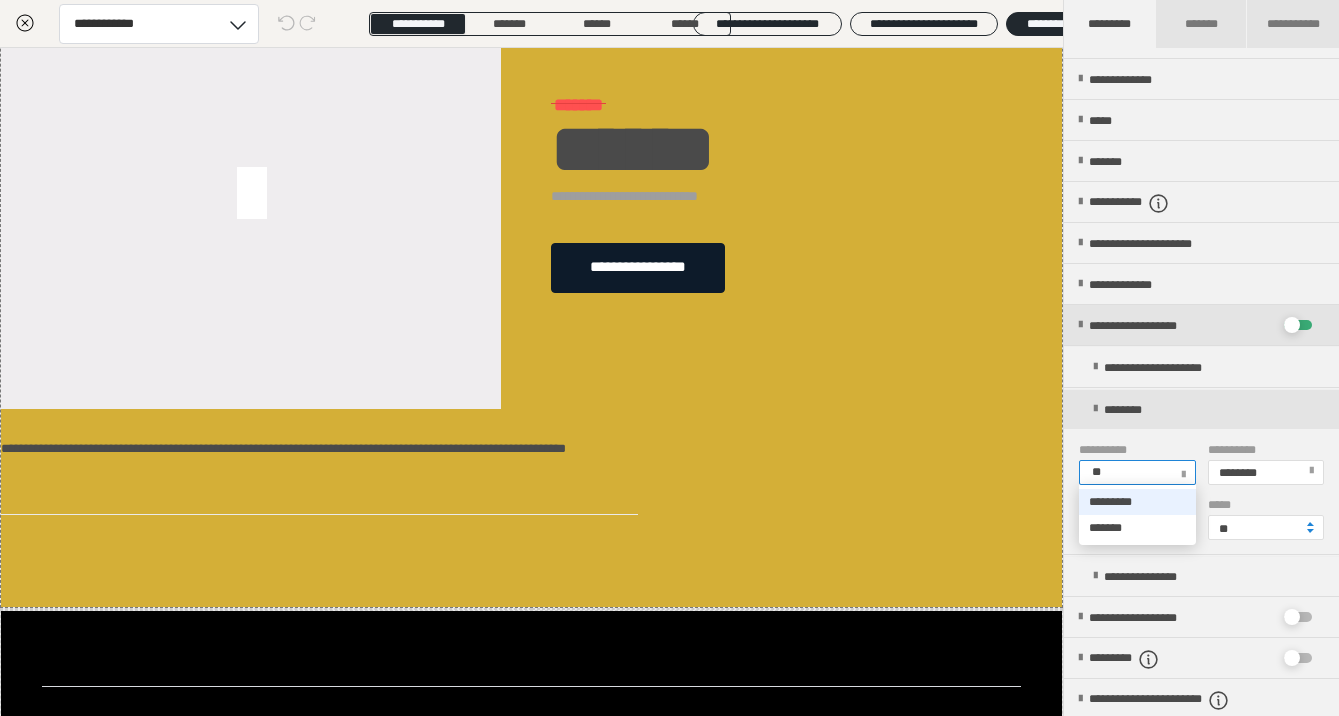 type on "***" 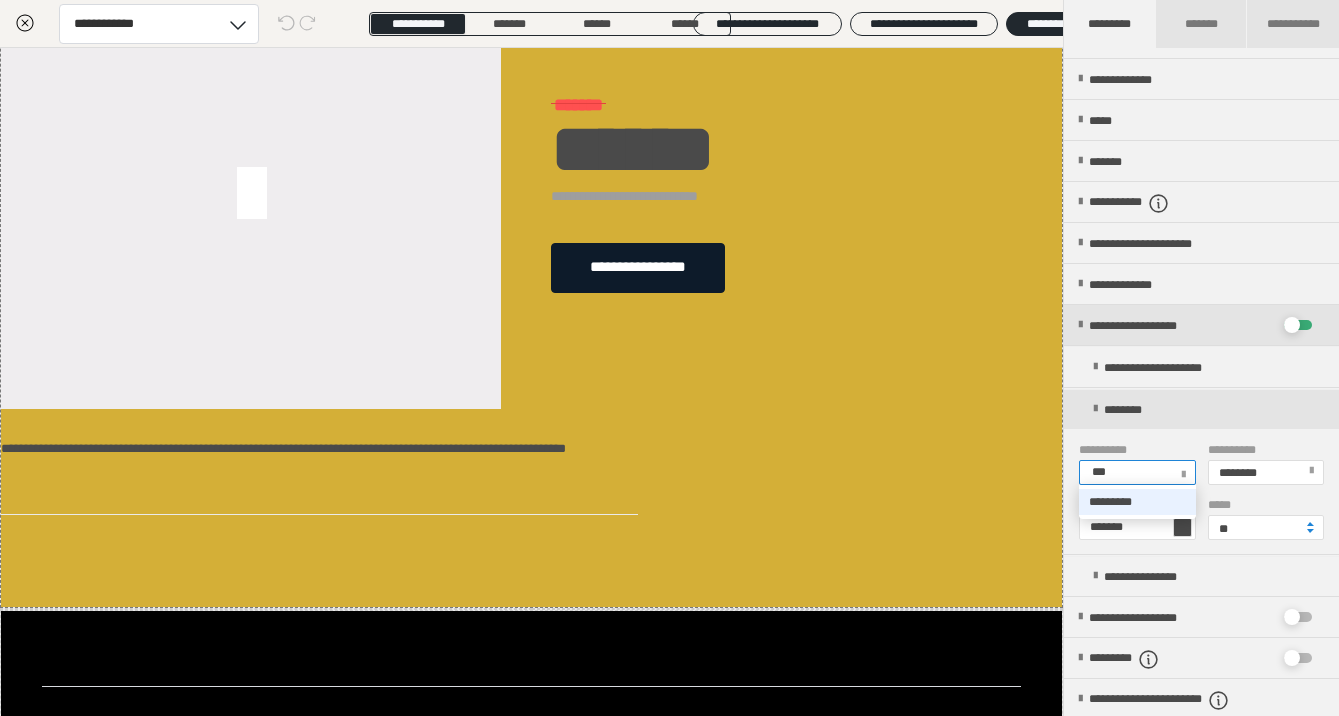 click on "*********" at bounding box center [1110, 502] 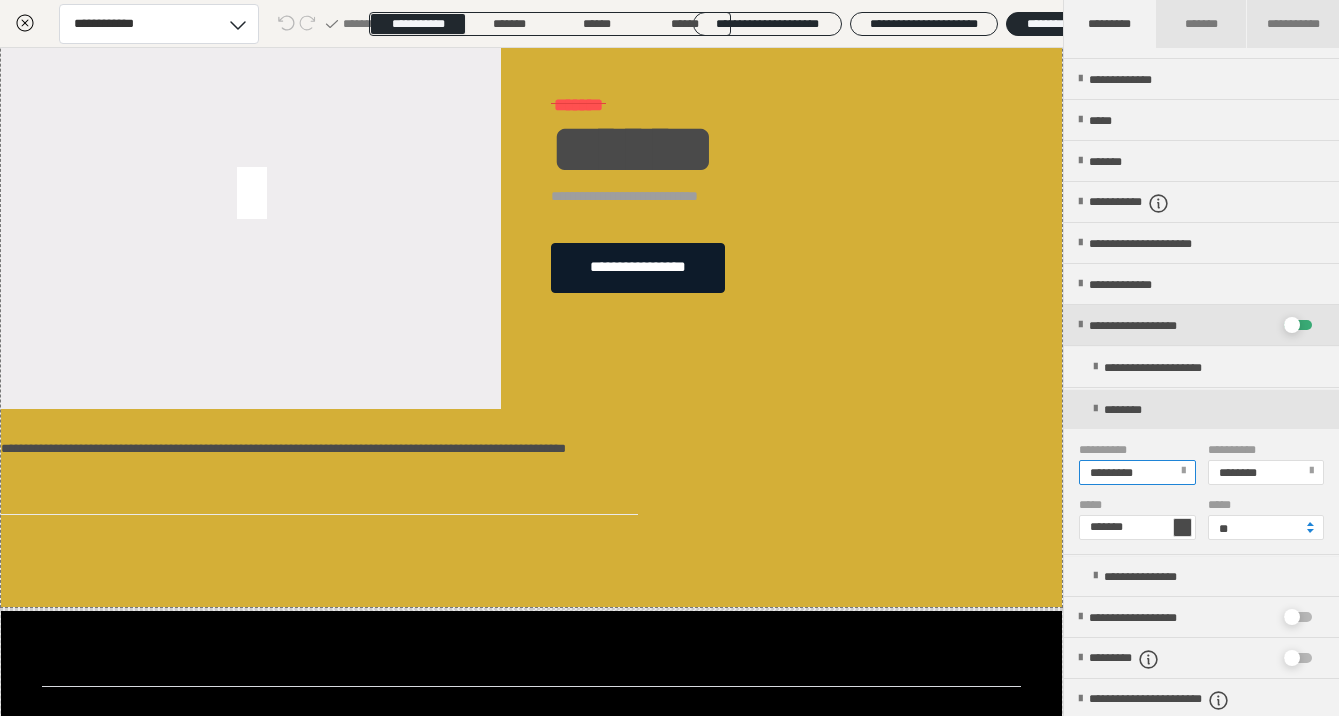click at bounding box center [1182, 527] 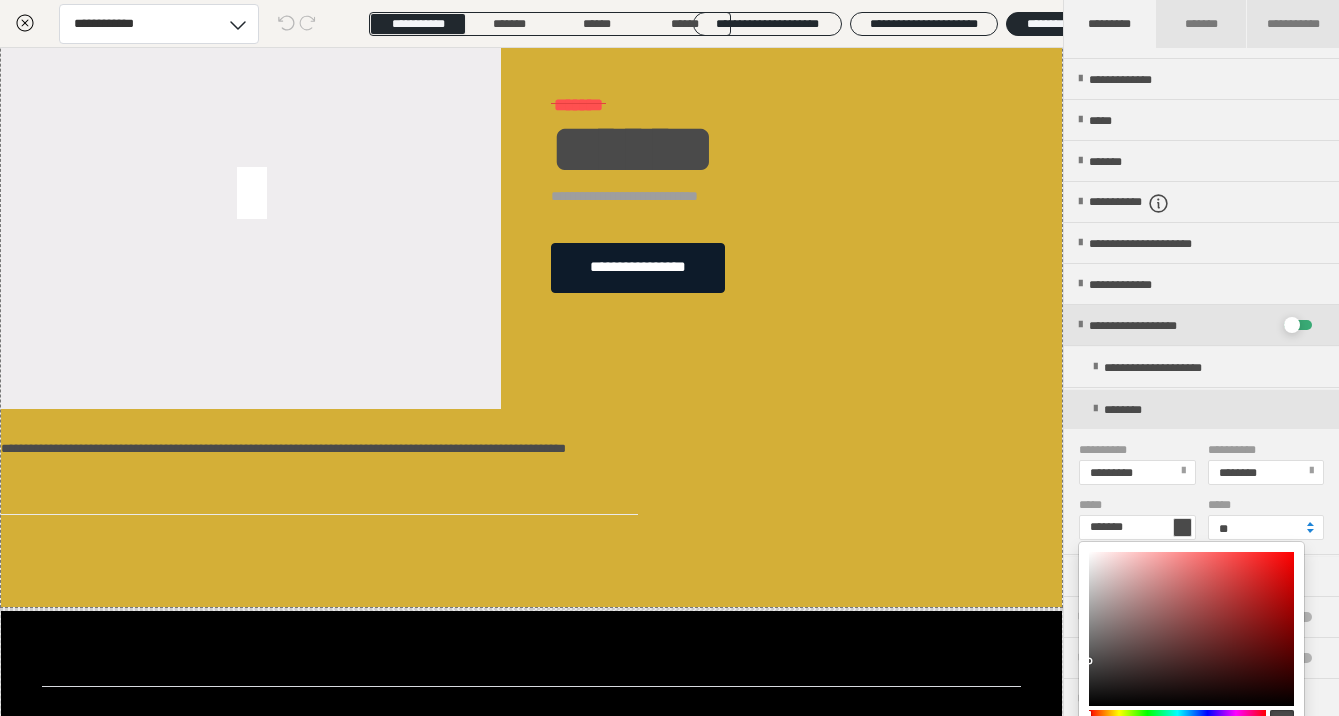 drag, startPoint x: 1333, startPoint y: 521, endPoint x: 1332, endPoint y: 615, distance: 94.00532 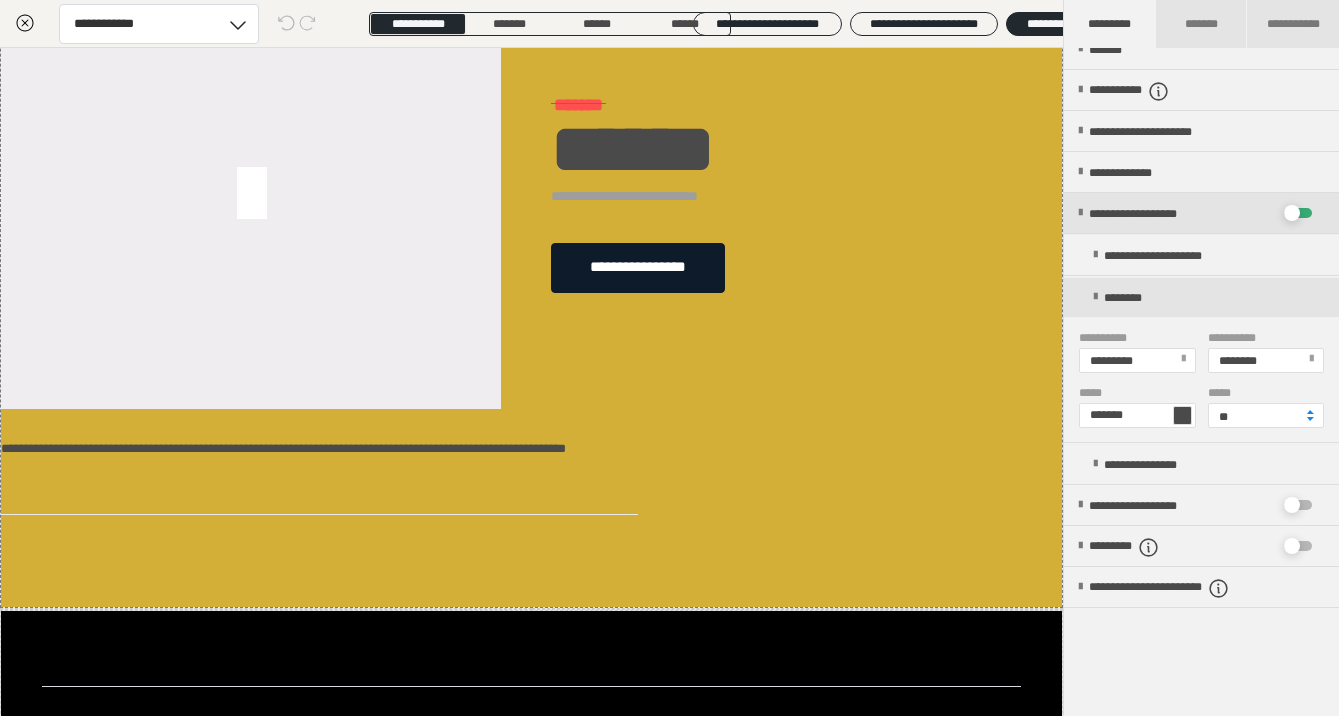scroll, scrollTop: 315, scrollLeft: 0, axis: vertical 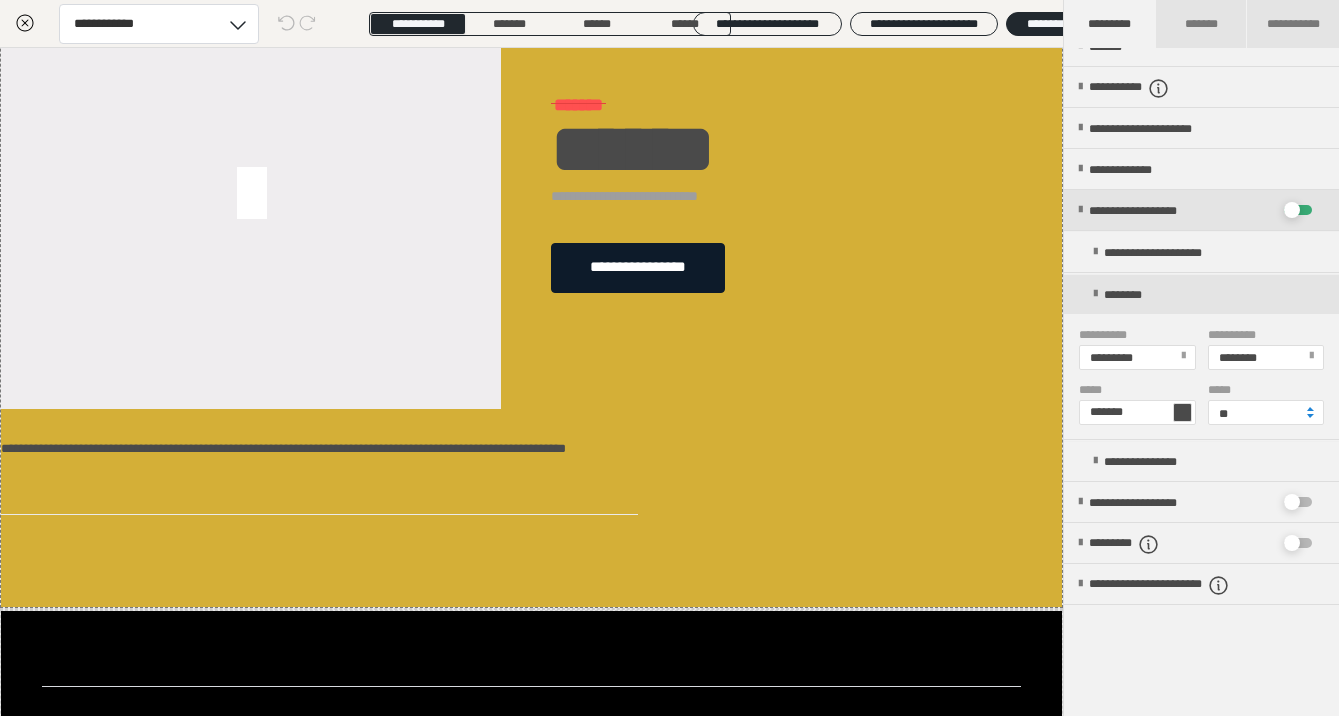 click at bounding box center [1182, 412] 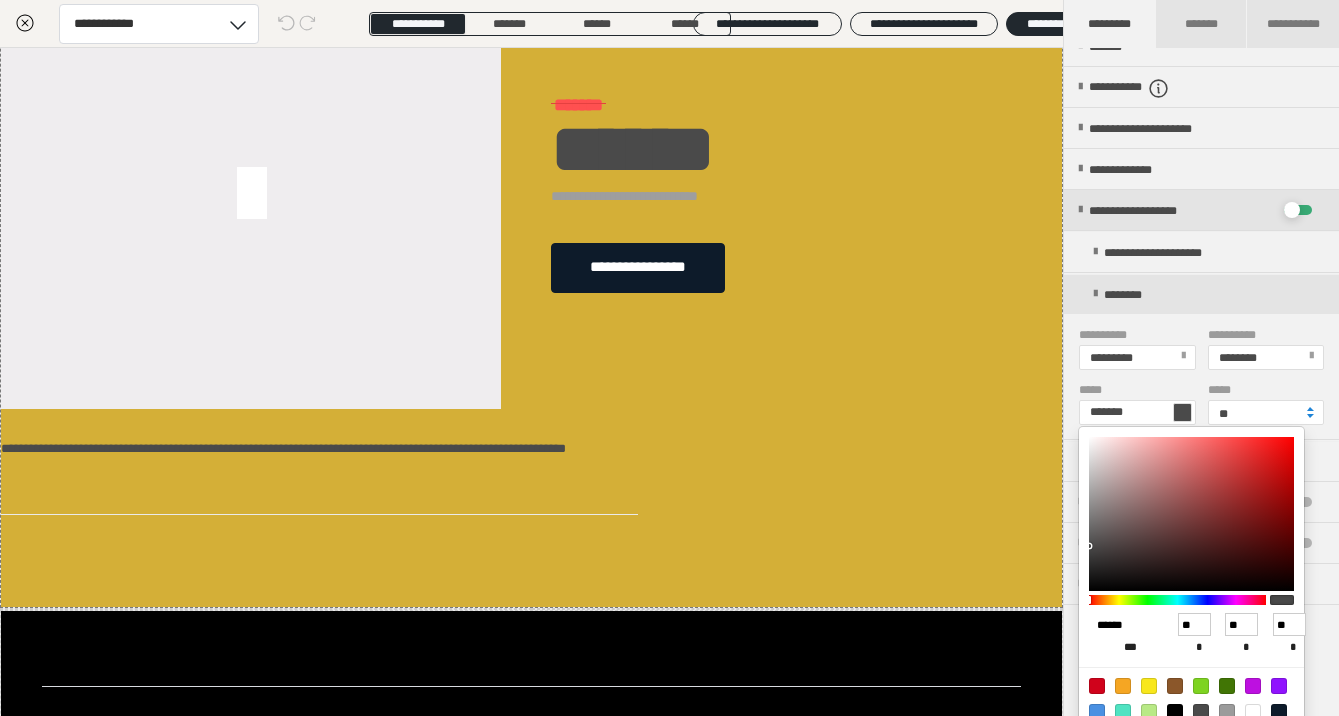 click on "******" at bounding box center [1122, 625] 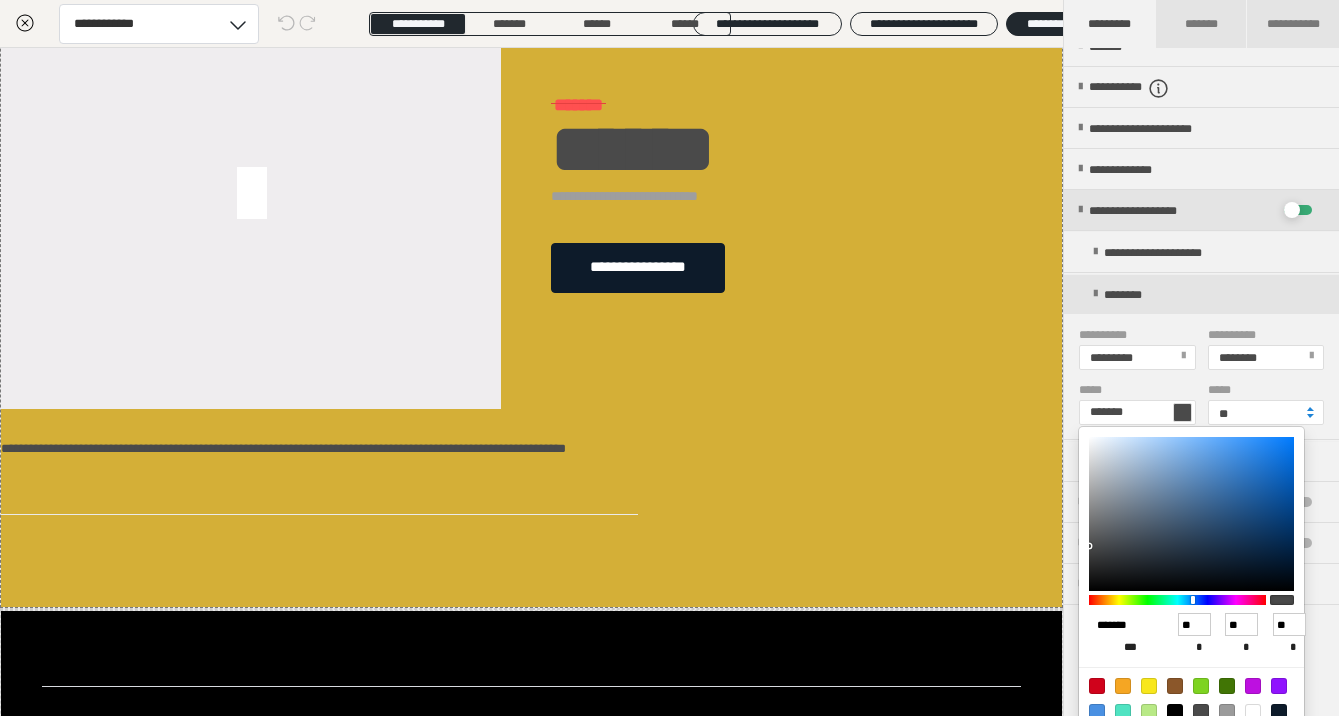 type on "*******" 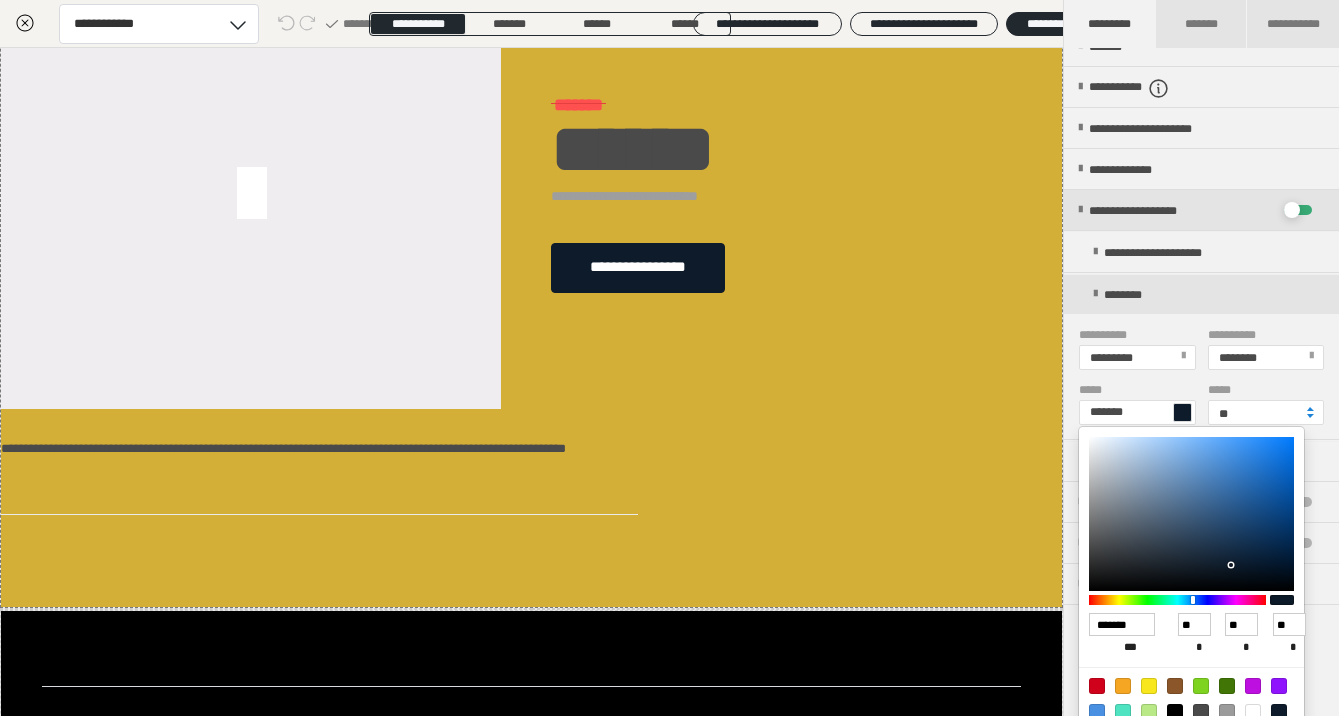 type on "******" 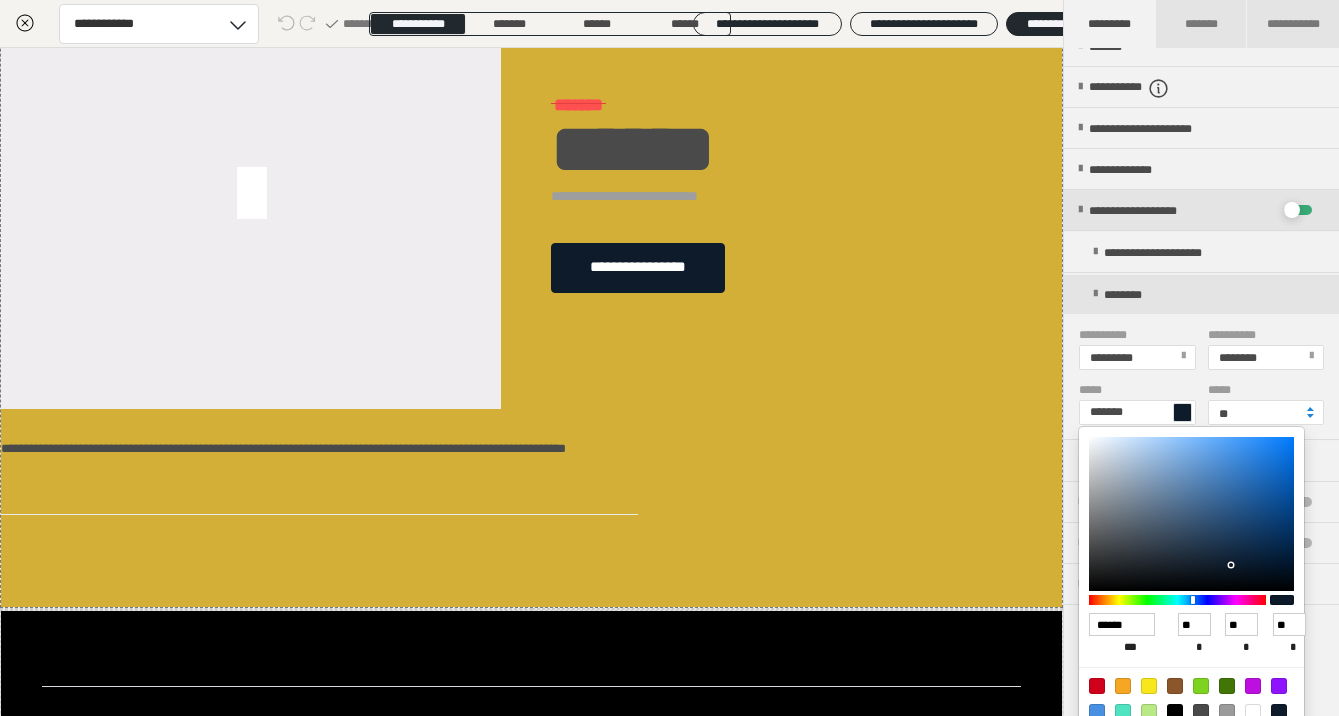 click at bounding box center (669, 358) 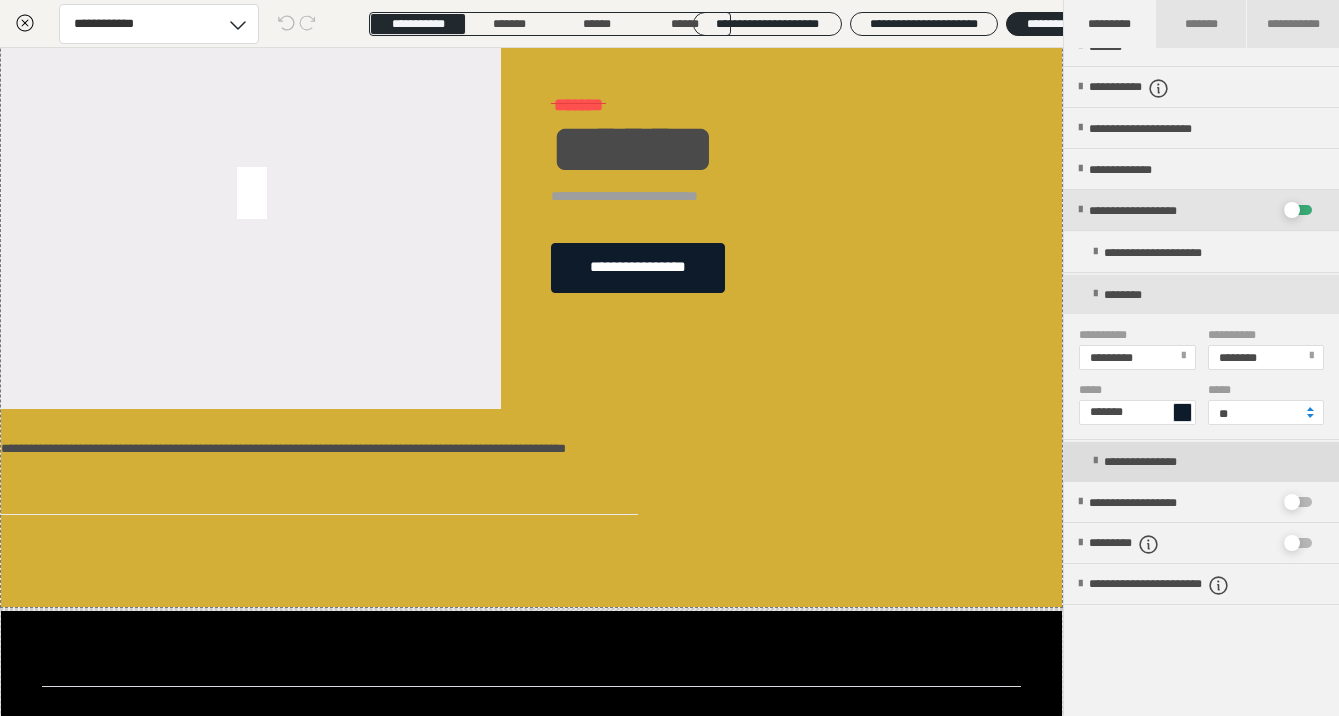 click on "**********" at bounding box center (1209, 461) 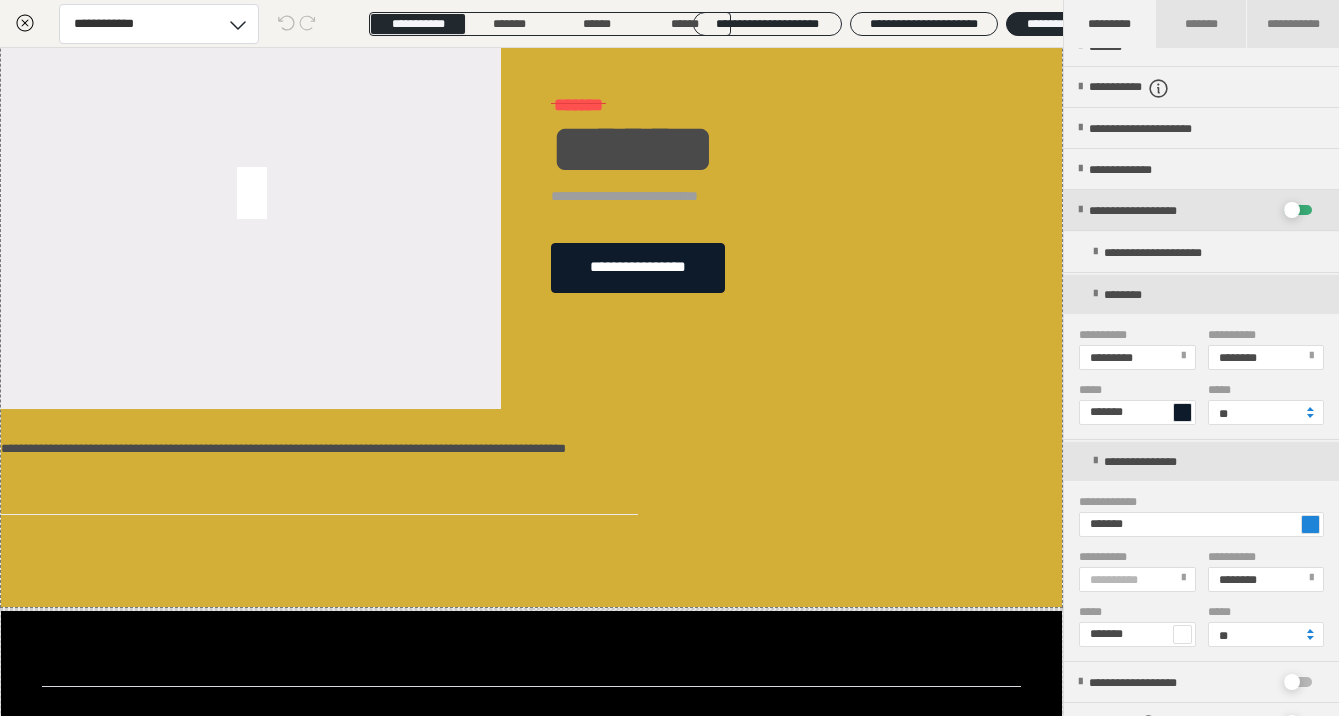 click at bounding box center [1310, 524] 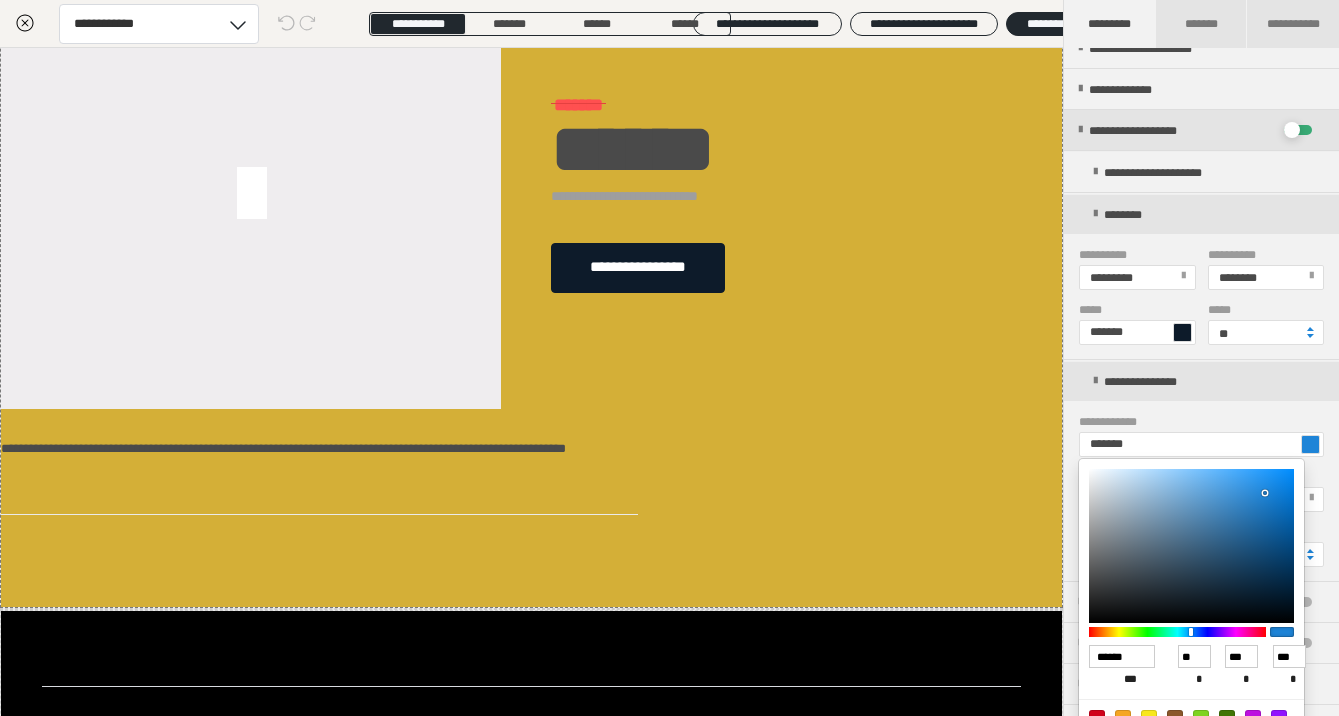 scroll, scrollTop: 435, scrollLeft: 0, axis: vertical 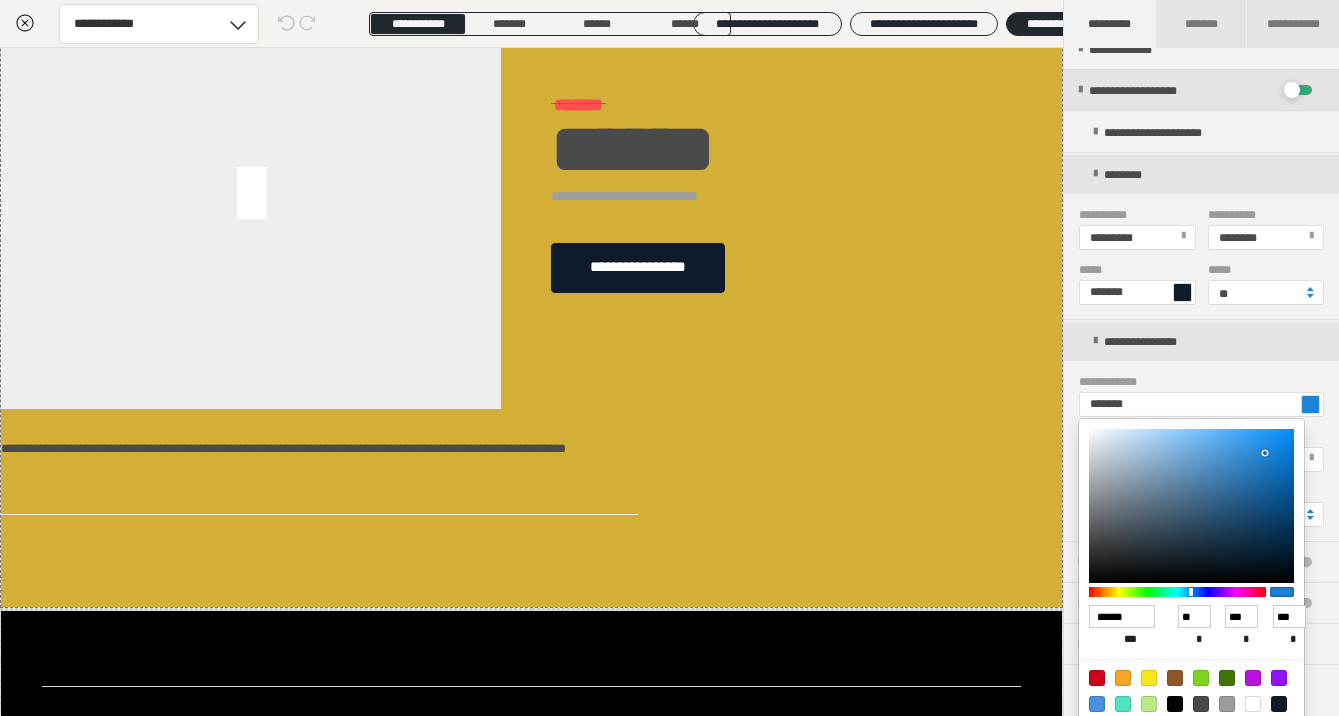 click at bounding box center (1097, 678) 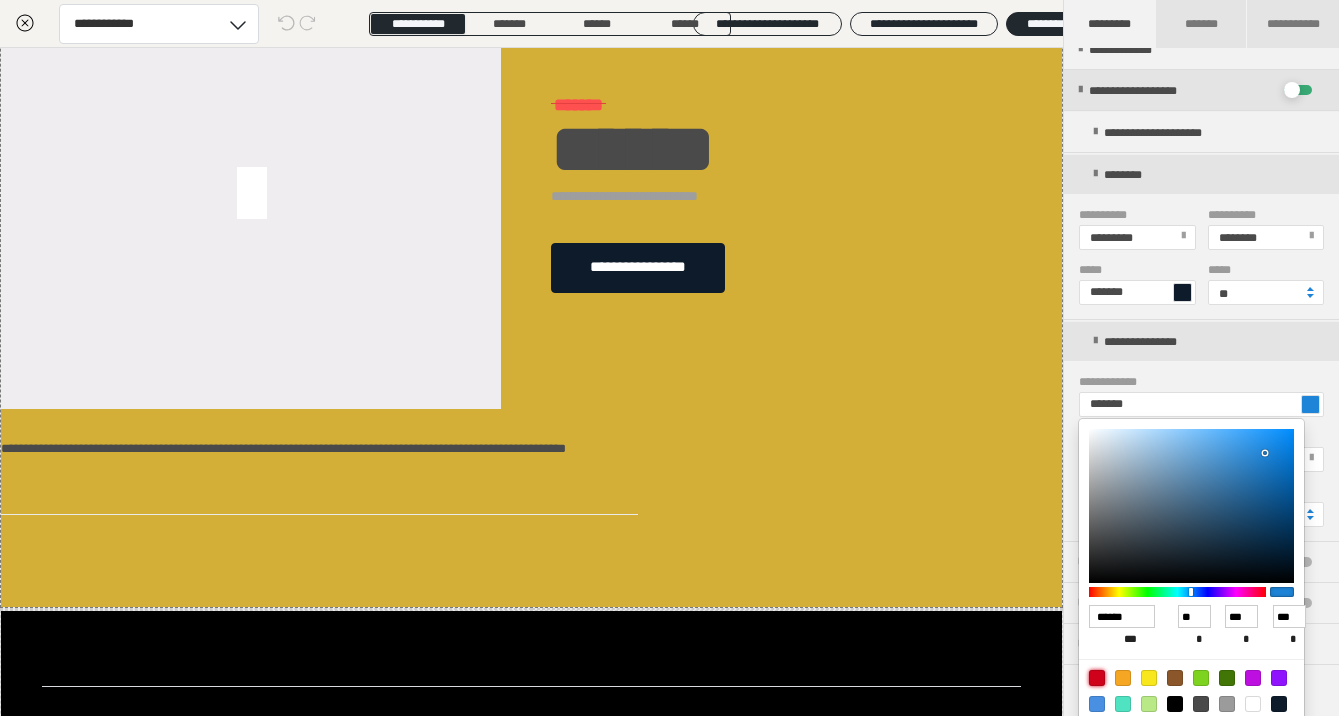 type on "*******" 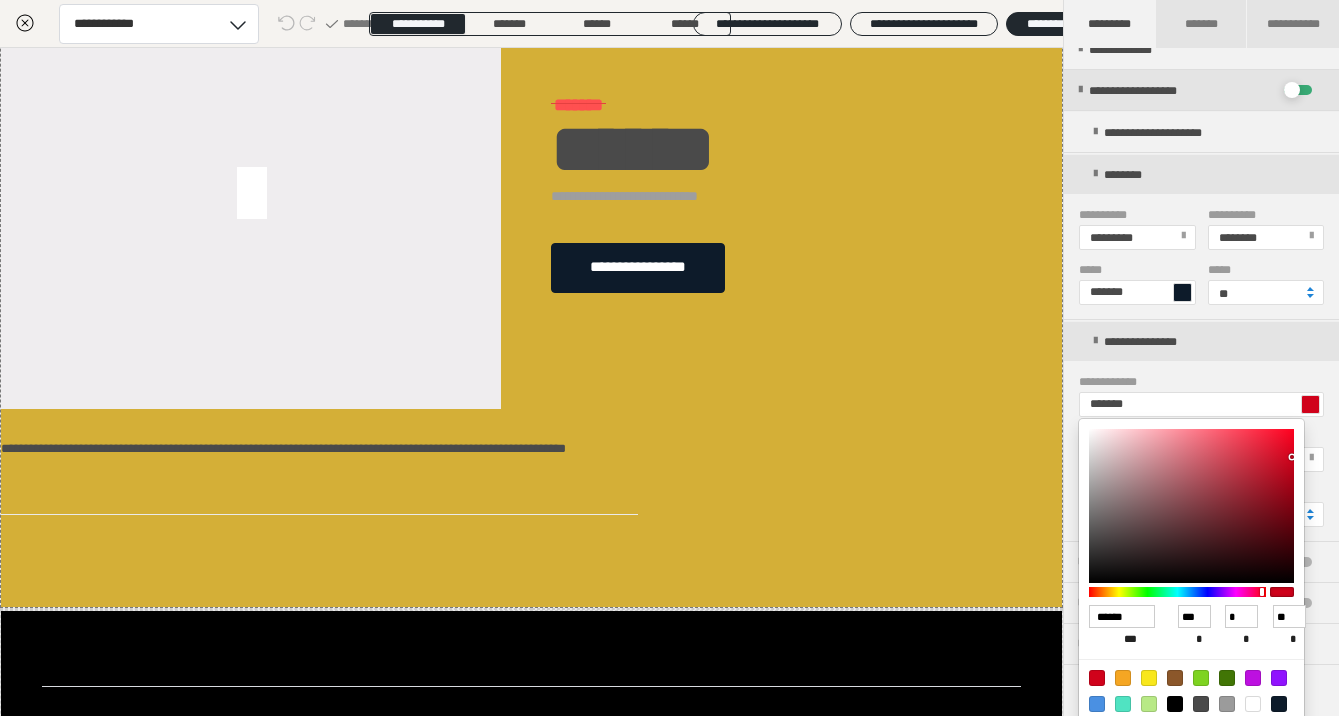 click at bounding box center [669, 358] 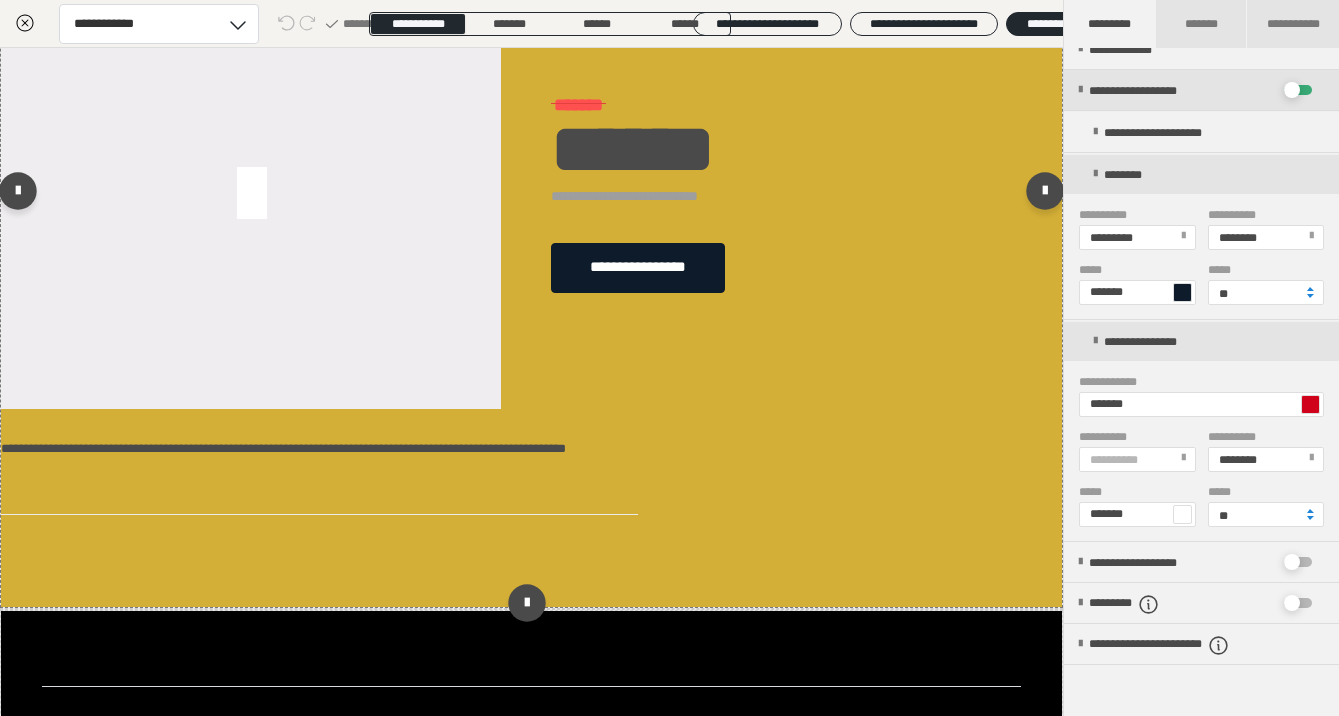 click on "**********" at bounding box center [806, 194] 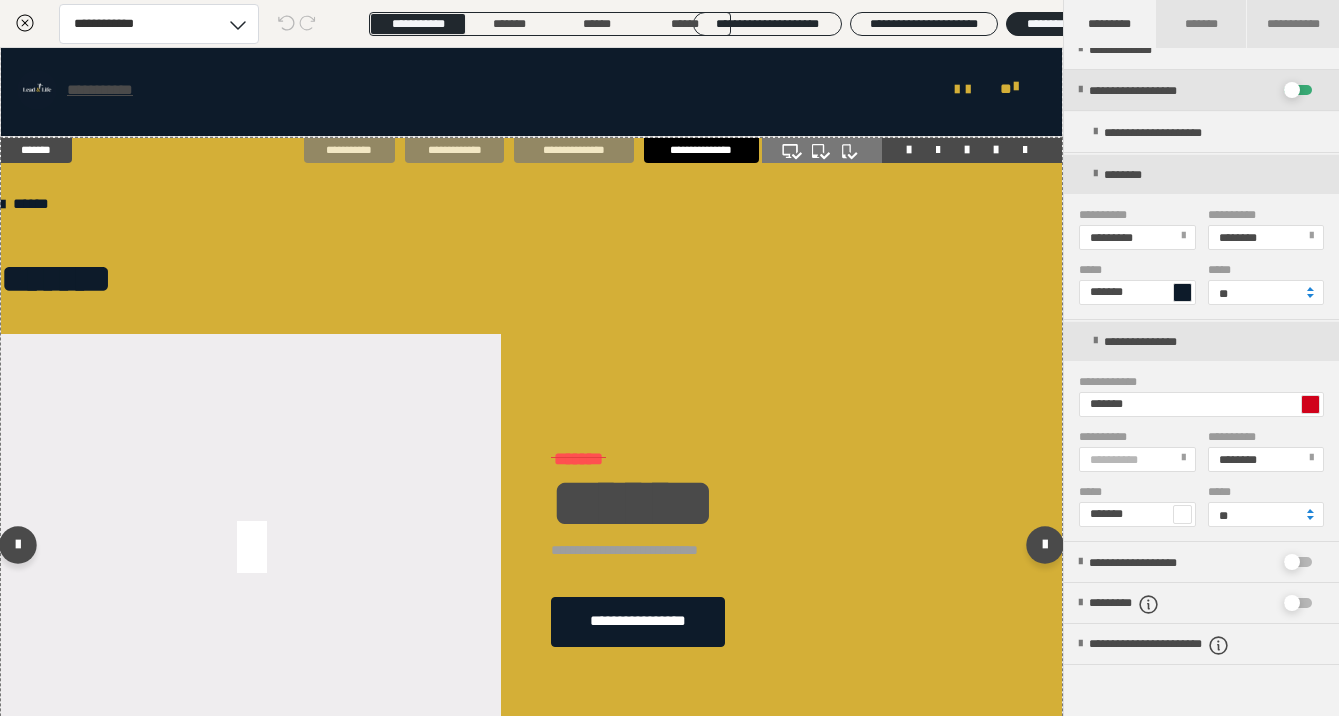 scroll, scrollTop: 0, scrollLeft: 0, axis: both 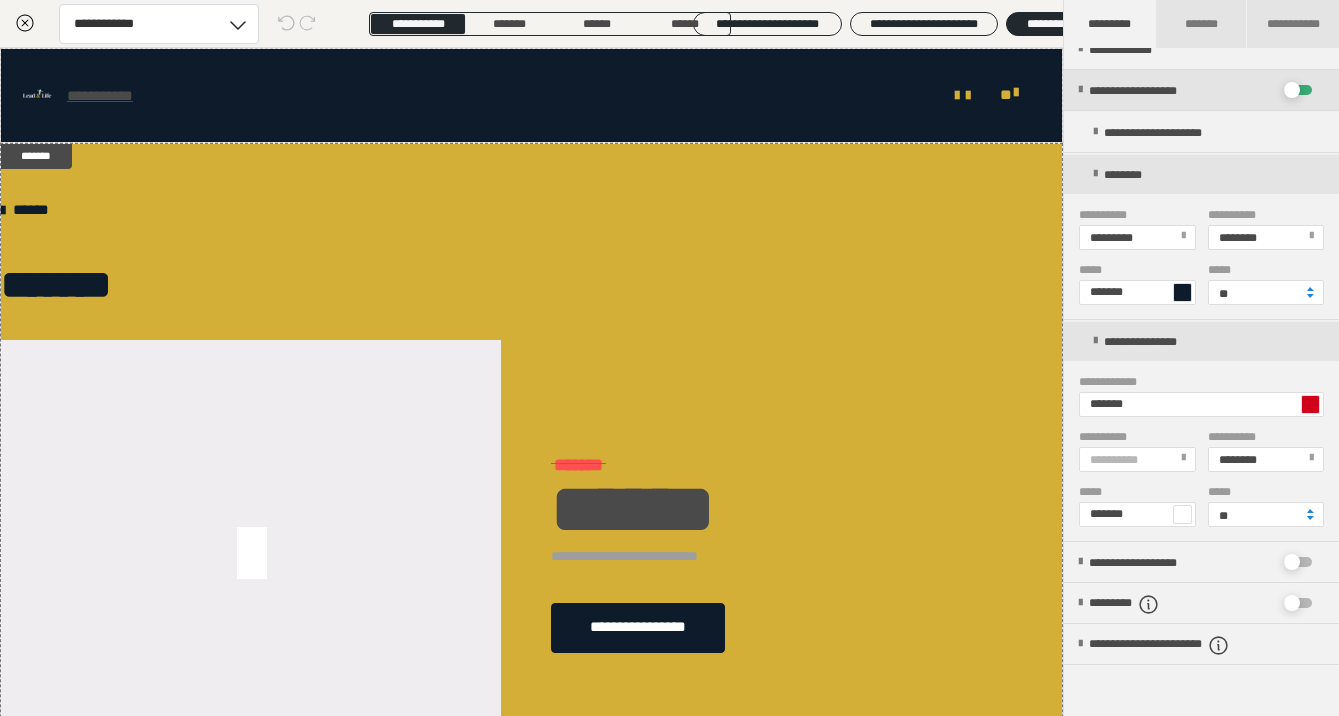 click at bounding box center (1310, 404) 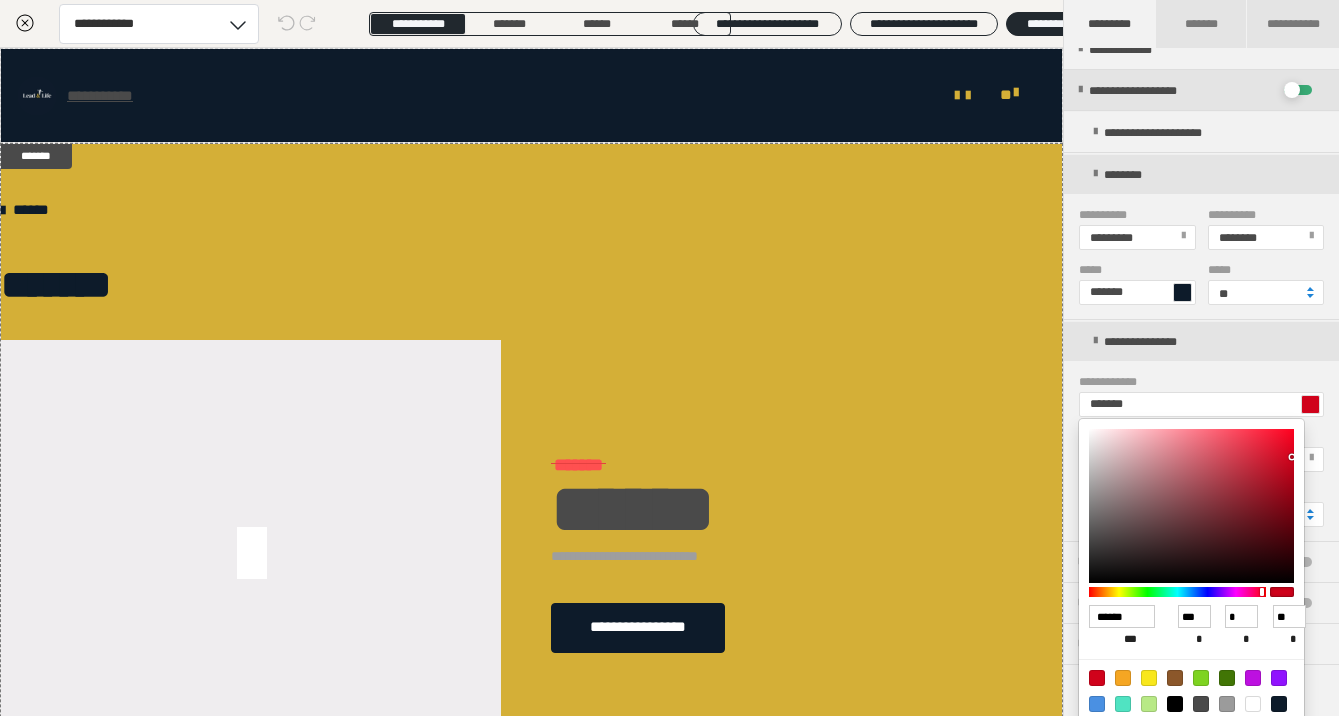 click at bounding box center (1191, 506) 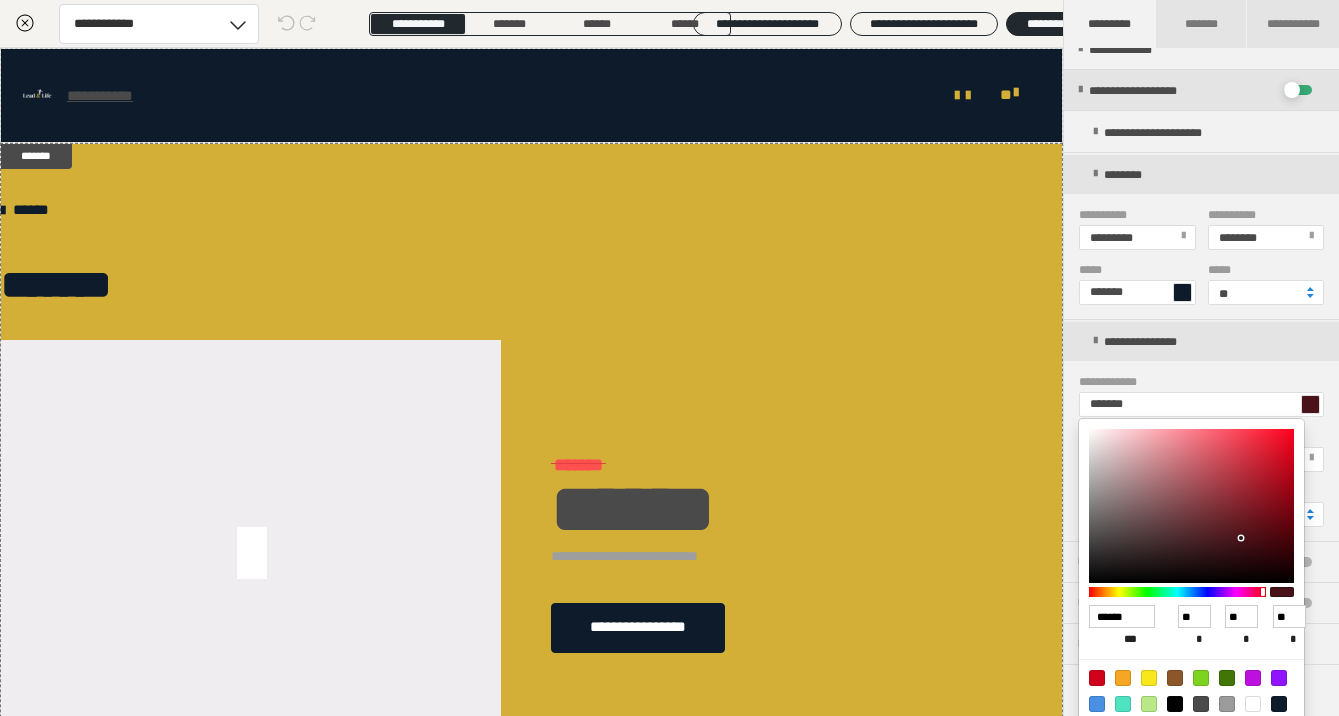 type on "*******" 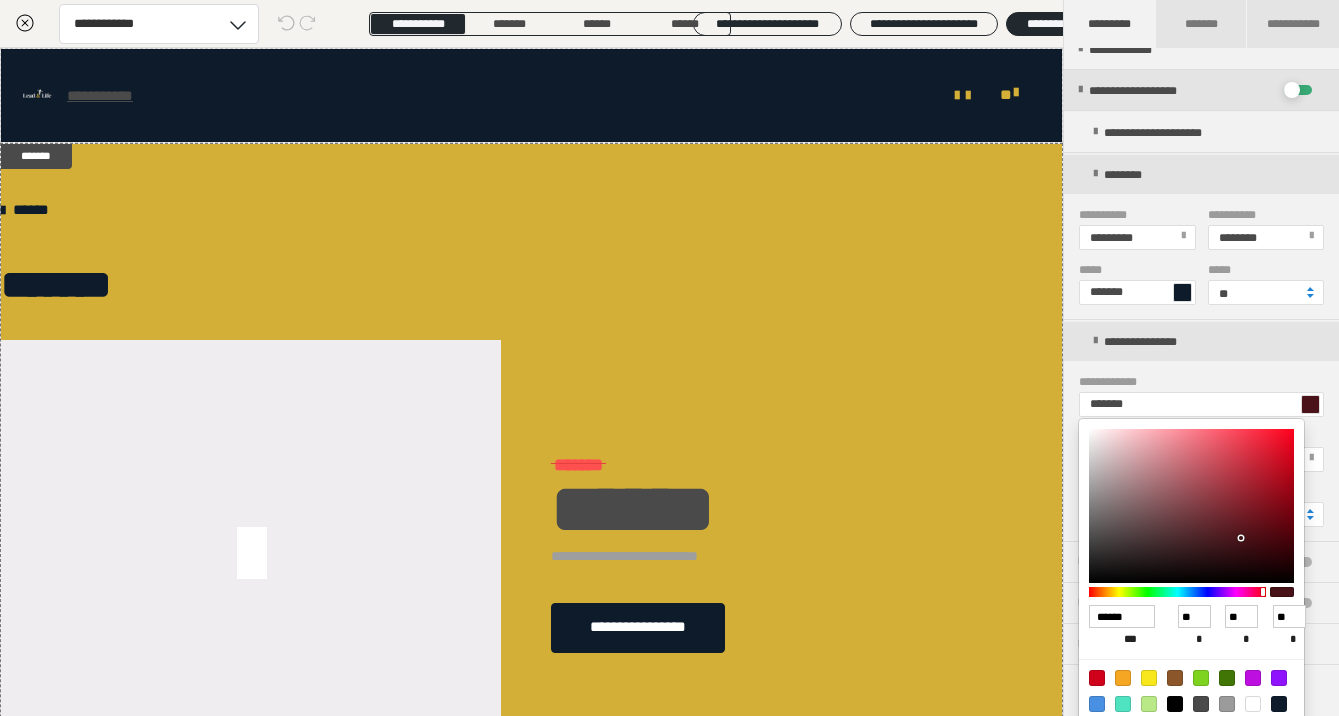 click at bounding box center [669, 358] 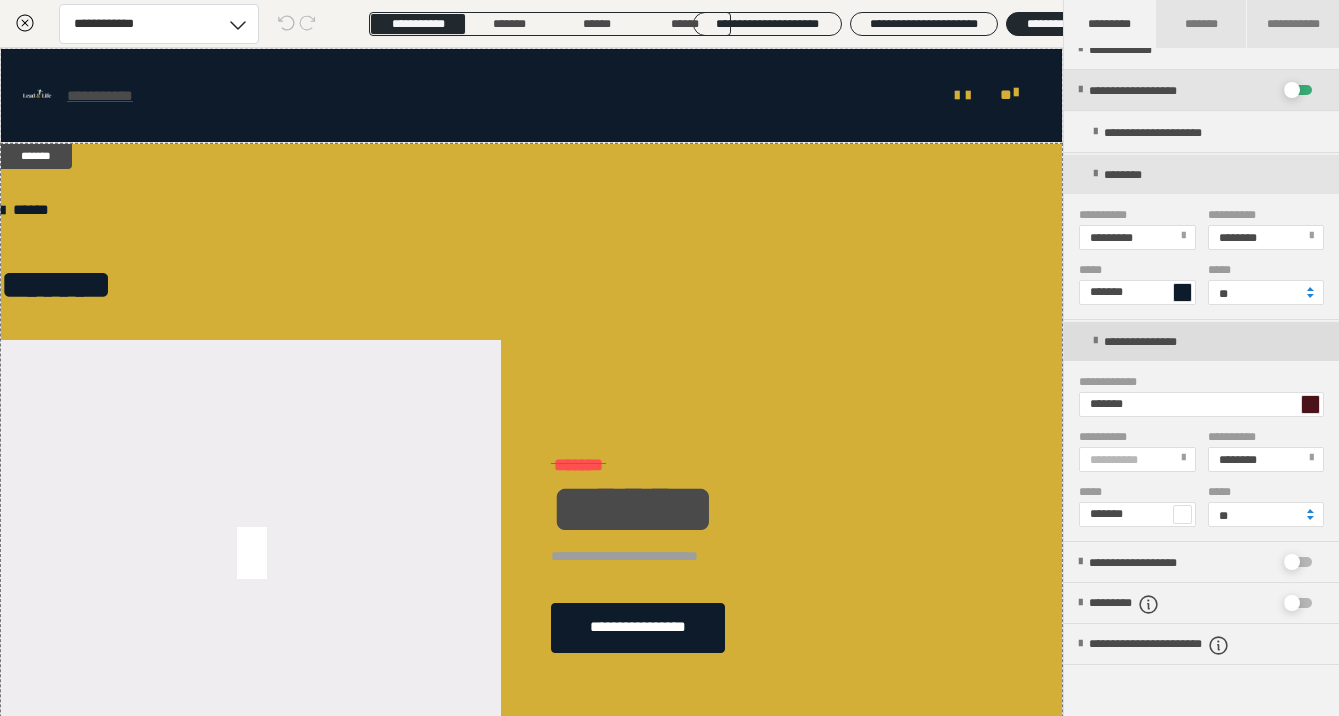click at bounding box center [1095, 341] 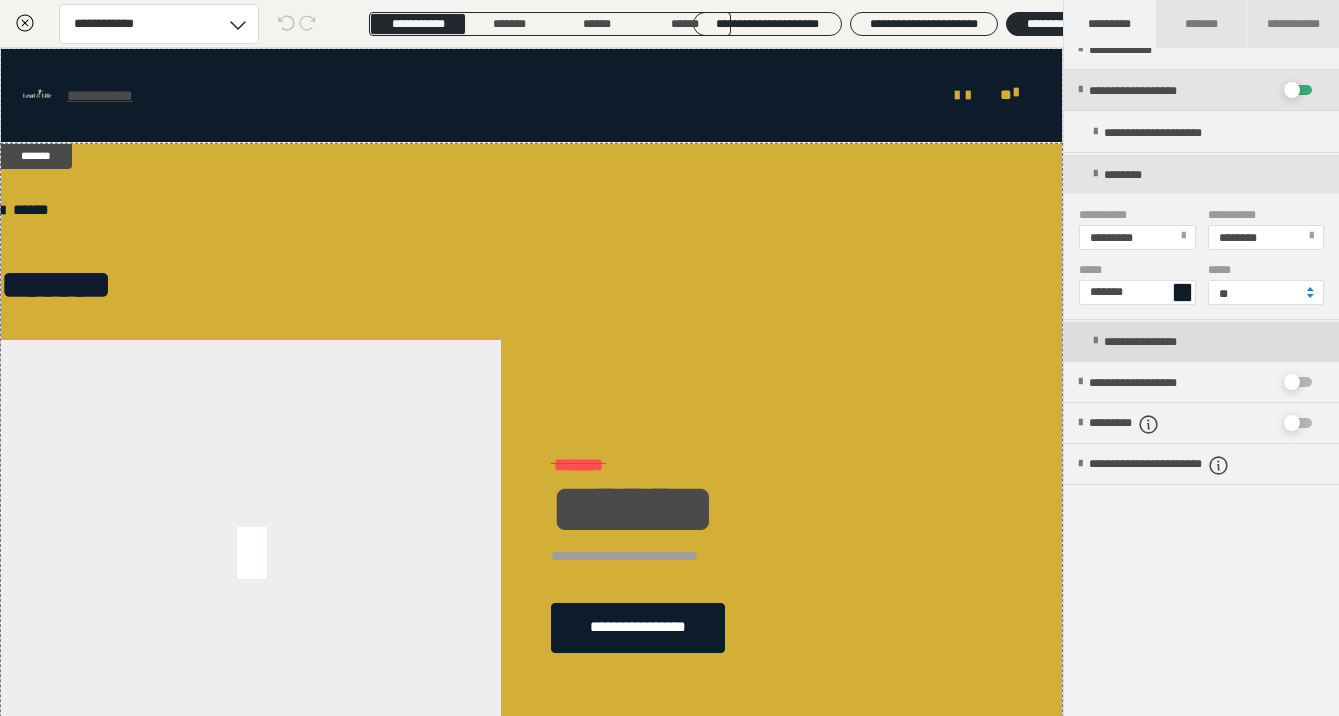 click on "**********" at bounding box center (1209, 341) 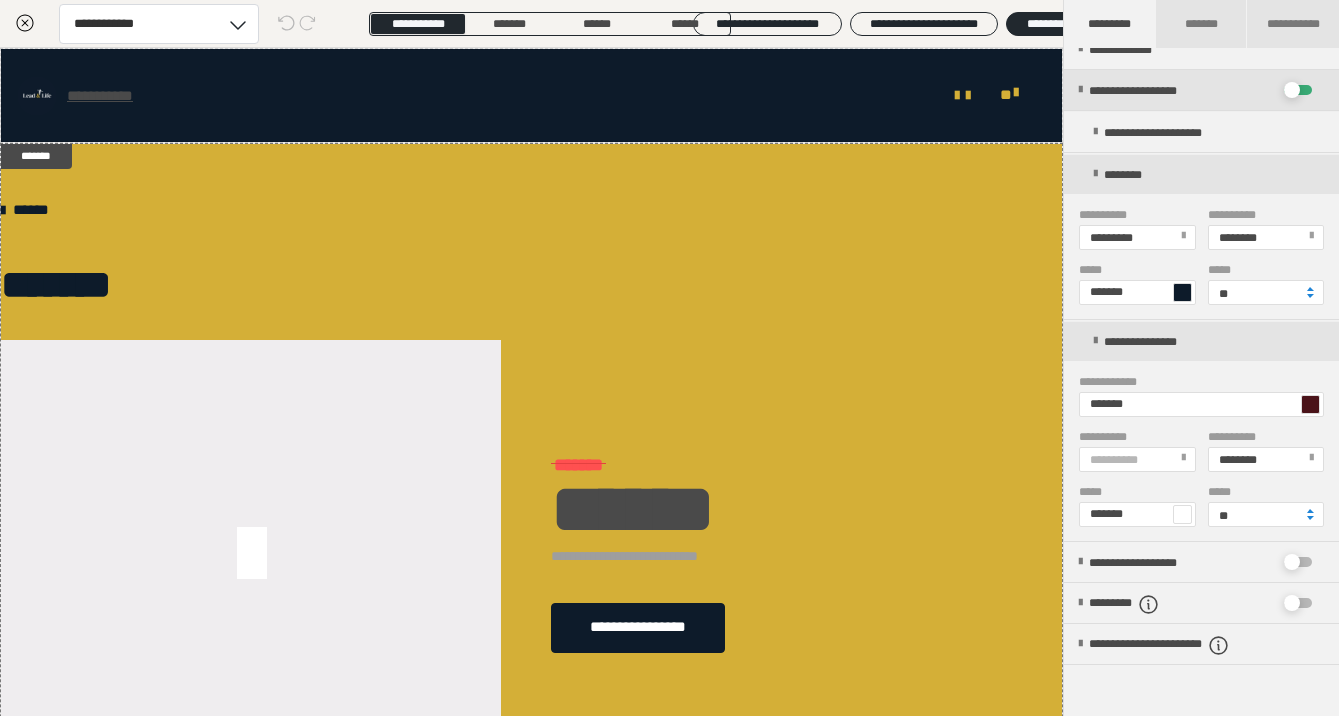 click at bounding box center (1310, 404) 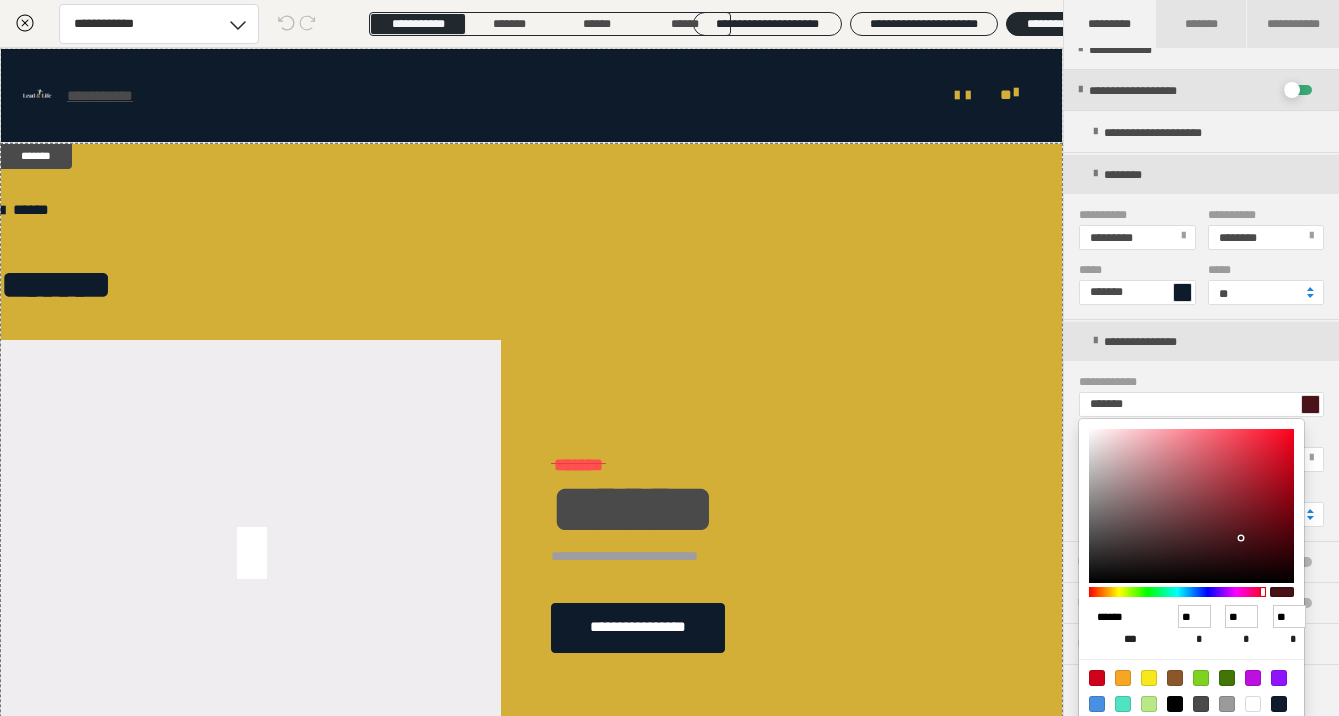 click on "******" at bounding box center (1122, 617) 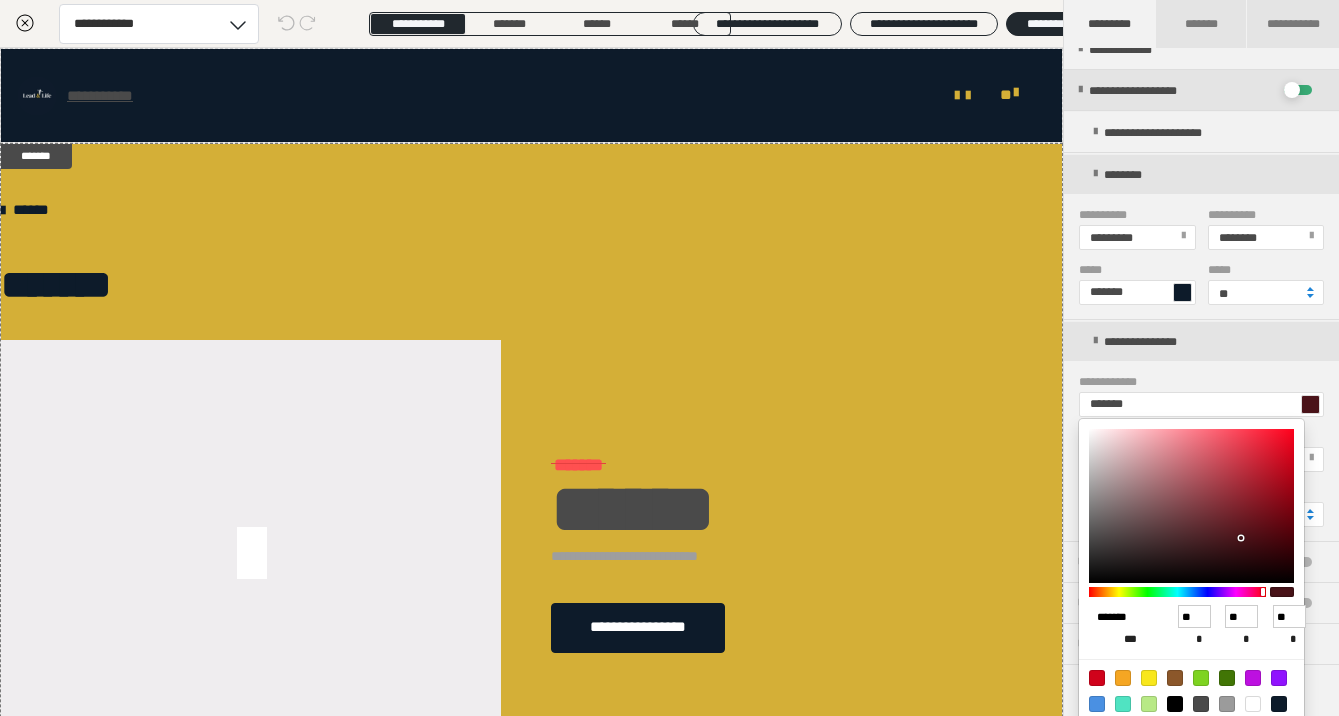 type on "*******" 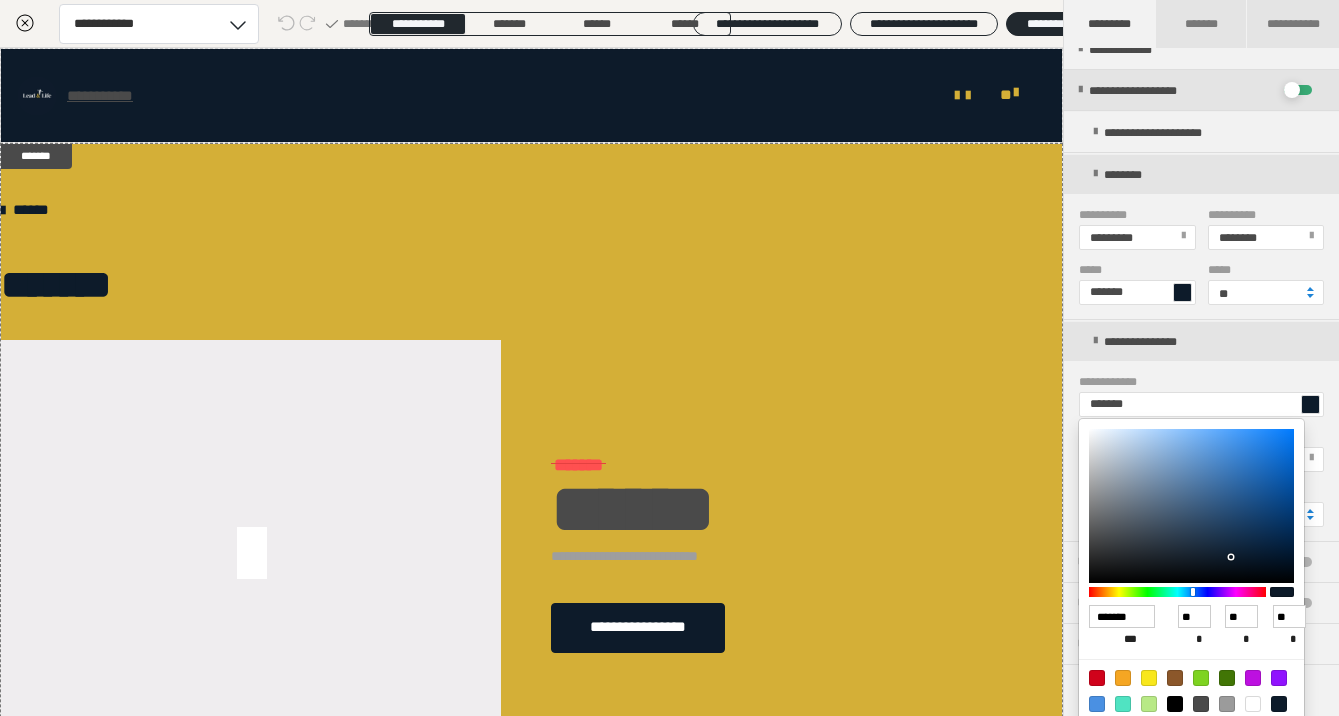 type on "******" 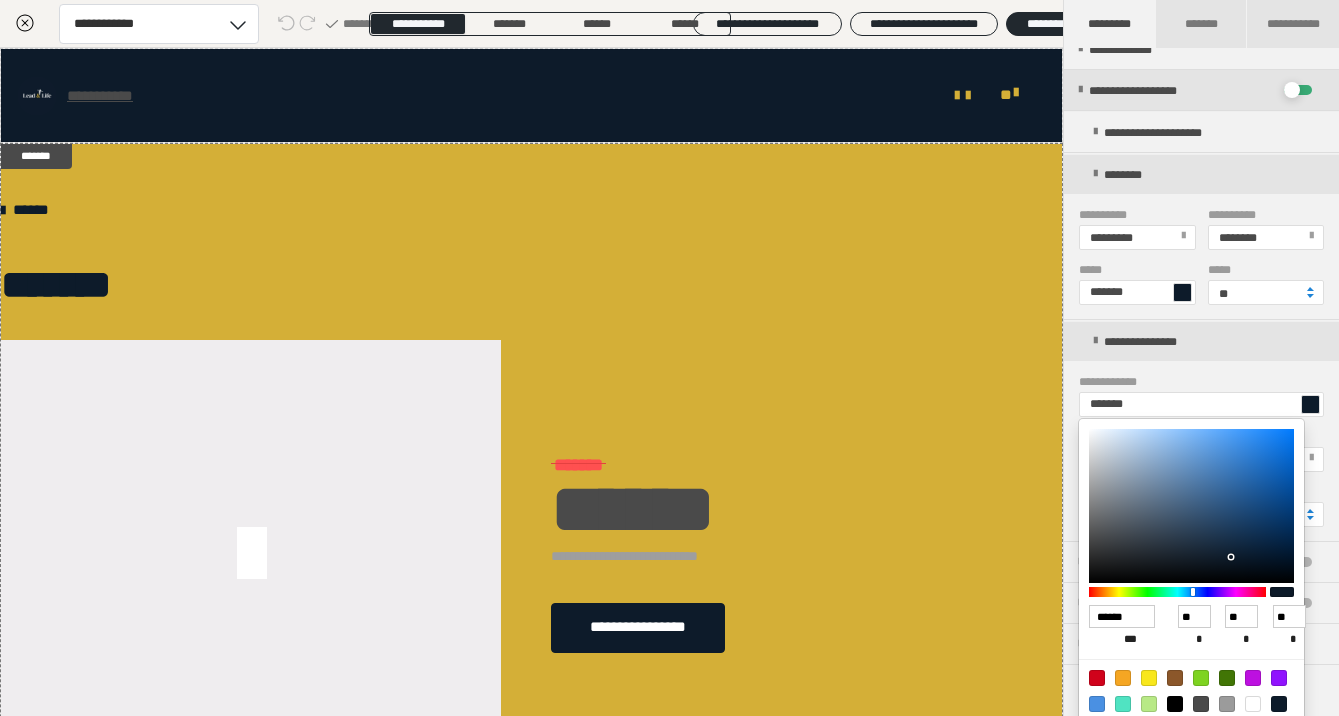 click at bounding box center [669, 358] 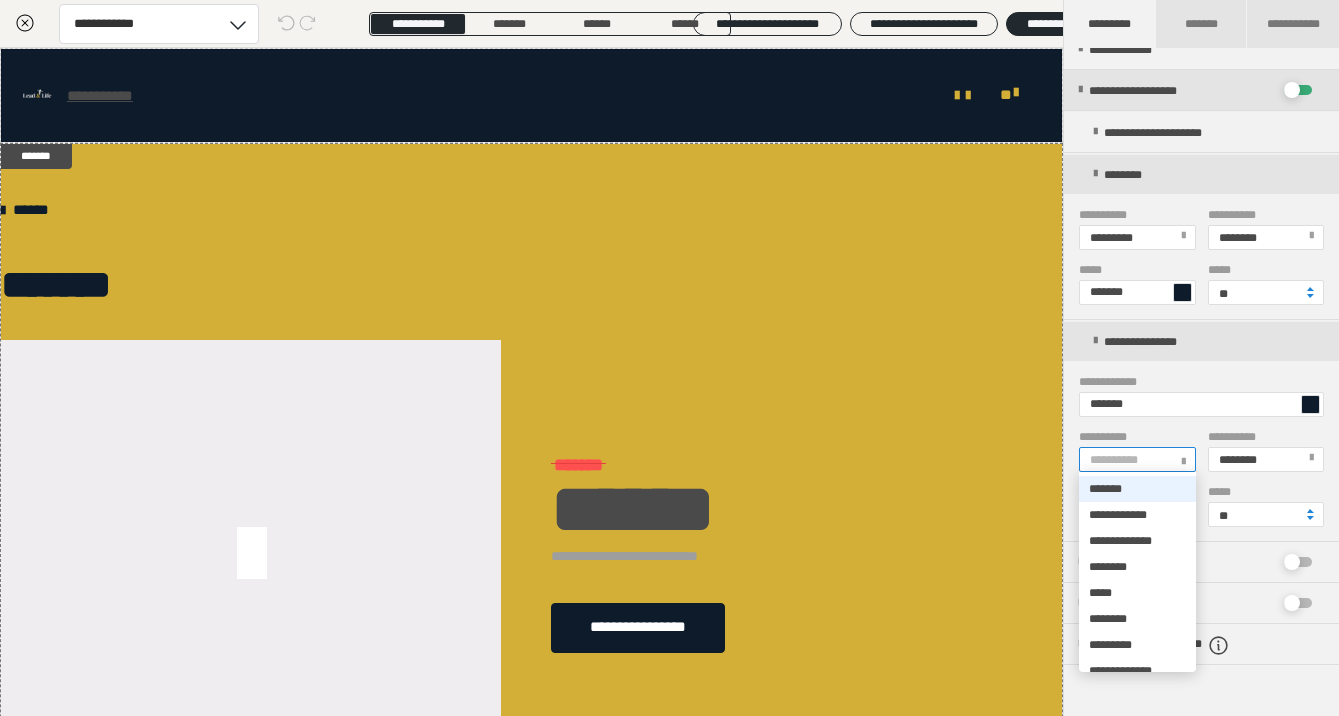 click on "**********" at bounding box center [1136, 459] 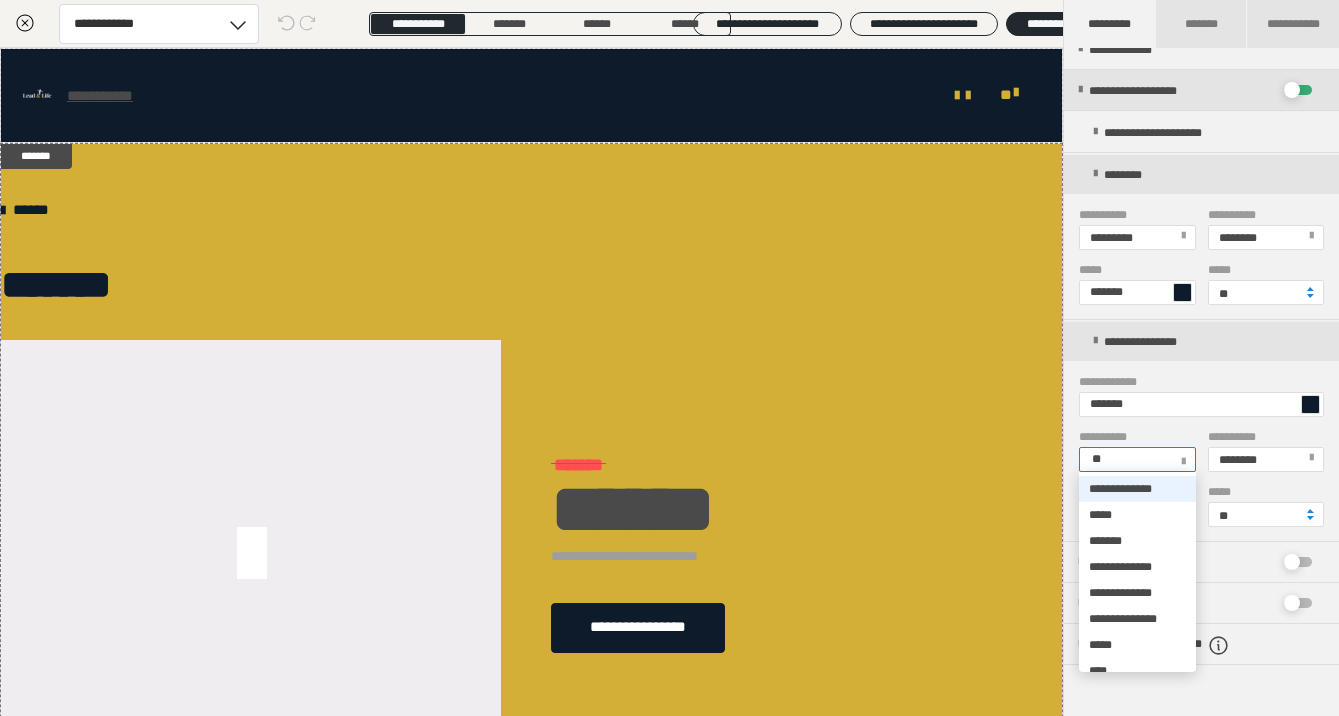 type on "***" 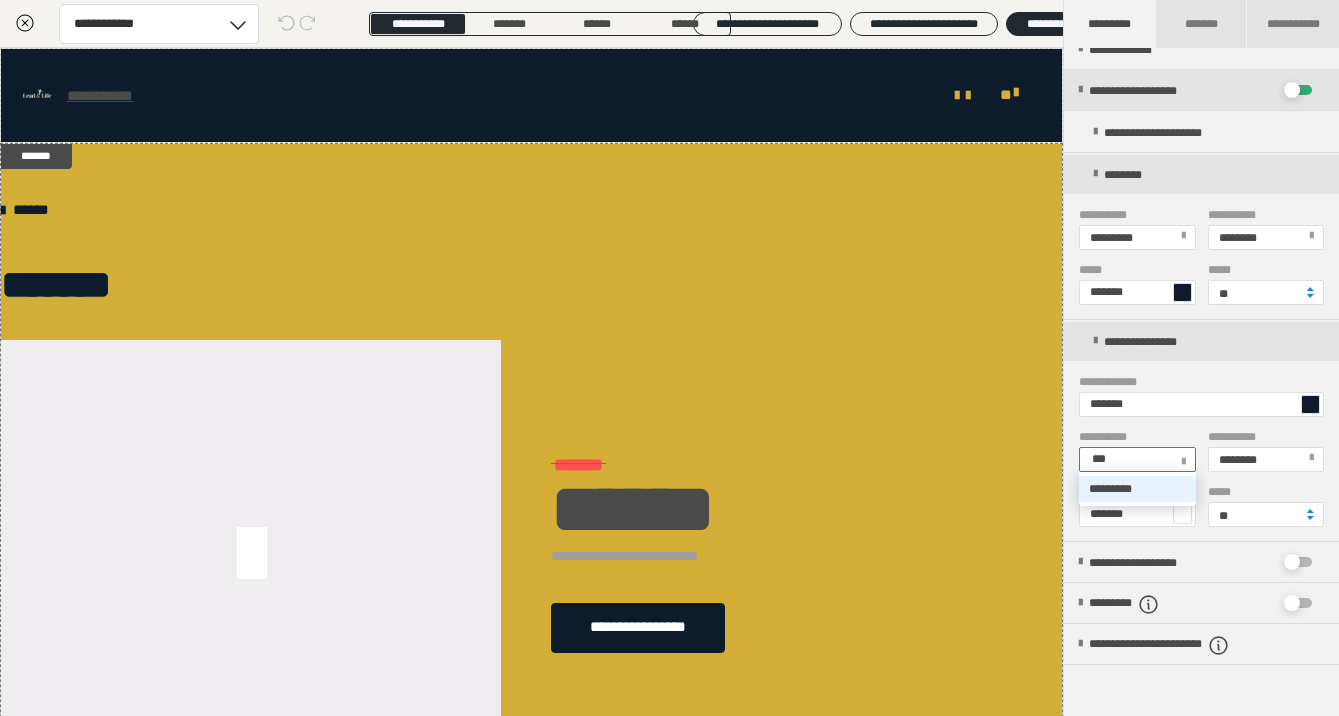 click on "*********" at bounding box center [1110, 489] 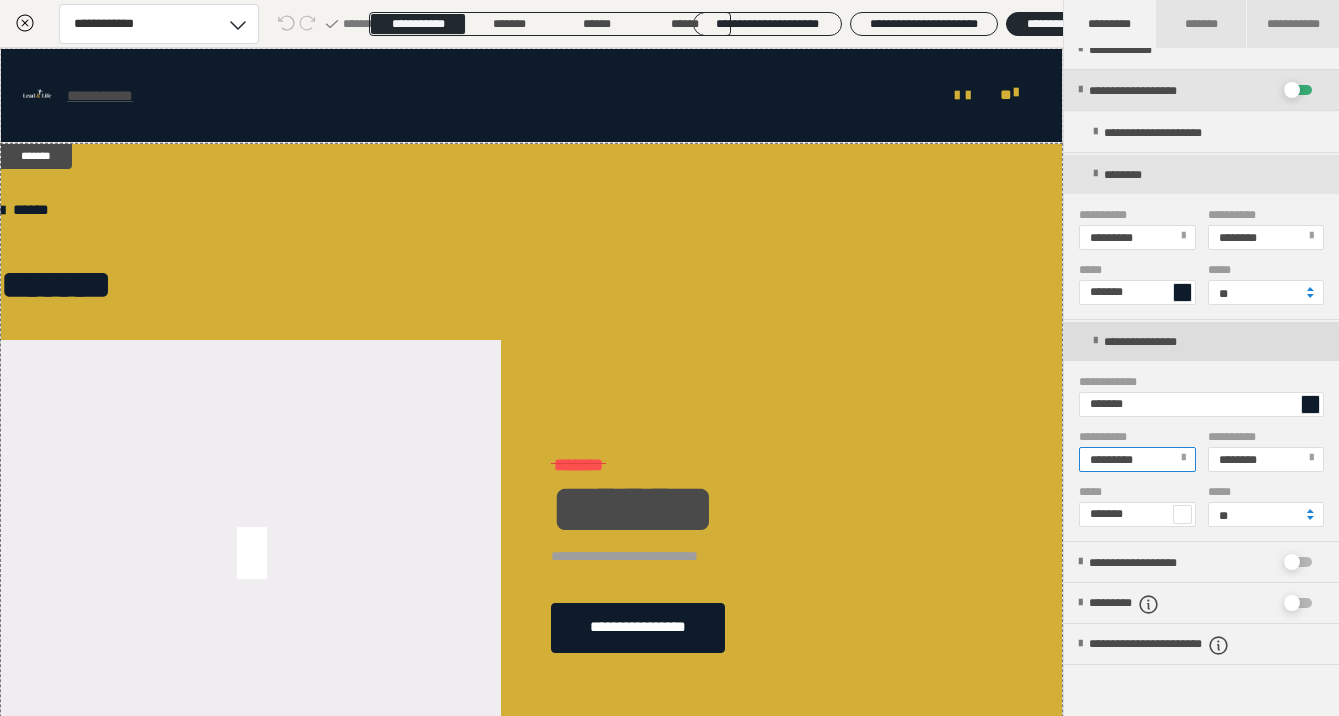 click on "**********" at bounding box center [1209, 341] 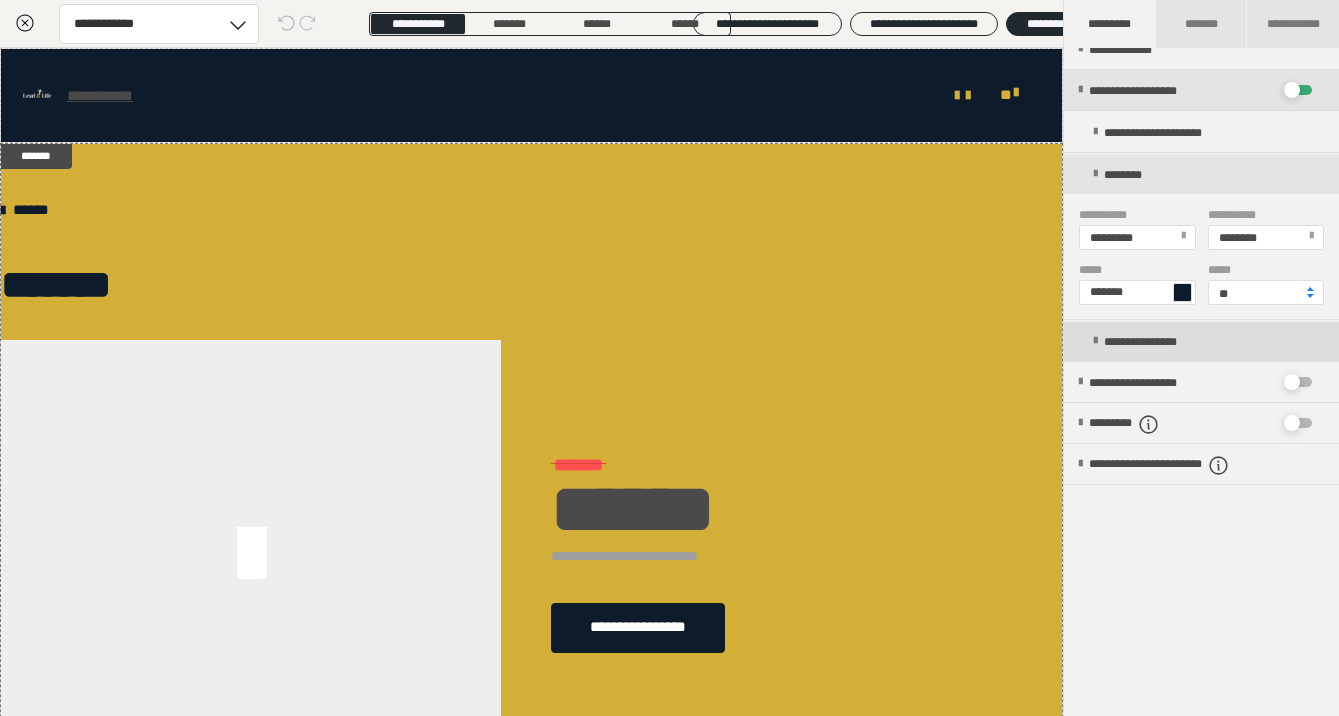 click on "**********" at bounding box center [1209, 341] 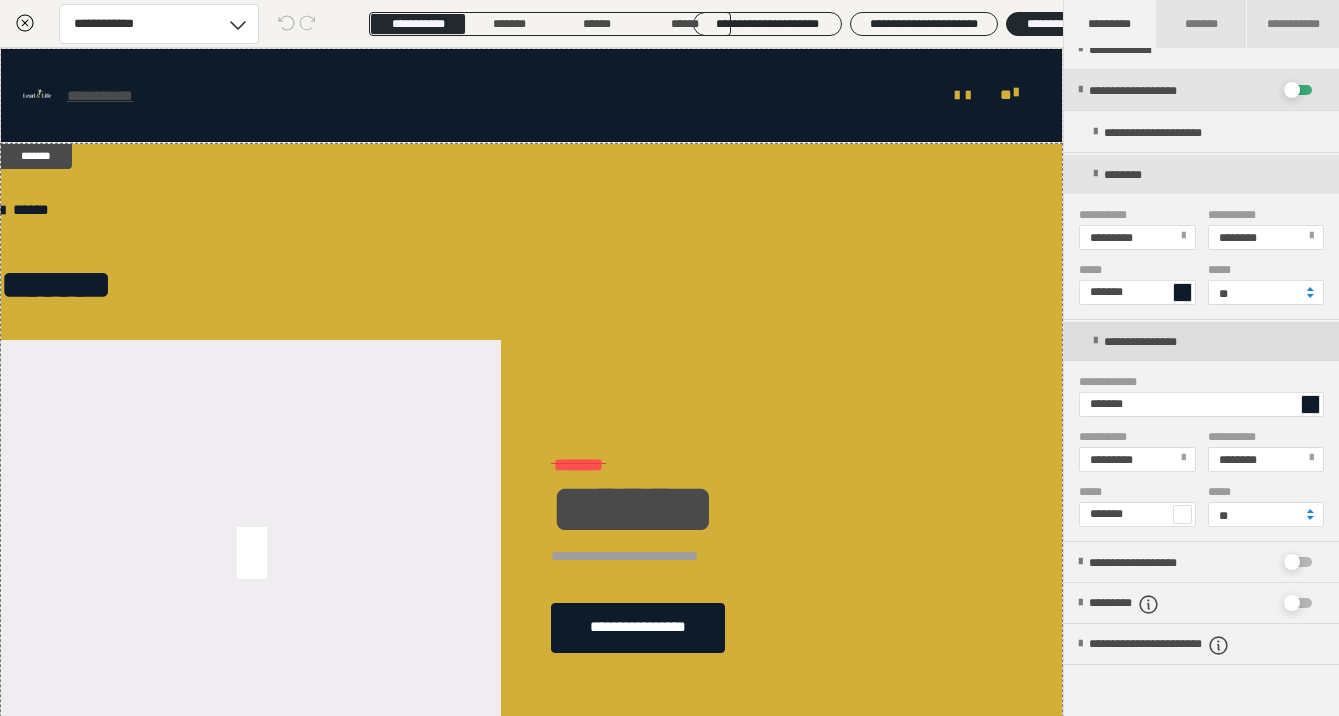 click at bounding box center [1095, 341] 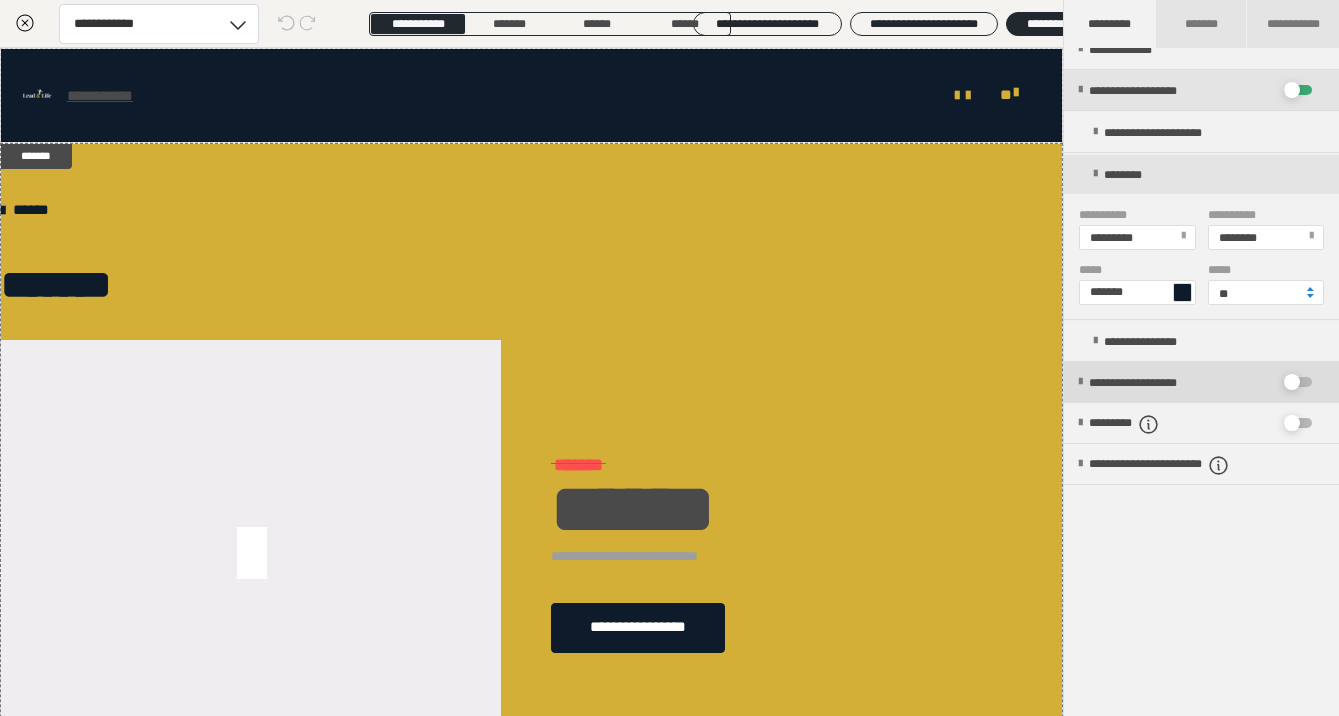click on "**********" at bounding box center (1159, 383) 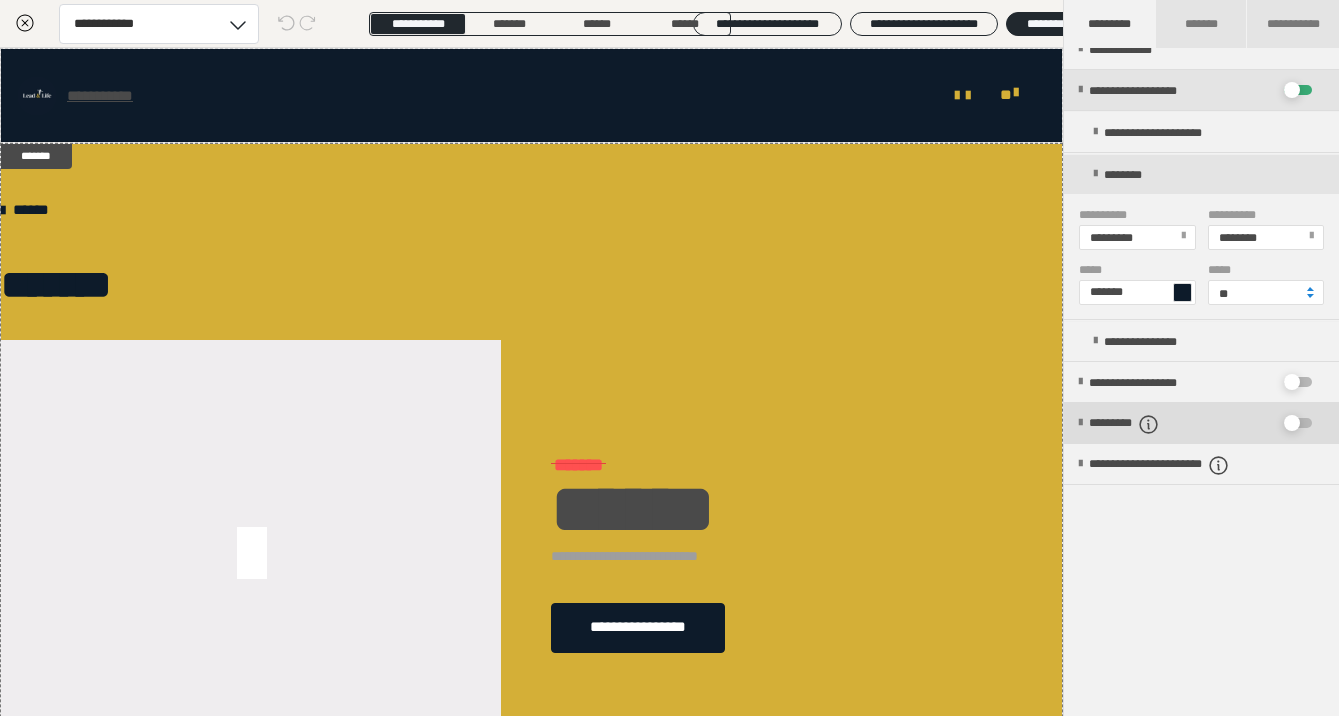 click 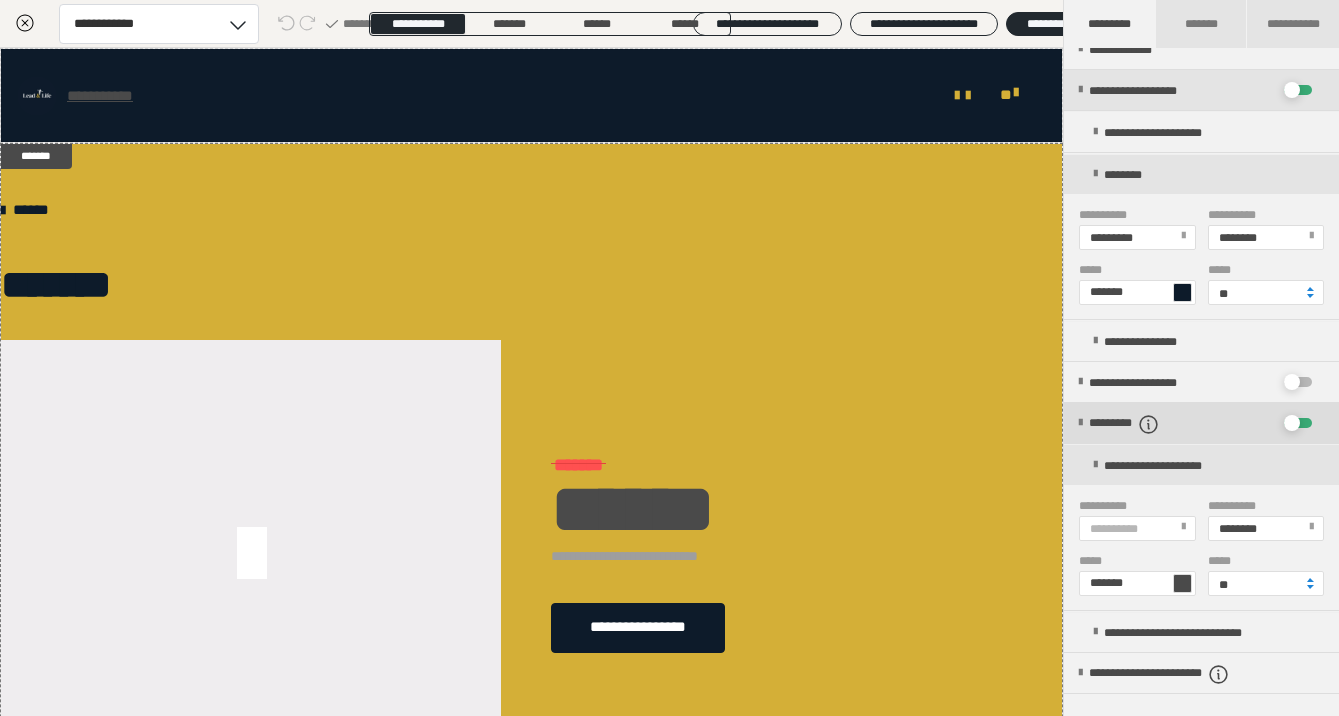click at bounding box center (1292, 423) 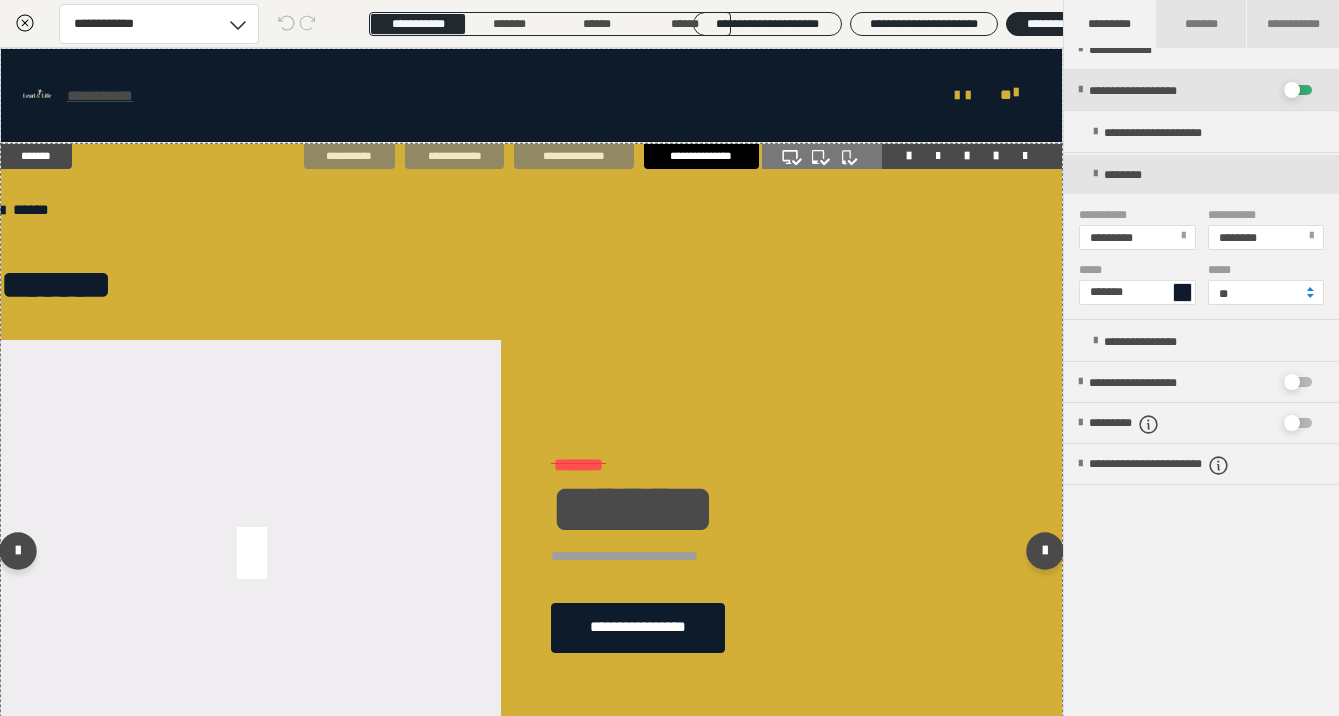 click on "*******" at bounding box center [531, 285] 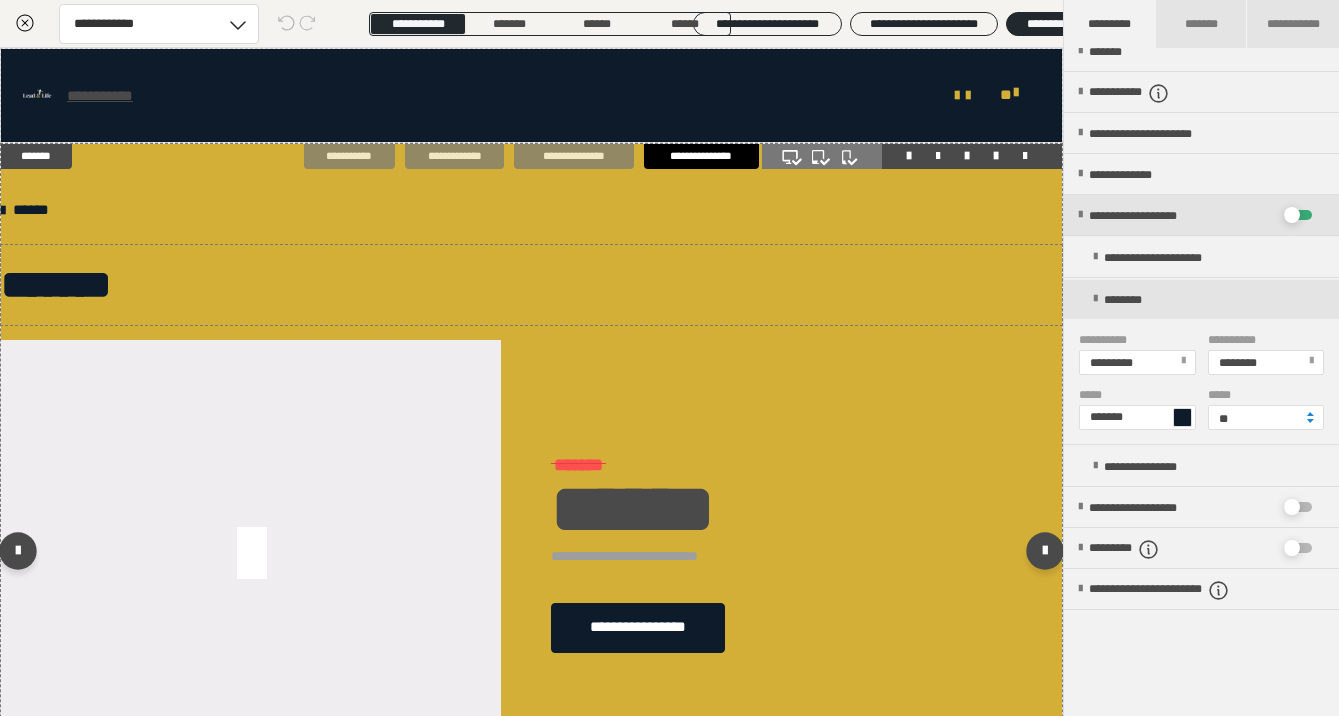 click at bounding box center (251, 554) 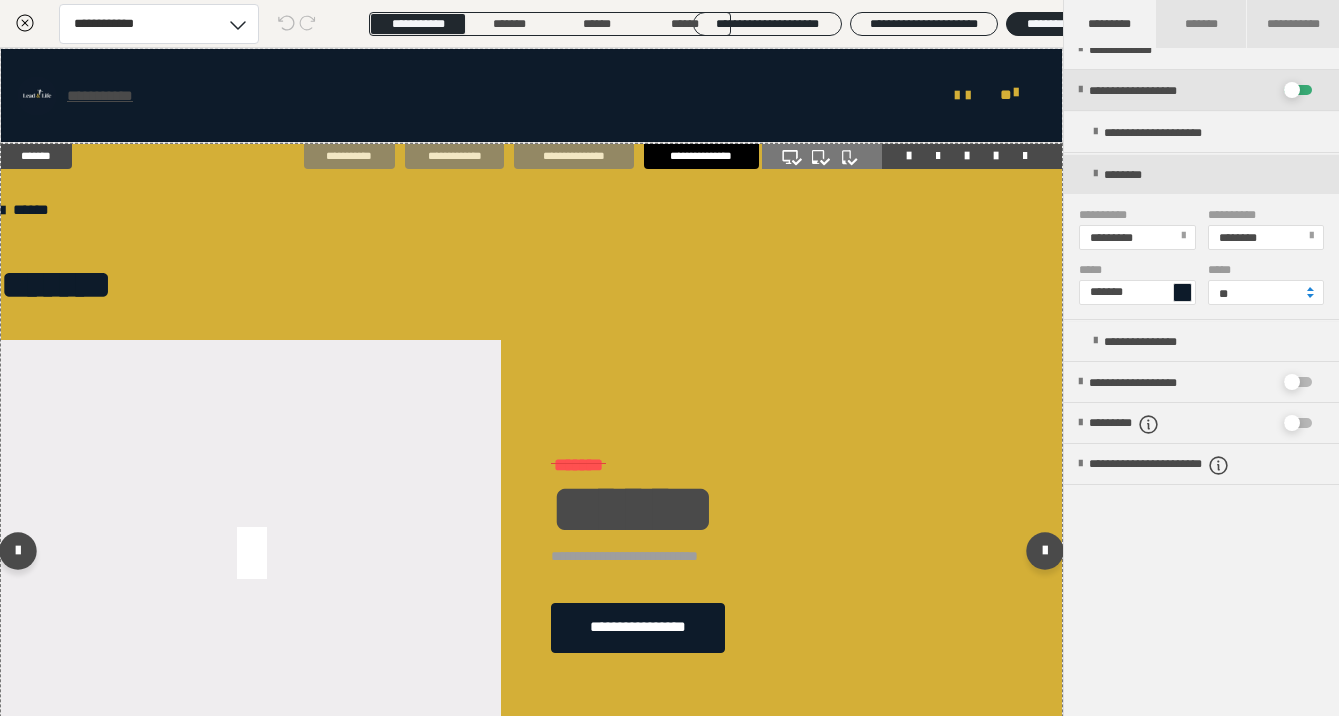 click at bounding box center [251, 555] 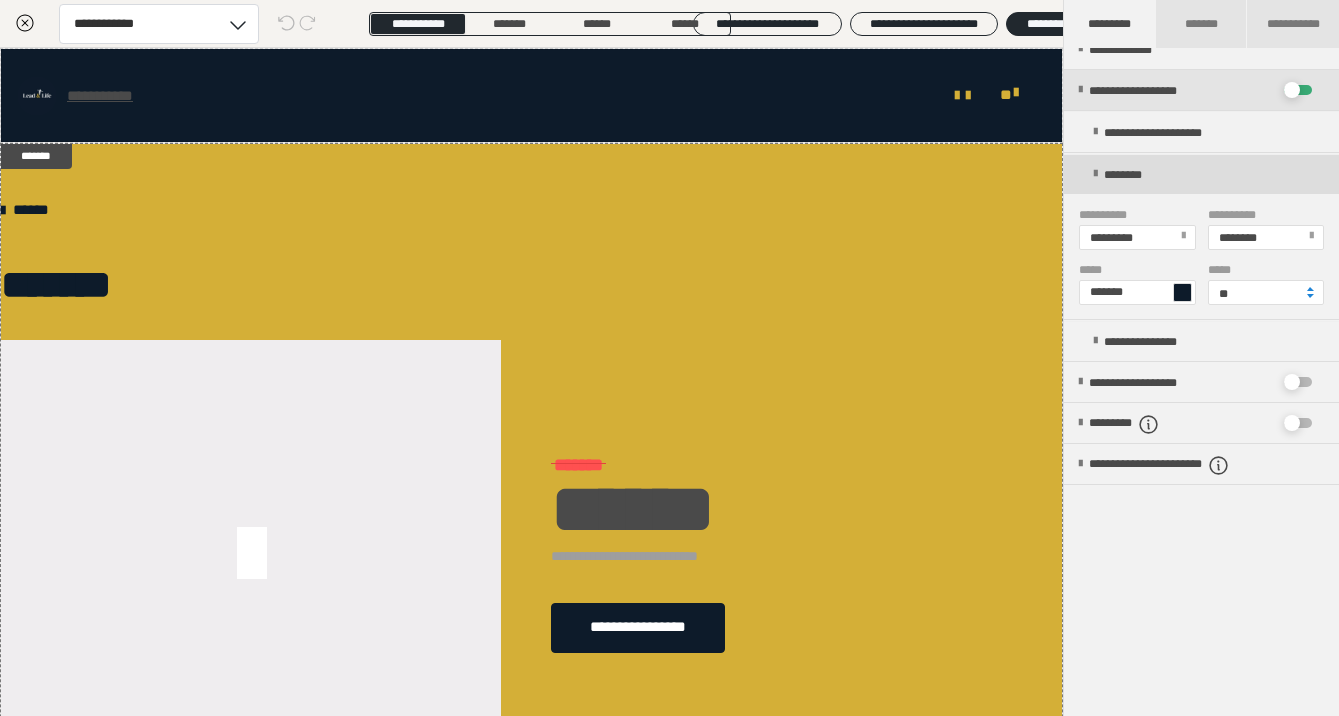 click at bounding box center [1095, 174] 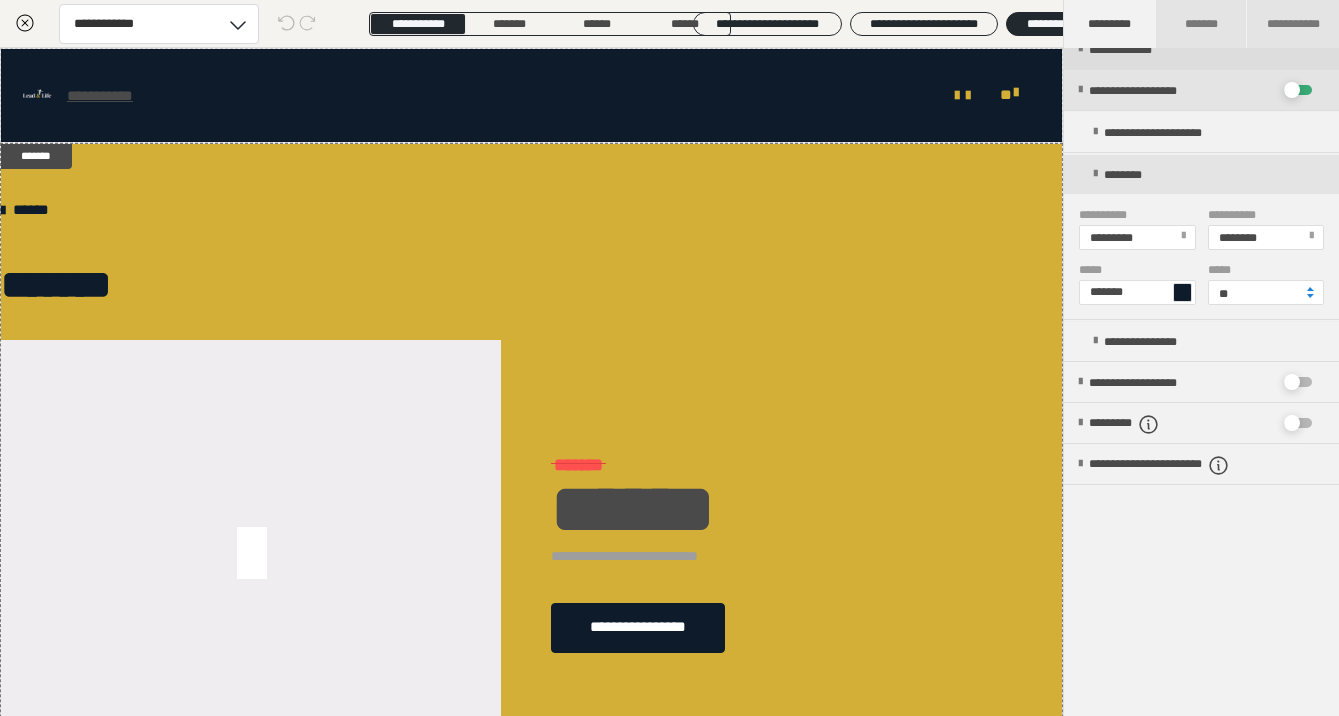 scroll, scrollTop: 331, scrollLeft: 0, axis: vertical 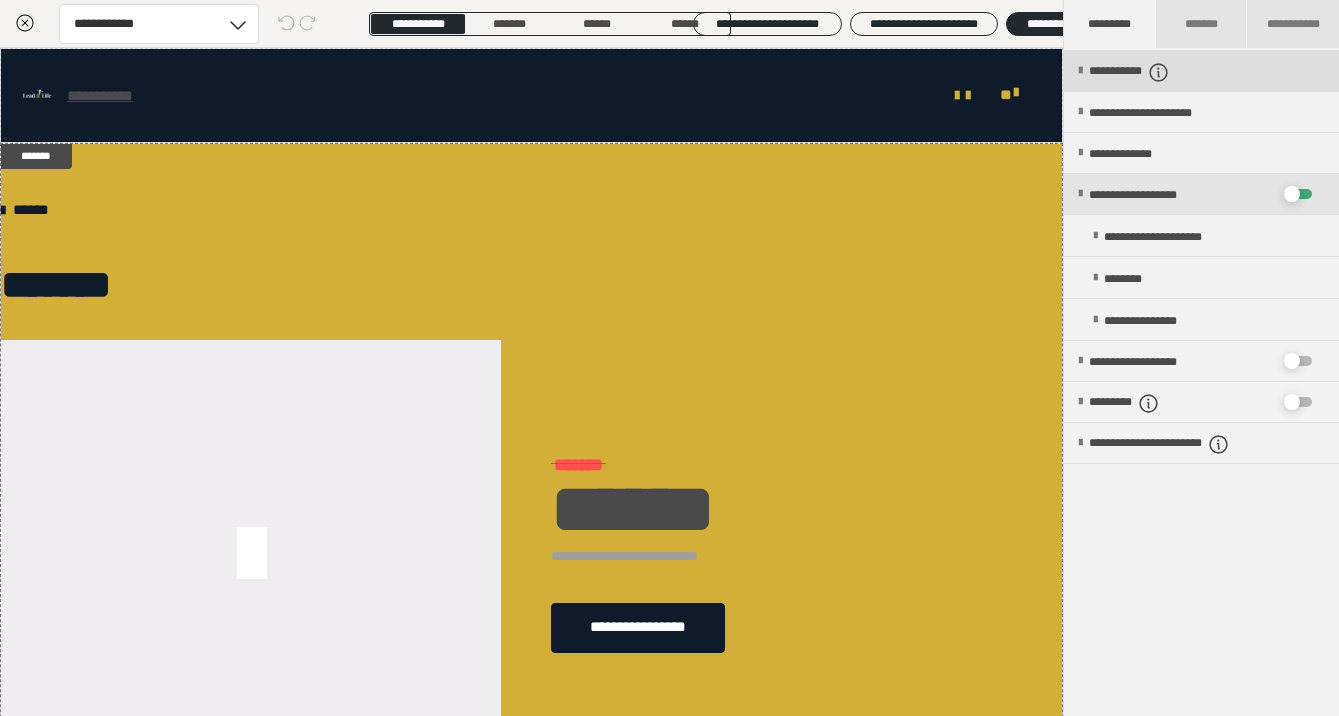 click on "**********" at bounding box center (1201, 71) 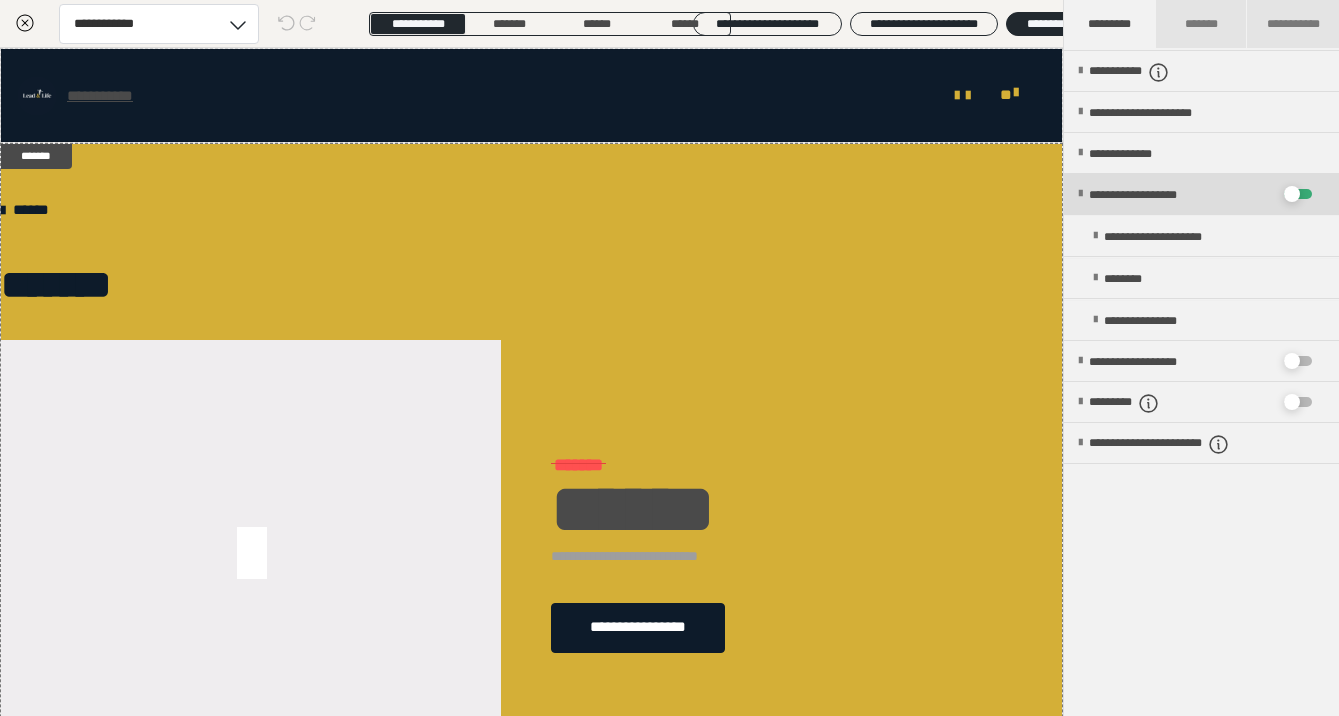 click on "**********" at bounding box center (1201, 194) 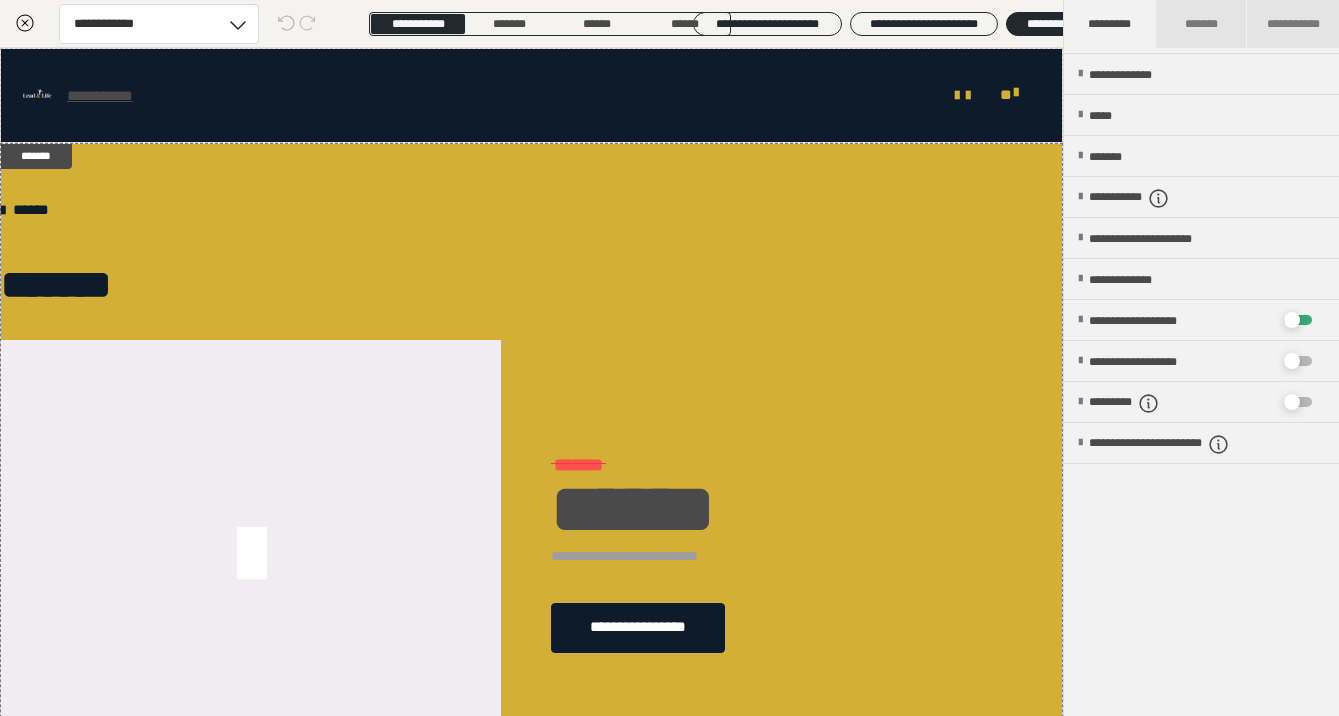 click on "**********" at bounding box center (1201, 406) 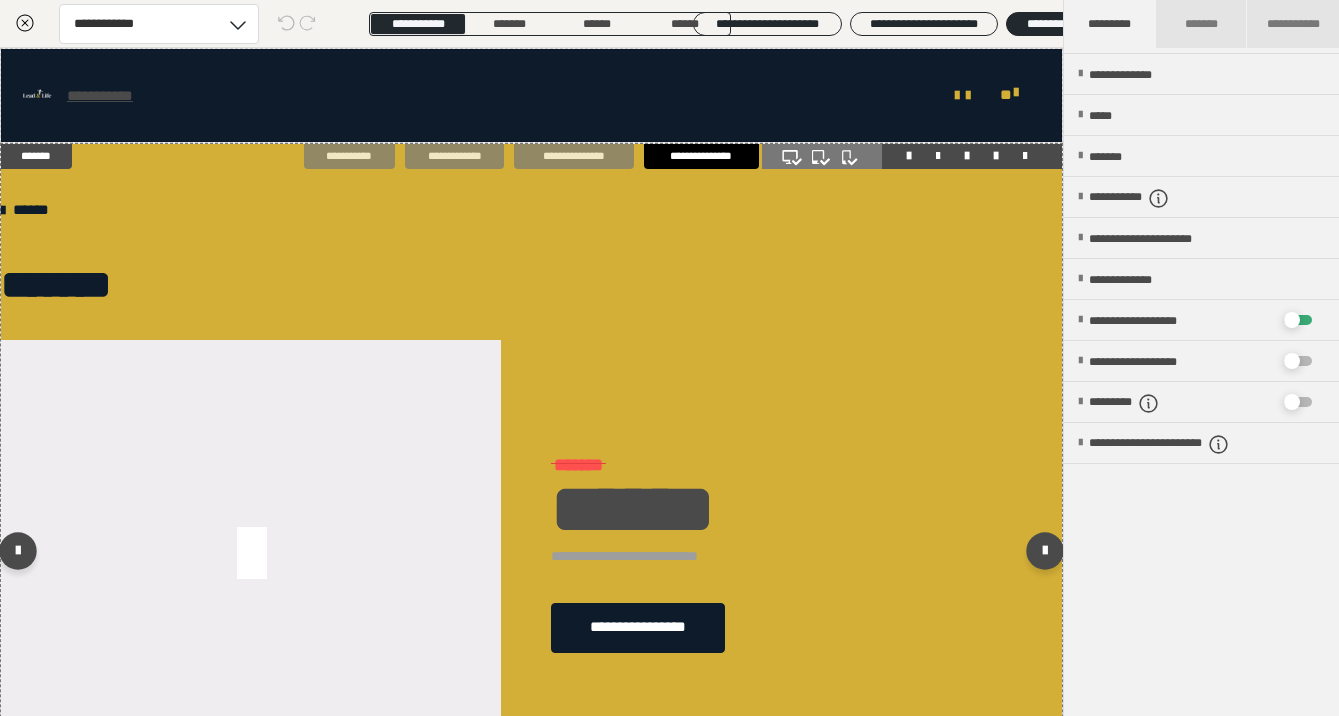 click on "*******" at bounding box center [531, 285] 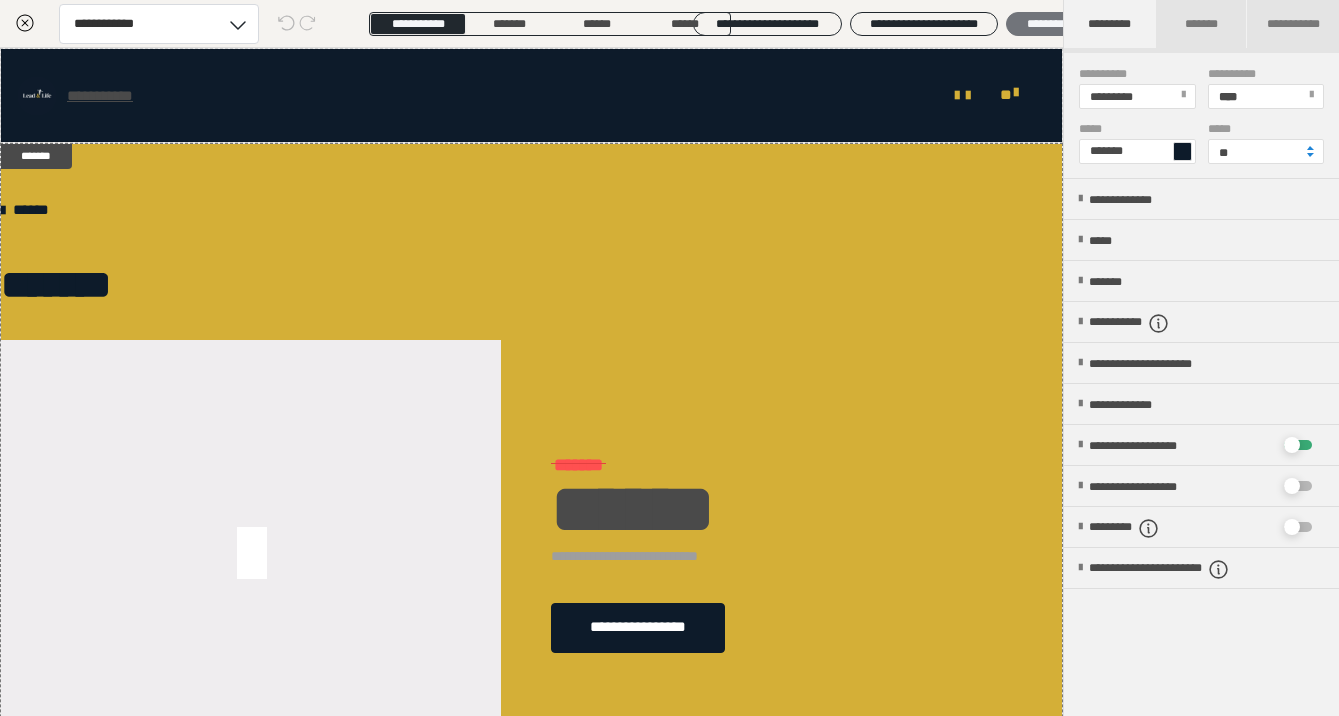 click on "********" at bounding box center (1045, 24) 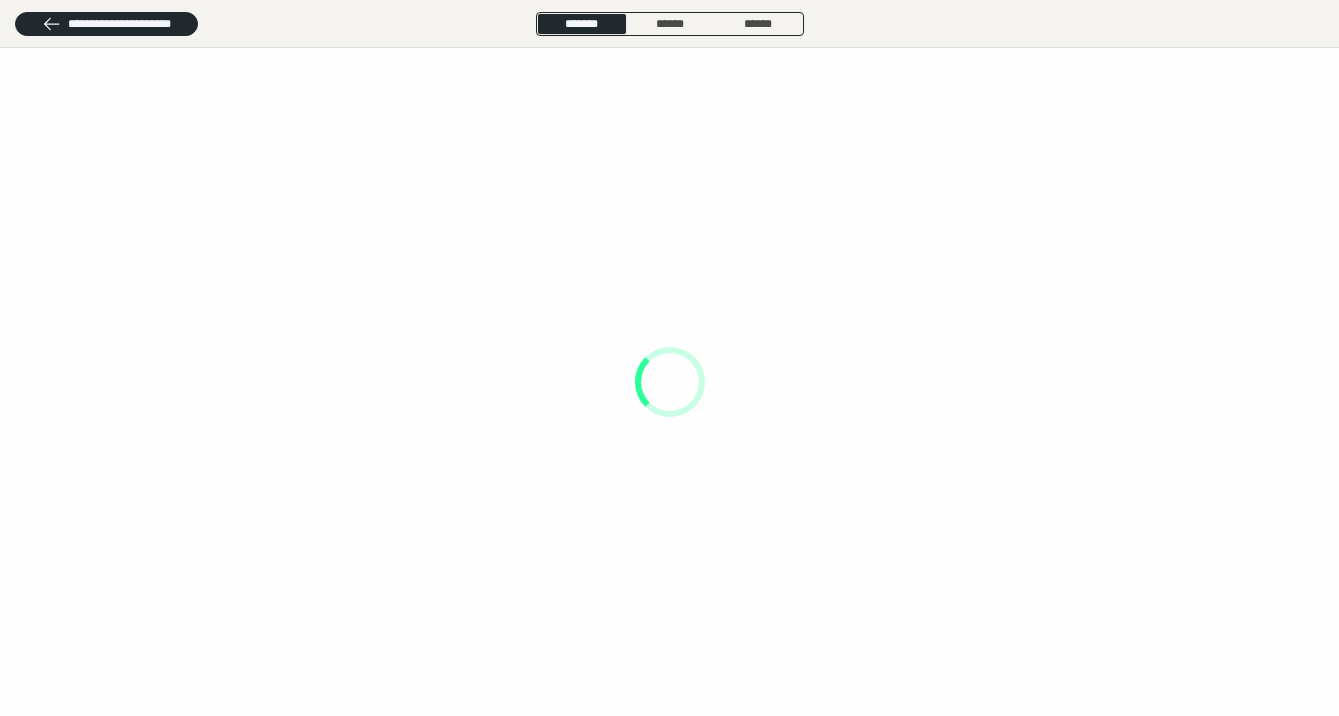 scroll, scrollTop: 0, scrollLeft: 0, axis: both 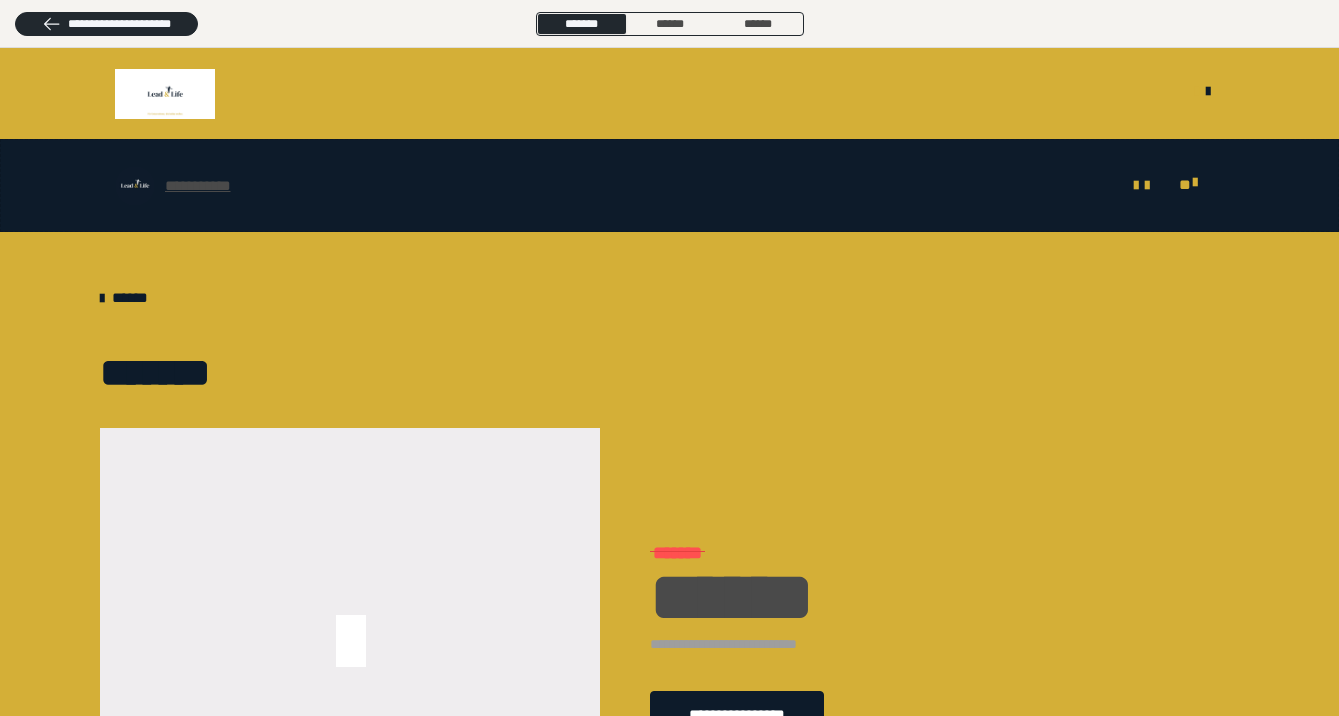click on "**********" at bounding box center [670, 648] 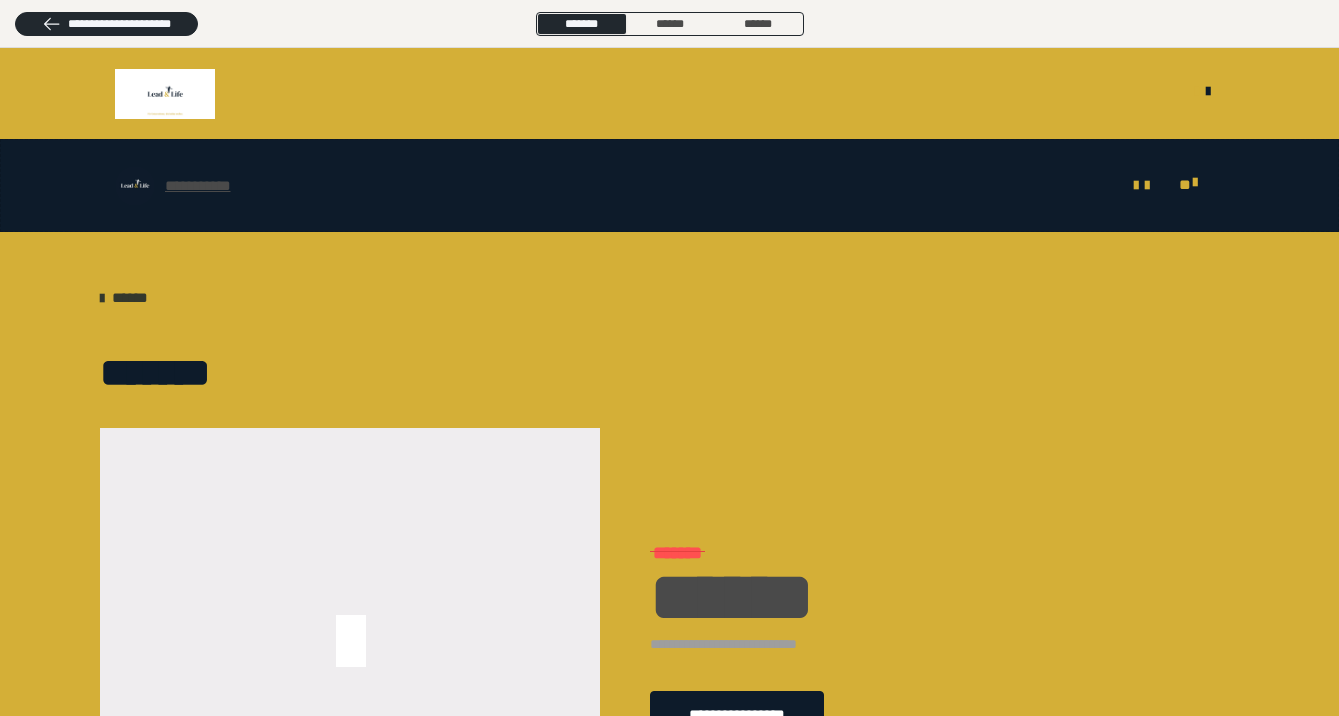 click on "******" at bounding box center (670, 298) 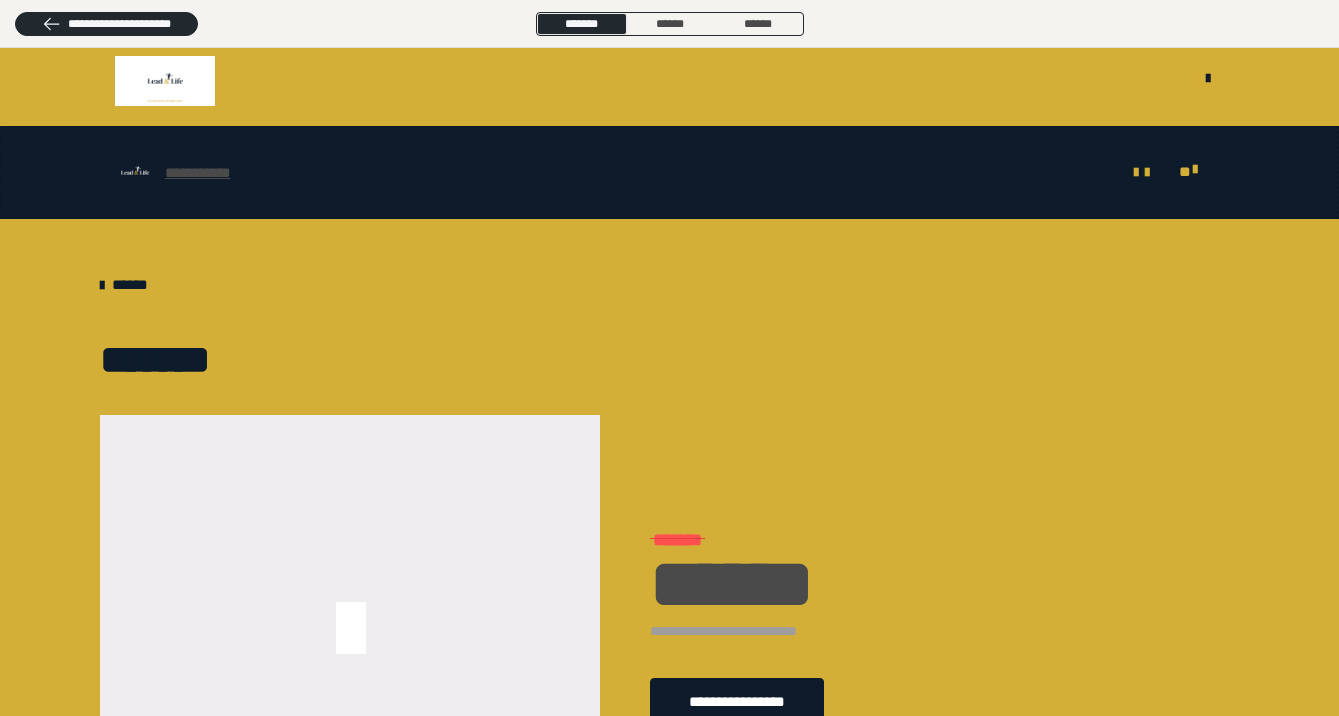 scroll, scrollTop: 0, scrollLeft: 0, axis: both 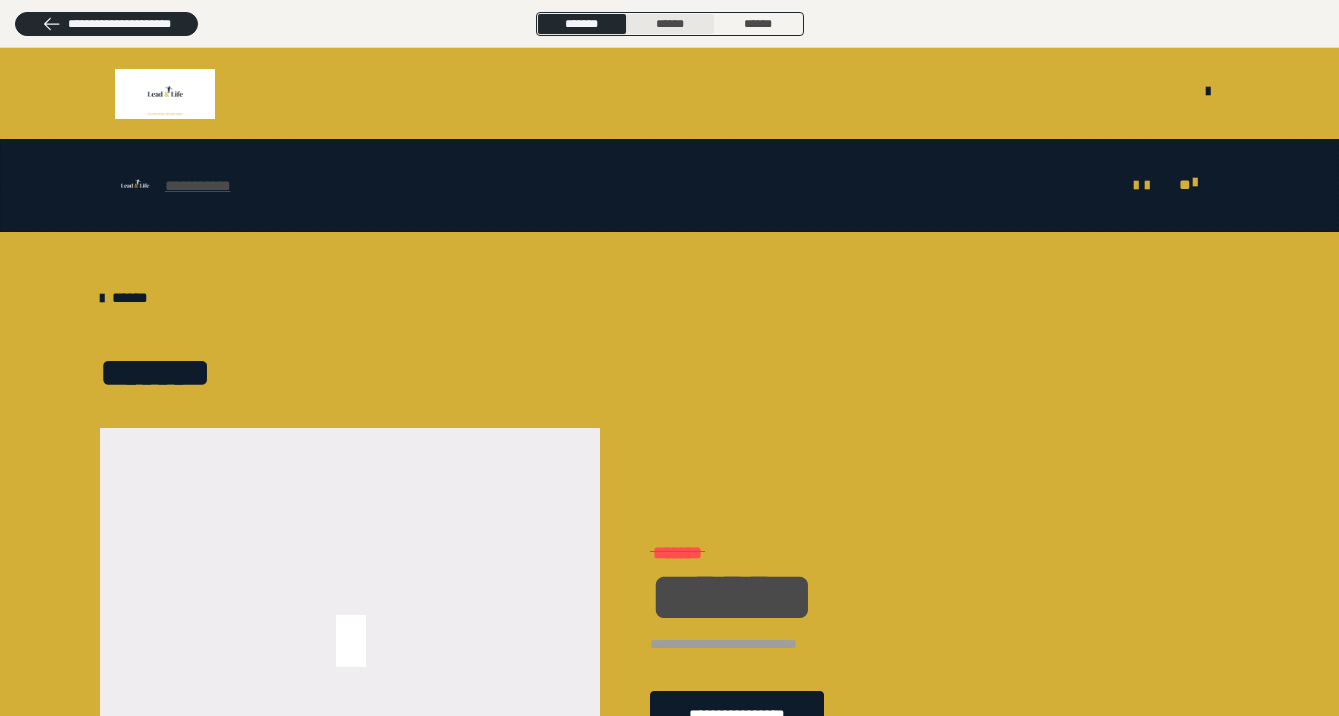 click on "******" at bounding box center [670, 24] 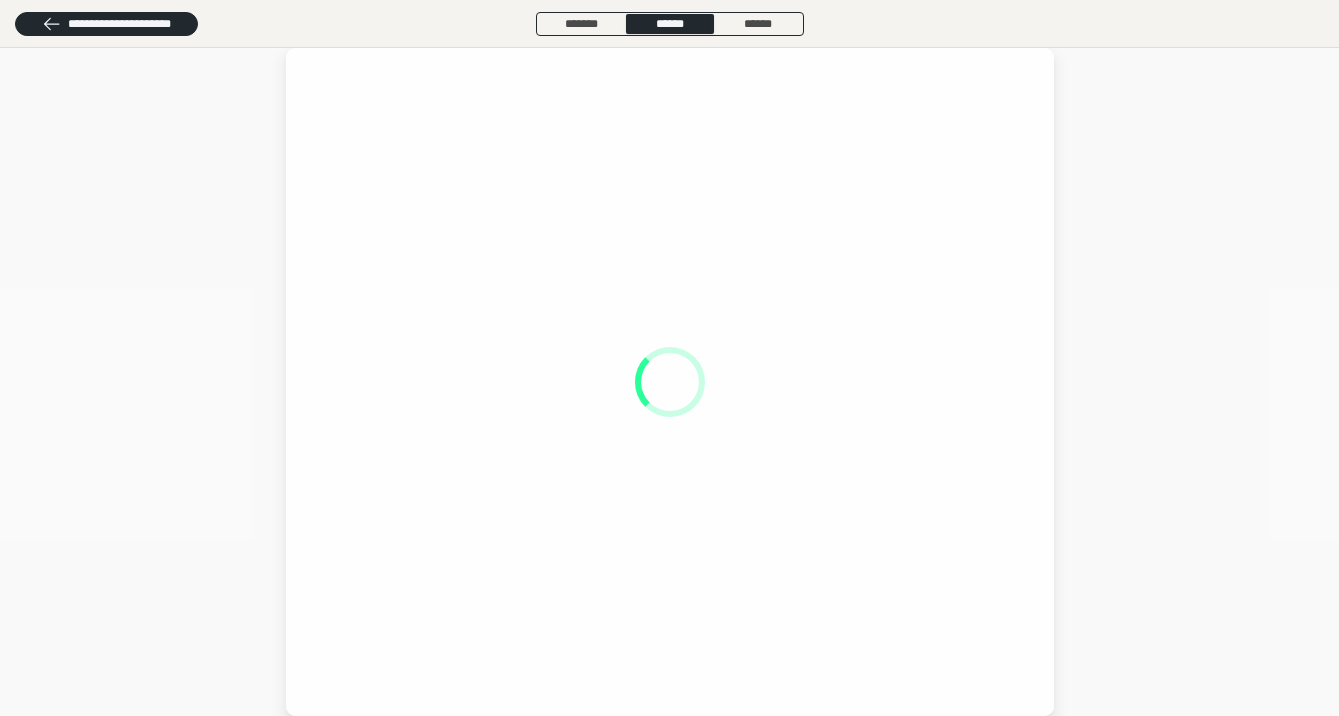 scroll, scrollTop: 0, scrollLeft: 0, axis: both 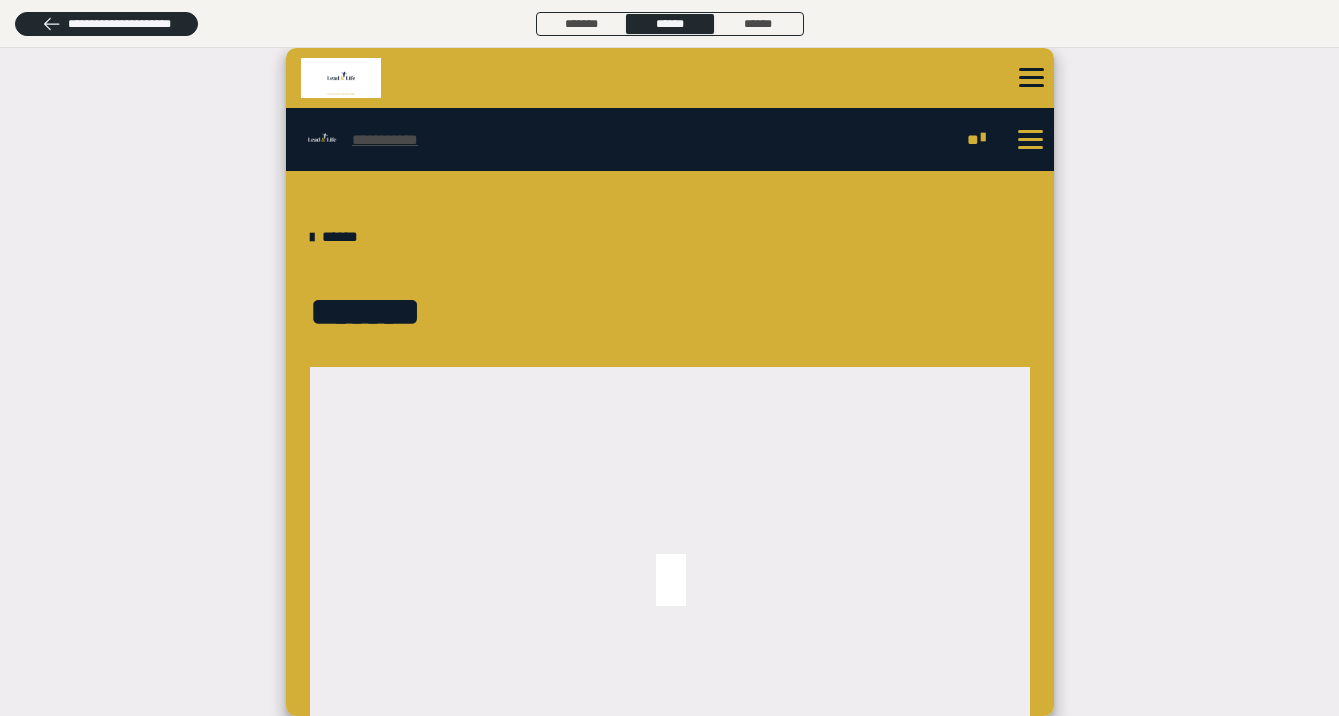 click on "*******" at bounding box center (669, 312) 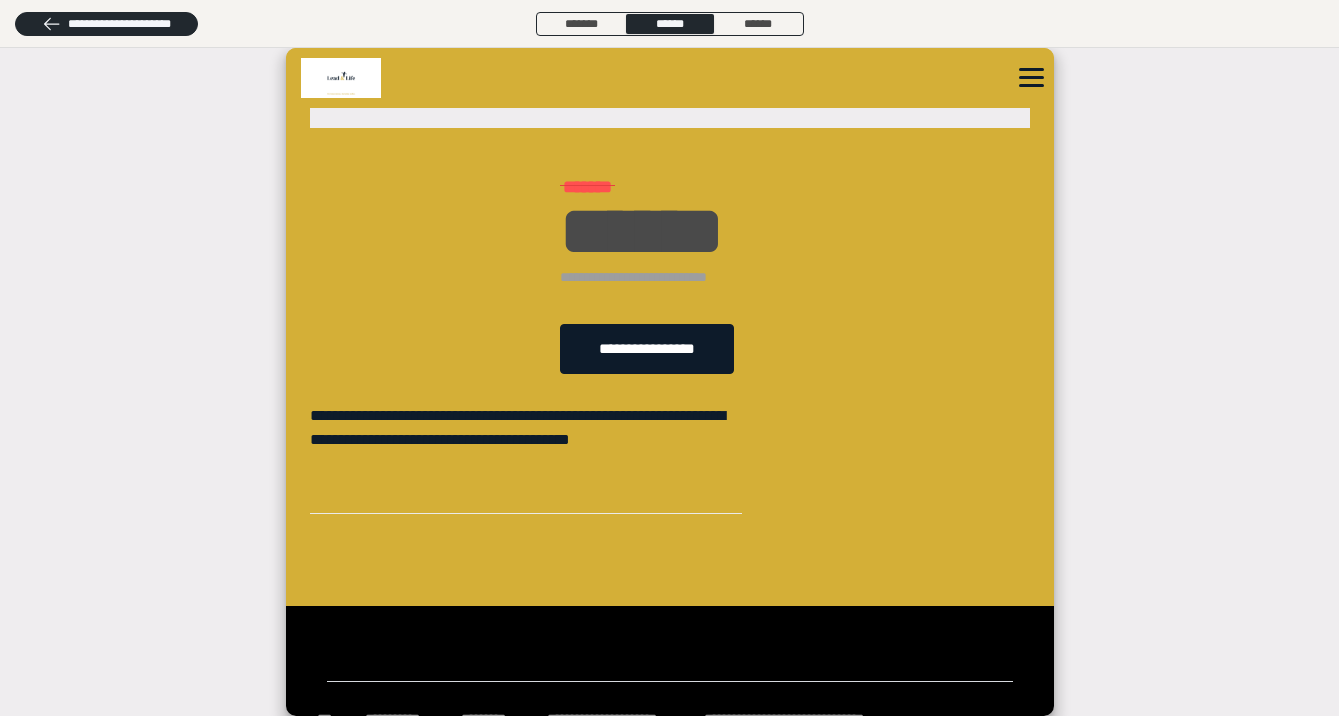 scroll, scrollTop: 720, scrollLeft: 0, axis: vertical 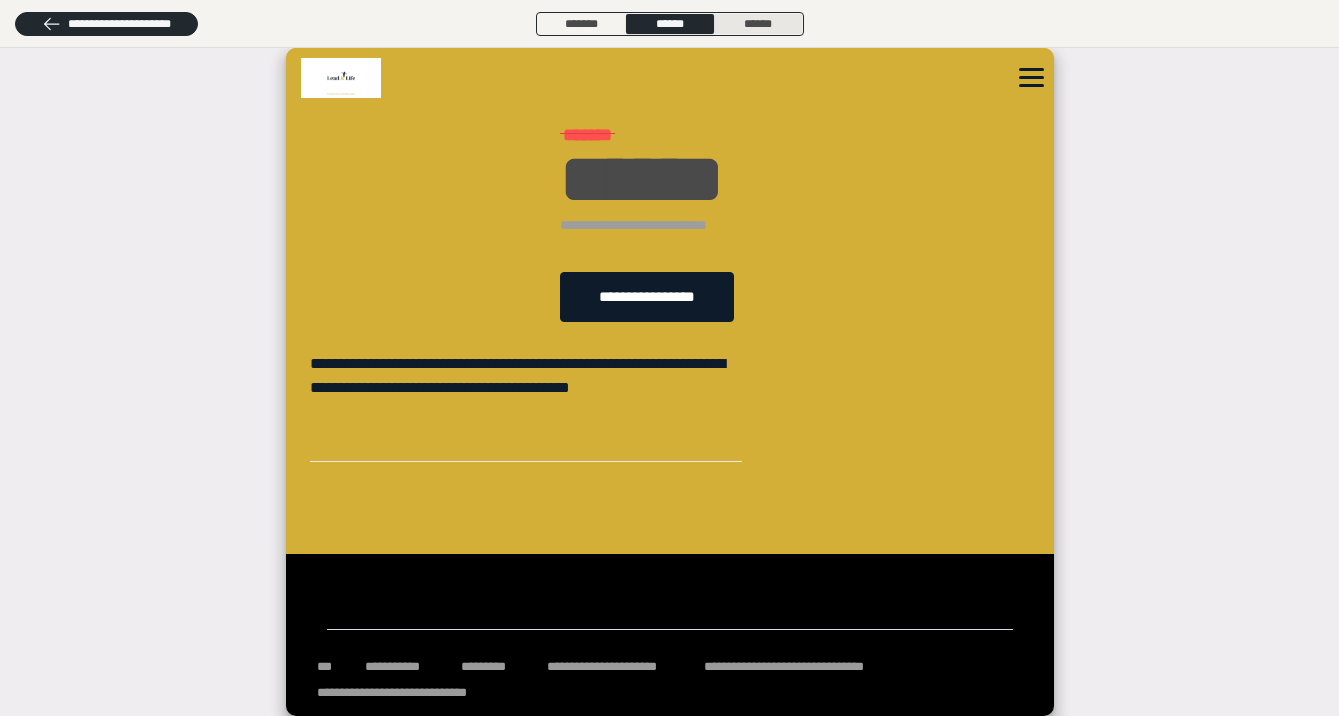 click on "******" at bounding box center [758, 24] 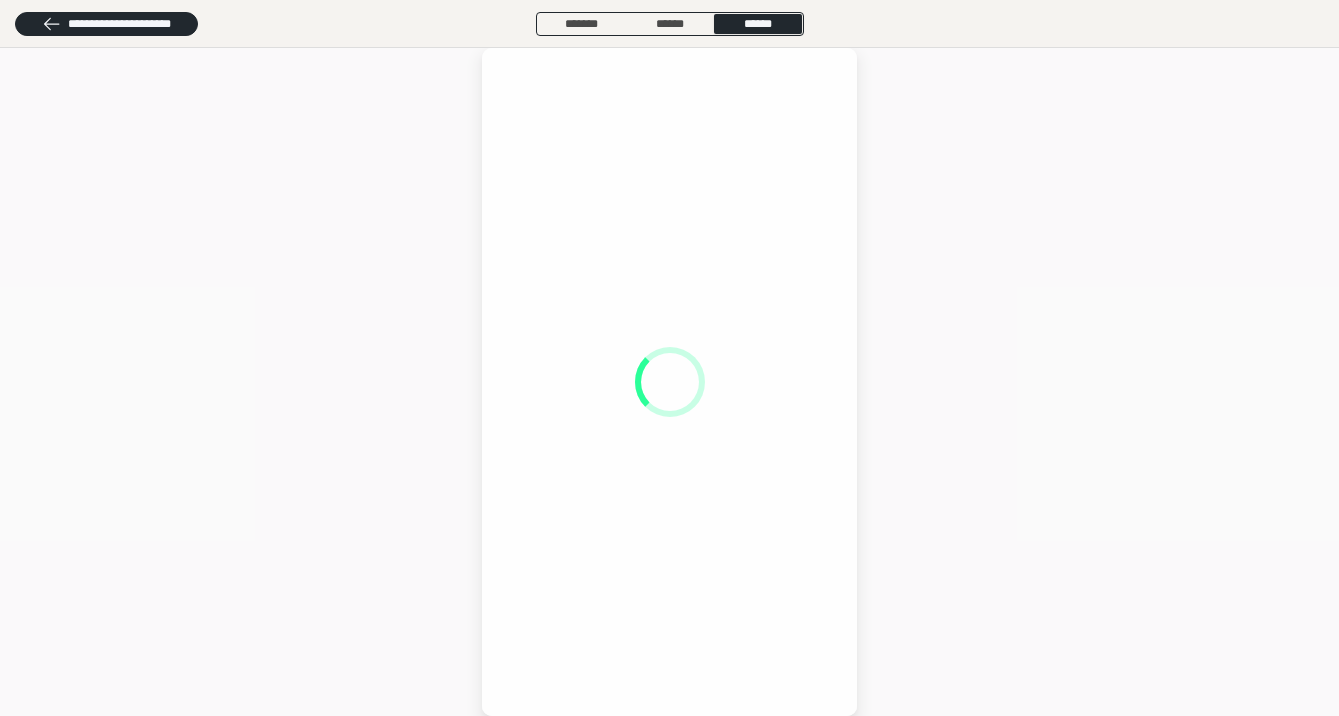 scroll, scrollTop: 0, scrollLeft: 0, axis: both 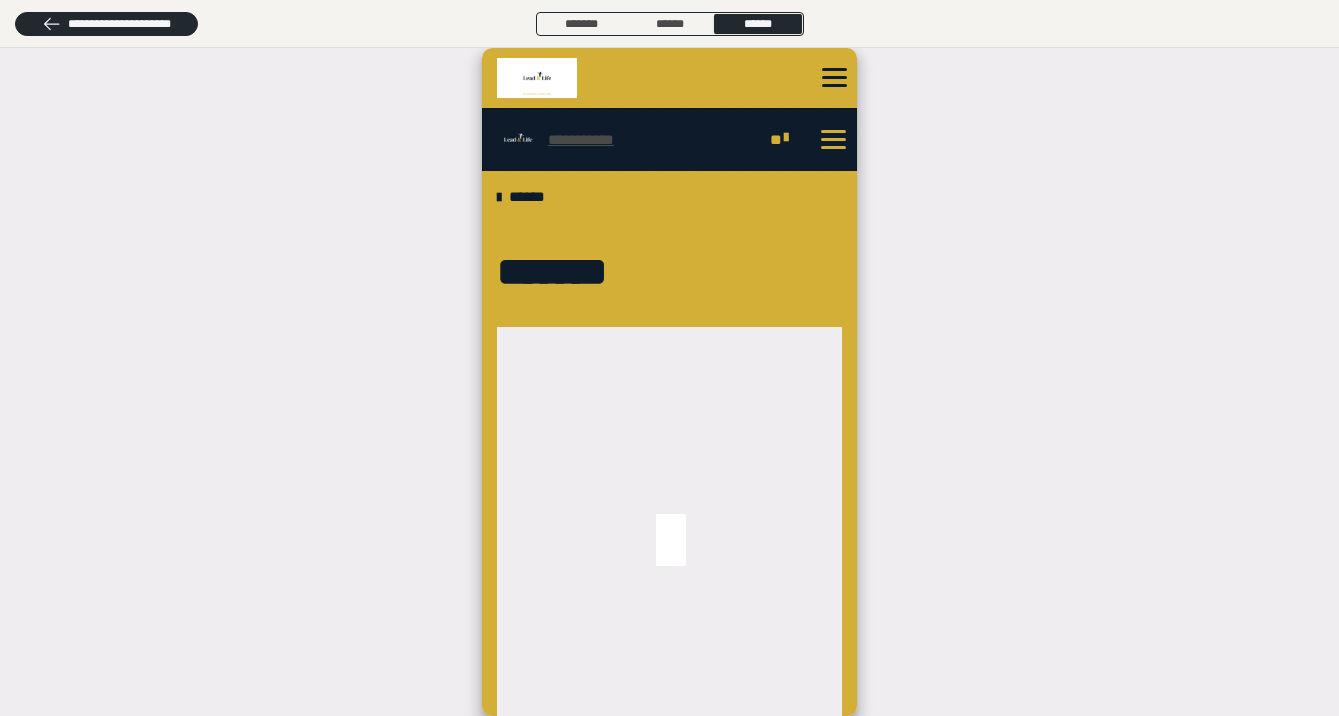 click on "**********" at bounding box center [669, 682] 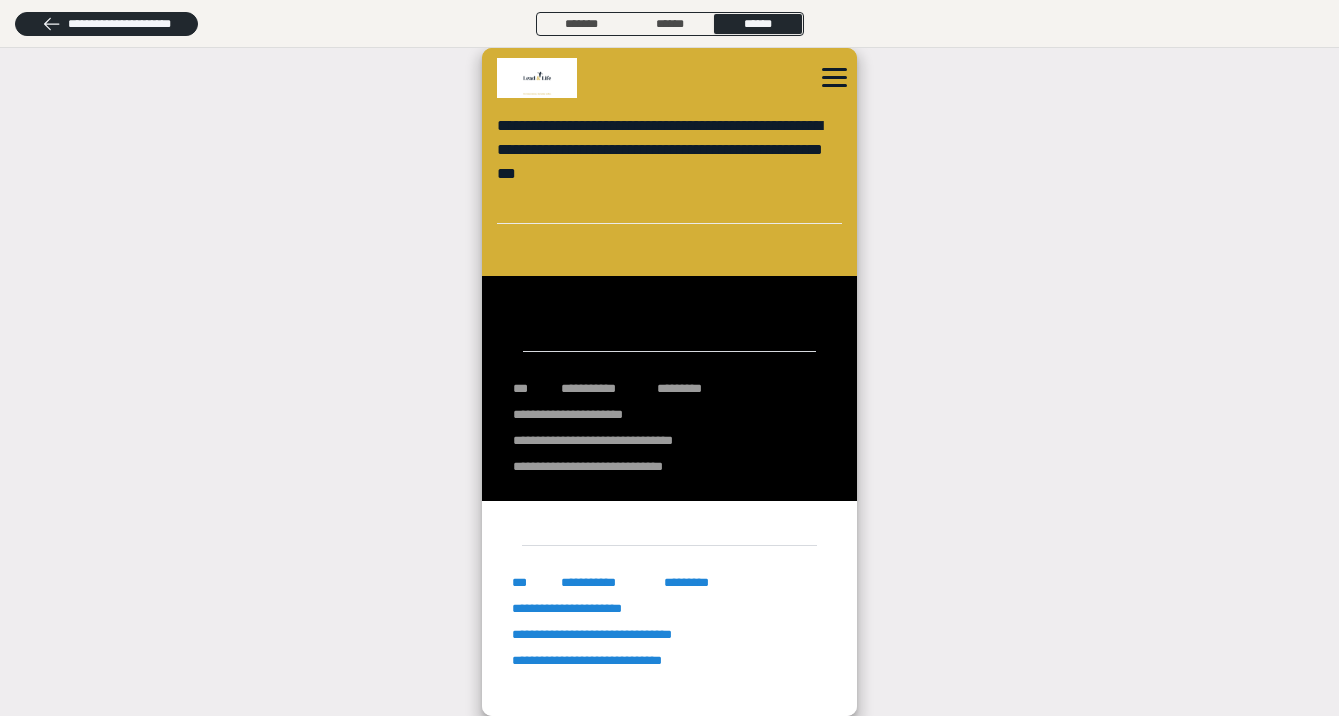 scroll, scrollTop: 956, scrollLeft: 0, axis: vertical 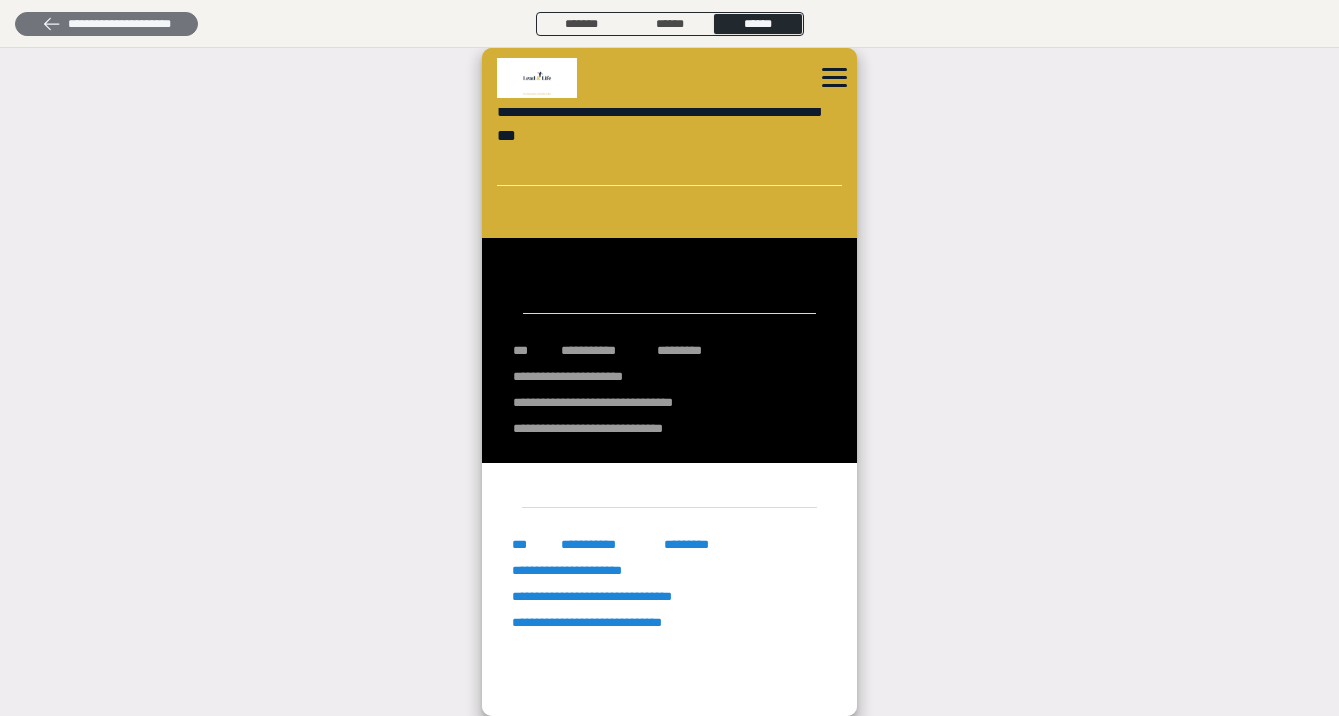 click on "**********" at bounding box center [106, 24] 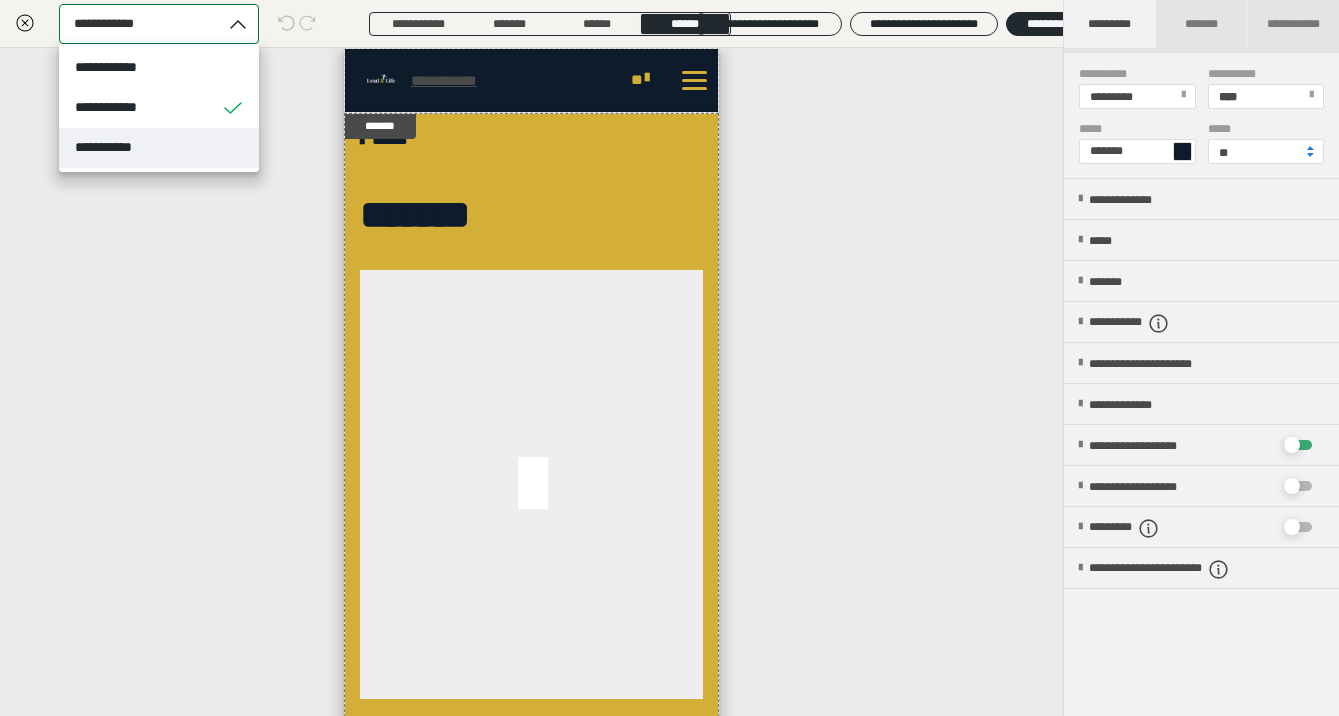 click on "**********" at bounding box center (159, 148) 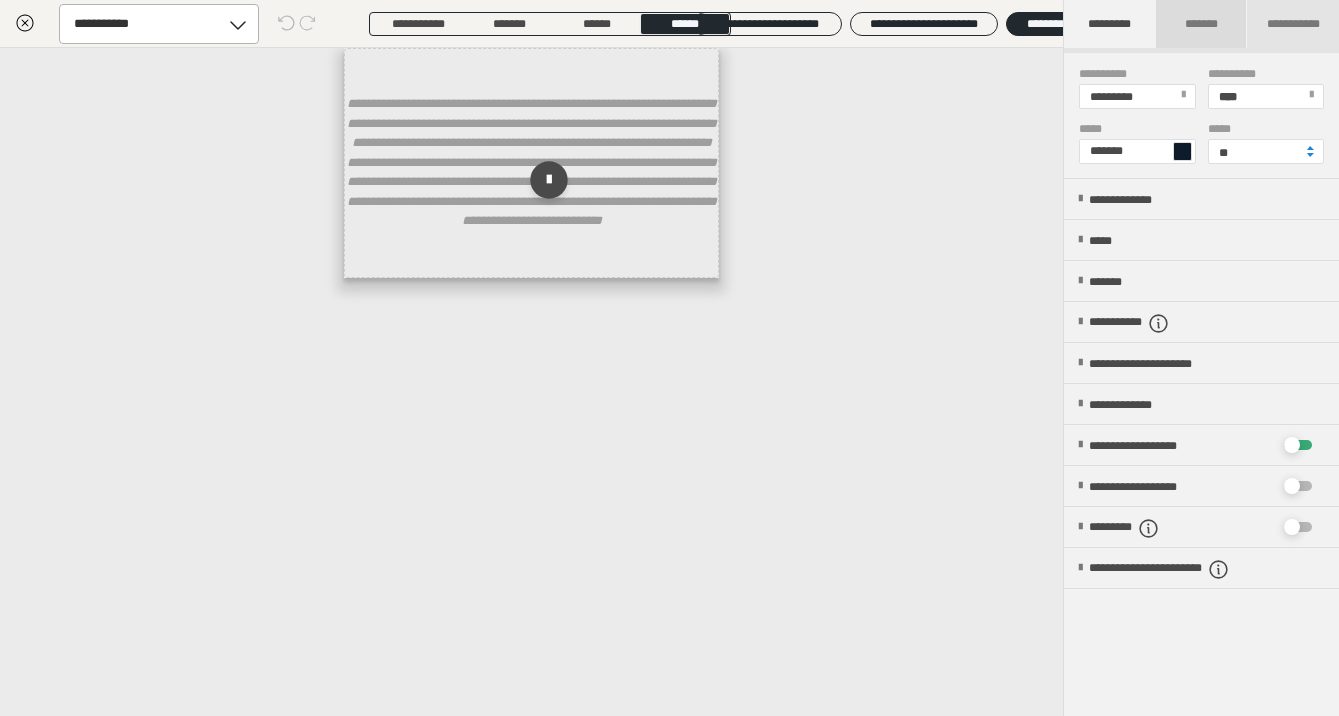 click on "*******" at bounding box center (1200, 24) 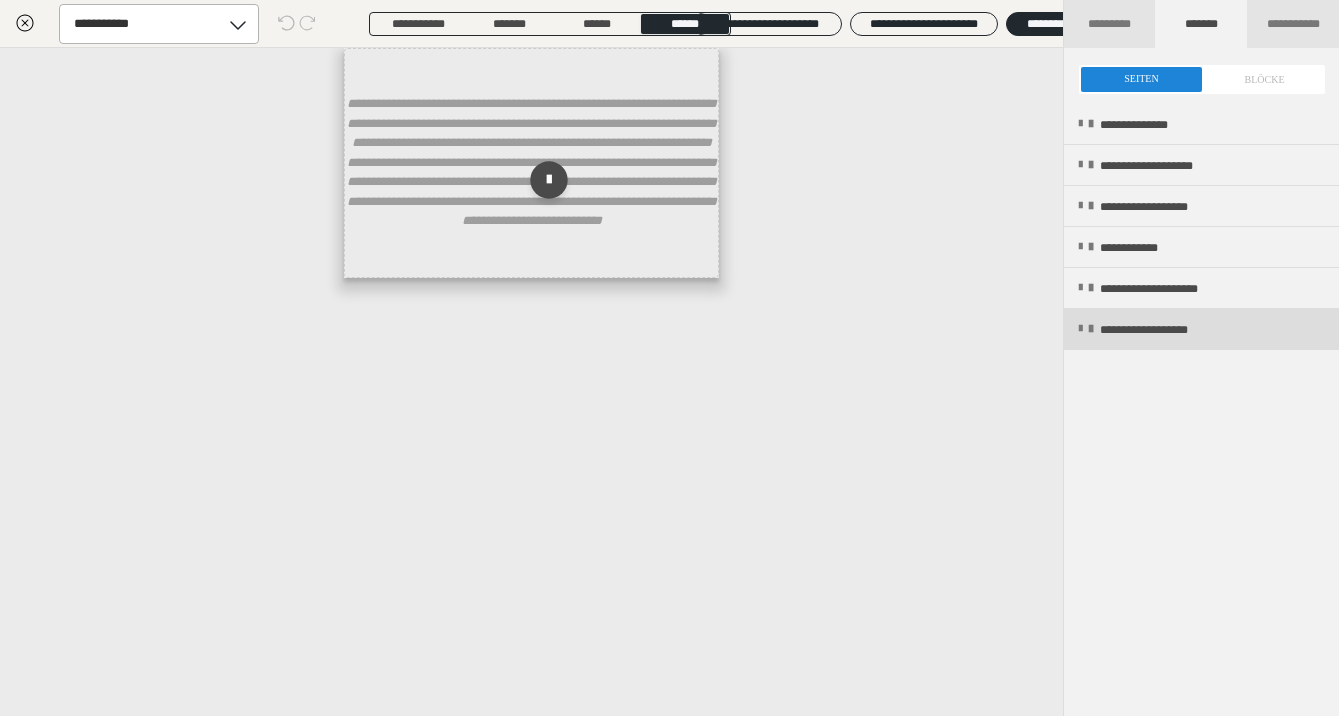 click on "**********" at bounding box center [1201, 329] 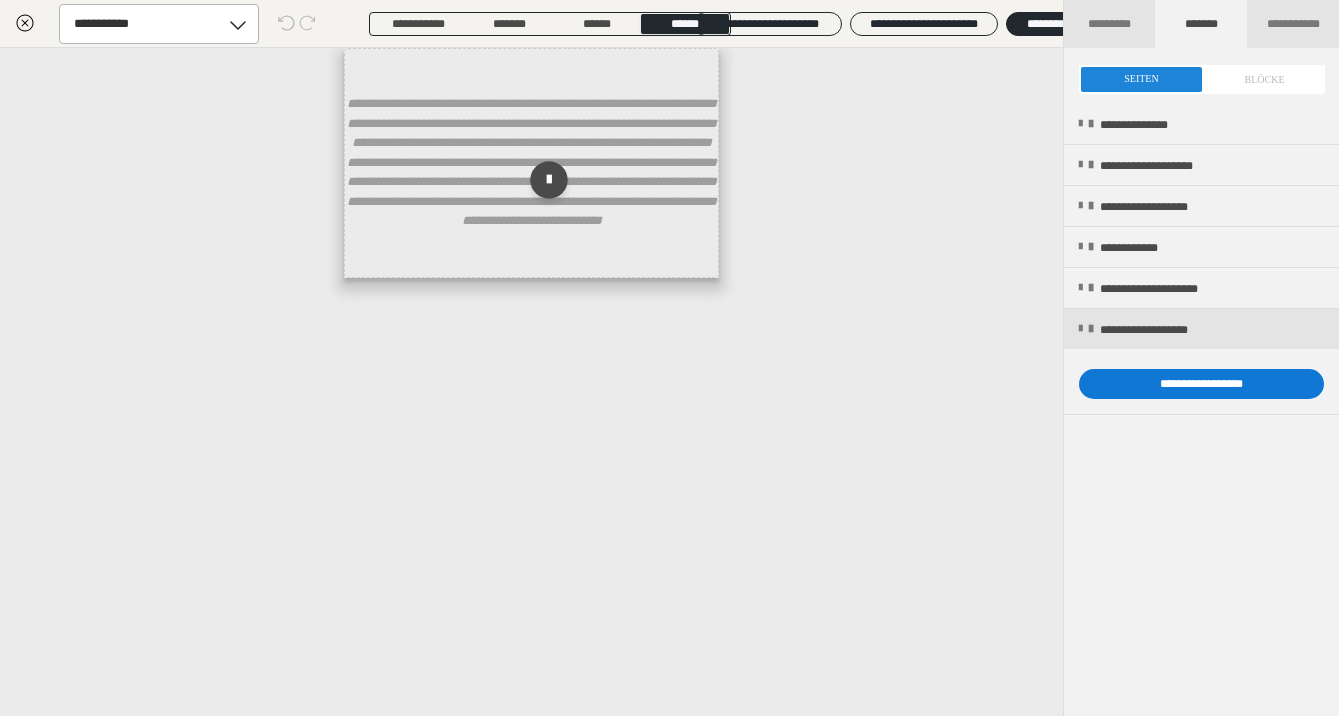 click on "**********" at bounding box center (1201, 384) 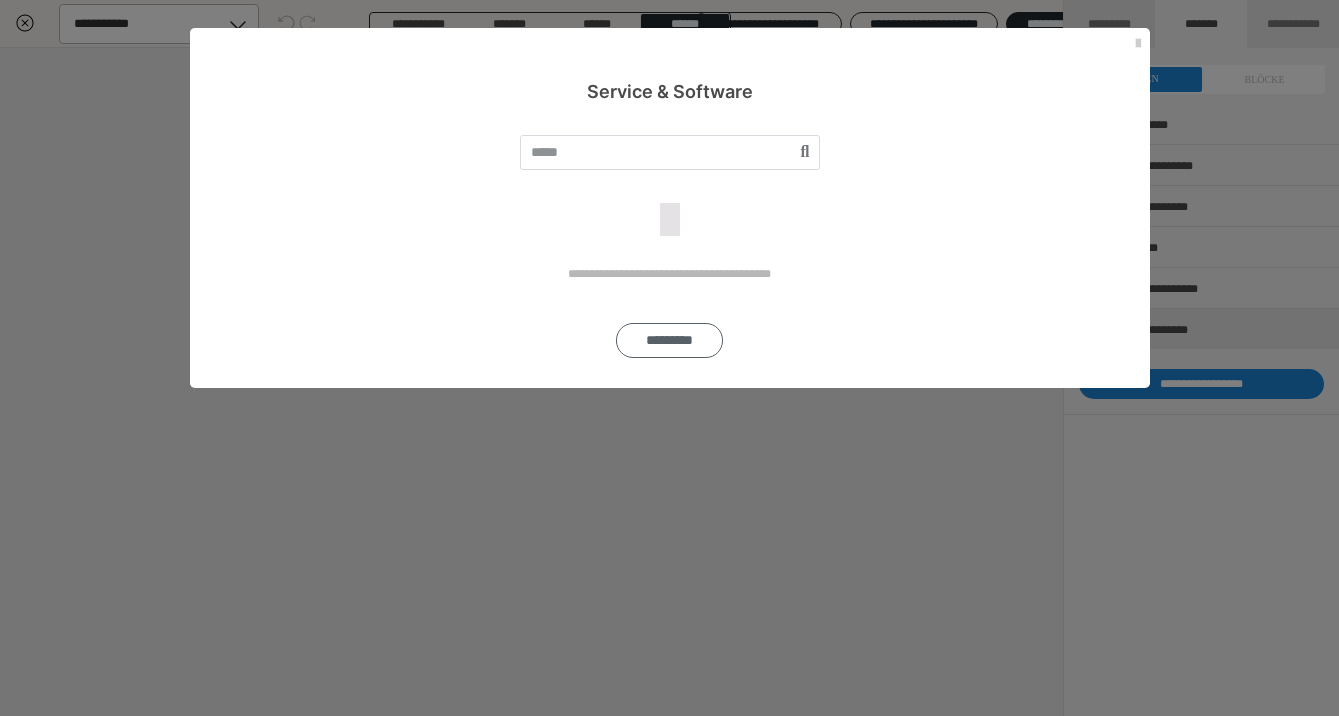 click on "*********" at bounding box center (669, 340) 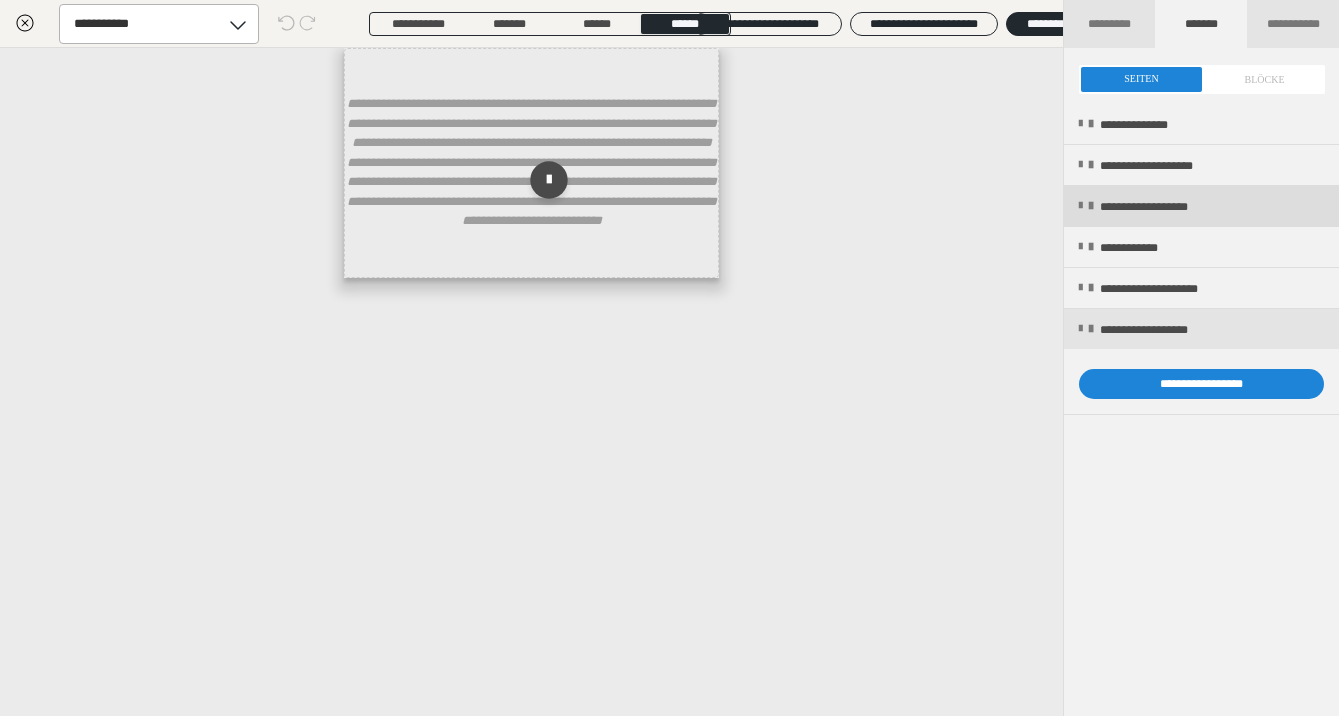 click on "**********" at bounding box center (1201, 206) 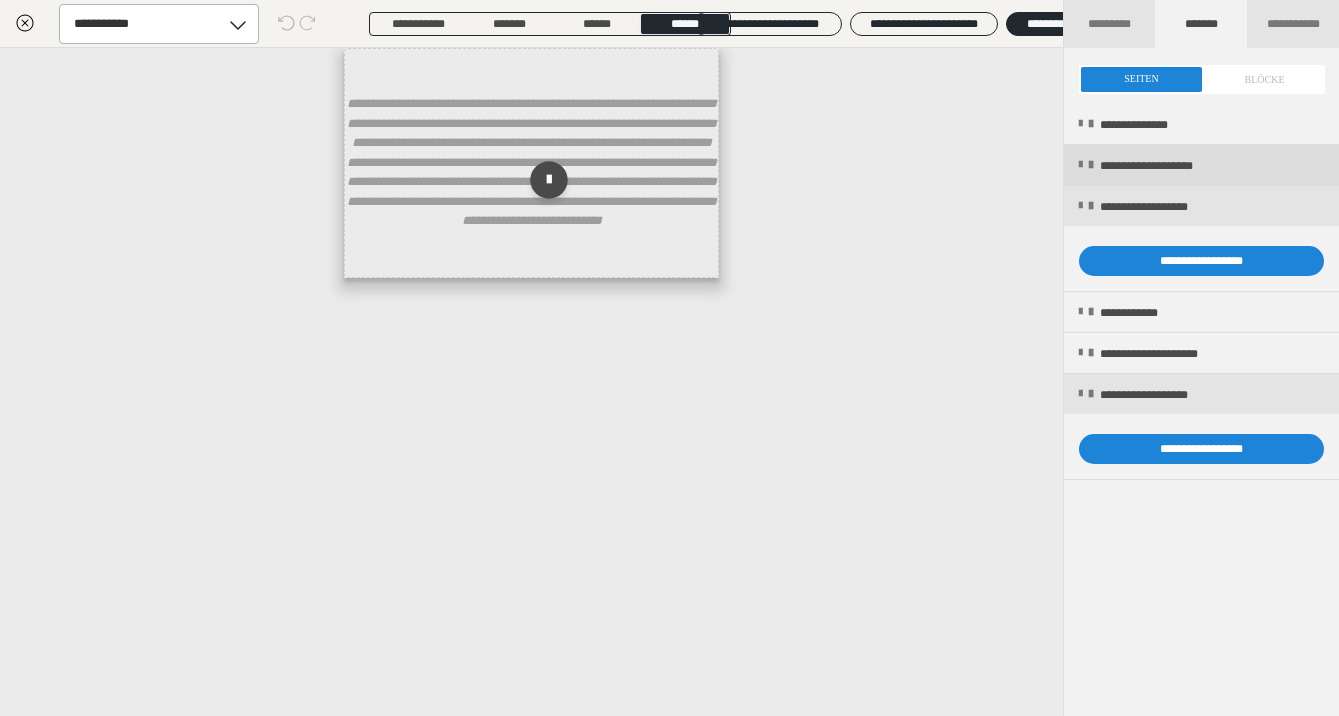 click on "**********" at bounding box center (1172, 166) 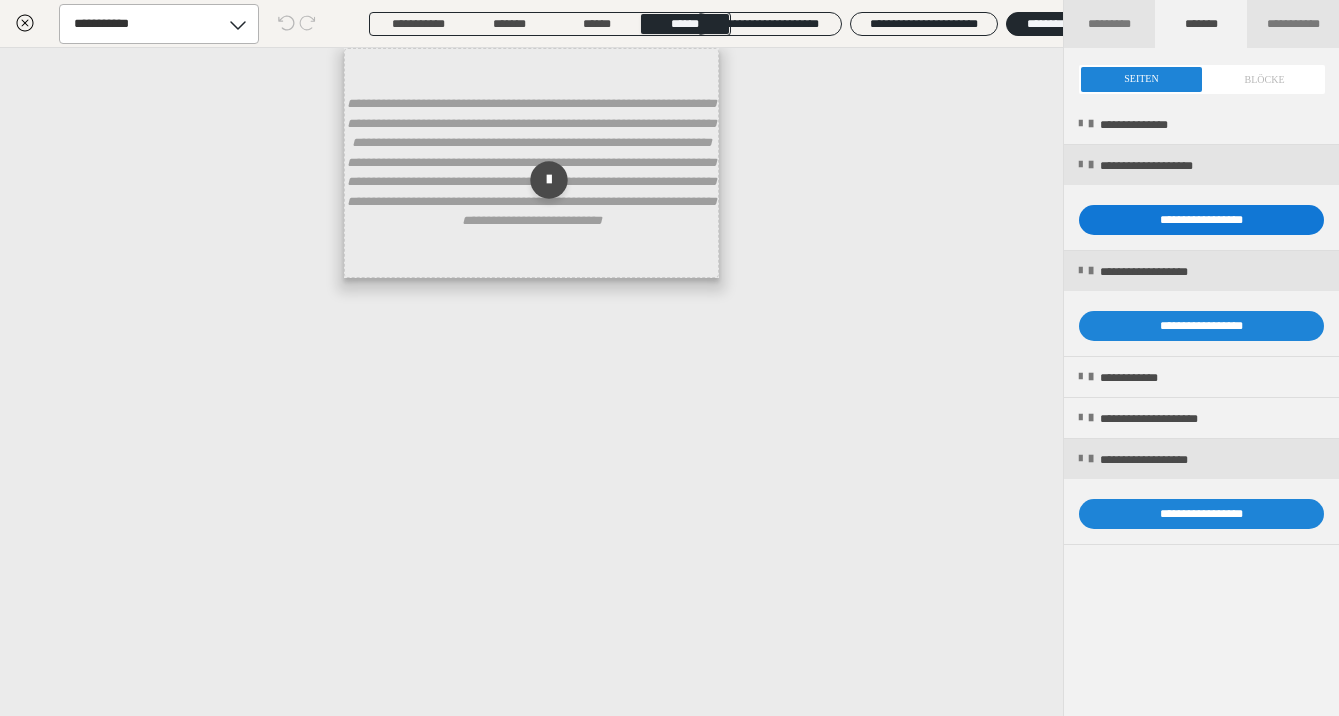 click on "**********" at bounding box center (1201, 220) 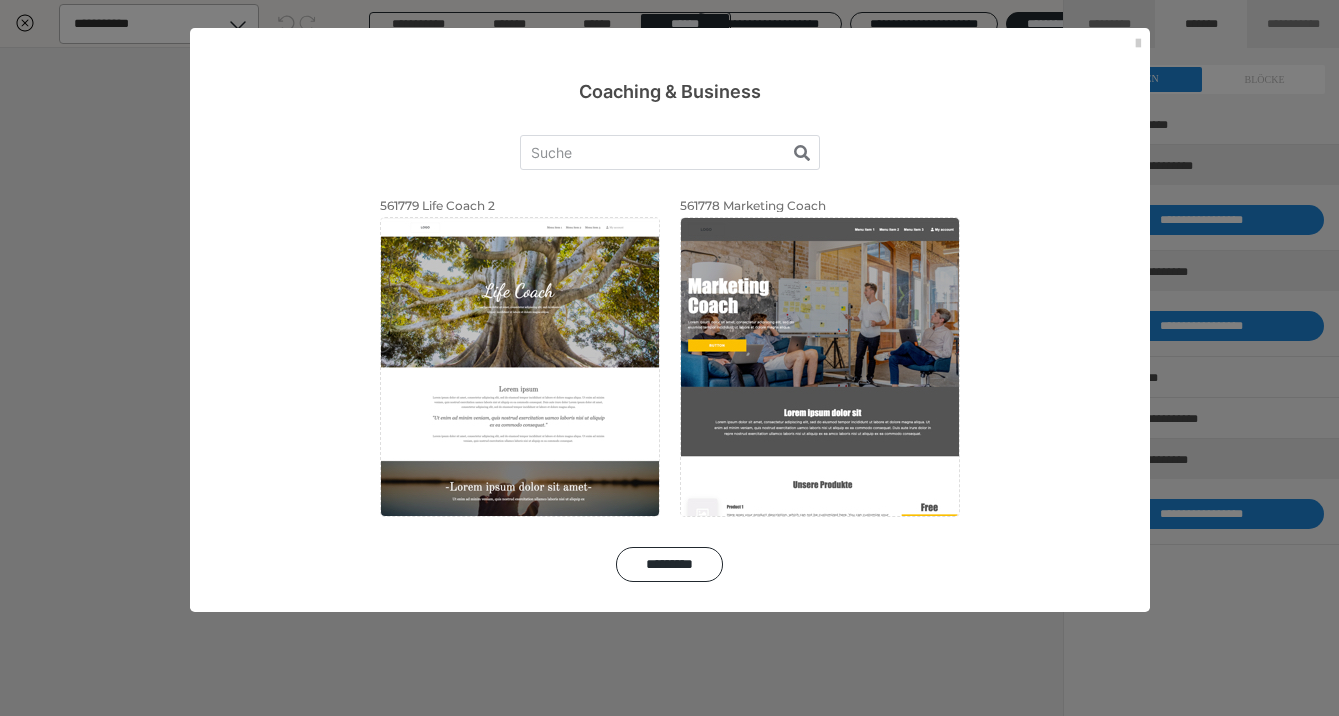 click on "561779 Life Coach 2 Anwenden Vorschau 561778 Marketing Coach Anwenden Vorschau" at bounding box center (670, 343) 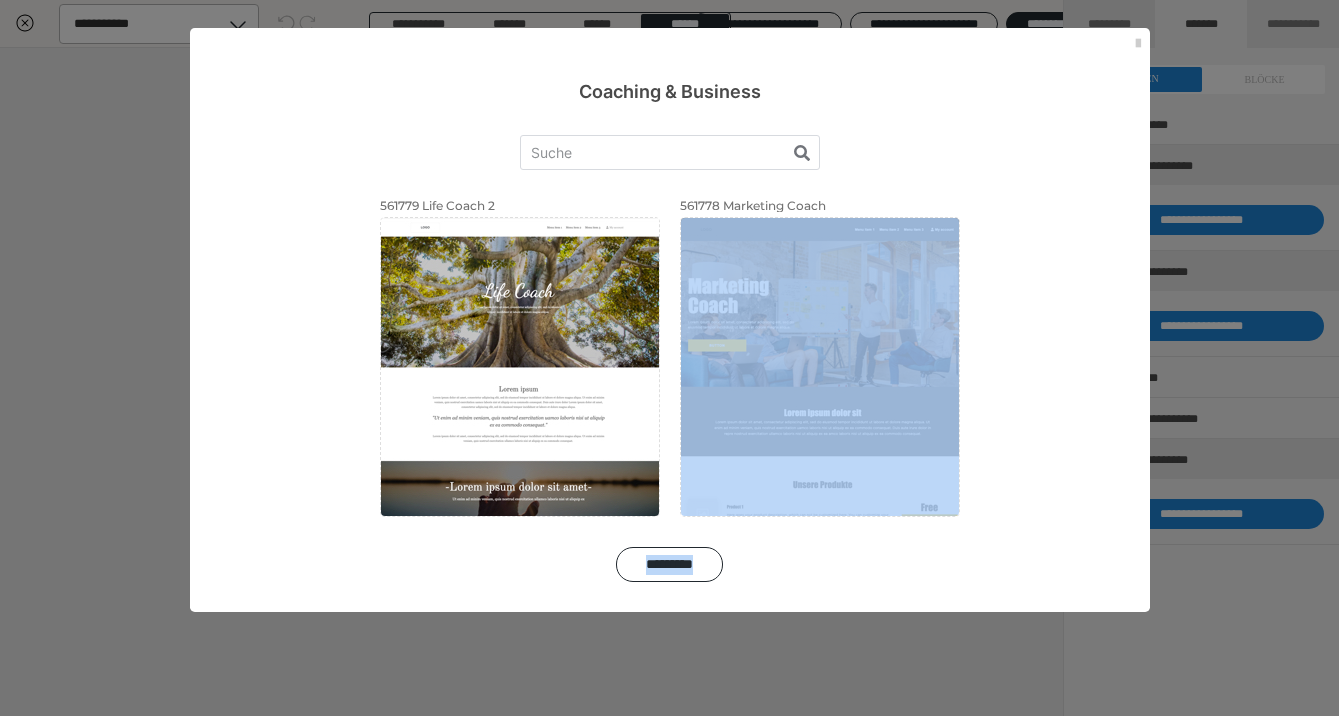 drag, startPoint x: 1013, startPoint y: 512, endPoint x: 1036, endPoint y: 670, distance: 159.66527 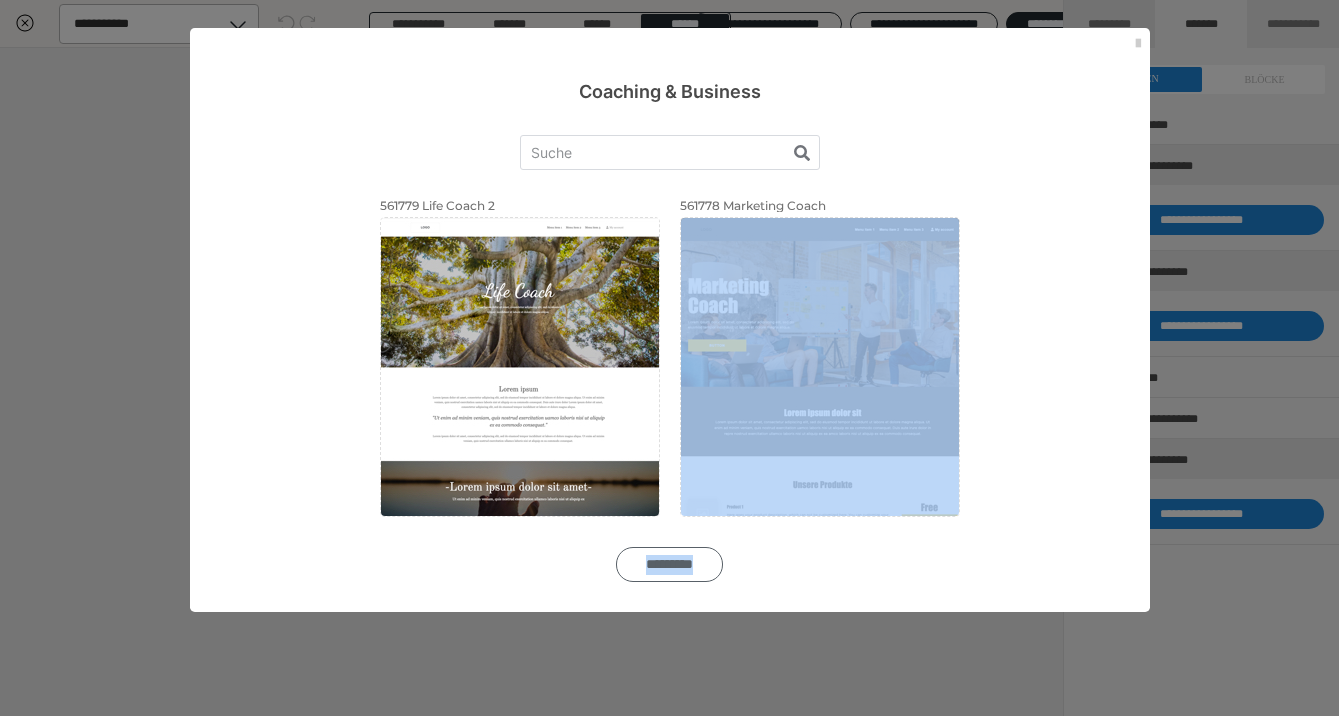click on "*********" at bounding box center (669, 564) 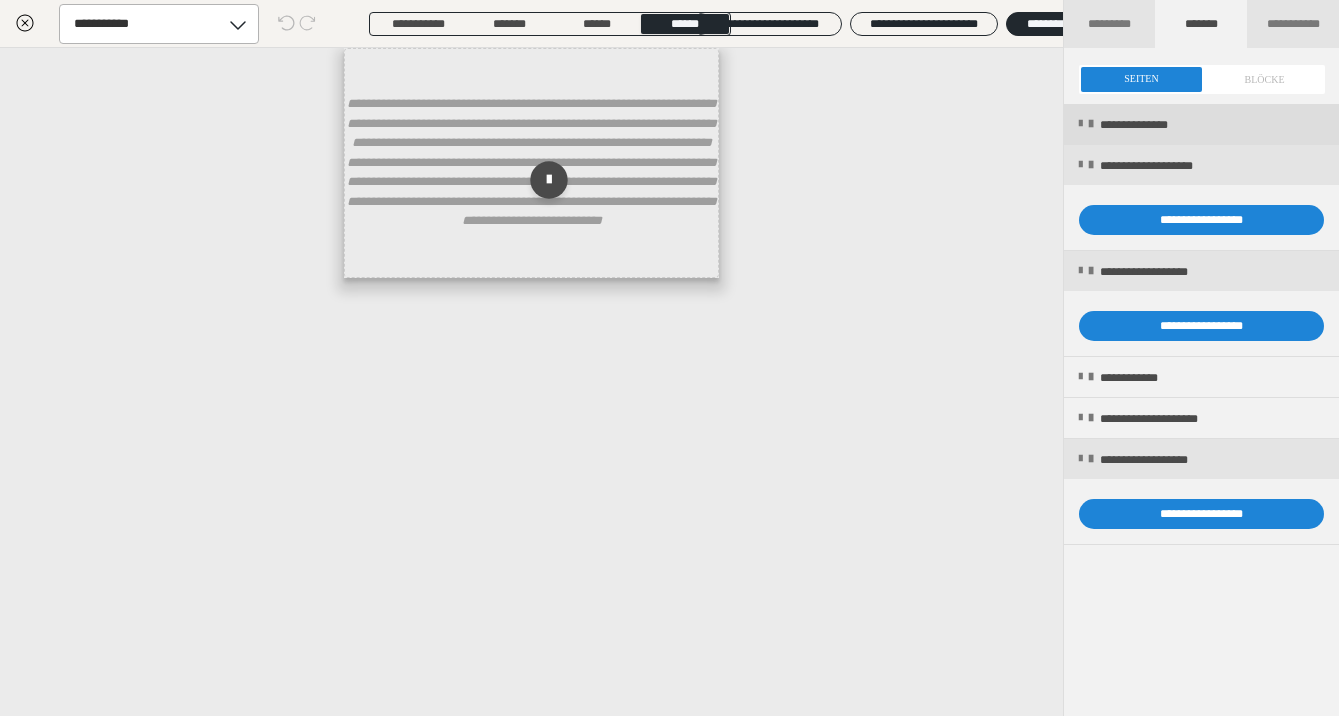 click on "**********" at bounding box center [1201, 124] 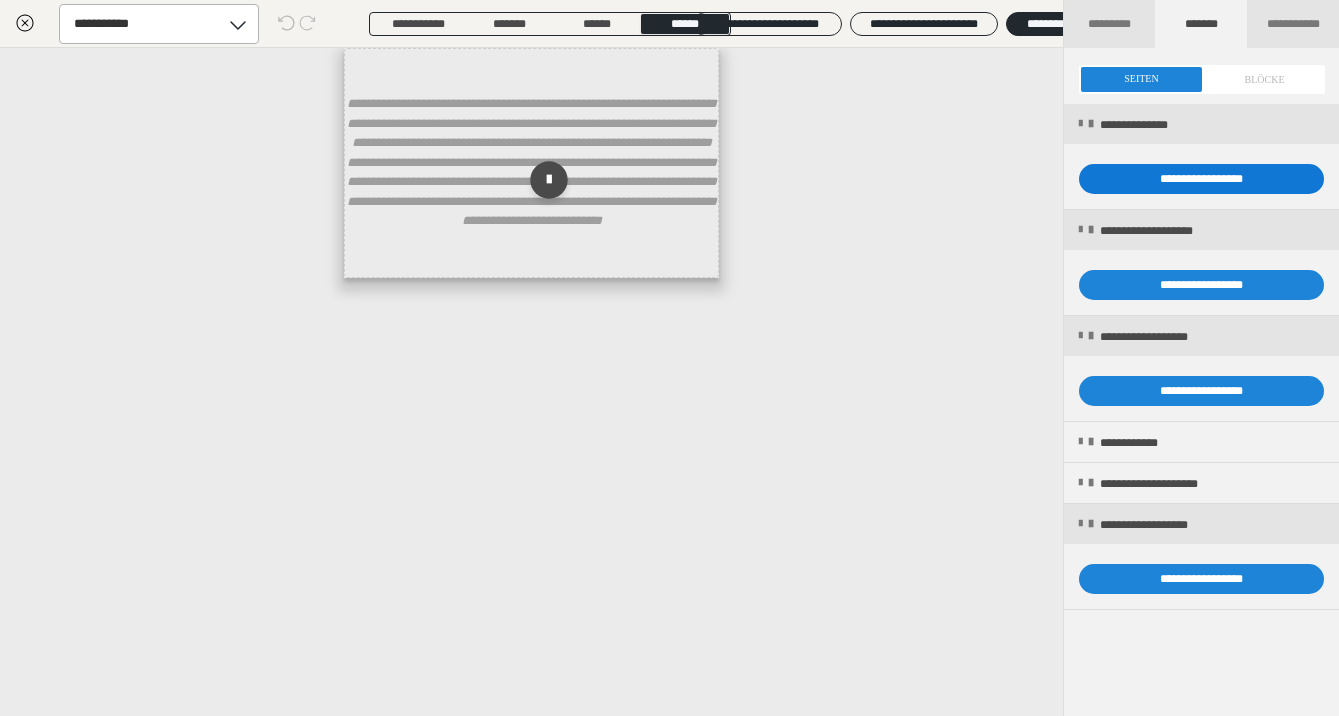 click on "**********" at bounding box center (1201, 179) 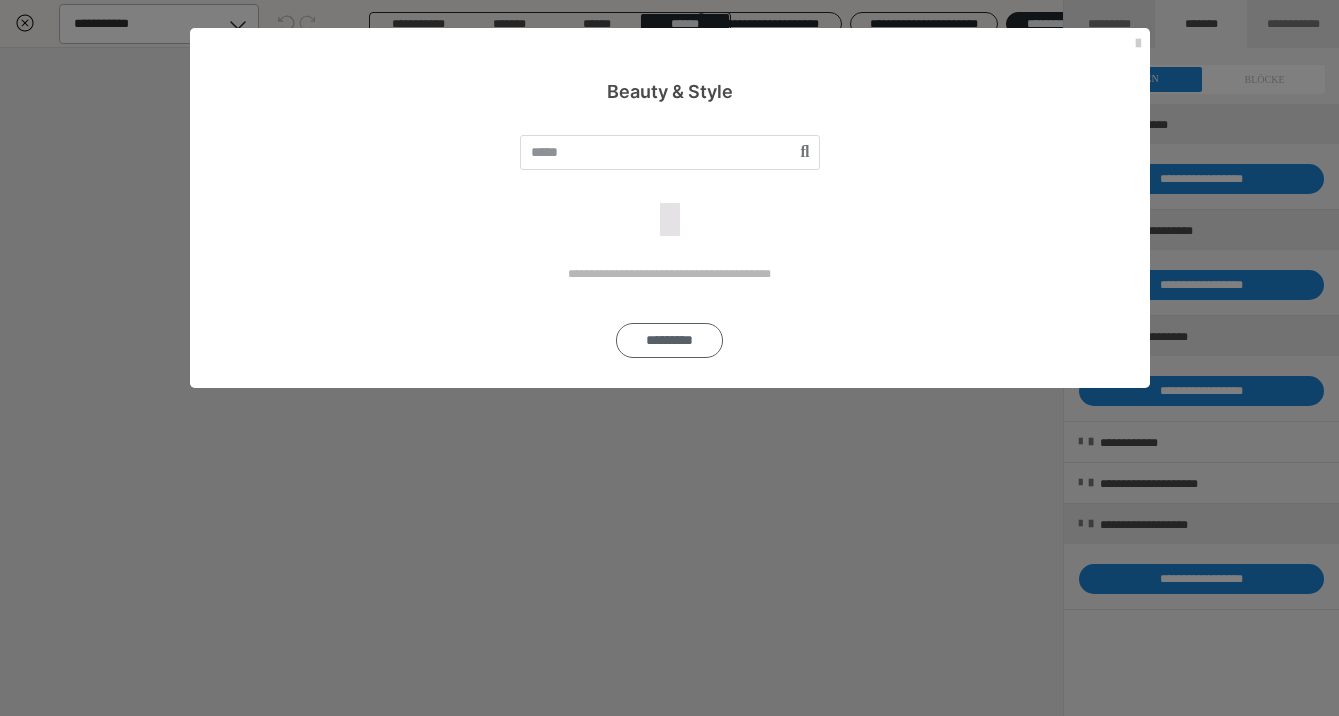 click on "*********" at bounding box center [669, 340] 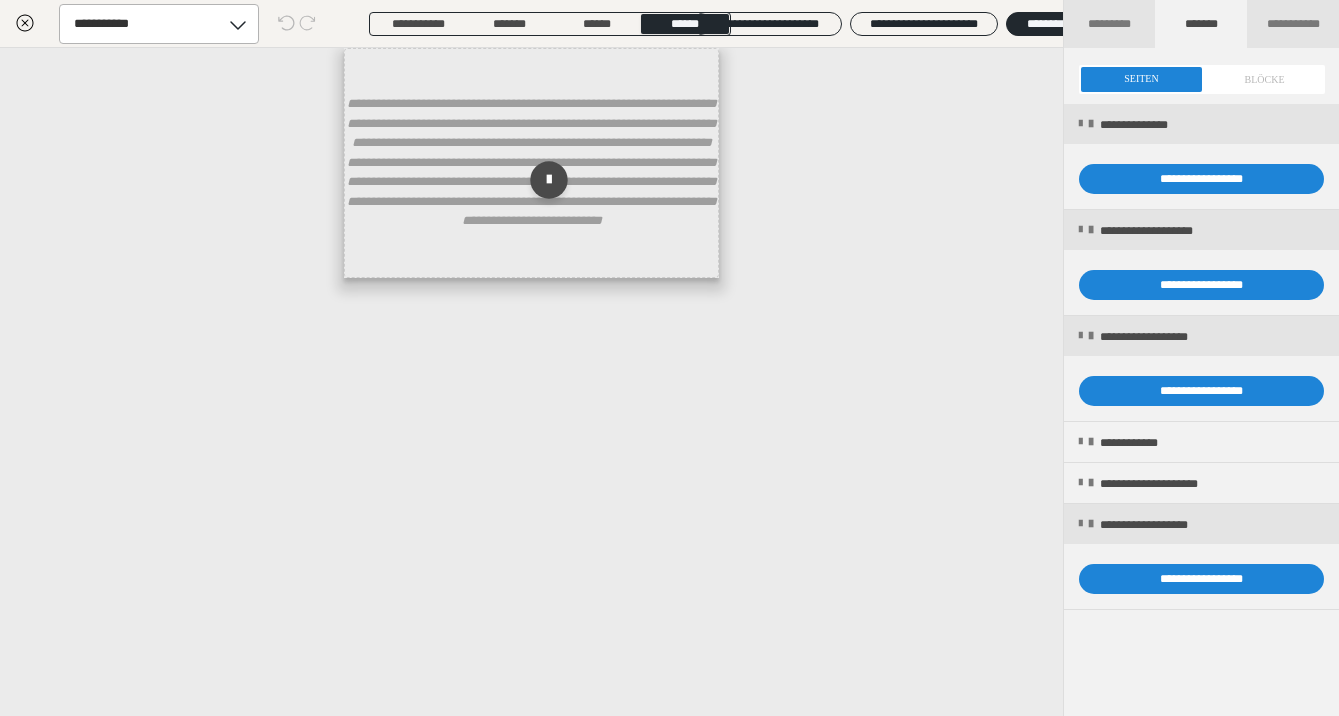 click at bounding box center (1202, 79) 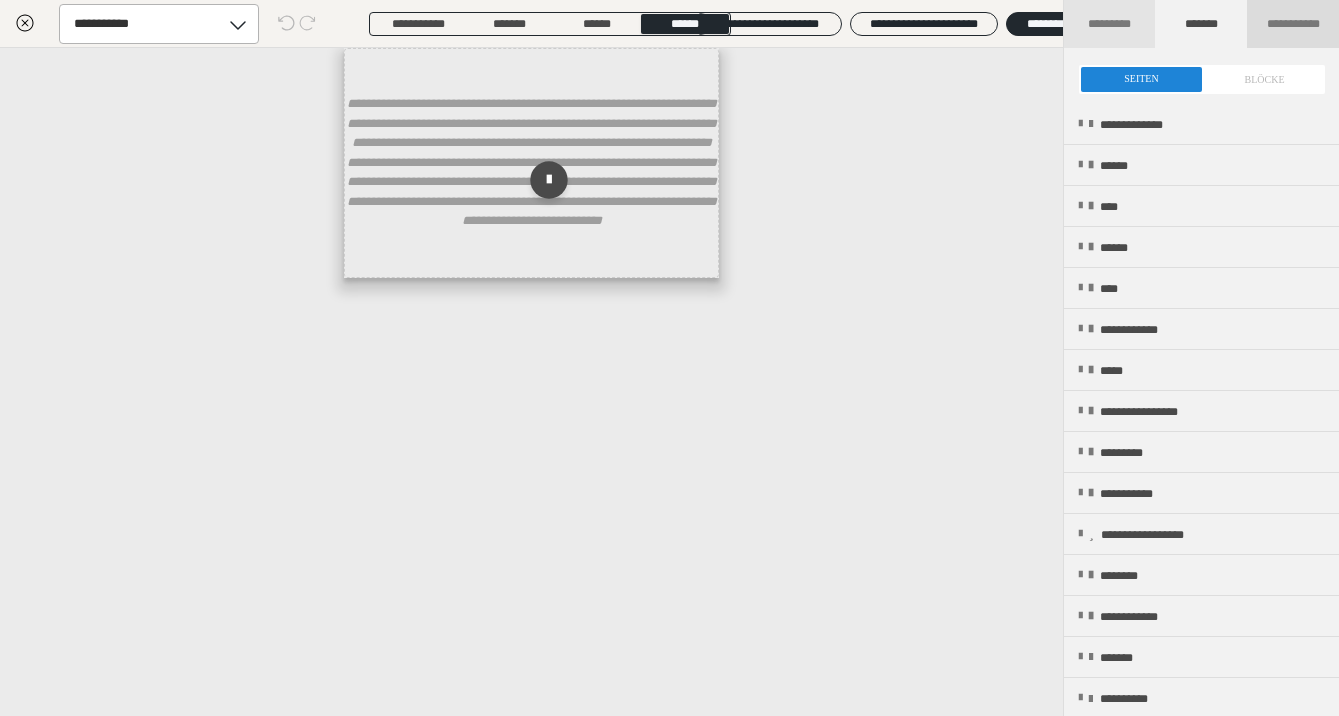 click on "**********" at bounding box center [1293, 24] 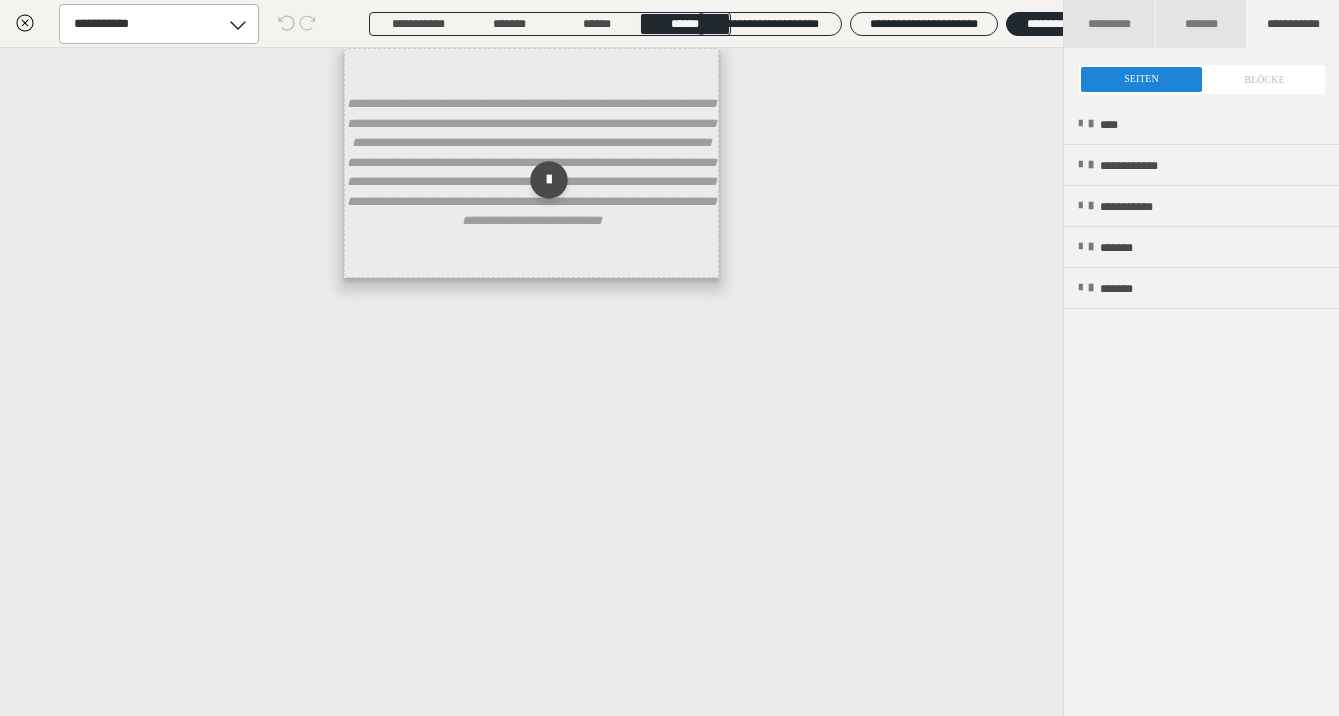 click at bounding box center [1202, 79] 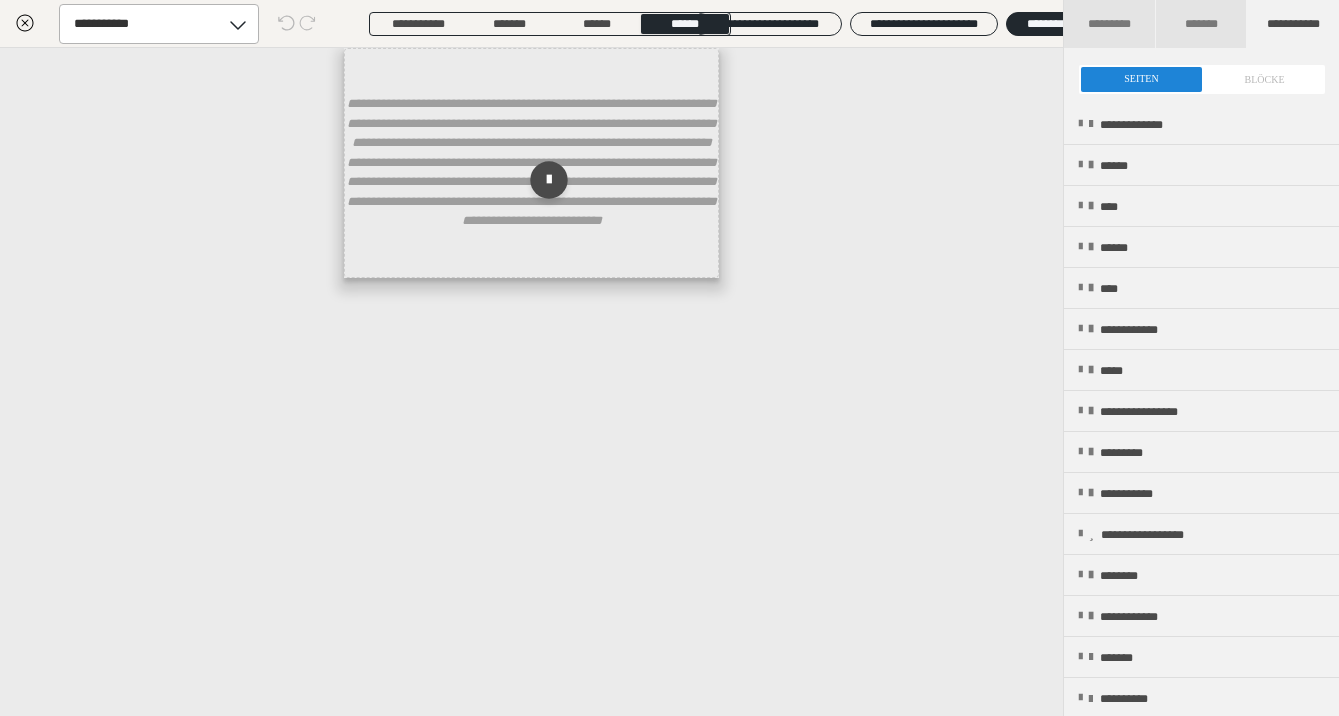 click at bounding box center (1202, 79) 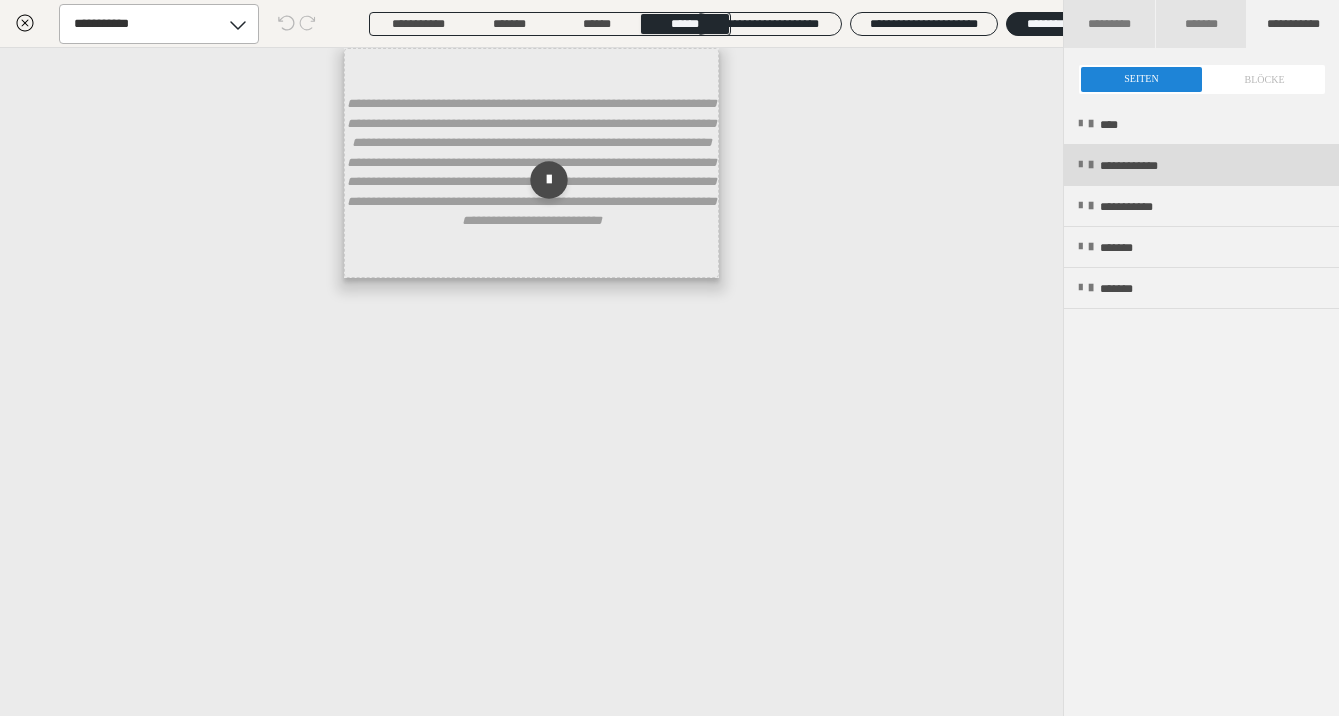 click on "**********" at bounding box center [1150, 166] 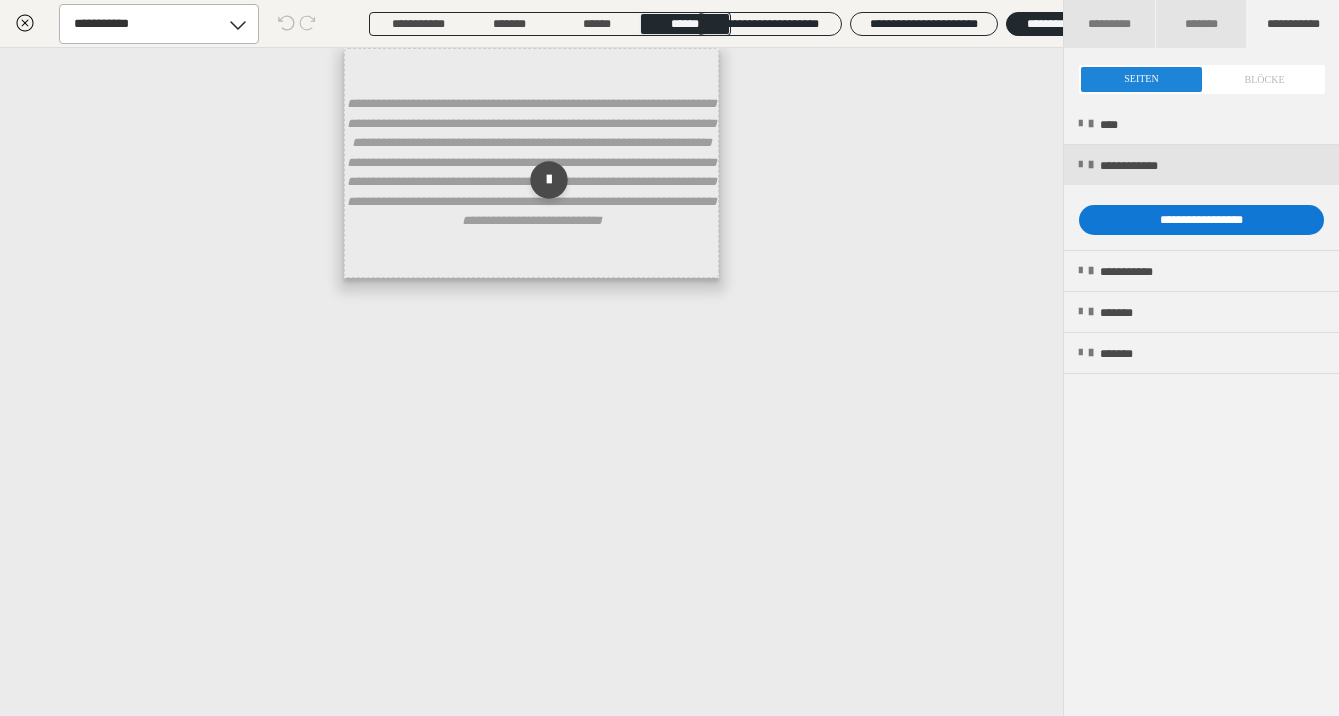 click on "**********" at bounding box center (1201, 220) 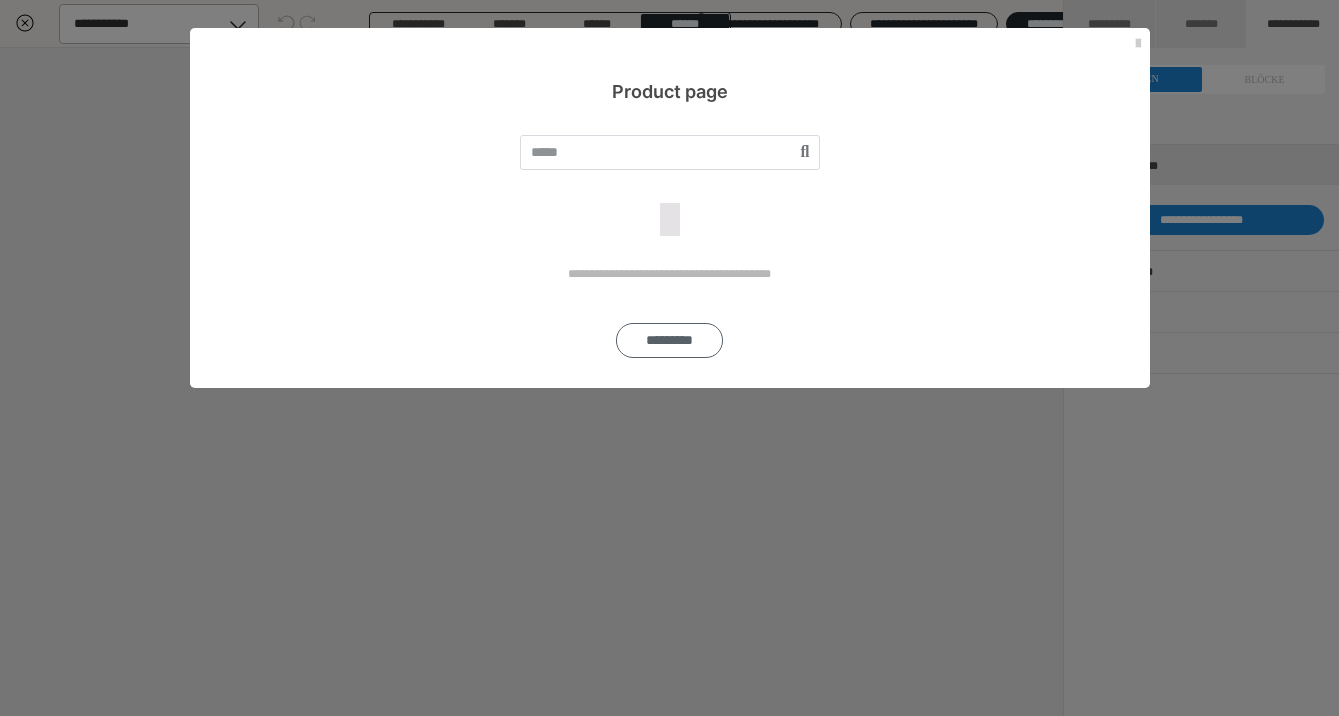 click on "*********" at bounding box center (669, 340) 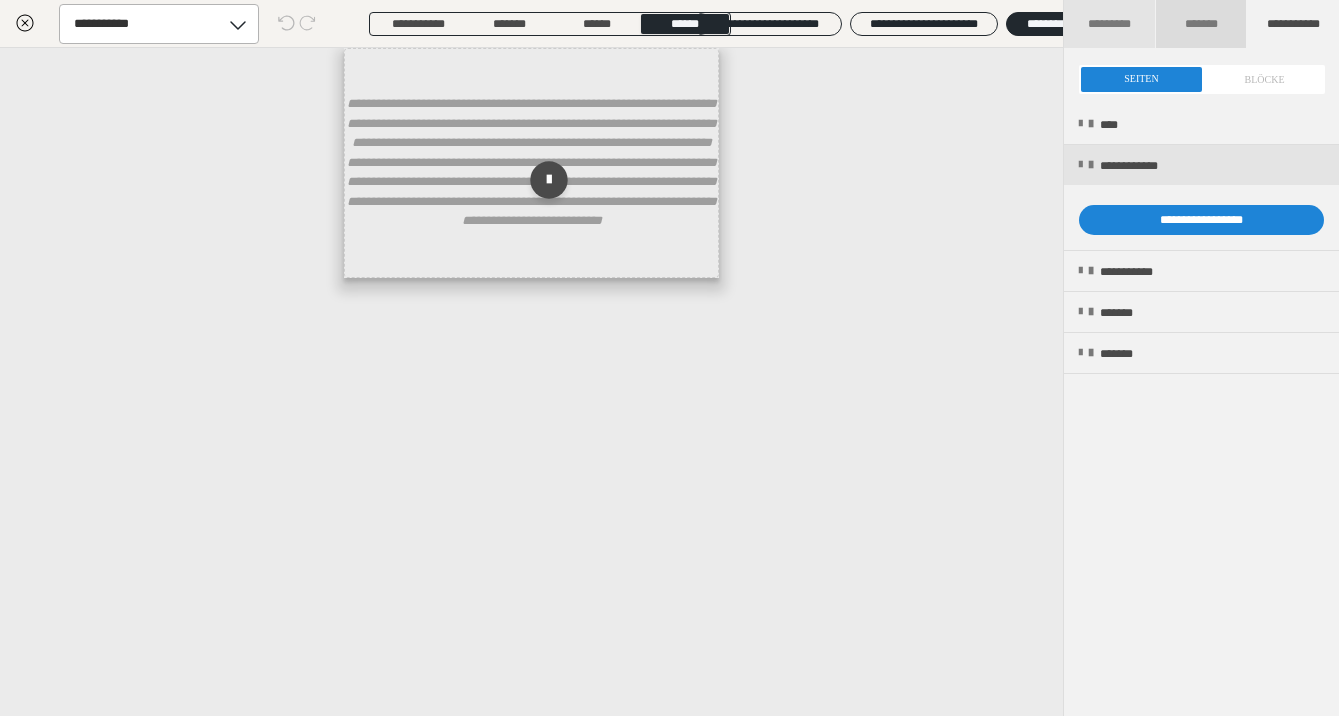 click on "*******" at bounding box center [1202, 24] 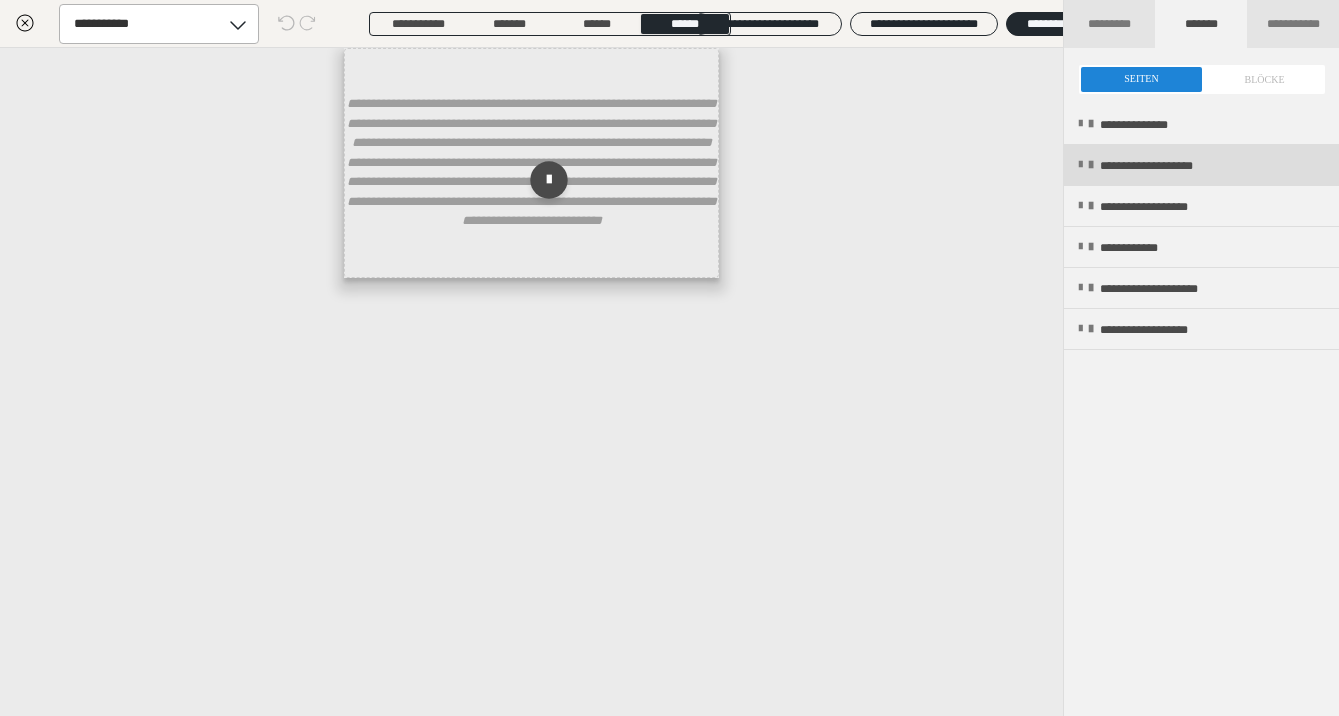 click on "**********" at bounding box center (1201, 165) 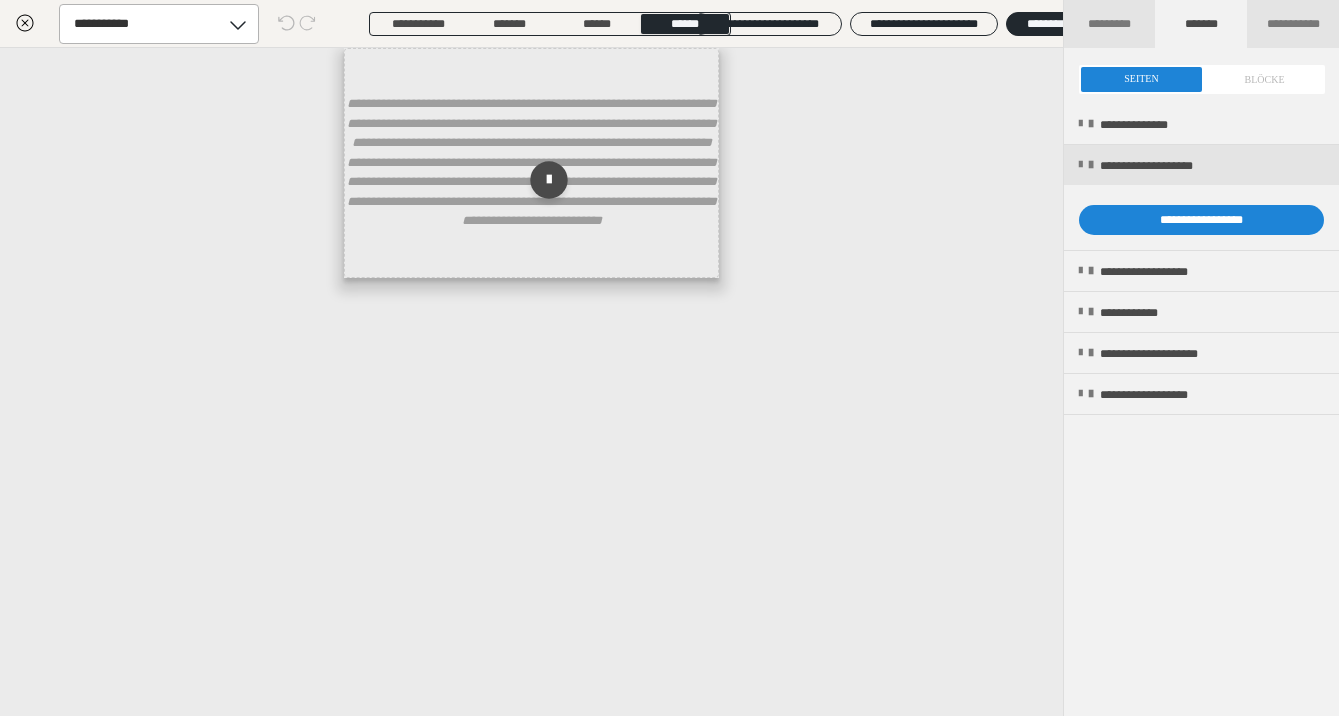 click on "**********" at bounding box center [1201, 198] 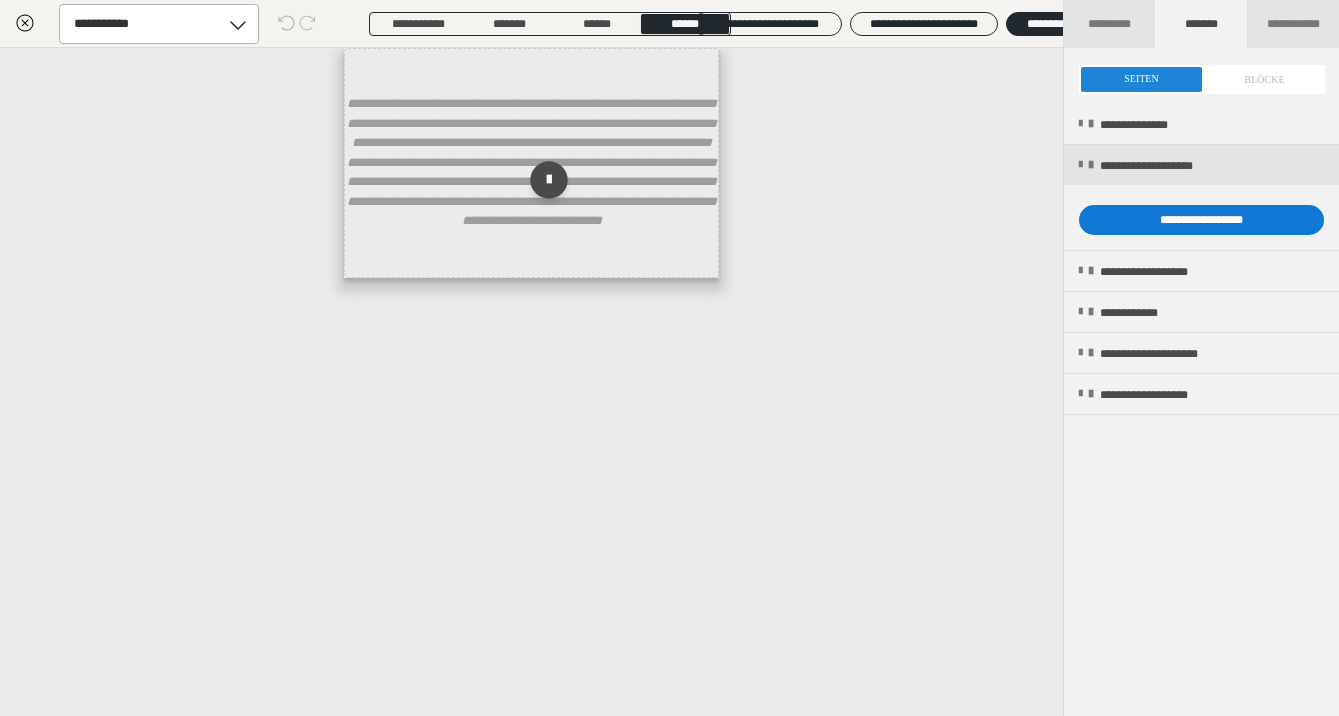 click on "**********" at bounding box center [1201, 220] 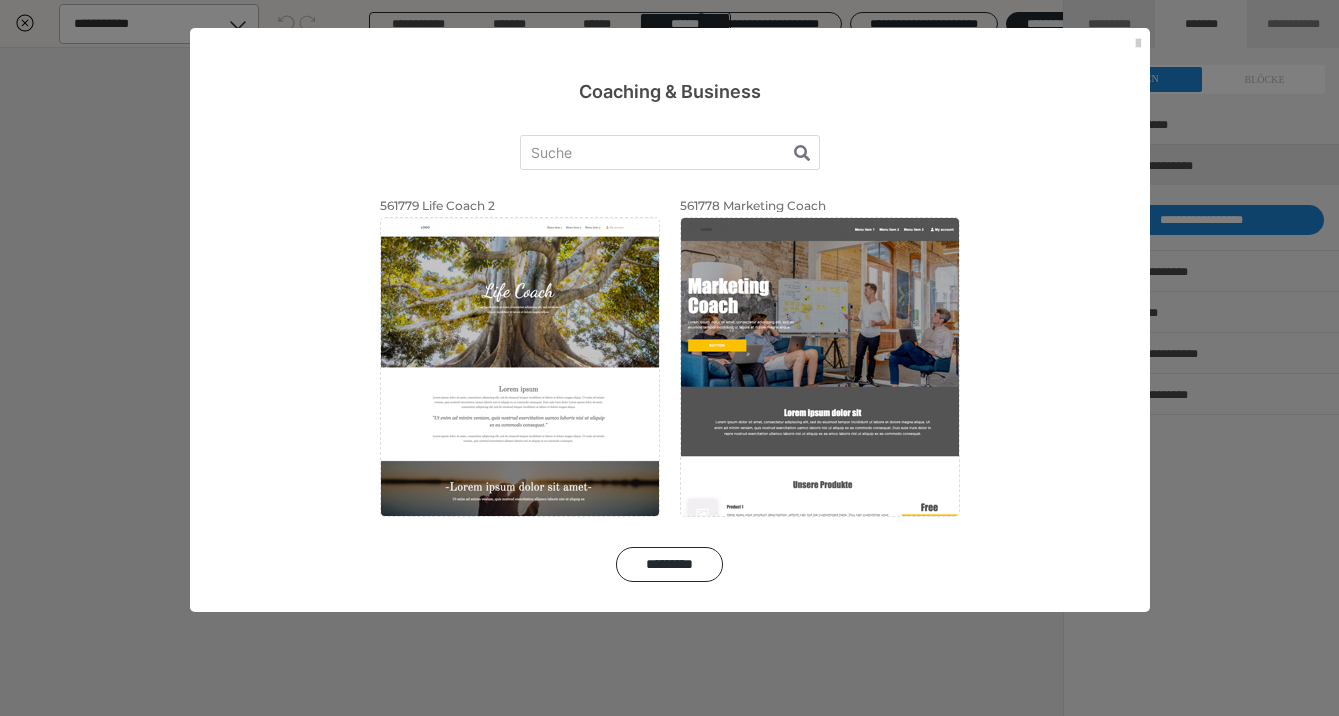 click on "561779 Life Coach 2 Anwenden Vorschau 561778 Marketing Coach Anwenden Vorschau *********" at bounding box center [670, 358] 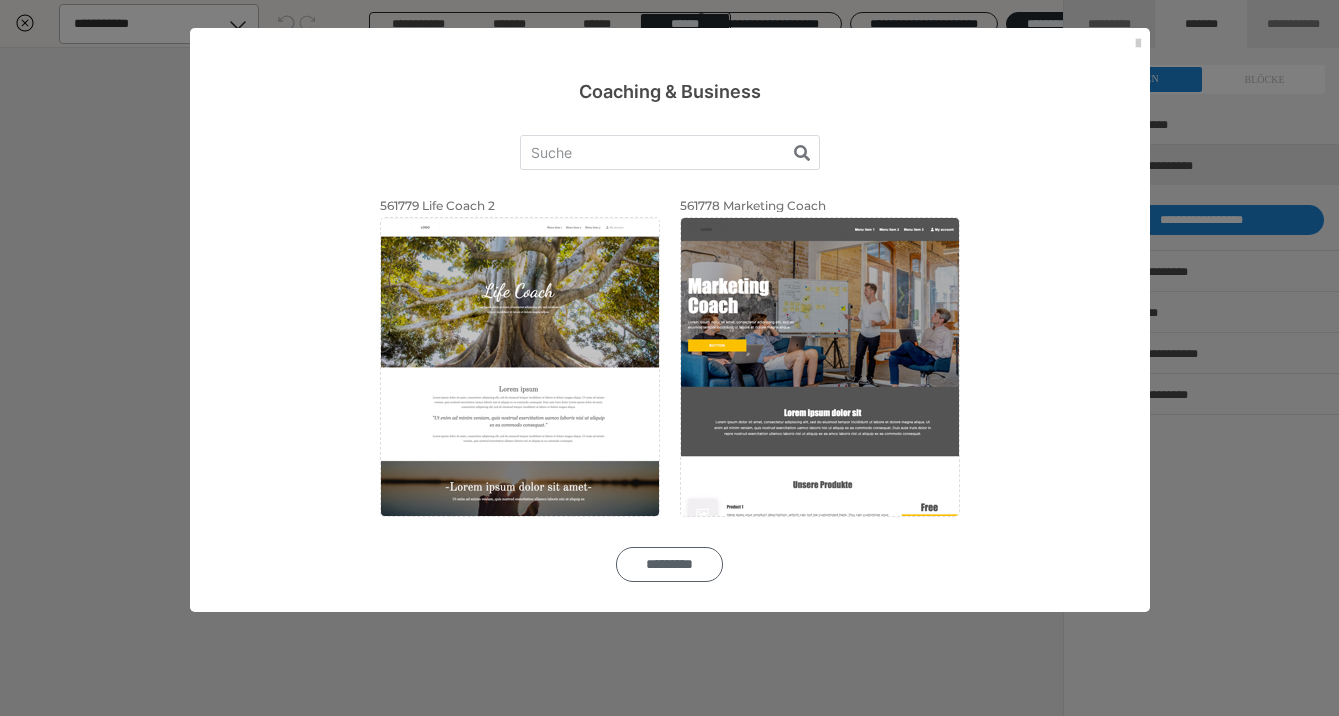 click on "*********" at bounding box center (669, 564) 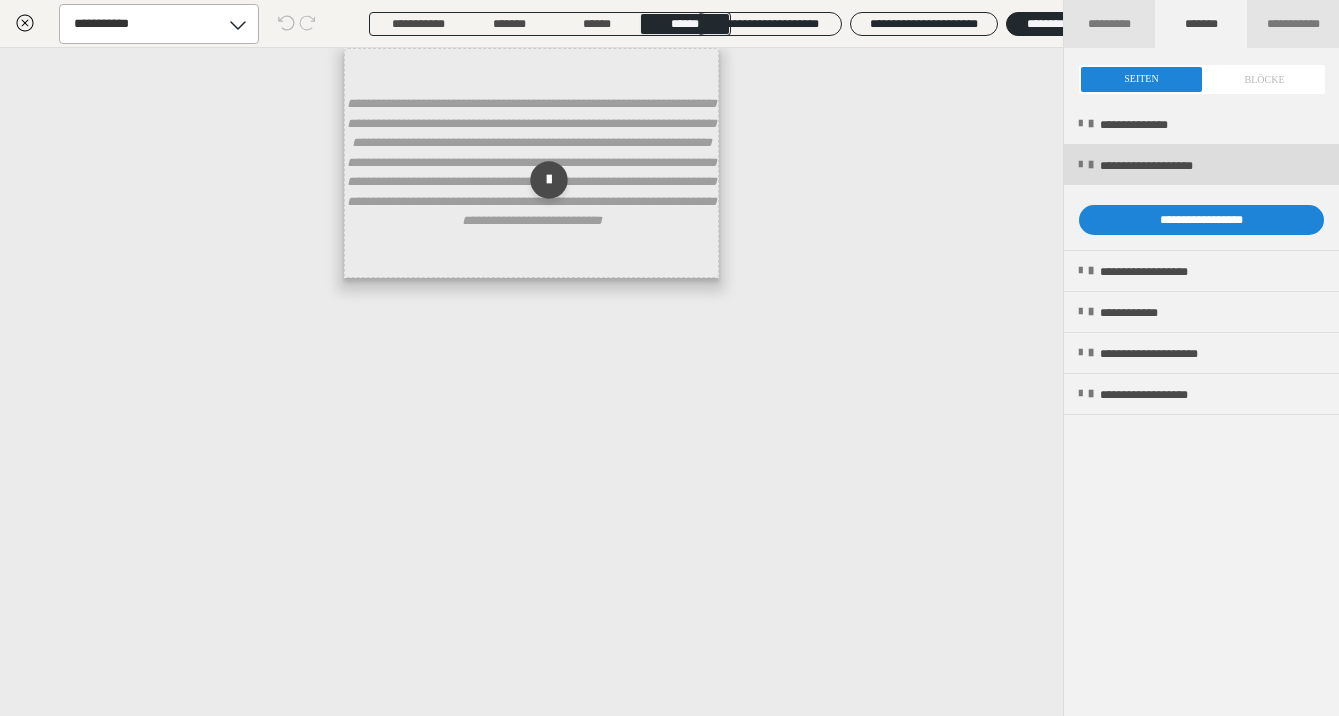 click on "**********" at bounding box center [1201, 165] 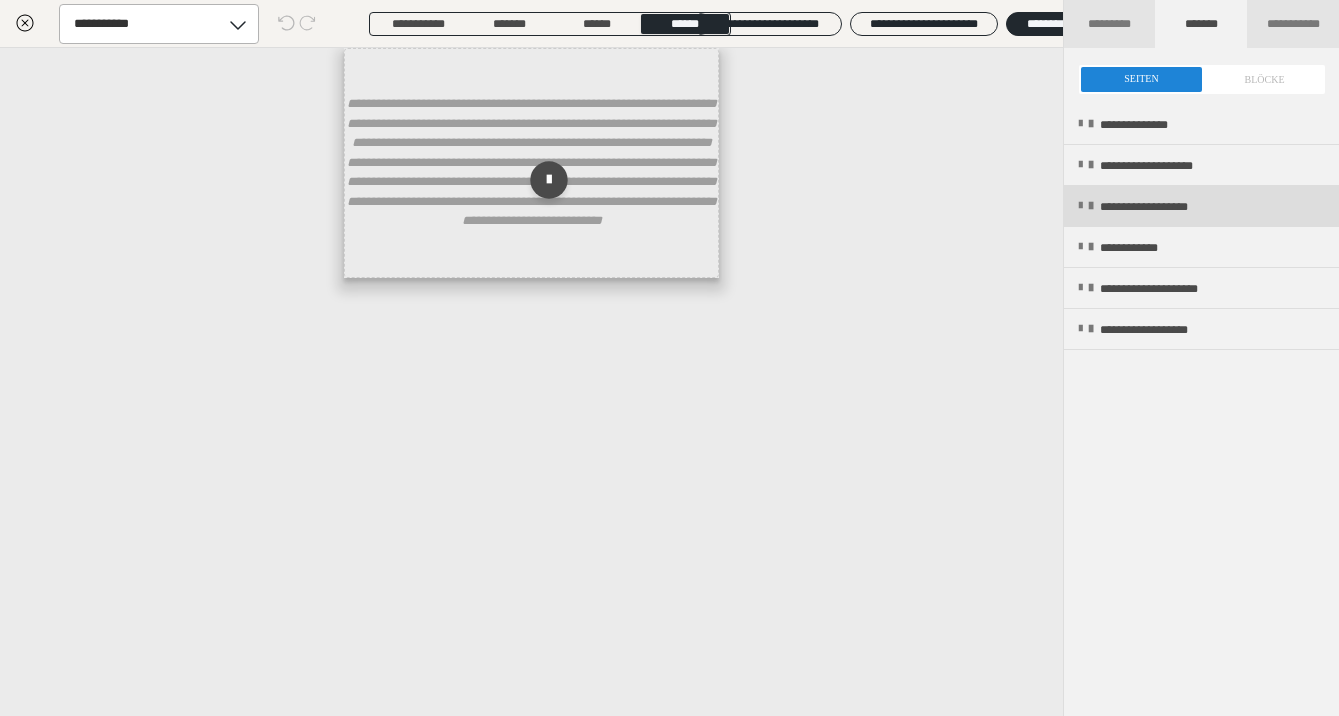 click on "**********" at bounding box center [1201, 206] 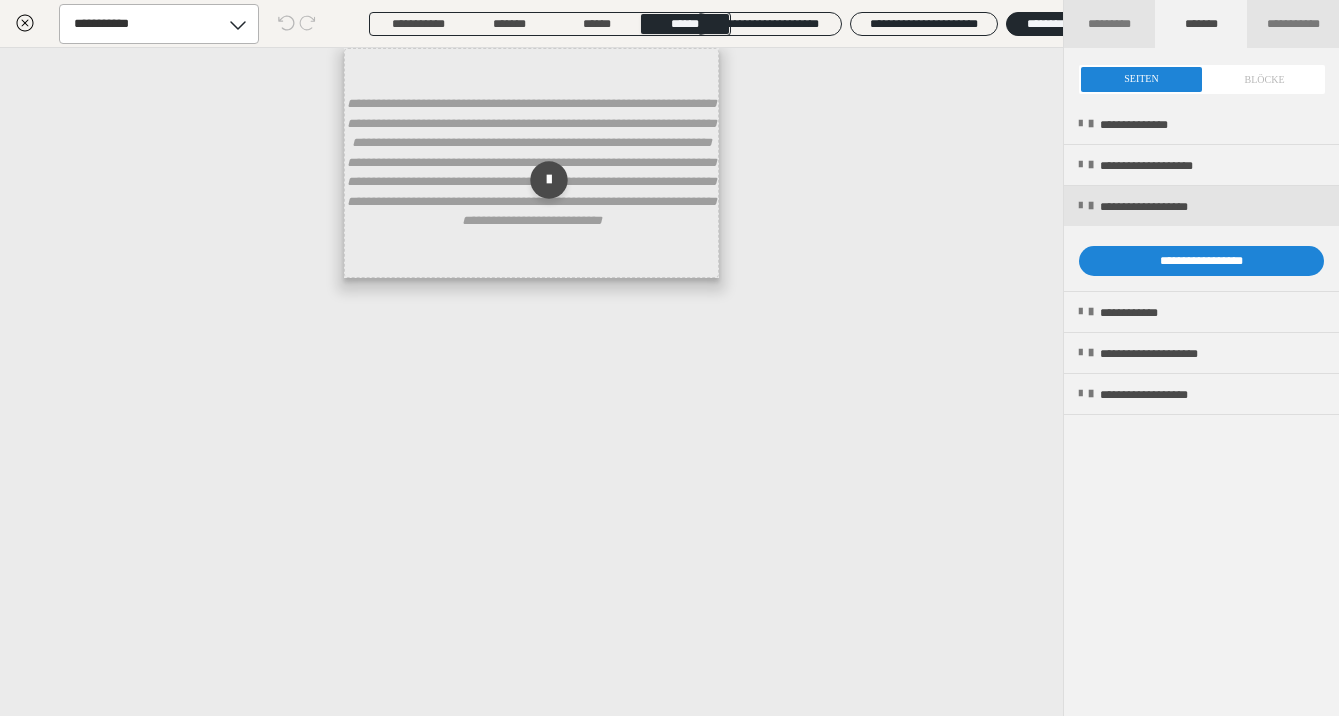 click on "**********" at bounding box center (1201, 239) 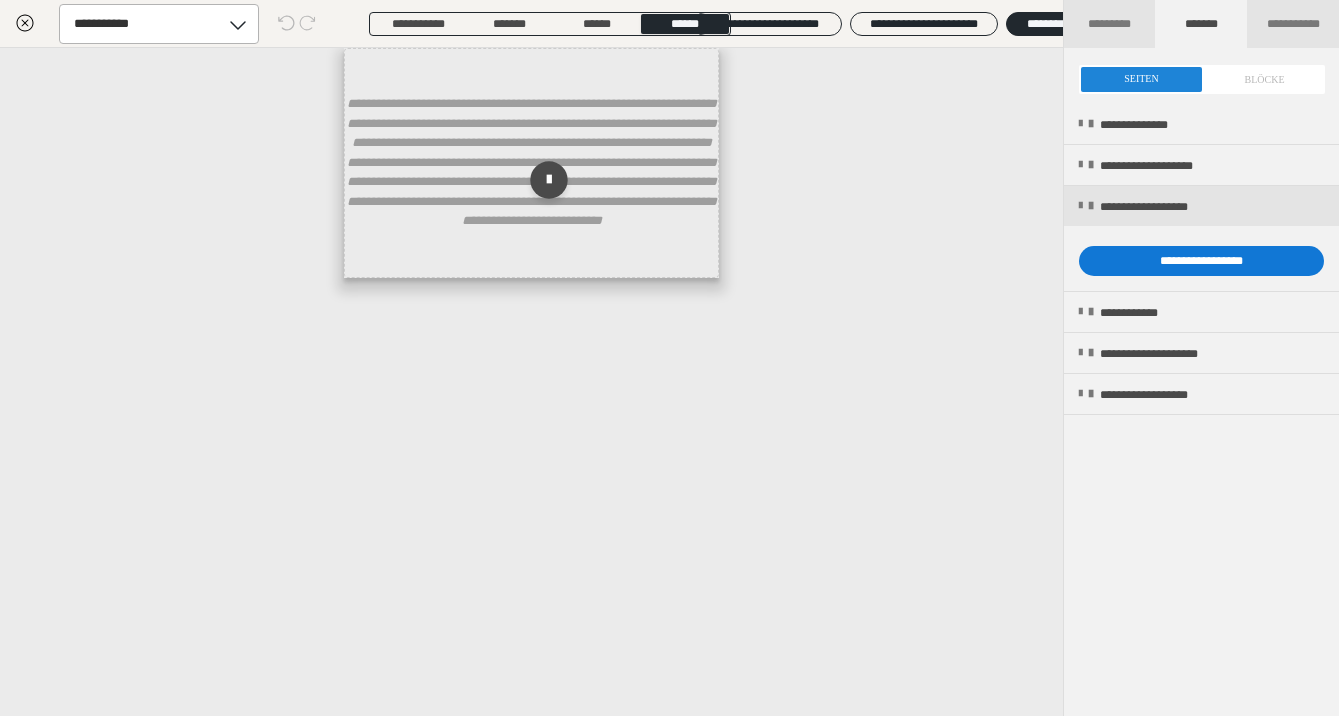 click on "**********" at bounding box center [1201, 261] 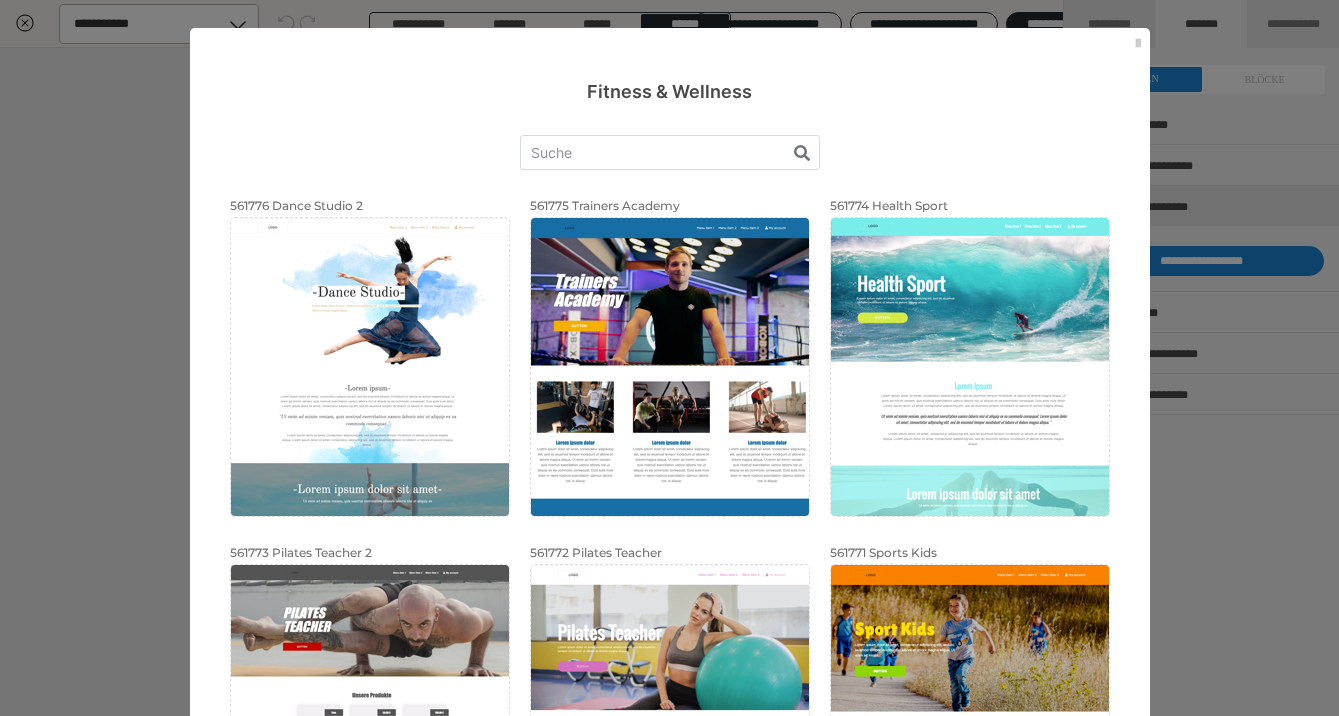 click on "561776 Dance Studio 2 Anwenden Vorschau 561775 Trainers Academy Anwenden Vorschau 561774 Health Sport Anwenden Vorschau 561773 Pilates Teacher 2 Anwenden Vorschau 561772 Pilates Teacher Anwenden Vorschau 561771 Sports Kids Anwenden Vorschau" at bounding box center [670, 517] 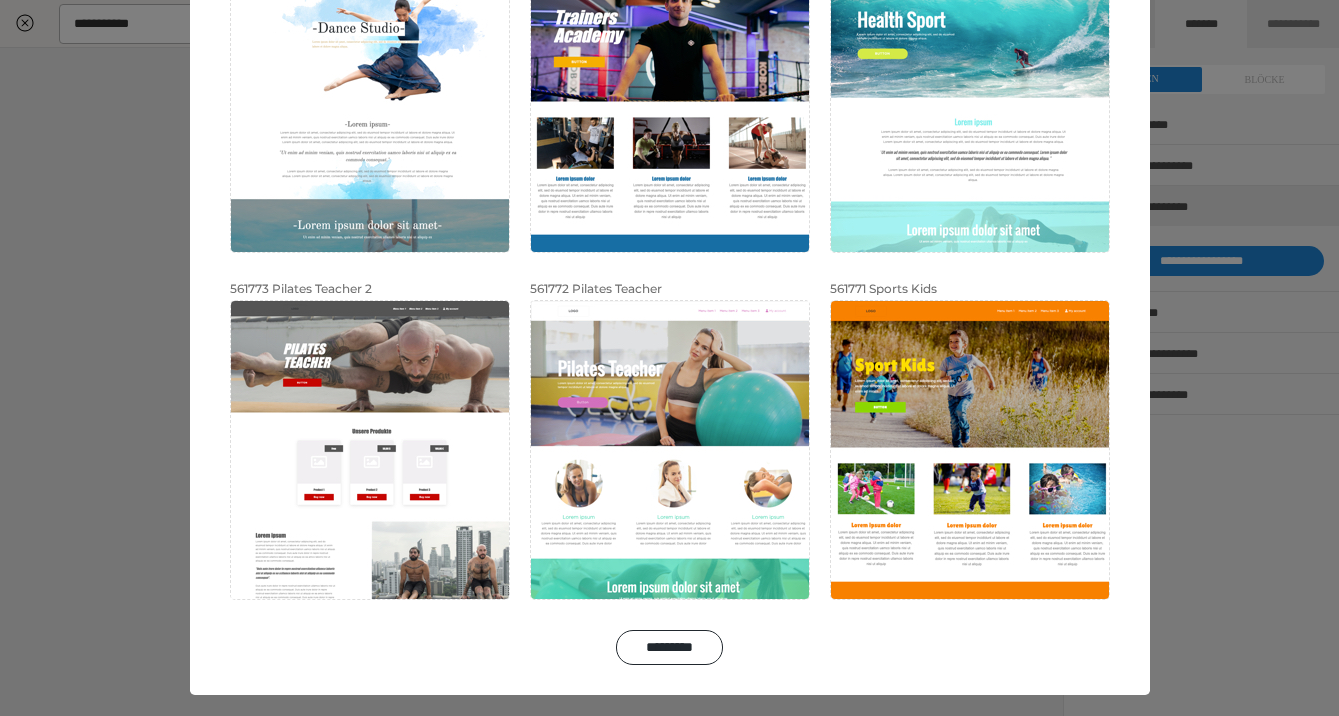 scroll, scrollTop: 271, scrollLeft: 0, axis: vertical 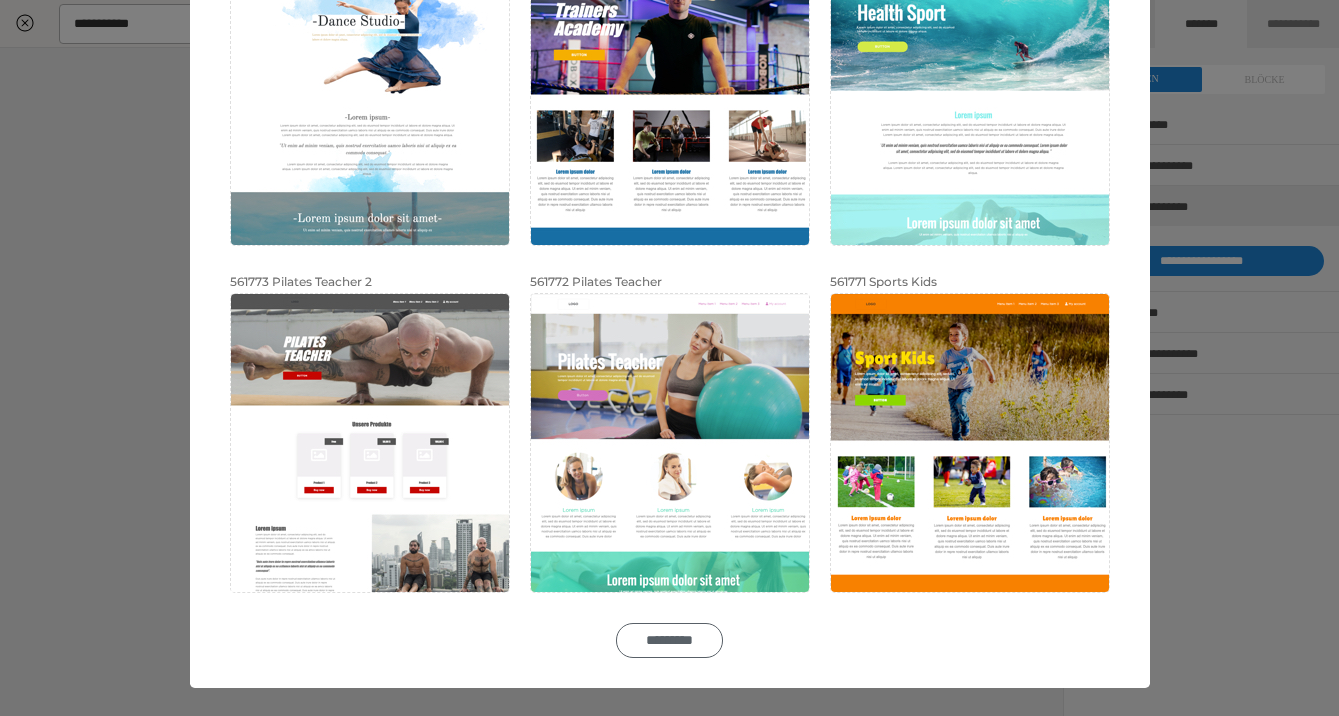 click on "*********" at bounding box center [669, 640] 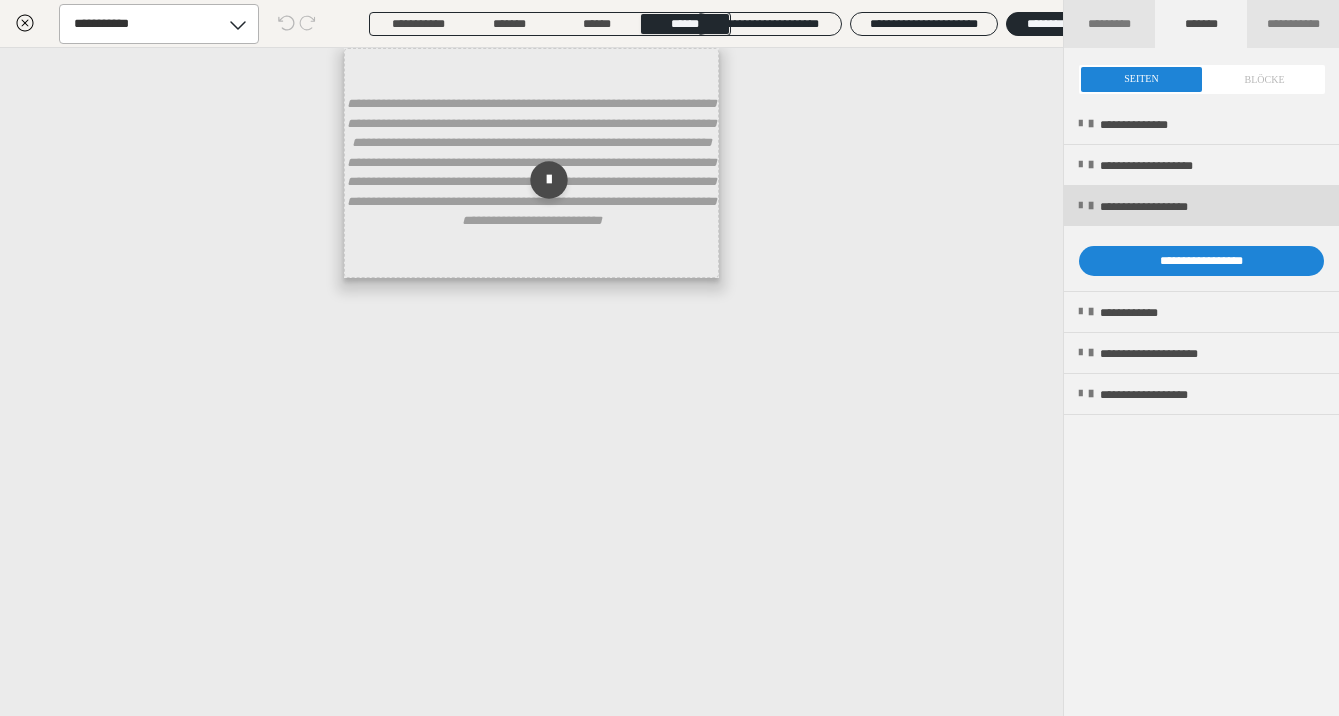 click on "**********" at bounding box center [1201, 206] 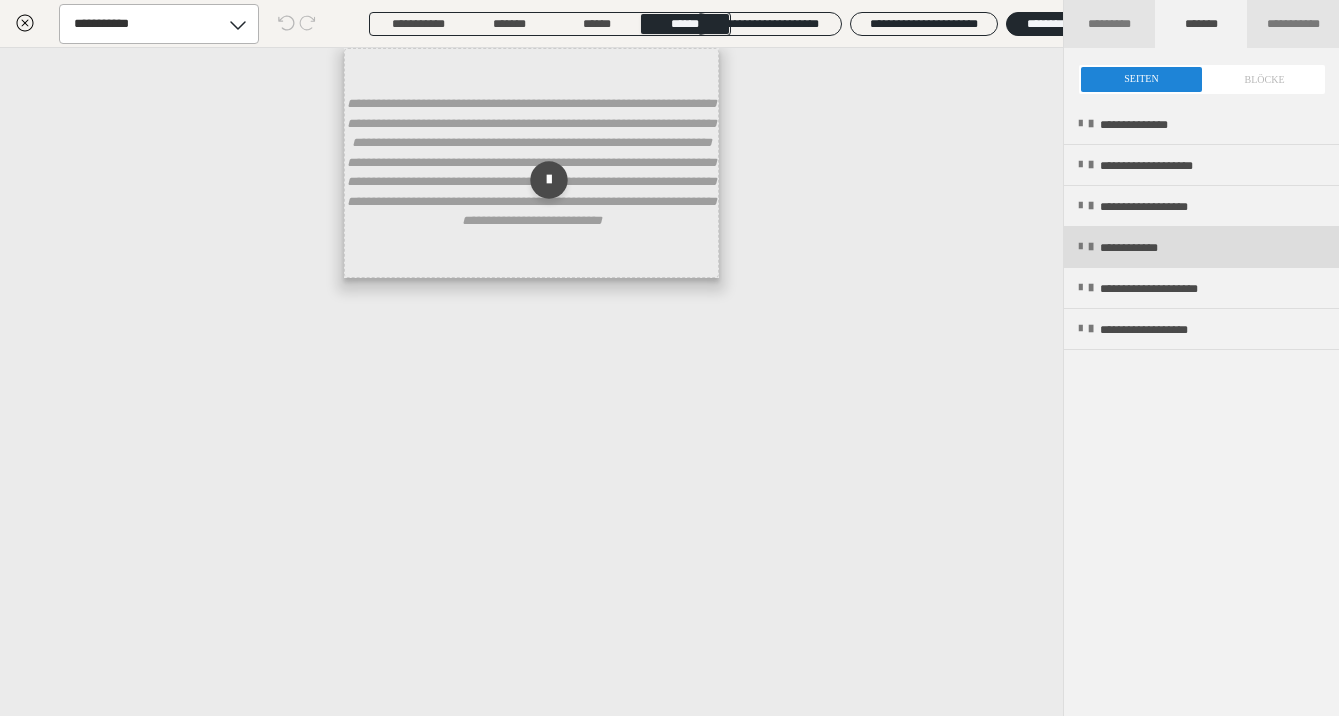 click on "**********" at bounding box center (1201, 247) 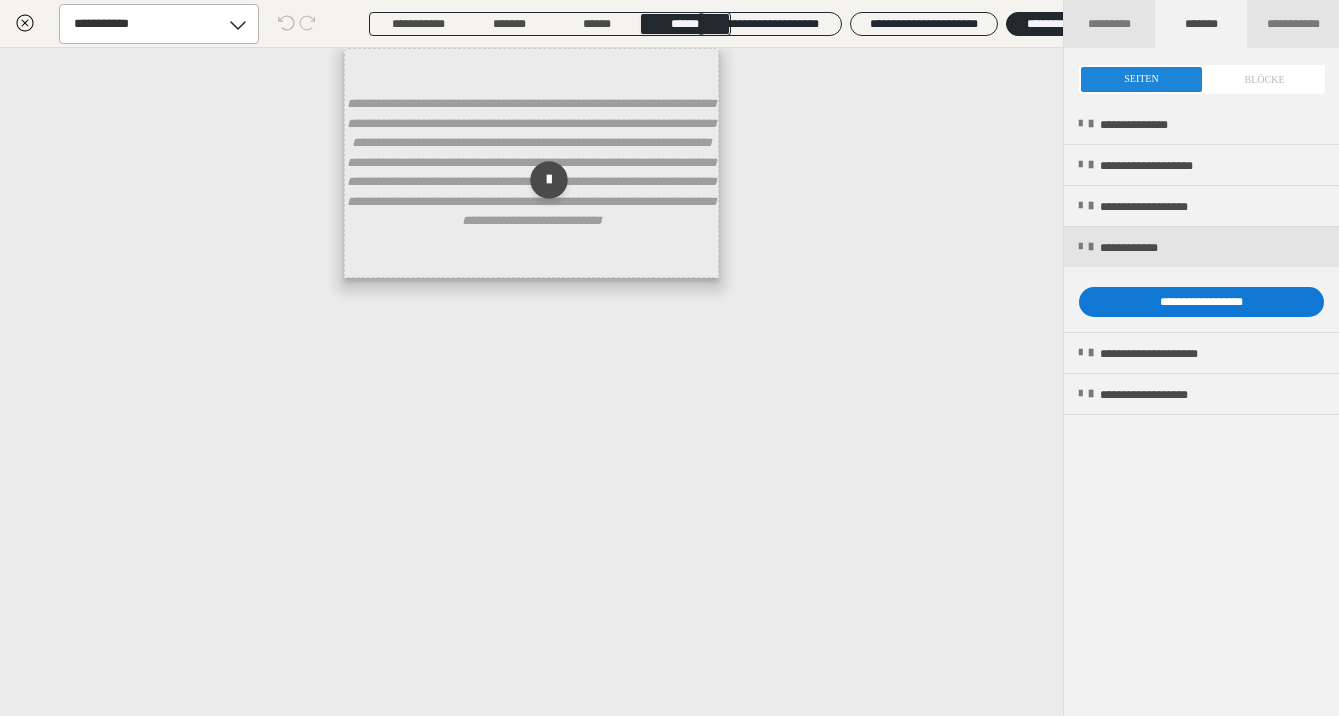 click on "**********" at bounding box center [1201, 302] 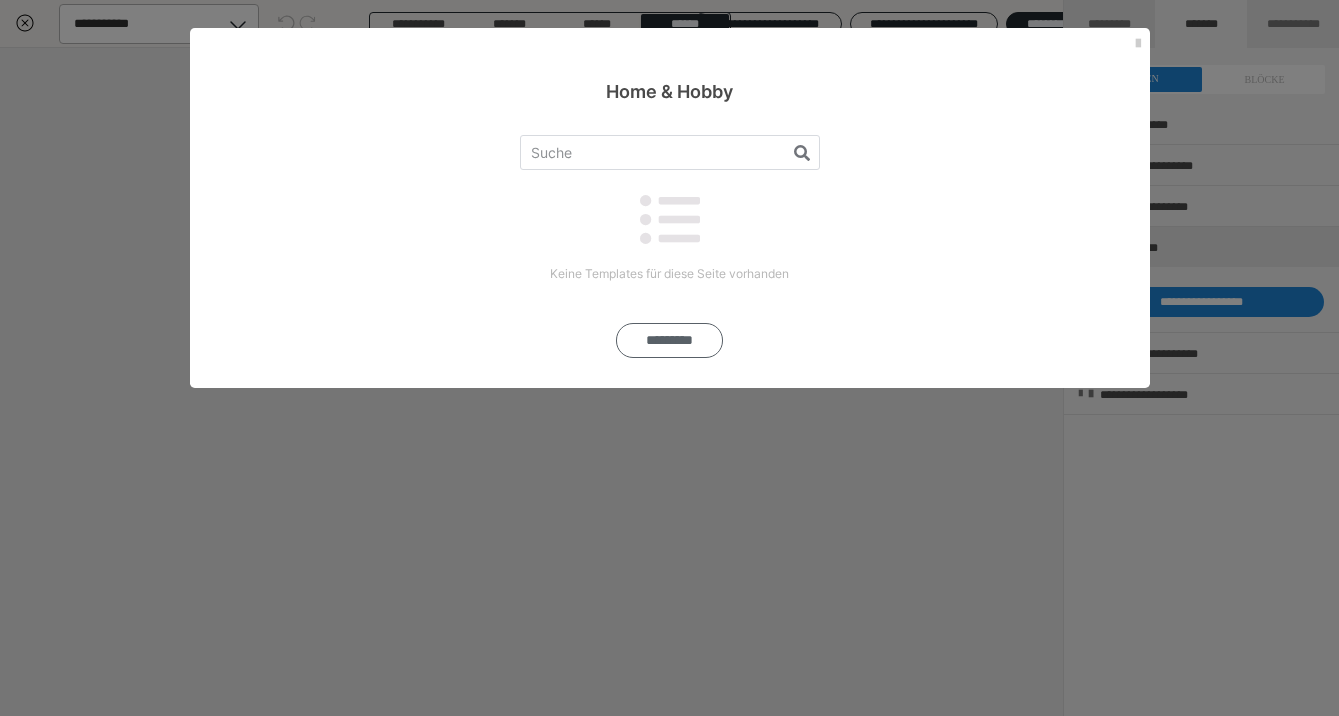 click on "*********" at bounding box center [669, 340] 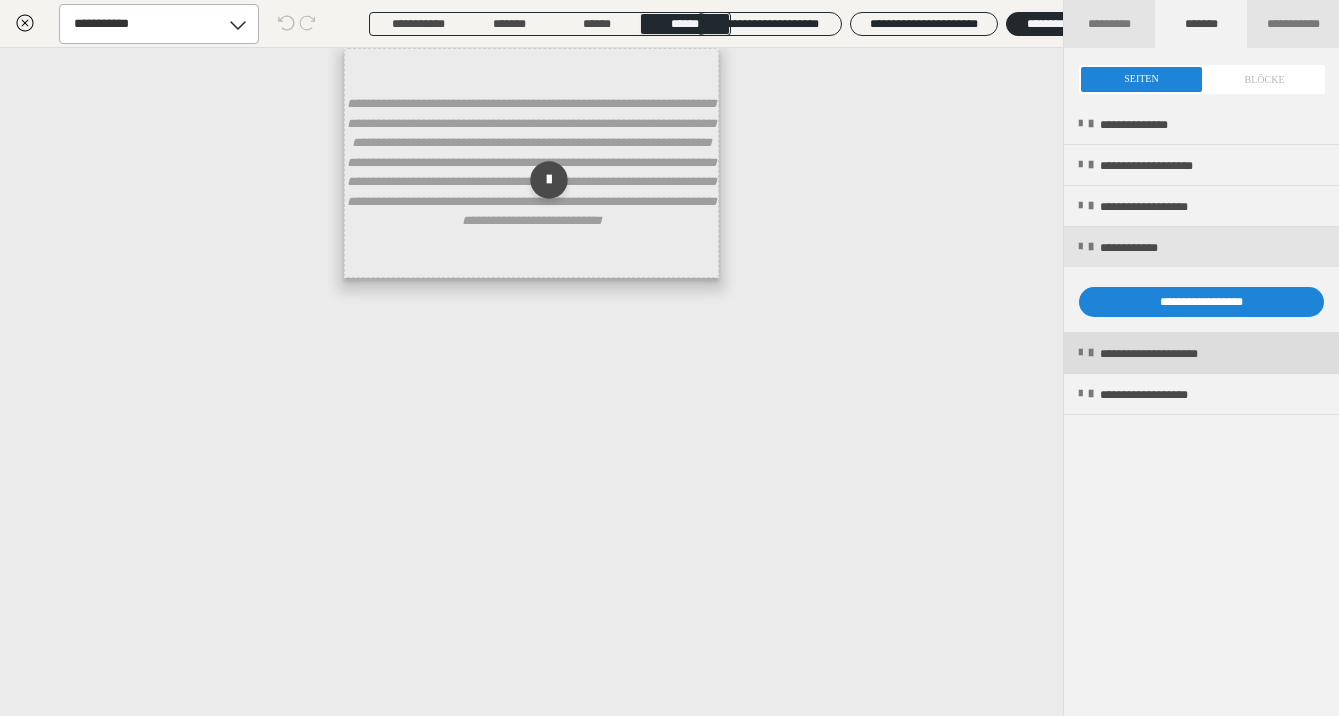 click on "**********" at bounding box center [1176, 354] 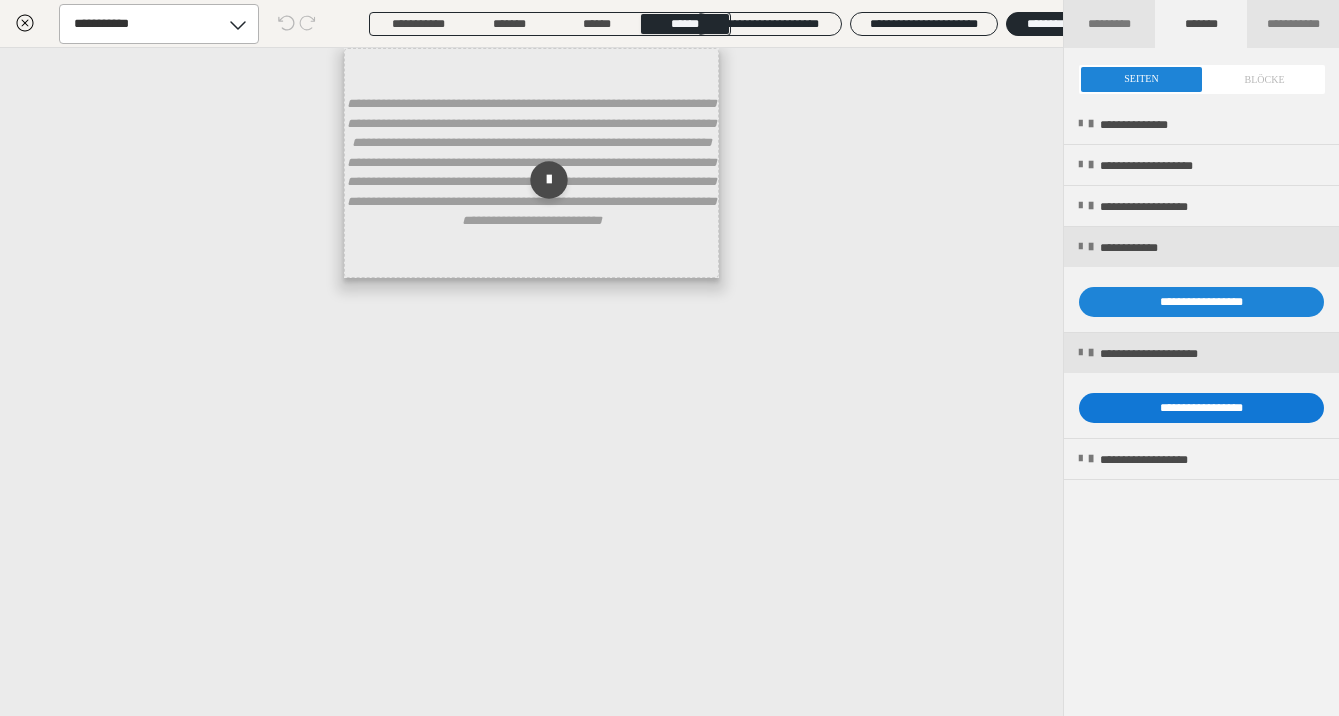 click on "**********" at bounding box center [1201, 408] 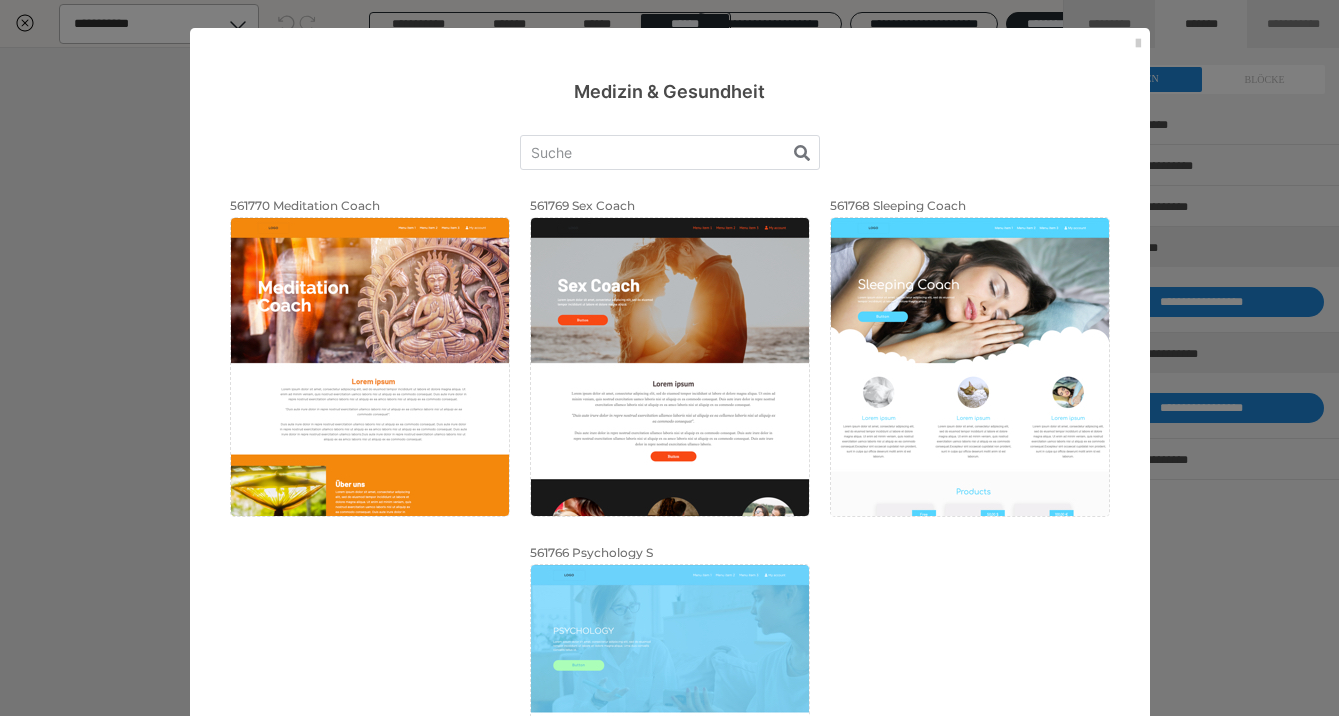 click on "561770 Meditation Coach Anwenden Vorschau 561769 Sex Coach Anwenden Vorschau 561768 Sleeping Coach Anwenden Vorschau 561766 Psychology S Anwenden Vorschau" at bounding box center [670, 517] 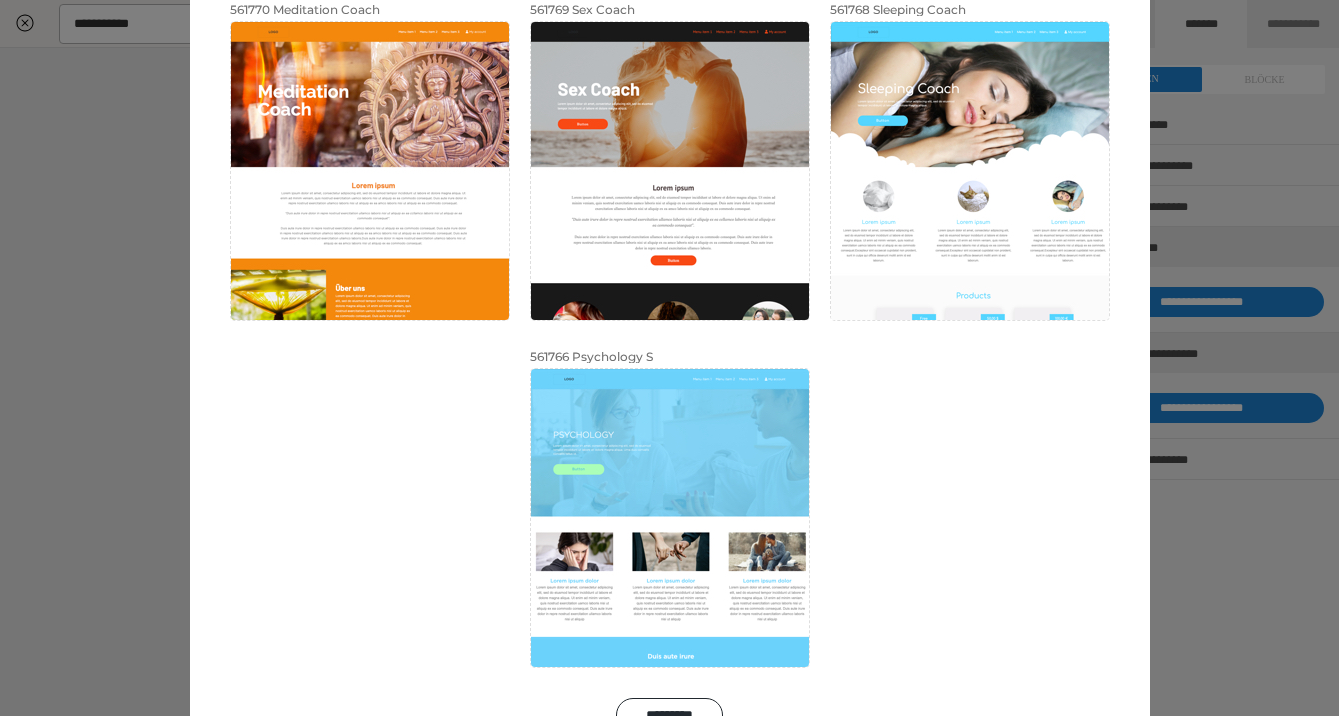 scroll, scrollTop: 240, scrollLeft: 0, axis: vertical 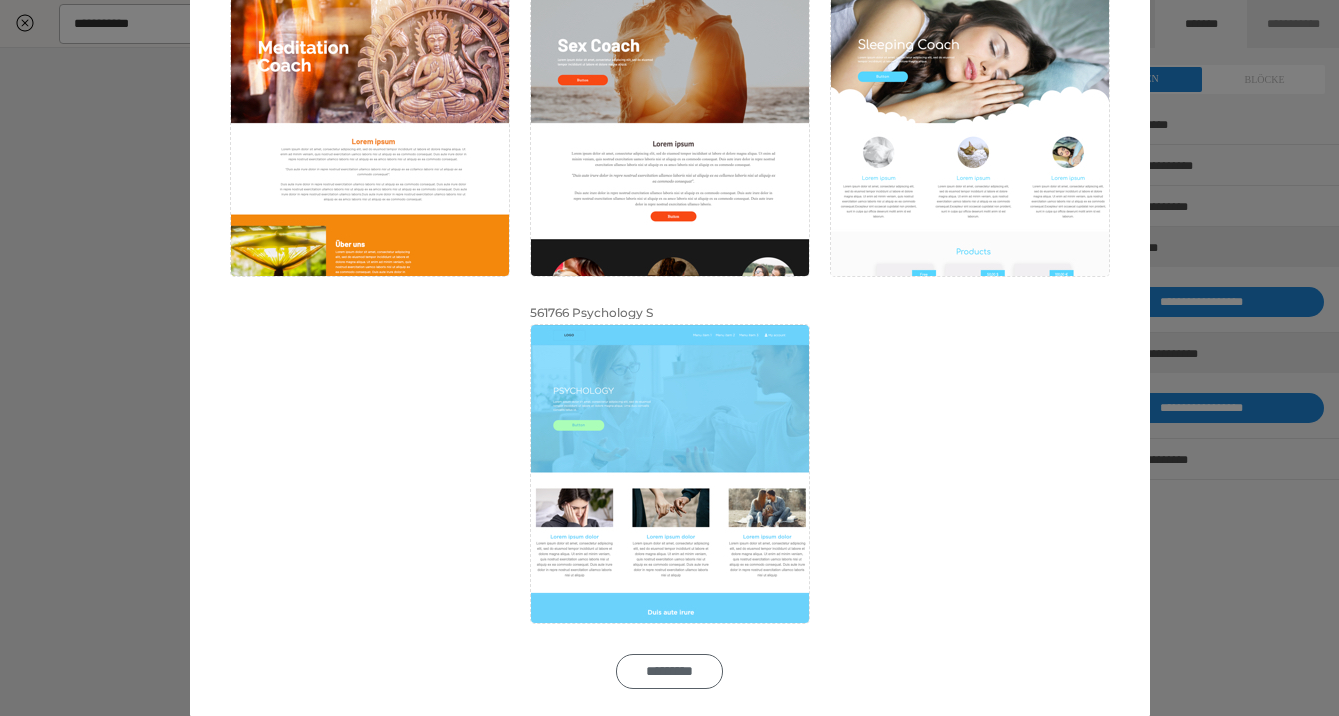 click on "*********" at bounding box center (669, 671) 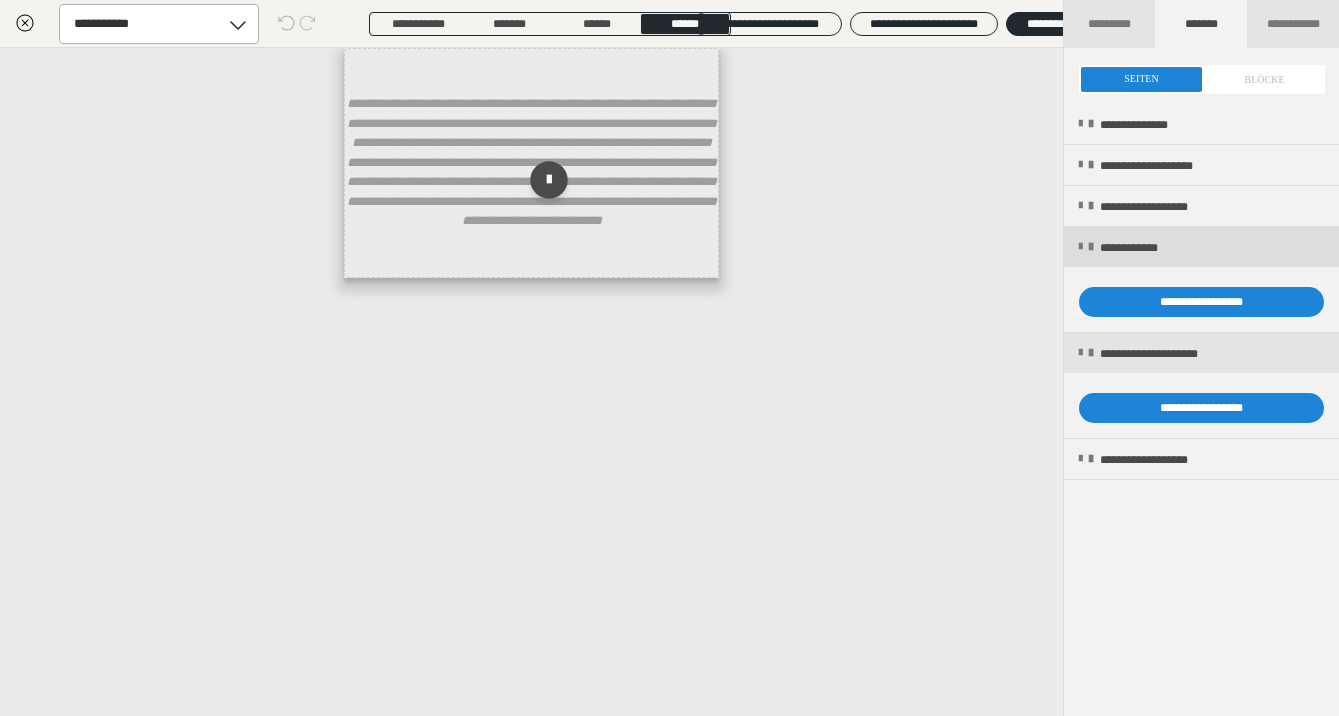 click on "**********" at bounding box center [1201, 247] 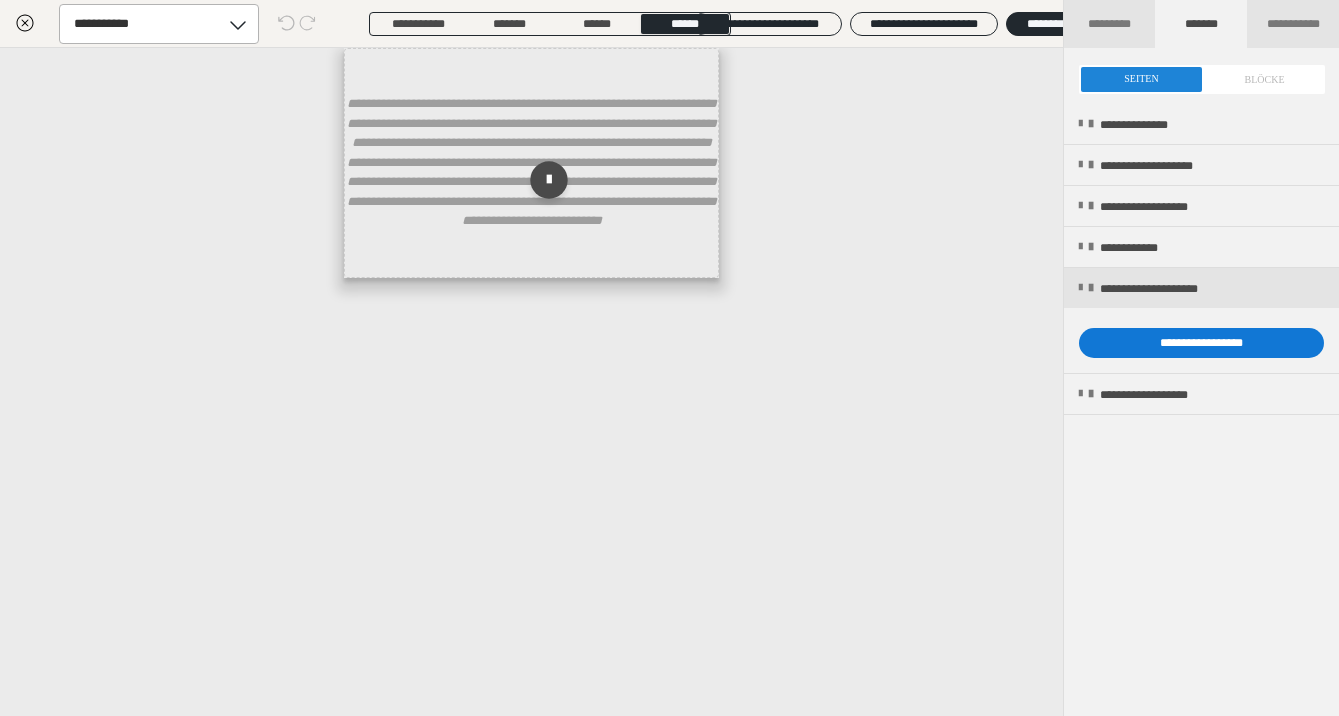 click on "**********" at bounding box center (1201, 343) 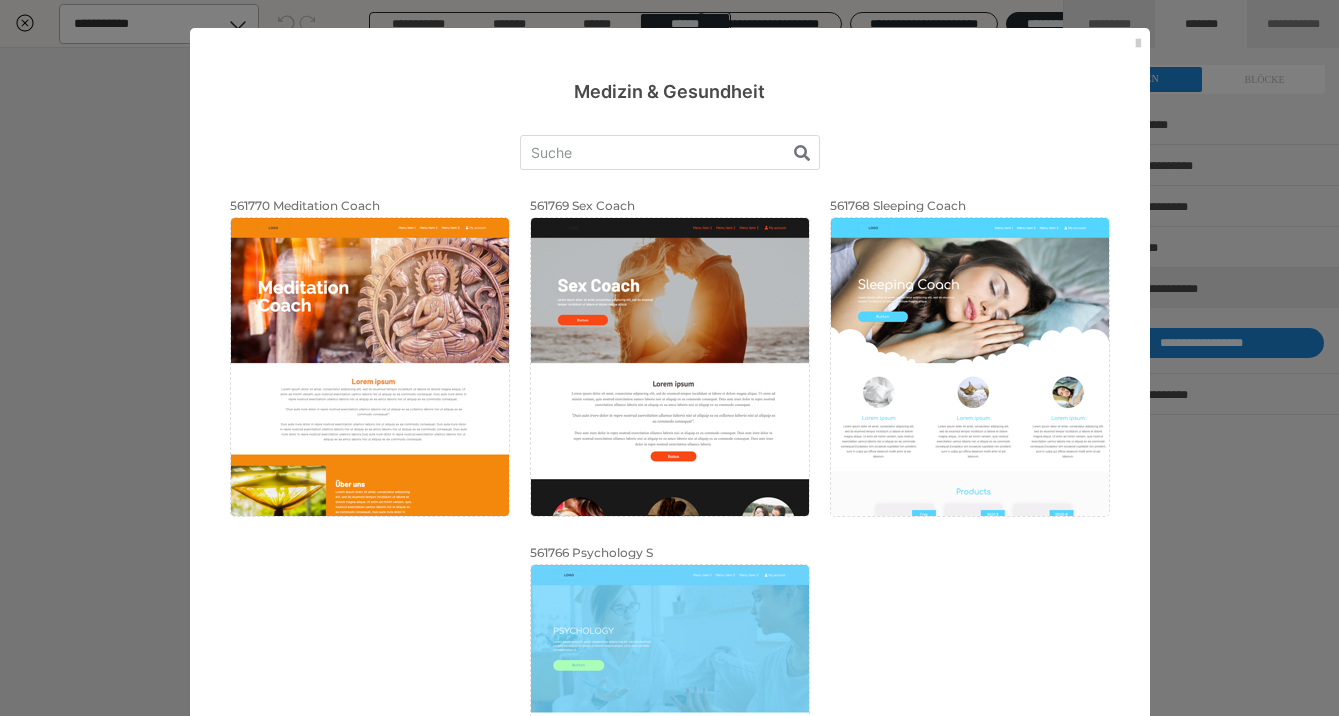 click on "Medizin & Gesundheit 561770 Meditation Coach Anwenden Vorschau 561769 Sex Coach Anwenden Vorschau 561768 Sleeping Coach Anwenden Vorschau 561766 Psychology S Anwenden Vorschau *********" at bounding box center (669, 358) 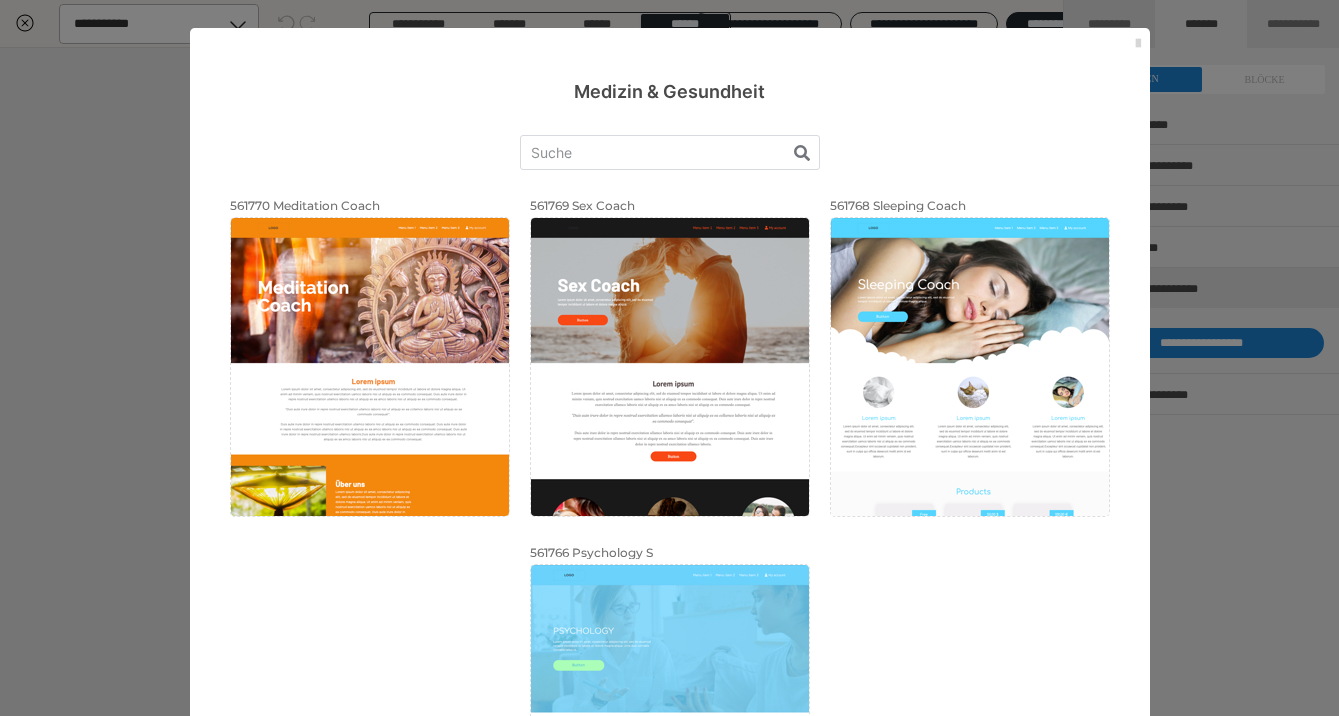 click at bounding box center [1138, 44] 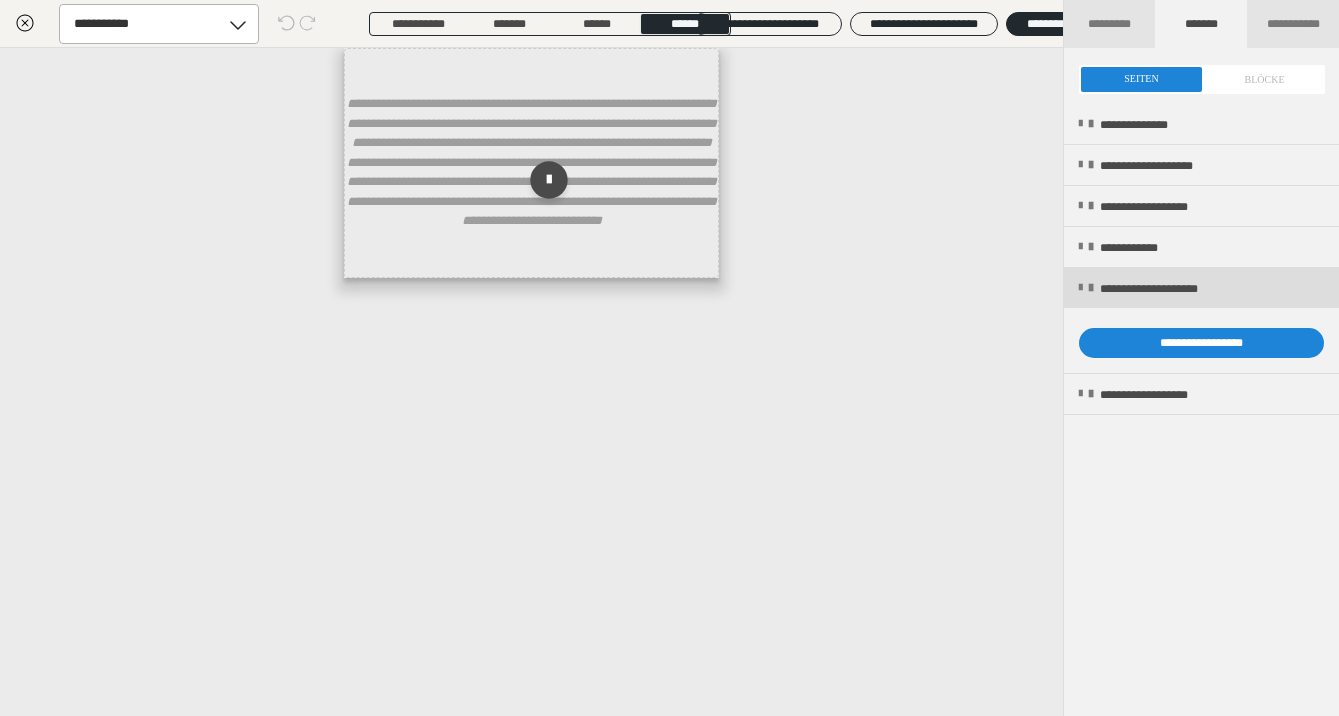 drag, startPoint x: 1125, startPoint y: 2, endPoint x: 1079, endPoint y: 280, distance: 281.78006 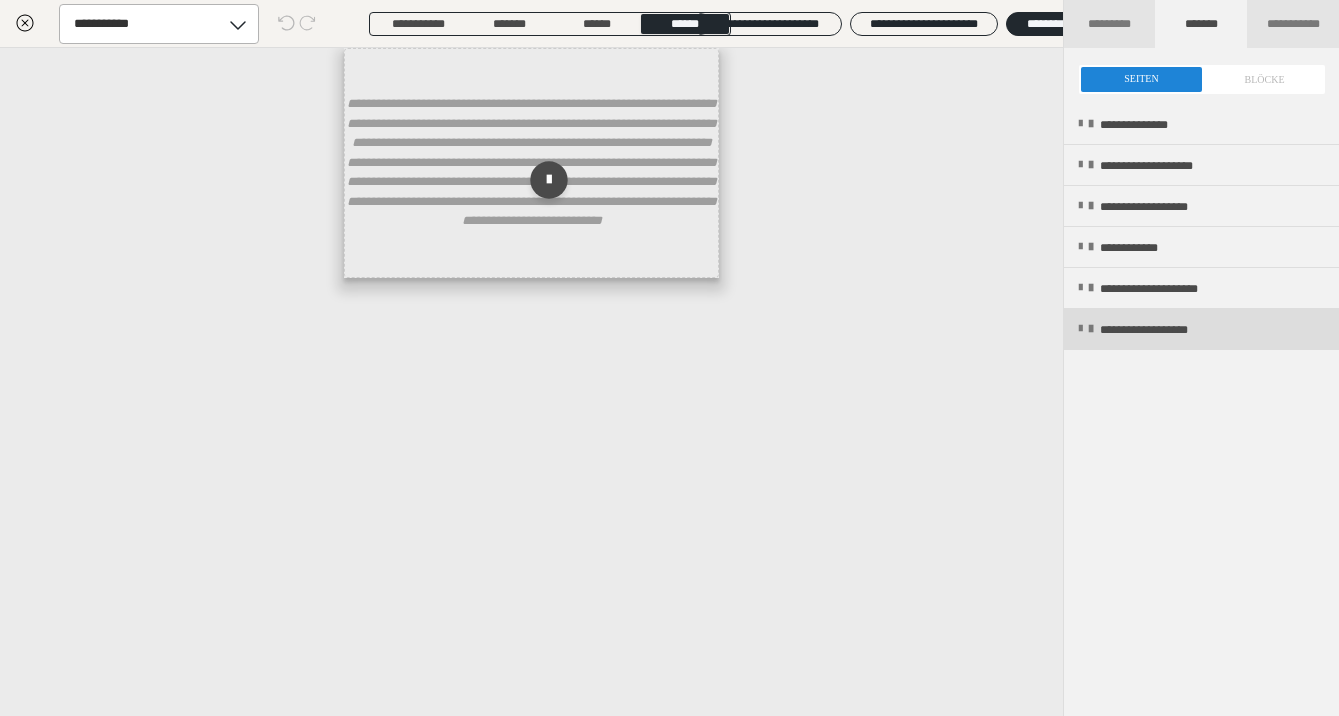 click at bounding box center (1080, 329) 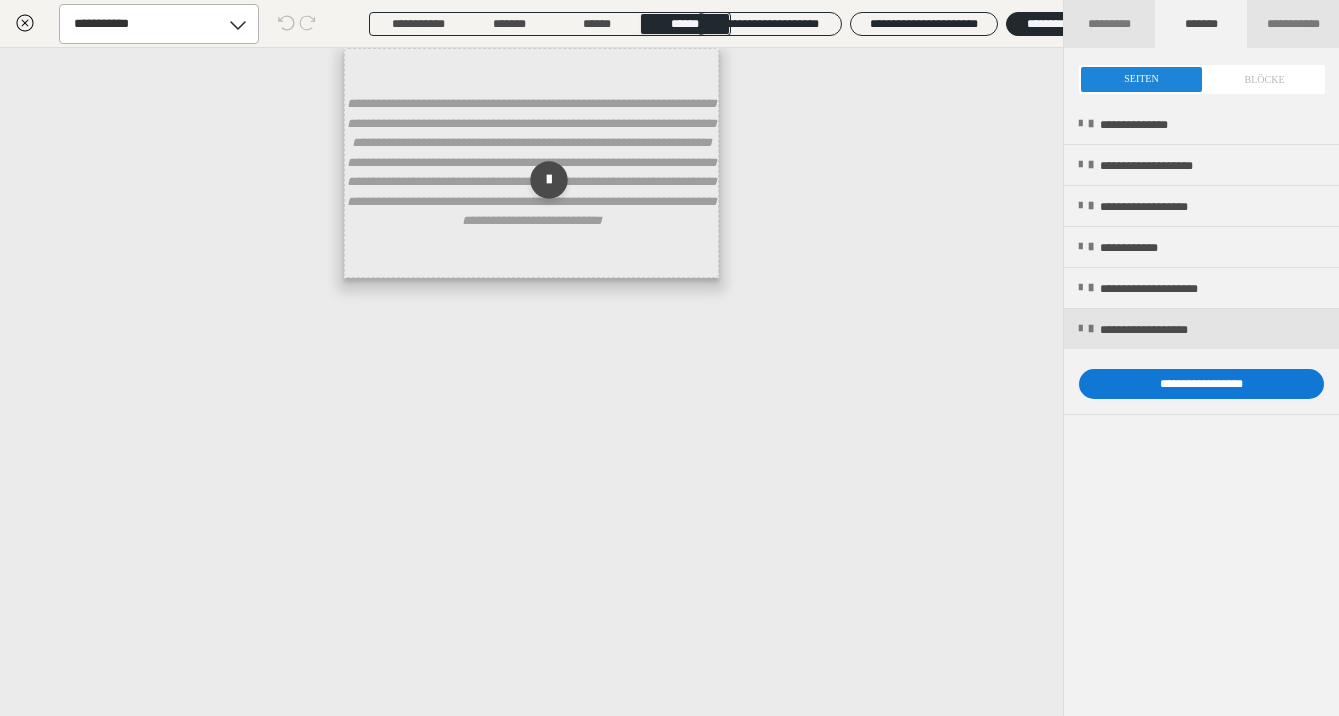 click on "**********" at bounding box center [1201, 384] 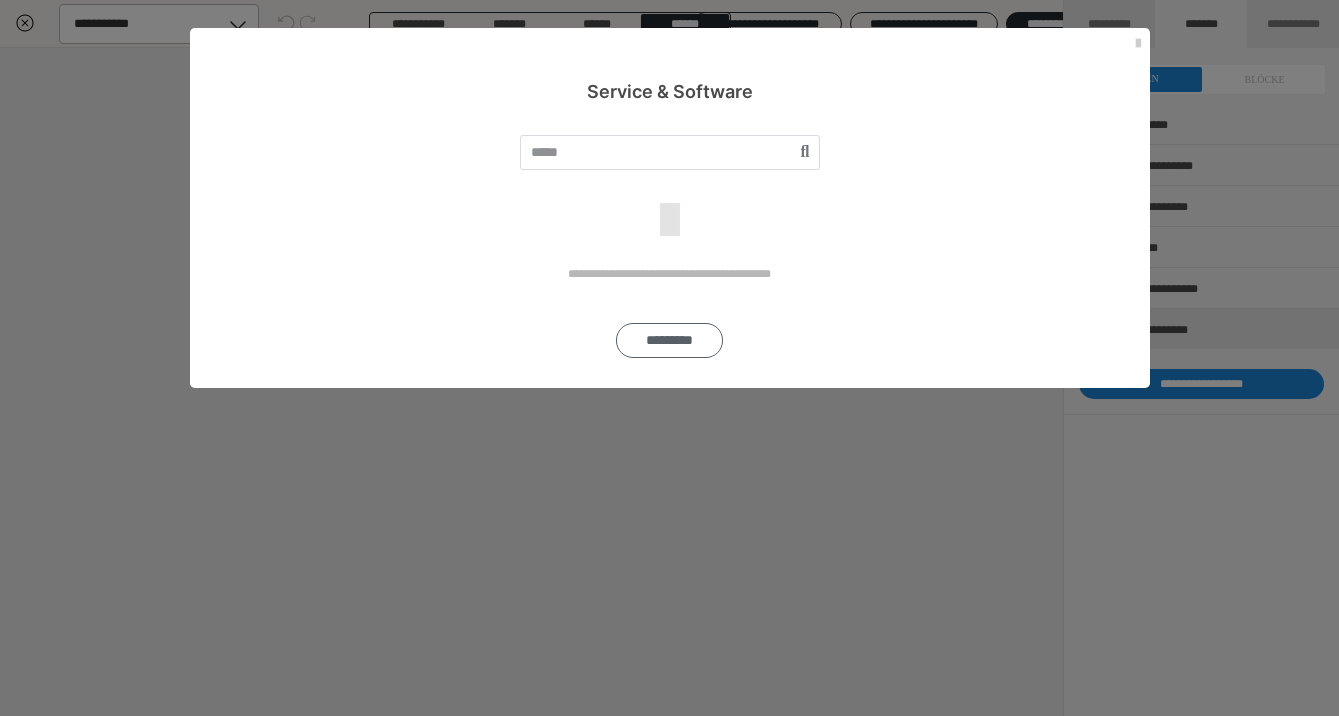 click on "*********" at bounding box center [669, 340] 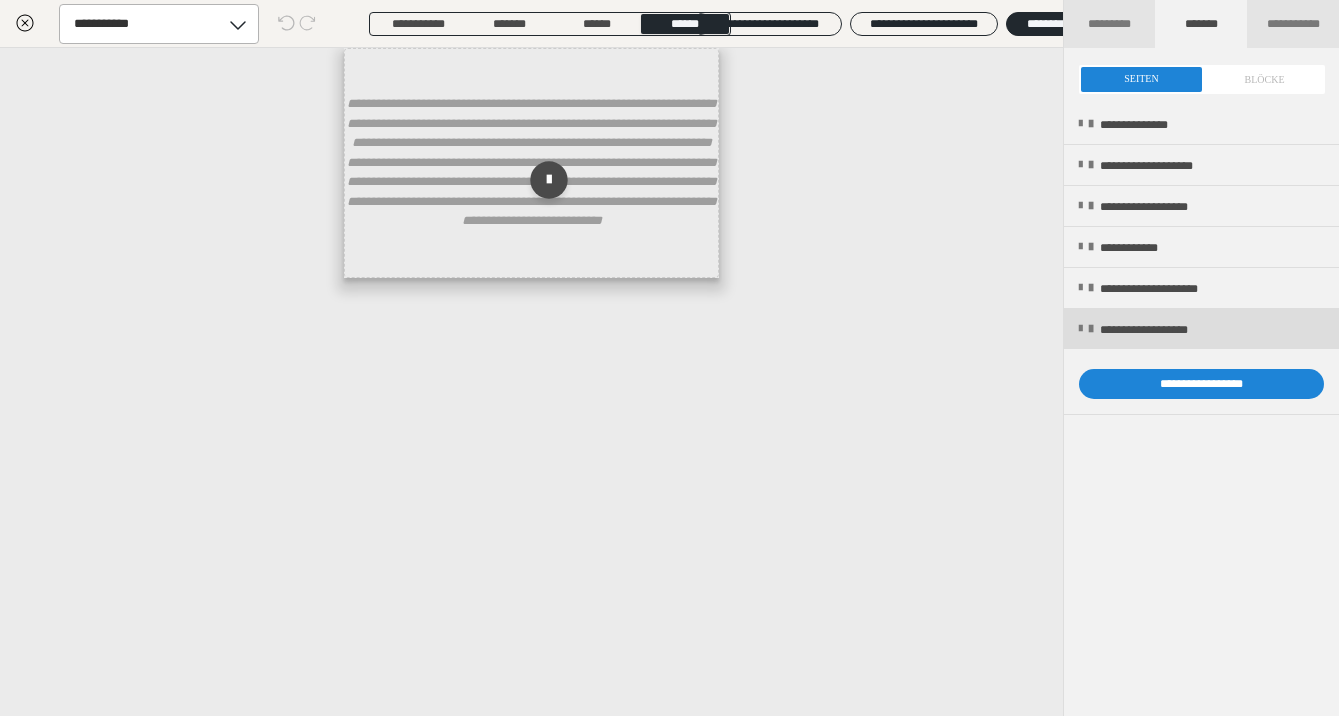 click at bounding box center [1080, 329] 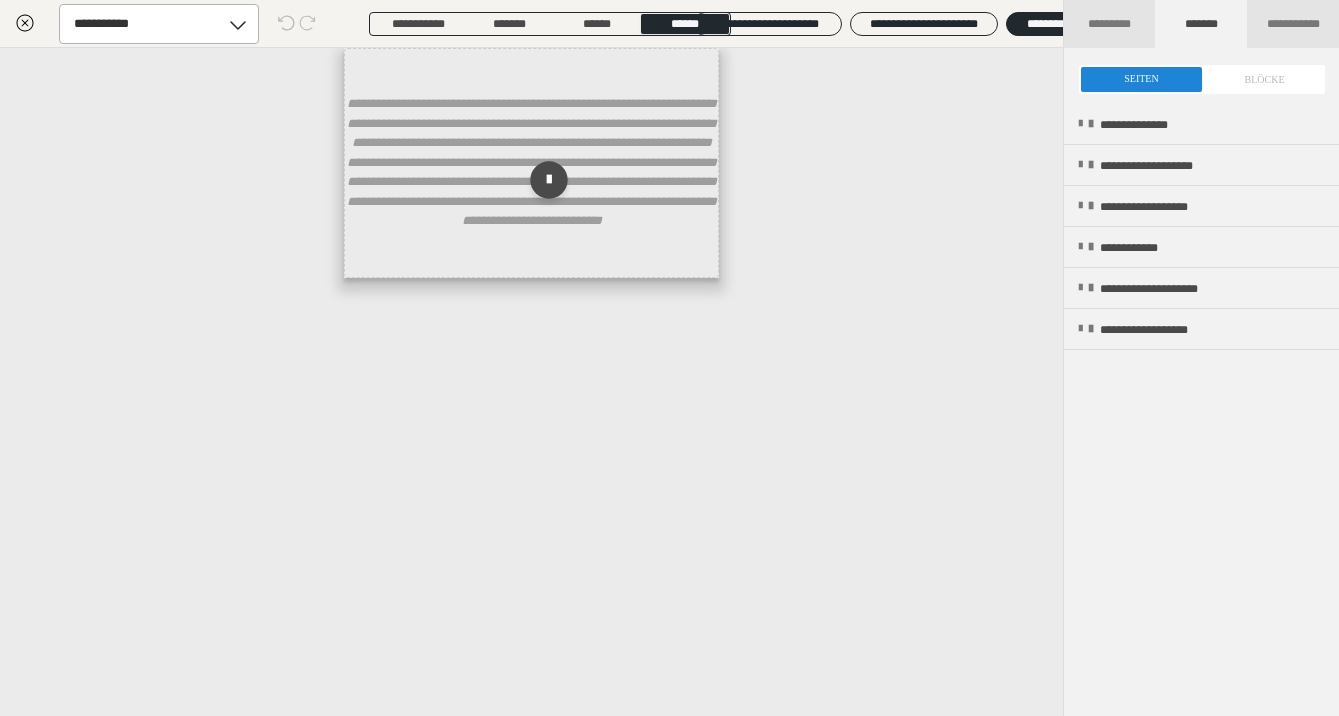 click at bounding box center [1202, 79] 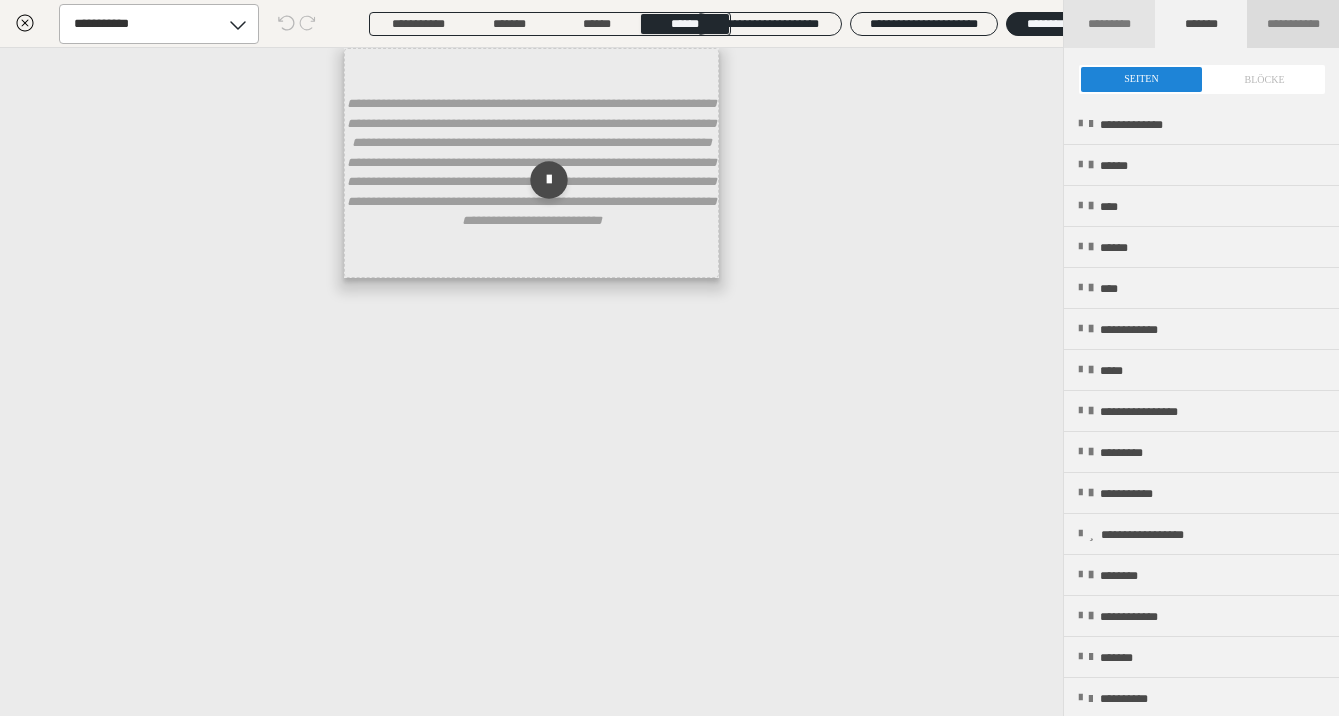 click on "**********" at bounding box center [1293, 24] 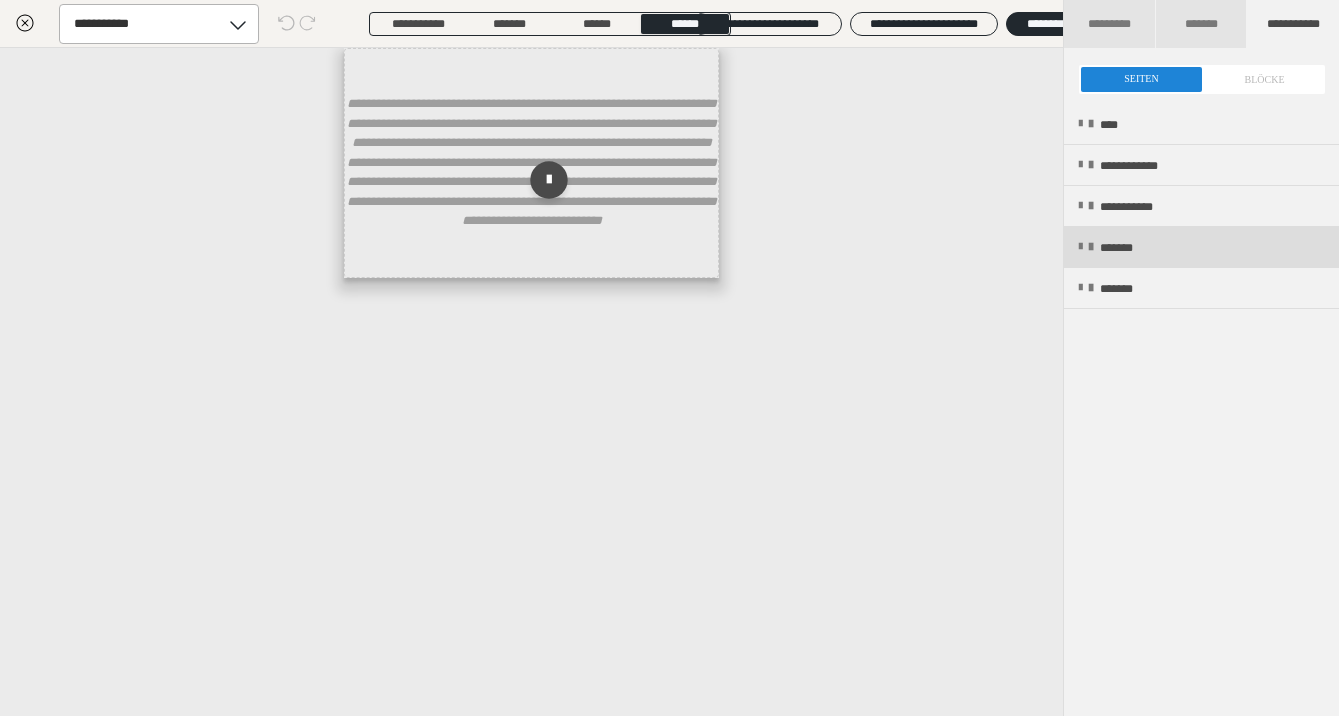 click on "*******" at bounding box center (1201, 247) 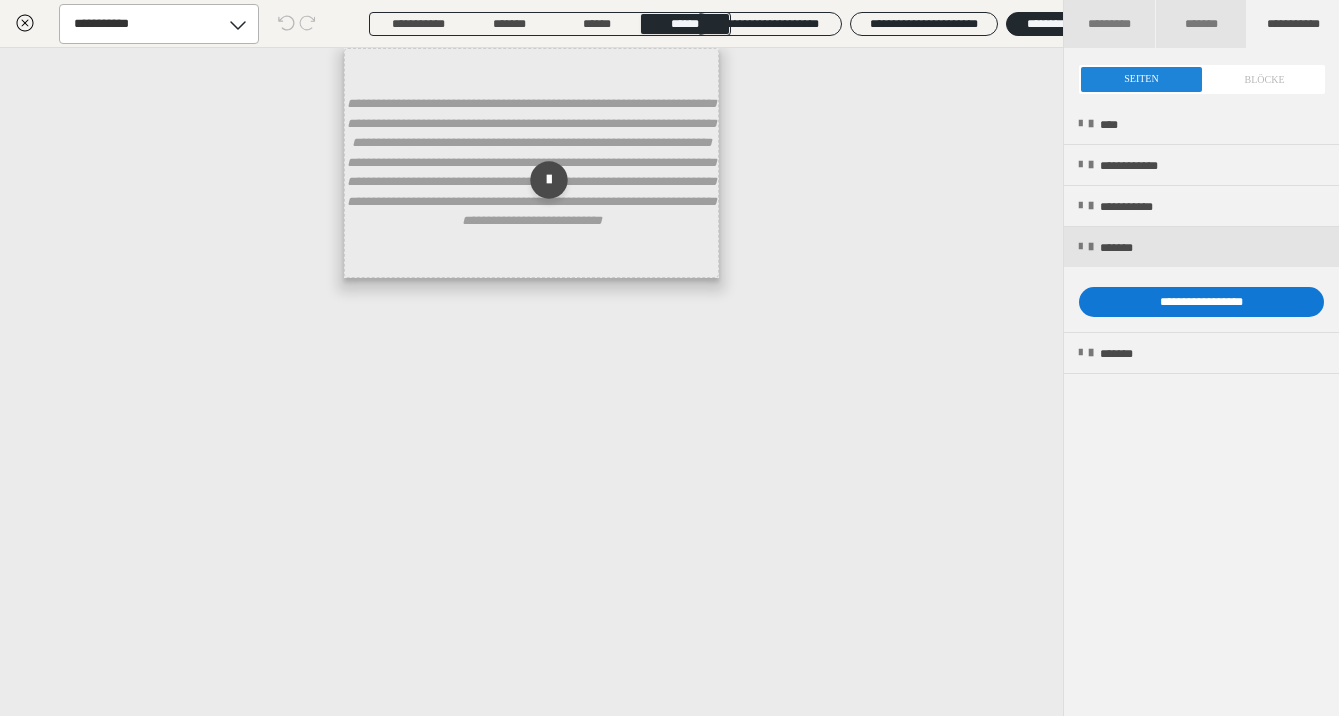 click on "**********" at bounding box center (1201, 302) 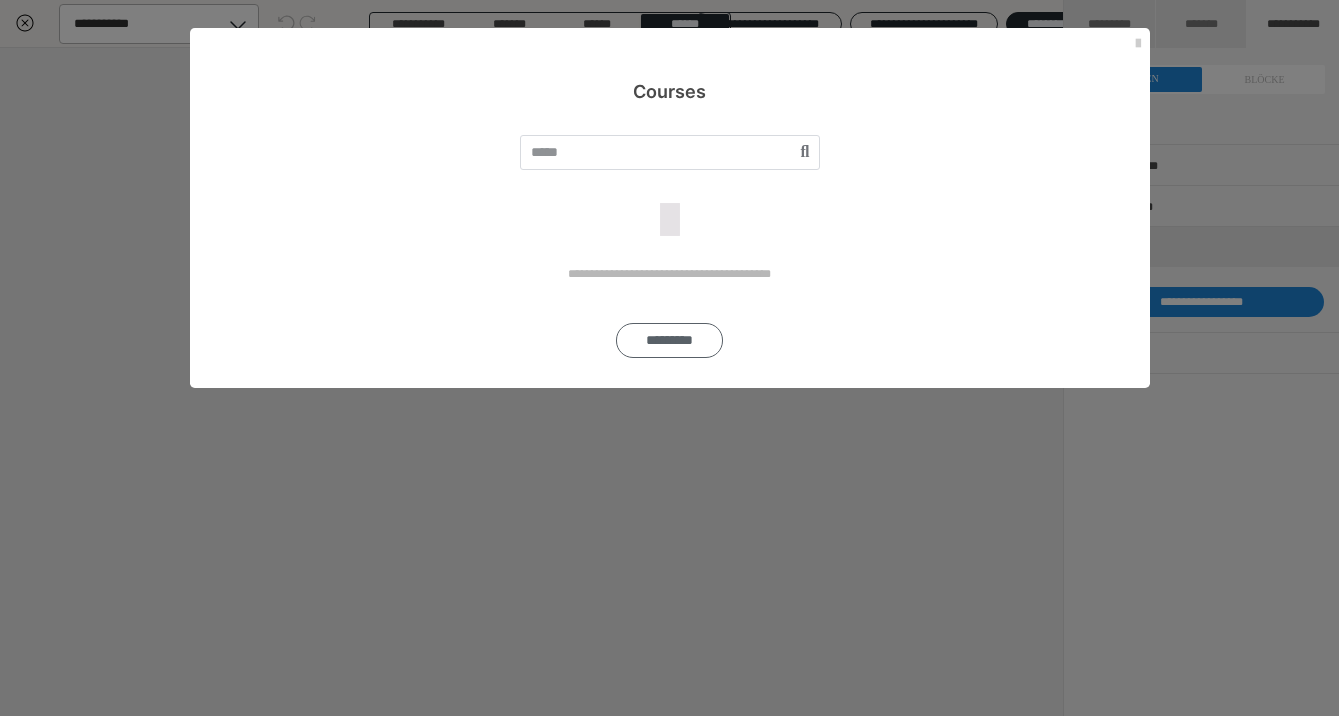 click on "*********" at bounding box center [669, 340] 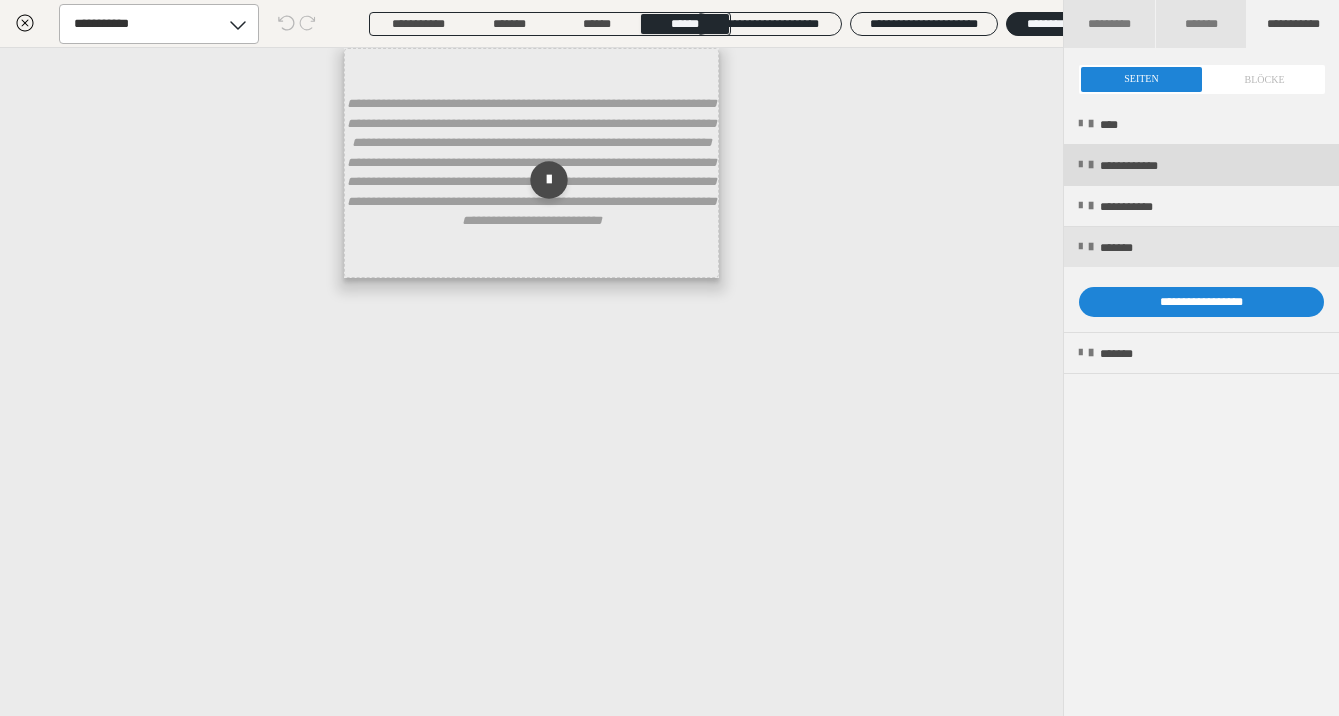 click on "**********" at bounding box center [1150, 166] 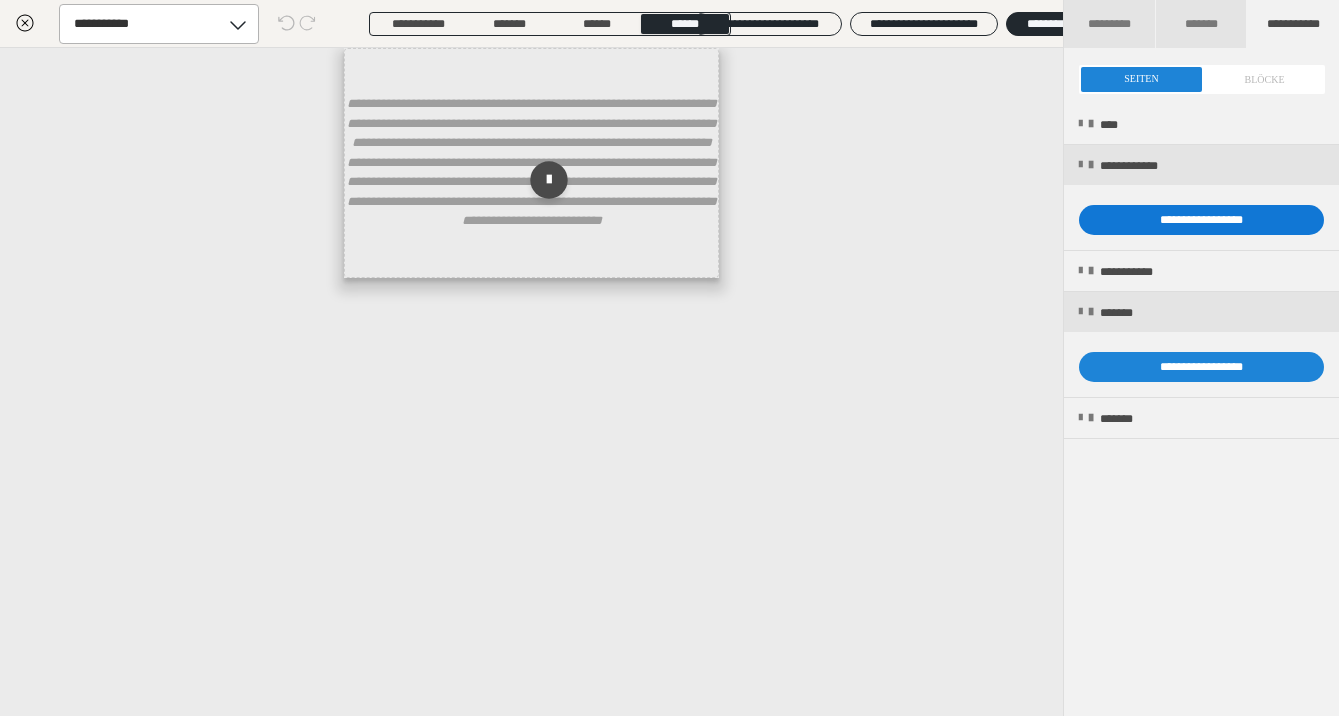 click on "**********" at bounding box center [1201, 220] 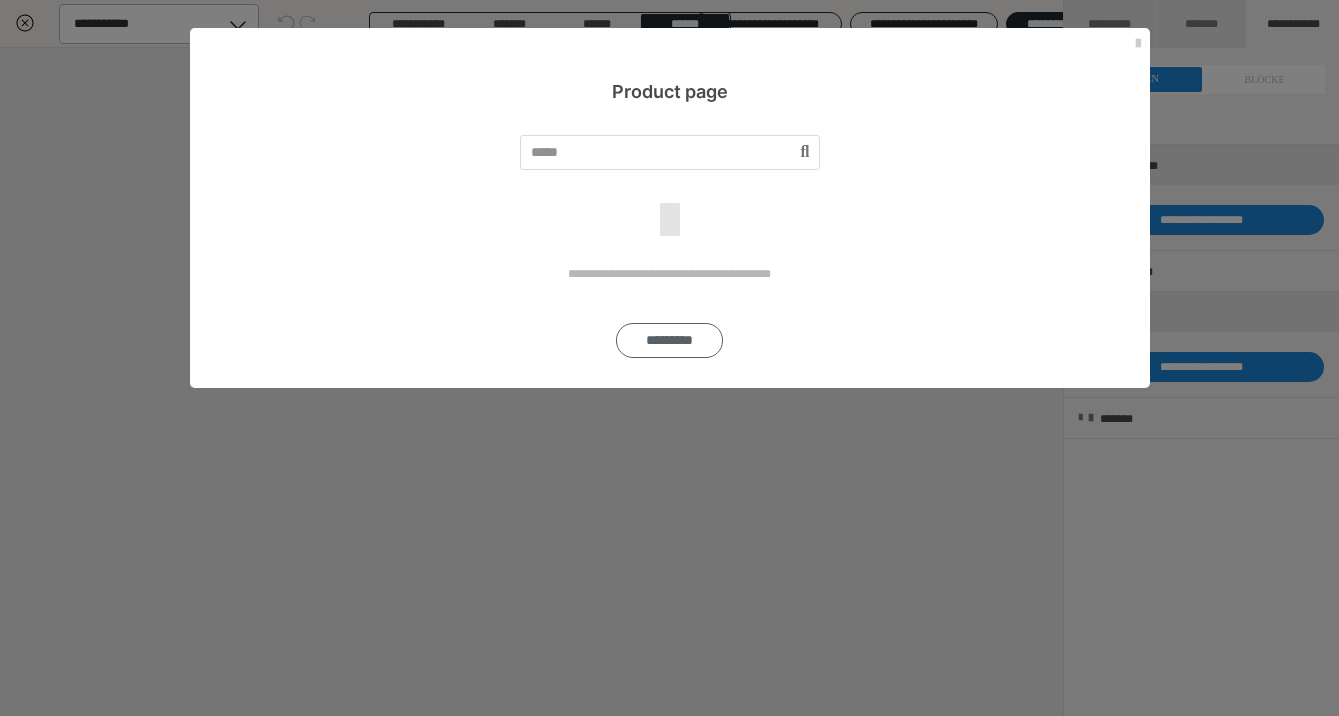 click on "*********" at bounding box center [669, 340] 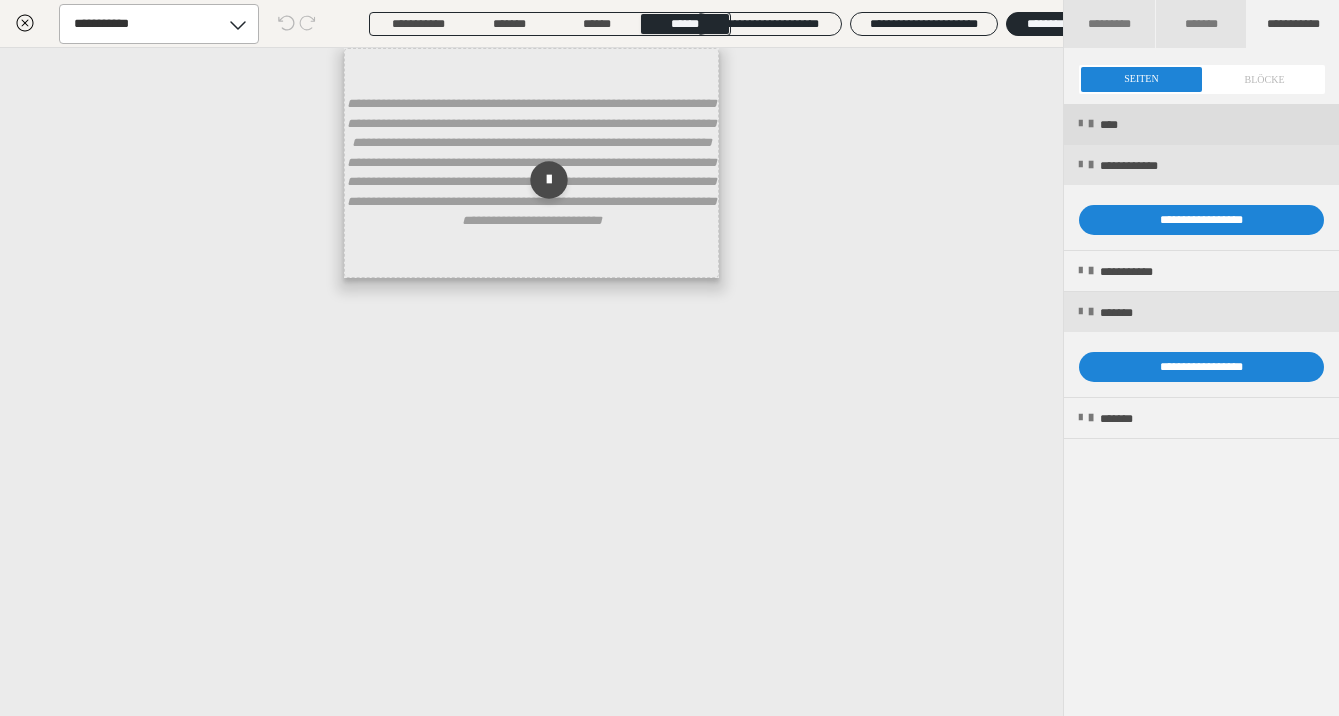 click at bounding box center (1080, 124) 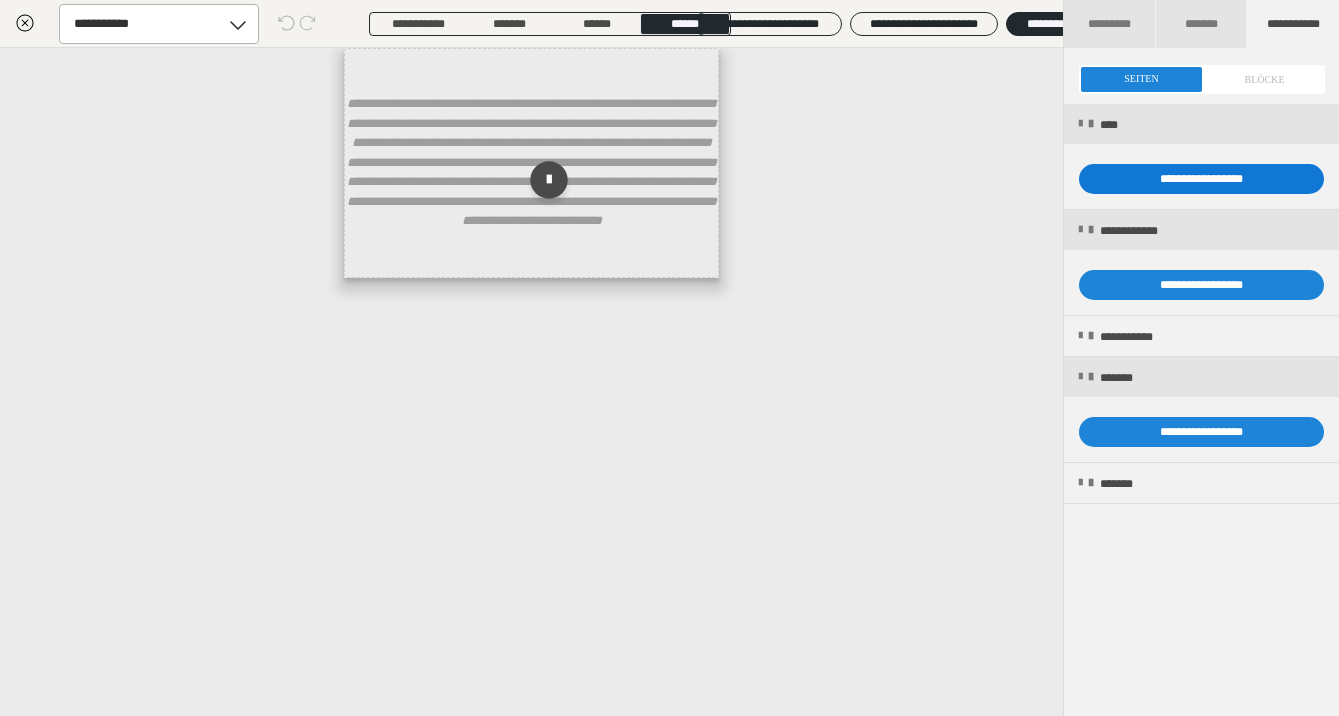 click on "**********" at bounding box center (1201, 179) 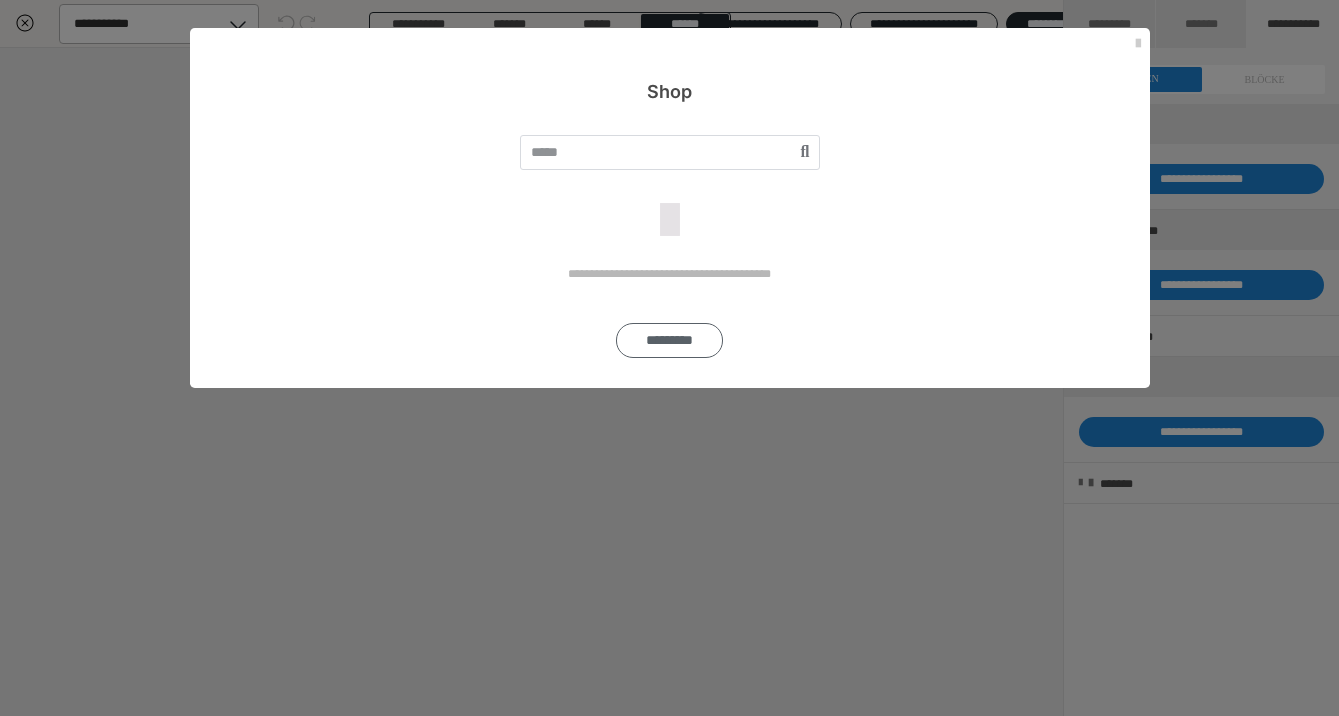 click on "*********" at bounding box center [669, 340] 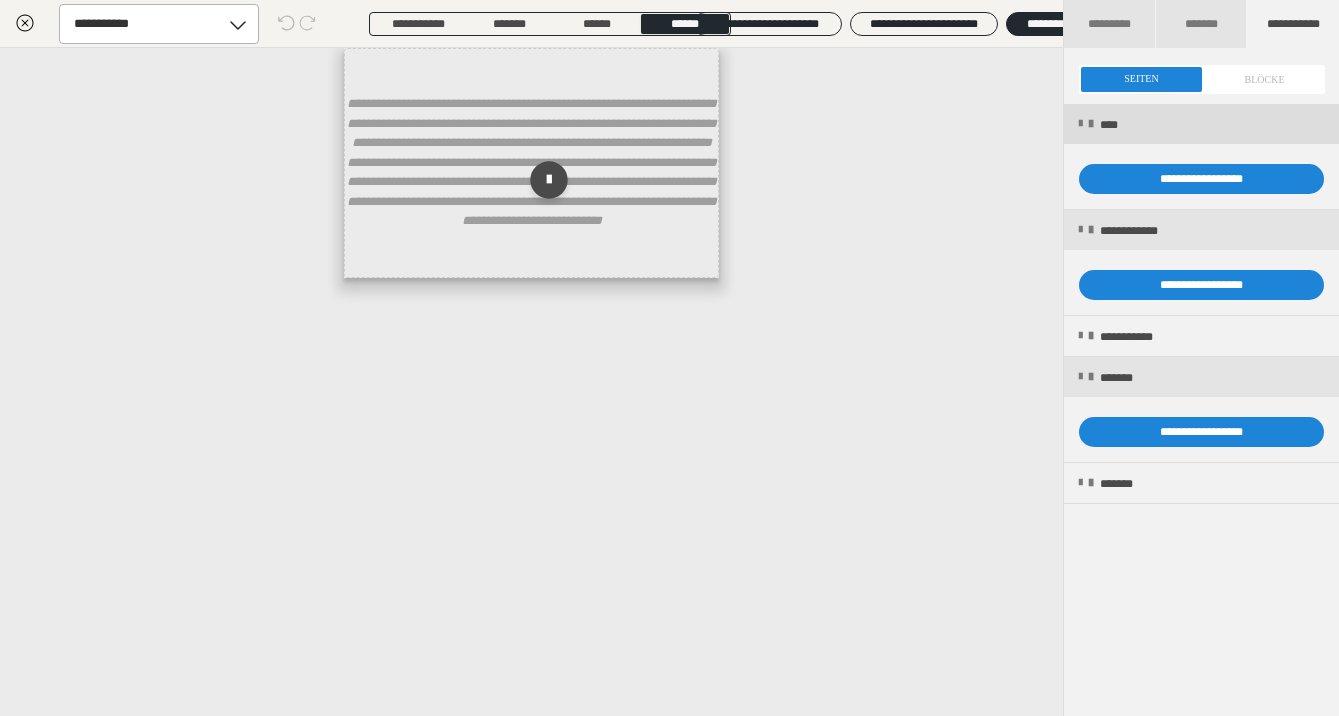 click on "****" at bounding box center [1201, 124] 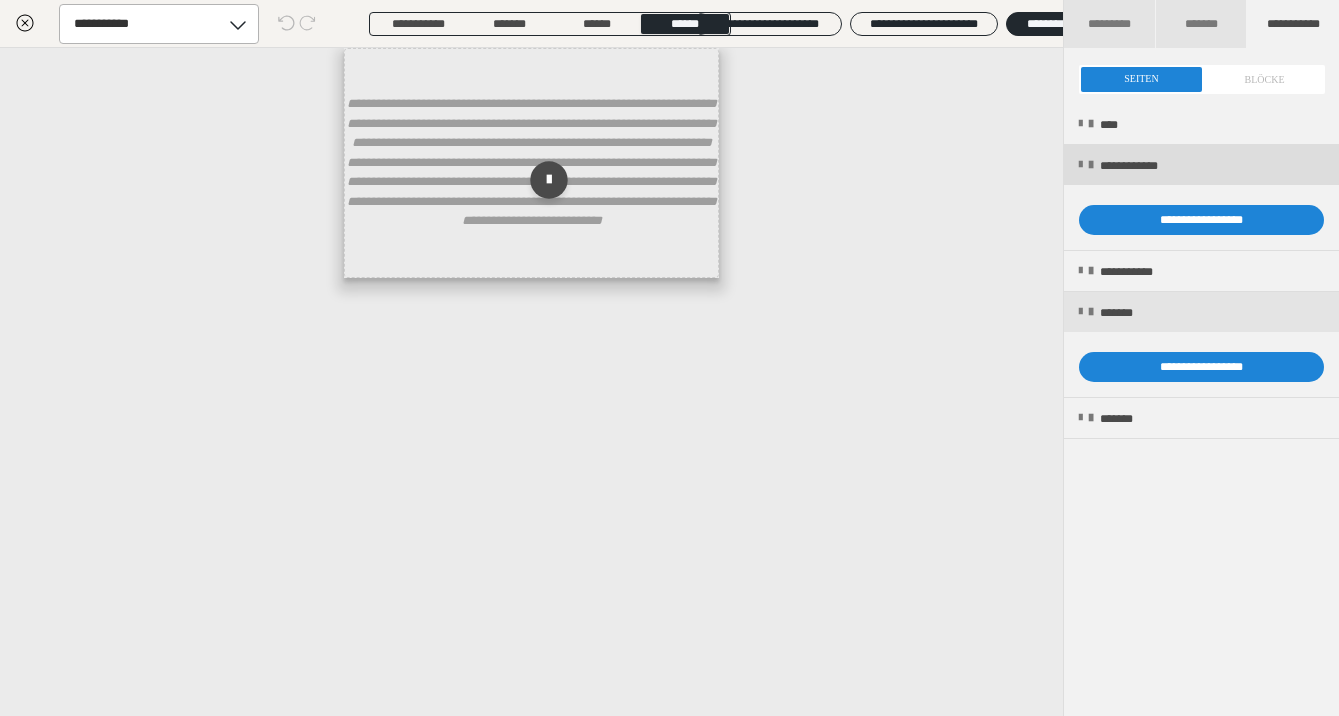 click on "**********" at bounding box center (1201, 165) 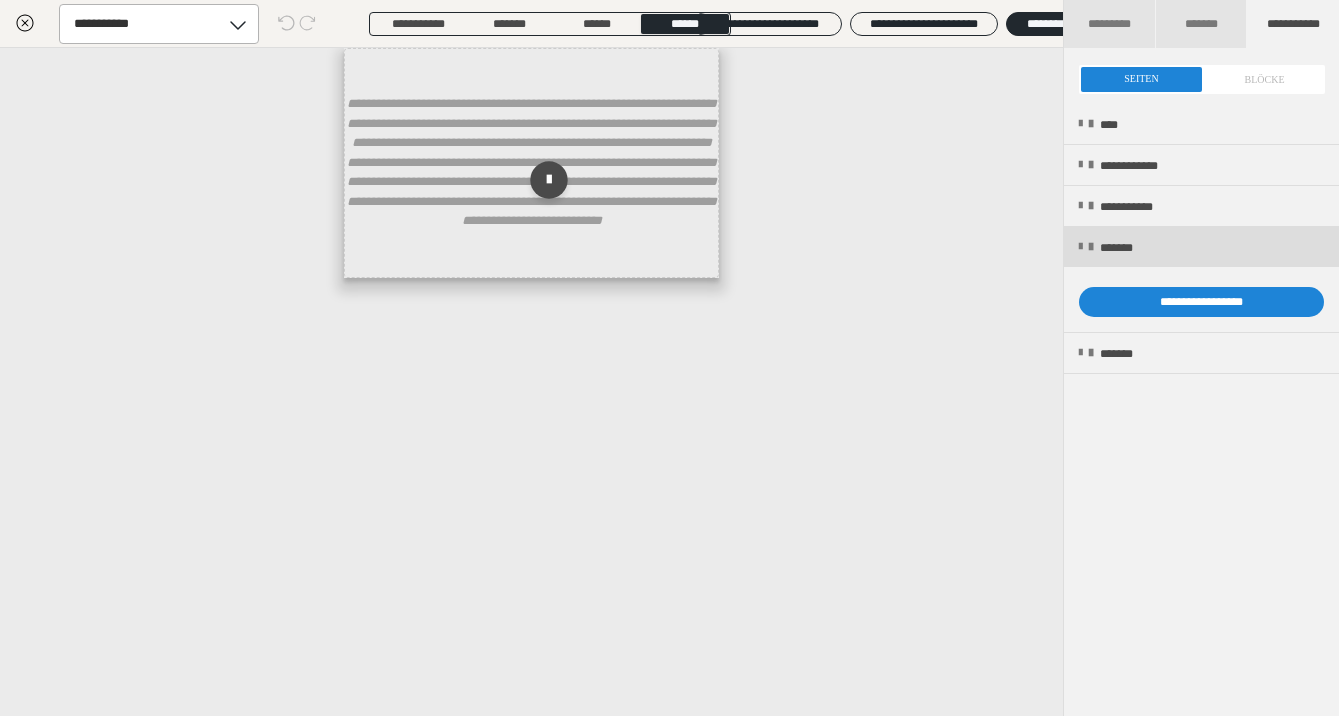 click at bounding box center [1080, 247] 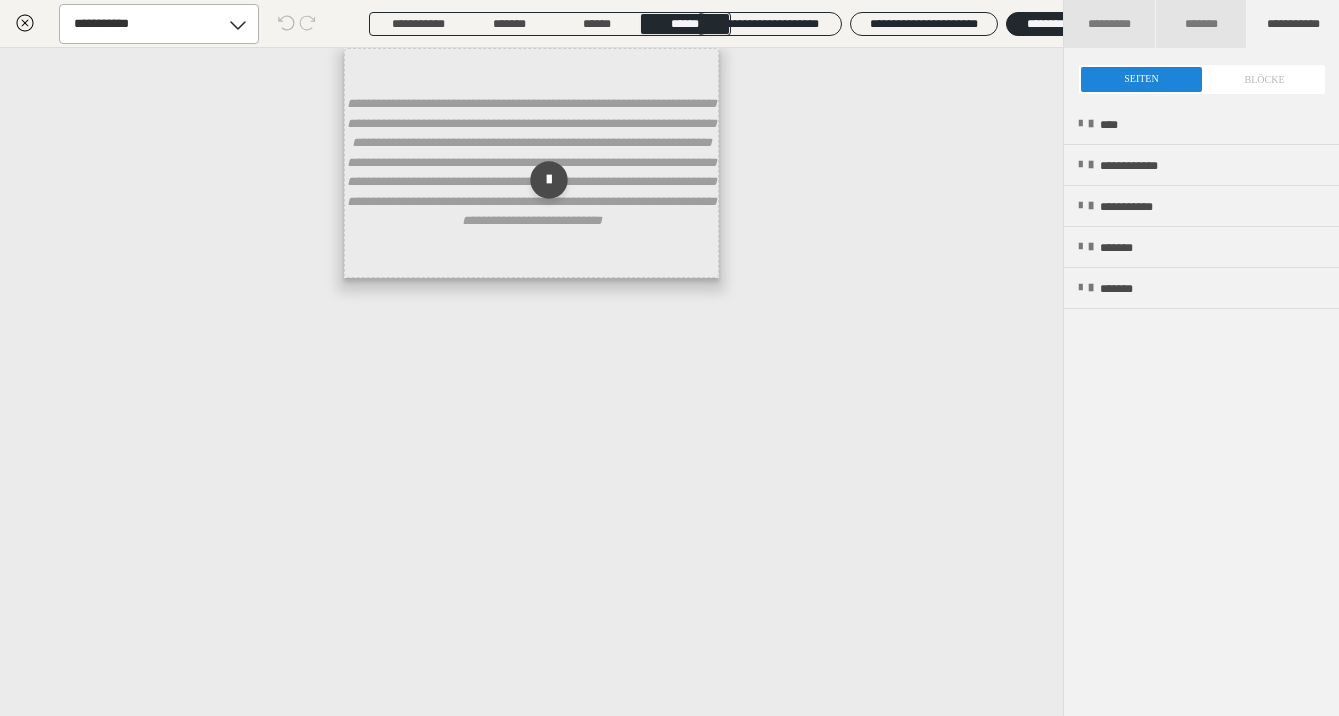 click at bounding box center [1202, 79] 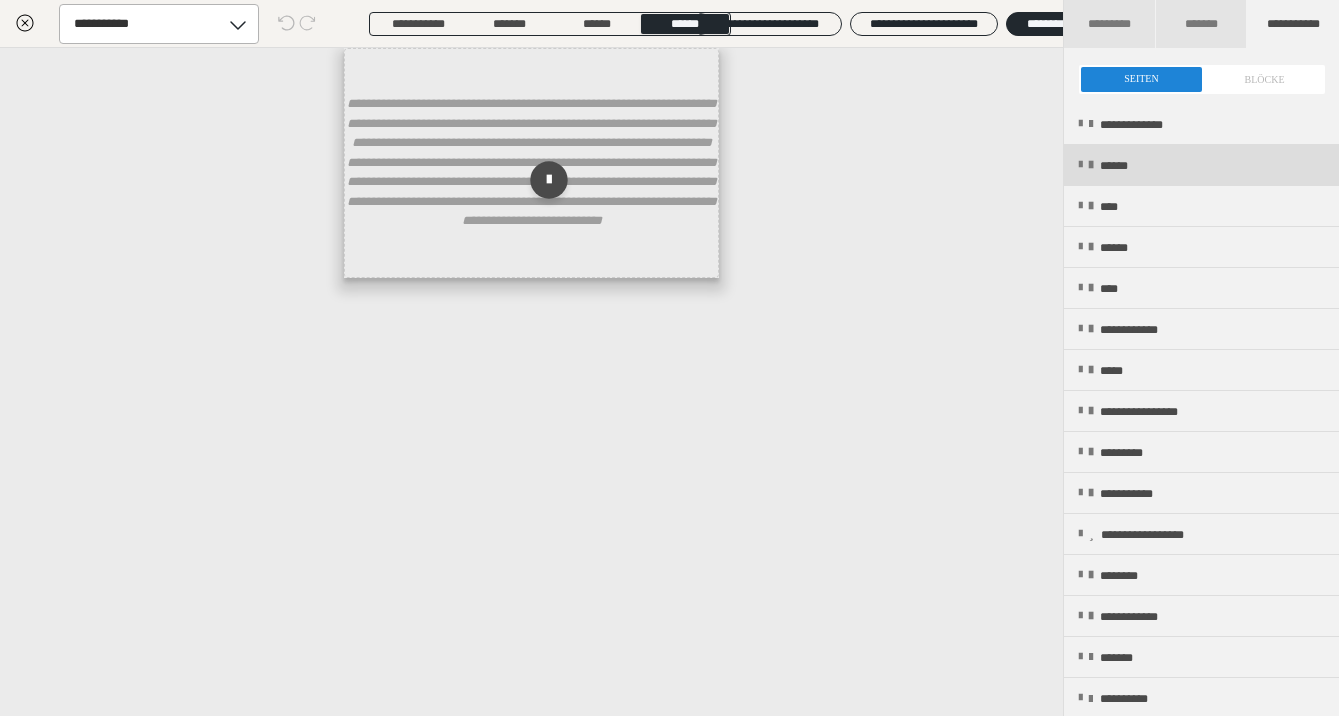 click at bounding box center (1080, 165) 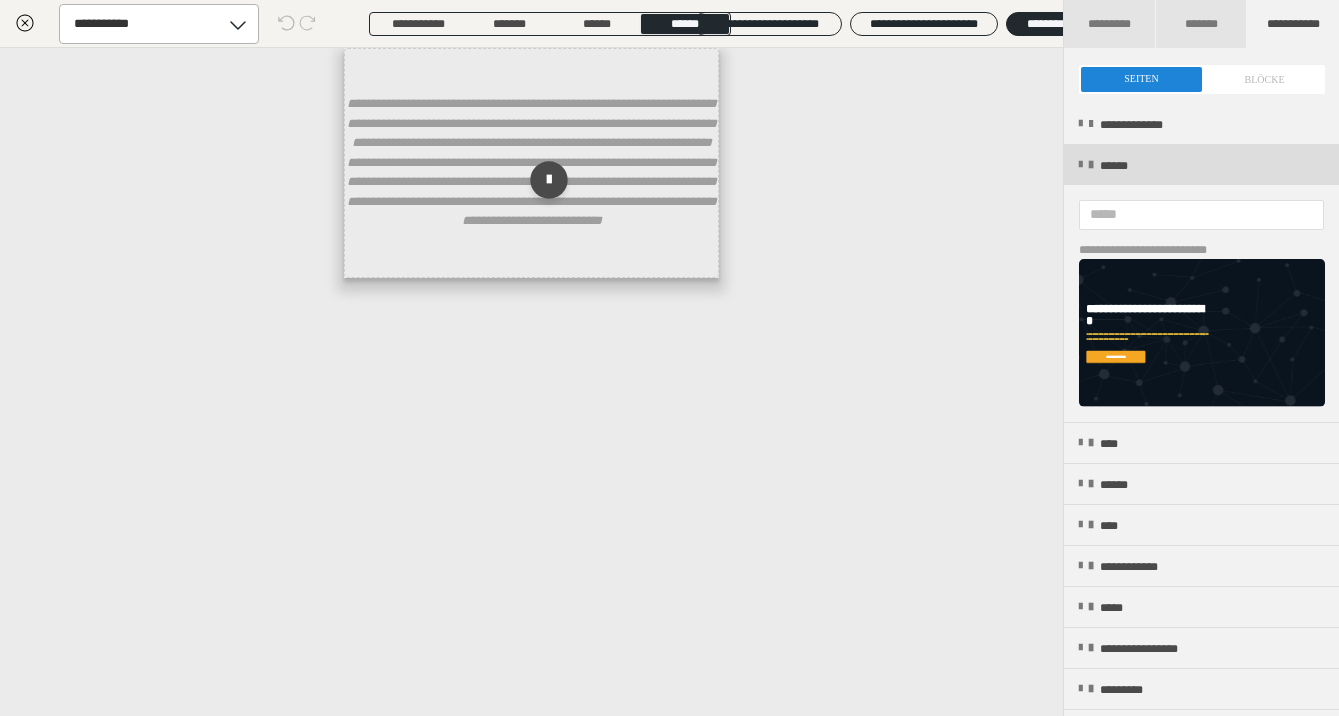 click at bounding box center (1080, 165) 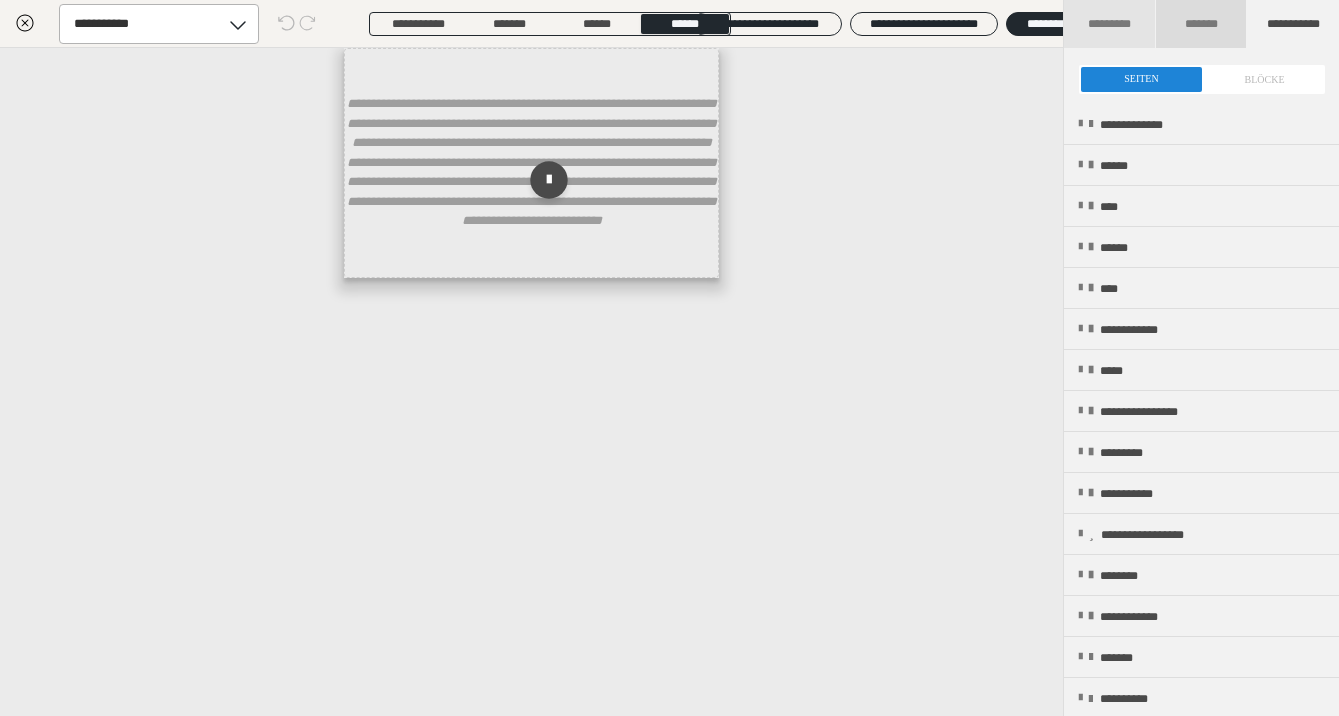 click on "*******" at bounding box center (1200, 24) 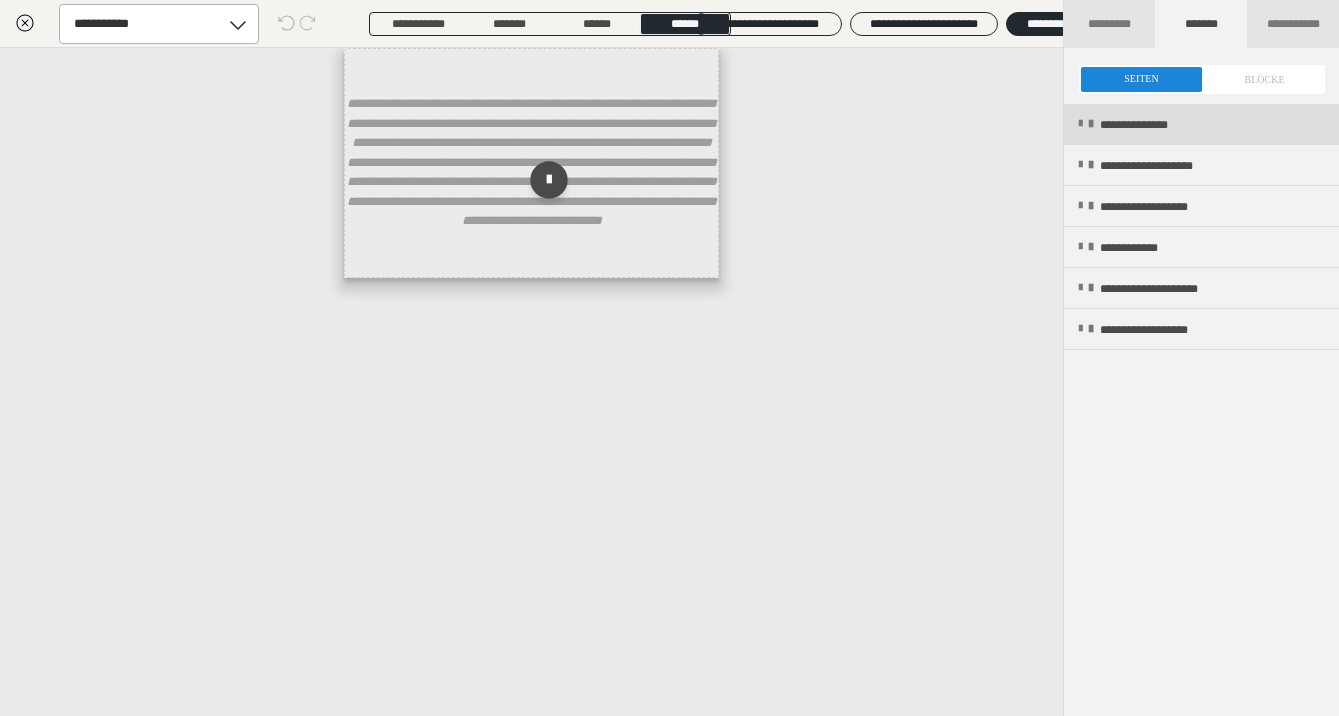 click on "**********" at bounding box center (1151, 125) 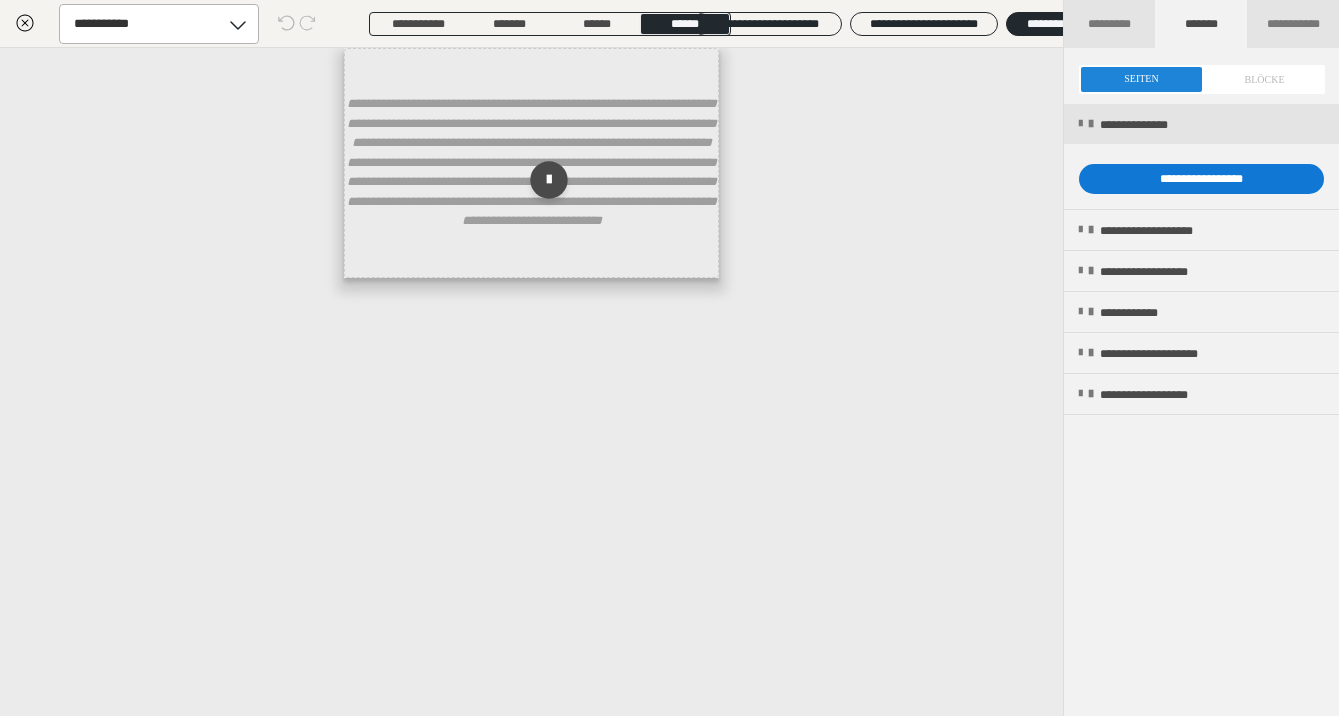 click on "**********" at bounding box center [1201, 179] 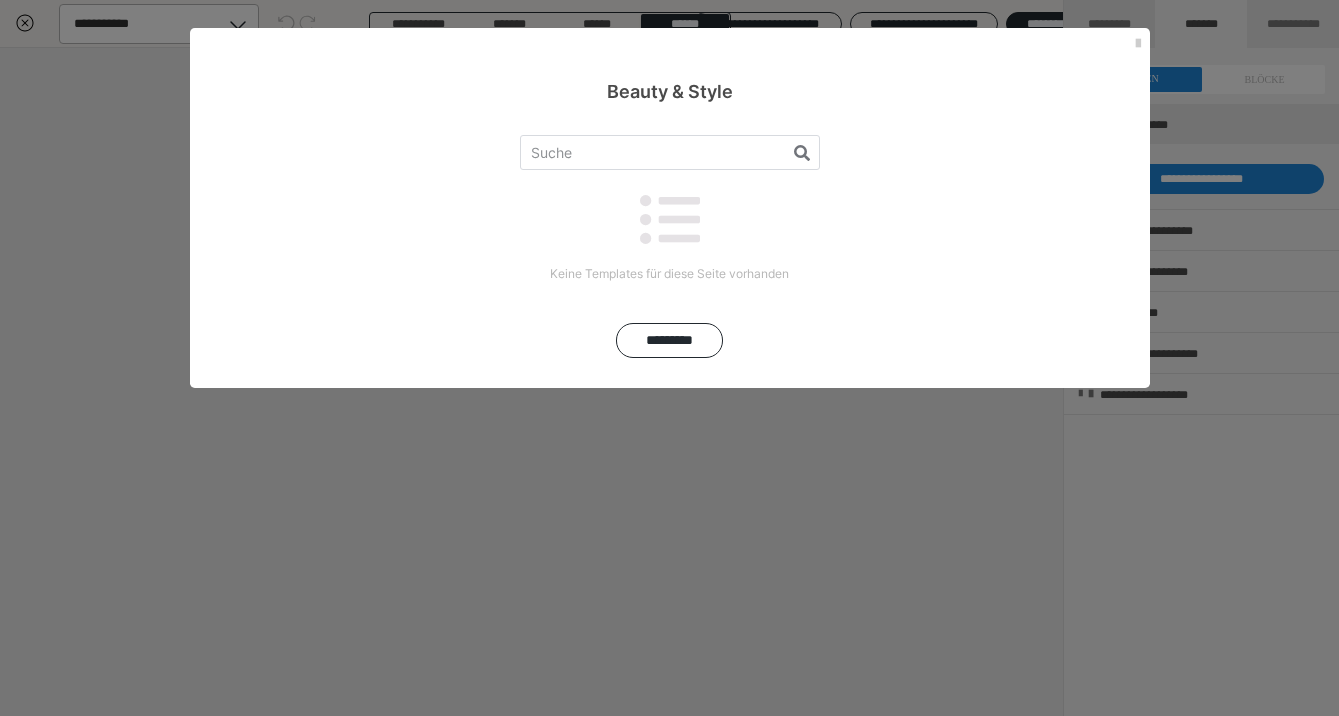 click on "Keine Templates für diese Seite vorhanden *********" at bounding box center (670, 246) 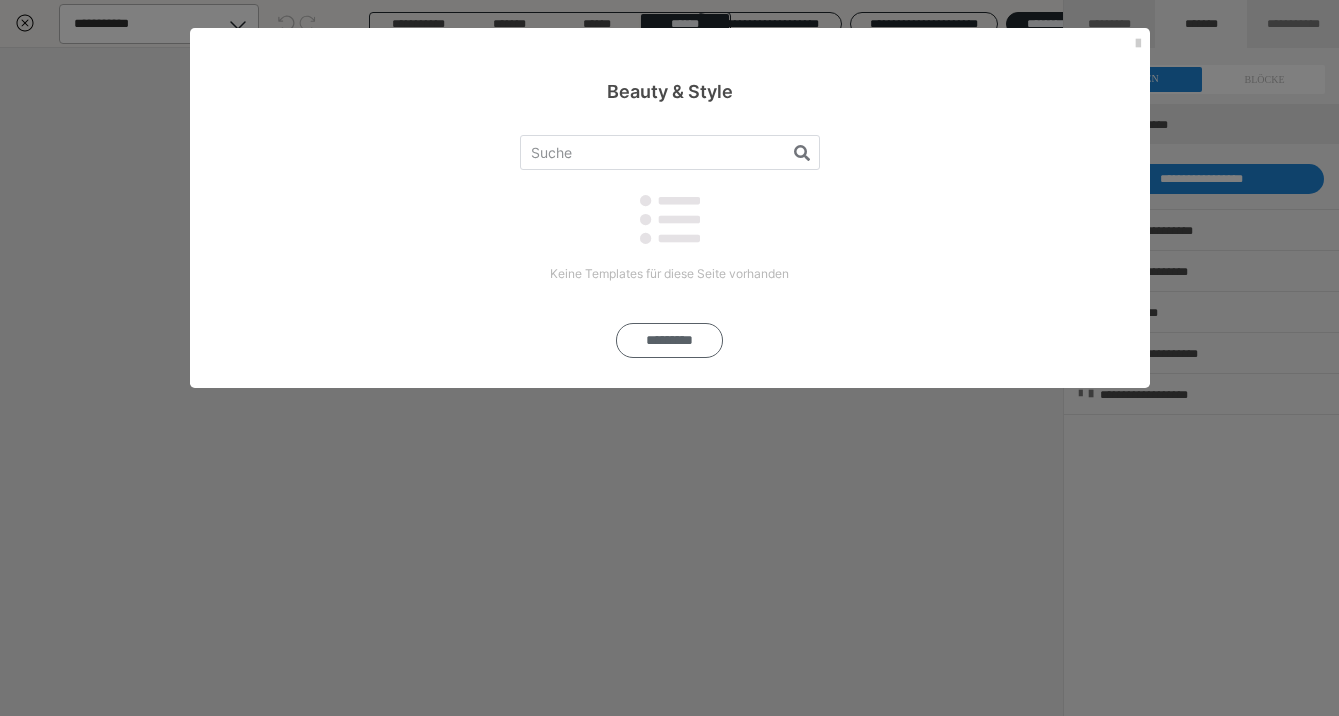 click on "*********" at bounding box center (669, 340) 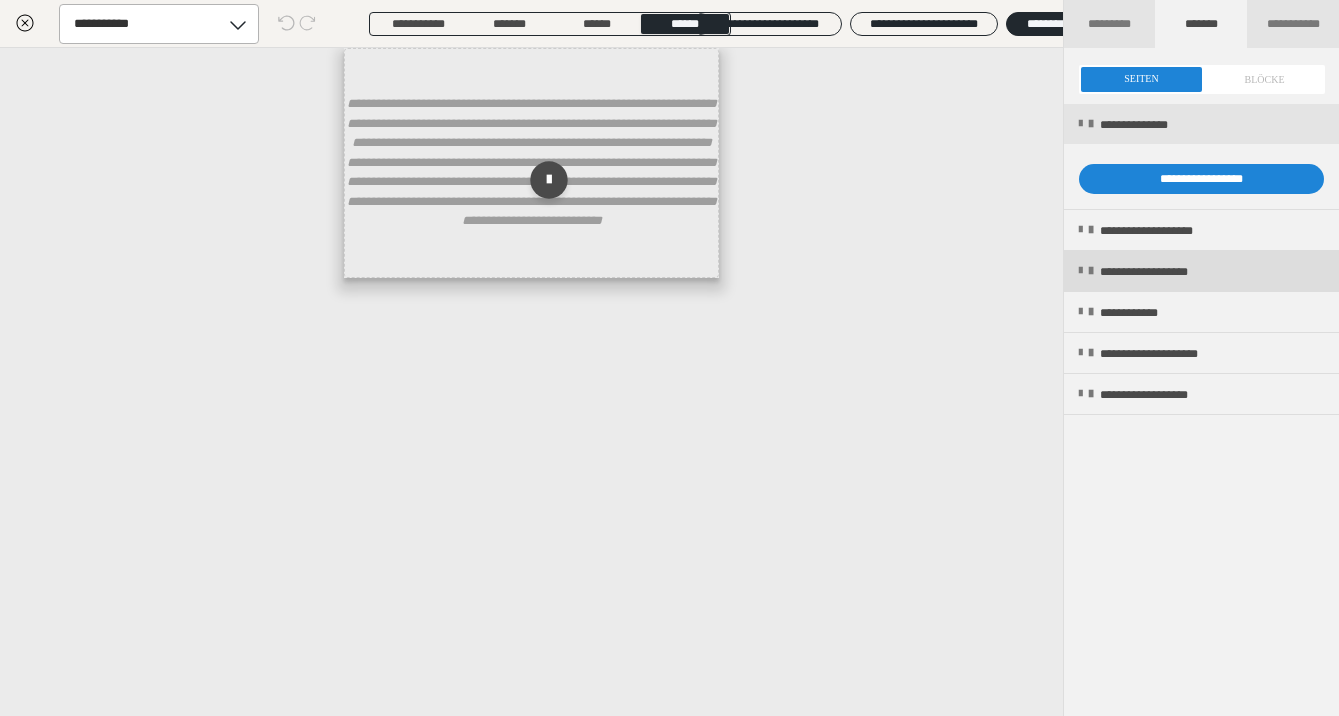 click on "**********" at bounding box center [1201, 271] 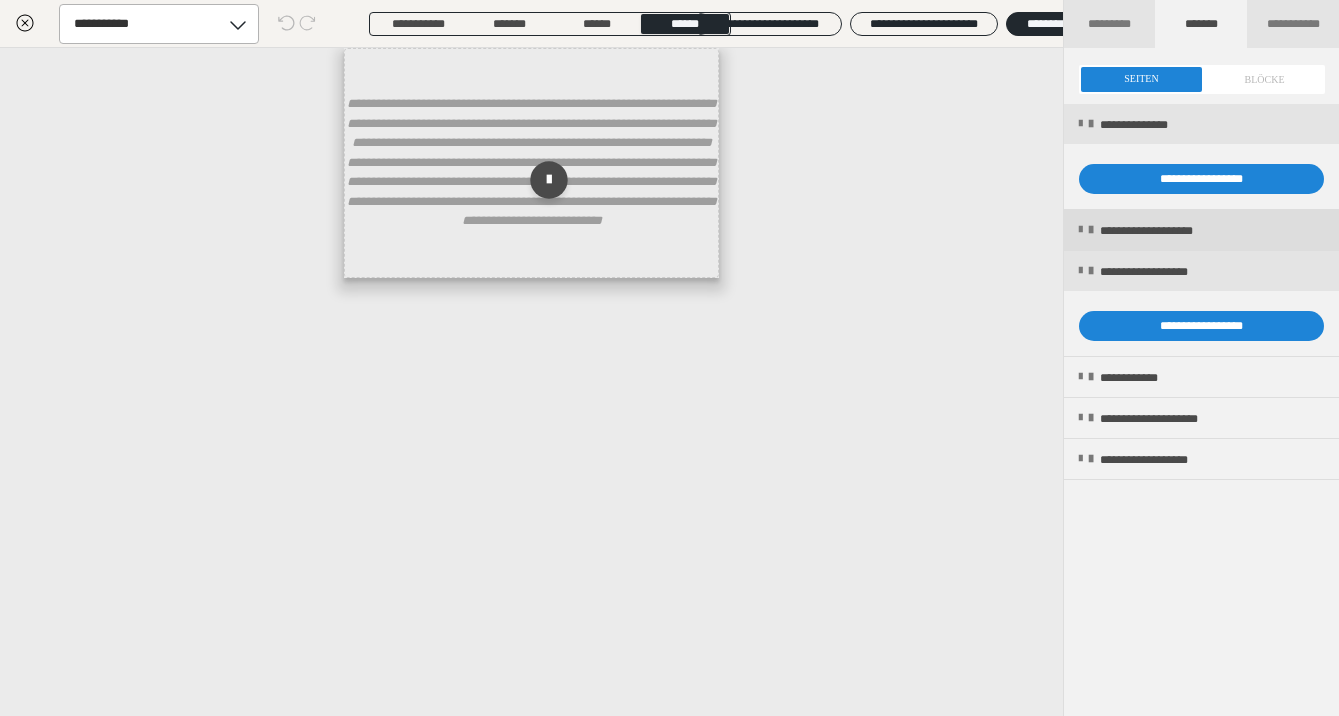 click on "**********" at bounding box center (1172, 231) 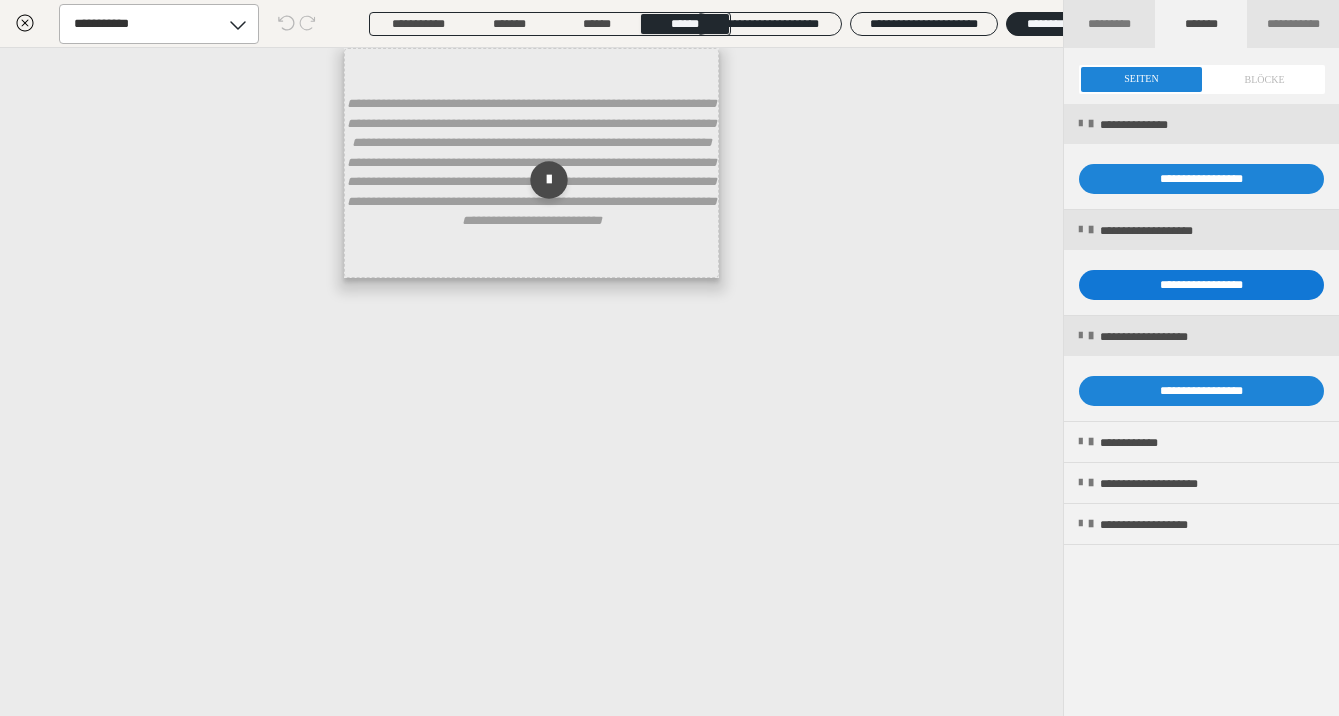 click on "**********" at bounding box center [1201, 285] 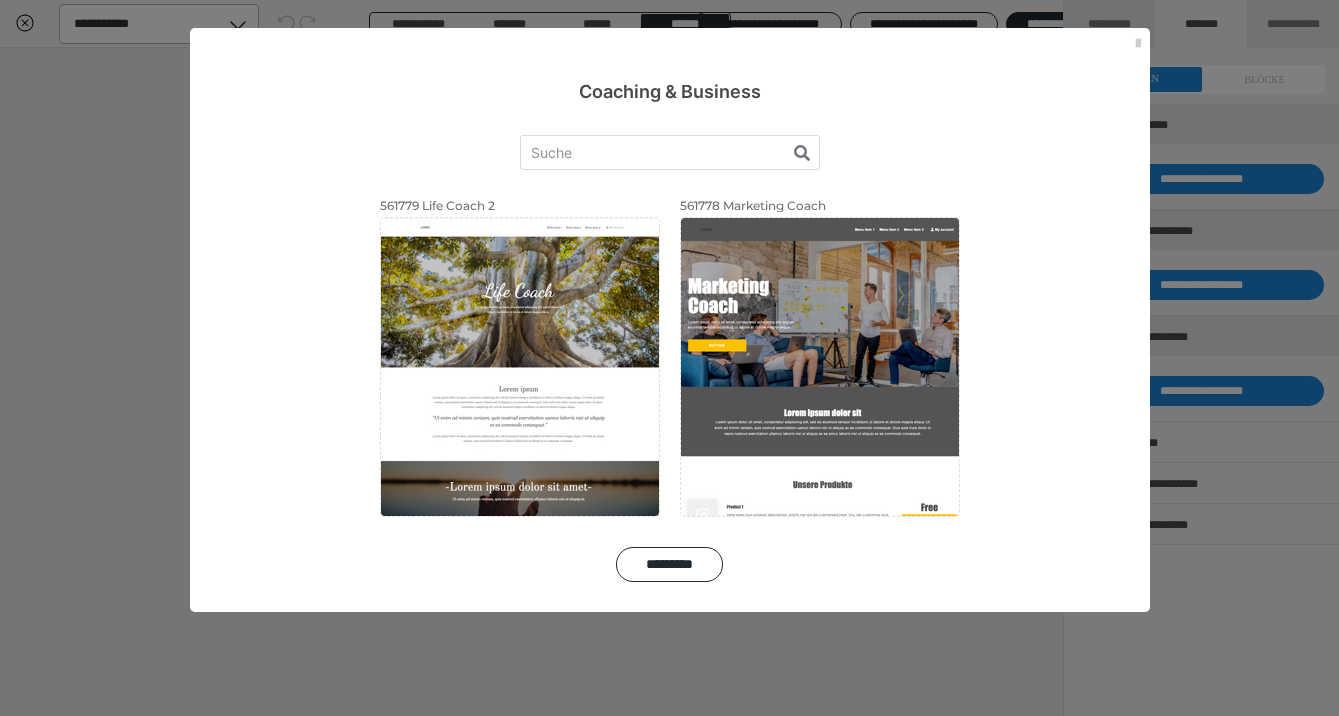 drag, startPoint x: 1024, startPoint y: 563, endPoint x: 1060, endPoint y: 662, distance: 105.3423 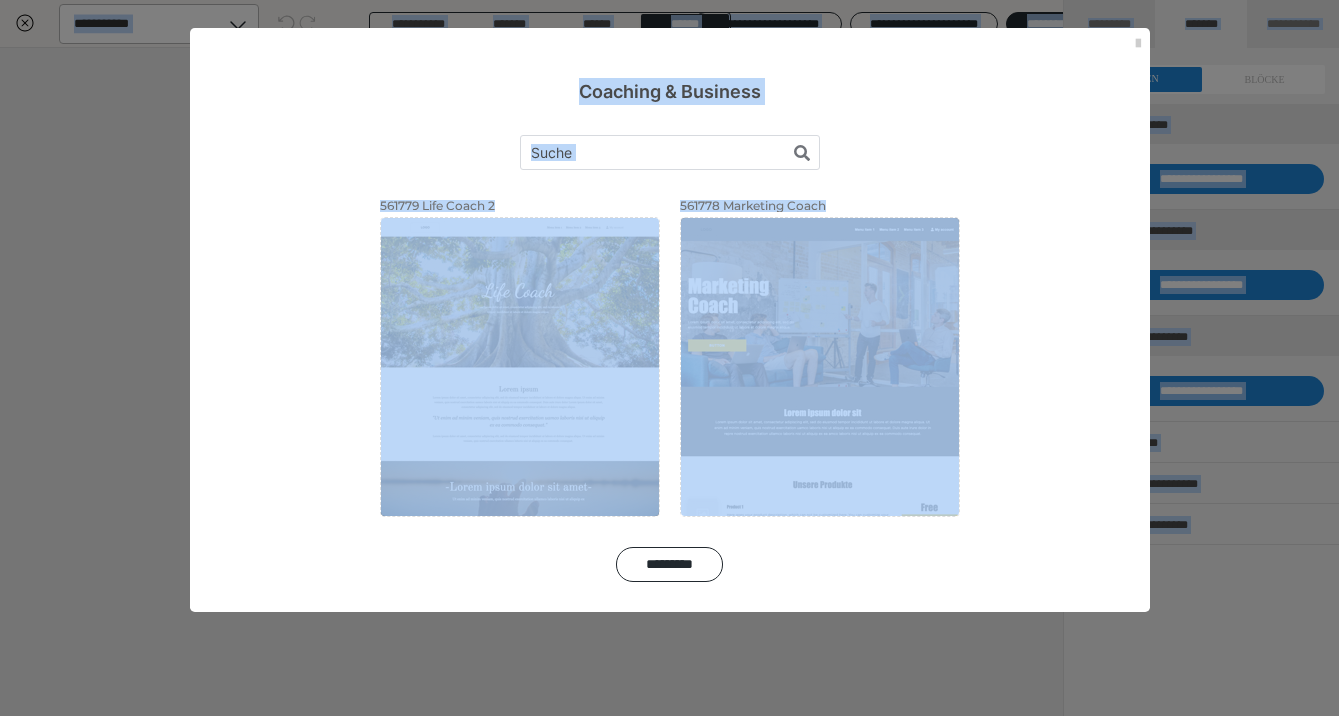 drag, startPoint x: 1060, startPoint y: 467, endPoint x: 1022, endPoint y: 719, distance: 254.84897 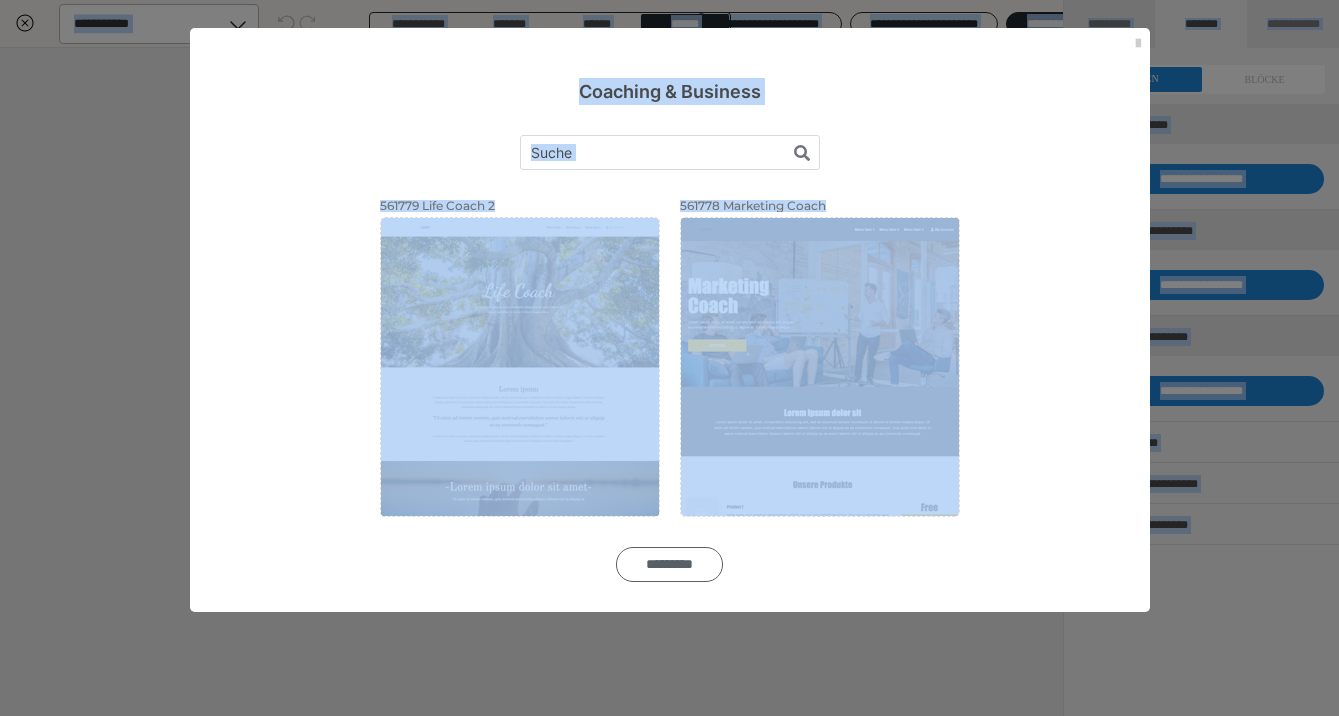 click on "*********" at bounding box center [669, 564] 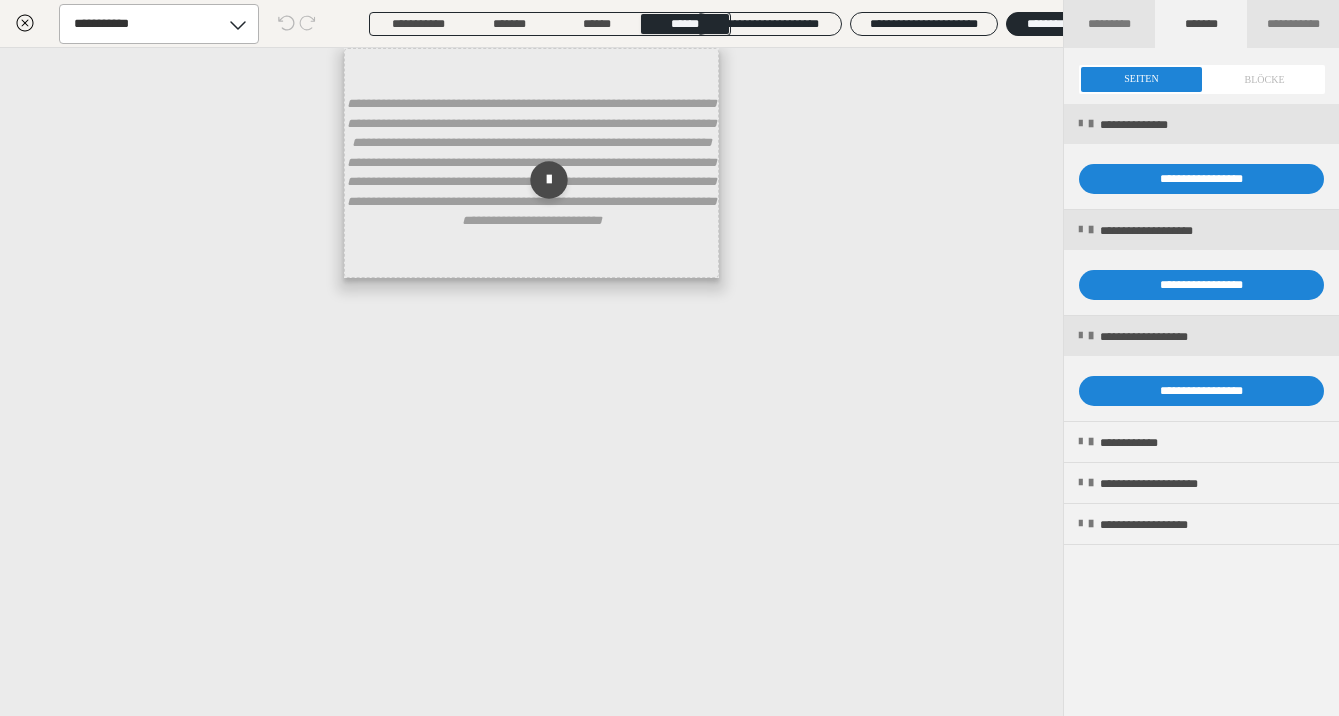 click at bounding box center [1202, 79] 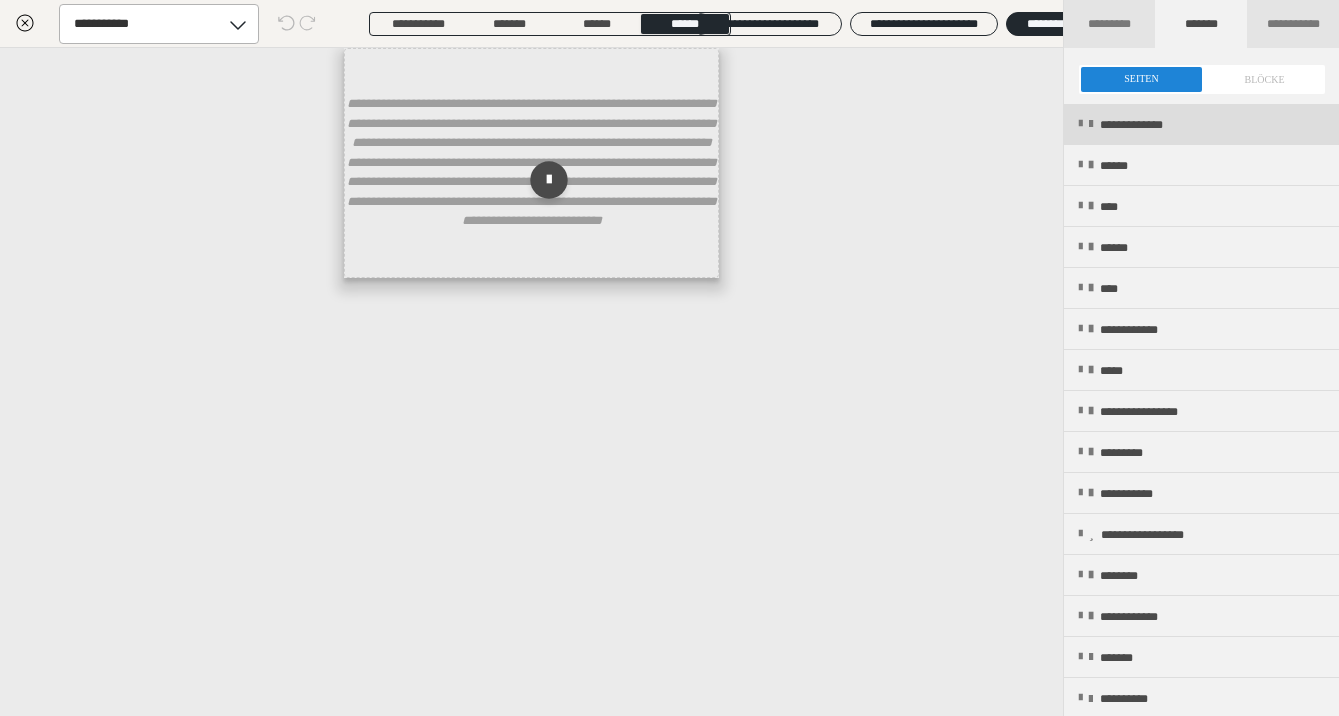 click on "**********" at bounding box center (1201, 124) 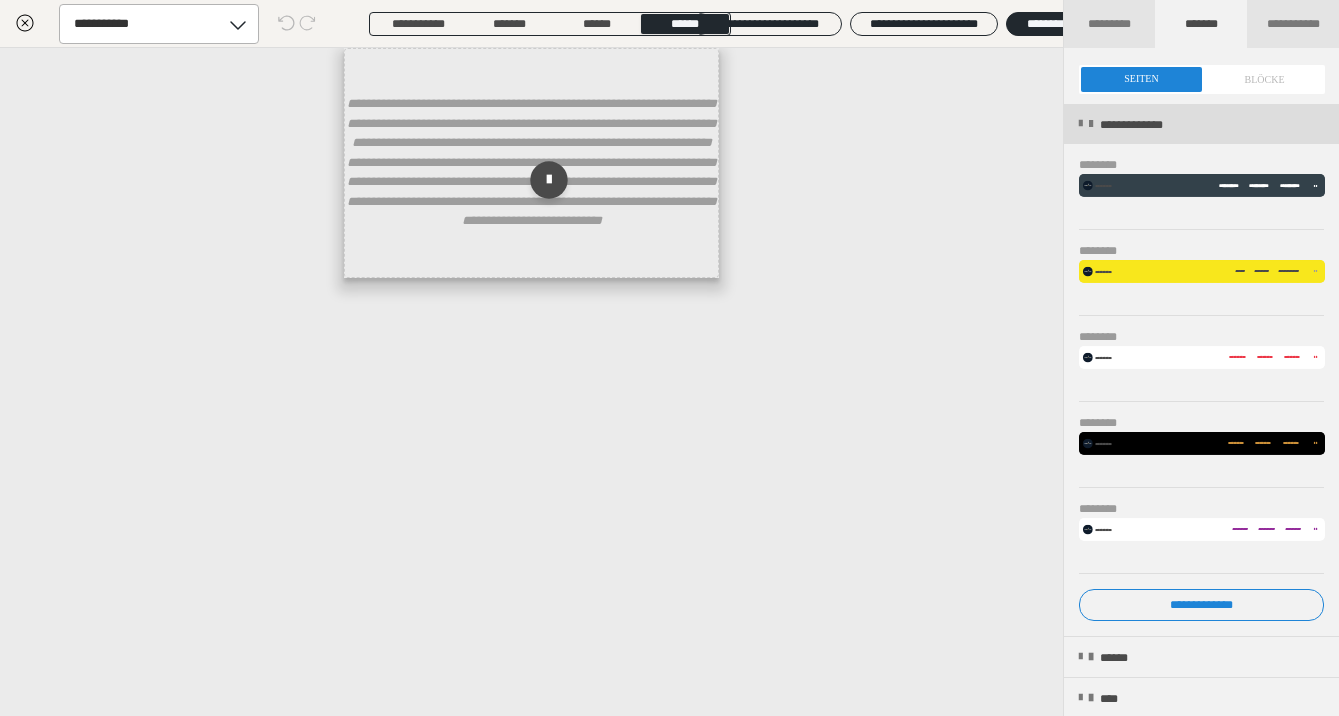 click on "**********" at bounding box center [1201, 124] 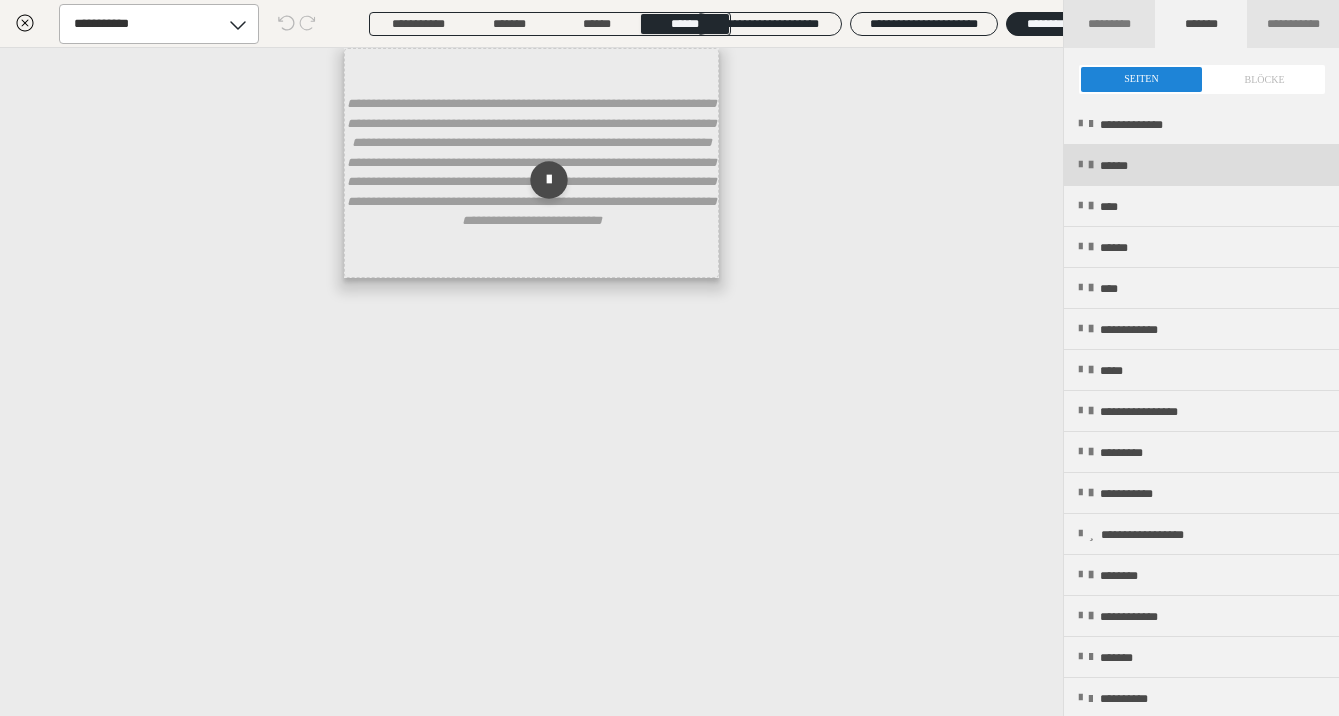 click on "******" at bounding box center [1201, 165] 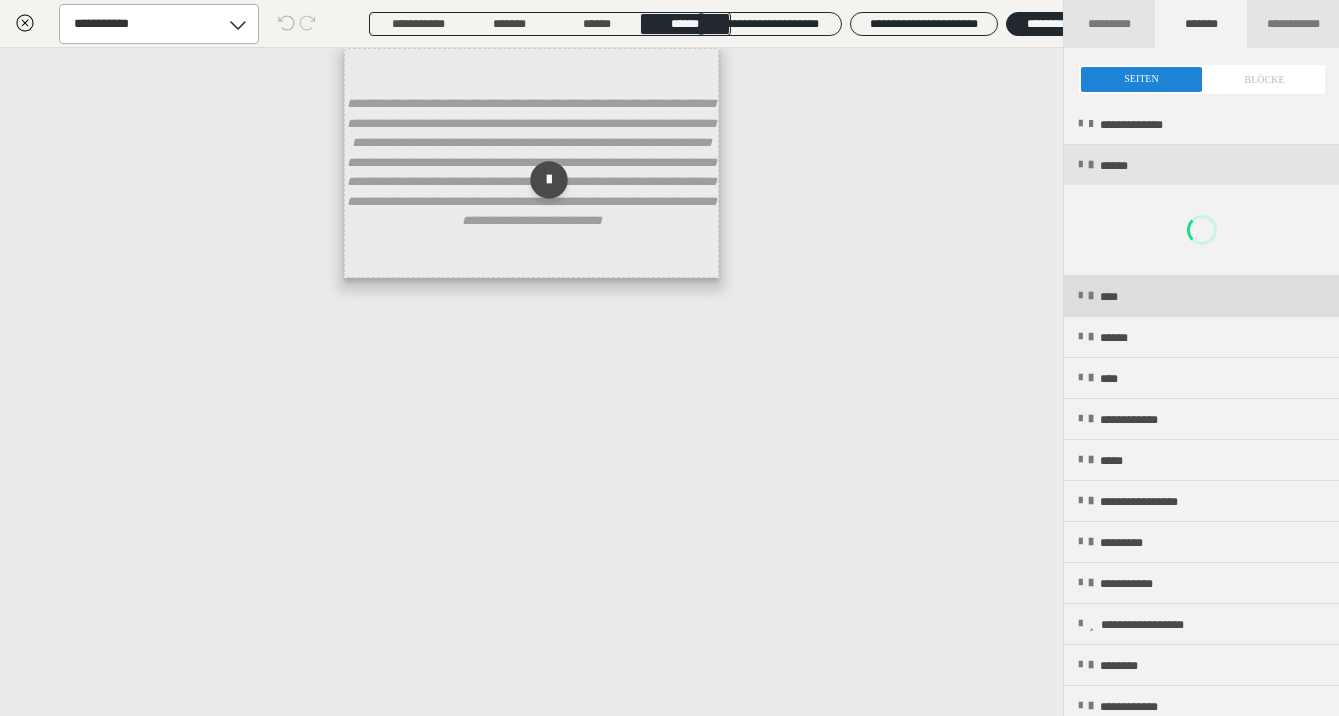 click on "****" at bounding box center [1201, 296] 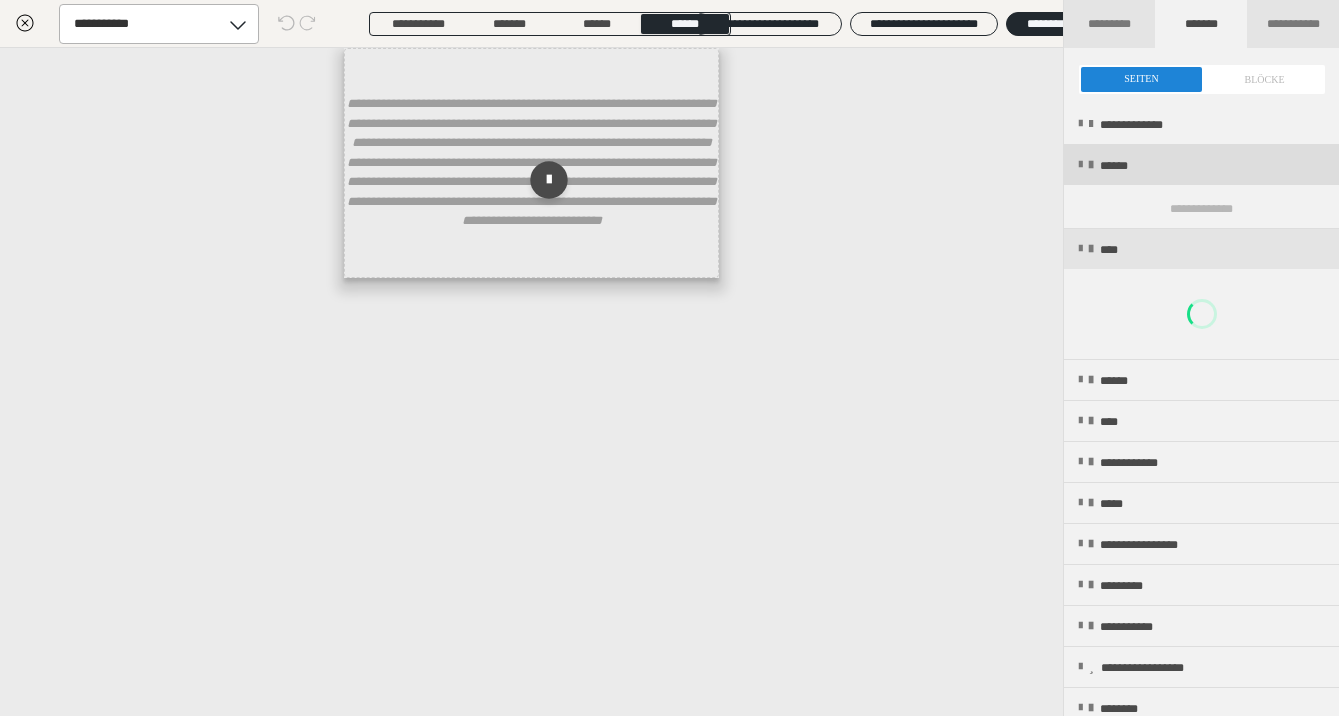 click on "******" at bounding box center (1201, 165) 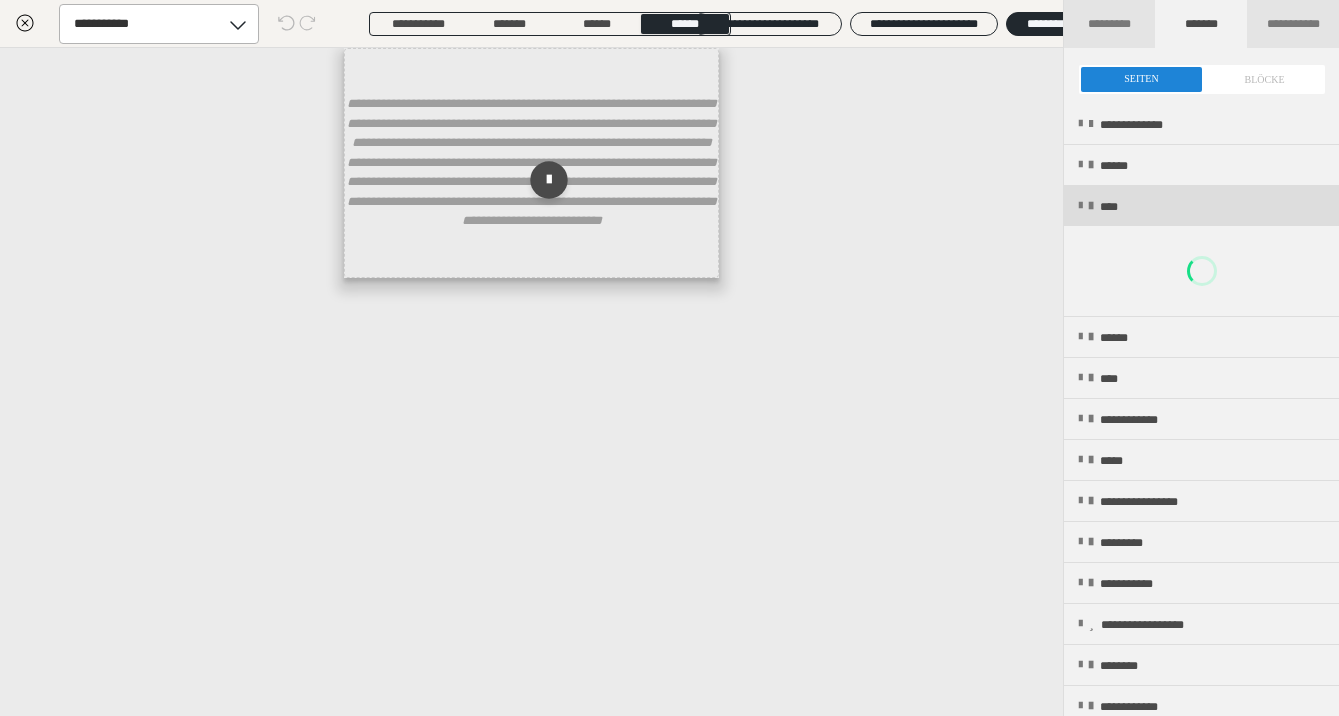 click on "****" at bounding box center (1201, 206) 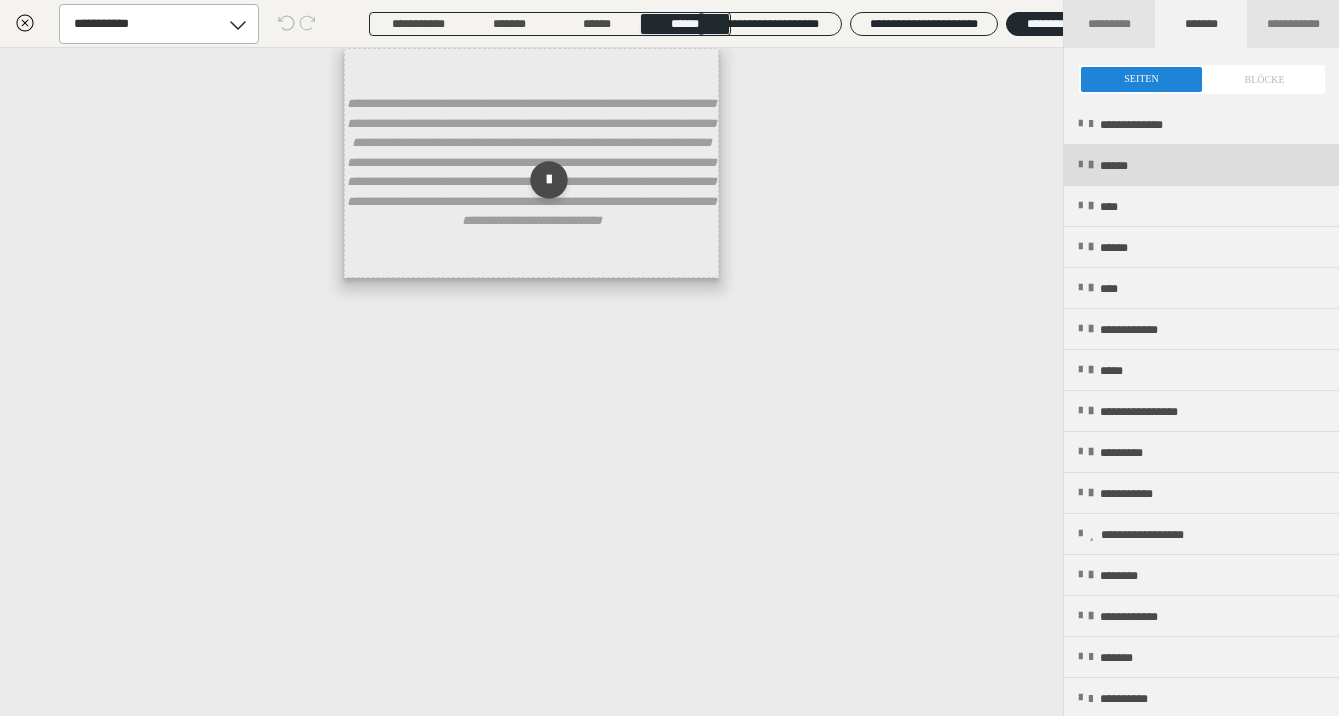 click at bounding box center (1080, 165) 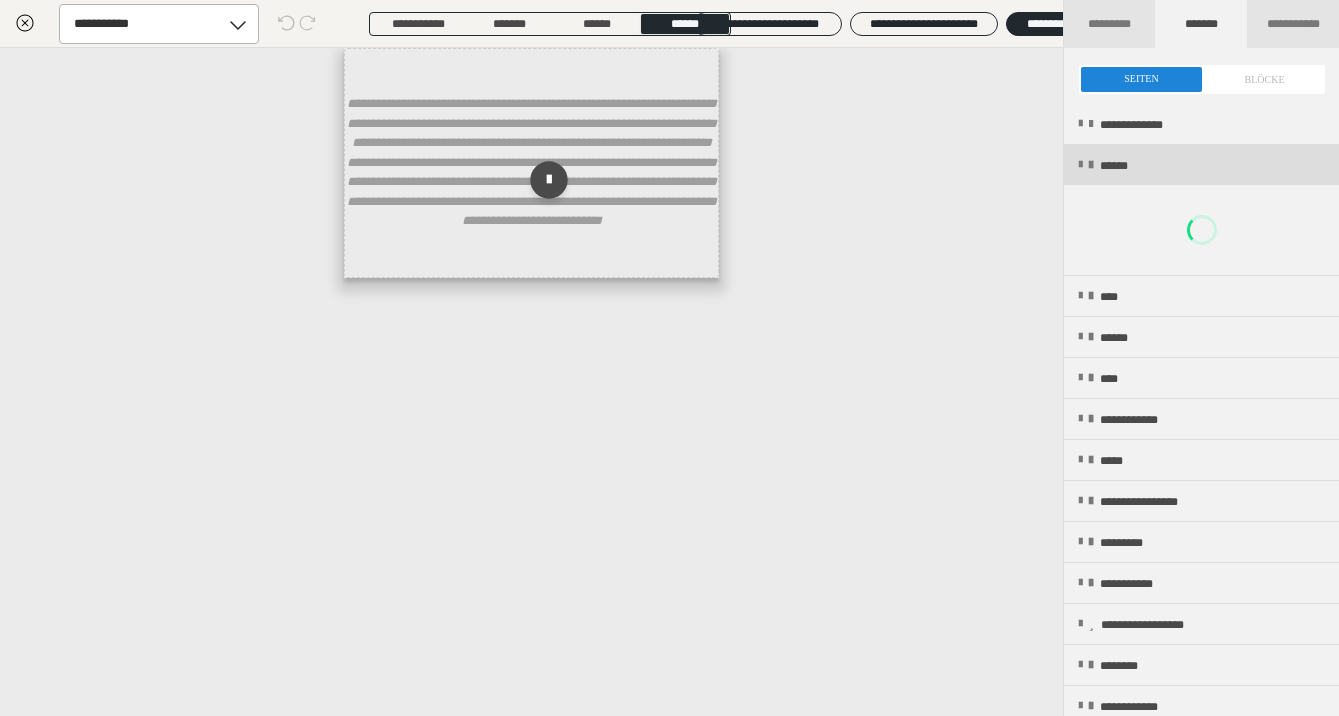 click at bounding box center (1080, 165) 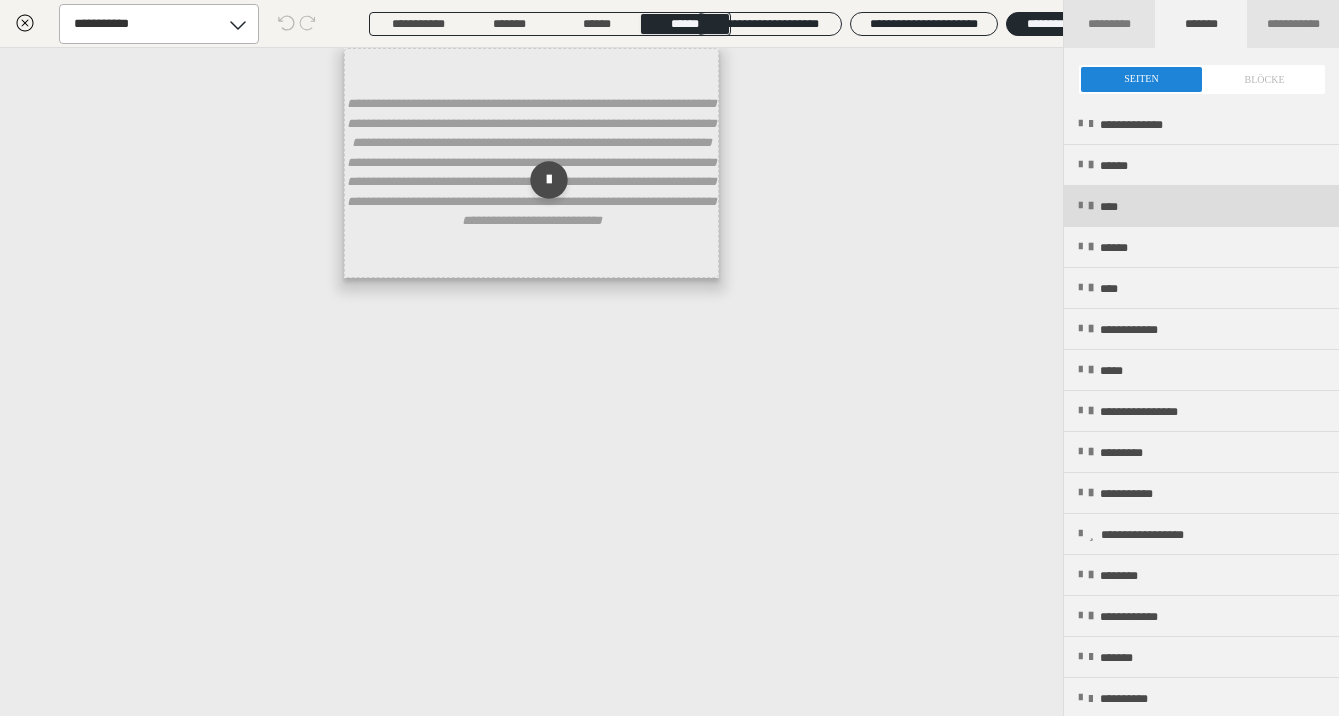 click on "****" at bounding box center (1201, 206) 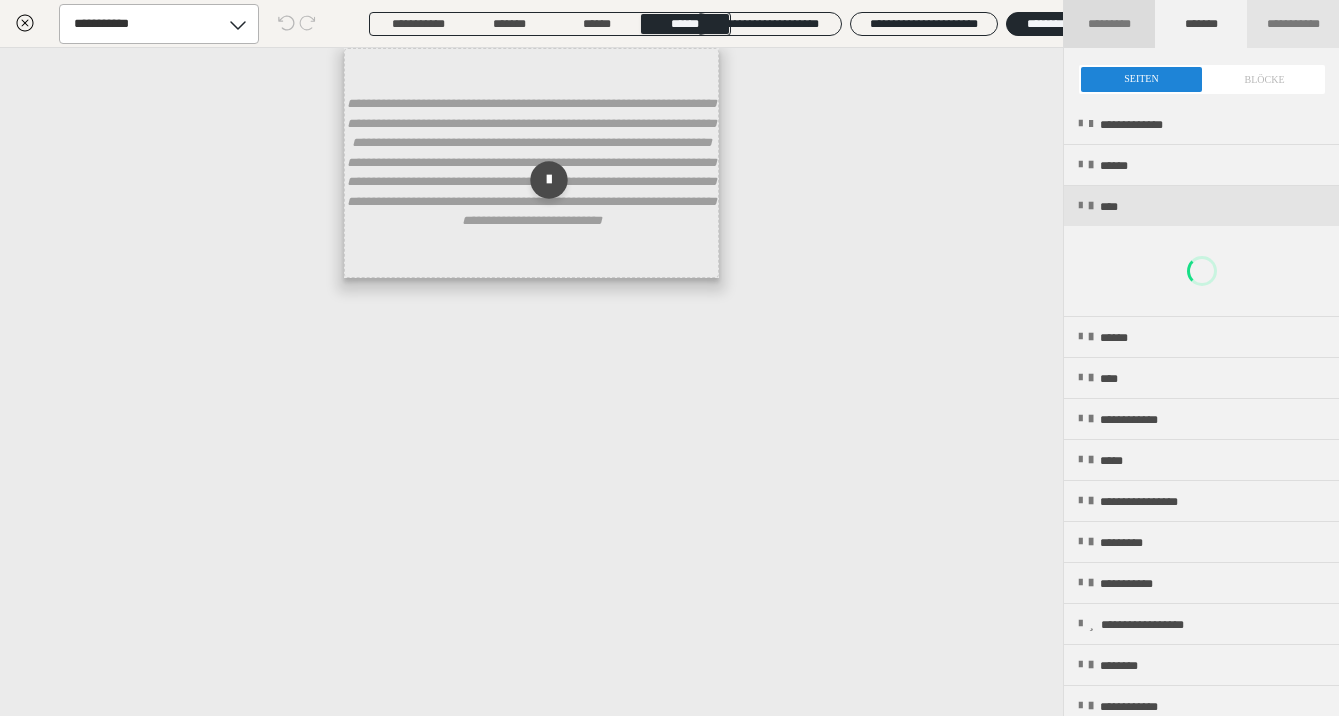 click on "*********" at bounding box center (1110, 24) 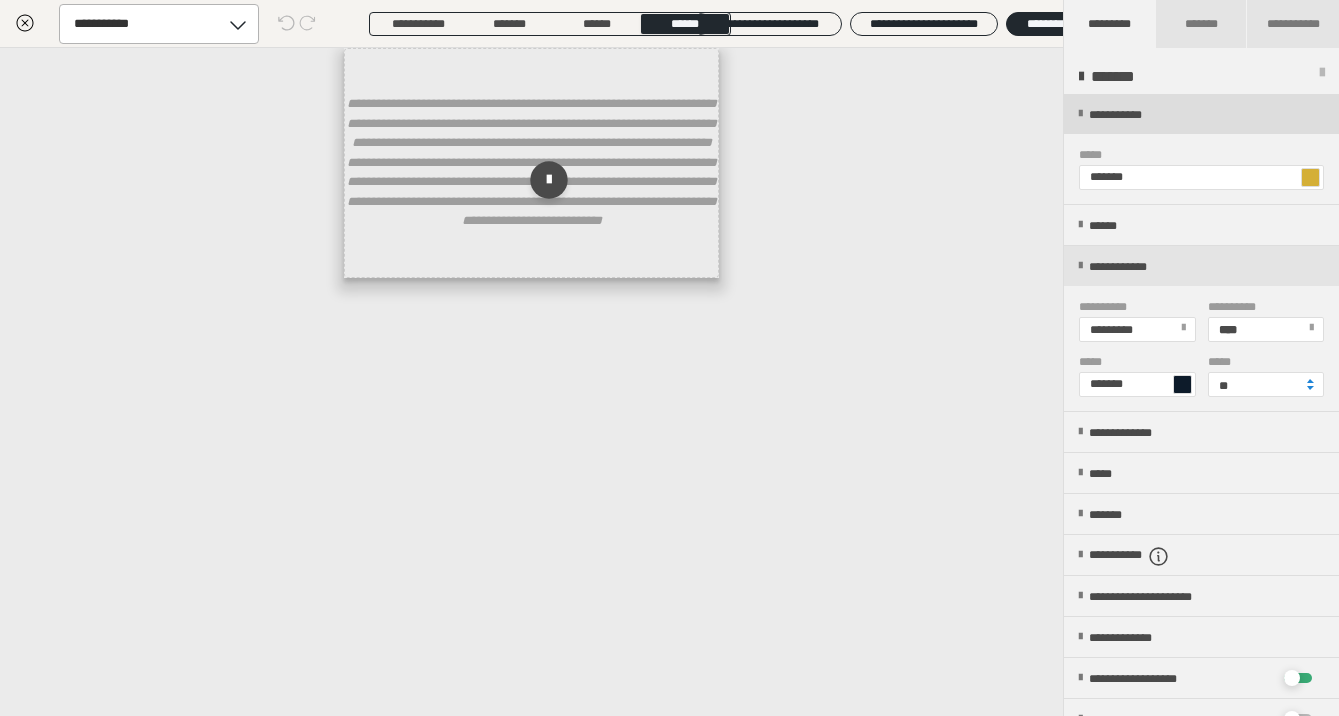 click on "**********" at bounding box center (1201, 114) 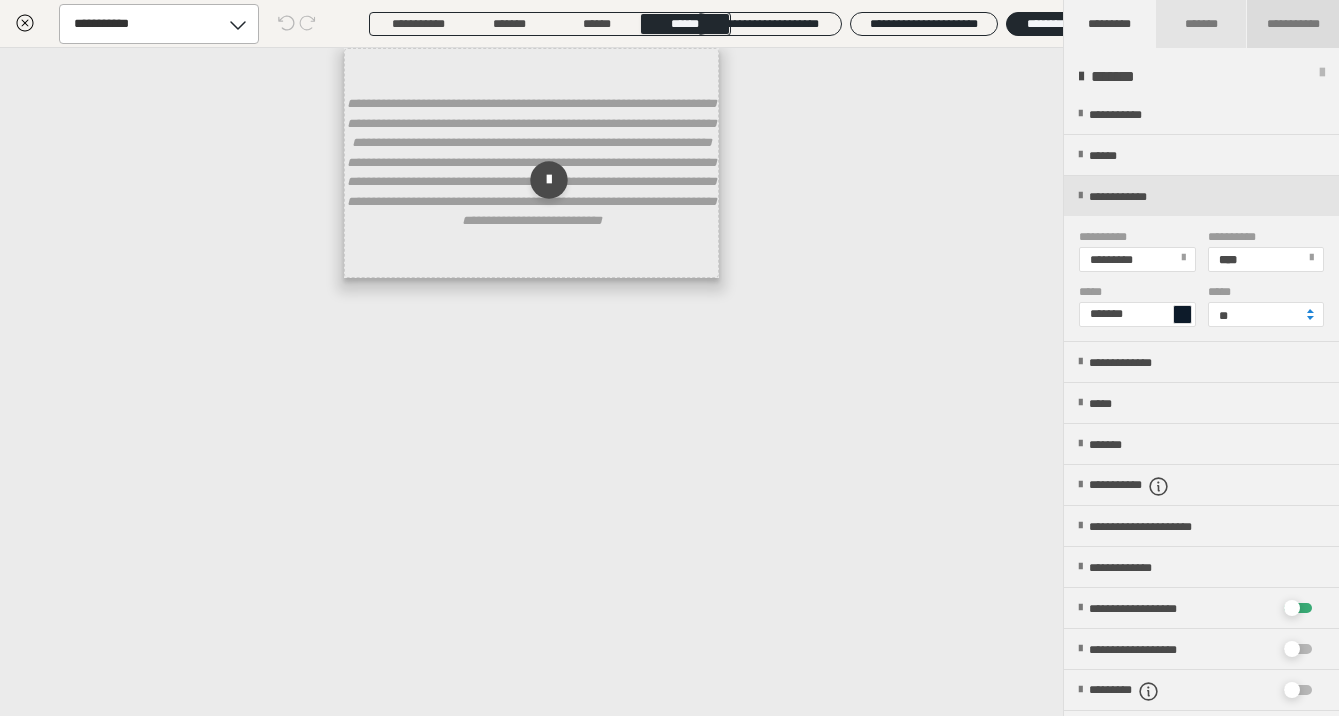 click on "**********" at bounding box center [1293, 24] 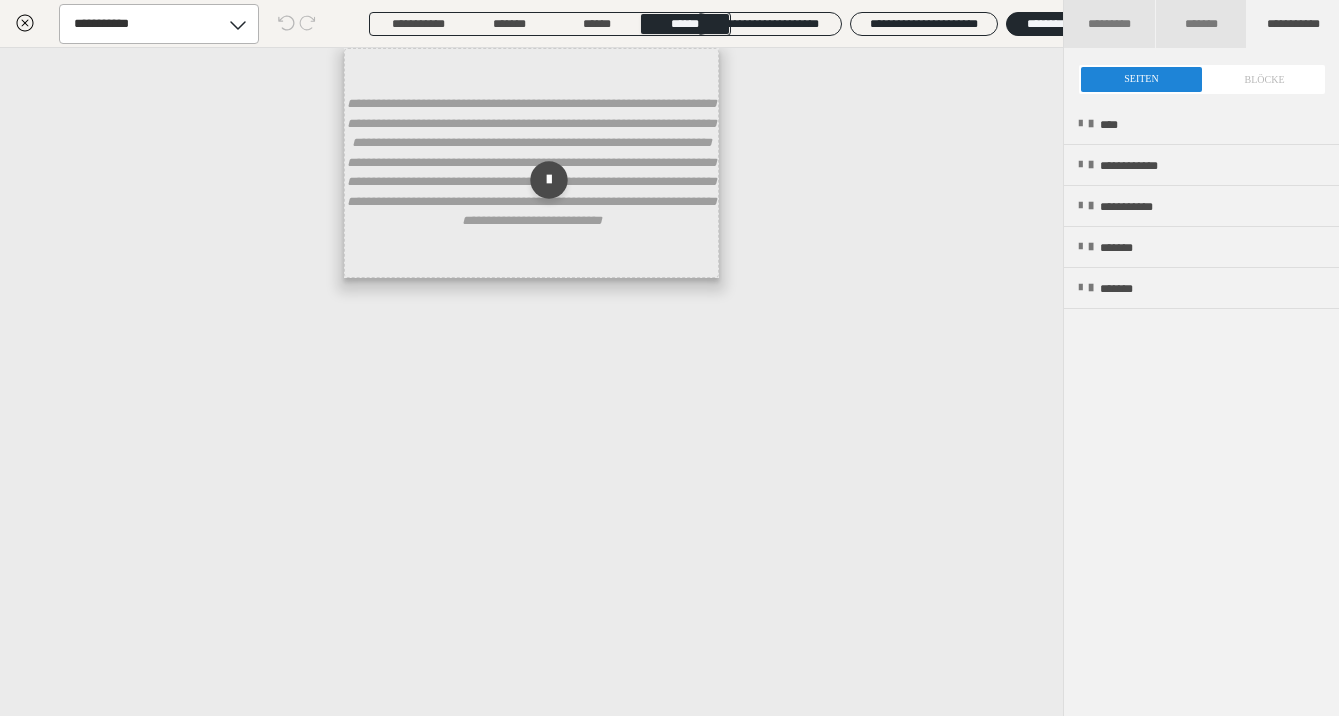 click at bounding box center (1202, 79) 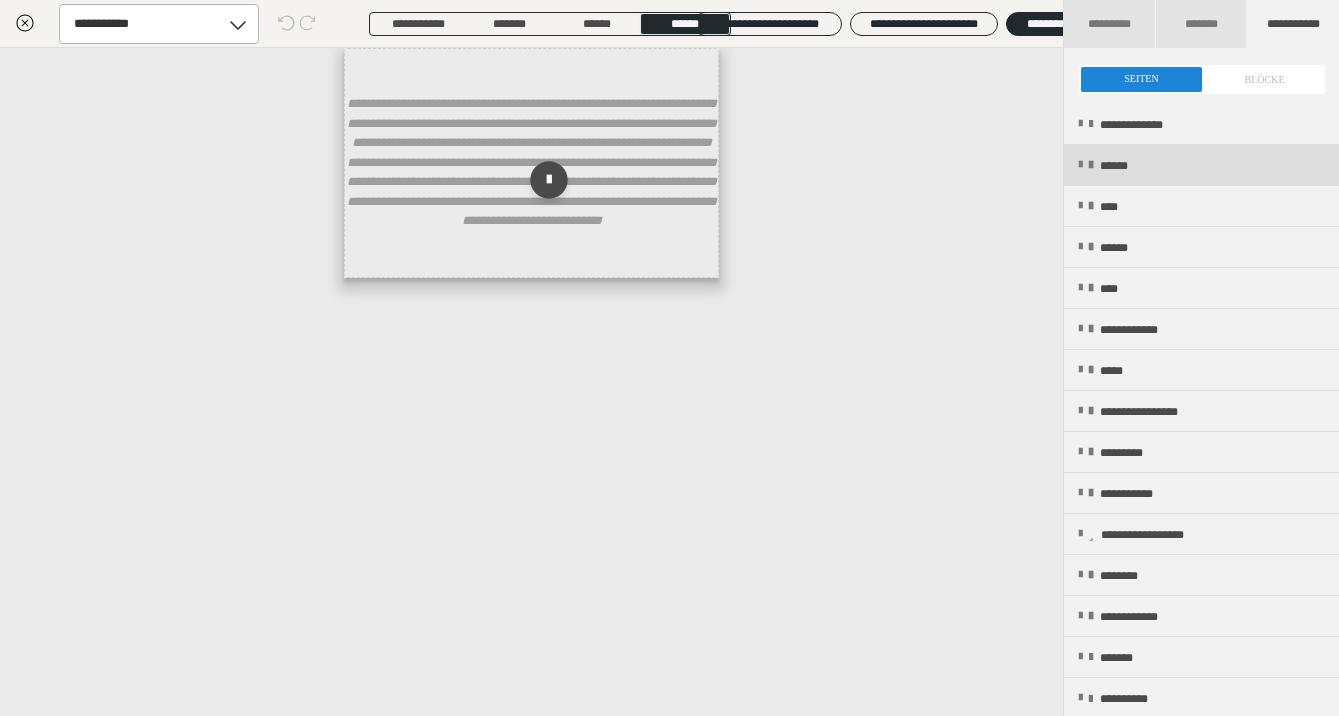 click at bounding box center (1091, 165) 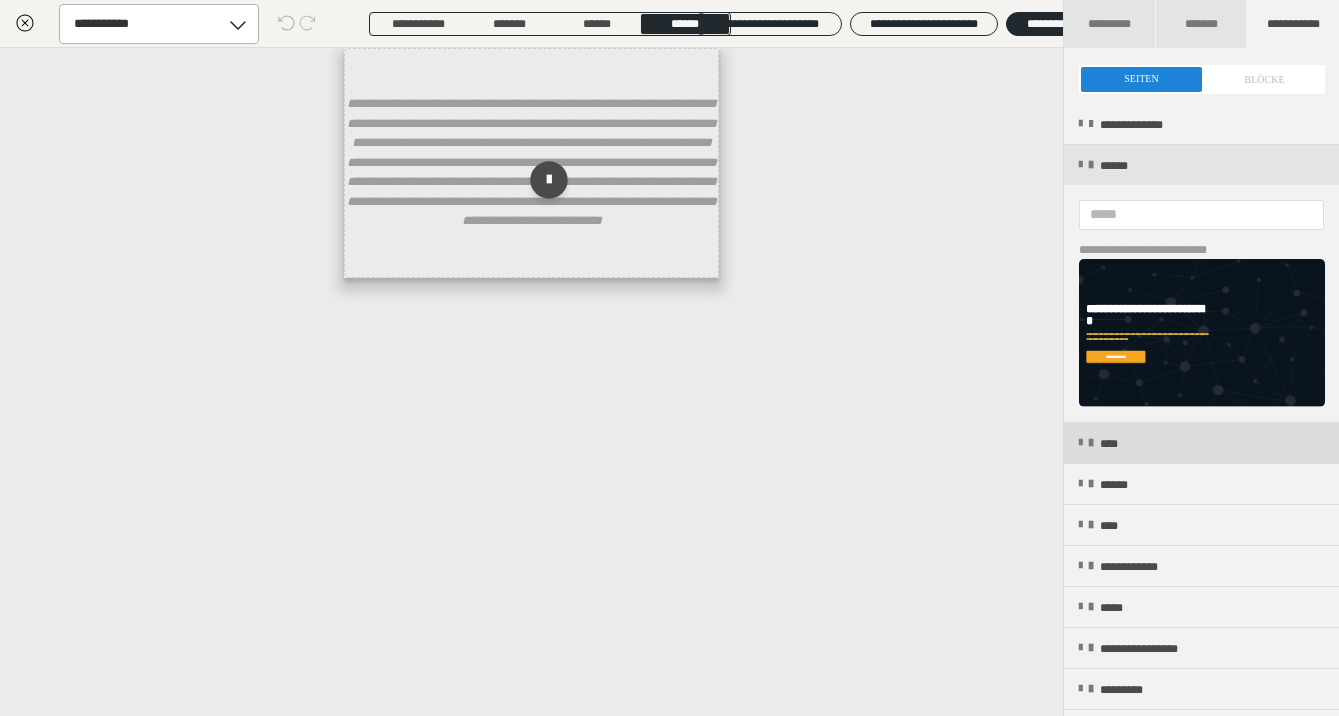 click at bounding box center (1091, 443) 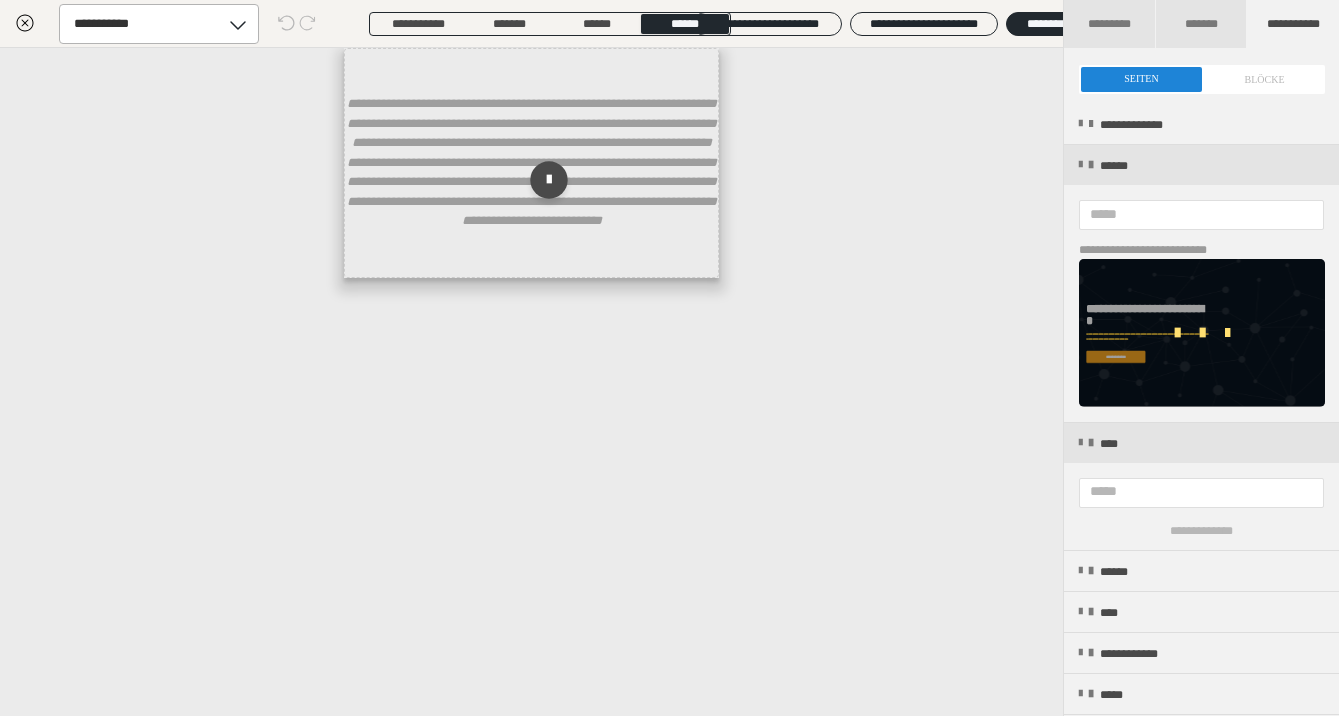 click at bounding box center (1202, 333) 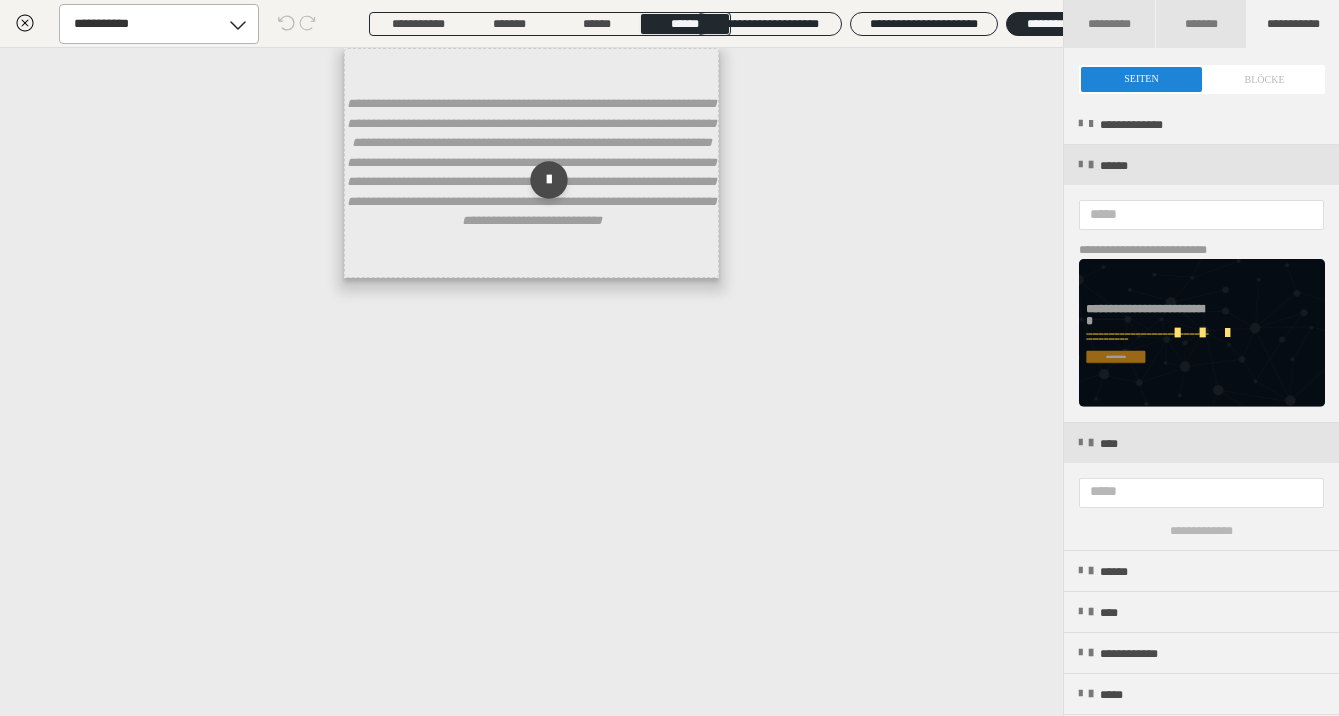 click at bounding box center [1202, 333] 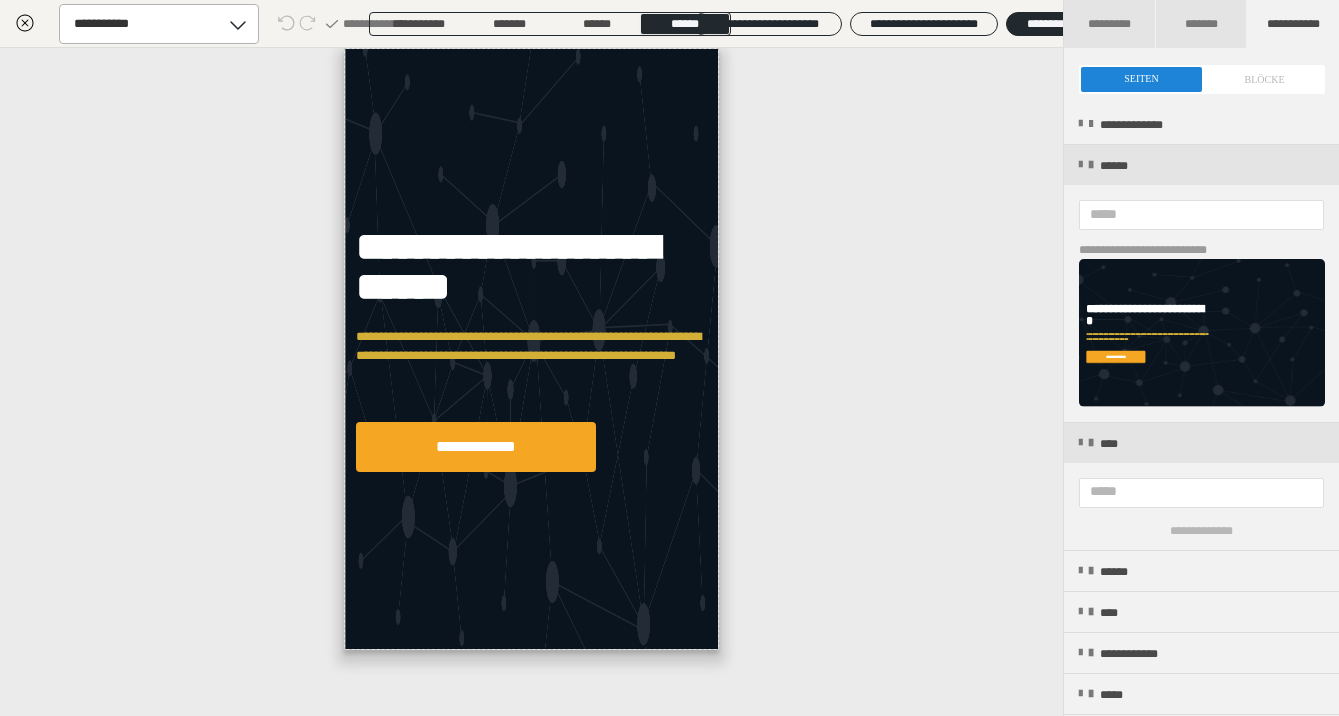 click on "**********" at bounding box center (531, 382) 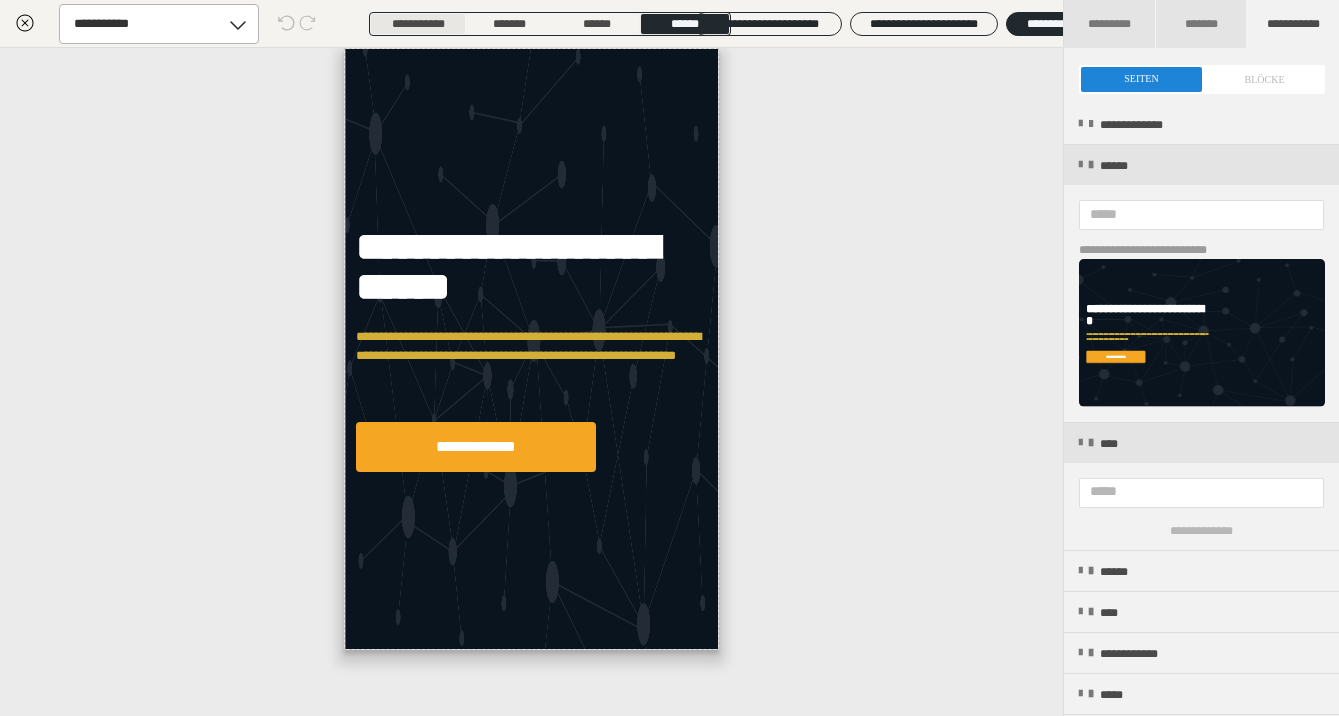 click on "**********" at bounding box center [418, 24] 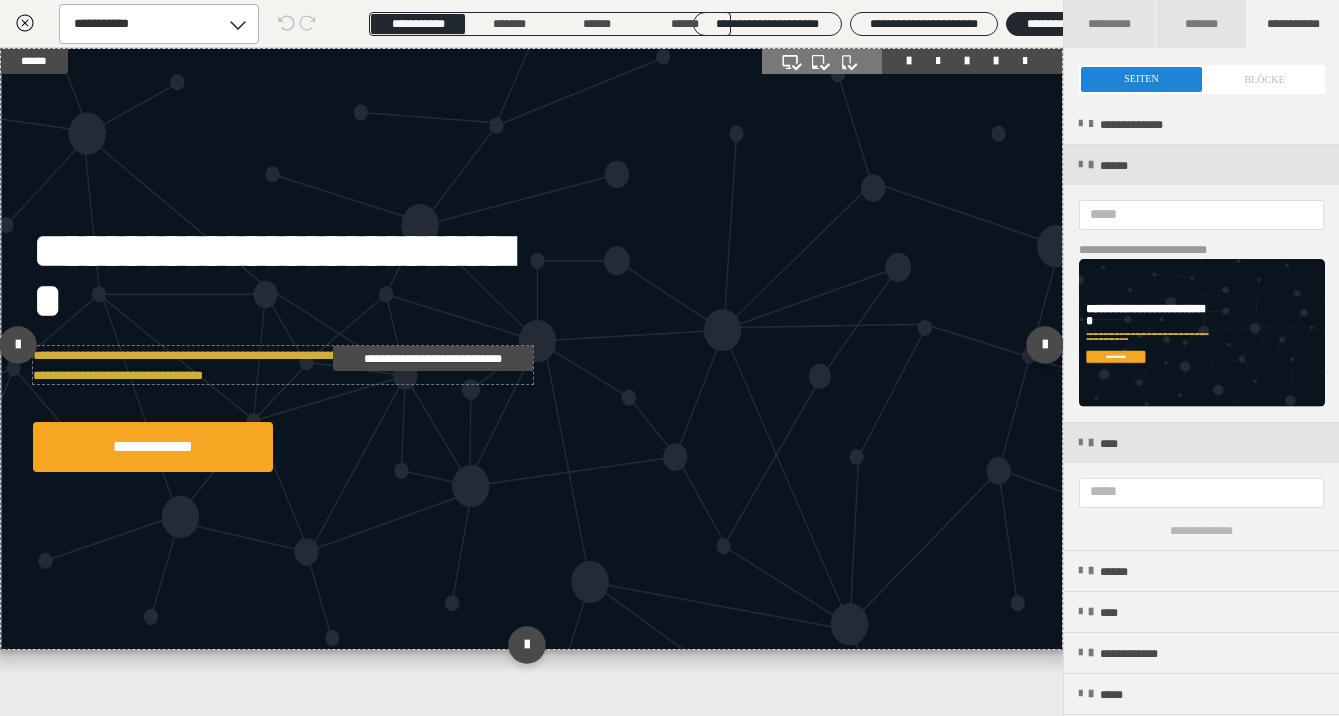 click on "**********" at bounding box center [283, 365] 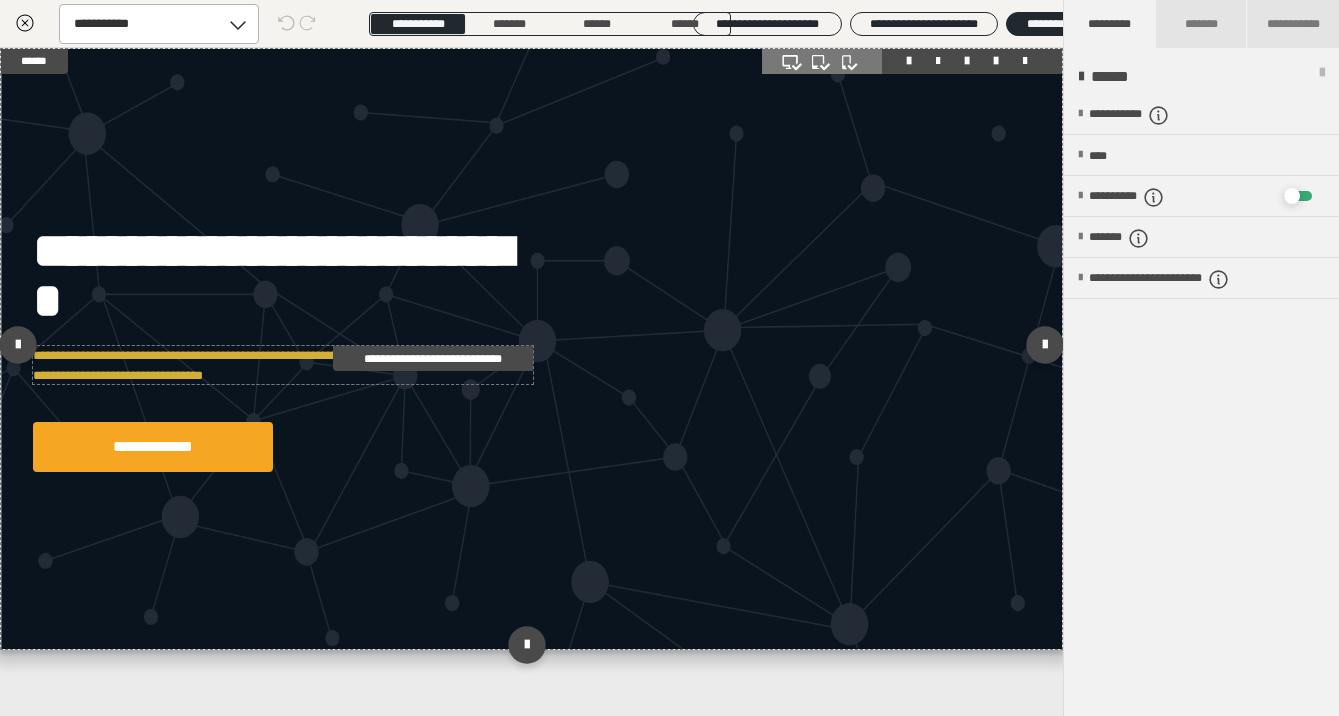 click on "**********" at bounding box center [283, 365] 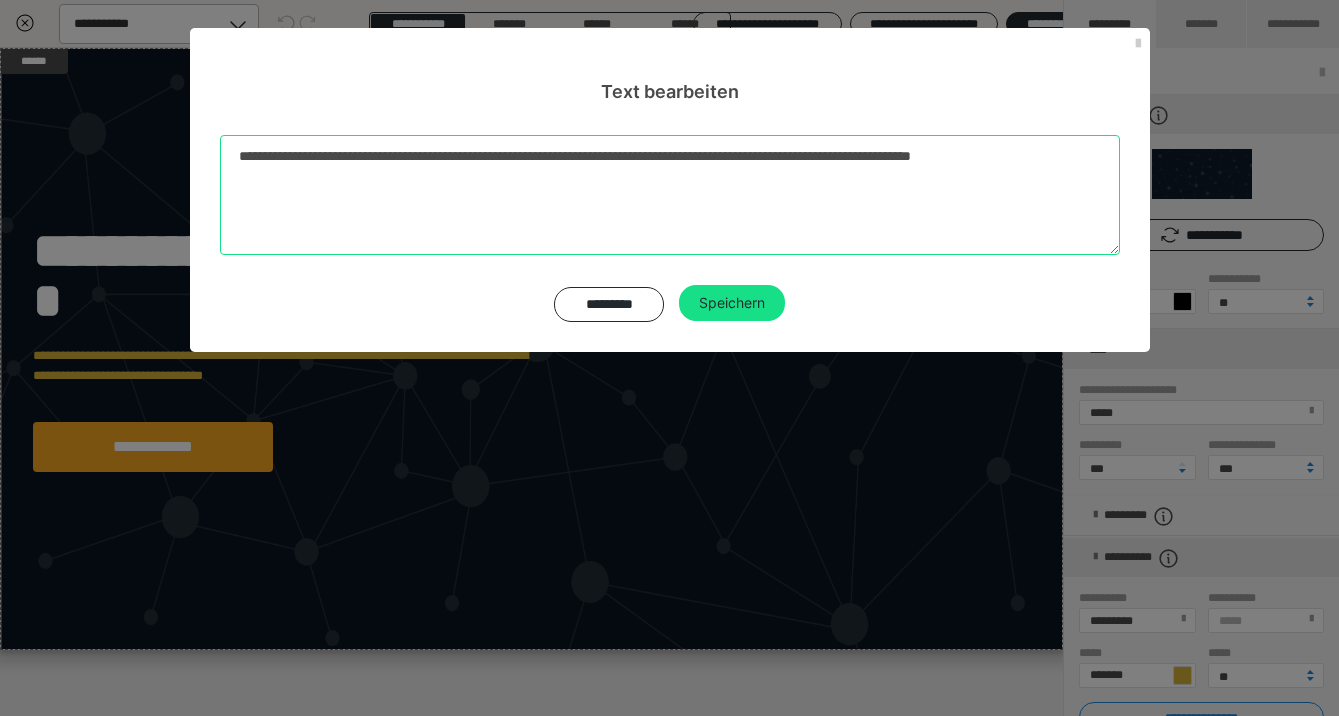 drag, startPoint x: 455, startPoint y: 213, endPoint x: 239, endPoint y: 122, distance: 234.38643 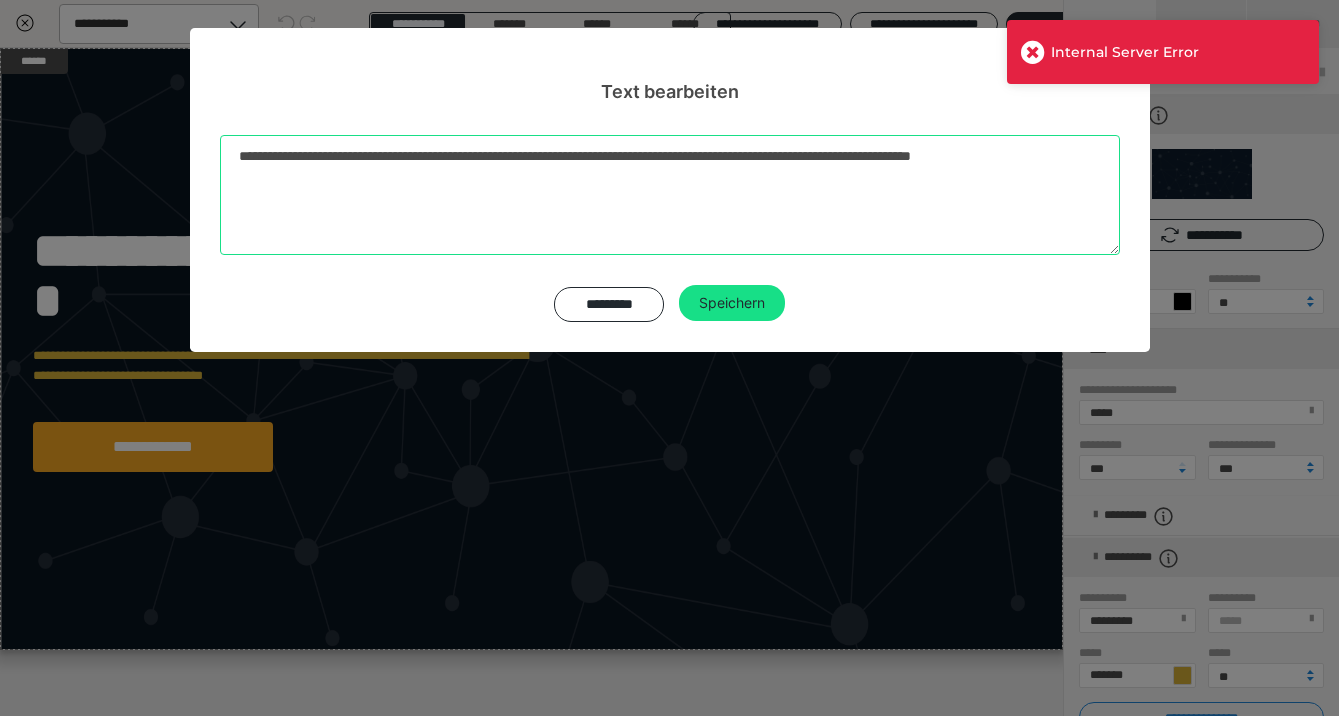 paste on "**********" 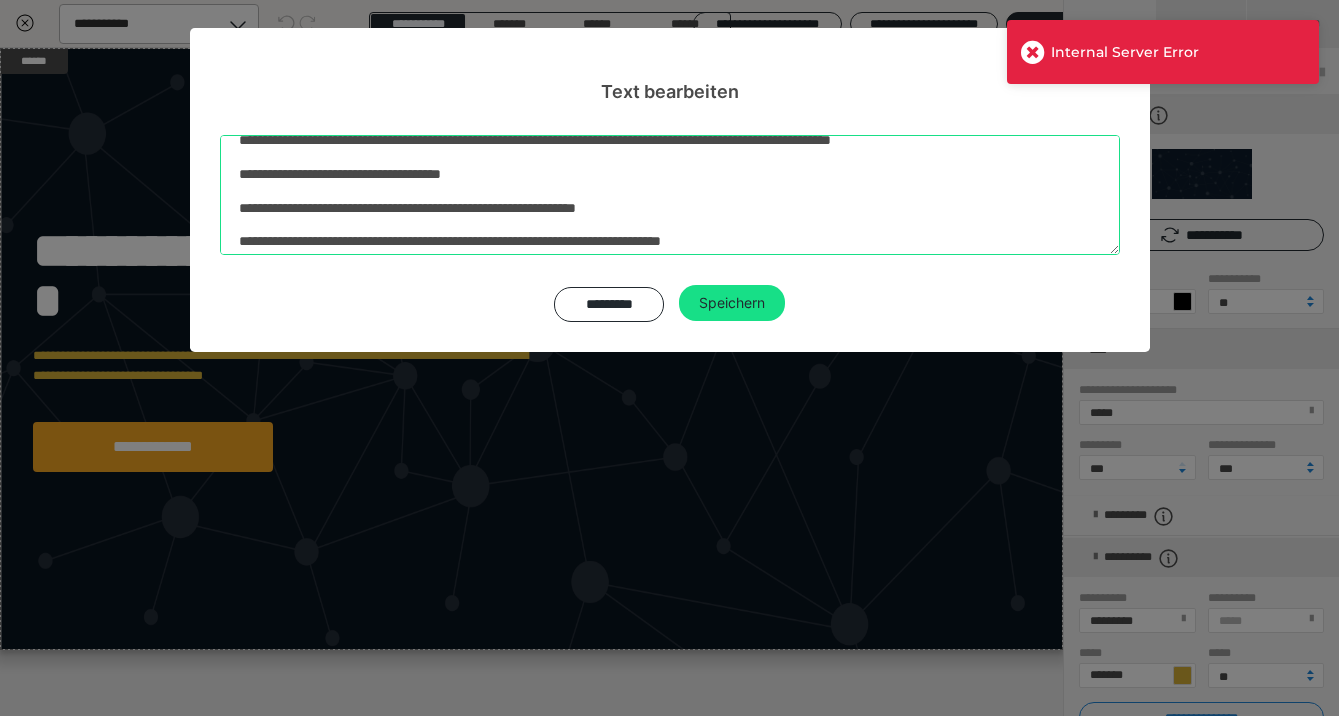 scroll, scrollTop: 0, scrollLeft: 0, axis: both 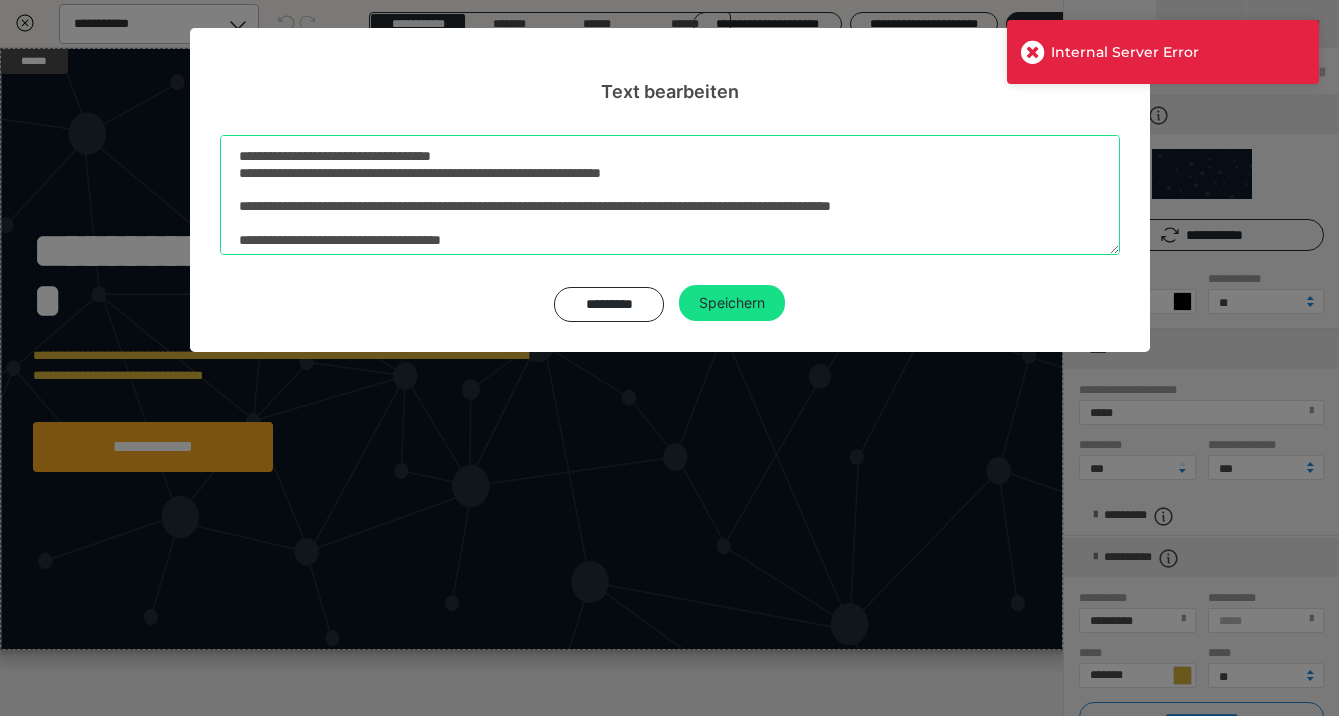 drag, startPoint x: 468, startPoint y: 5, endPoint x: 513, endPoint y: 91, distance: 97.06184 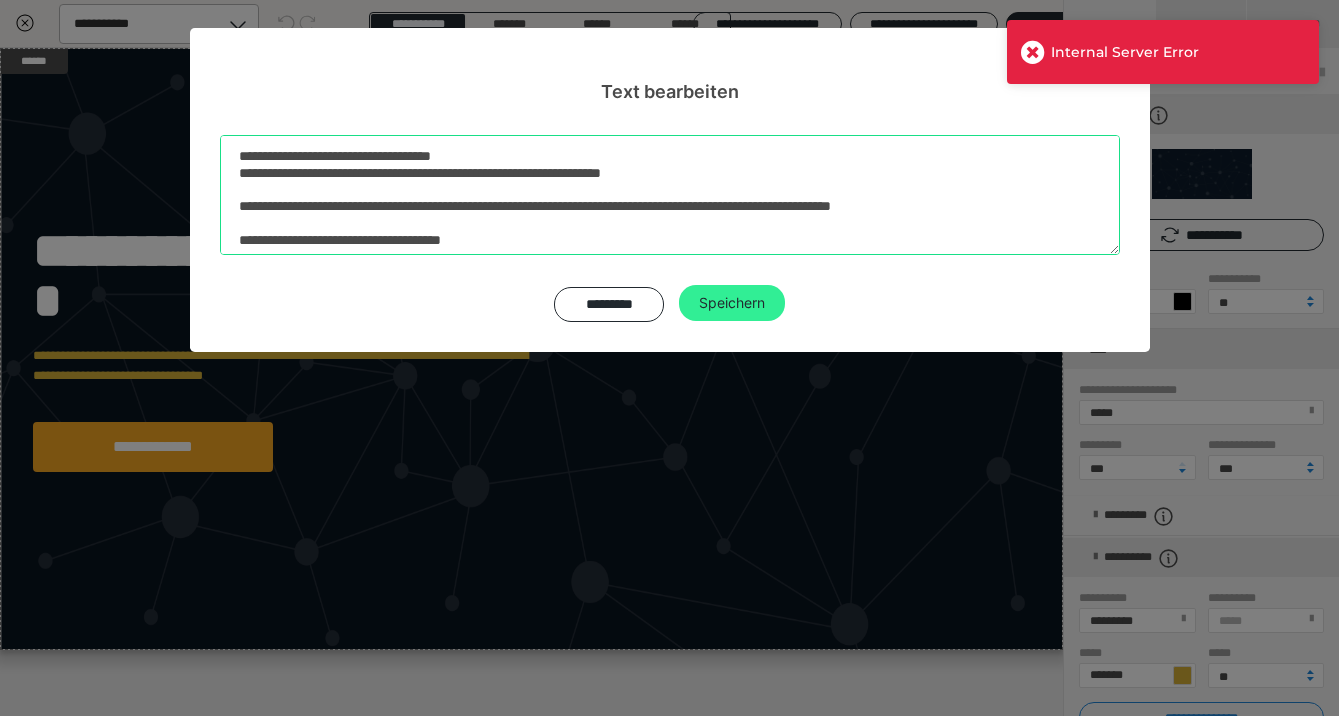type on "**********" 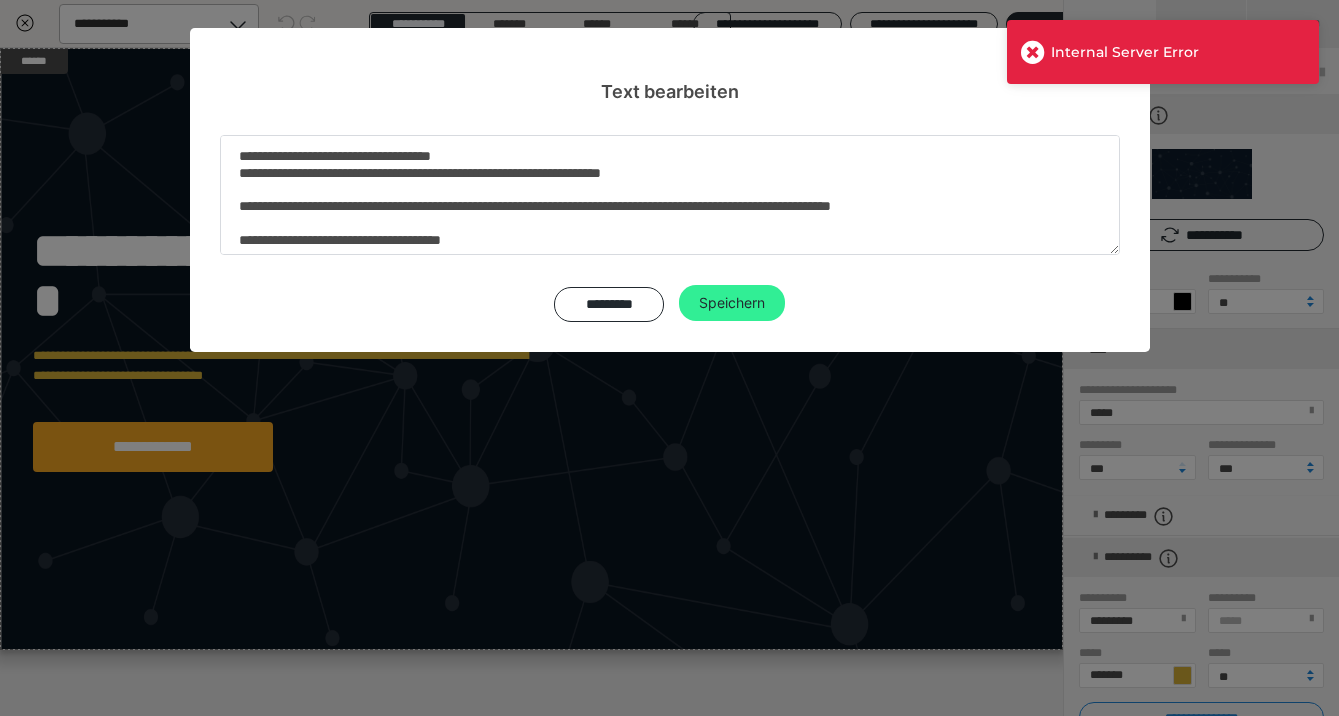 click on "Speichern" at bounding box center (732, 303) 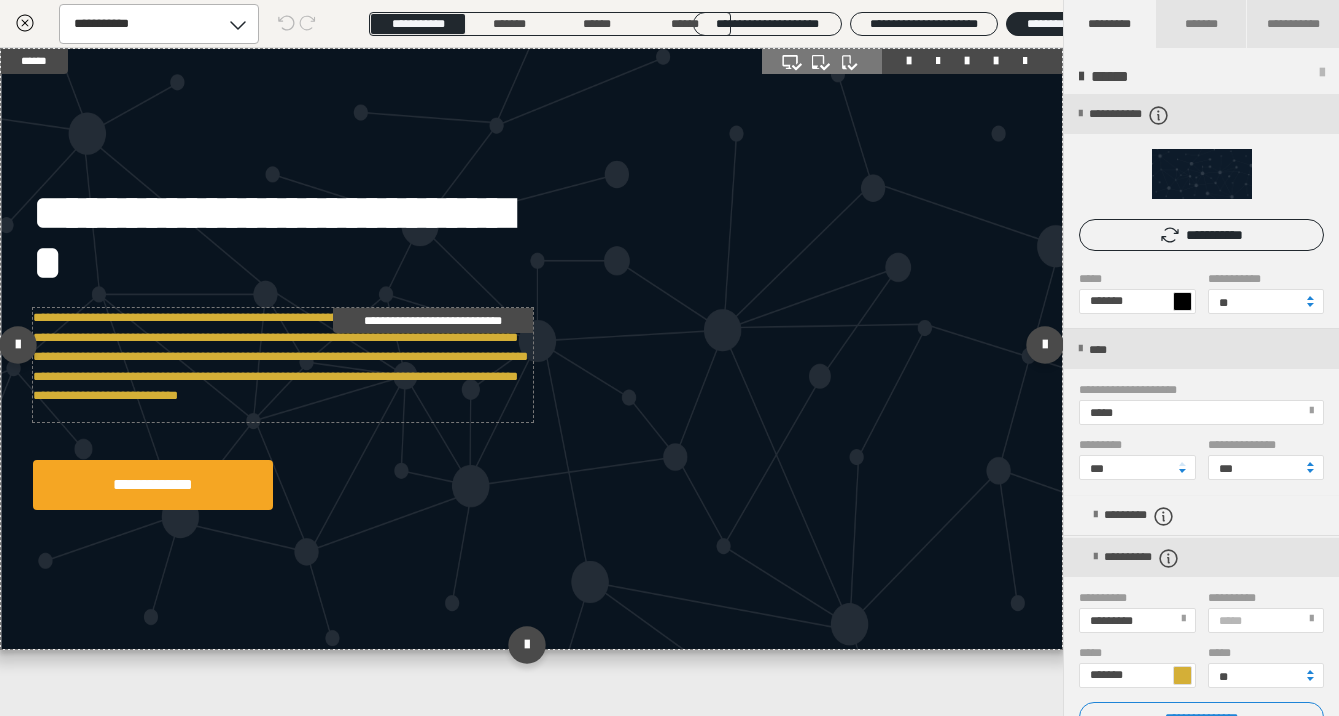click on "**********" at bounding box center (283, 365) 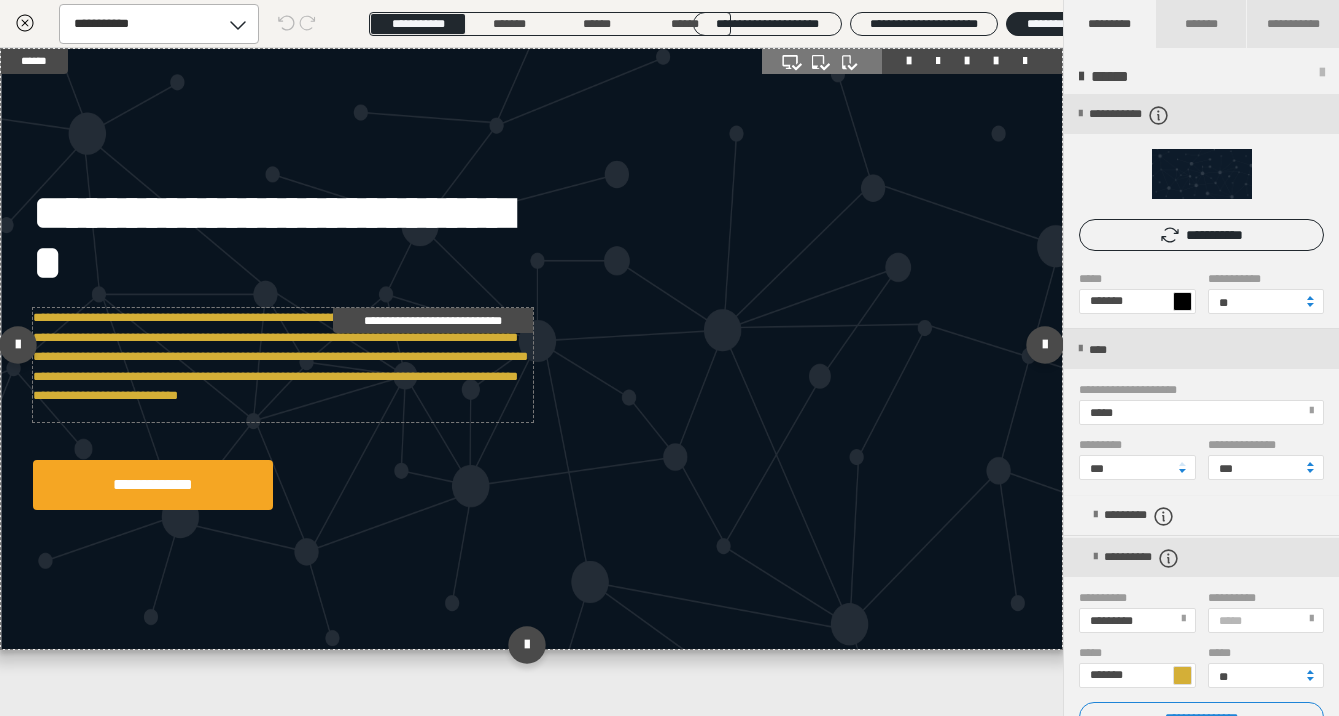 click on "**********" at bounding box center [283, 365] 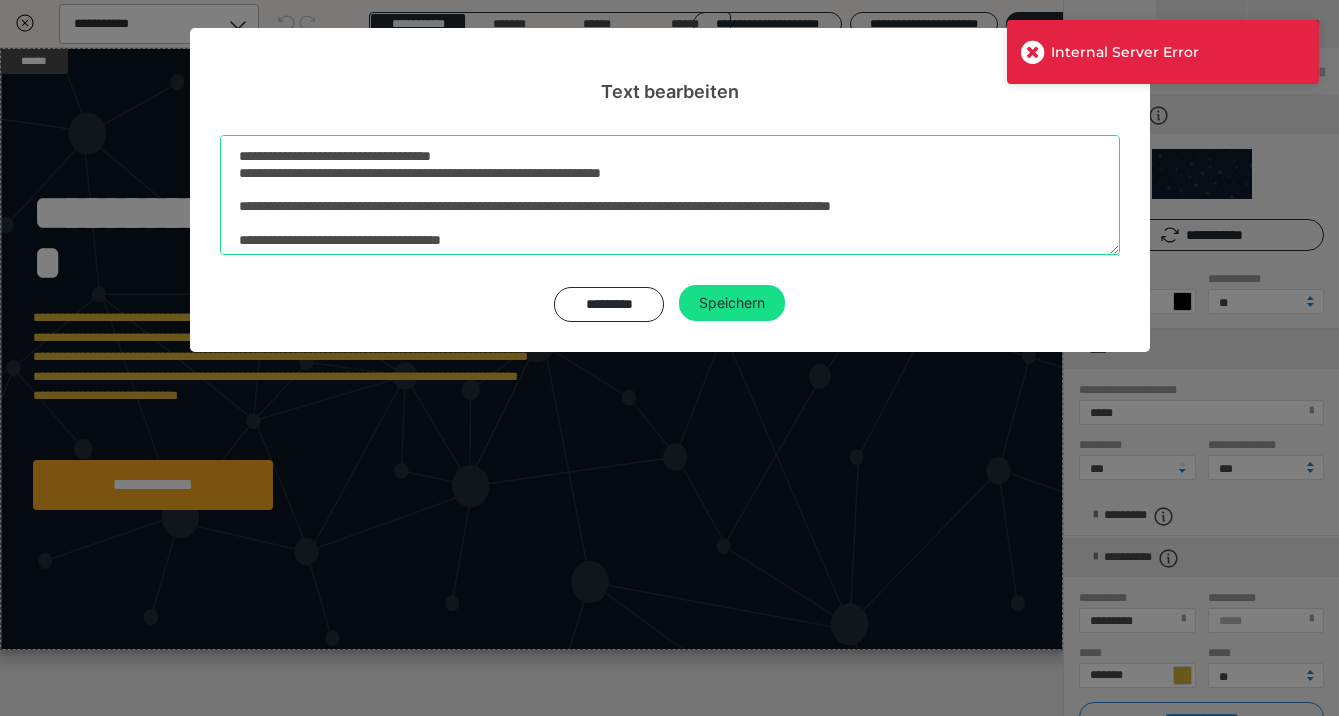 drag, startPoint x: 524, startPoint y: 165, endPoint x: 268, endPoint y: 128, distance: 258.66 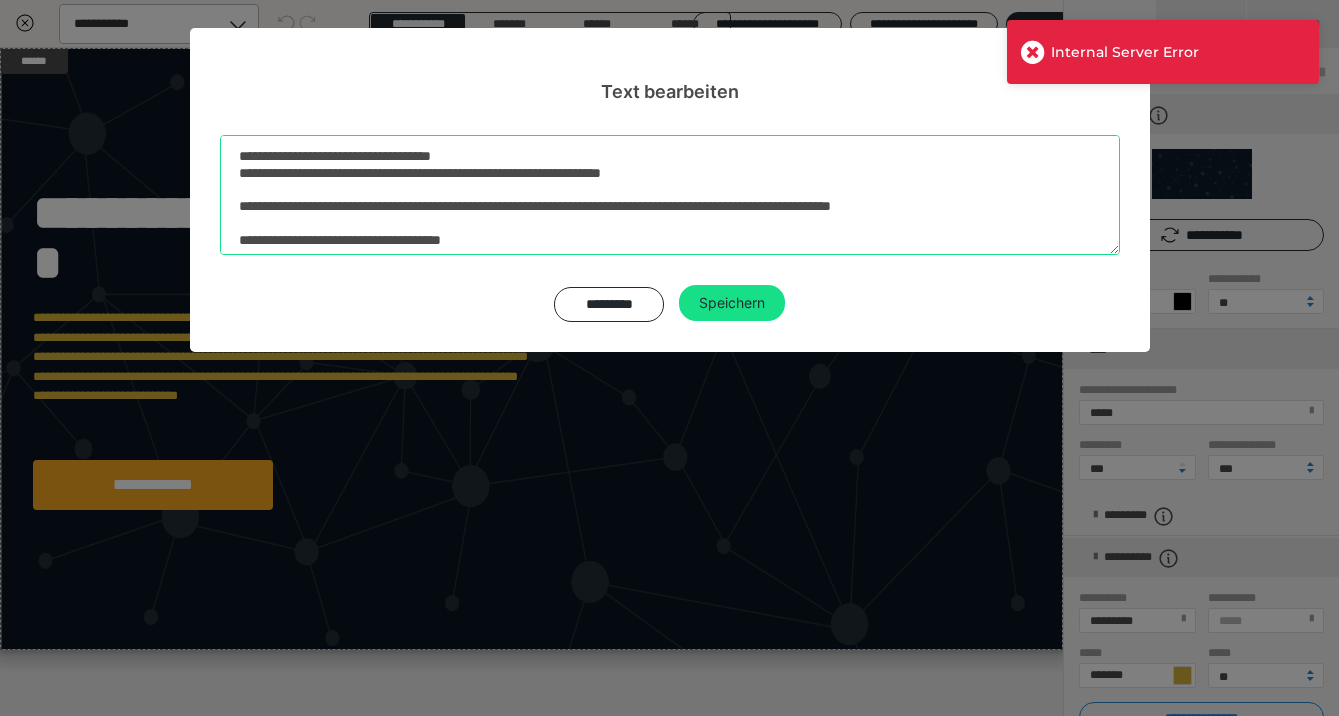 drag, startPoint x: 521, startPoint y: 155, endPoint x: 219, endPoint y: 101, distance: 306.78983 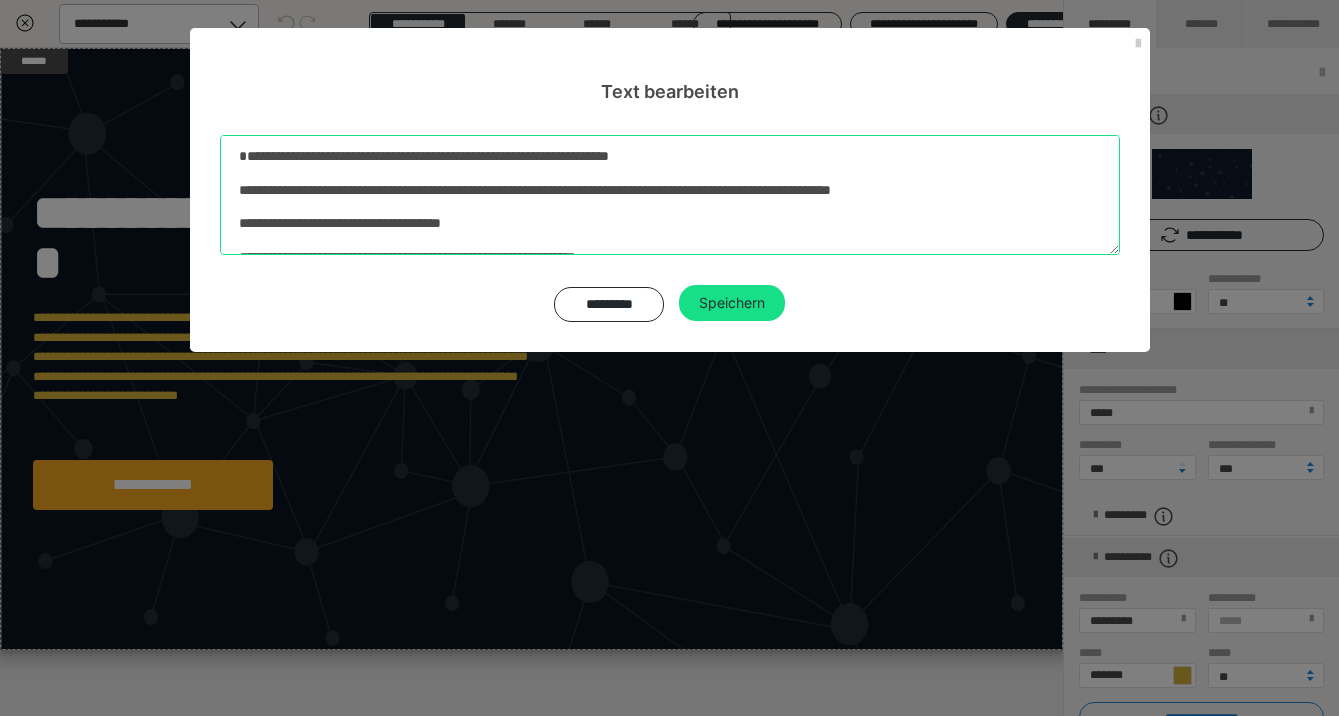 click on "**********" at bounding box center (670, 195) 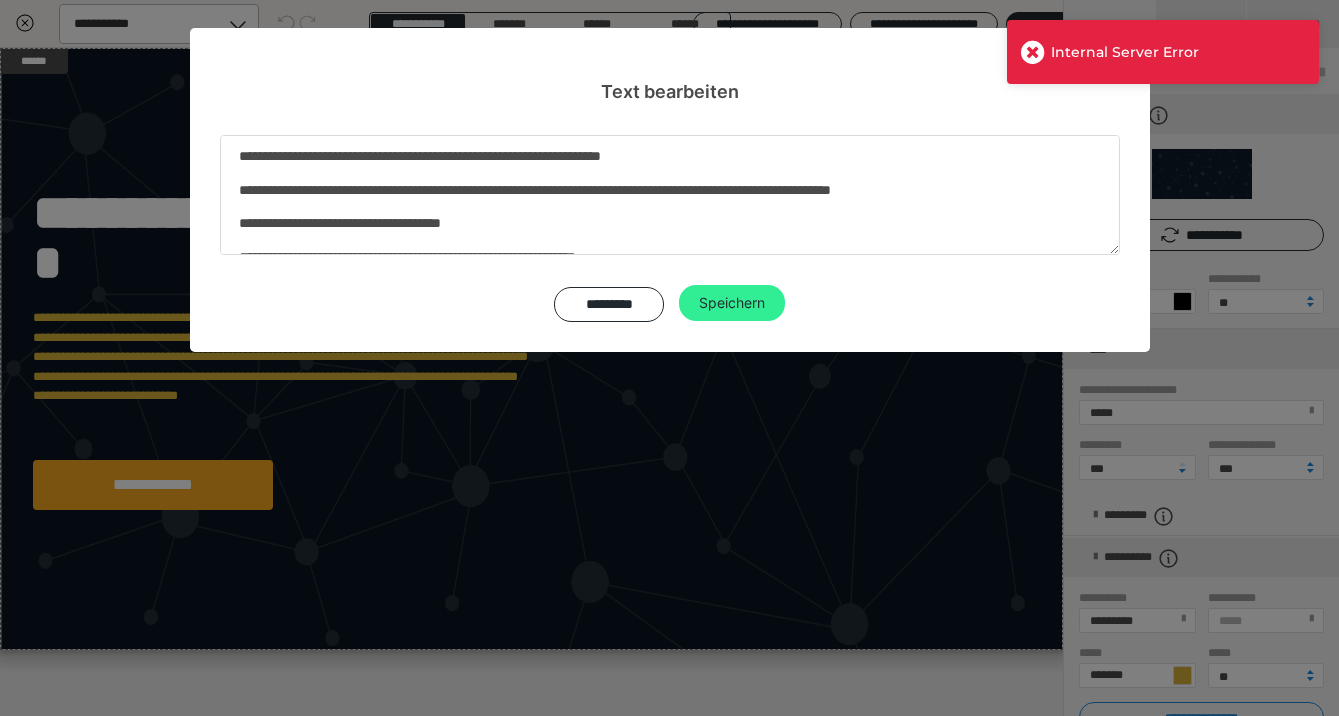 click on "Speichern" at bounding box center (732, 303) 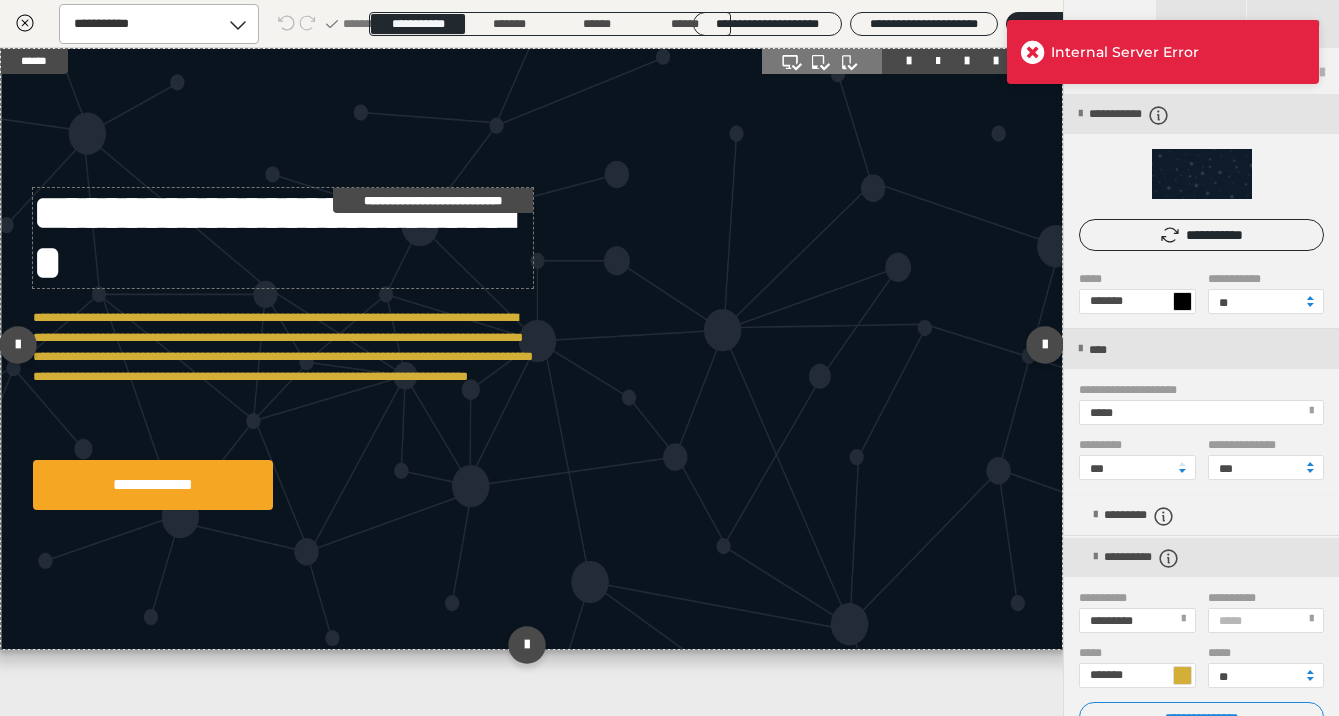 click on "**********" at bounding box center (283, 238) 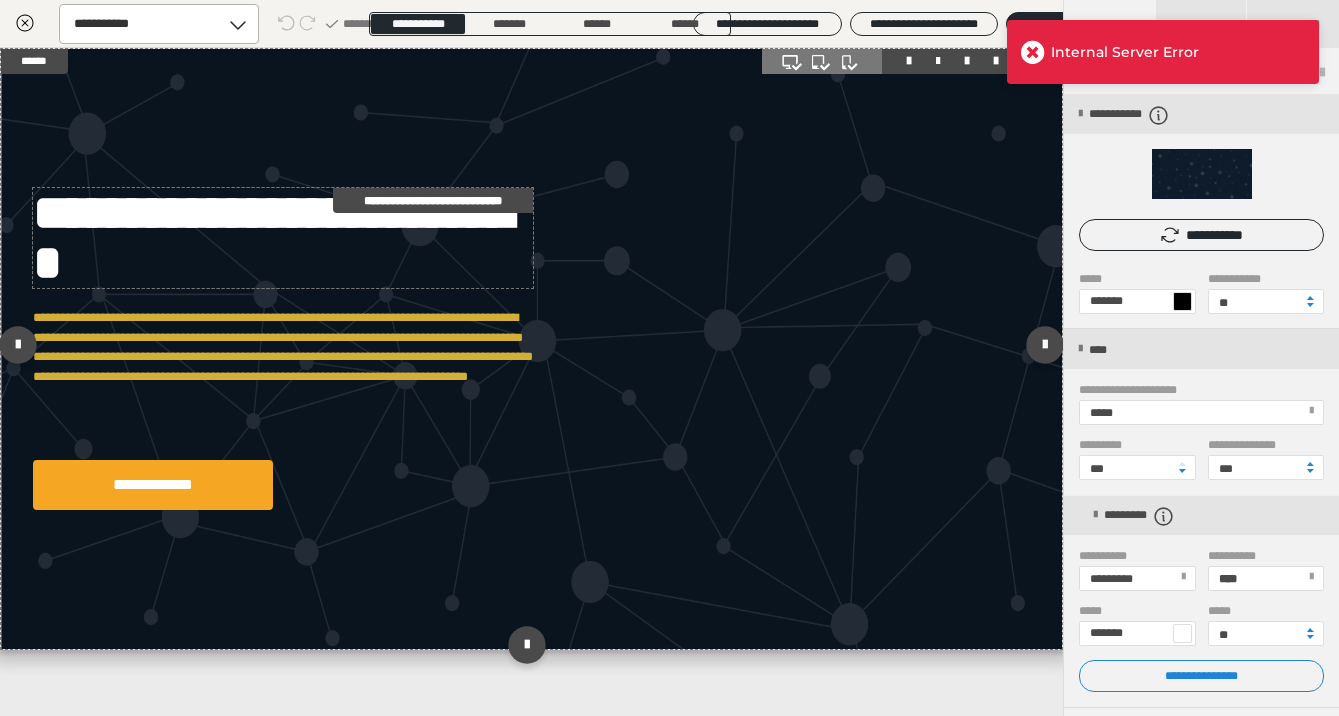 click on "**********" at bounding box center (283, 238) 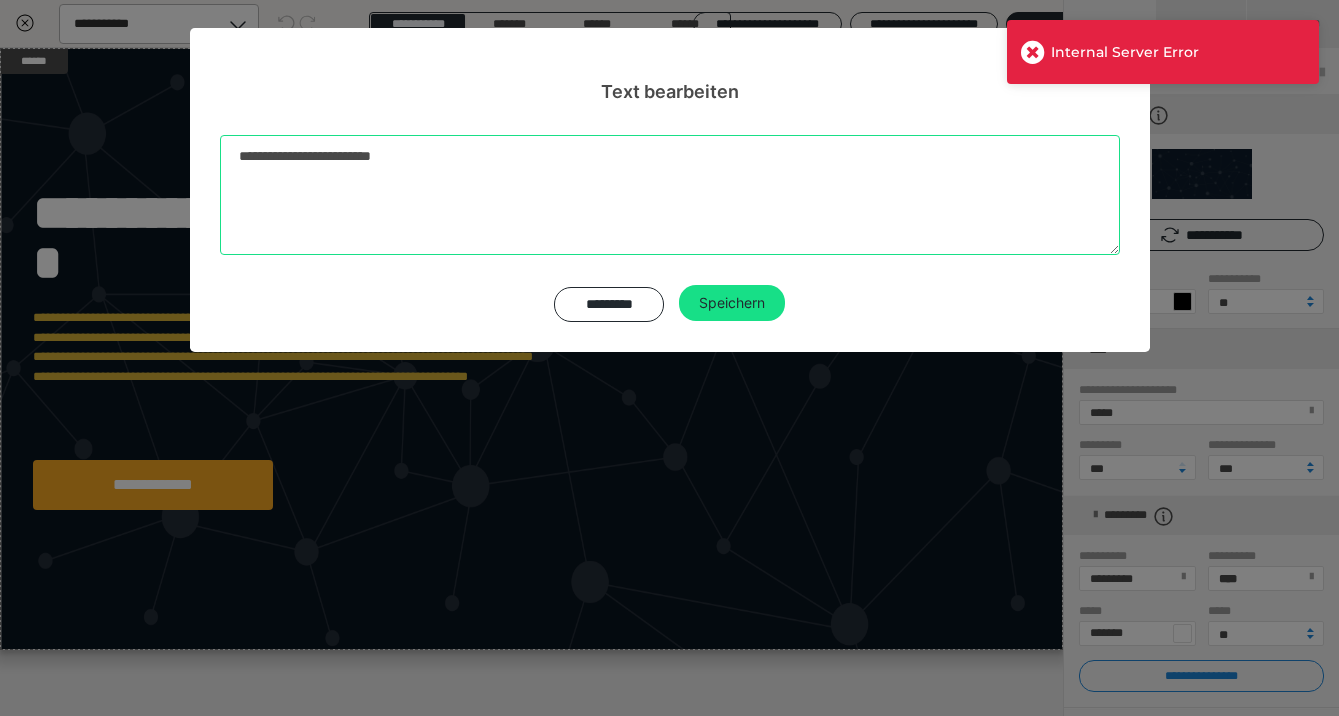 drag, startPoint x: 560, startPoint y: 185, endPoint x: 150, endPoint y: 115, distance: 415.93268 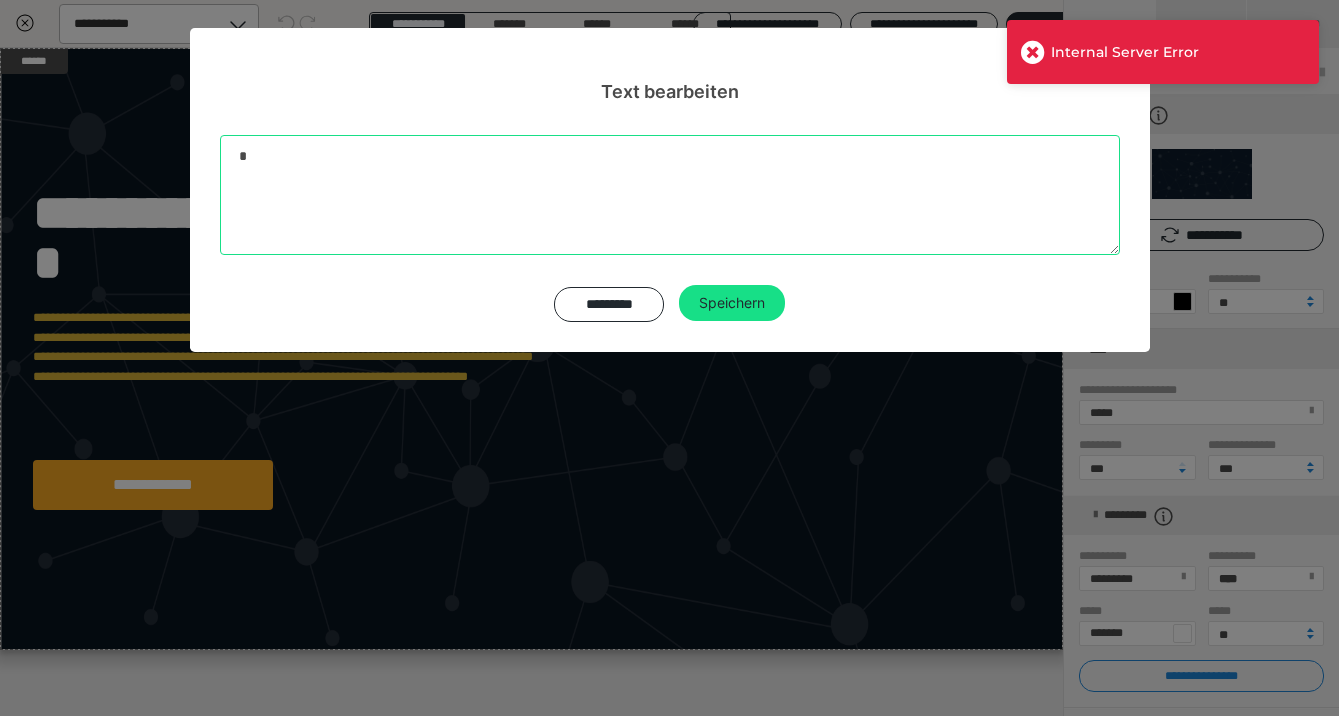 type on "*" 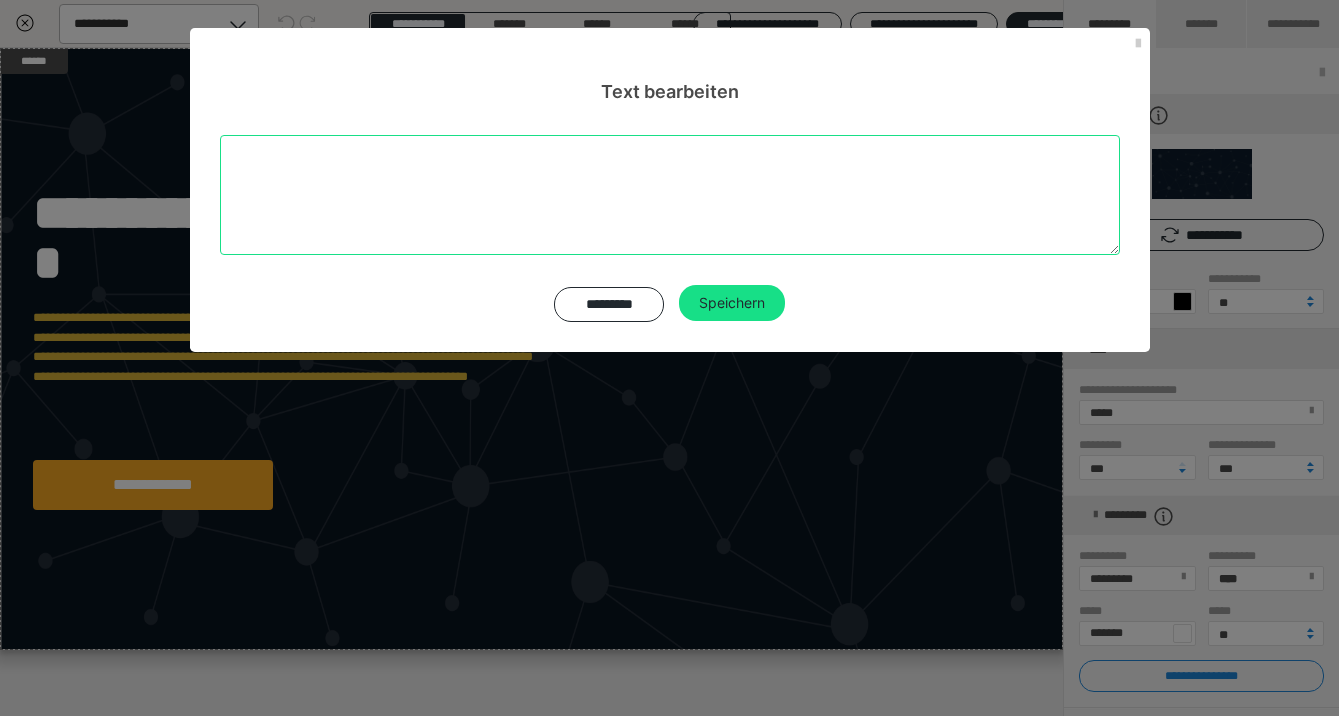 paste on "**********" 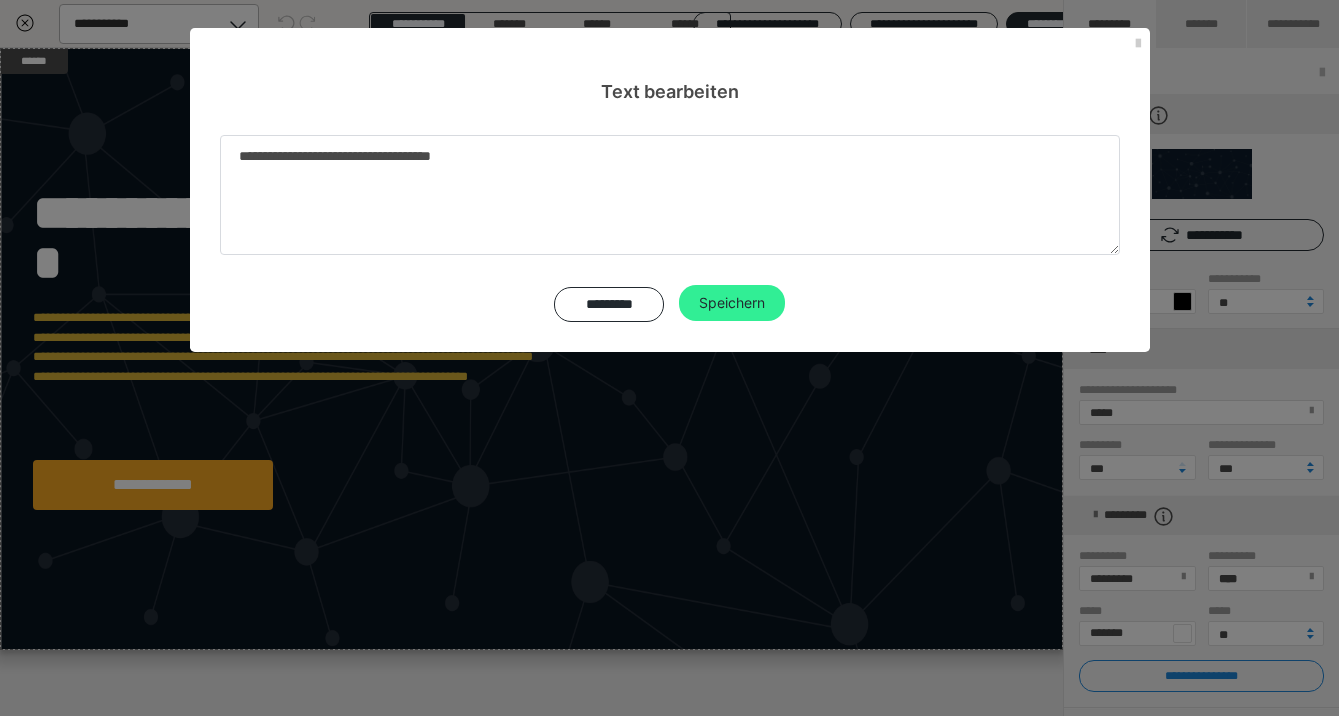 click on "Speichern" at bounding box center [732, 303] 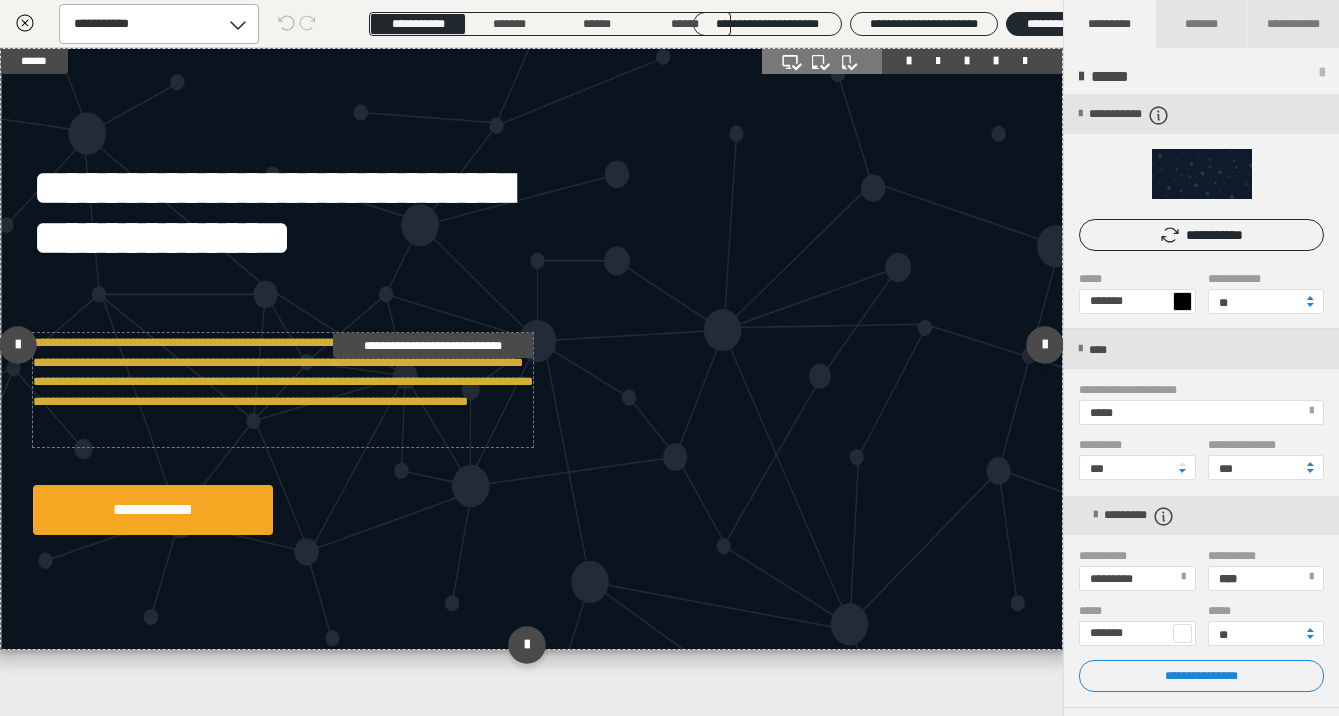 click on "**********" at bounding box center (283, 390) 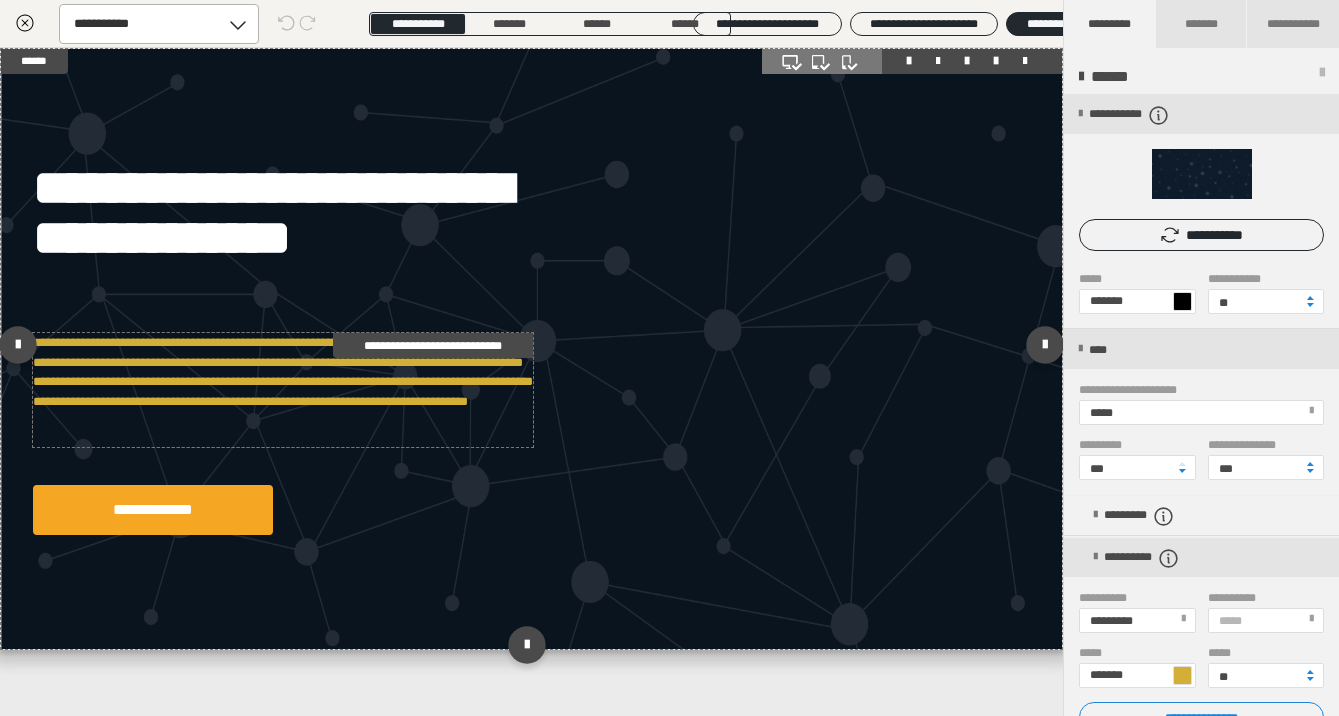 click on "**********" at bounding box center [283, 390] 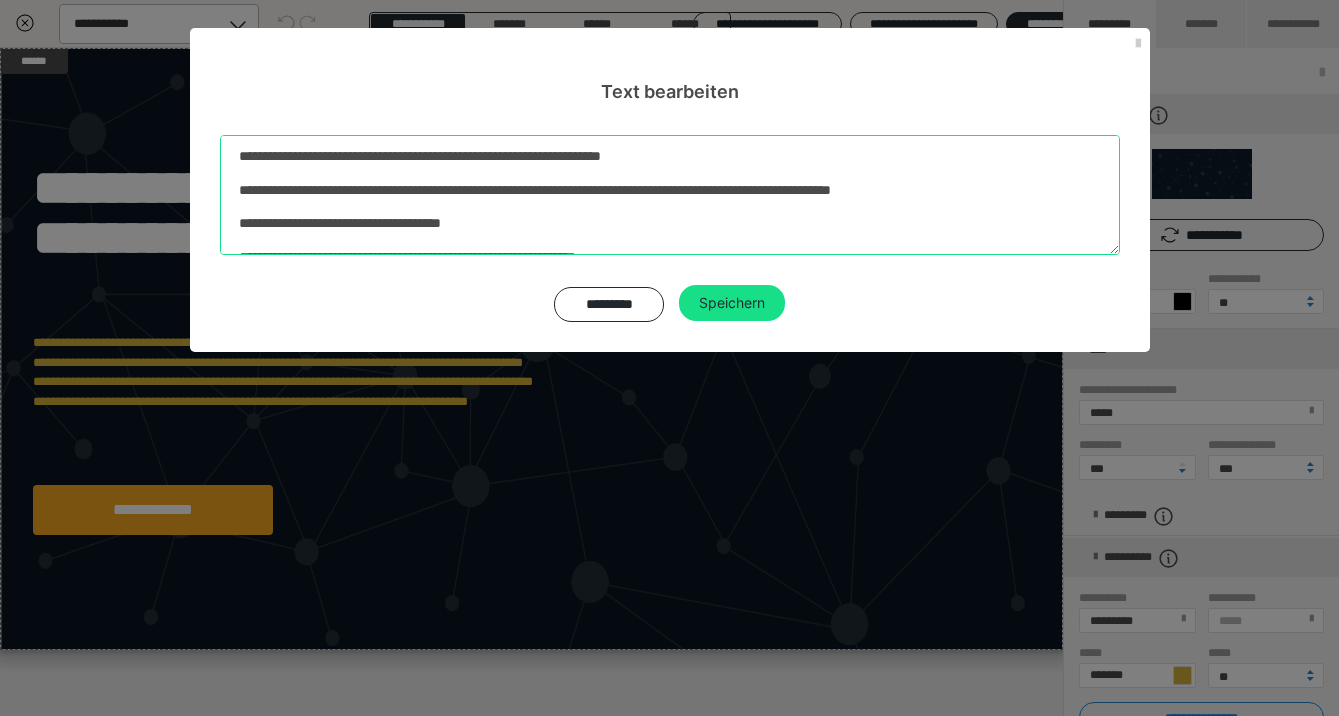 click on "**********" at bounding box center (670, 195) 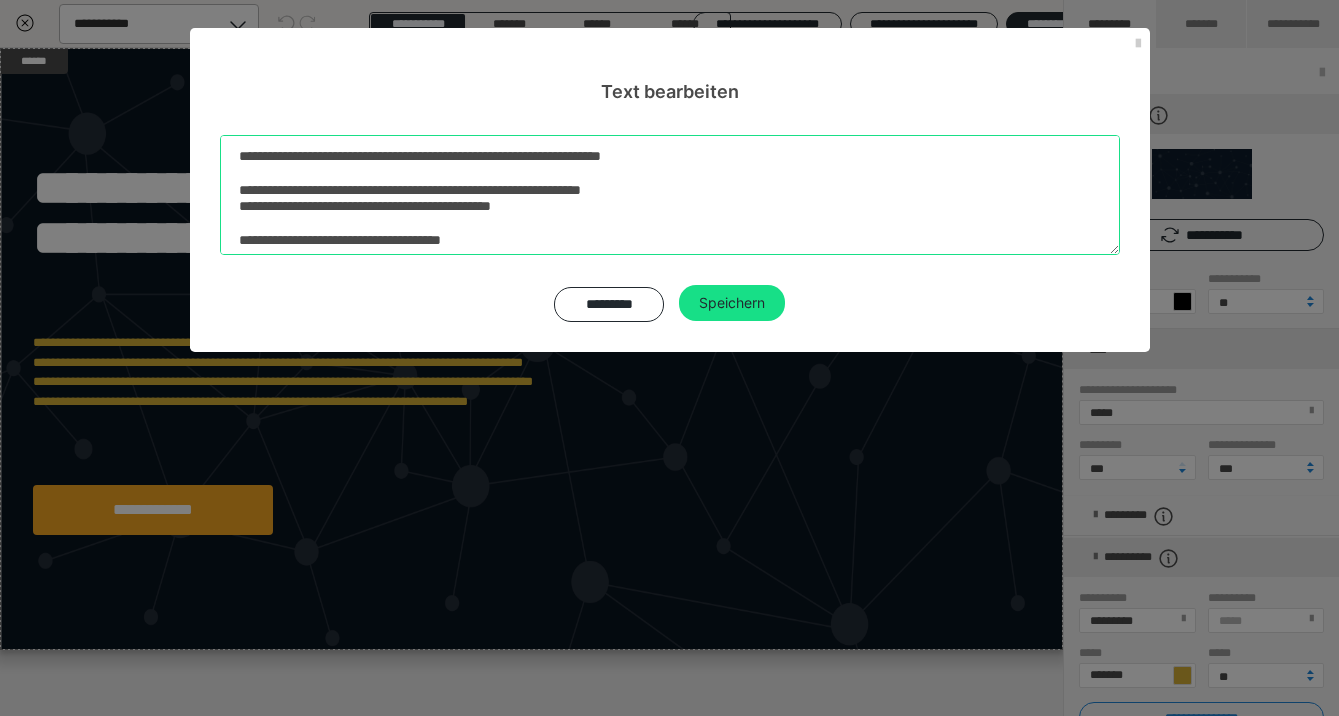 drag, startPoint x: 536, startPoint y: 236, endPoint x: 210, endPoint y: 241, distance: 326.03833 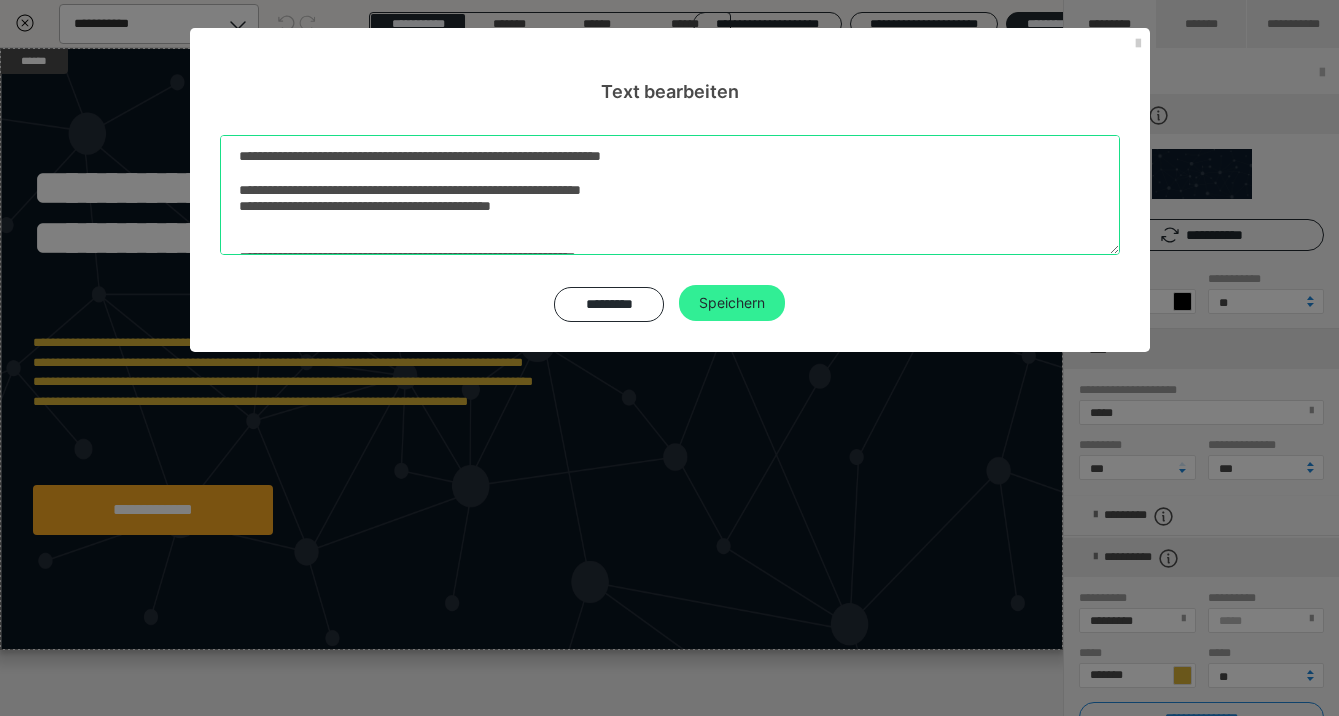 type on "**********" 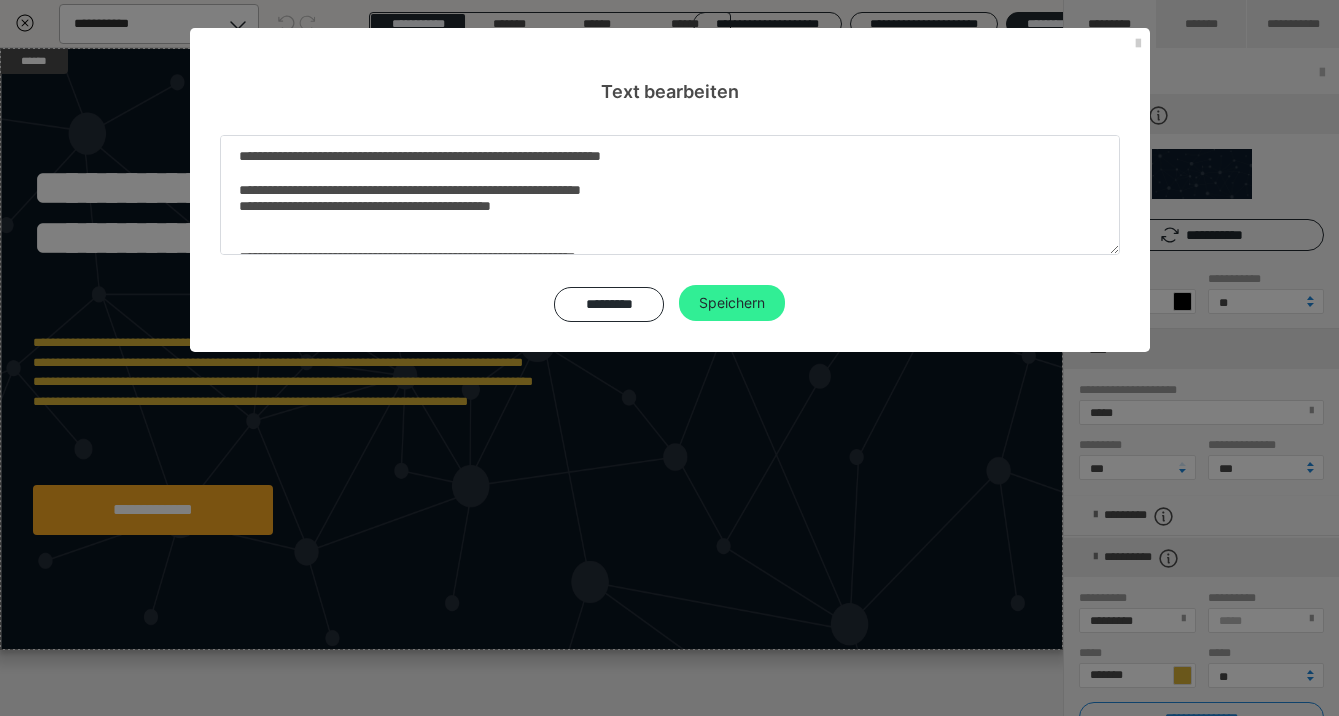 click on "Speichern" at bounding box center [732, 303] 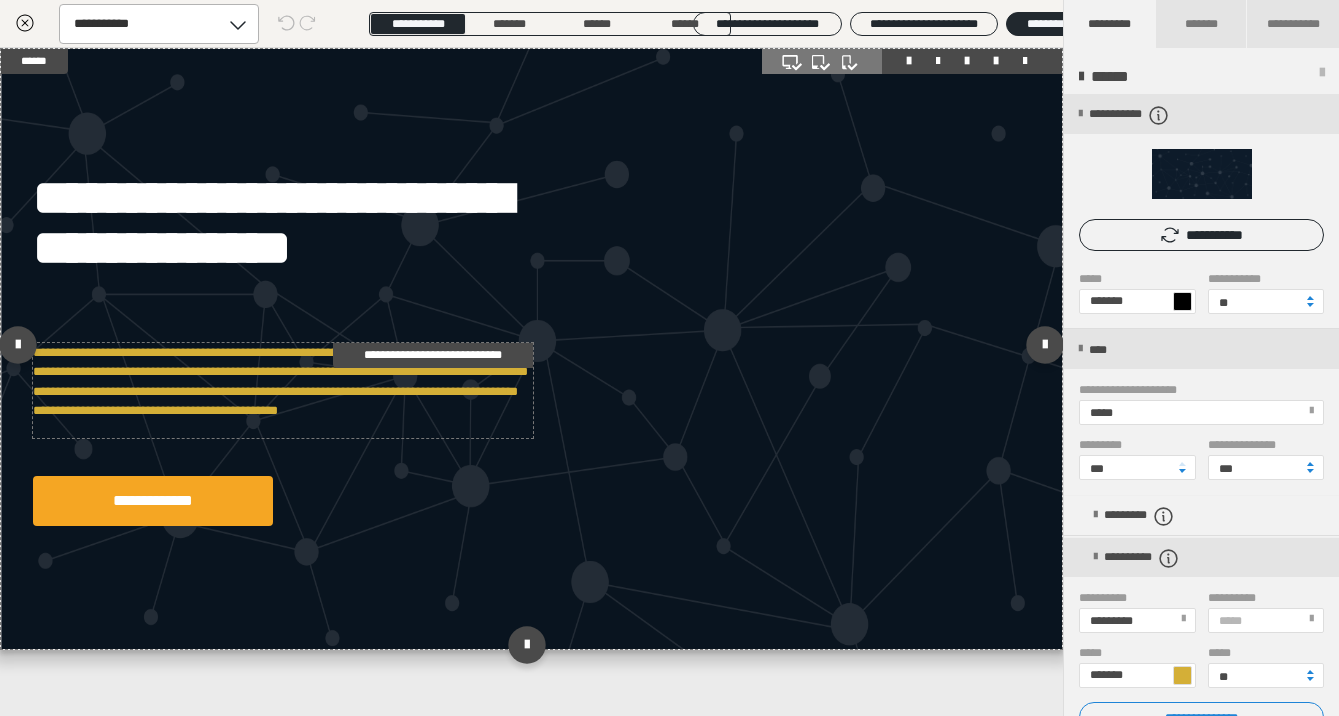 click on "**********" at bounding box center [283, 390] 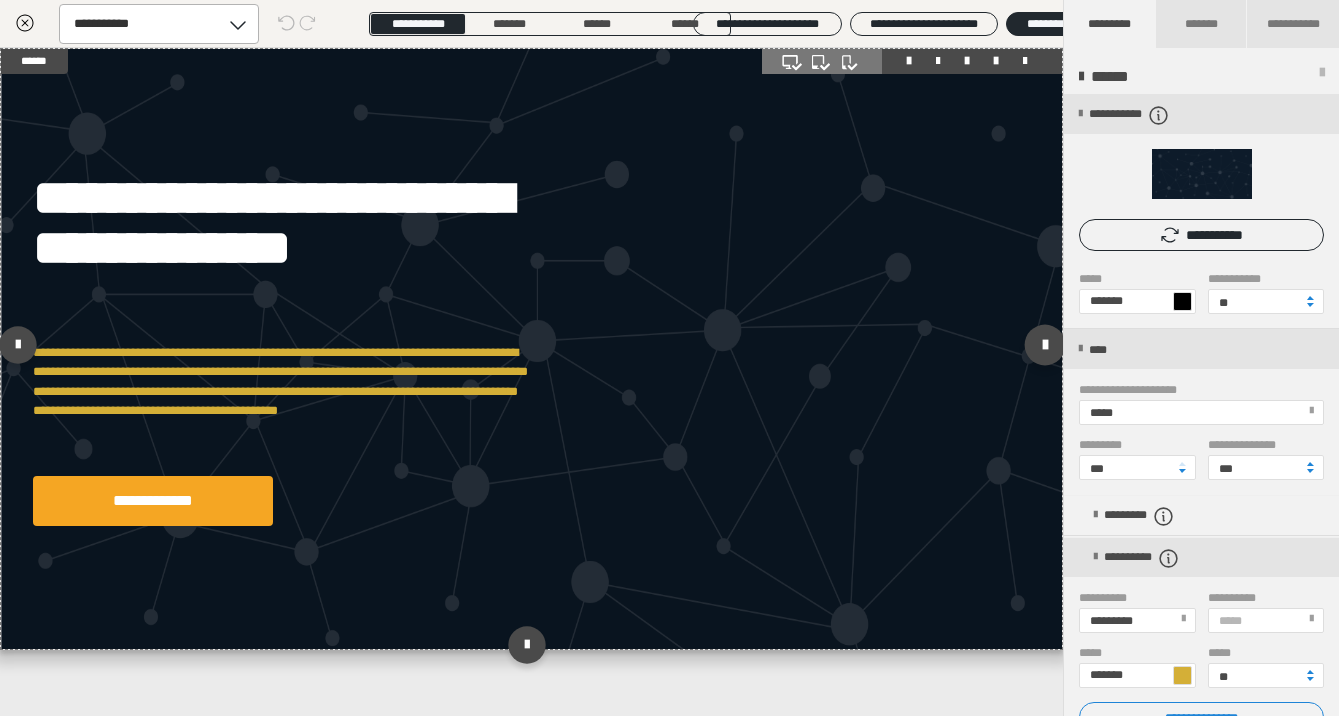 click at bounding box center [1045, 344] 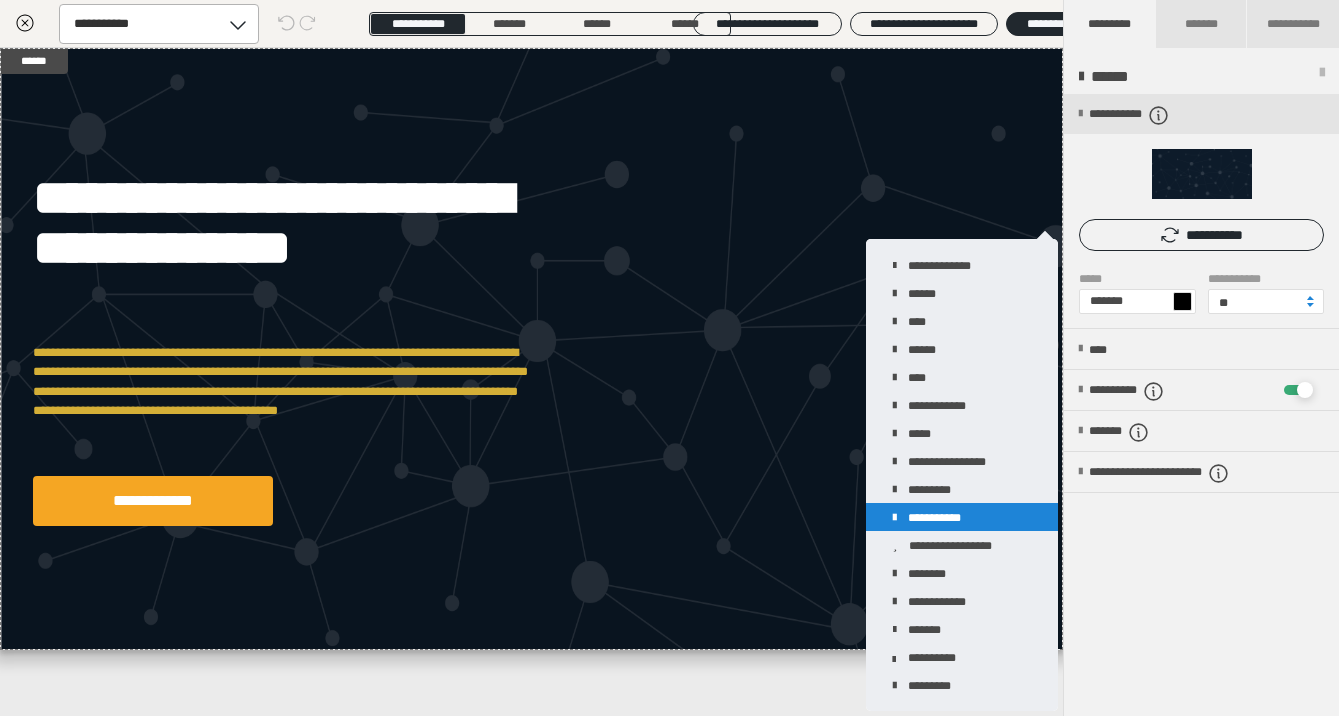 click on "**********" at bounding box center [962, 517] 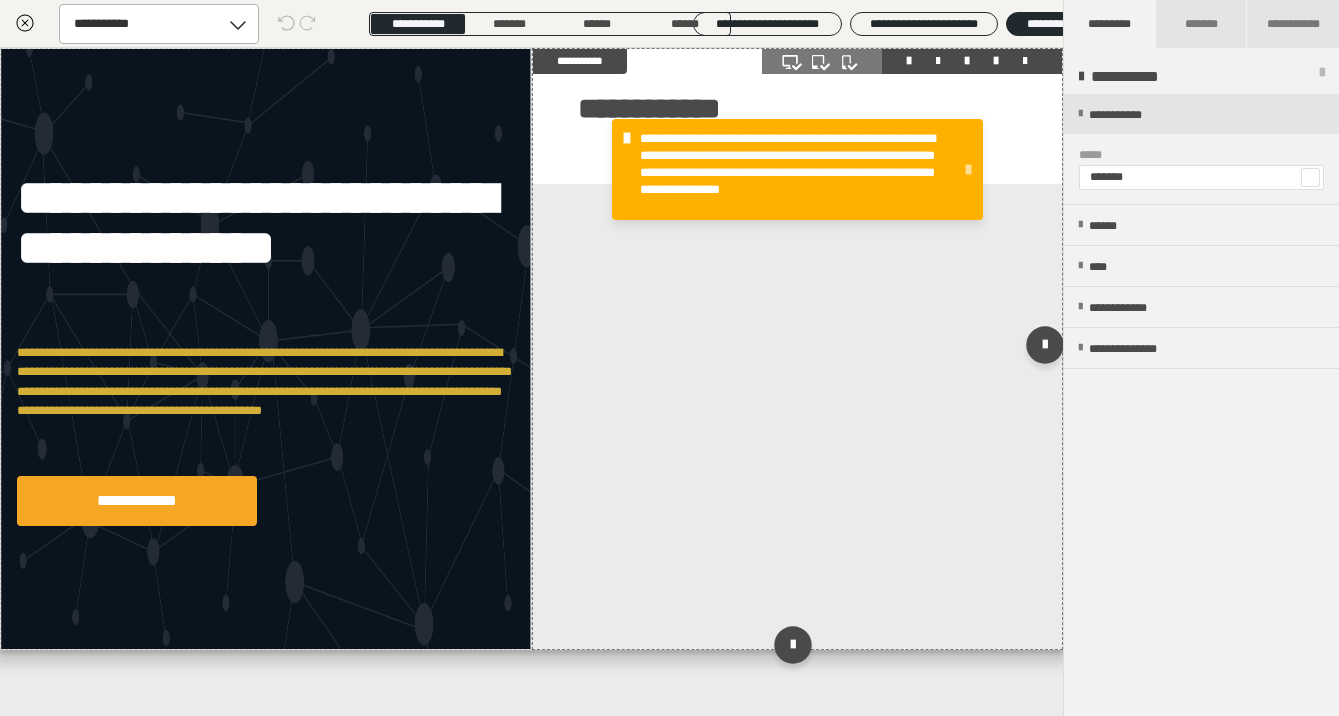 click on "**********" at bounding box center [798, 349] 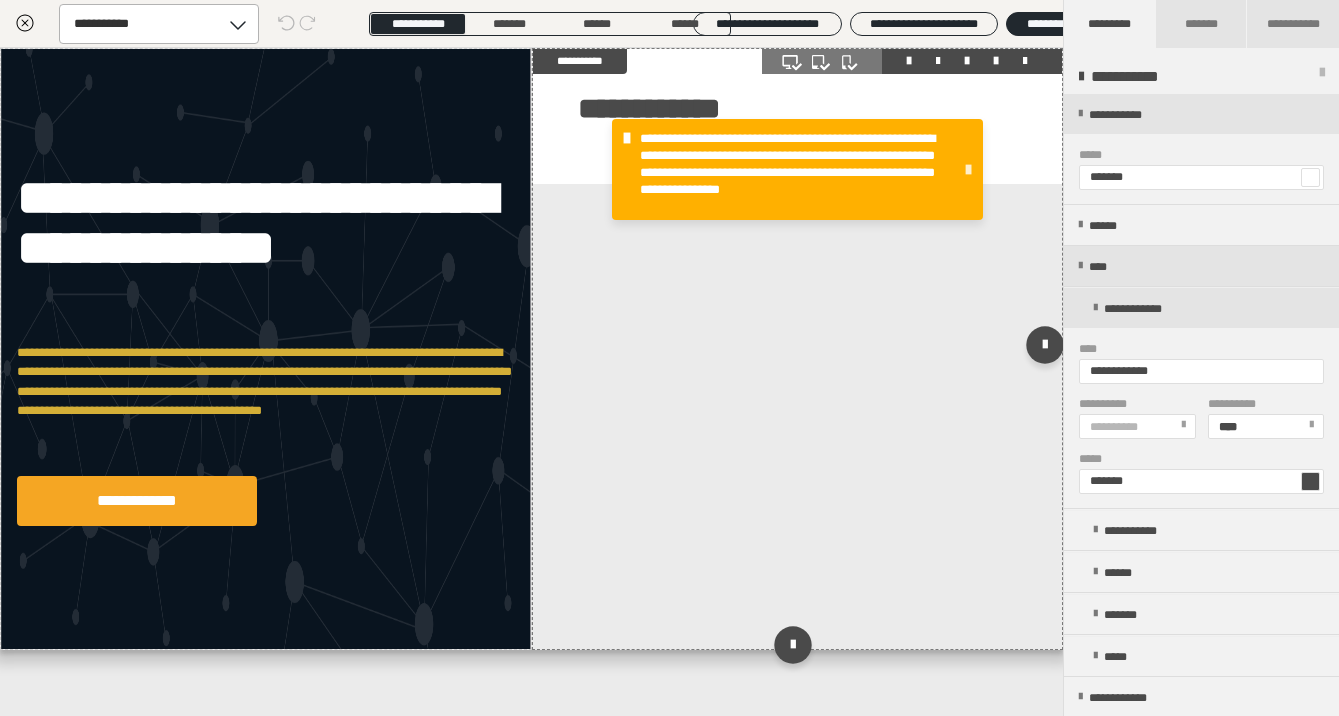 click at bounding box center [968, 170] 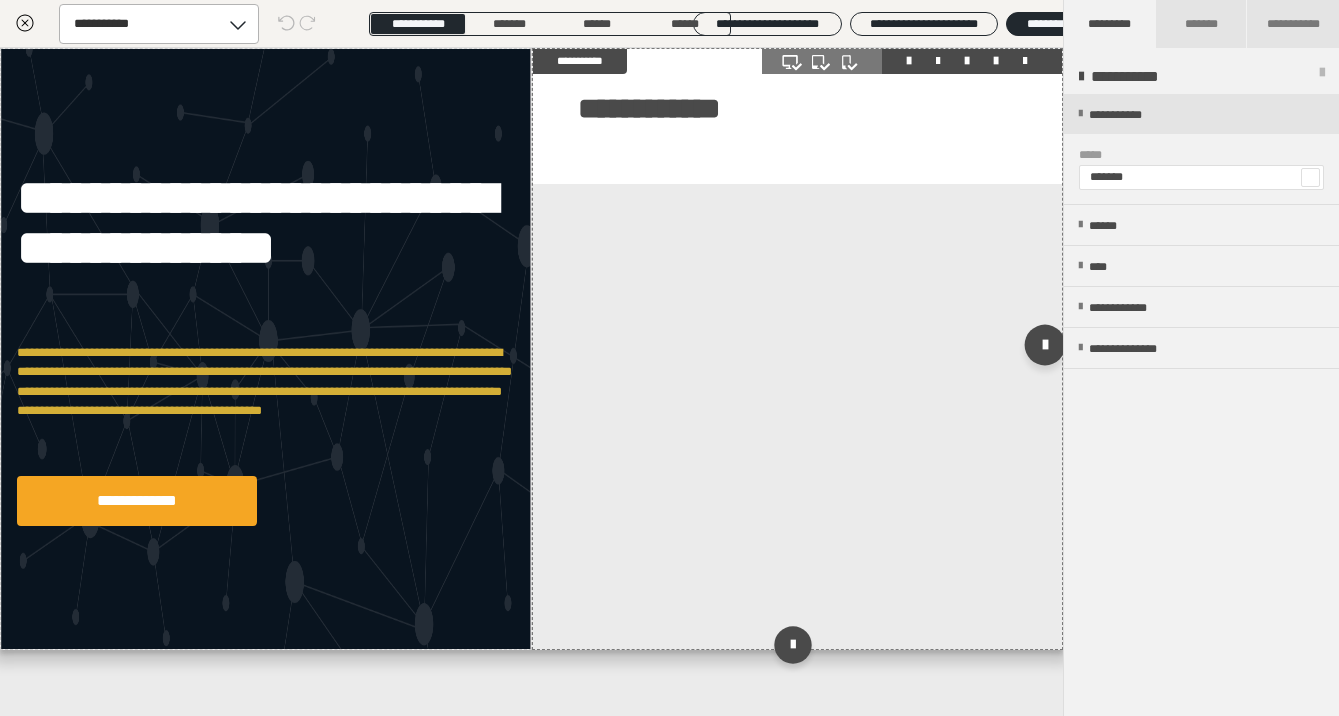 click at bounding box center (1045, 344) 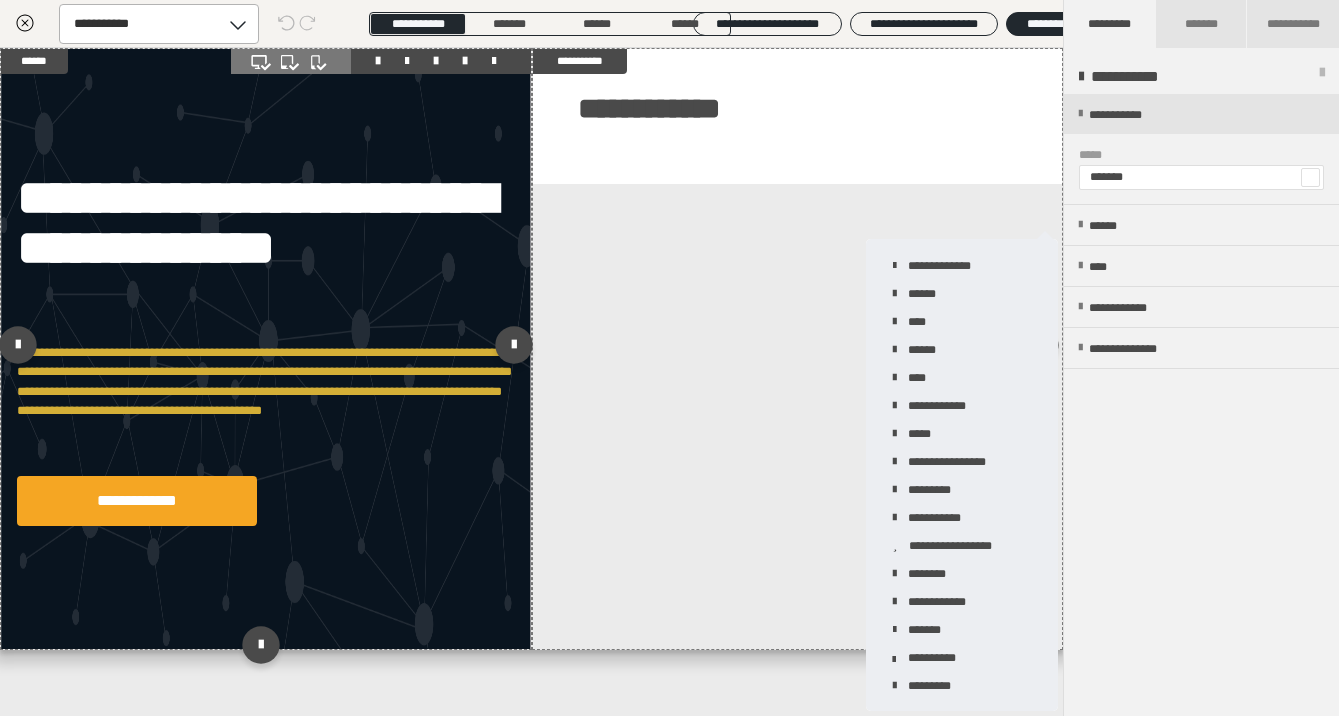 click on "**********" at bounding box center [266, 349] 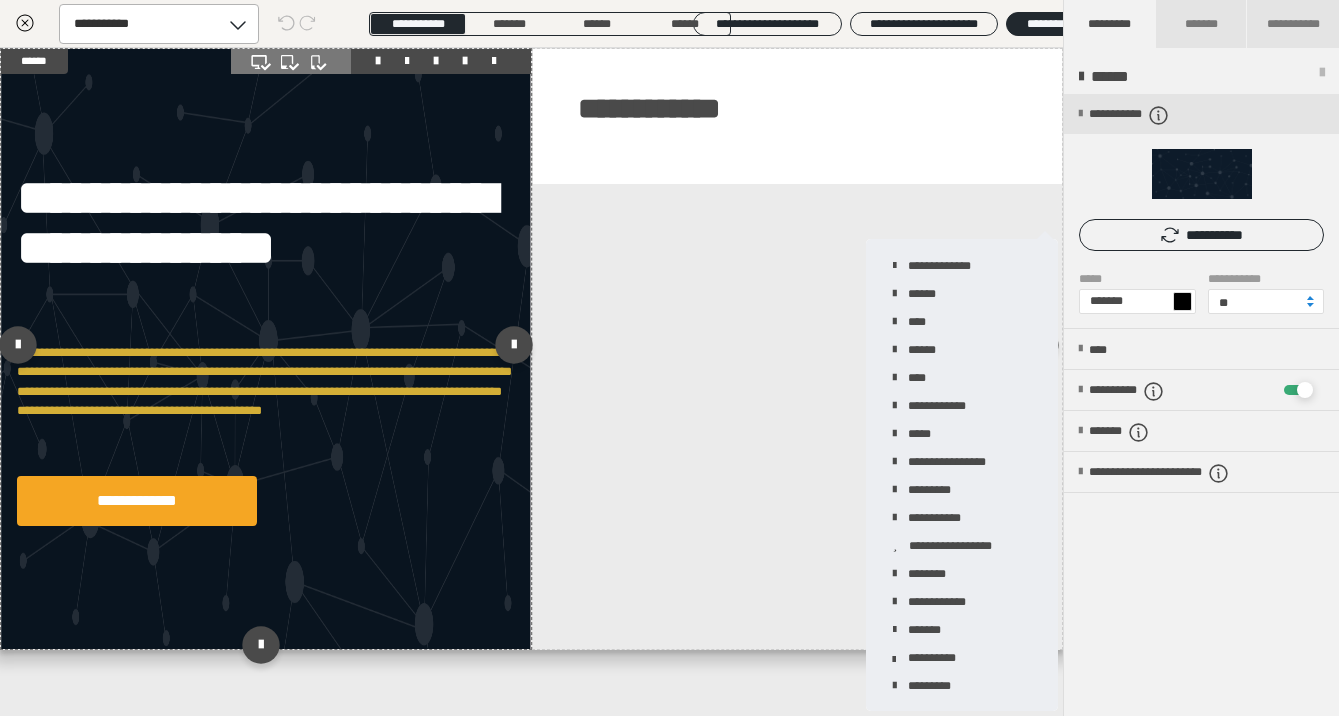 click at bounding box center (266, 349) 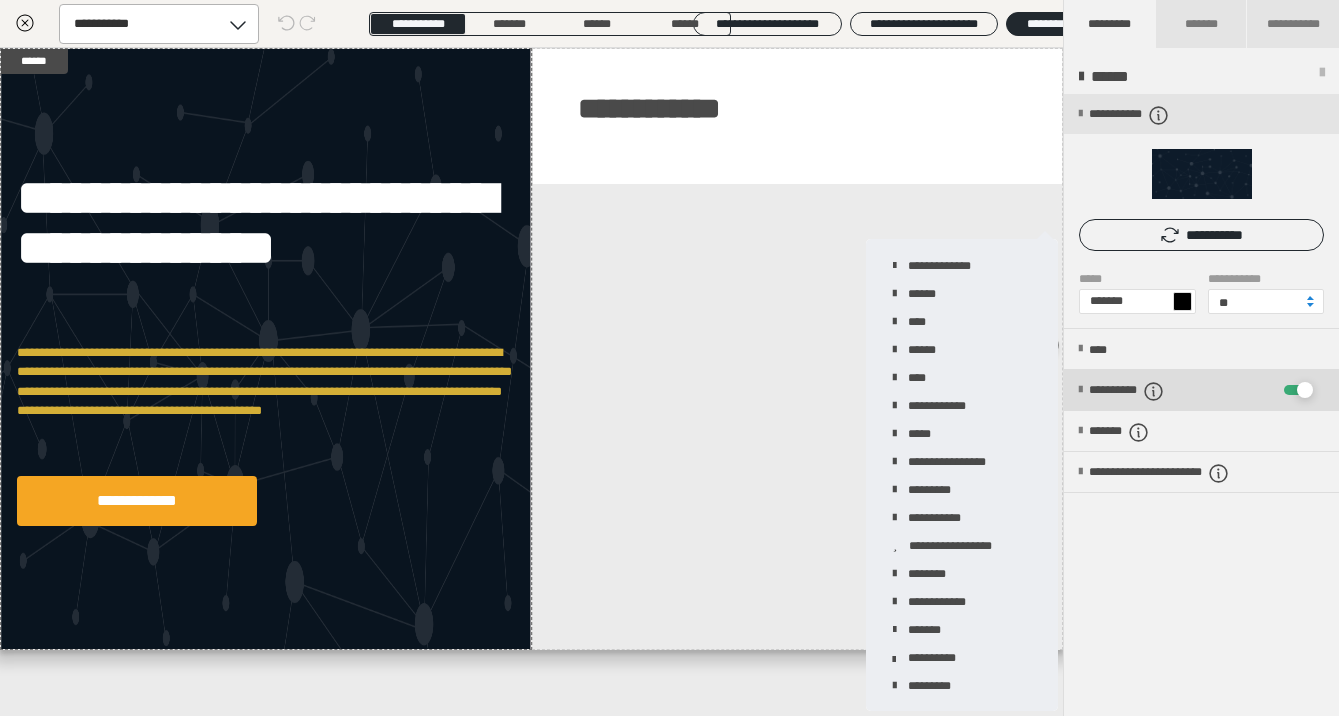 click on "**********" at bounding box center [1146, 391] 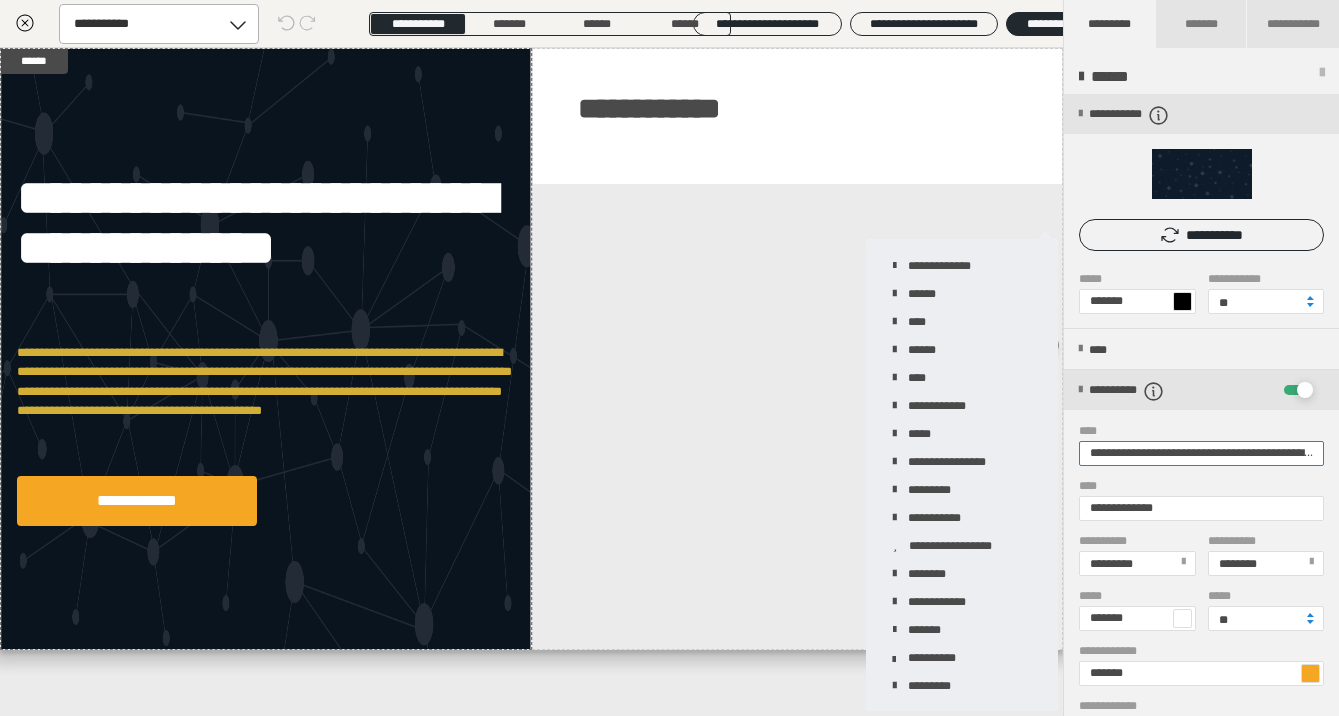 click on "**********" at bounding box center (1201, 453) 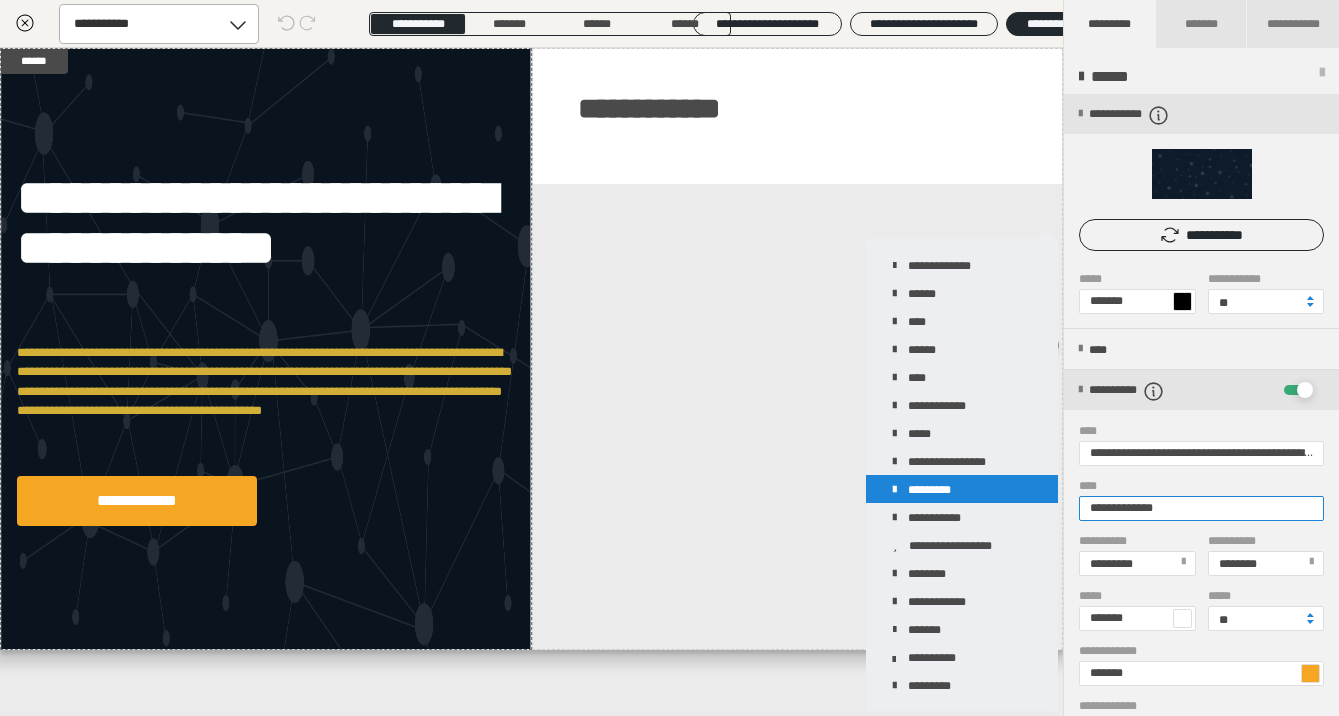 drag, startPoint x: 1197, startPoint y: 501, endPoint x: 1046, endPoint y: 490, distance: 151.40013 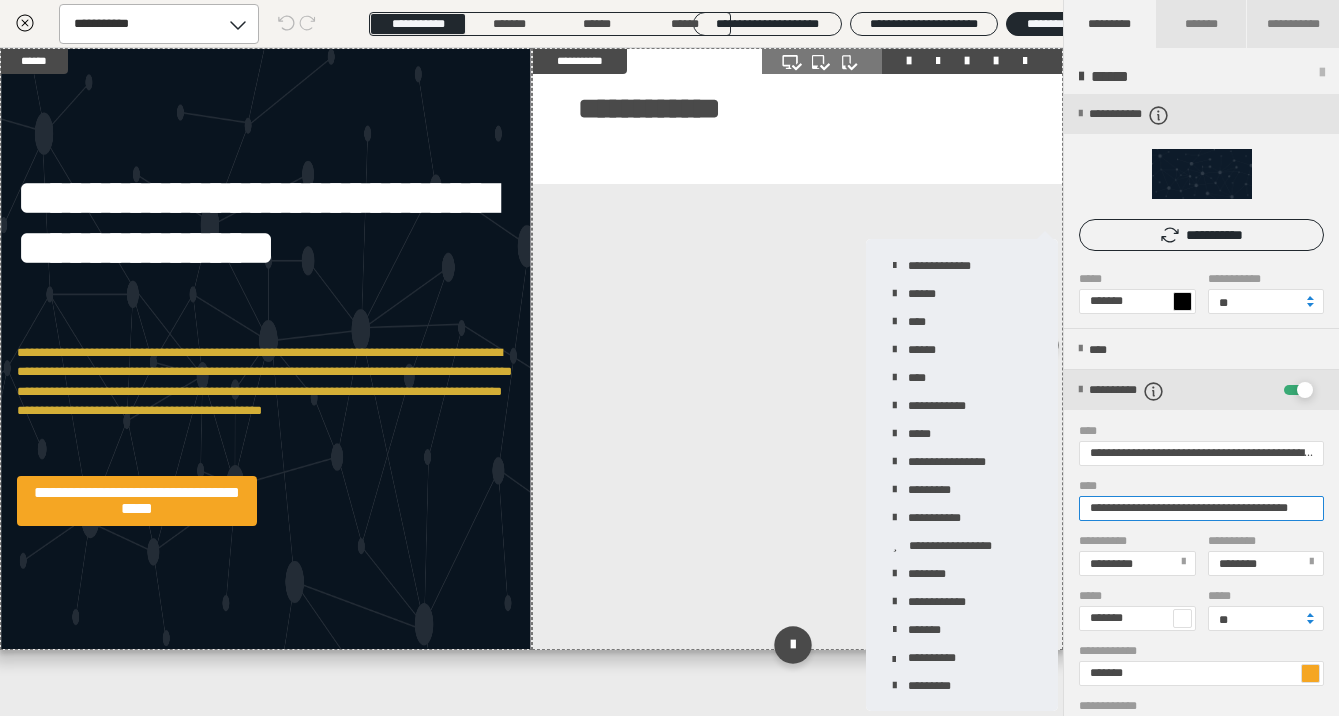 drag, startPoint x: 1126, startPoint y: 511, endPoint x: 1061, endPoint y: 503, distance: 65.490456 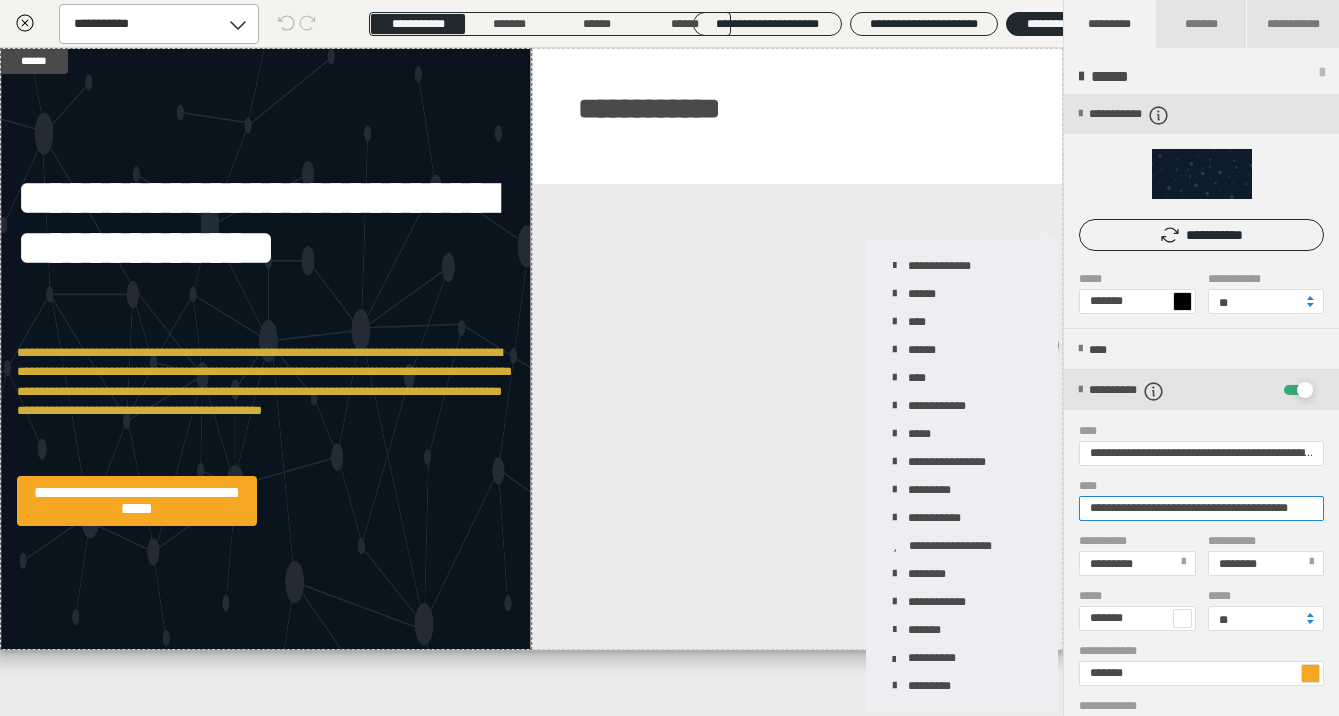 click on "**********" at bounding box center (1201, 508) 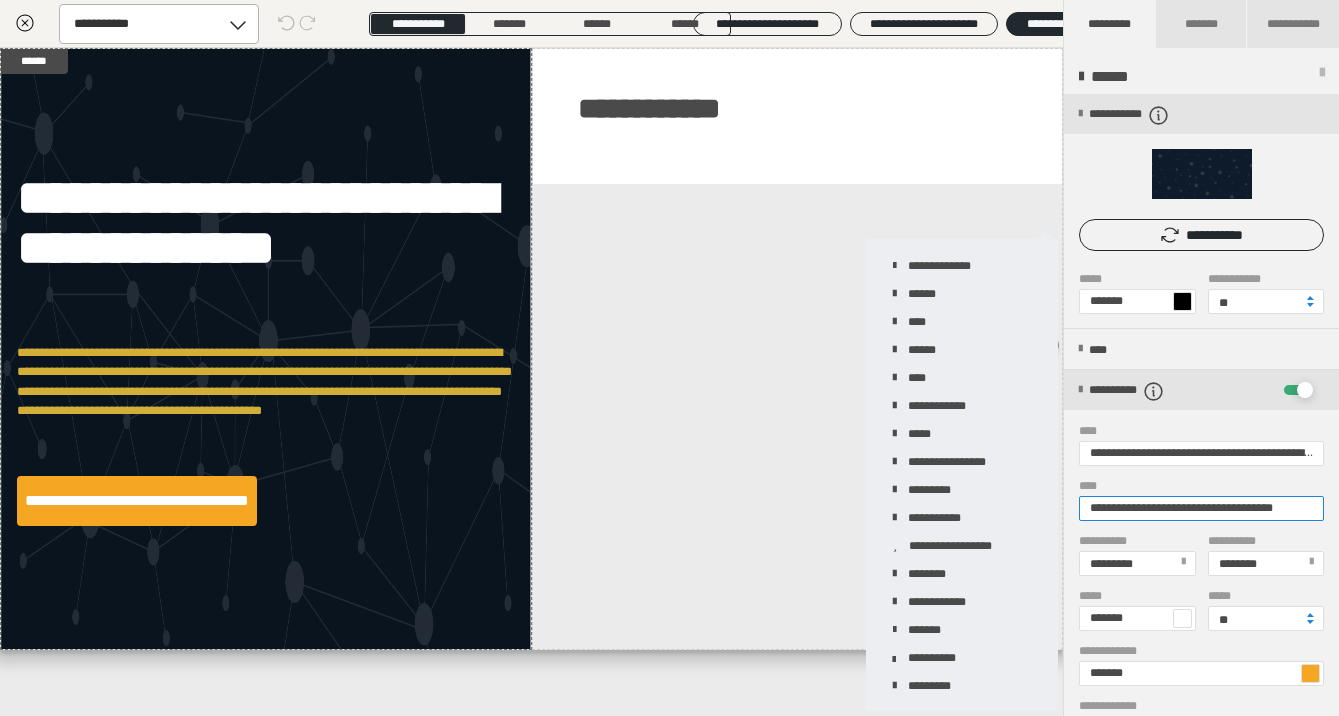 type on "**********" 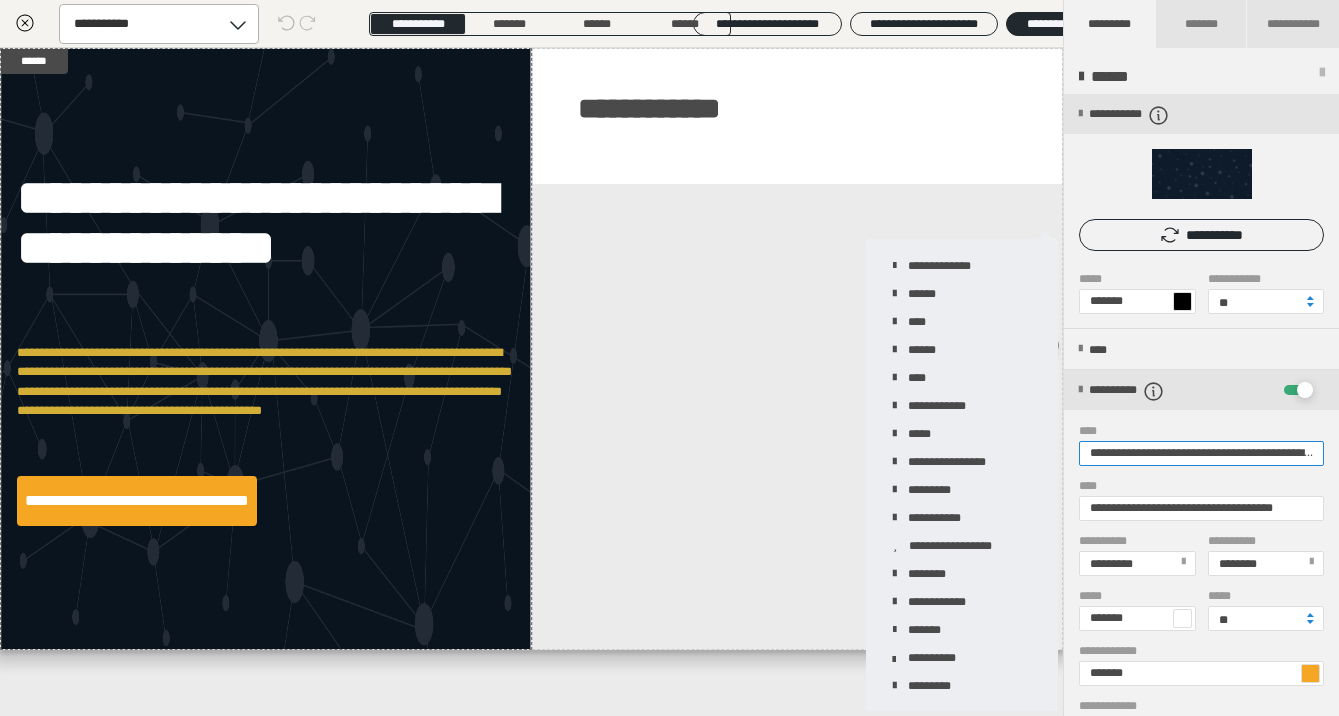 click on "**********" at bounding box center (1201, 453) 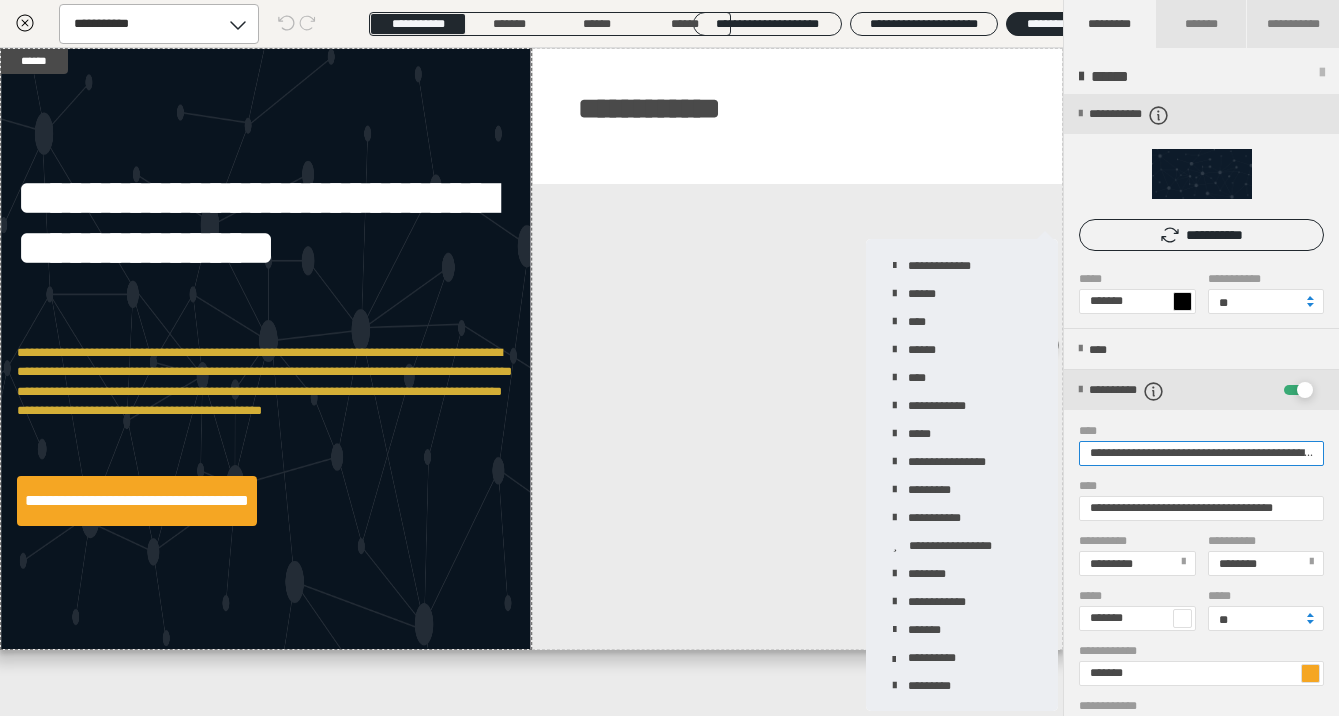 drag, startPoint x: 1090, startPoint y: 454, endPoint x: 1402, endPoint y: 461, distance: 312.07852 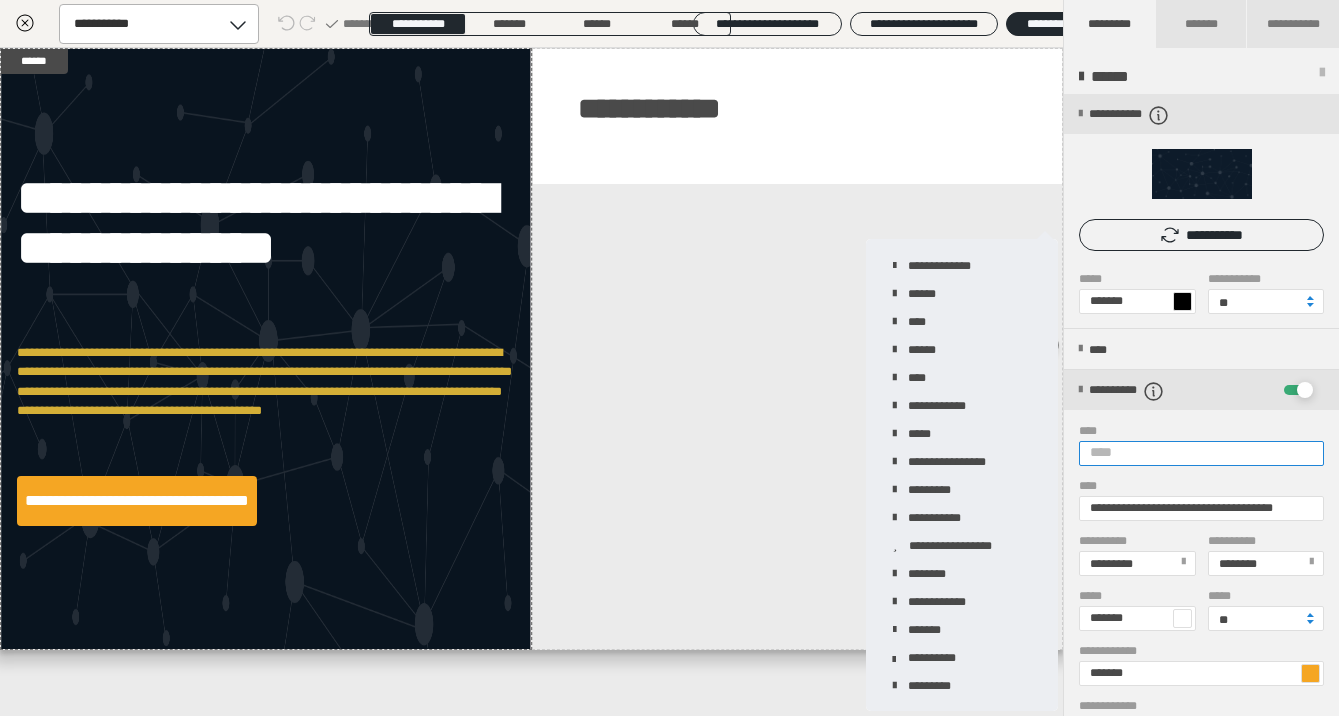 paste on "**********" 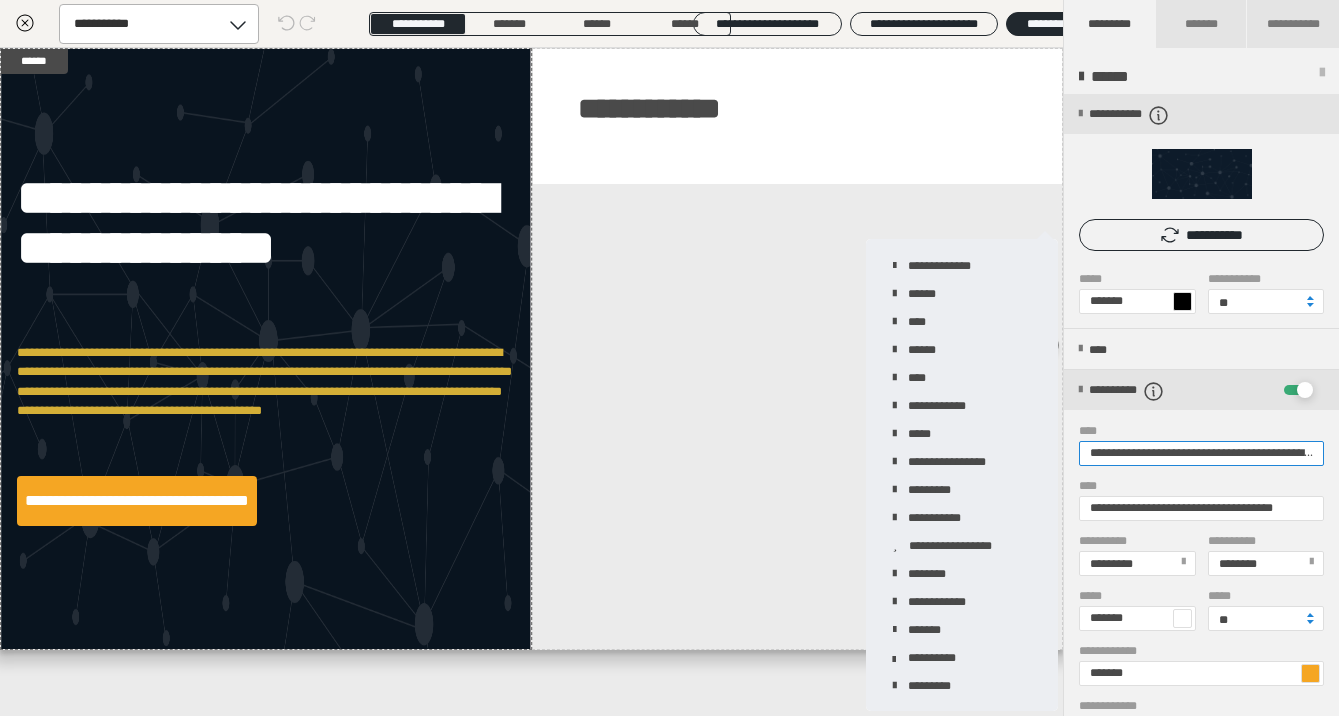 type on "**********" 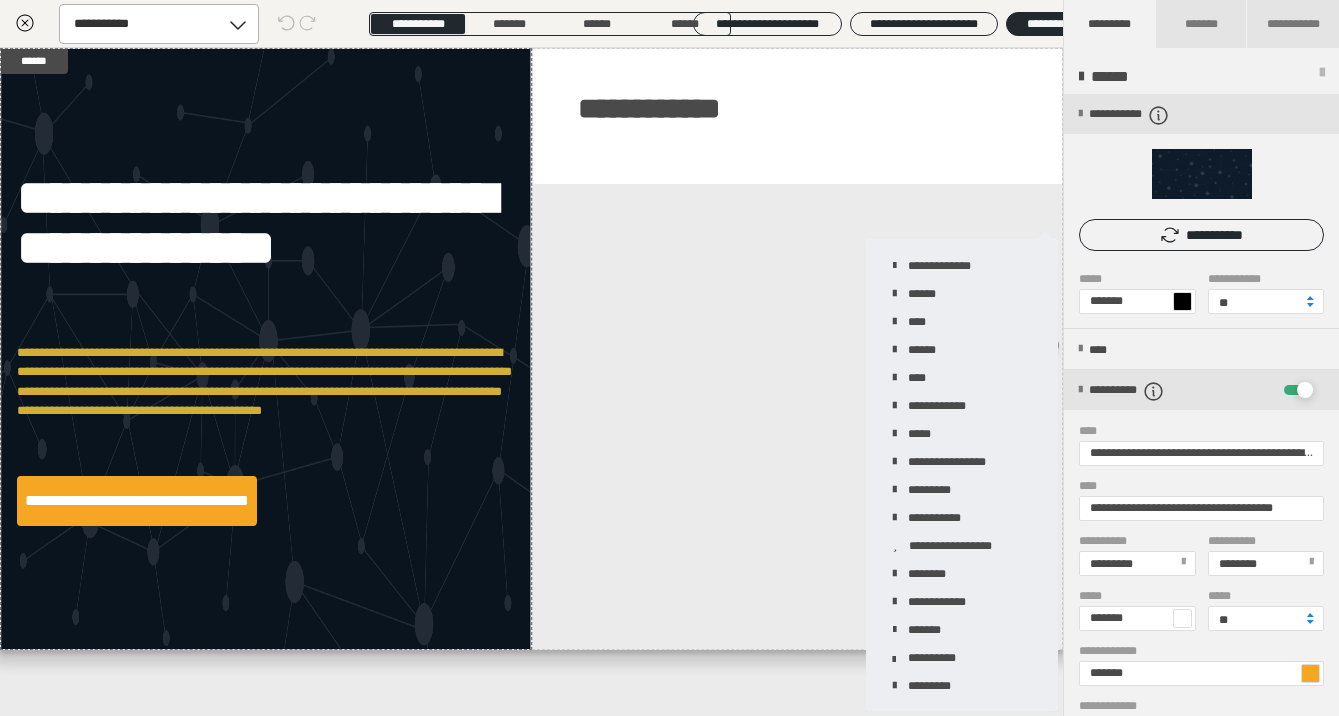 click on "**********" at bounding box center [1201, 645] 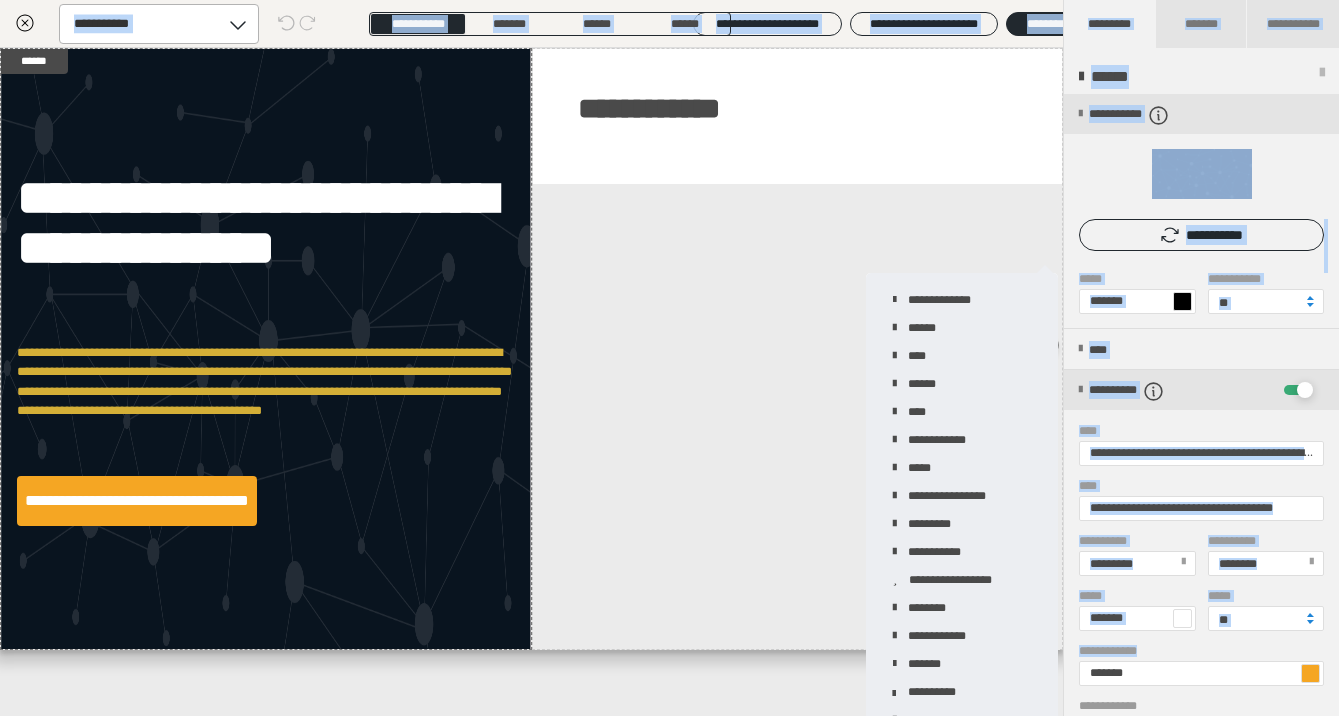 drag, startPoint x: 1074, startPoint y: 674, endPoint x: 1083, endPoint y: 732, distance: 58.694122 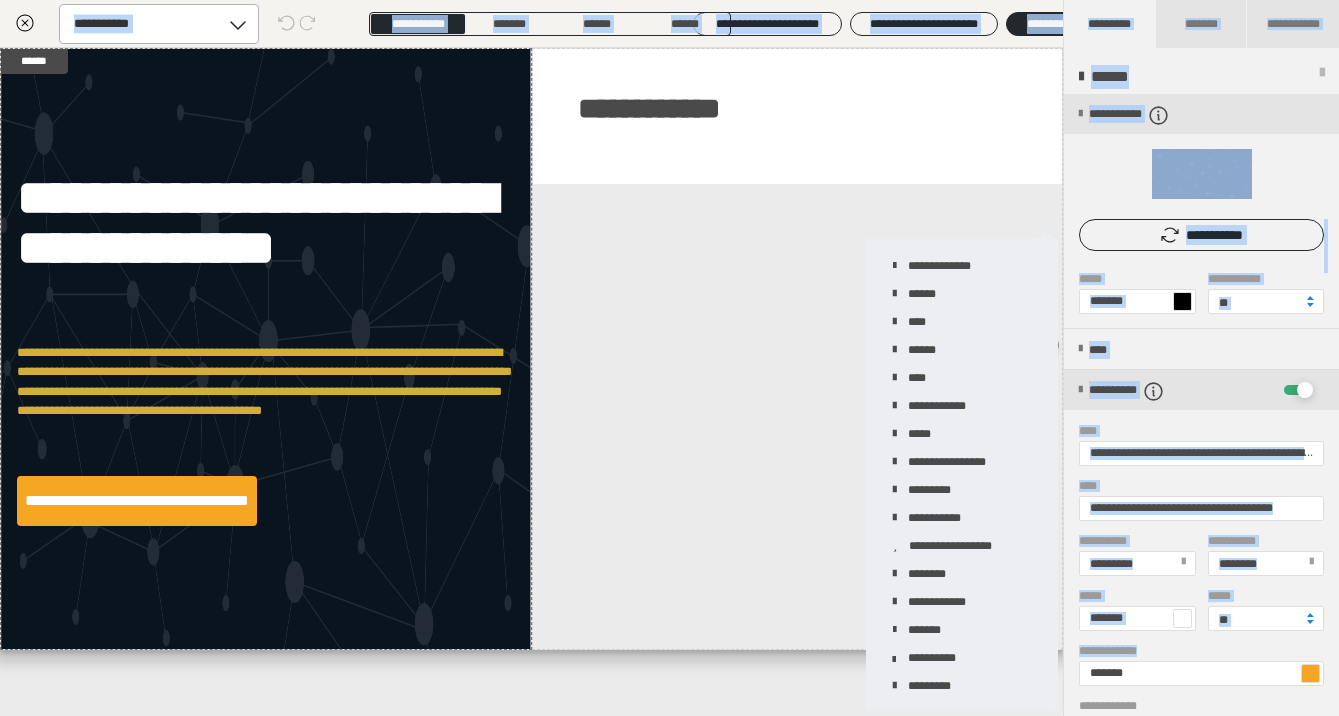 click on "**********" at bounding box center (1201, 645) 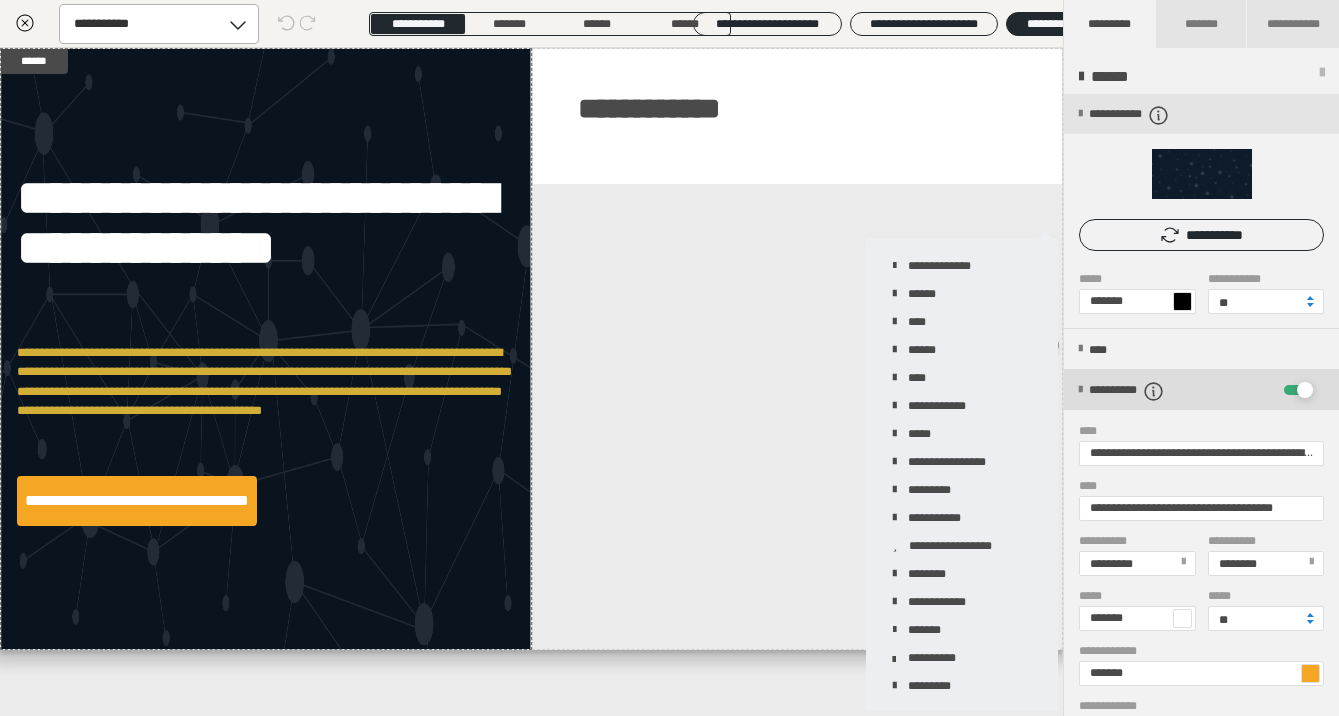 click at bounding box center (1080, 390) 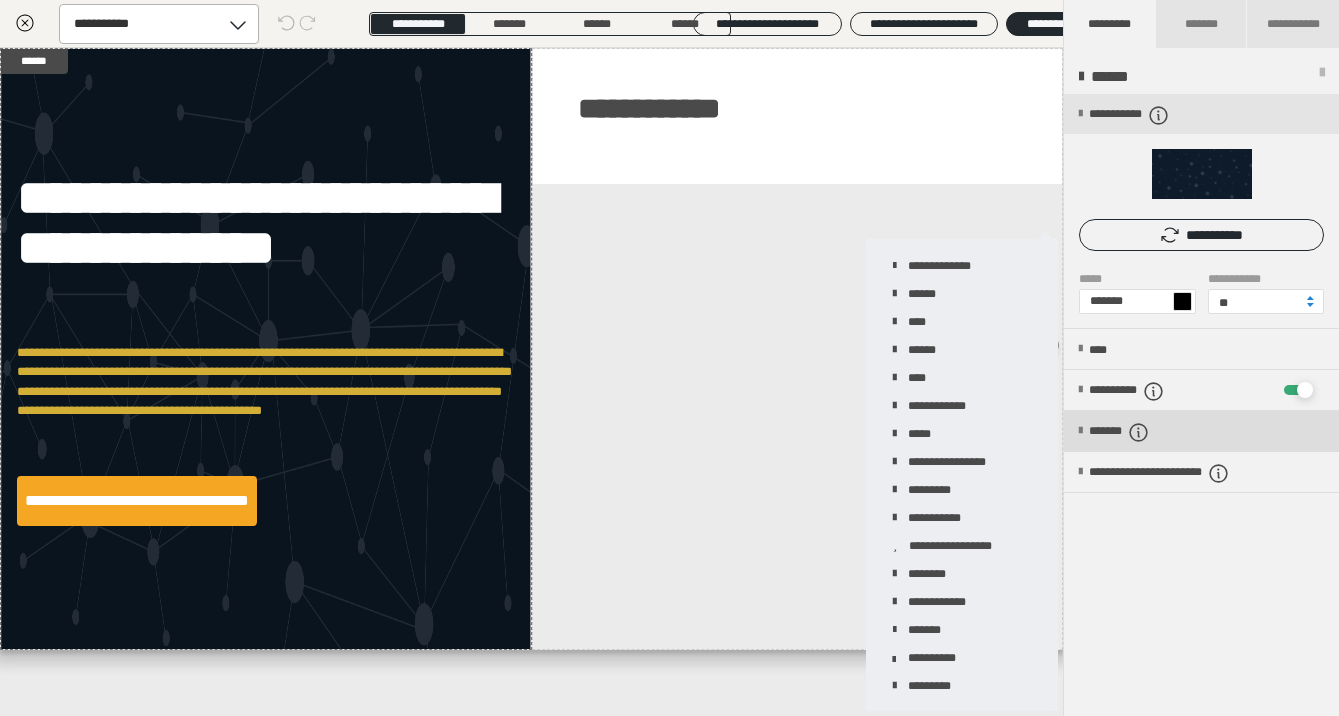 click on "*******" at bounding box center (1201, 431) 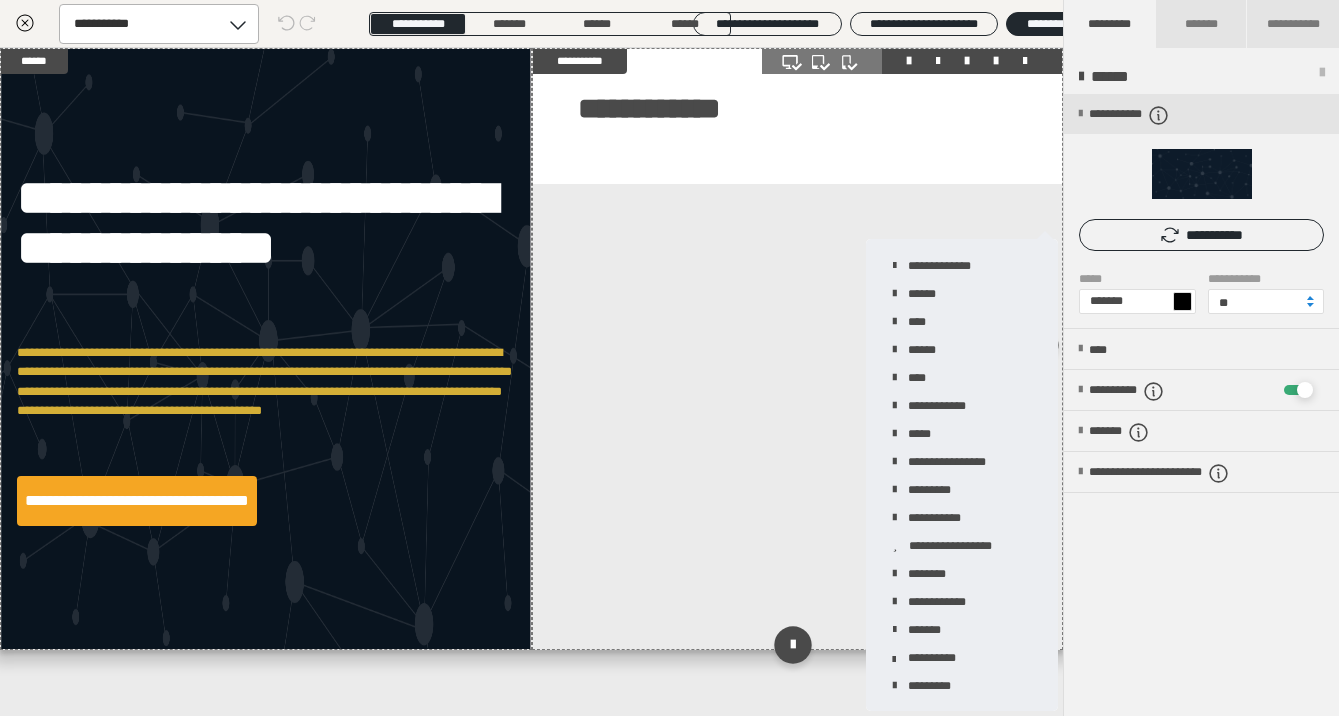 click on "**********" at bounding box center (798, 116) 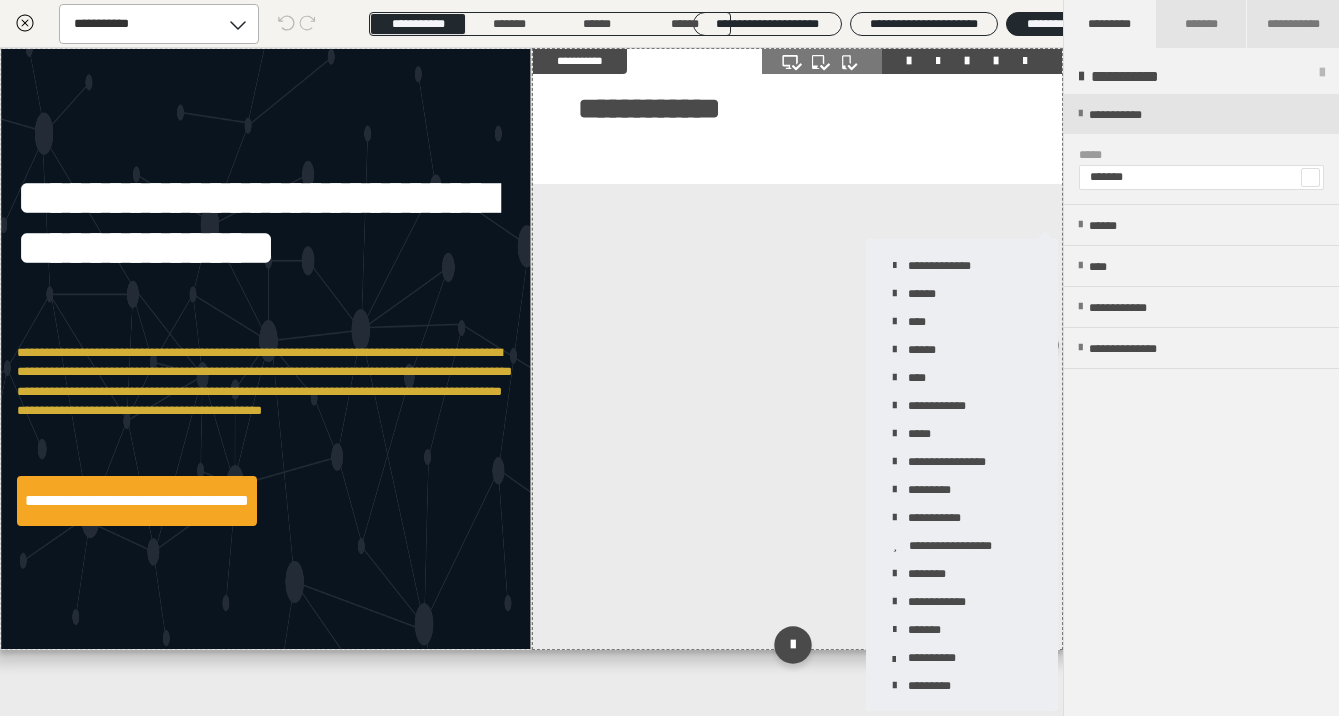 click at bounding box center [1025, 61] 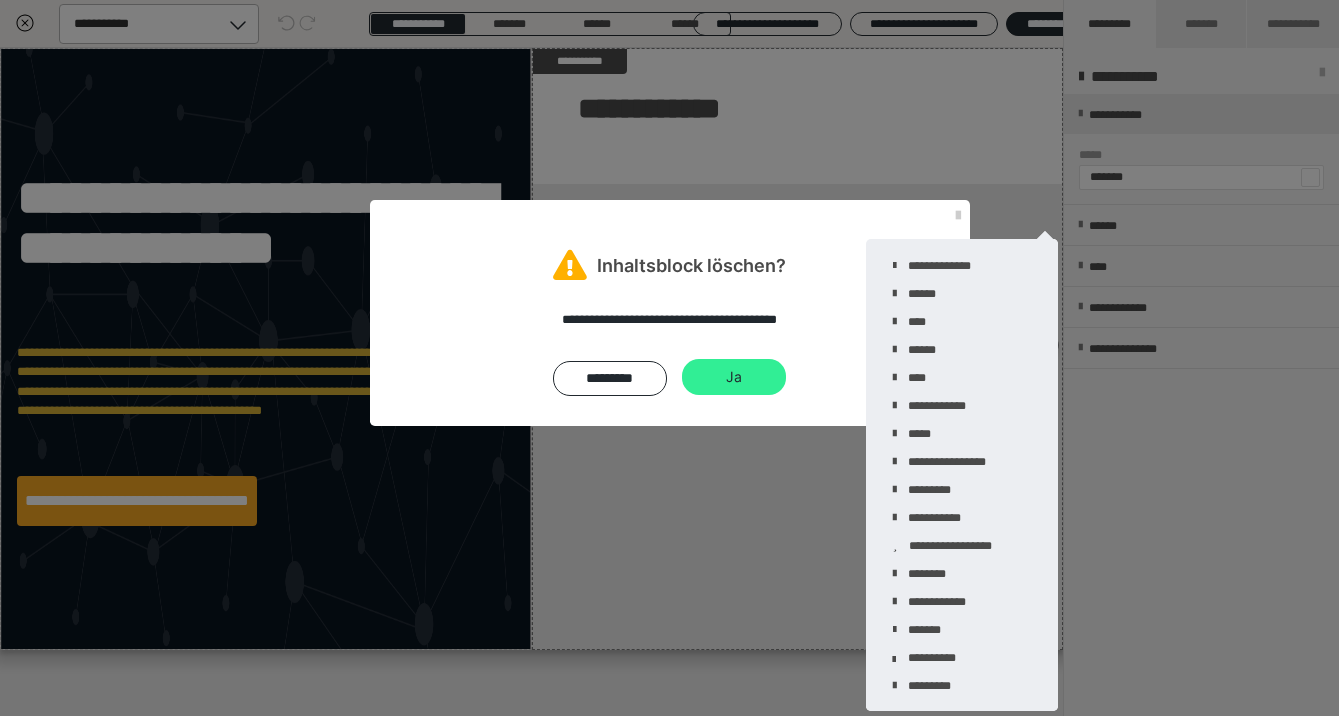 click on "Ja" at bounding box center [734, 377] 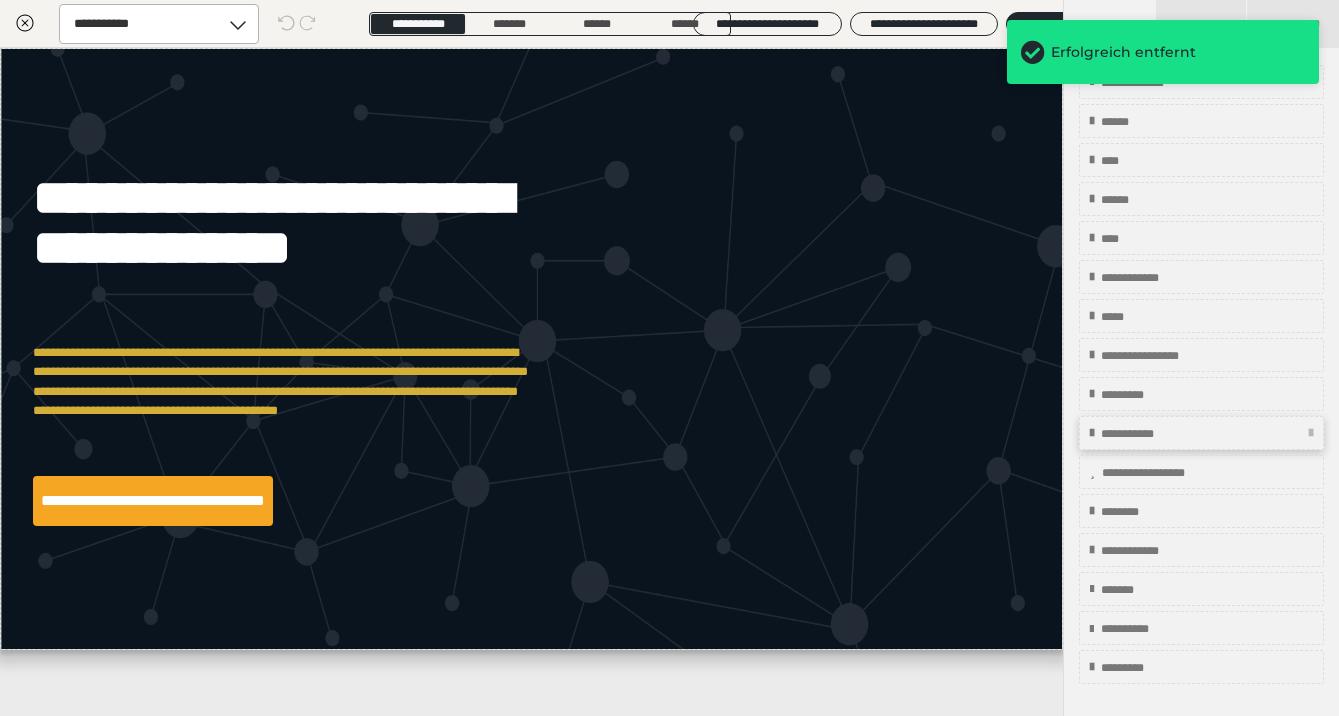 click on "**********" at bounding box center (1201, 433) 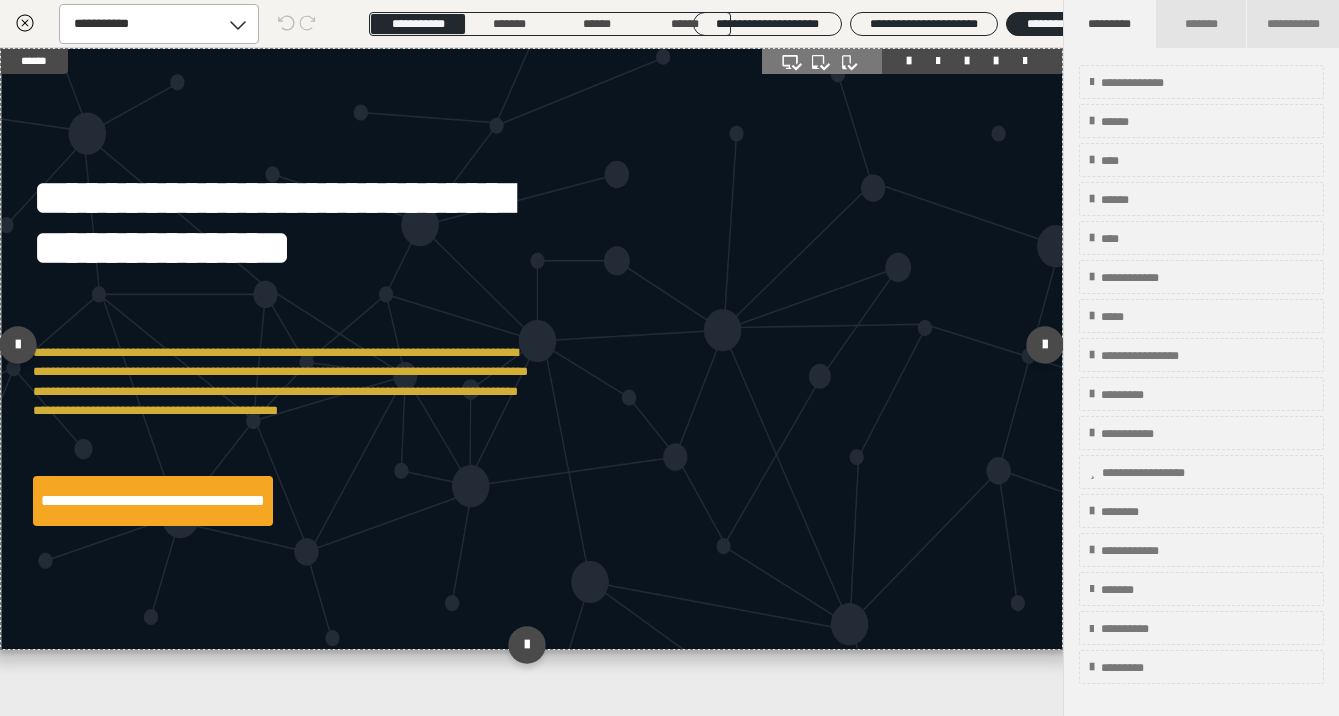 click on "**********" at bounding box center [531, 349] 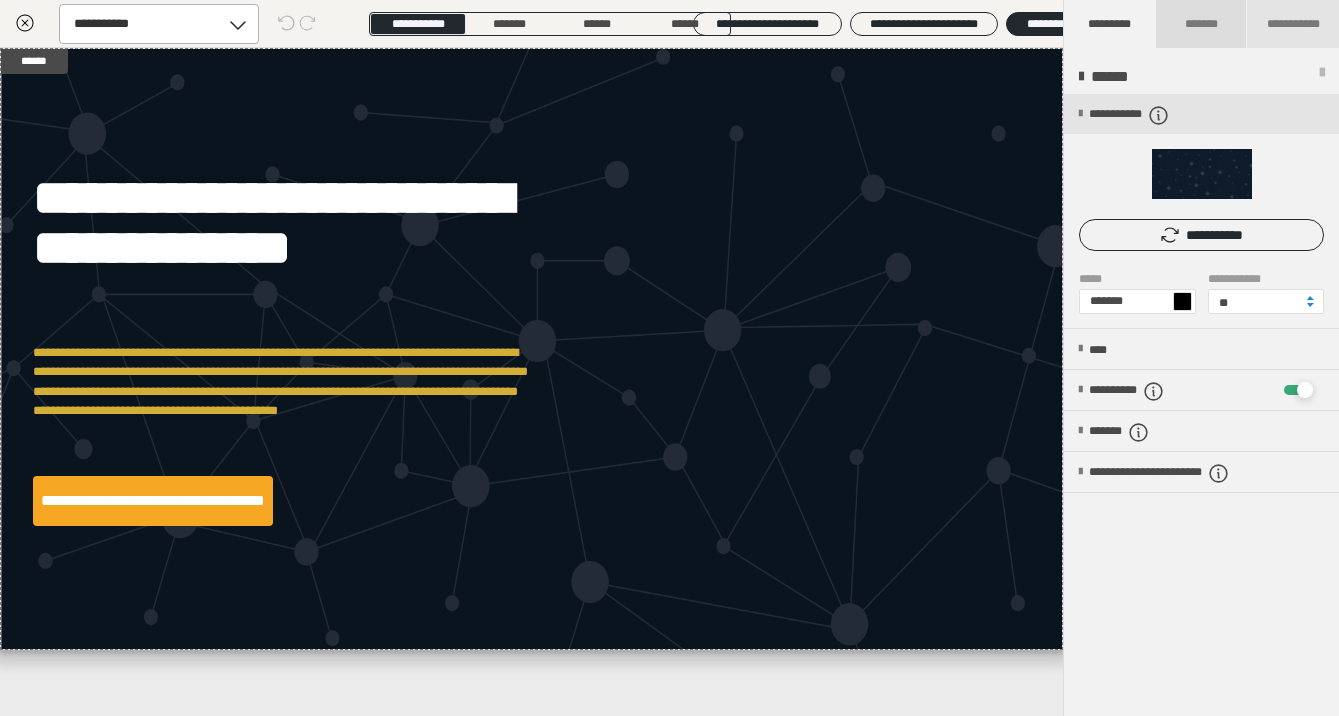 click on "*******" at bounding box center [1202, 24] 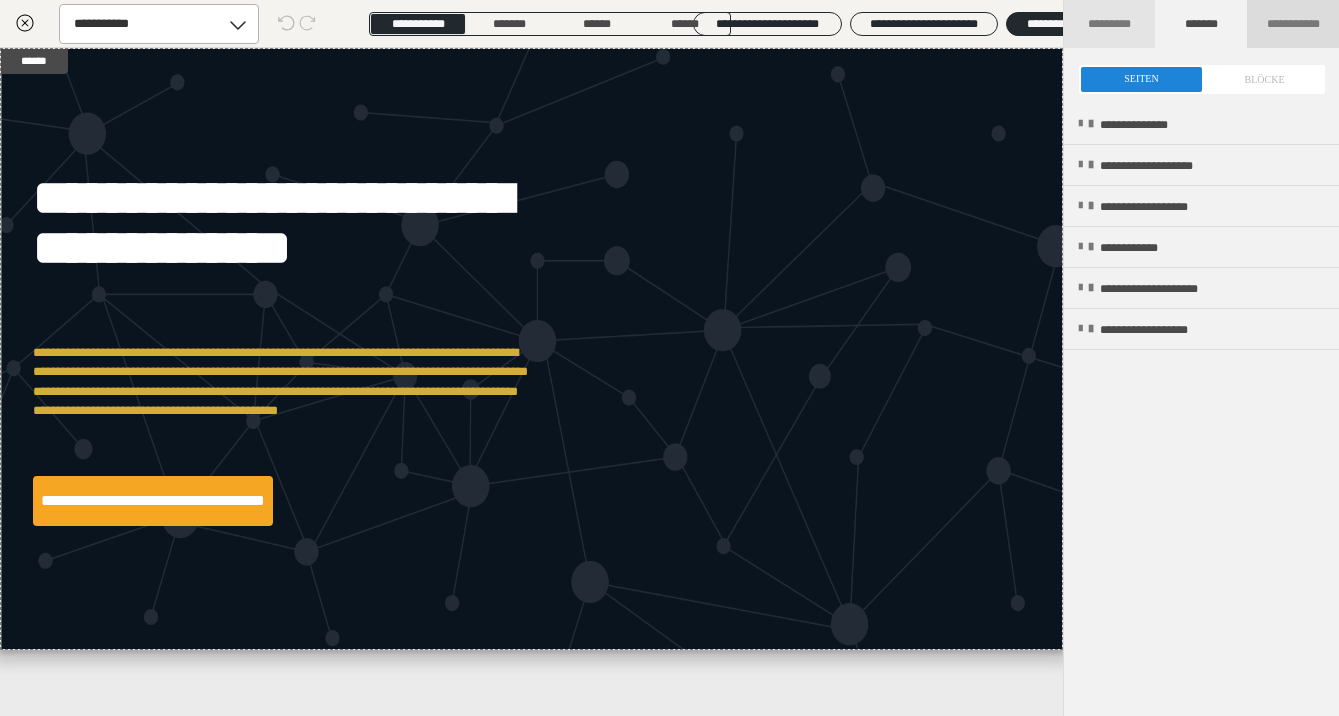 click on "**********" at bounding box center (1293, 24) 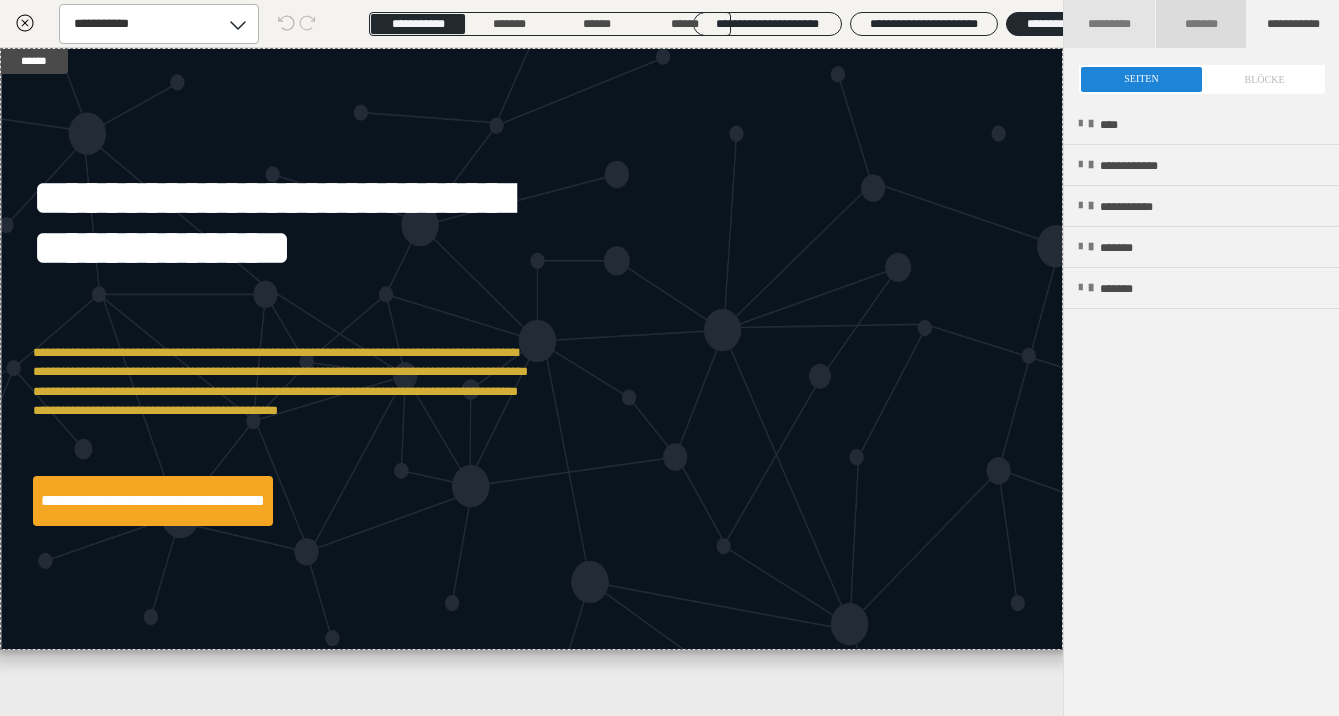 click on "*******" at bounding box center (1202, 24) 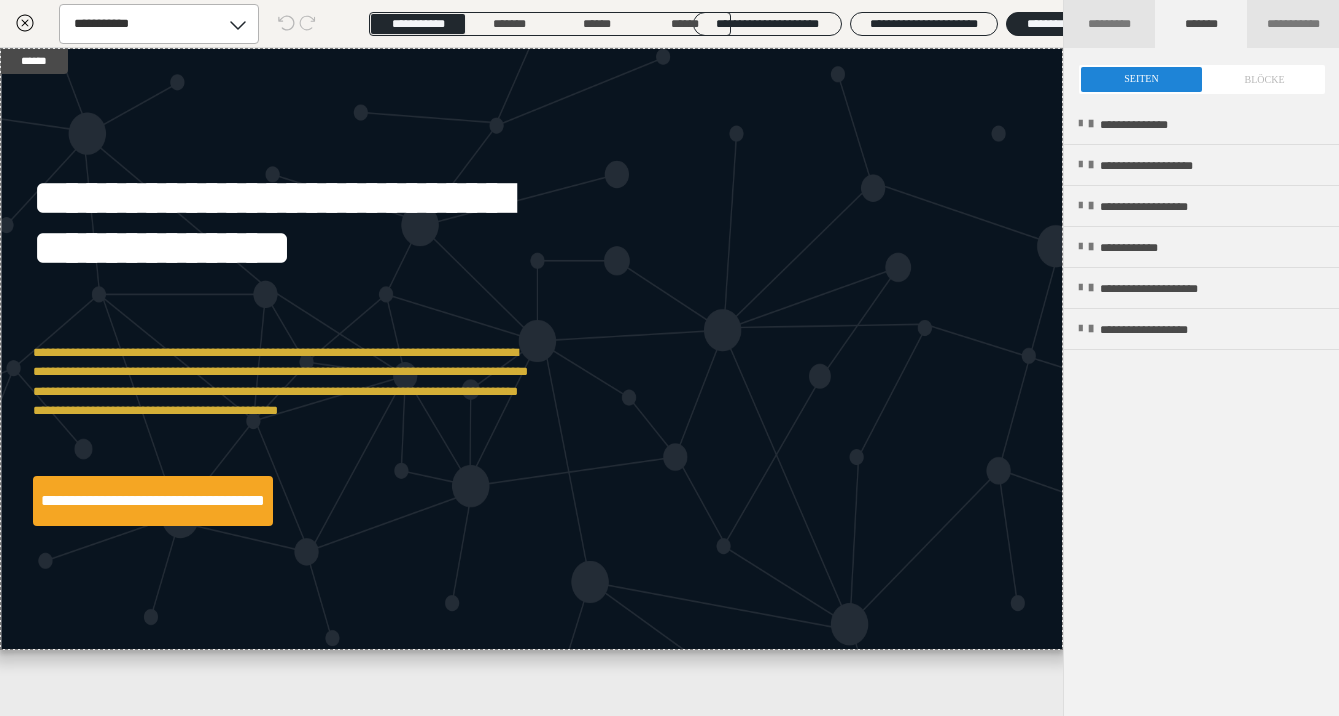 click at bounding box center [1202, 79] 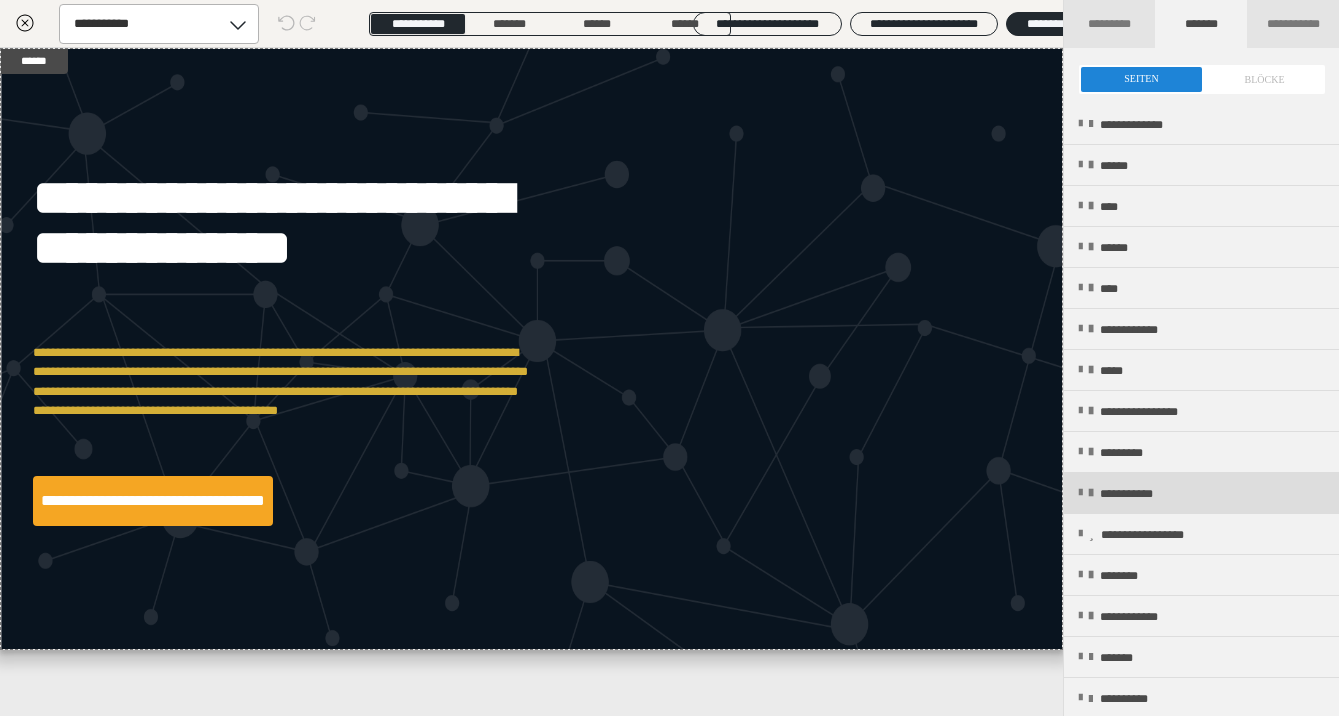 click on "**********" at bounding box center (1142, 494) 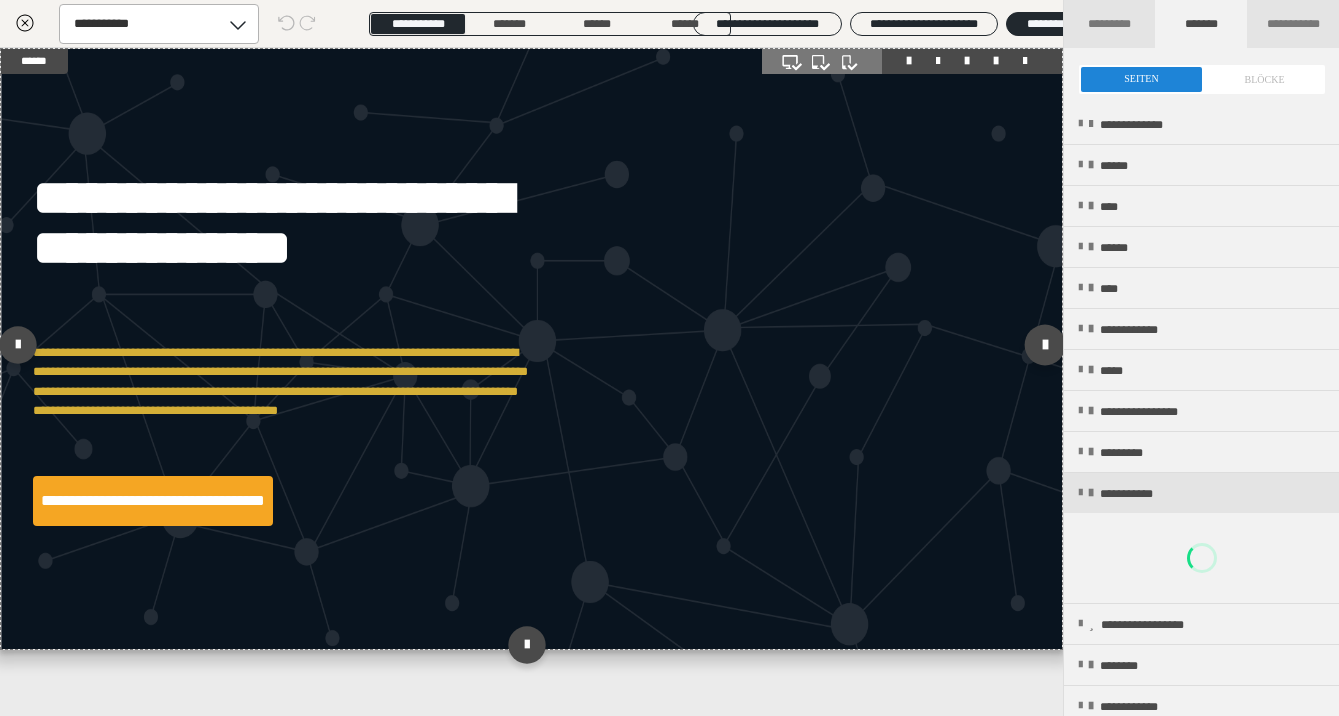 click at bounding box center [1045, 344] 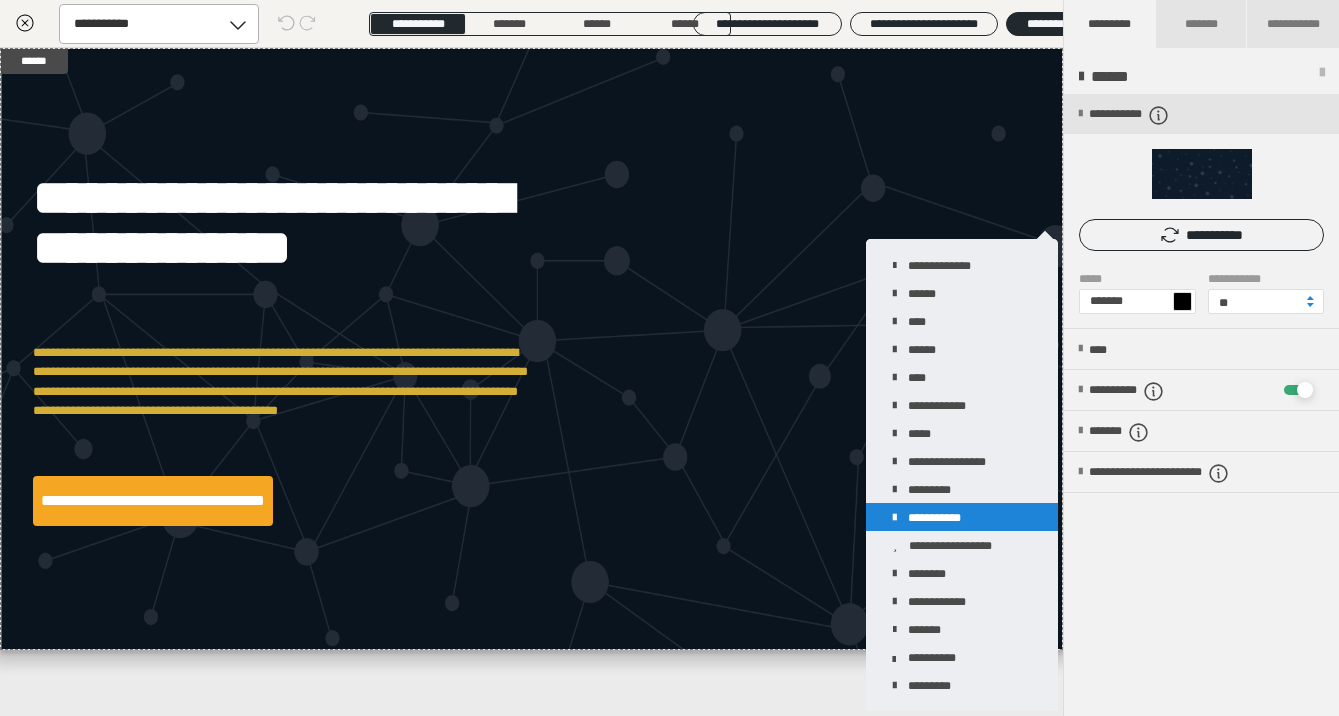click on "**********" at bounding box center (962, 517) 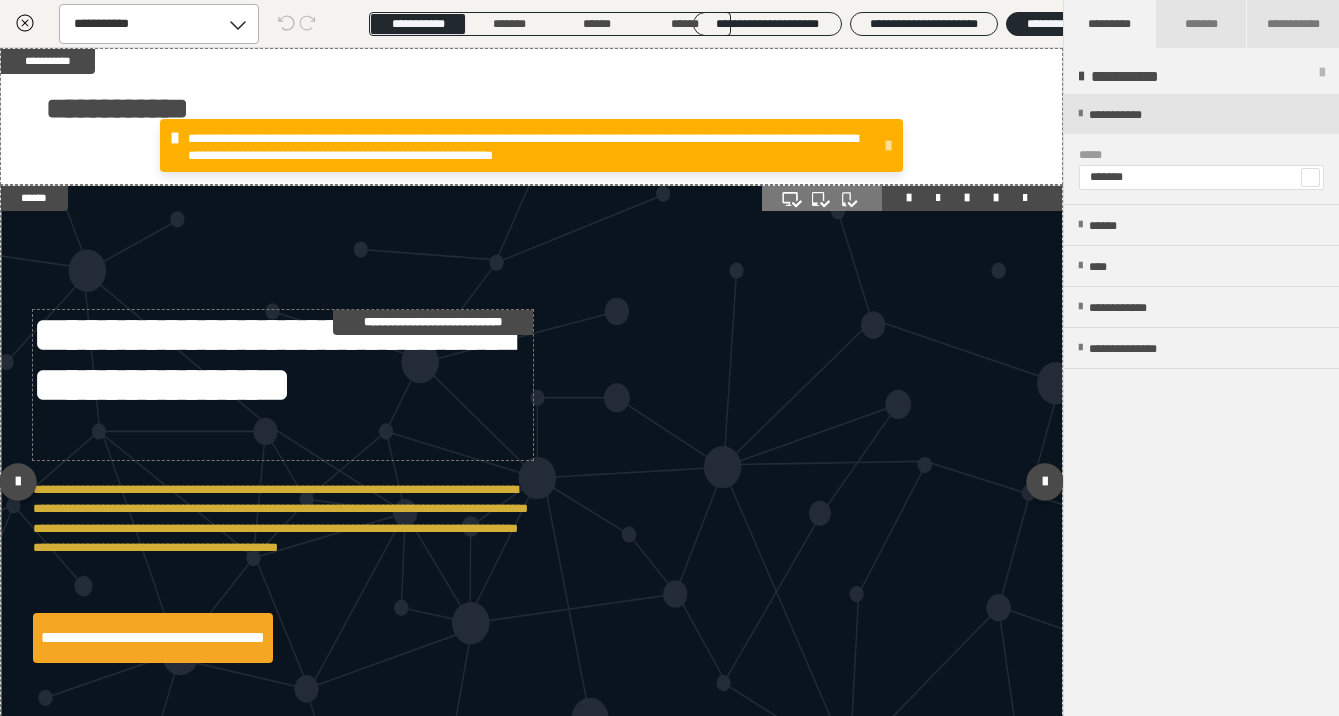 click on "**********" at bounding box center (283, 385) 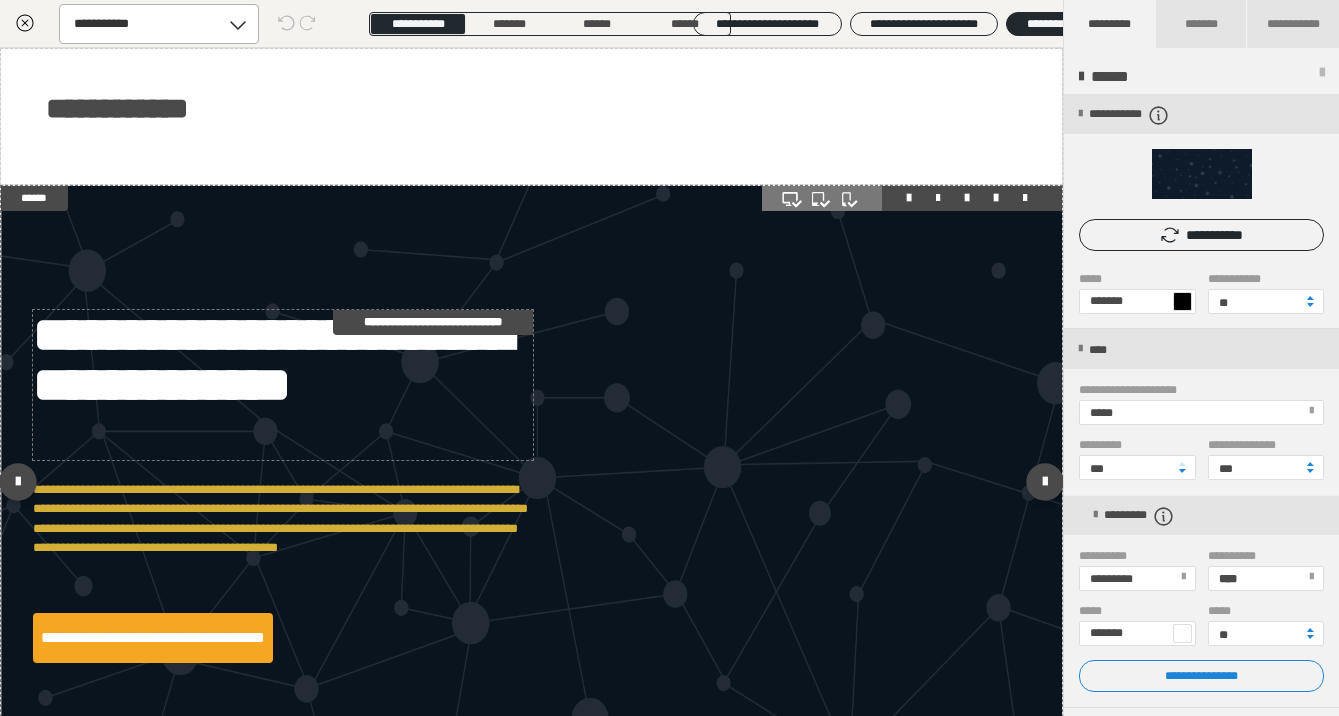 click on "**********" at bounding box center (283, 385) 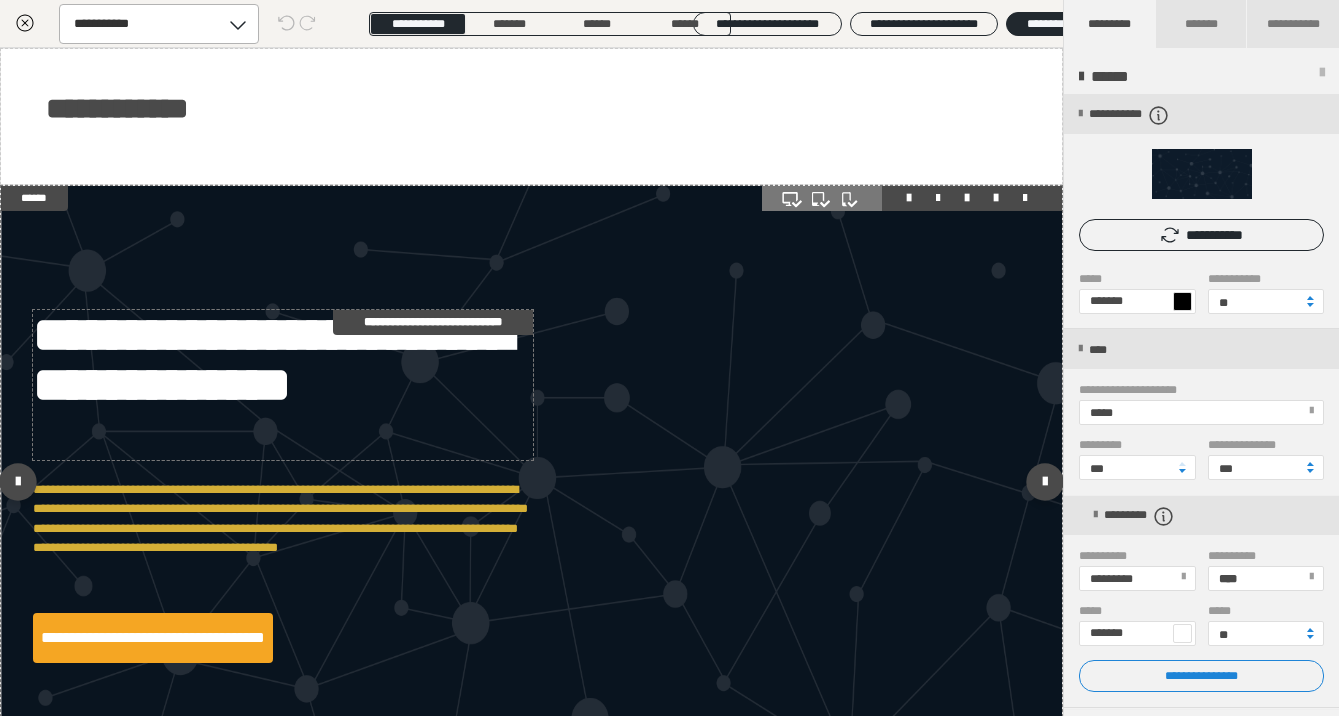 click on "**********" at bounding box center [283, 385] 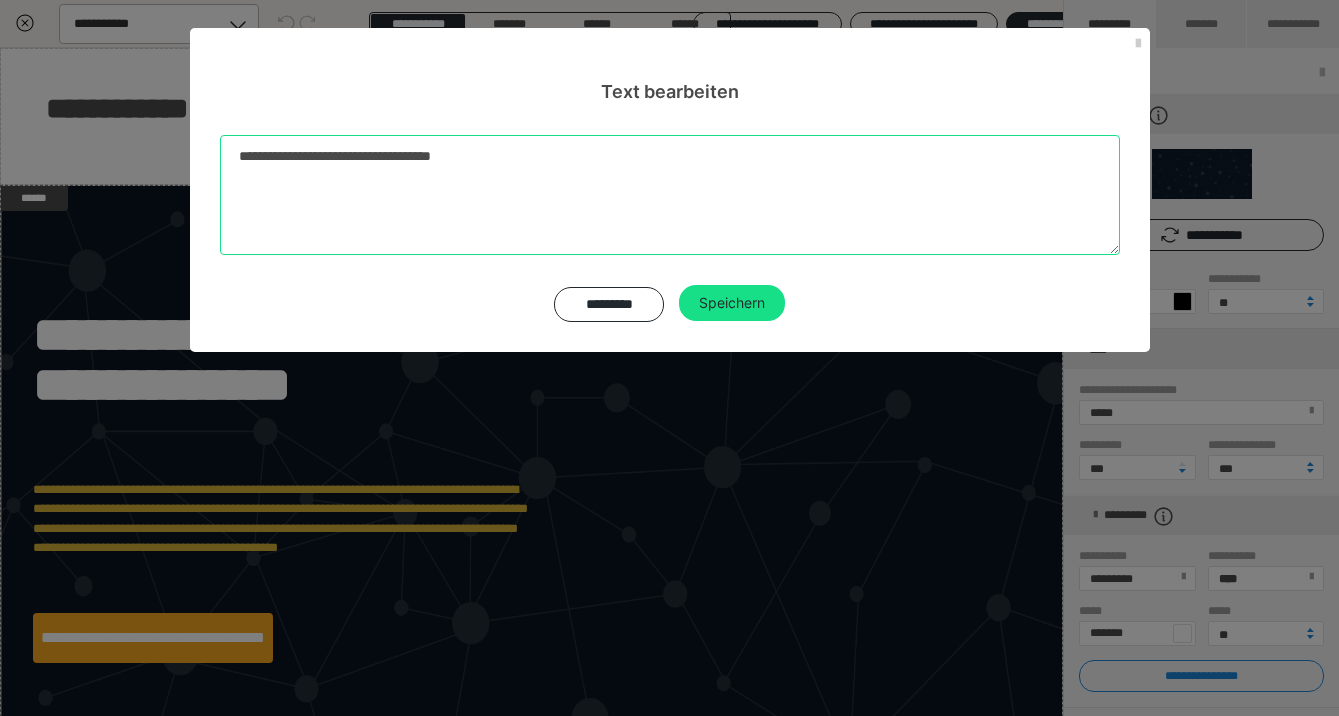 drag, startPoint x: 589, startPoint y: 188, endPoint x: 140, endPoint y: 114, distance: 455.05713 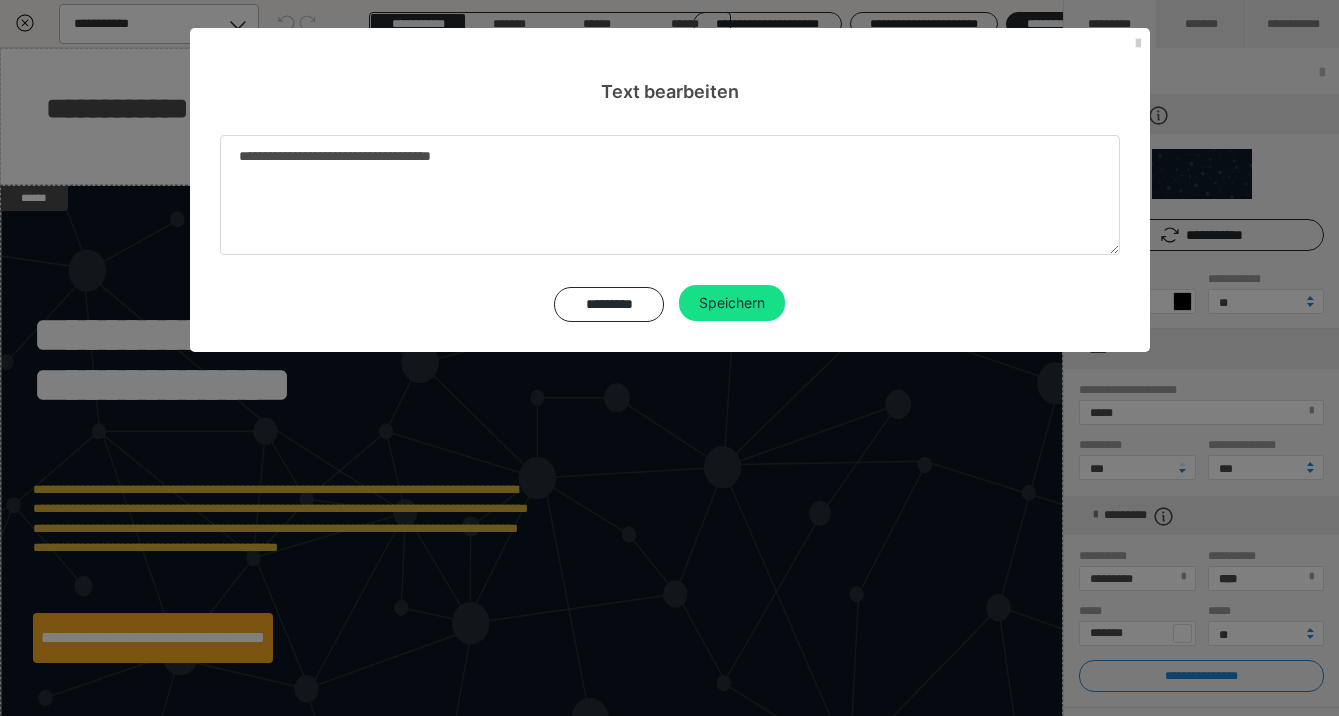 click on "**********" at bounding box center [670, 228] 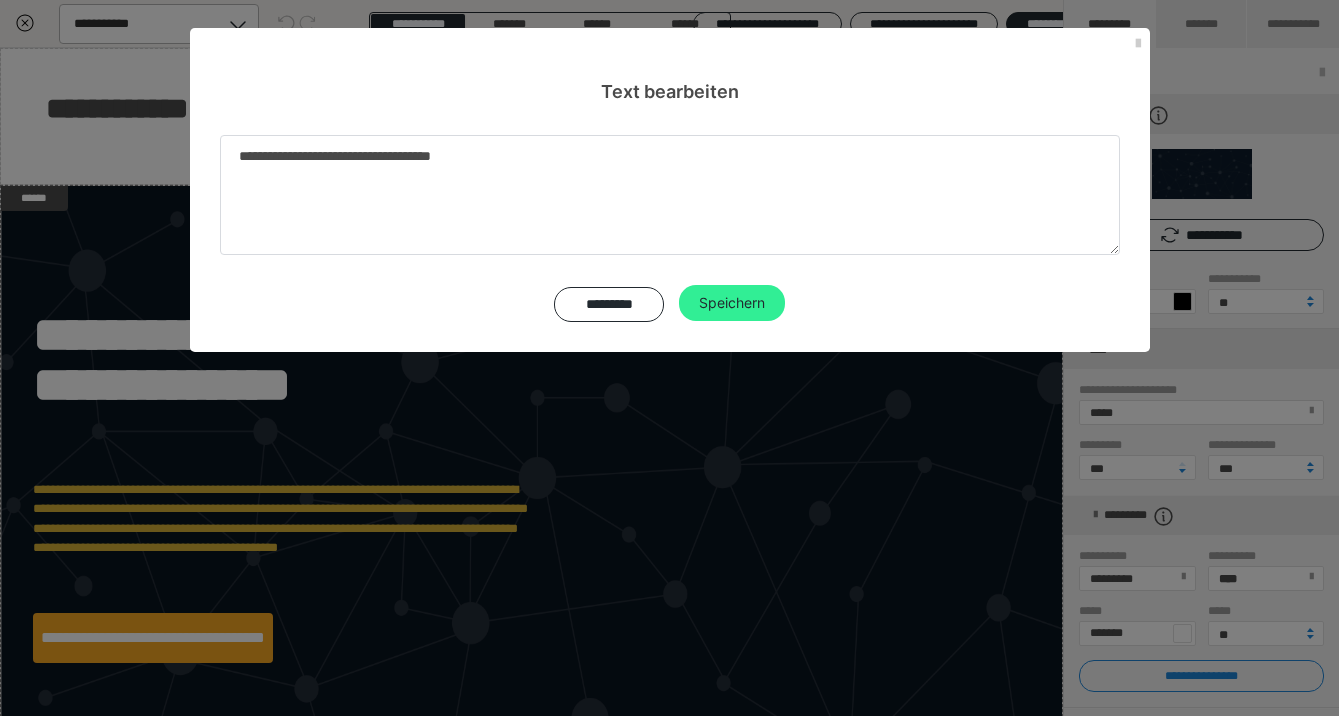 click on "Speichern" at bounding box center (732, 303) 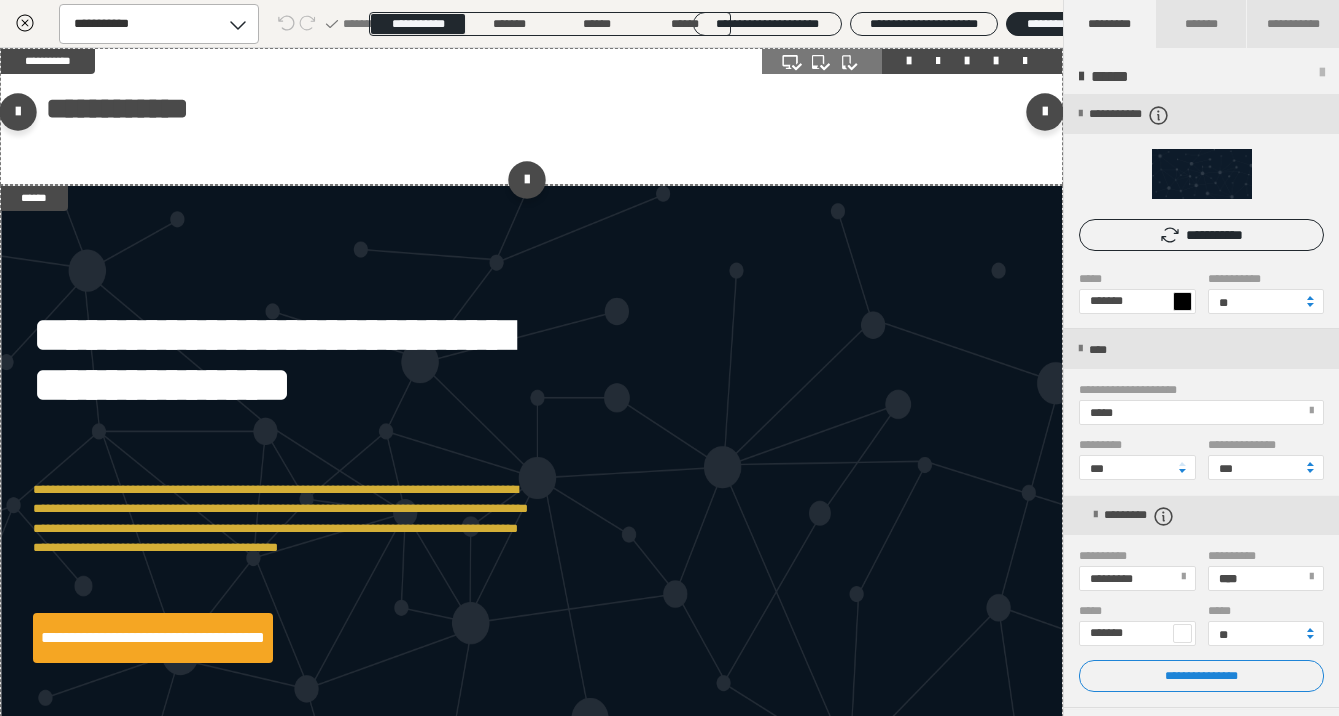click on "**********" at bounding box center [531, 109] 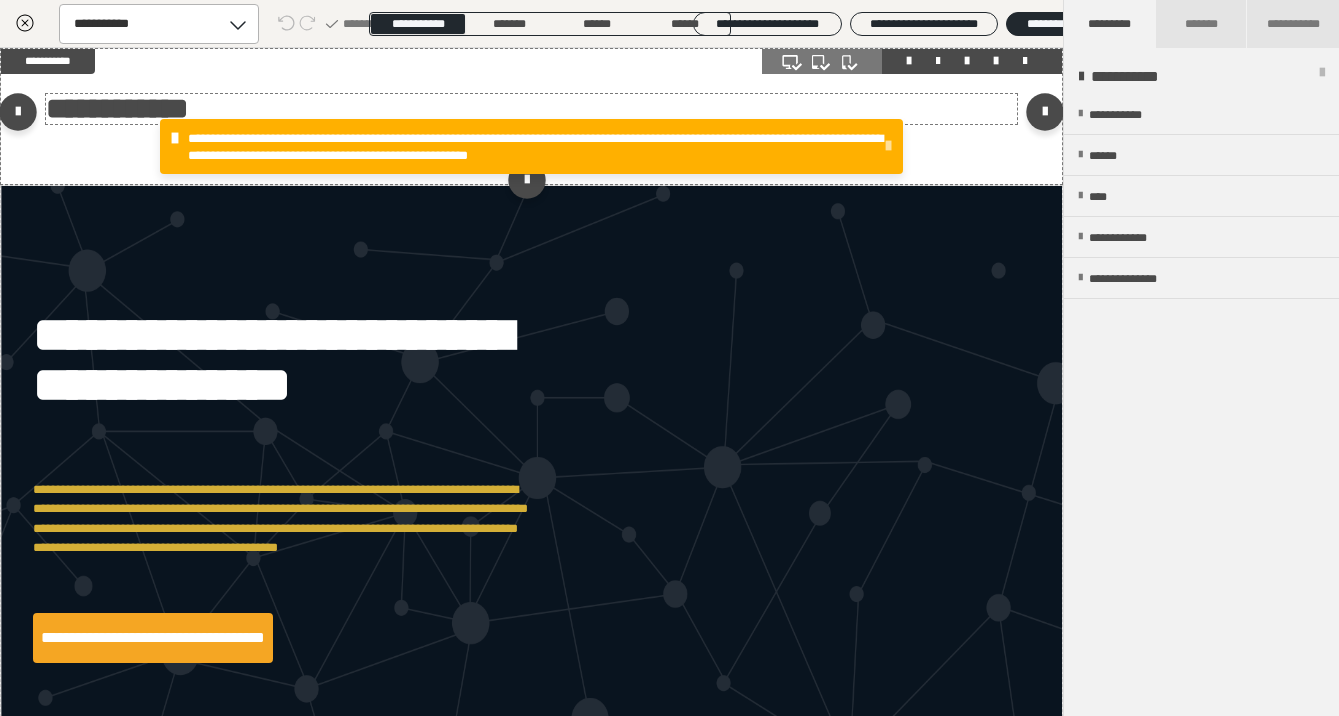 click on "**********" at bounding box center (531, 109) 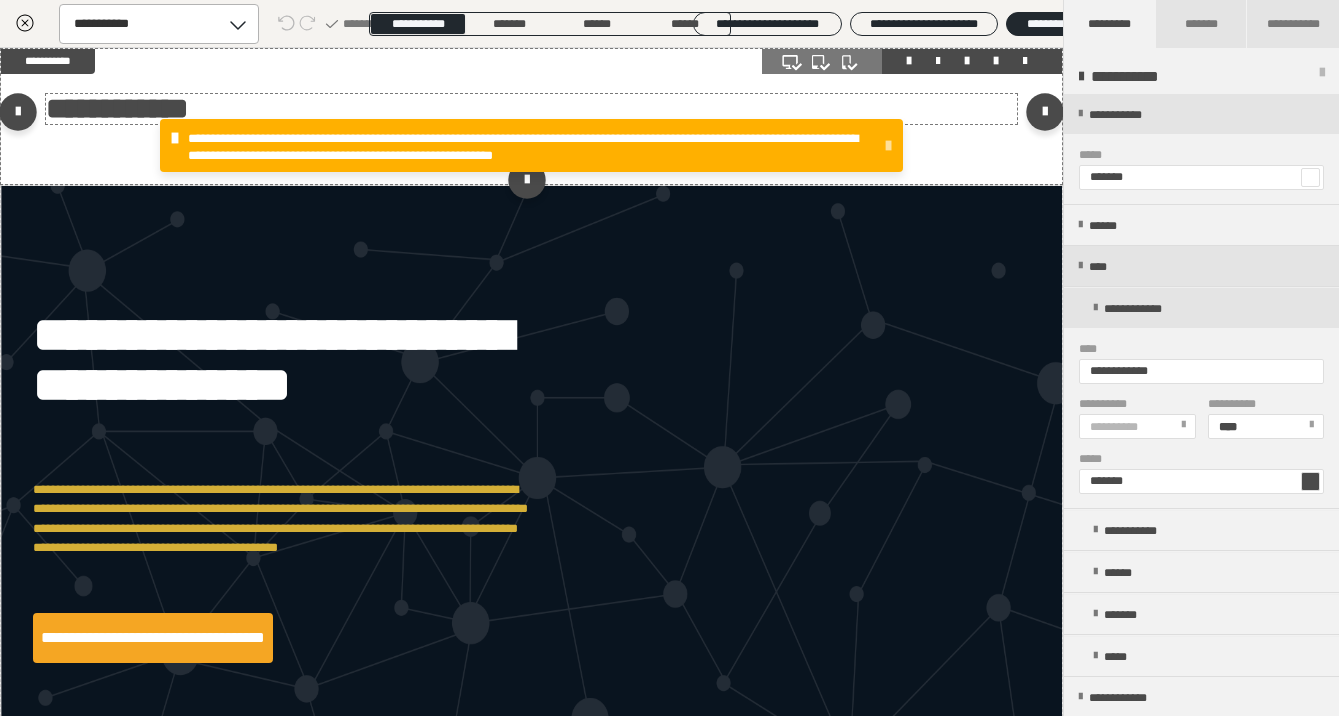 click on "**********" at bounding box center [531, 109] 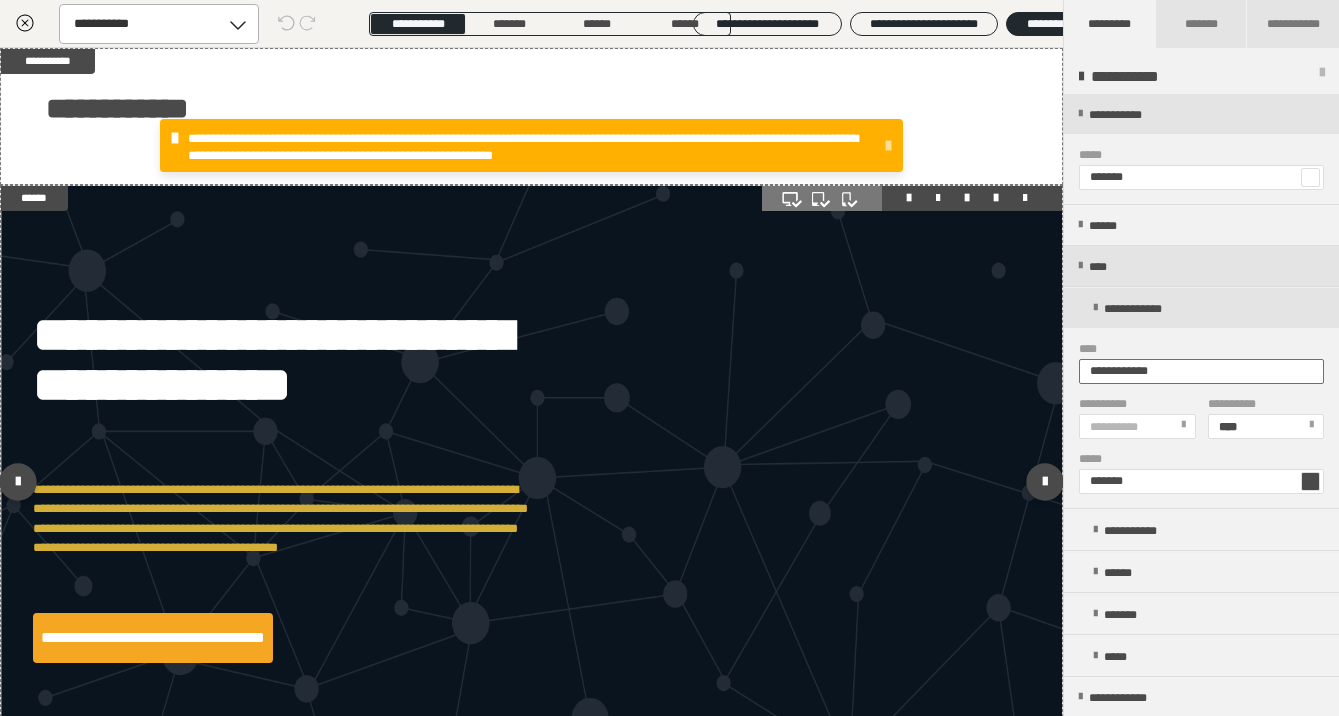 drag, startPoint x: 1207, startPoint y: 373, endPoint x: 1020, endPoint y: 367, distance: 187.09624 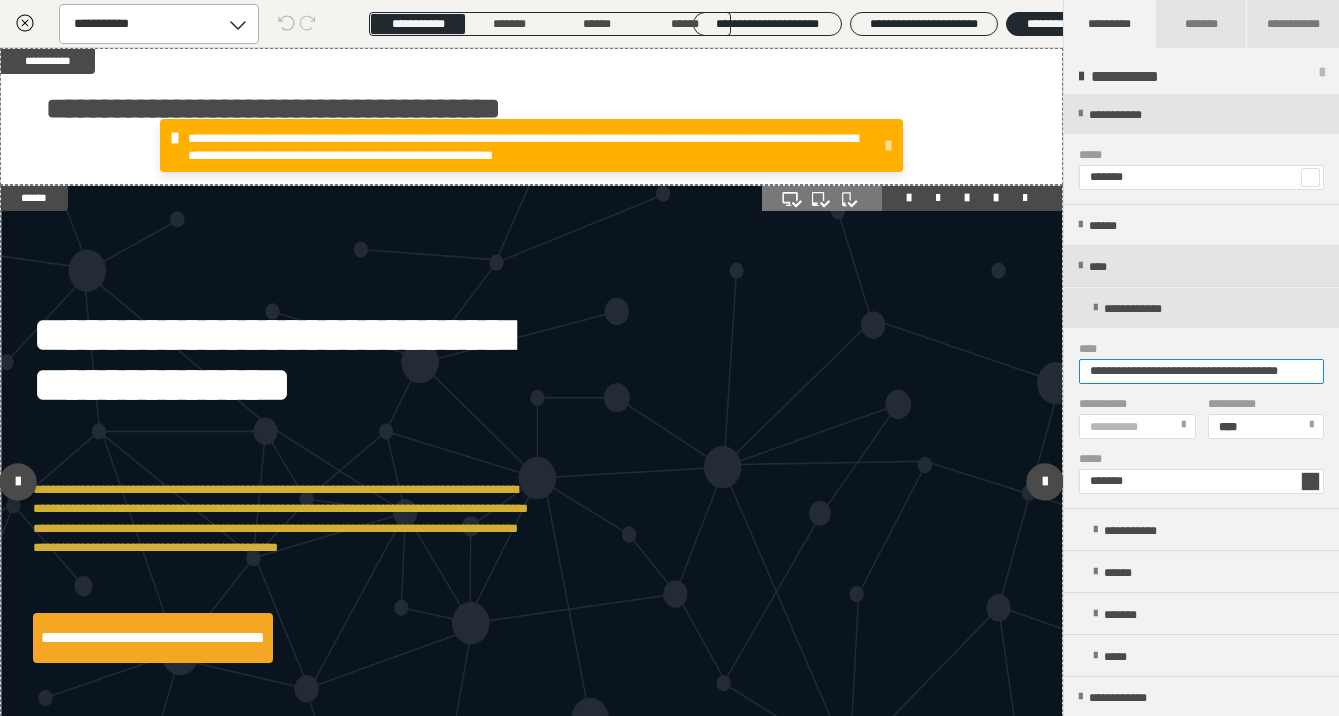type on "**********" 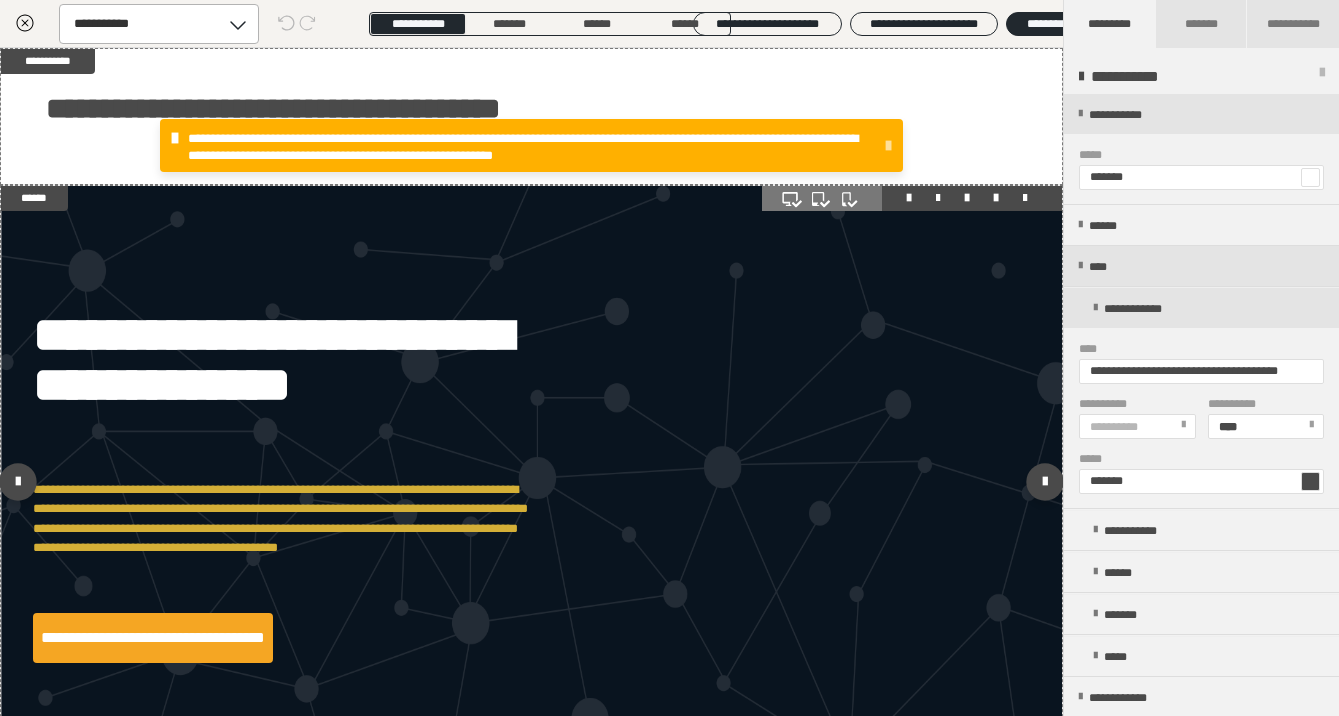 click on "**********" at bounding box center [531, 486] 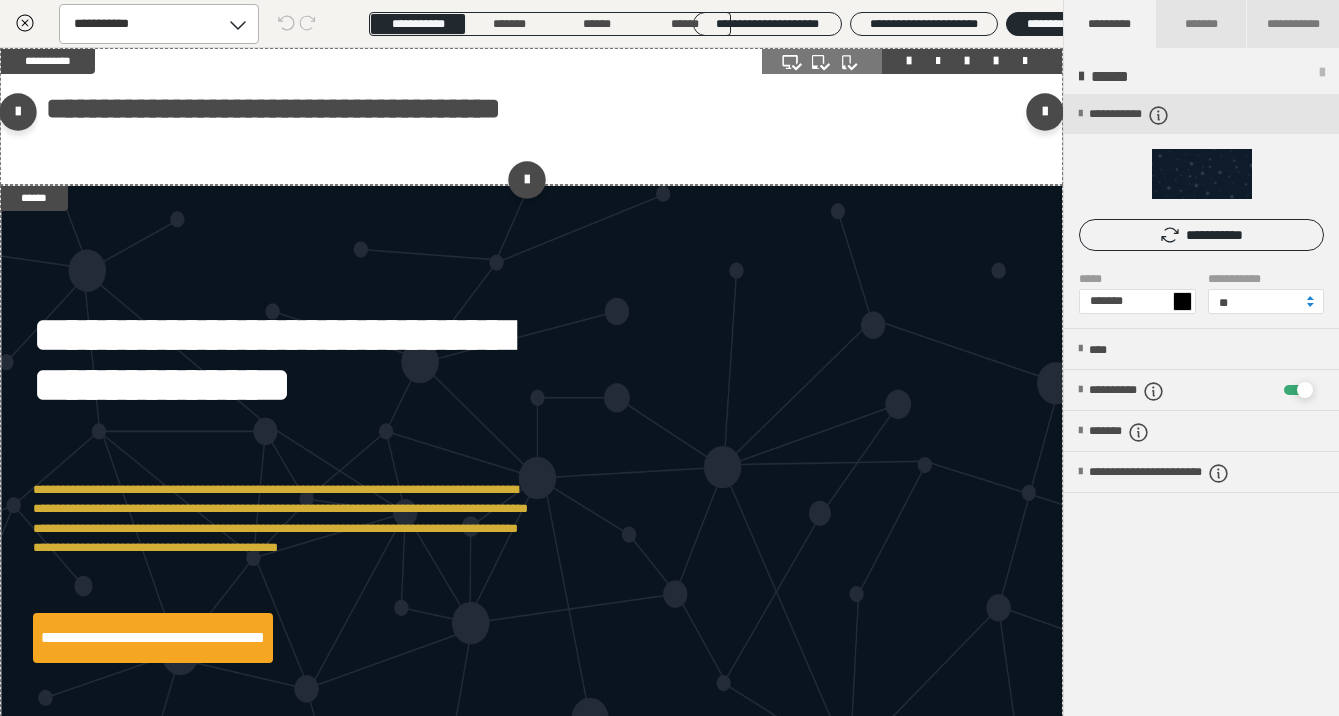 click on "**********" at bounding box center (531, 109) 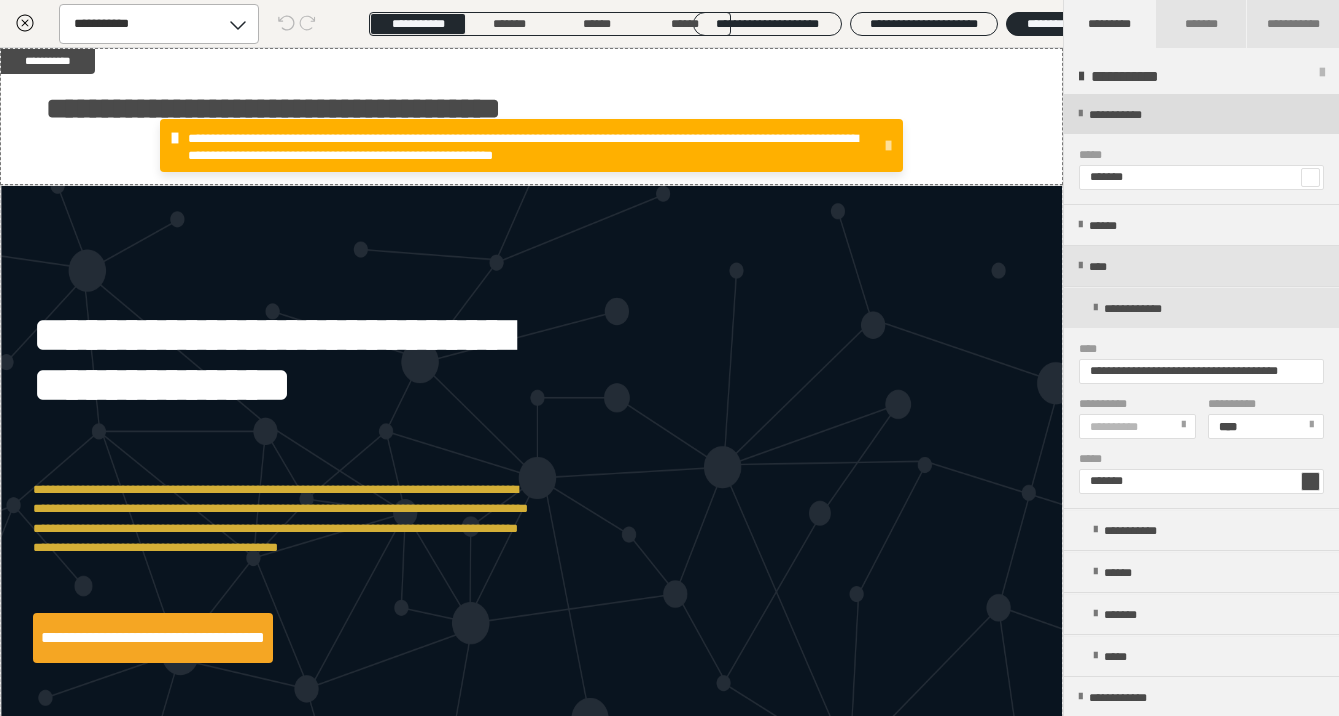 click at bounding box center [1080, 114] 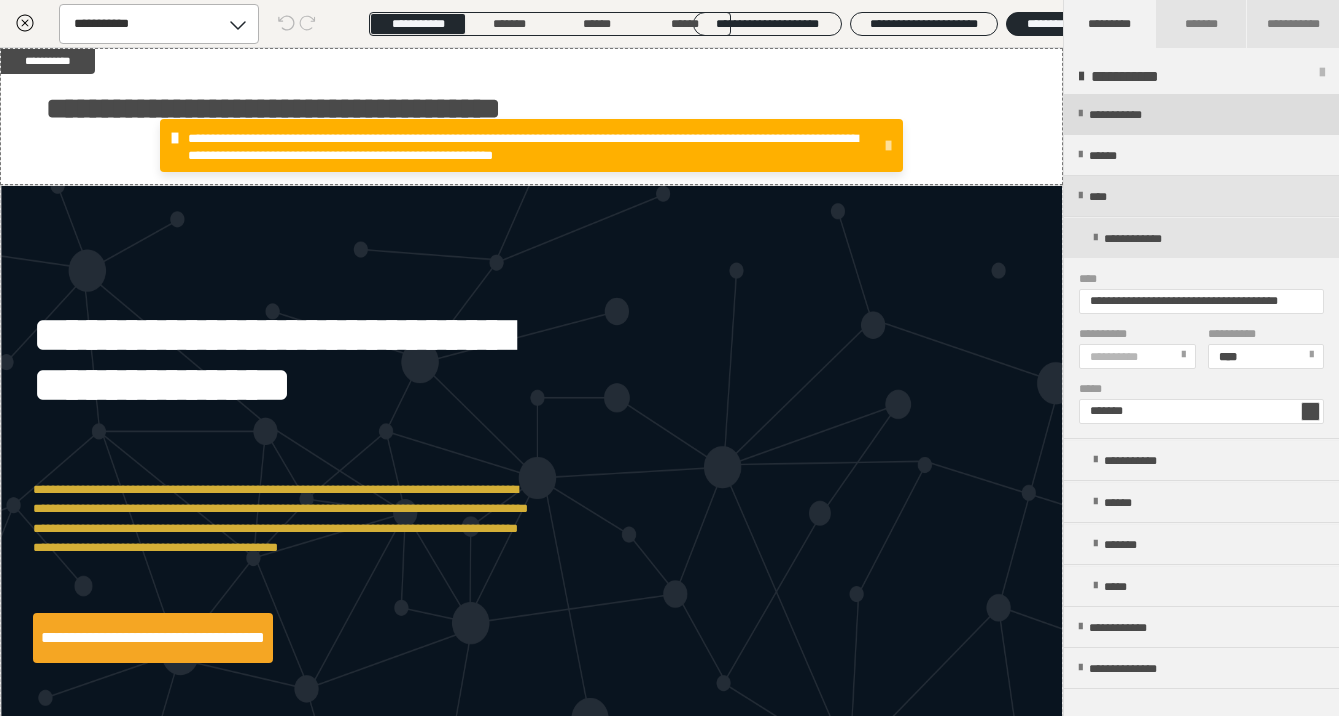 click on "**********" at bounding box center (1201, 114) 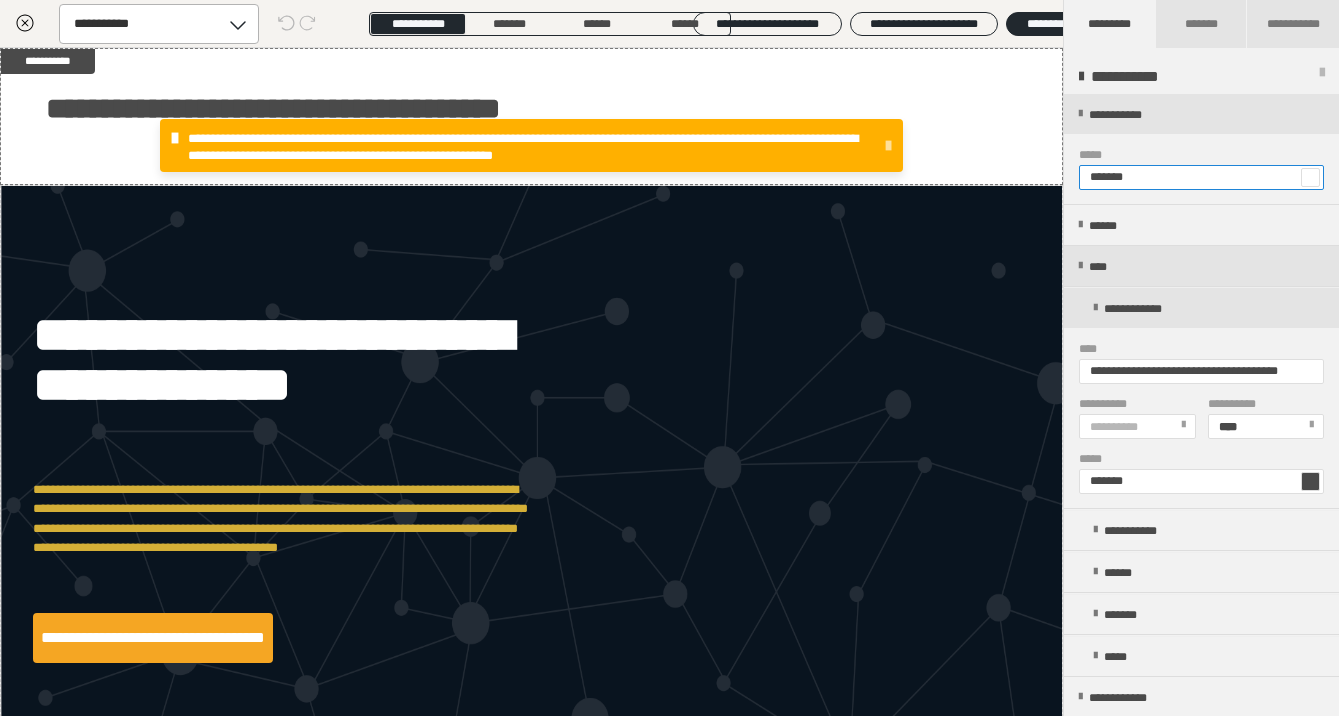 click on "*******" at bounding box center (1201, 177) 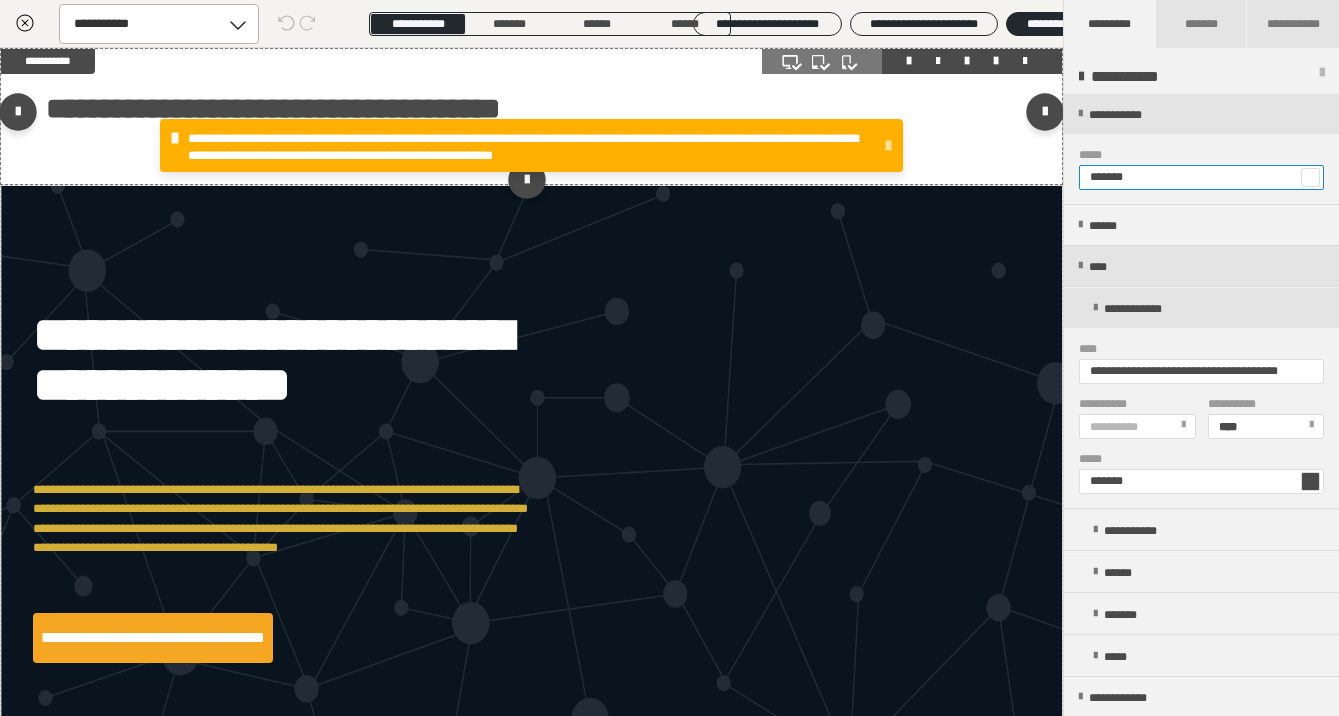 drag, startPoint x: 1166, startPoint y: 185, endPoint x: 1052, endPoint y: 179, distance: 114.15778 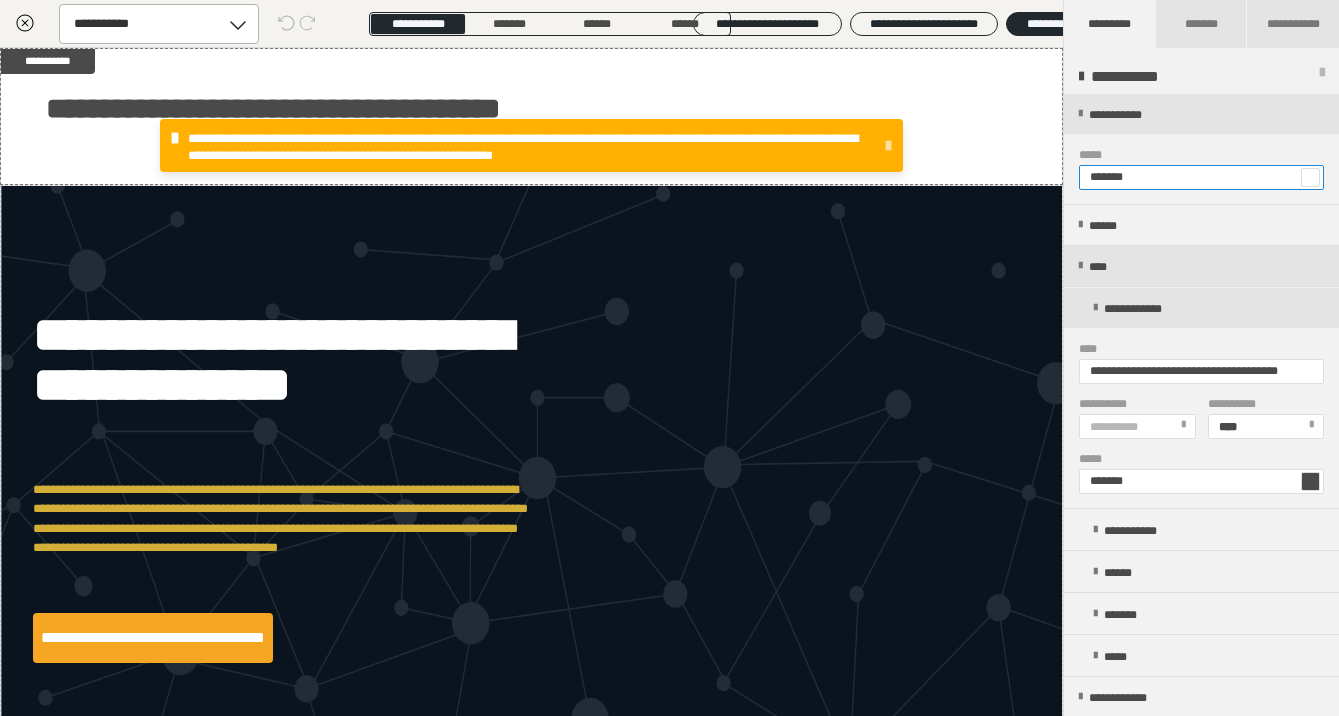 click on "*******" at bounding box center [1201, 177] 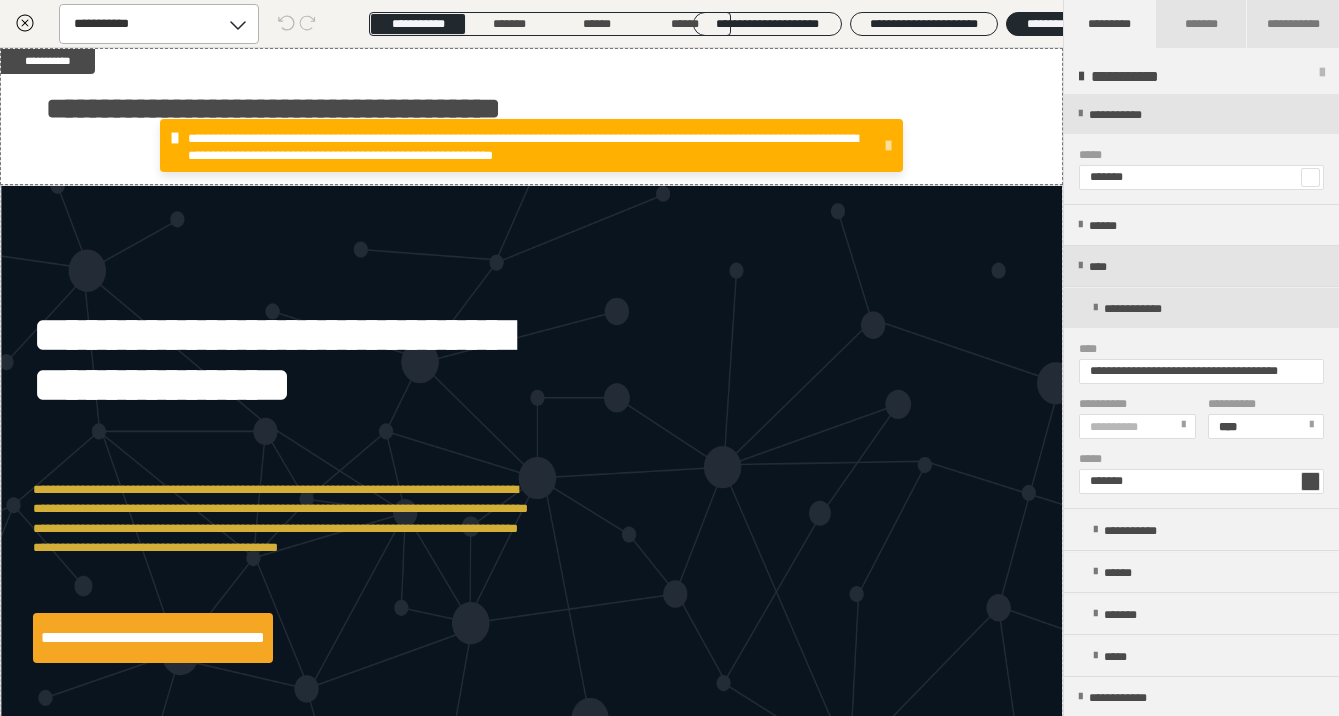 click at bounding box center (1310, 177) 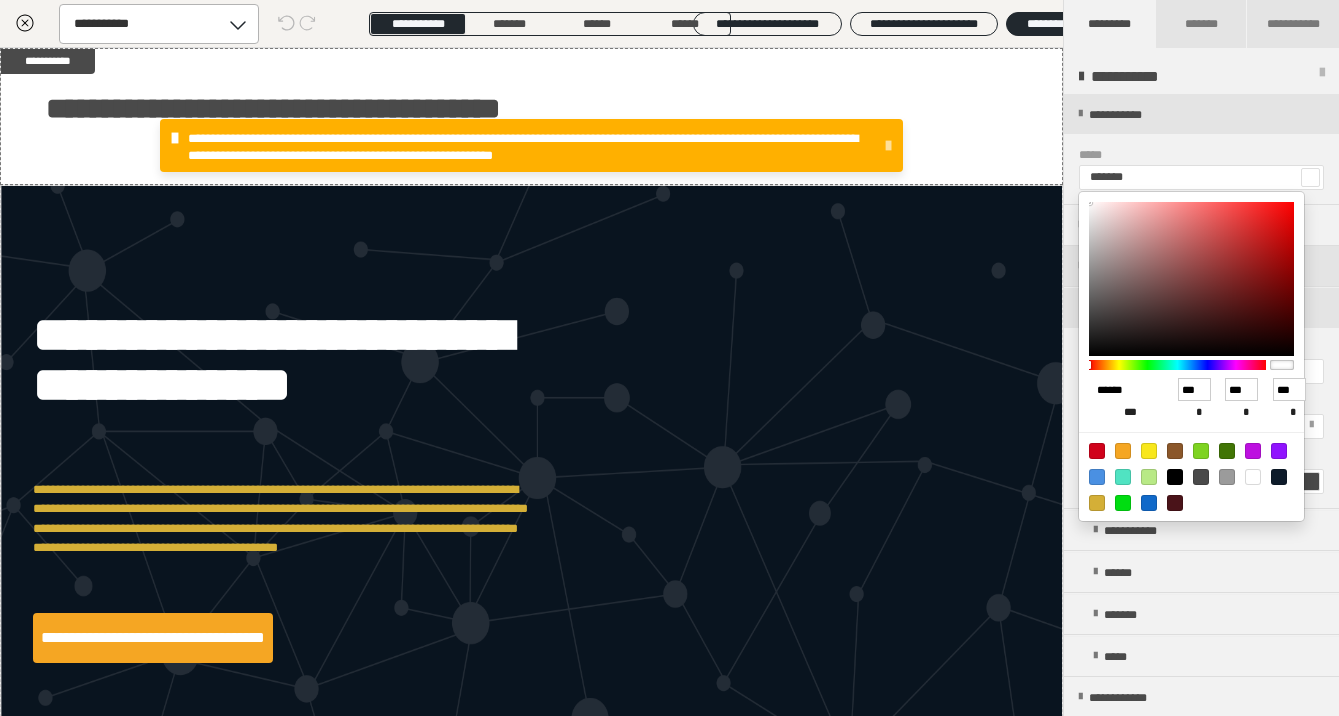 click on "******" at bounding box center [1122, 390] 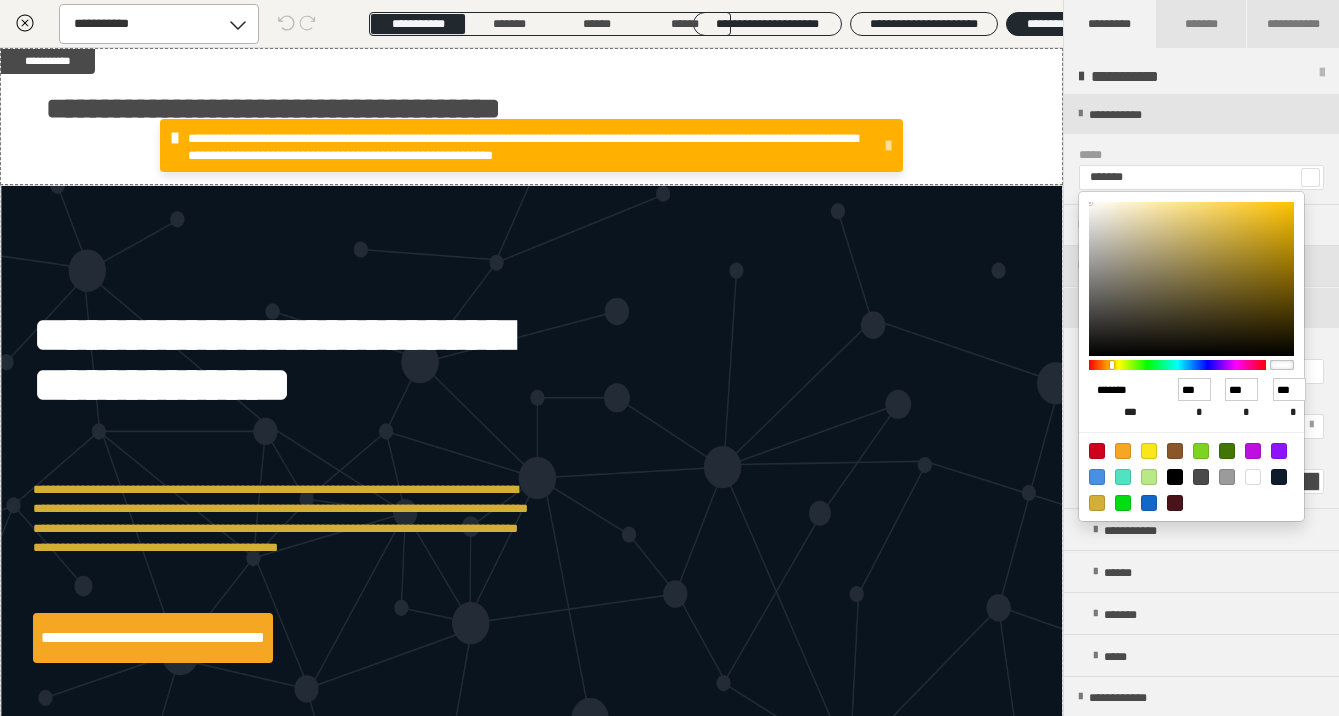 type on "*******" 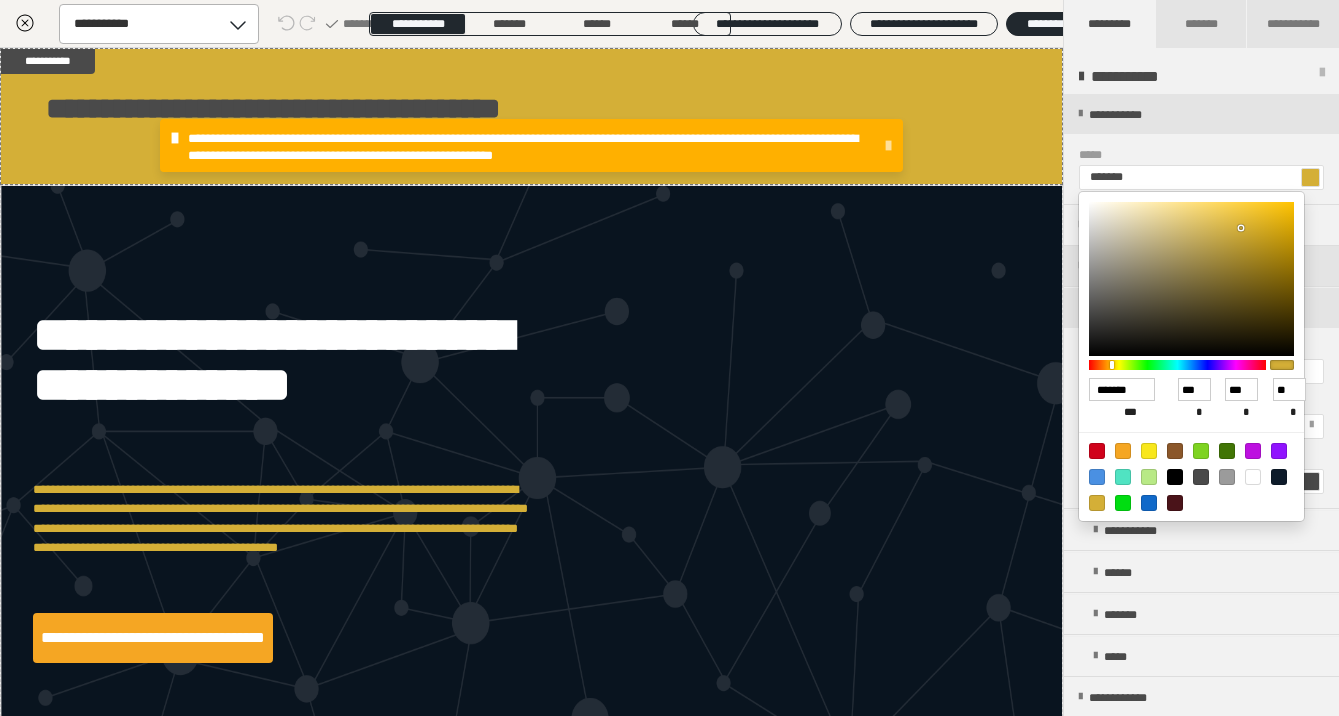 type on "******" 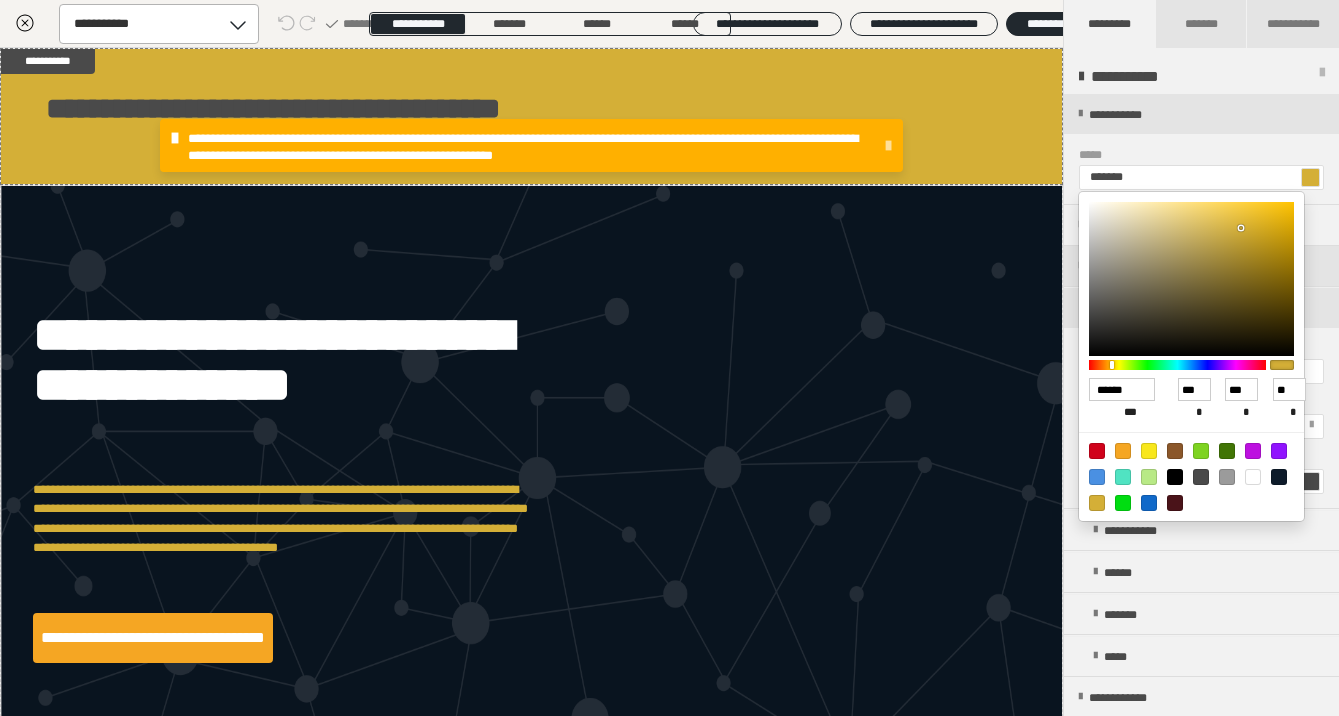 click at bounding box center [669, 358] 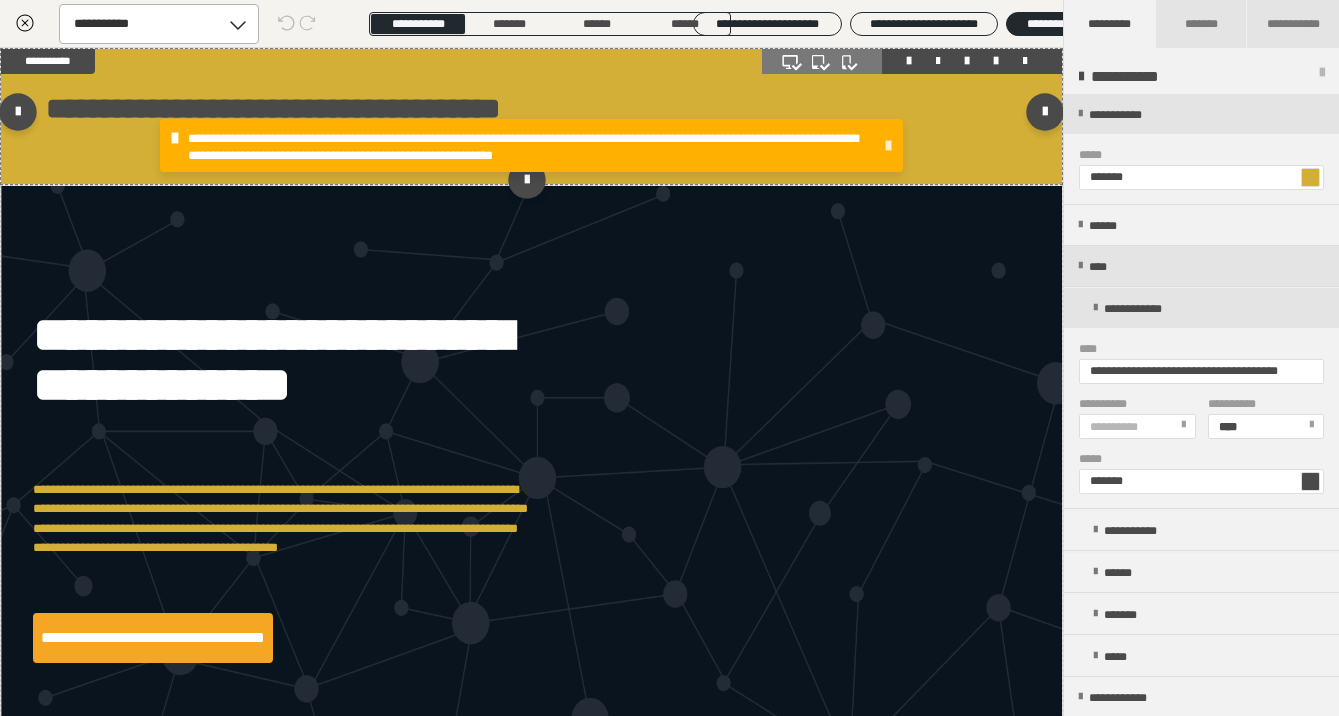 click at bounding box center [888, 146] 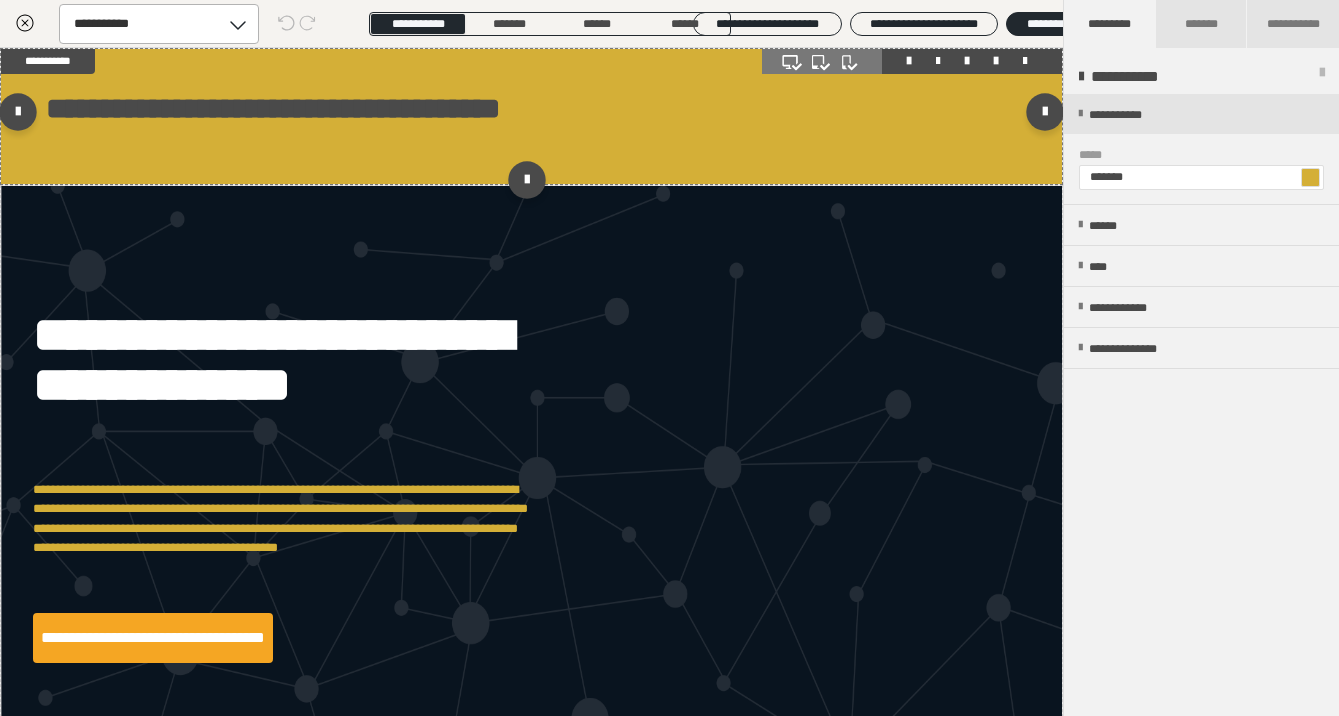 click on "**********" at bounding box center [1201, 406] 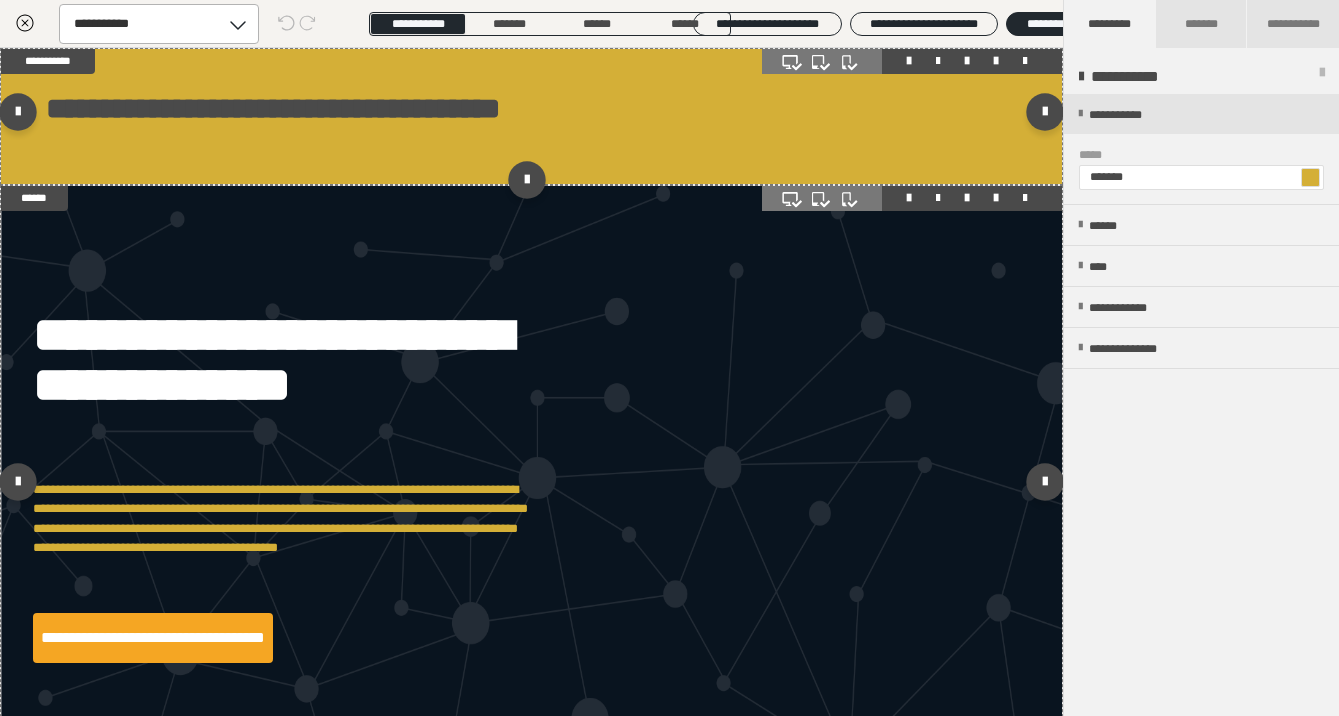 click on "**********" at bounding box center (531, 486) 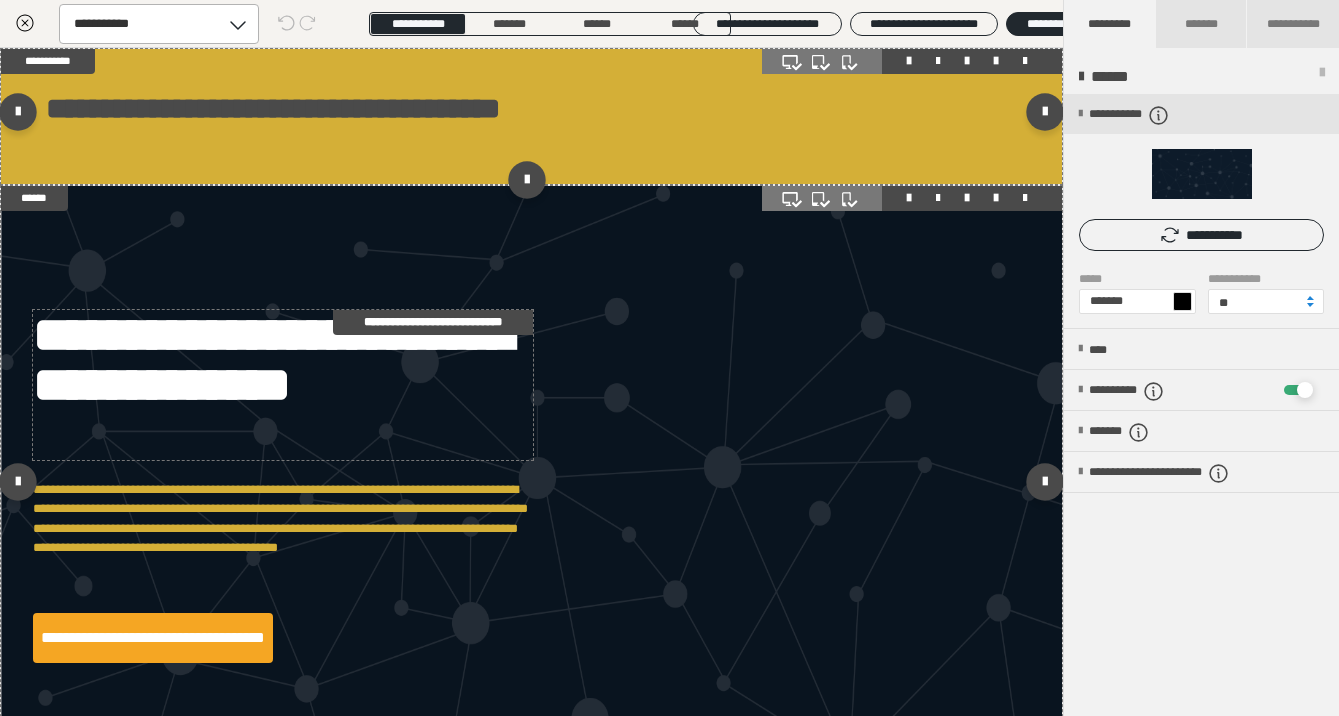 click on "**********" at bounding box center (283, 385) 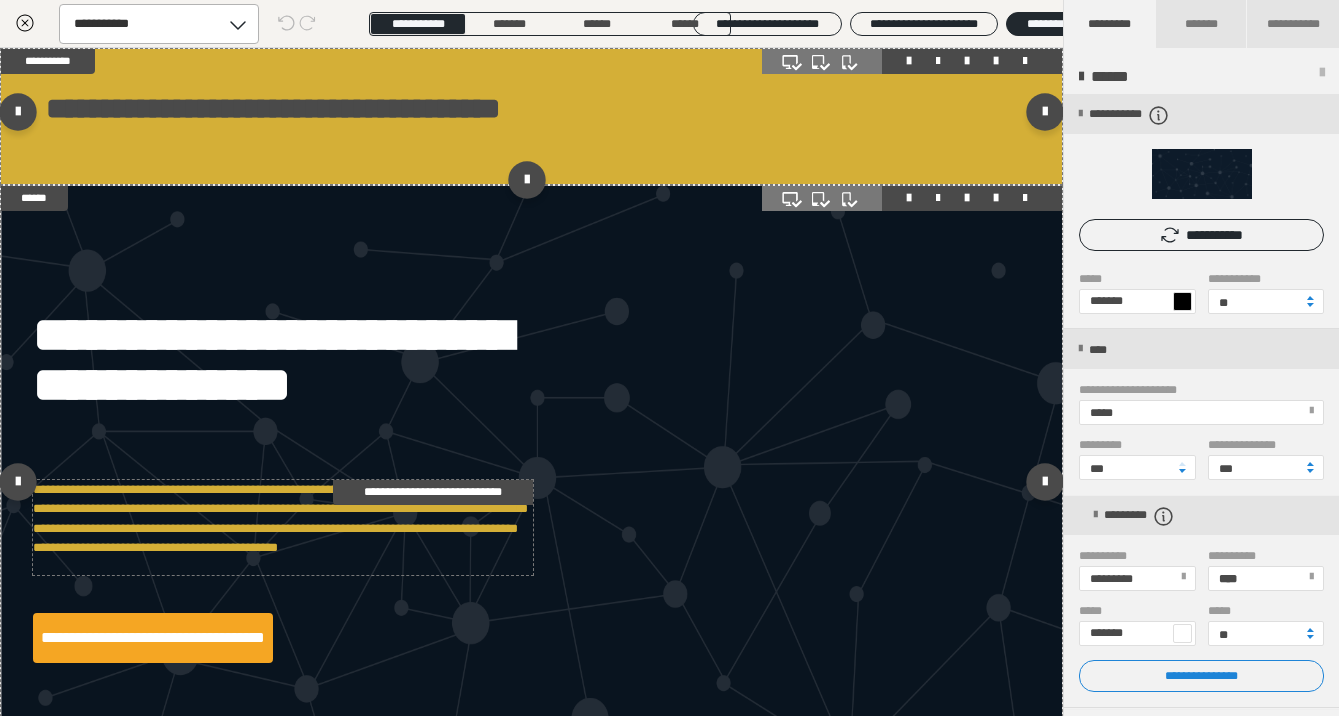 click on "**********" at bounding box center (283, 527) 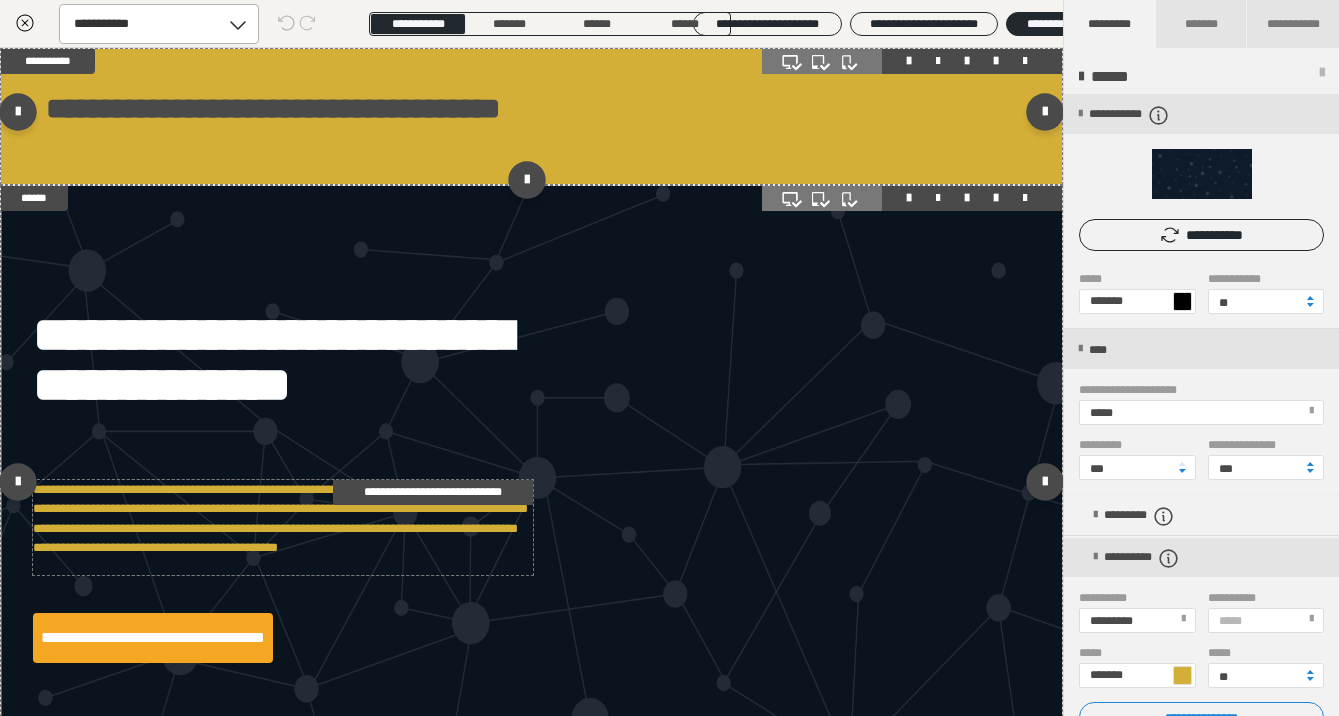 click on "**********" at bounding box center [283, 527] 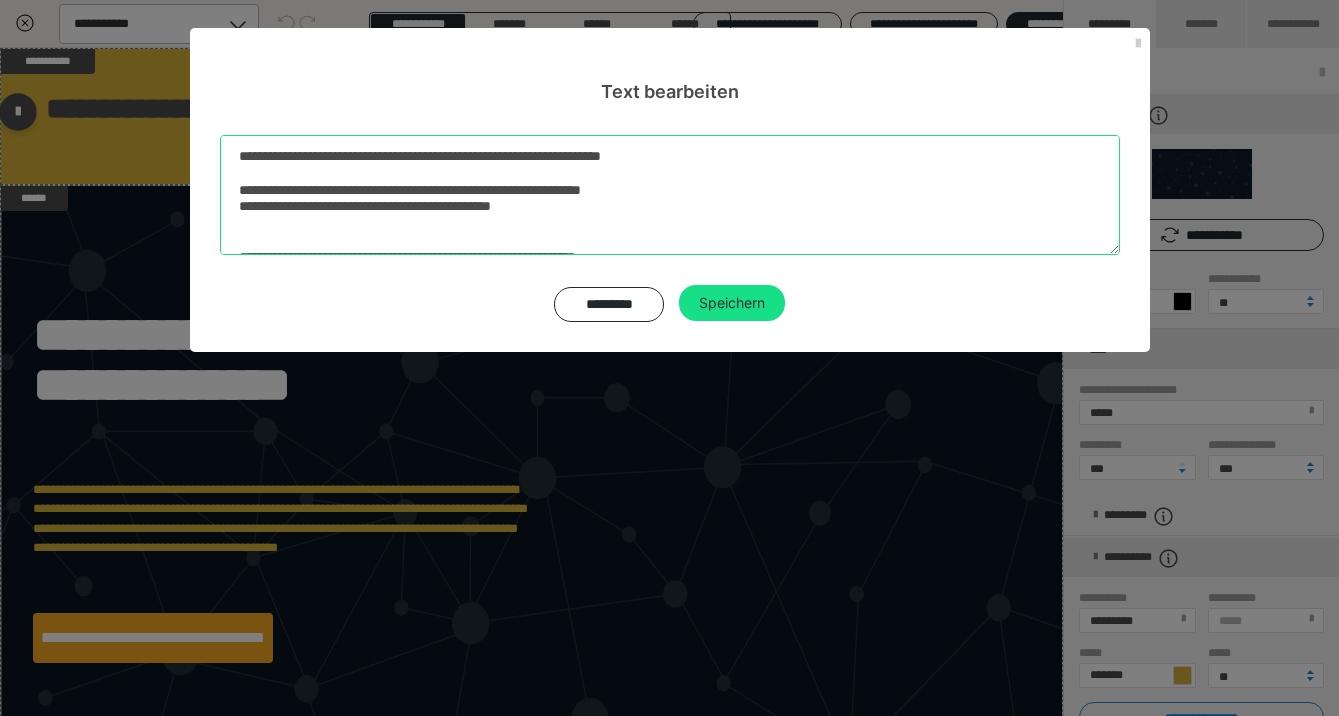 drag, startPoint x: 756, startPoint y: 155, endPoint x: 290, endPoint y: 124, distance: 467.02997 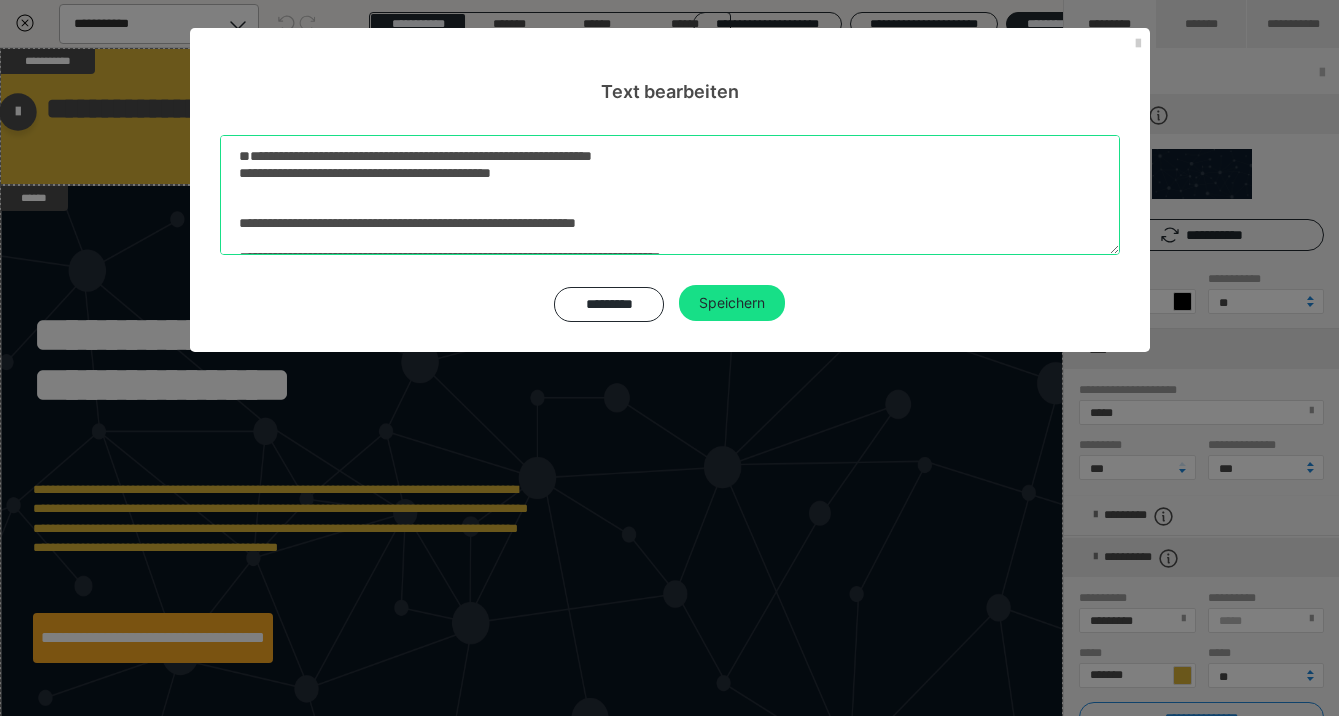 click on "**********" at bounding box center [670, 195] 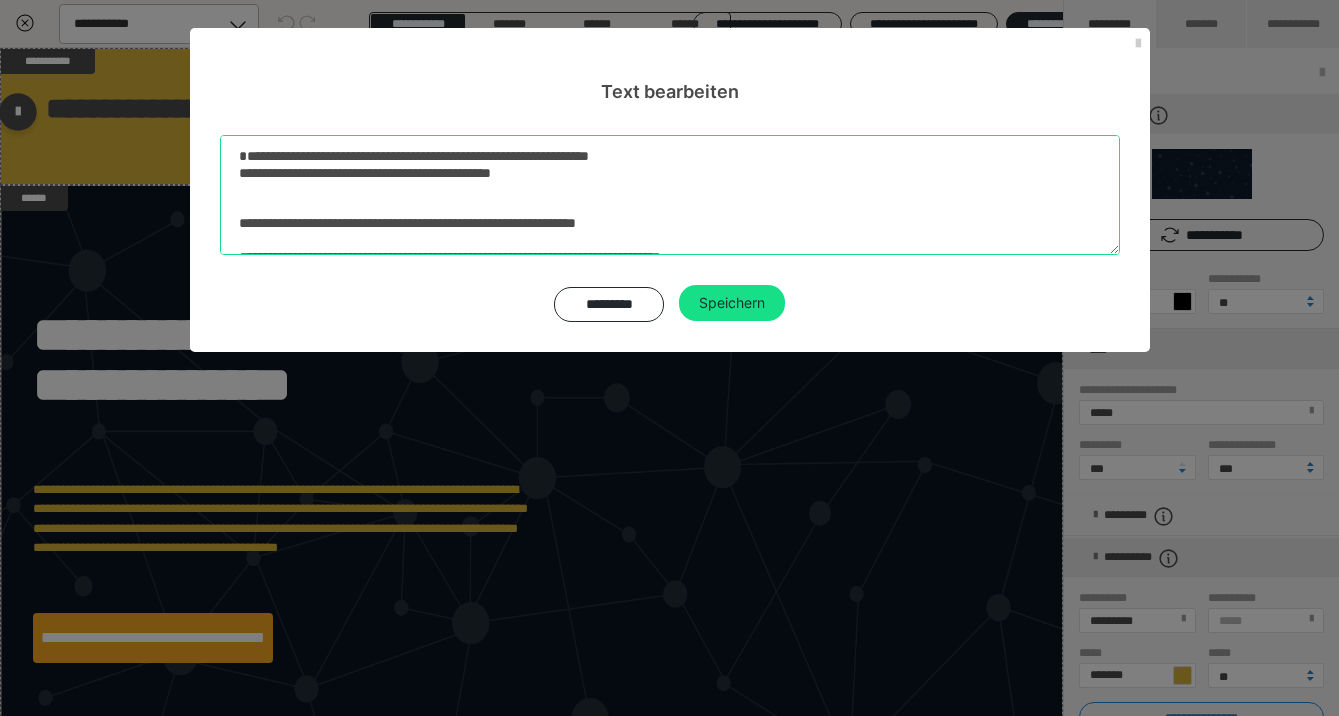 type on "**********" 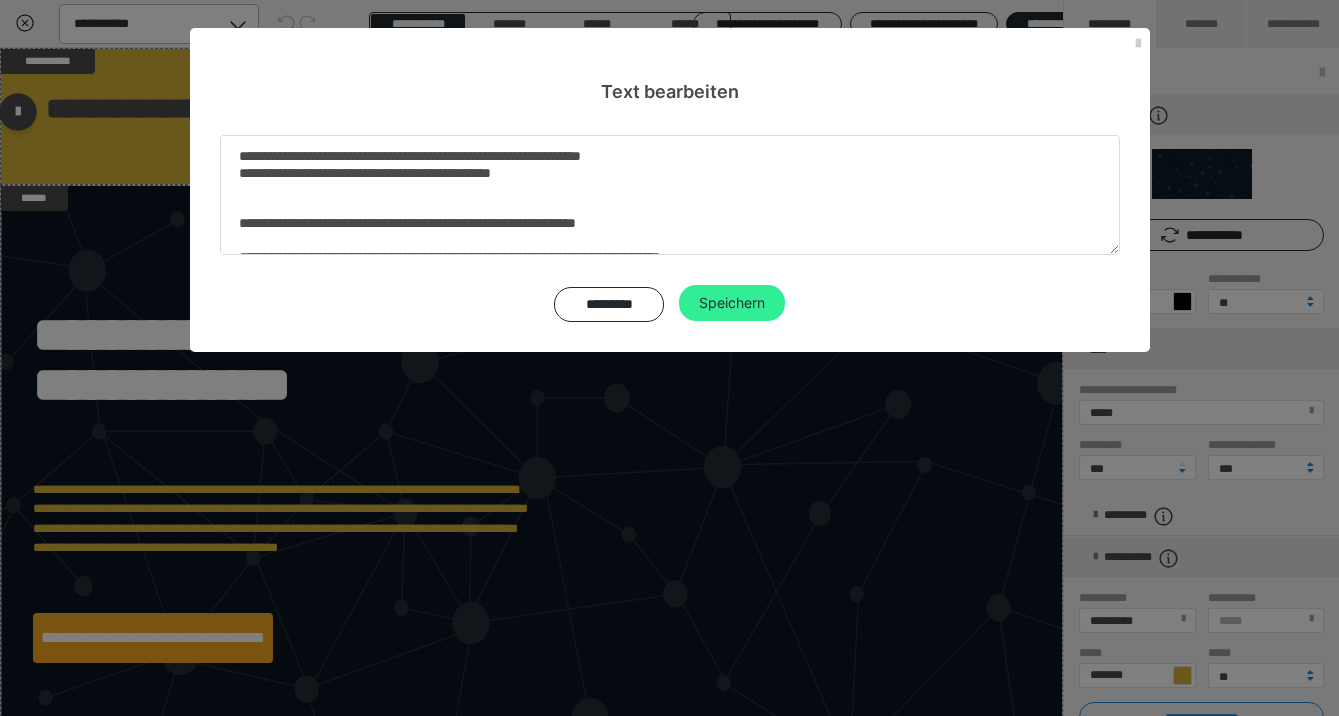 click on "Speichern" at bounding box center [732, 303] 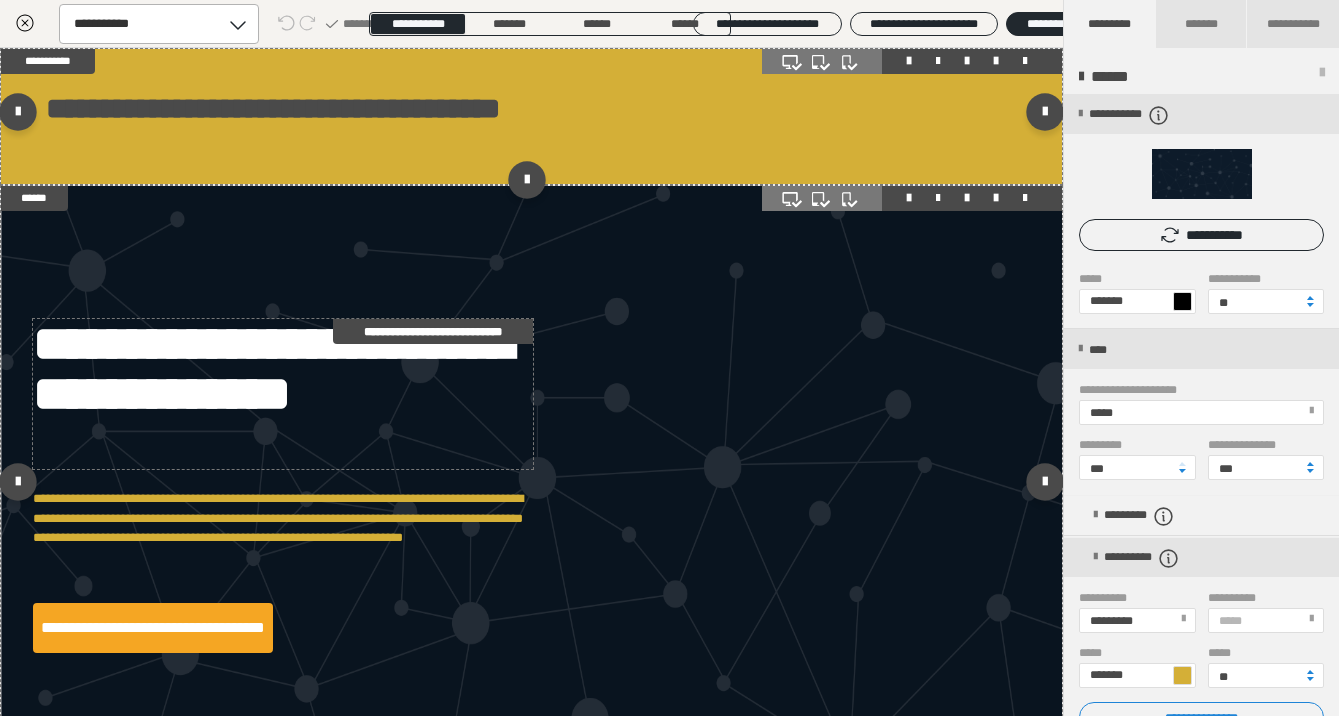 click on "**********" at bounding box center (283, 394) 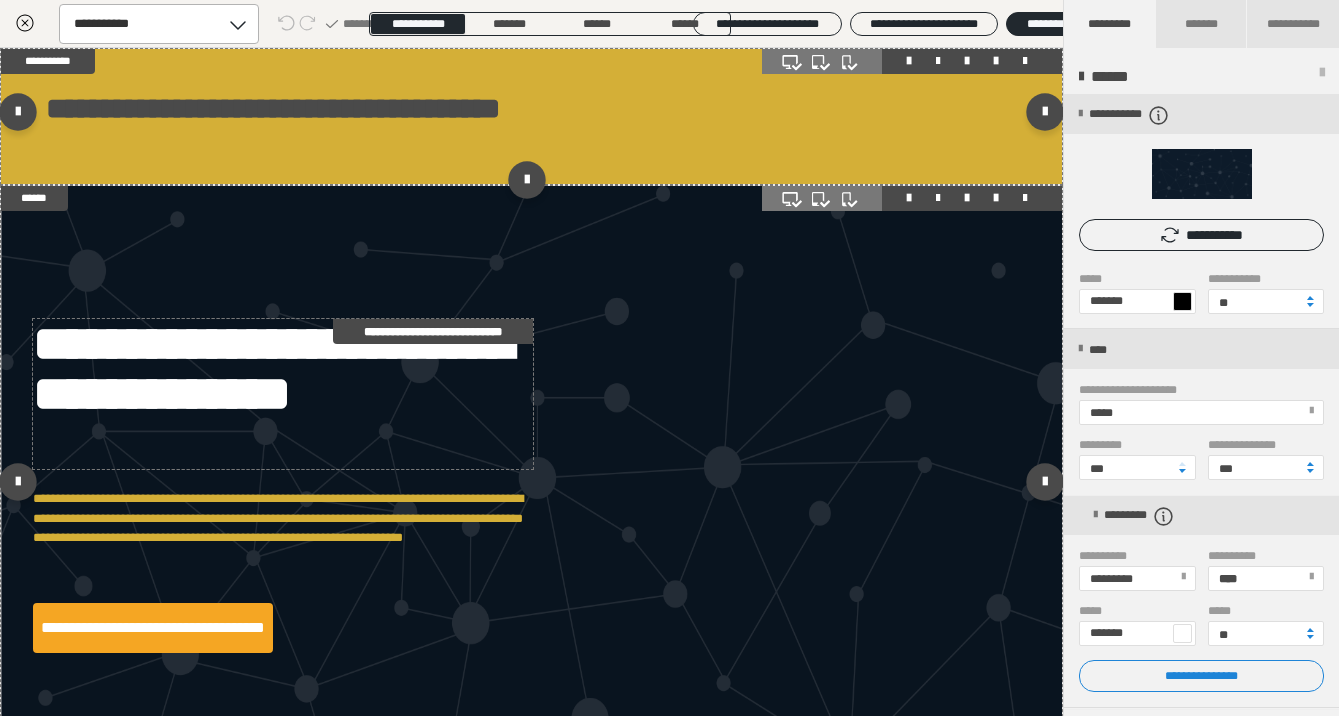 click on "**********" at bounding box center (283, 394) 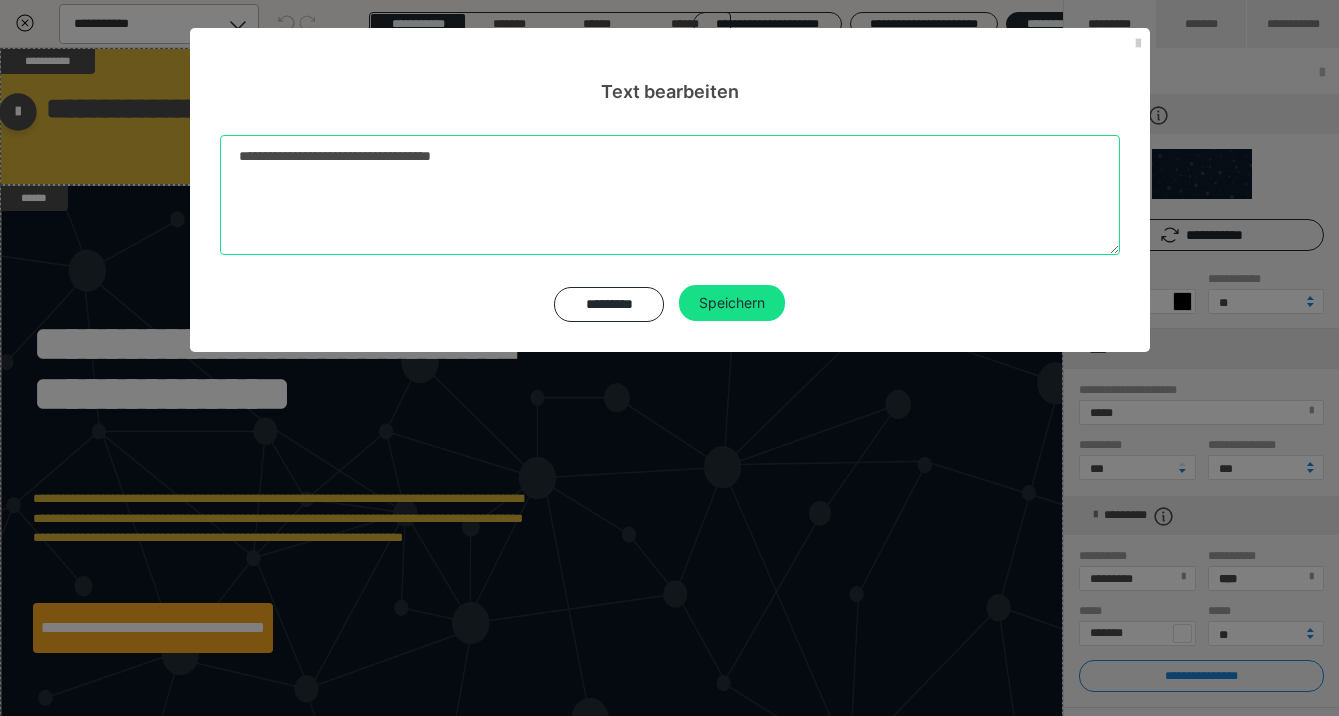 drag, startPoint x: 583, startPoint y: 166, endPoint x: 166, endPoint y: 138, distance: 417.939 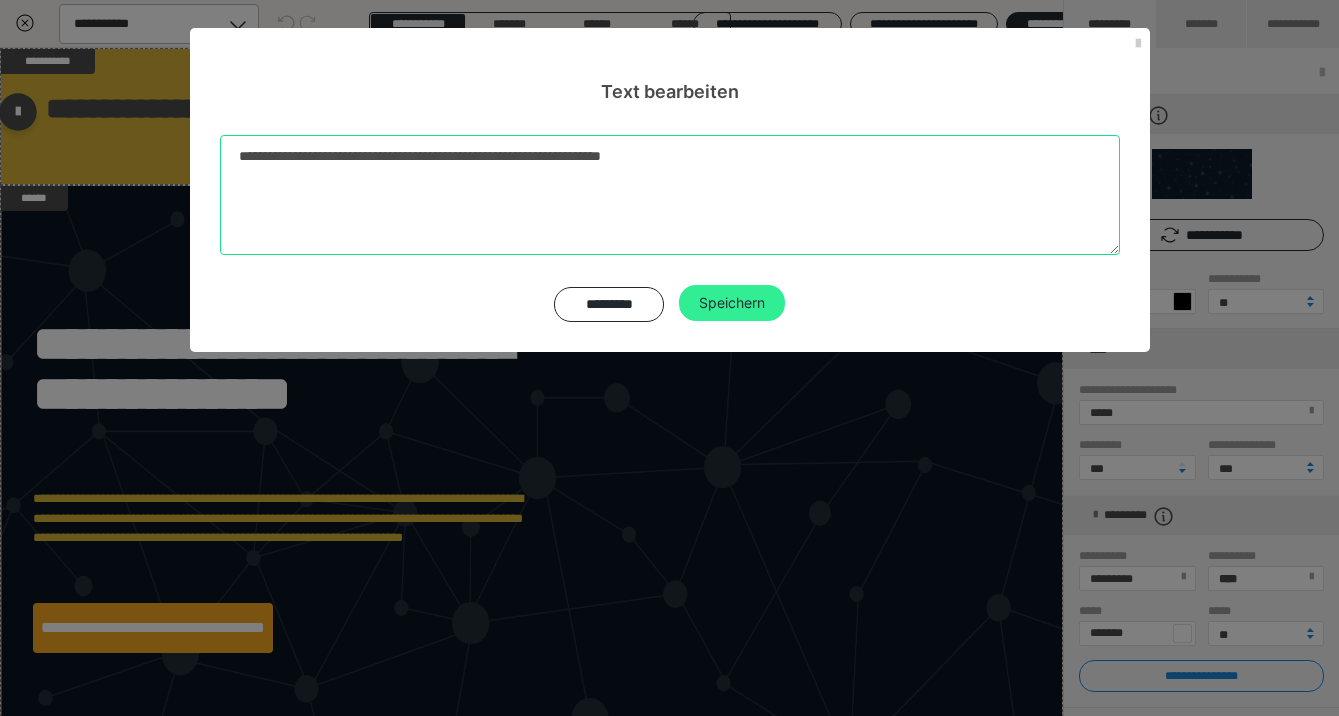 type on "**********" 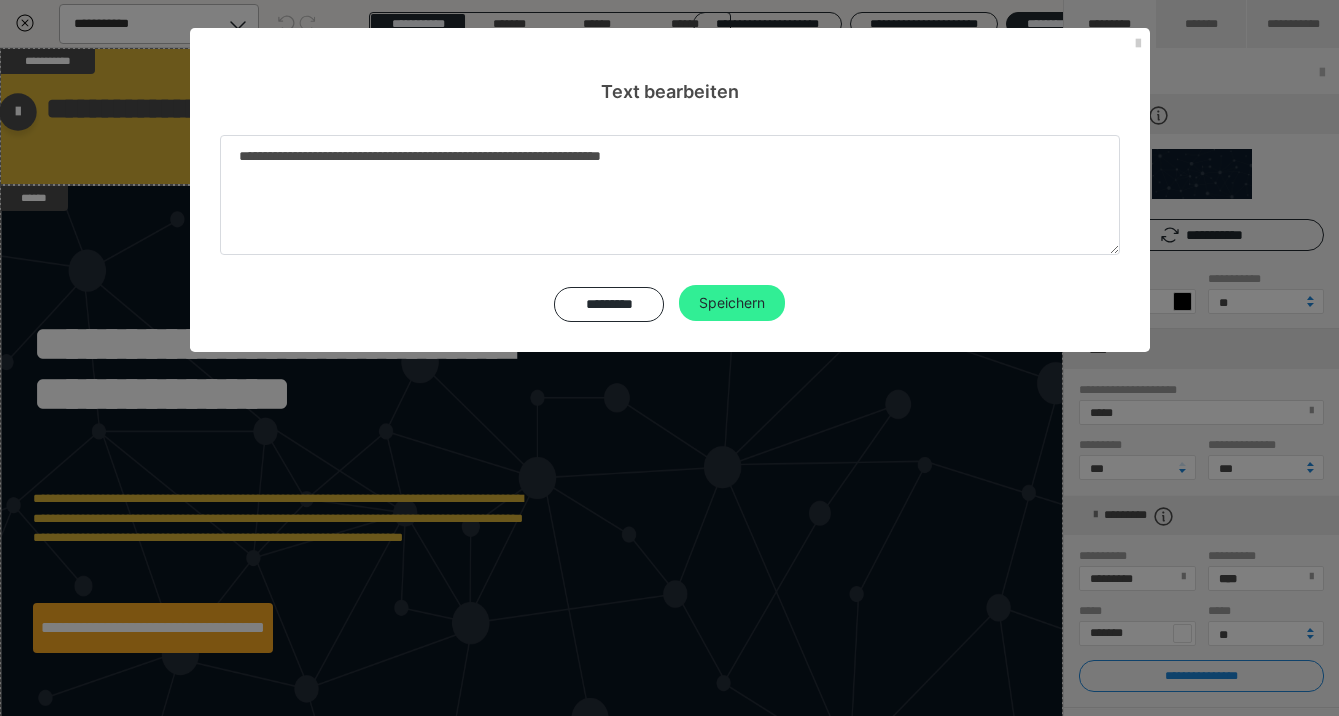 click on "Speichern" at bounding box center (732, 303) 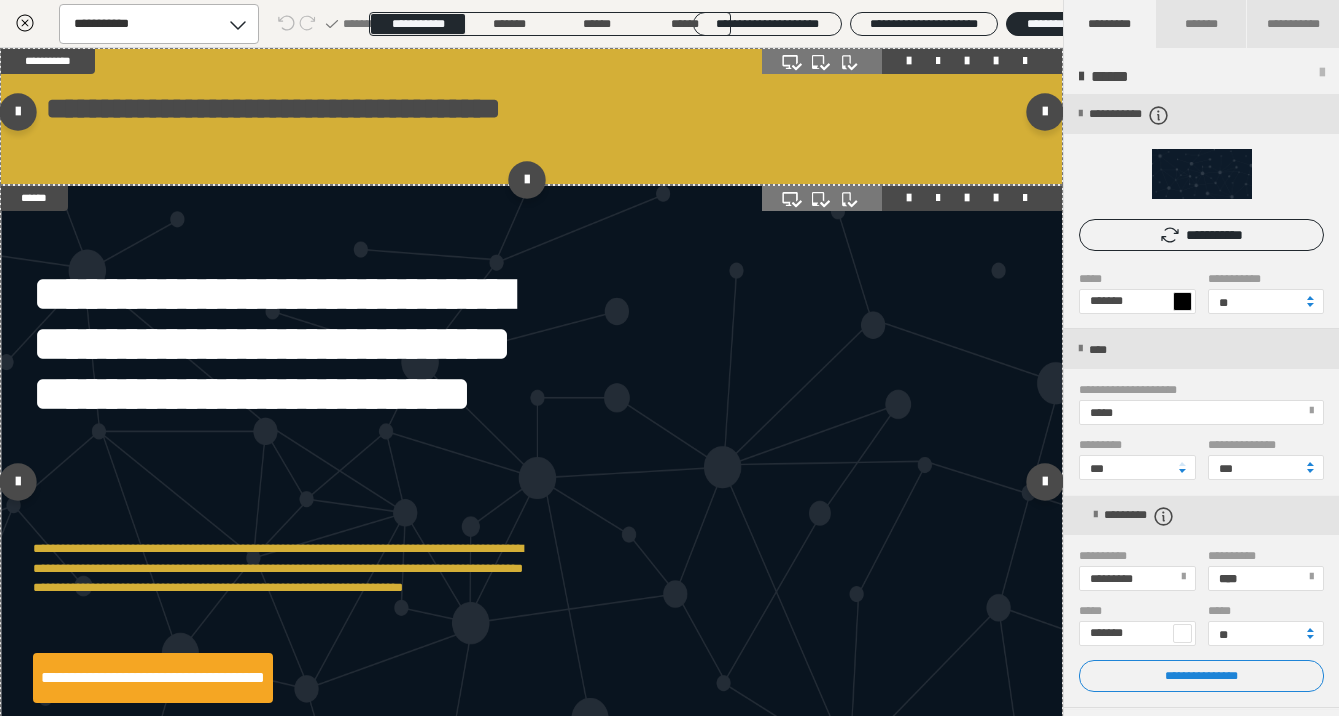 click on "**********" at bounding box center [531, 486] 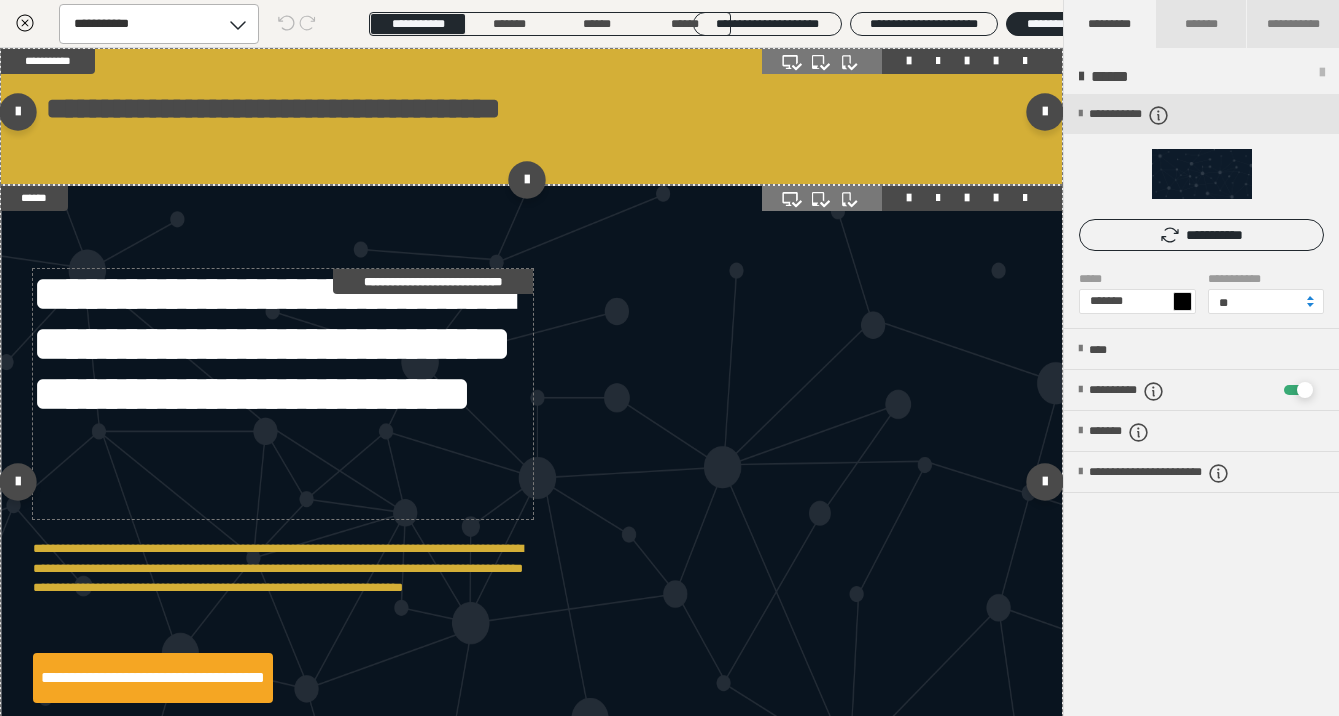 click on "**********" at bounding box center (283, 394) 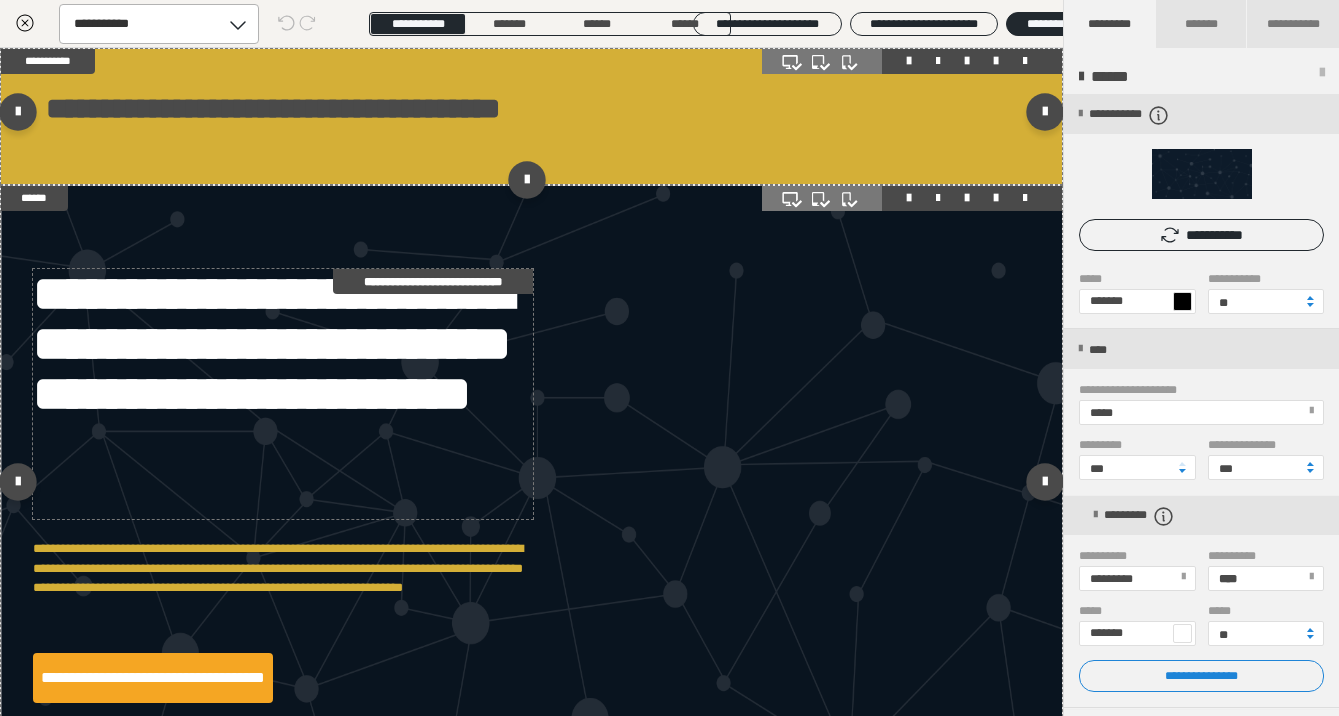 click on "**********" at bounding box center [283, 394] 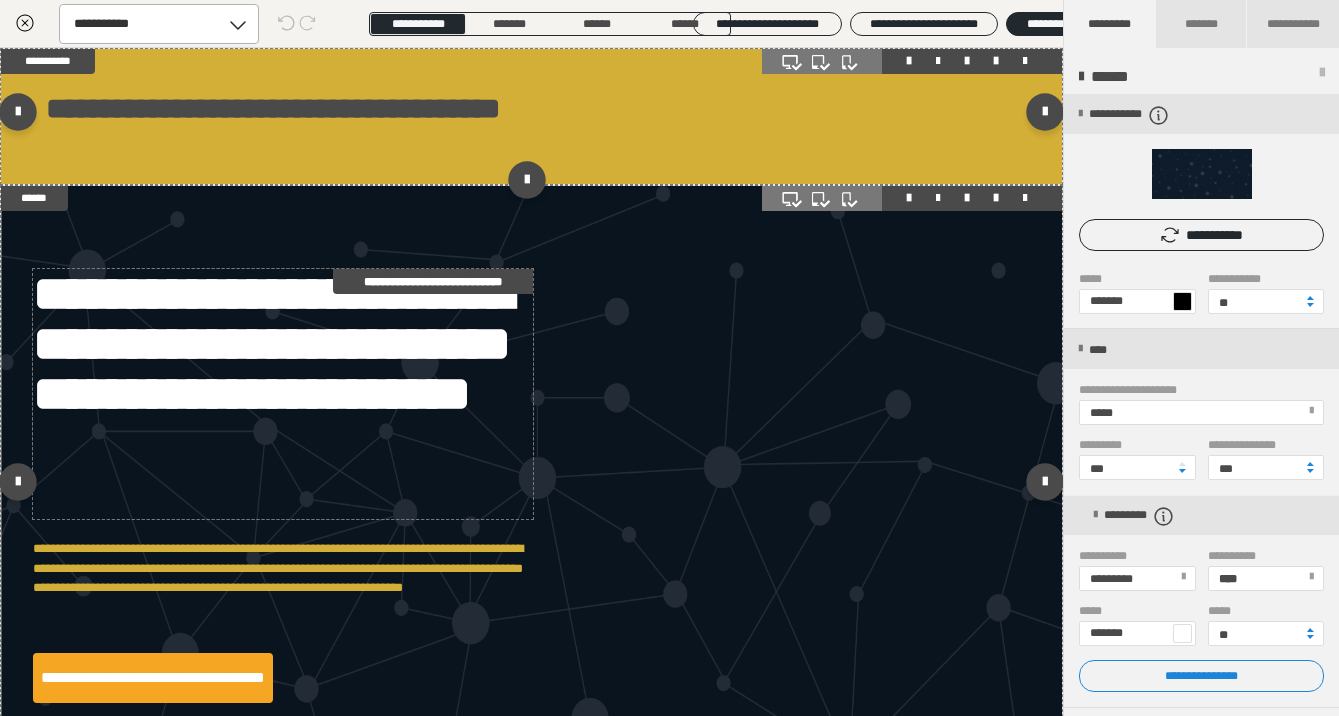 click on "**********" at bounding box center (283, 394) 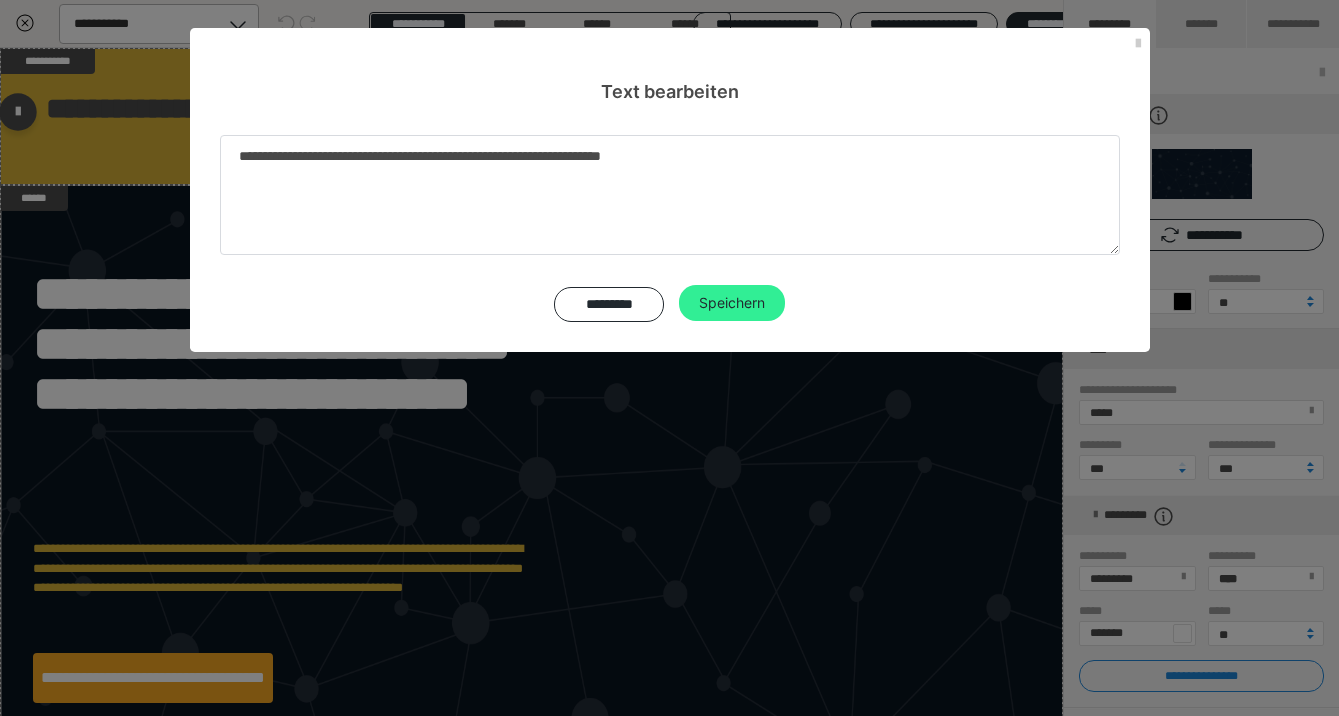 click on "Speichern" at bounding box center [732, 303] 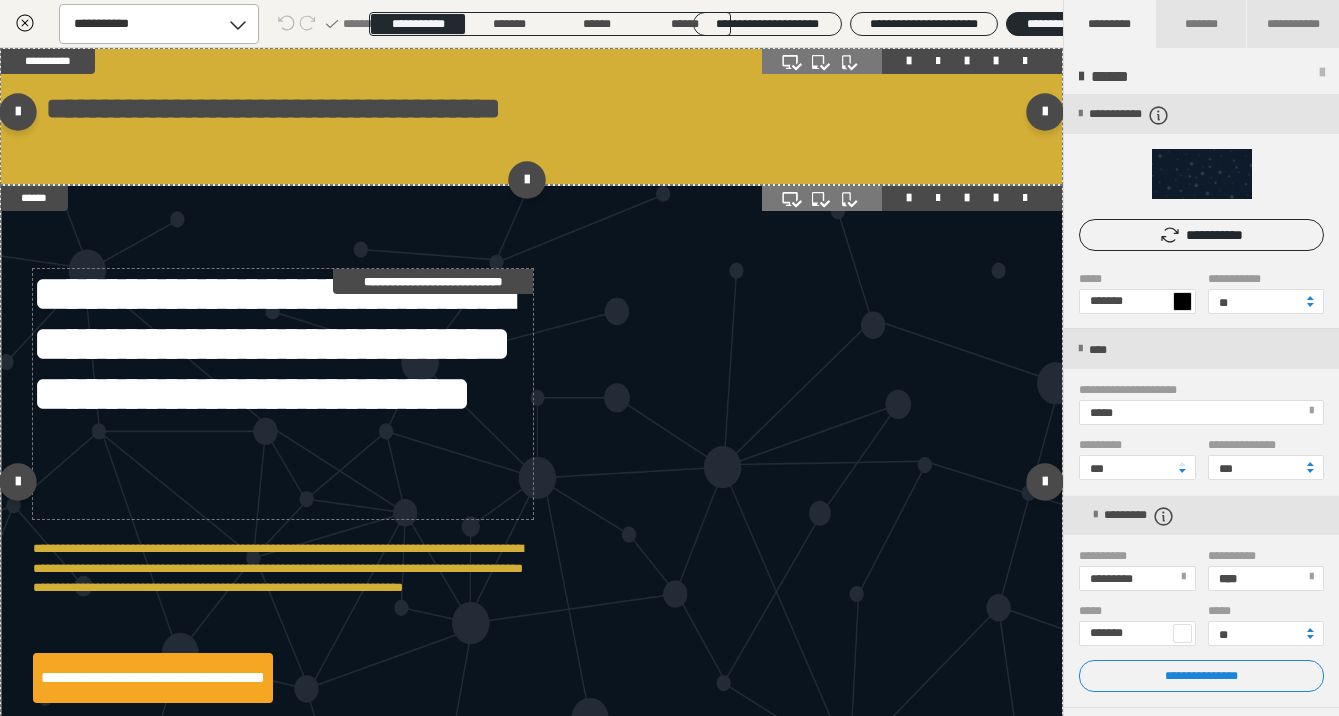 click on "**********" at bounding box center [283, 394] 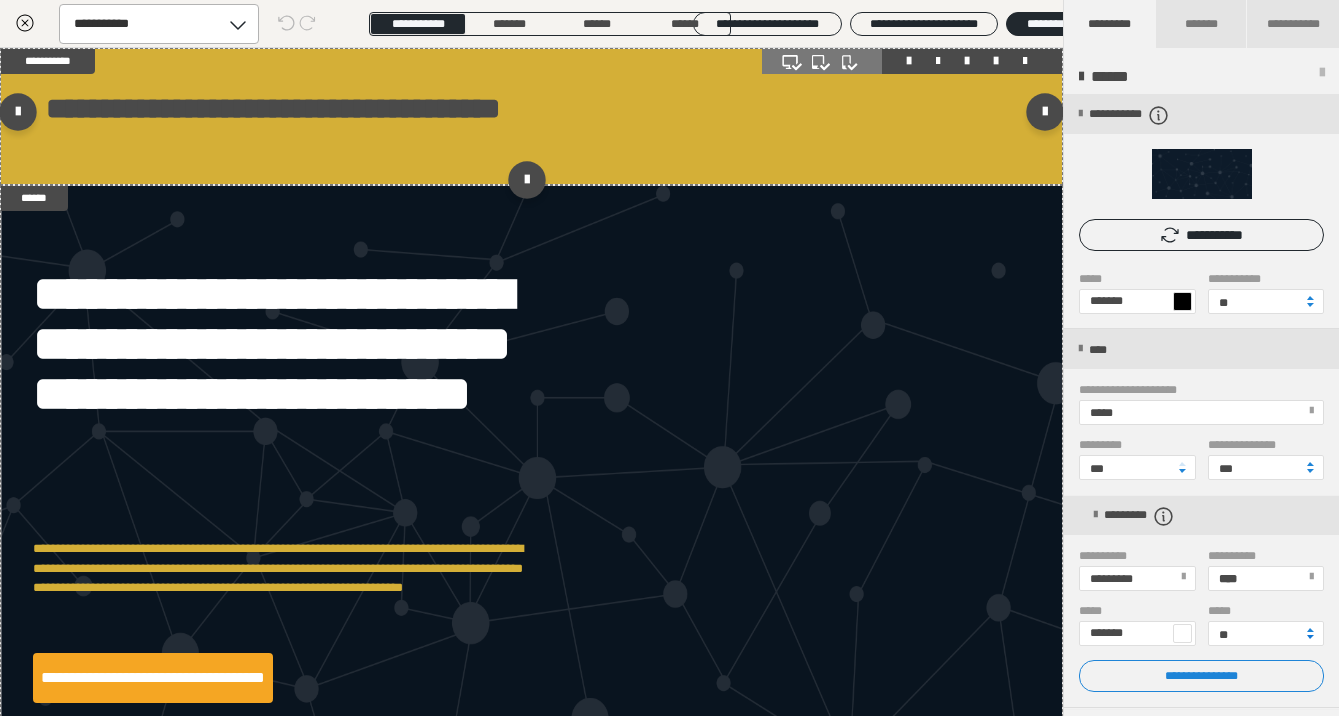 click at bounding box center (1310, 637) 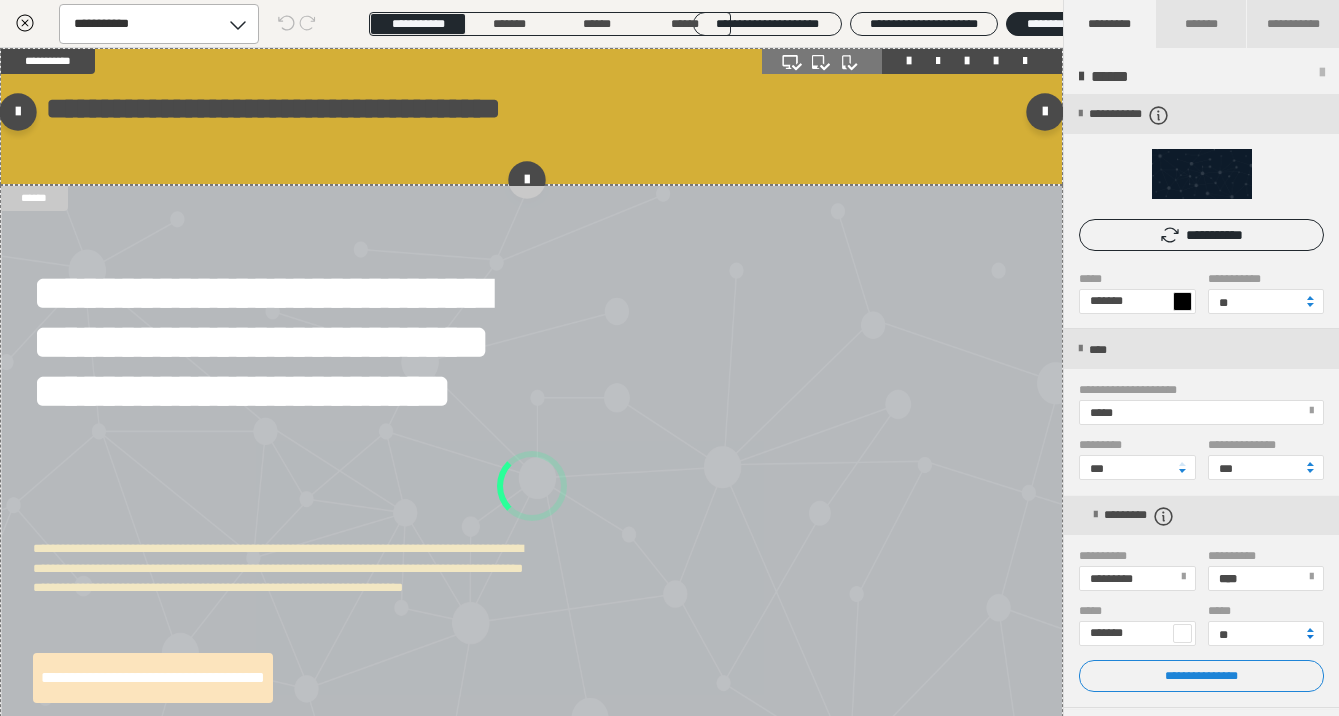 click at bounding box center (1310, 637) 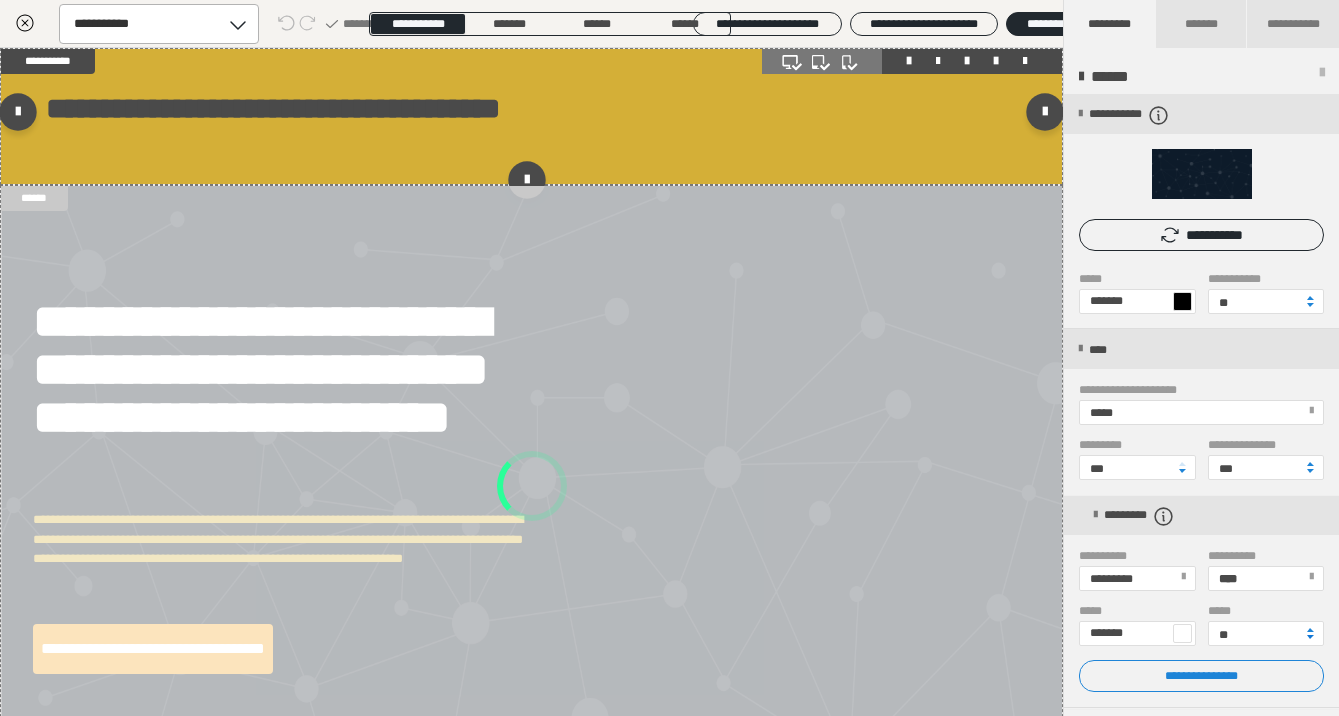 click at bounding box center [1310, 637] 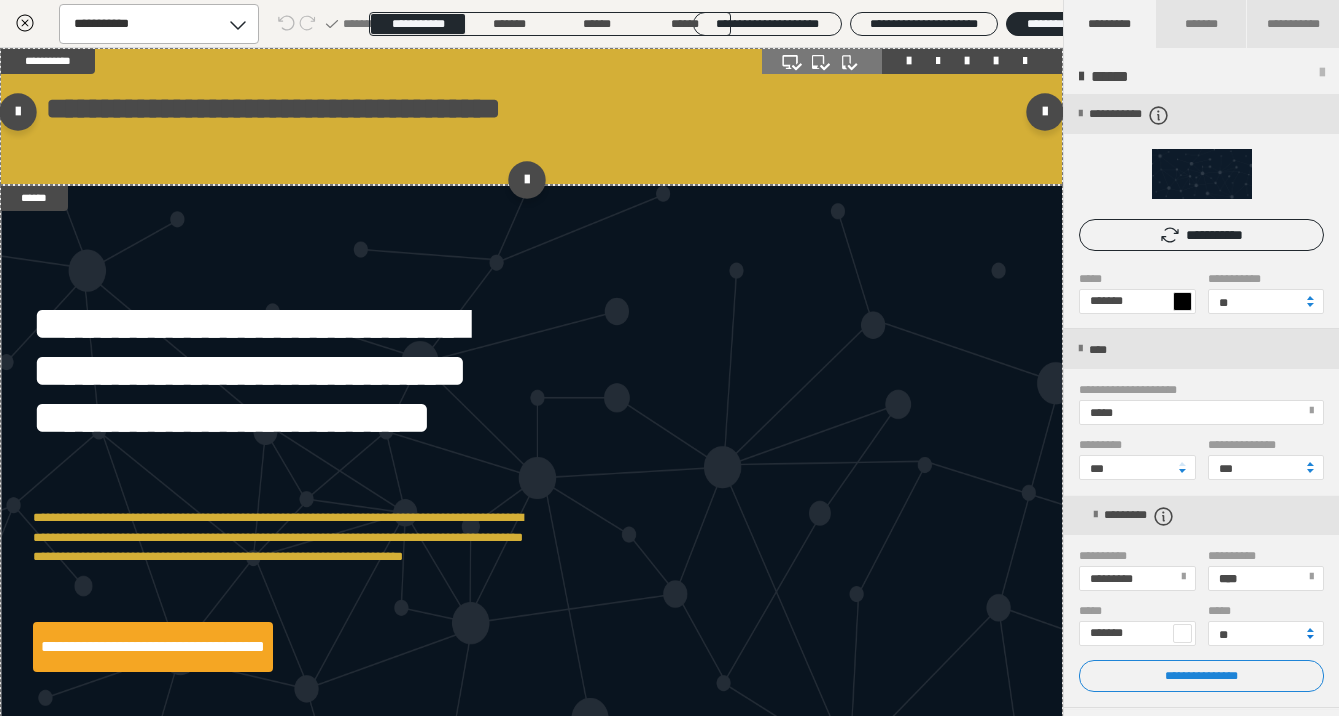 click at bounding box center (1310, 637) 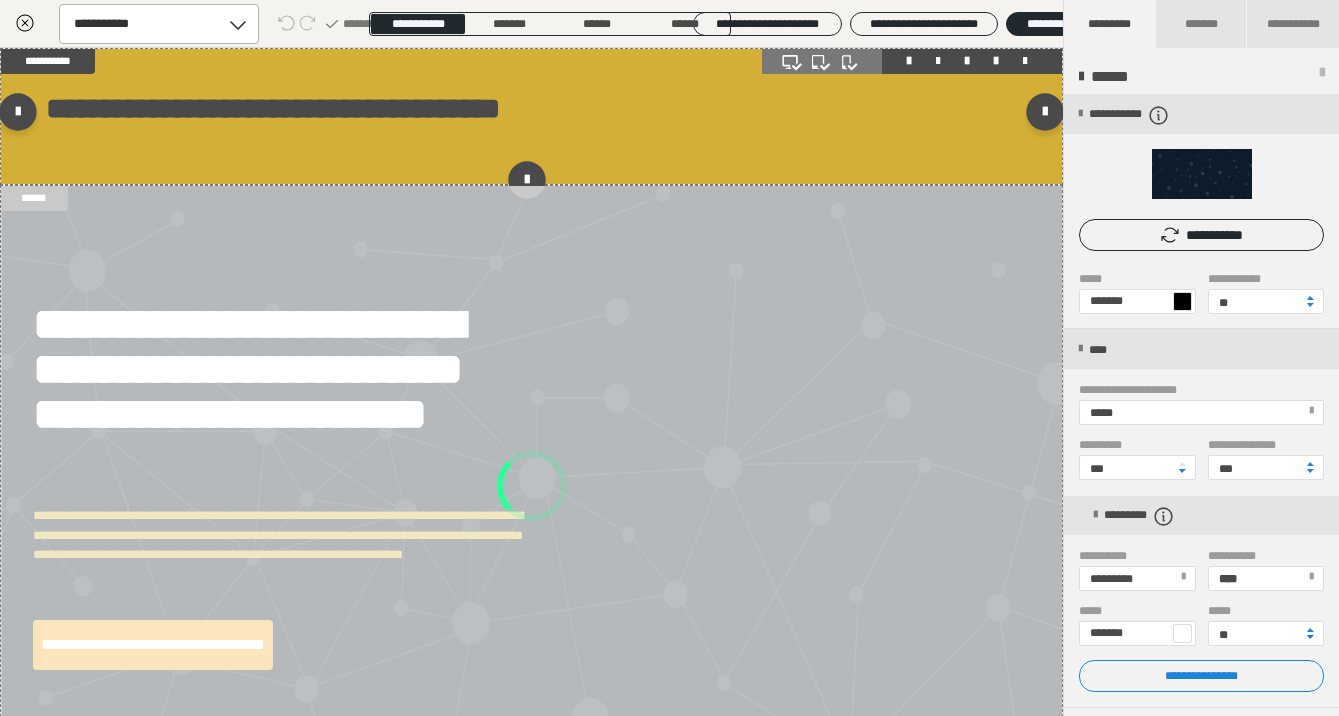 click at bounding box center [1310, 637] 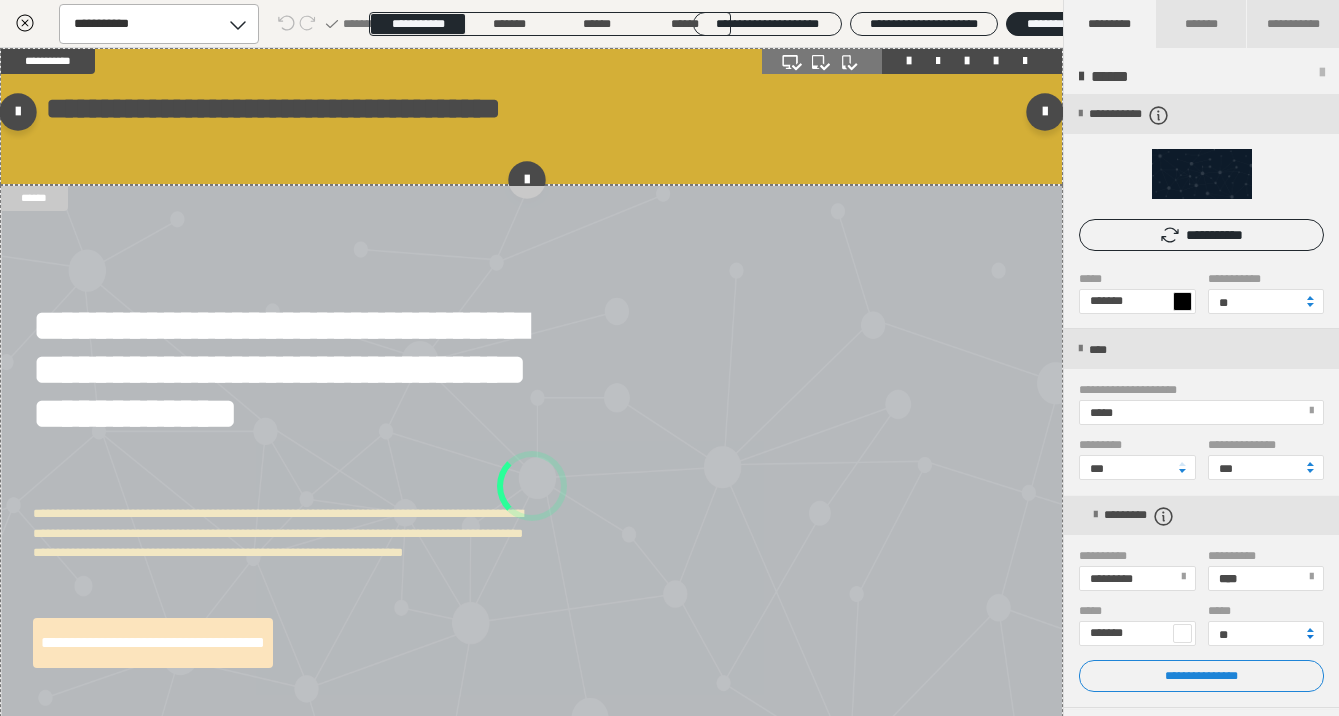 click at bounding box center (1310, 637) 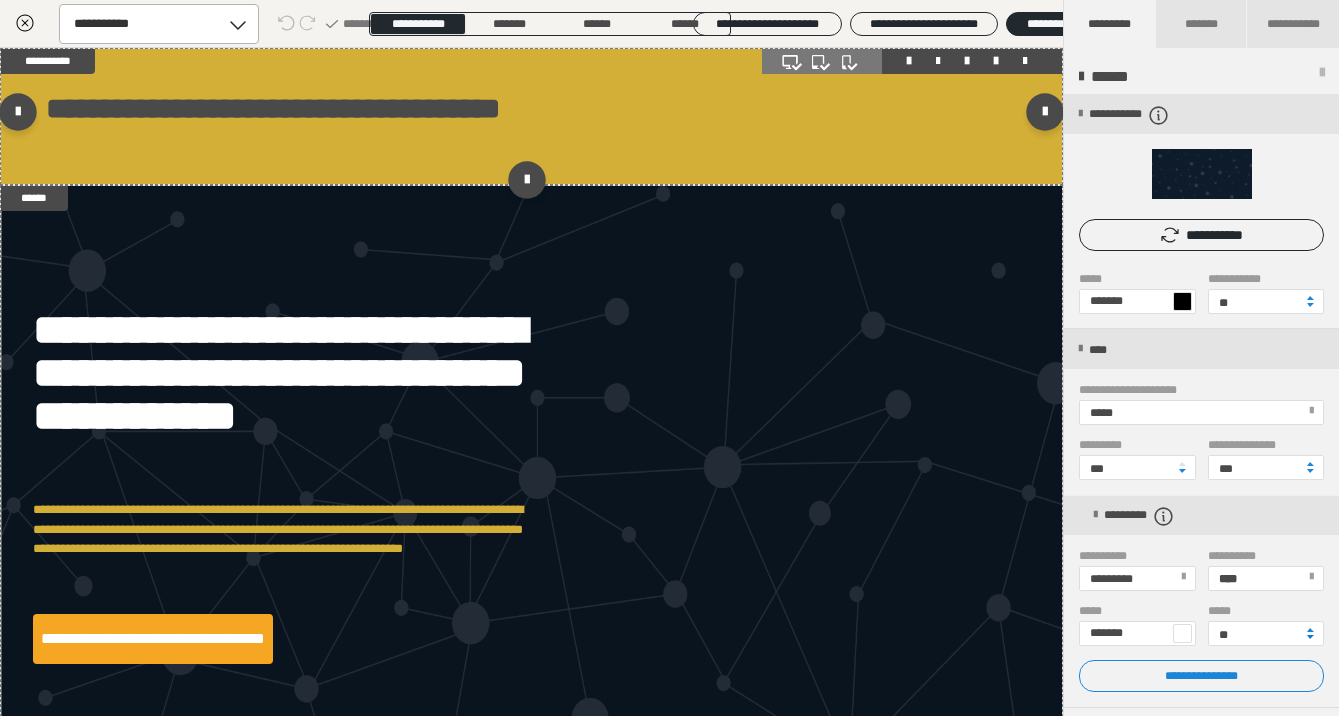 click at bounding box center (1310, 637) 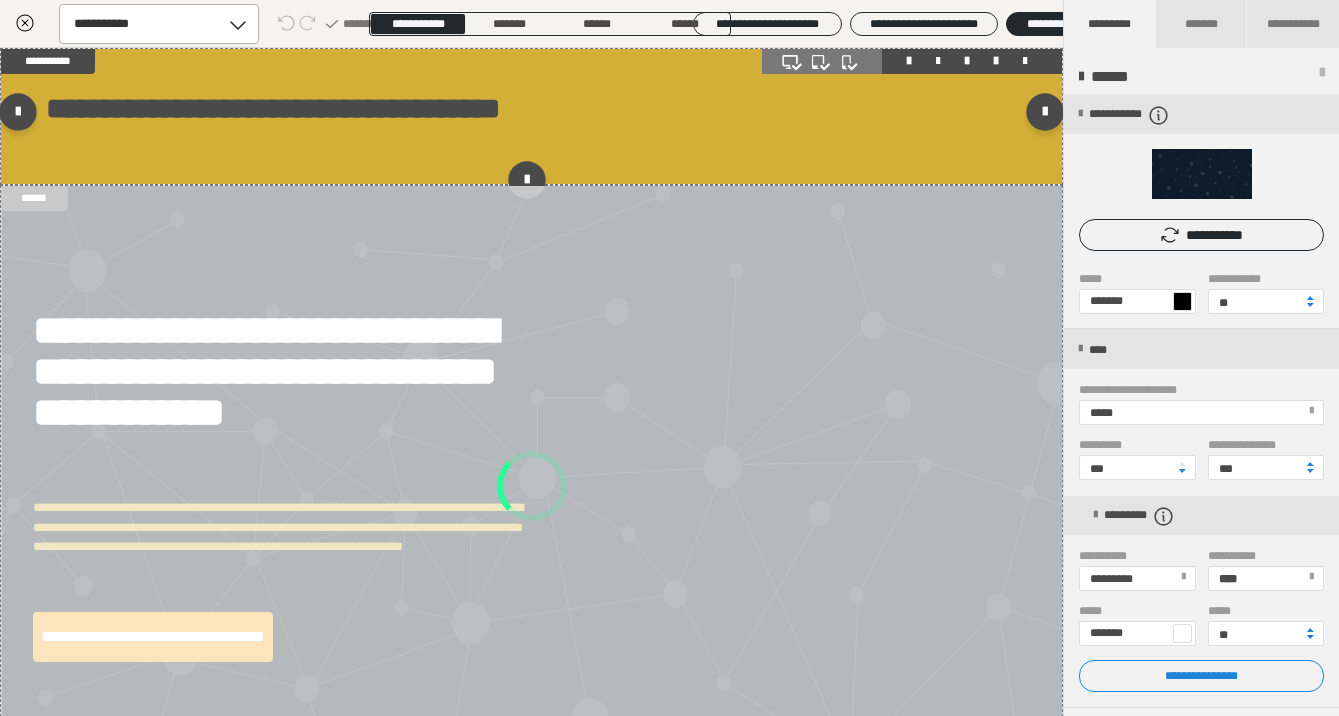 click at bounding box center (1310, 637) 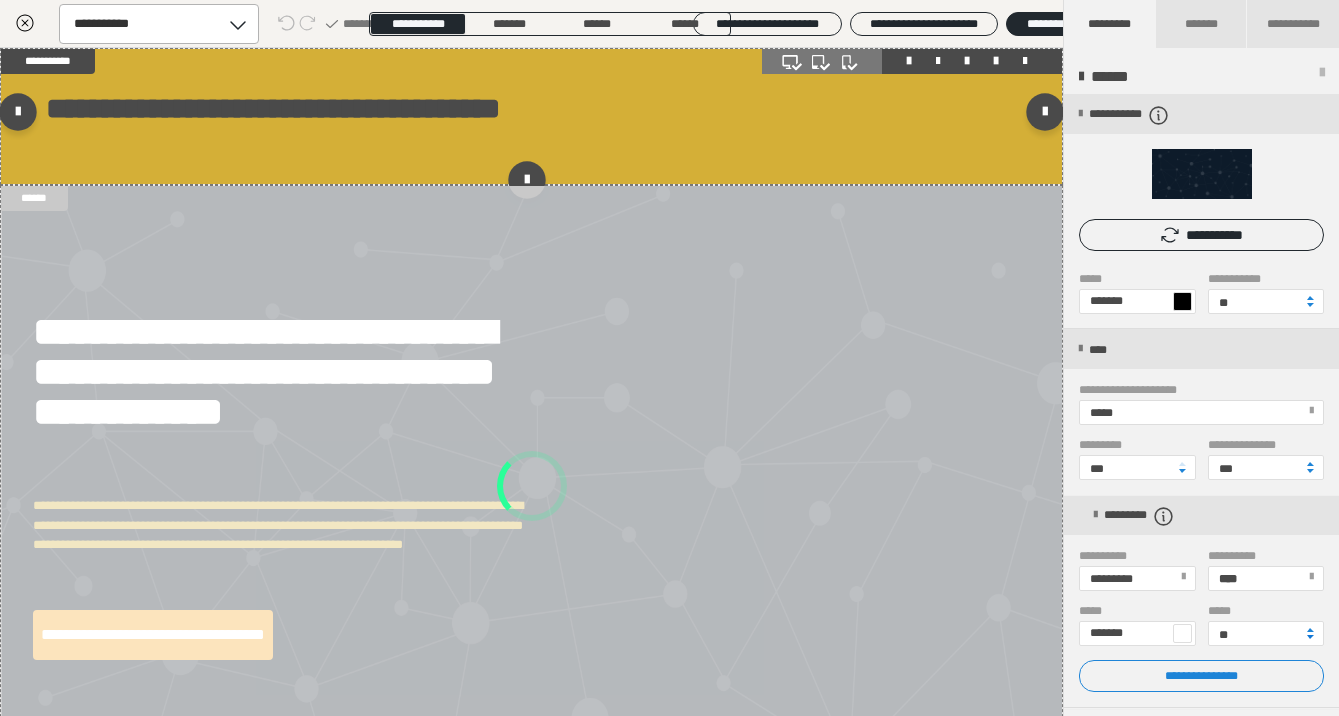 click at bounding box center [1310, 637] 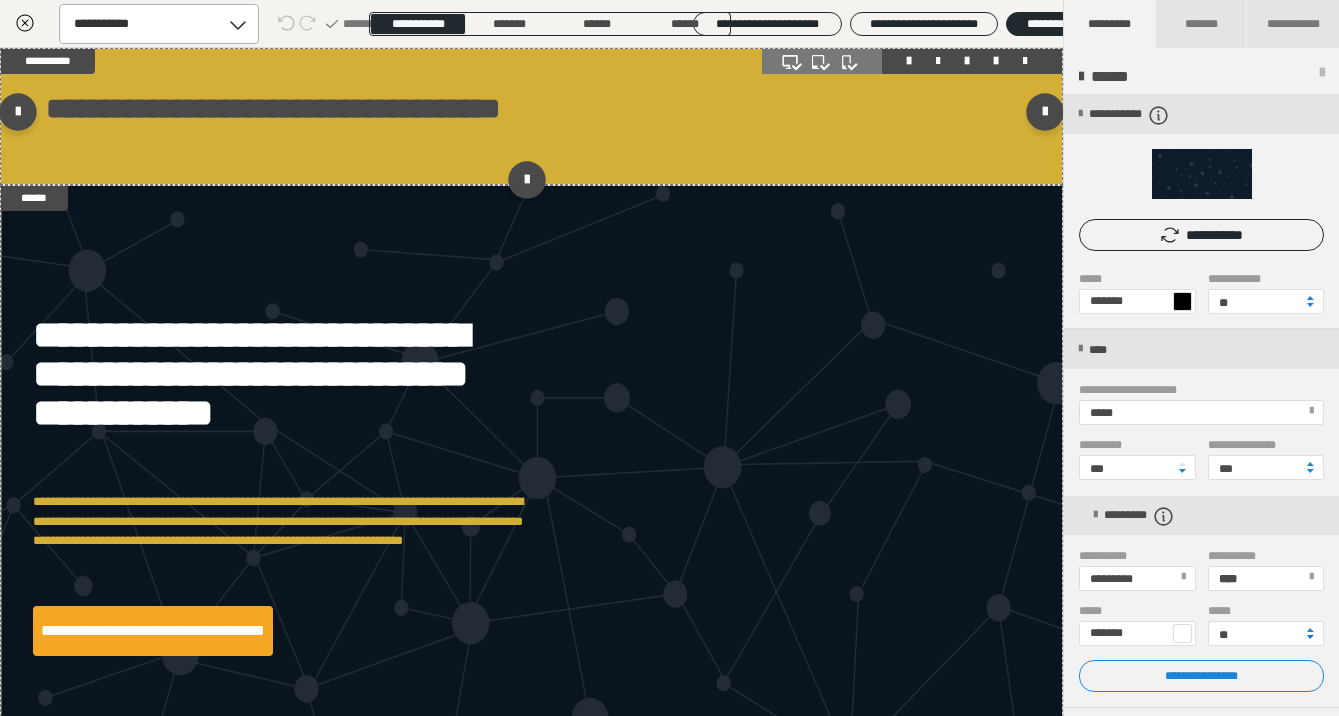 click at bounding box center [1310, 637] 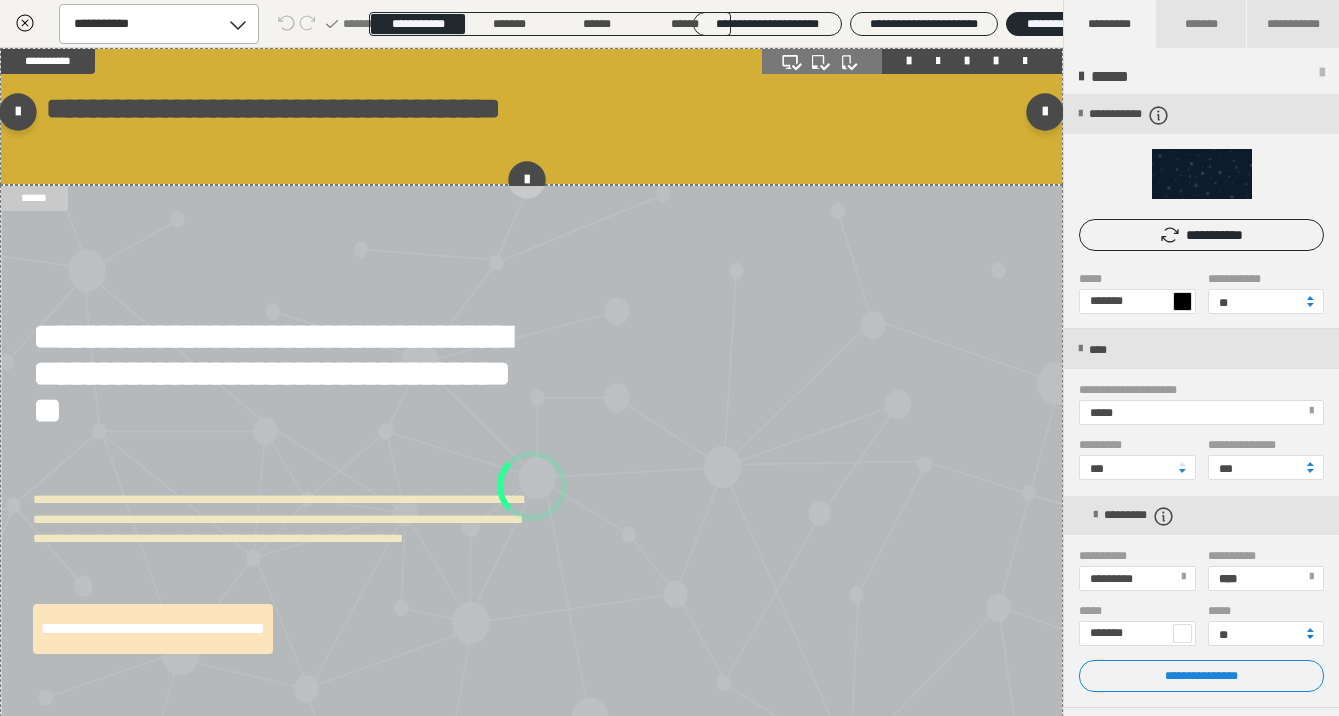 click at bounding box center (1310, 637) 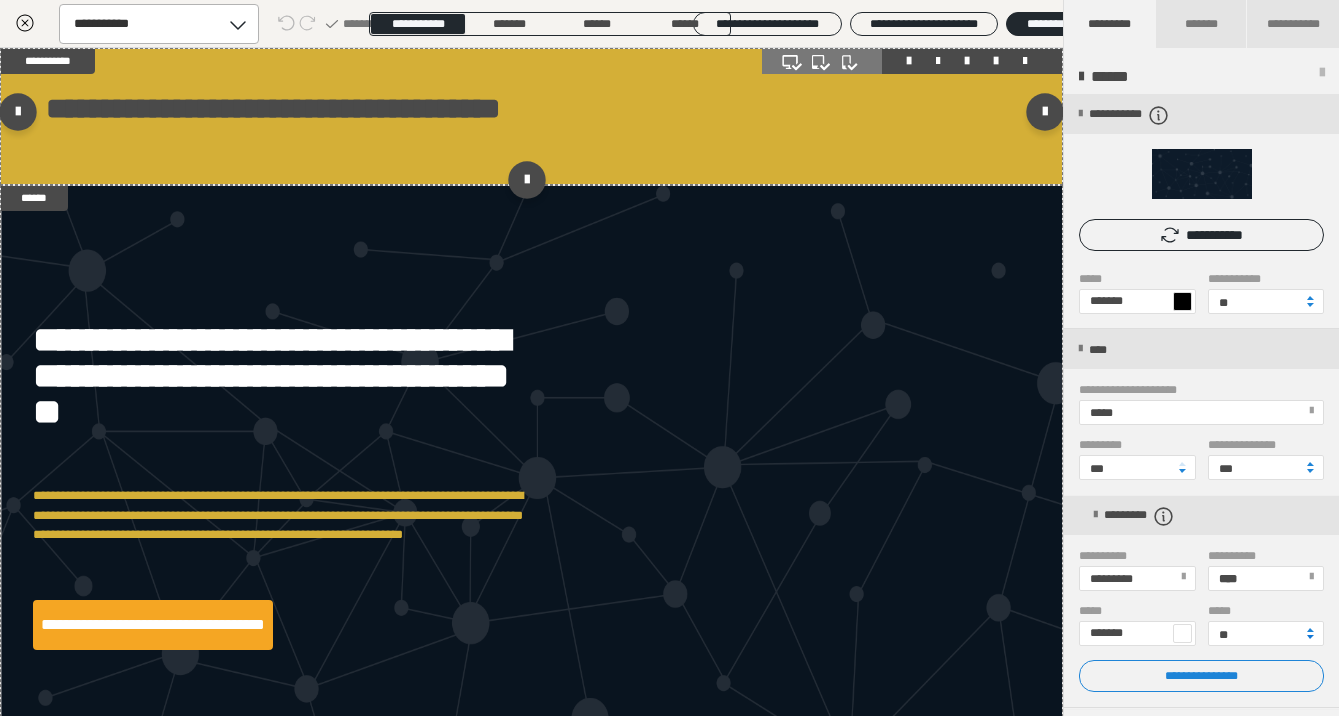 click at bounding box center (1310, 637) 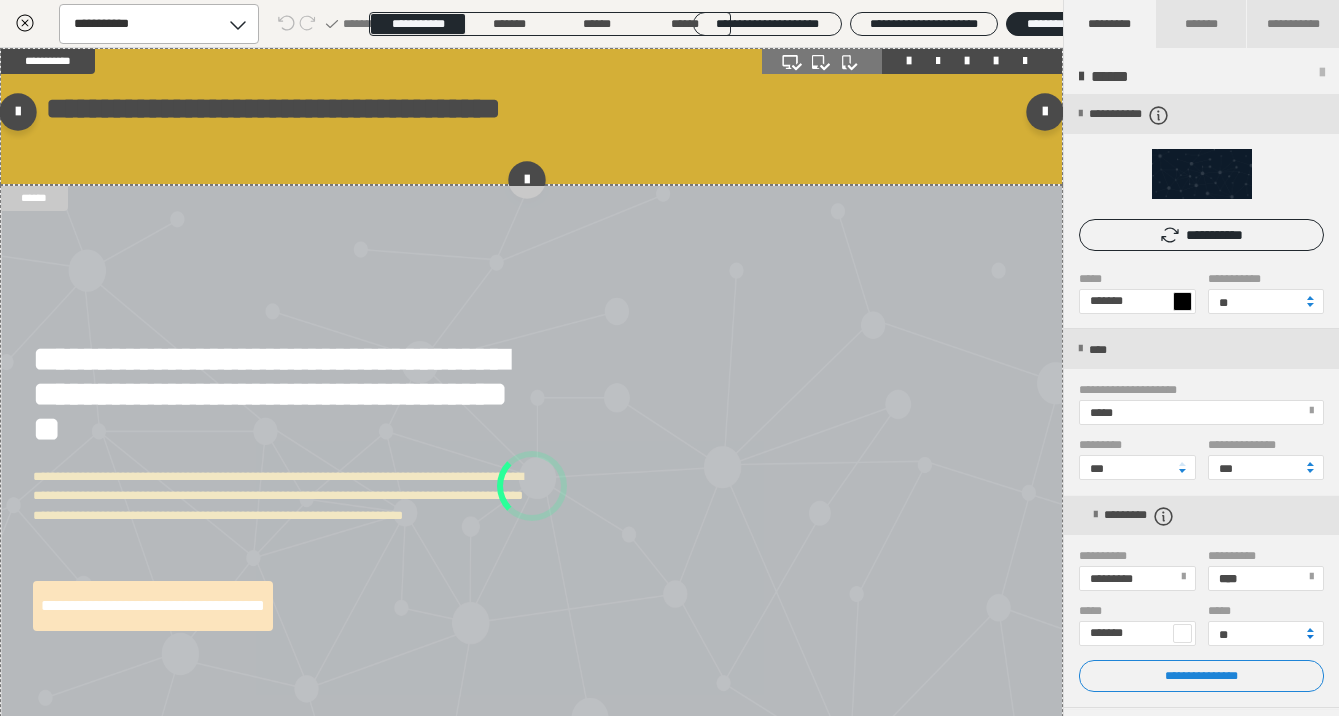 click at bounding box center (1310, 637) 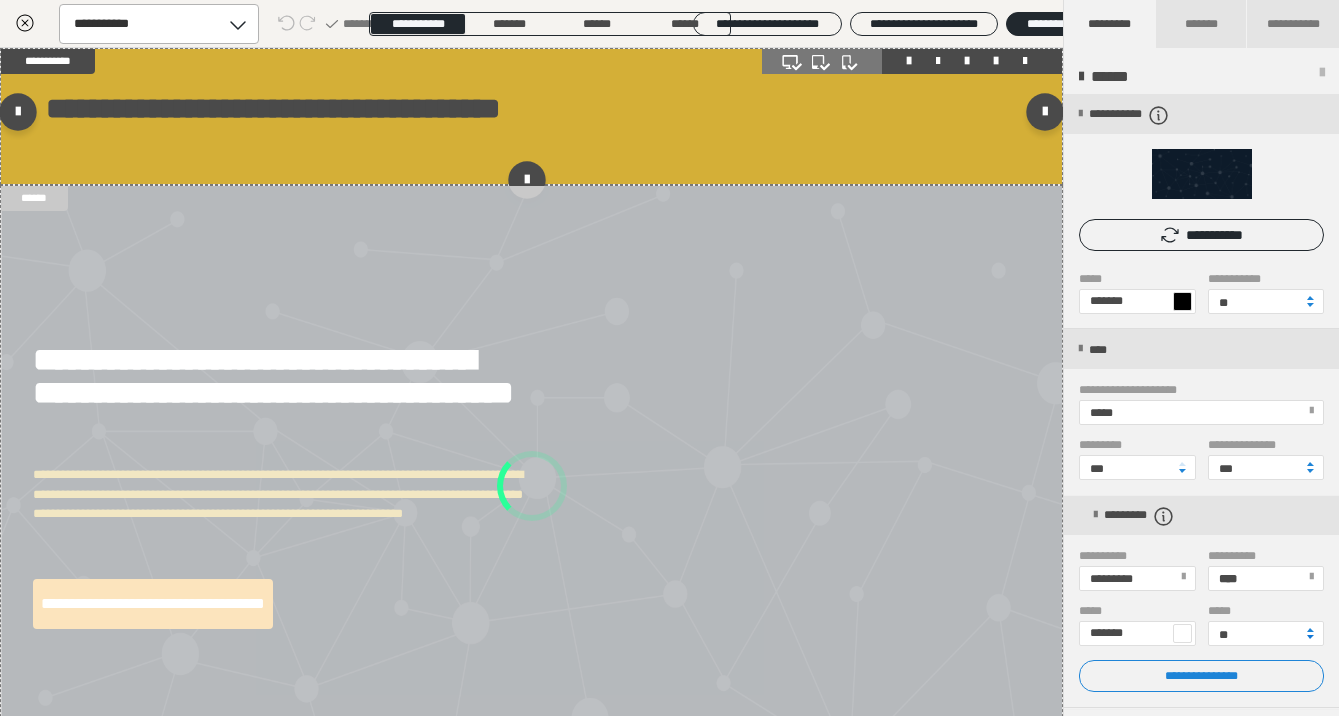 click at bounding box center [1310, 637] 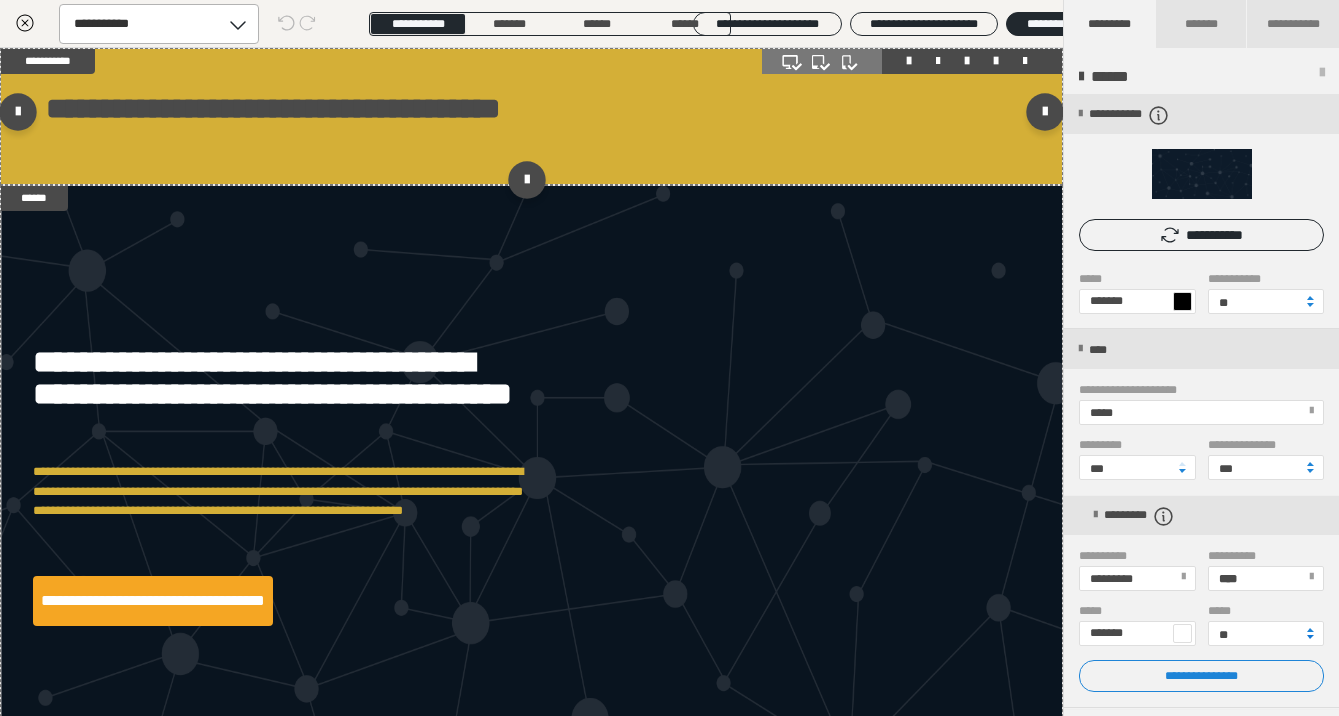 click at bounding box center (1310, 637) 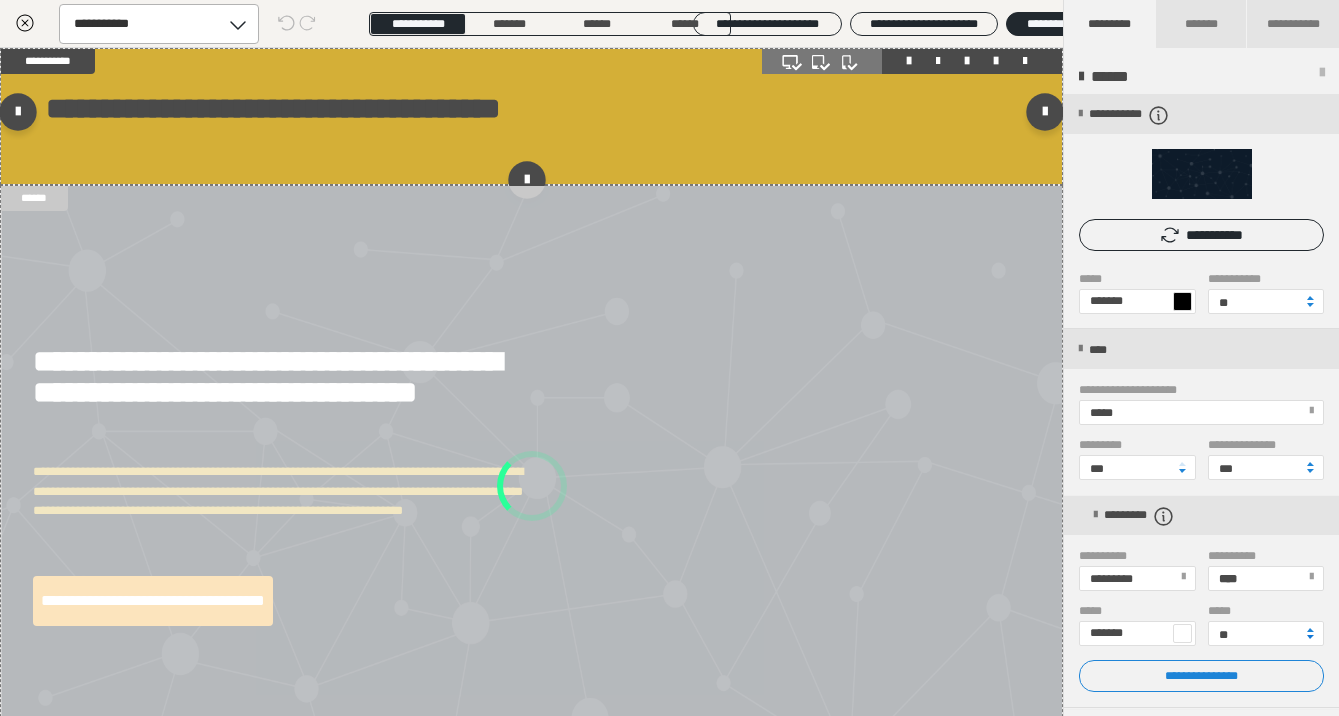 click at bounding box center [1310, 637] 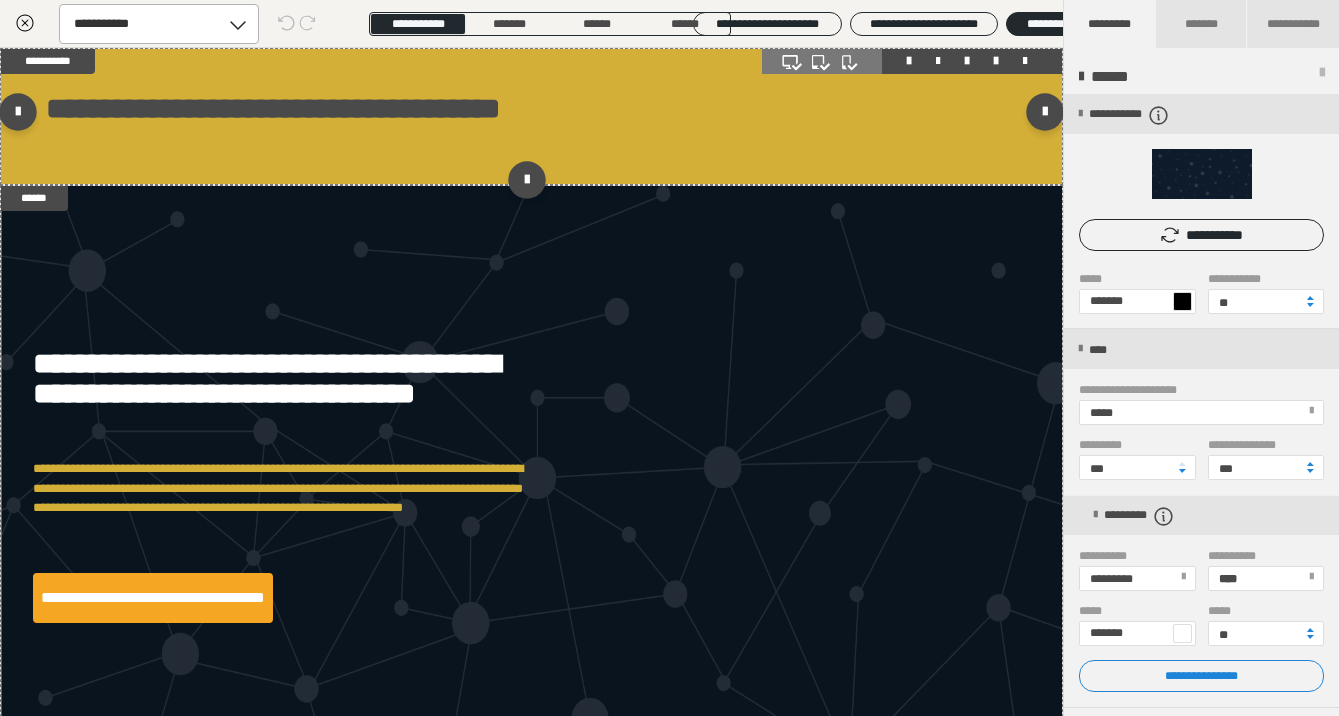 click at bounding box center [1310, 630] 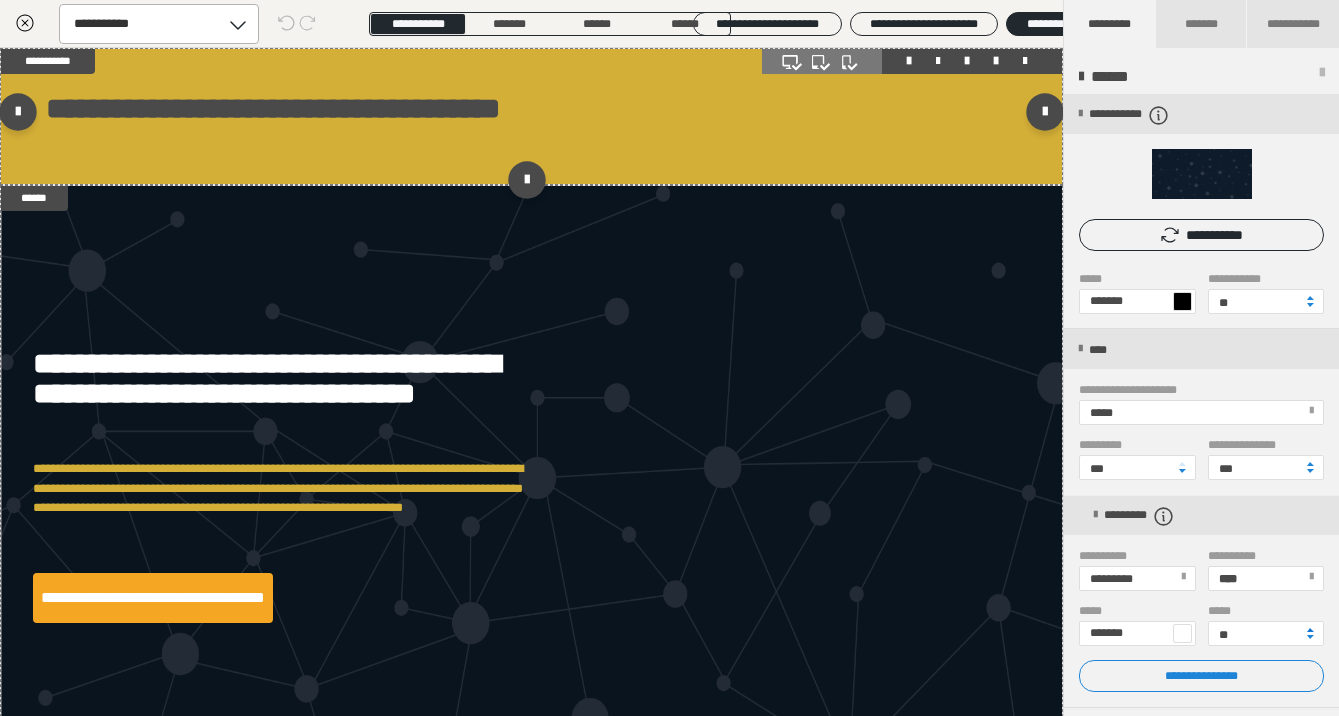 click at bounding box center [1310, 630] 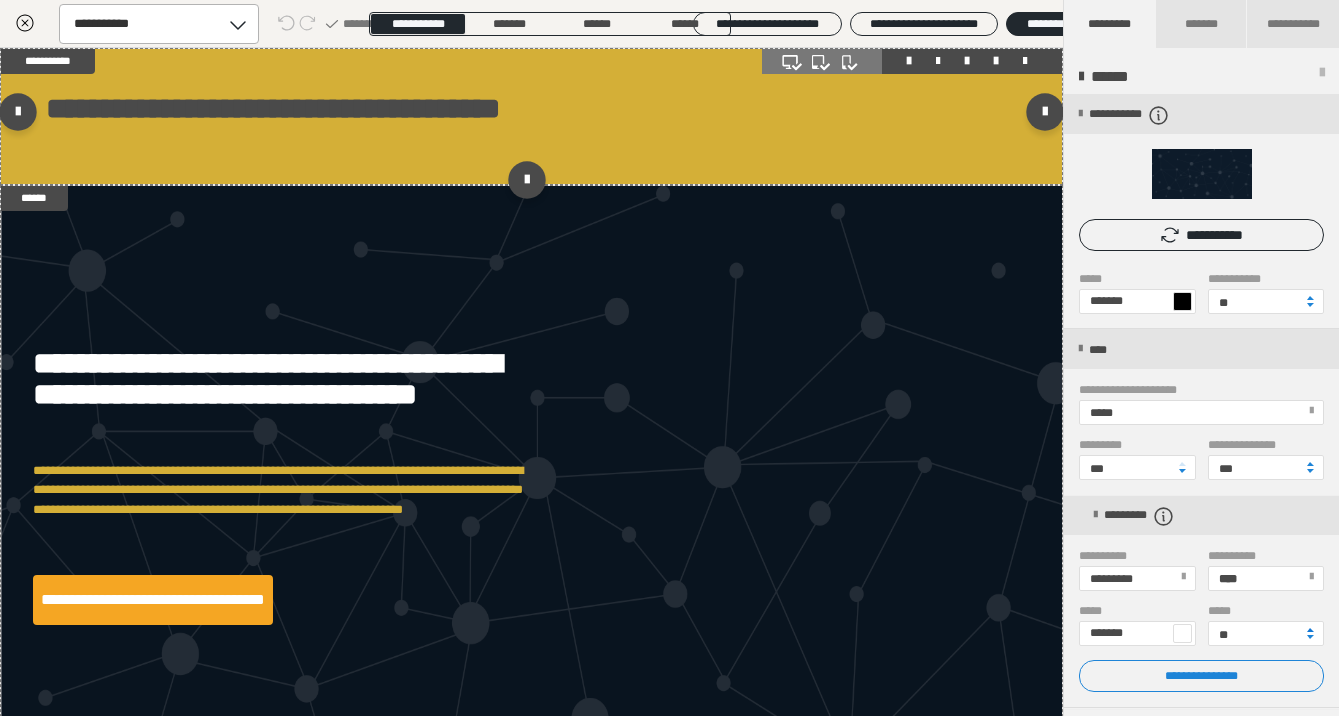 click at bounding box center (1310, 630) 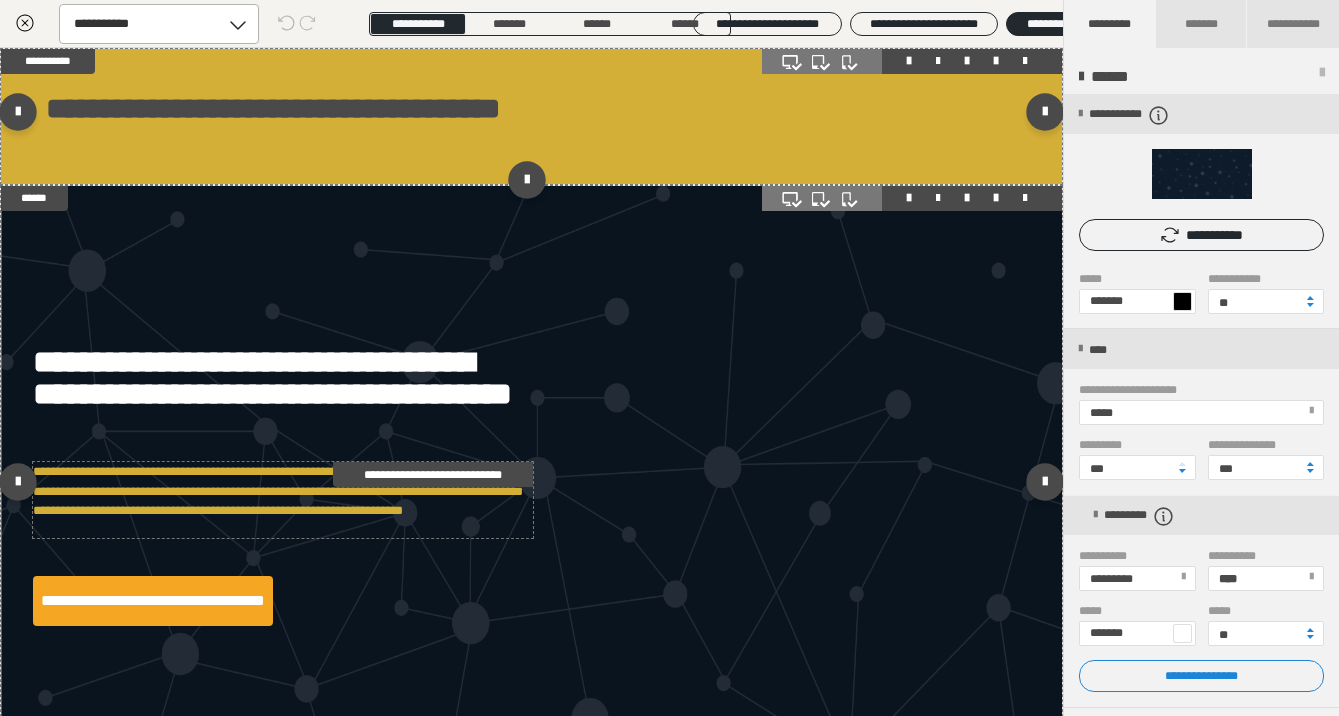 click on "**********" at bounding box center [283, 500] 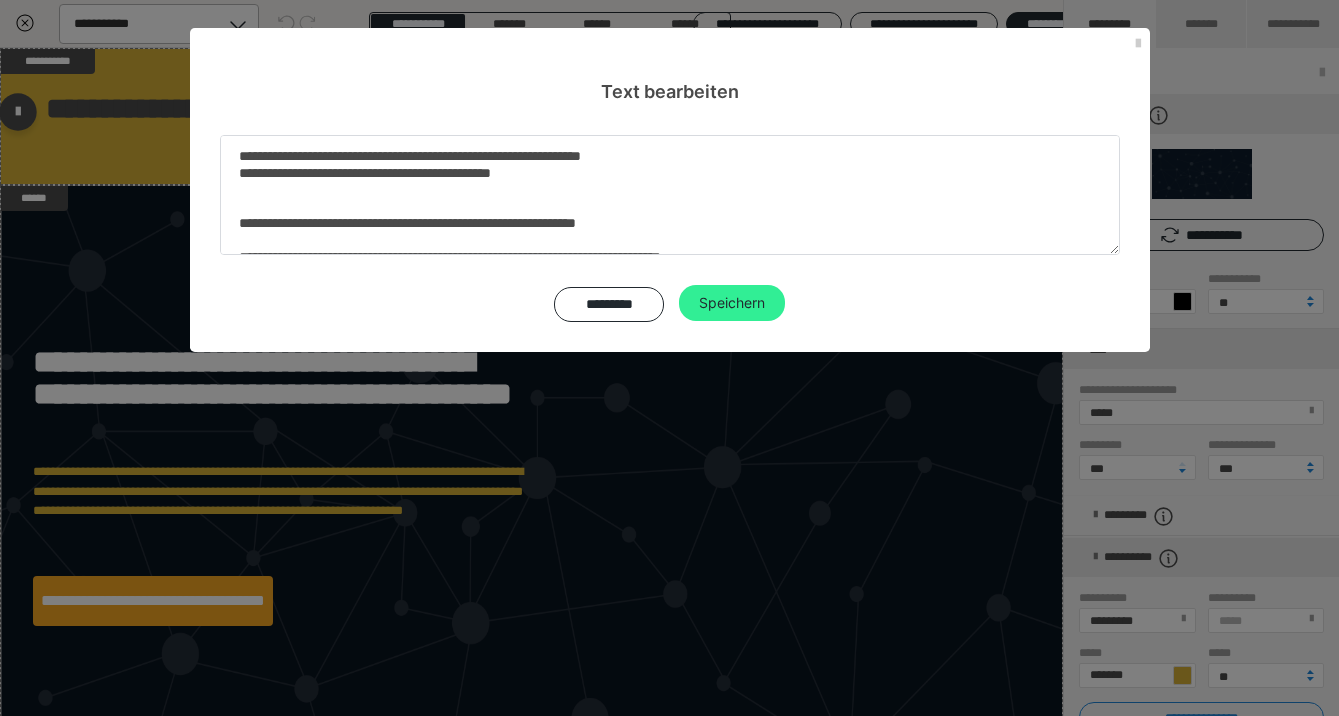 click on "Speichern" at bounding box center [732, 303] 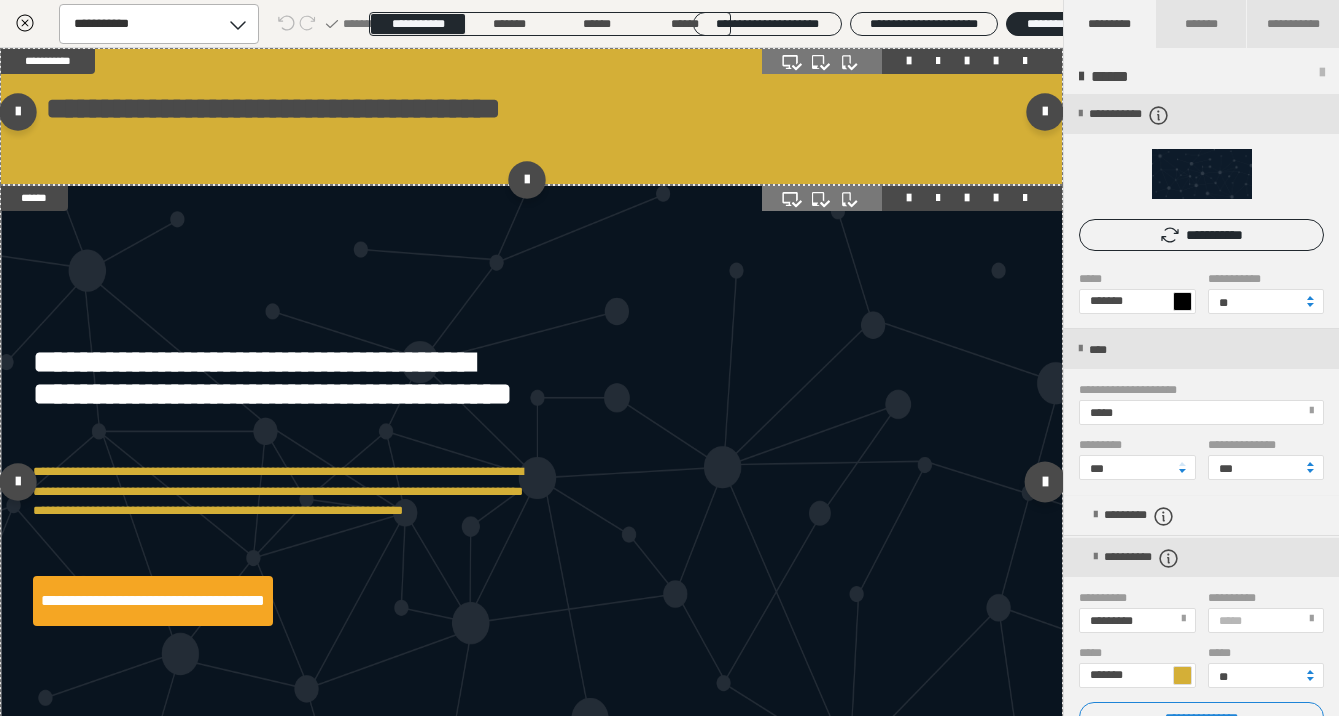 click at bounding box center [1045, 481] 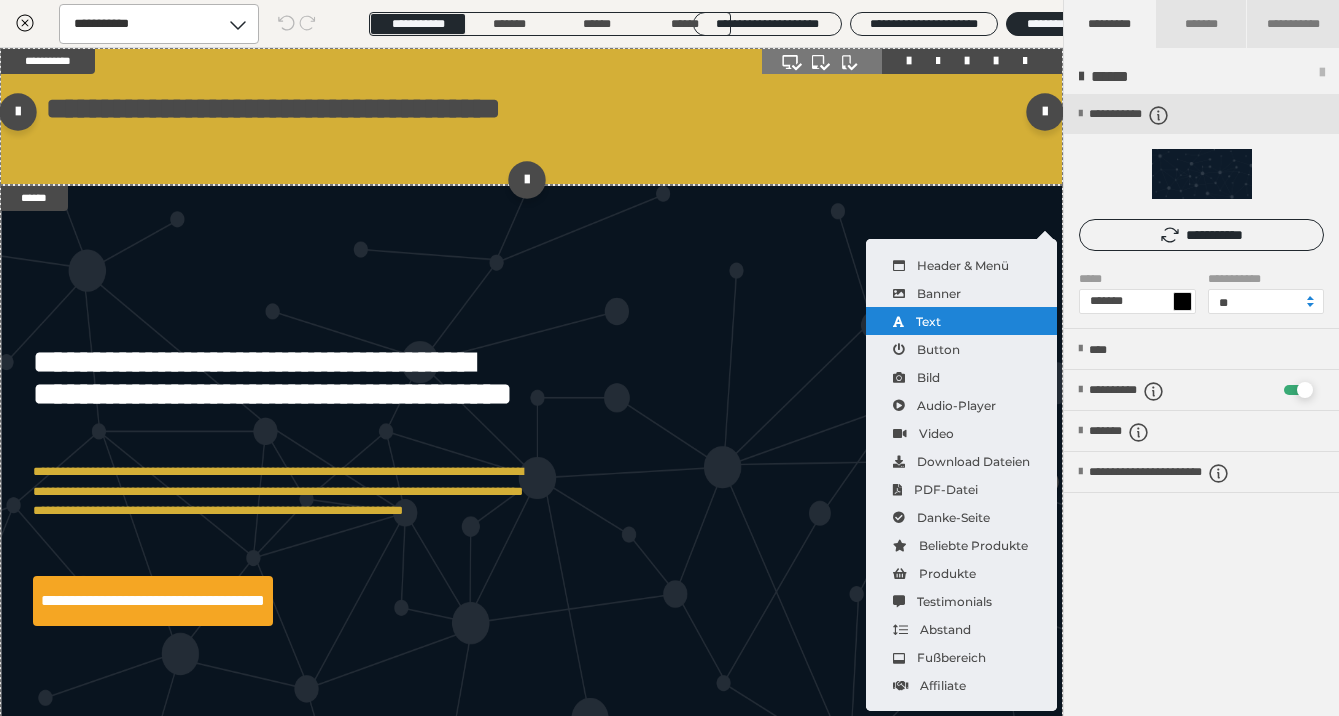 click on "Text" at bounding box center [961, 321] 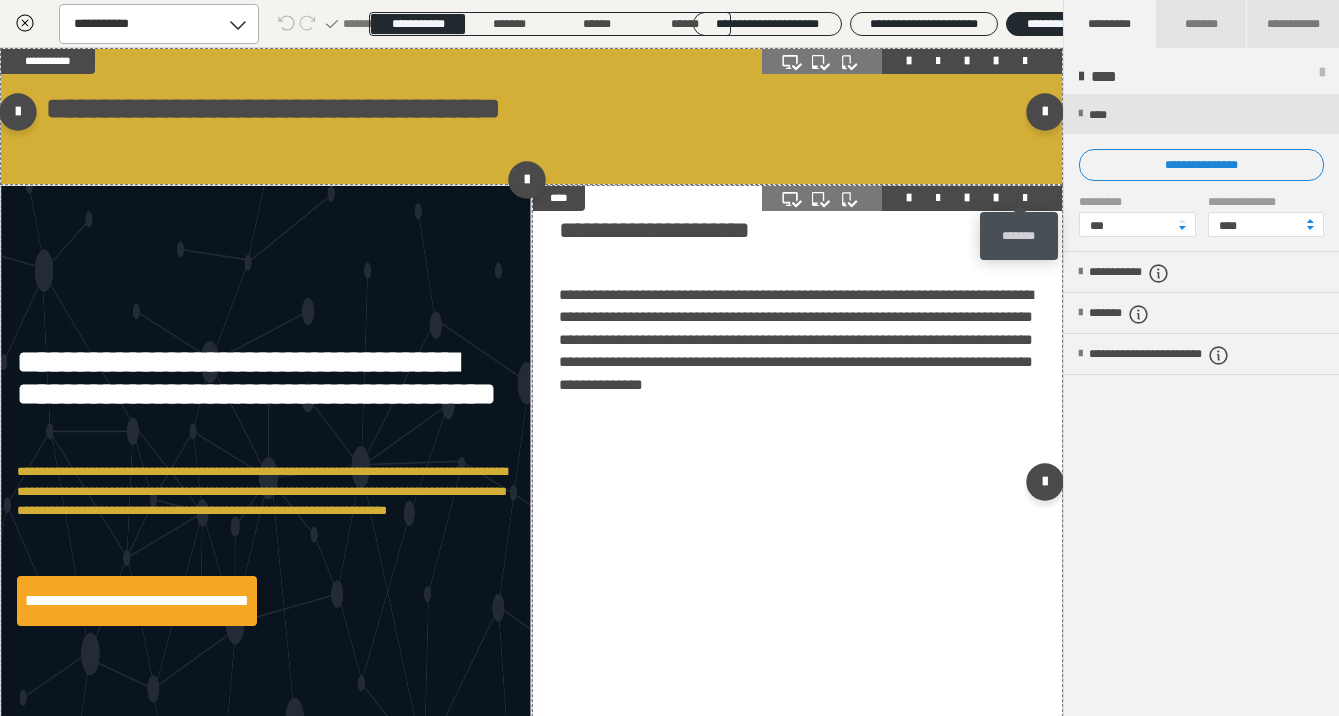 click at bounding box center (1025, 198) 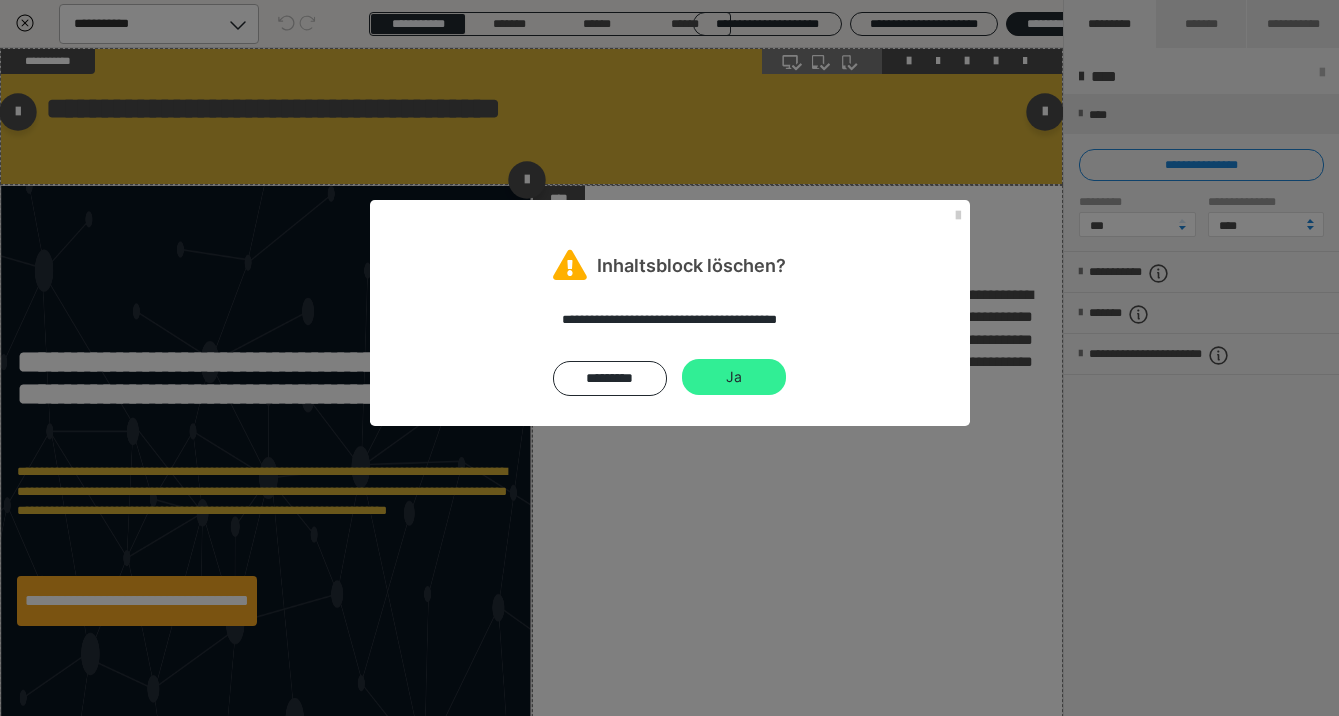 click on "Ja" at bounding box center (734, 377) 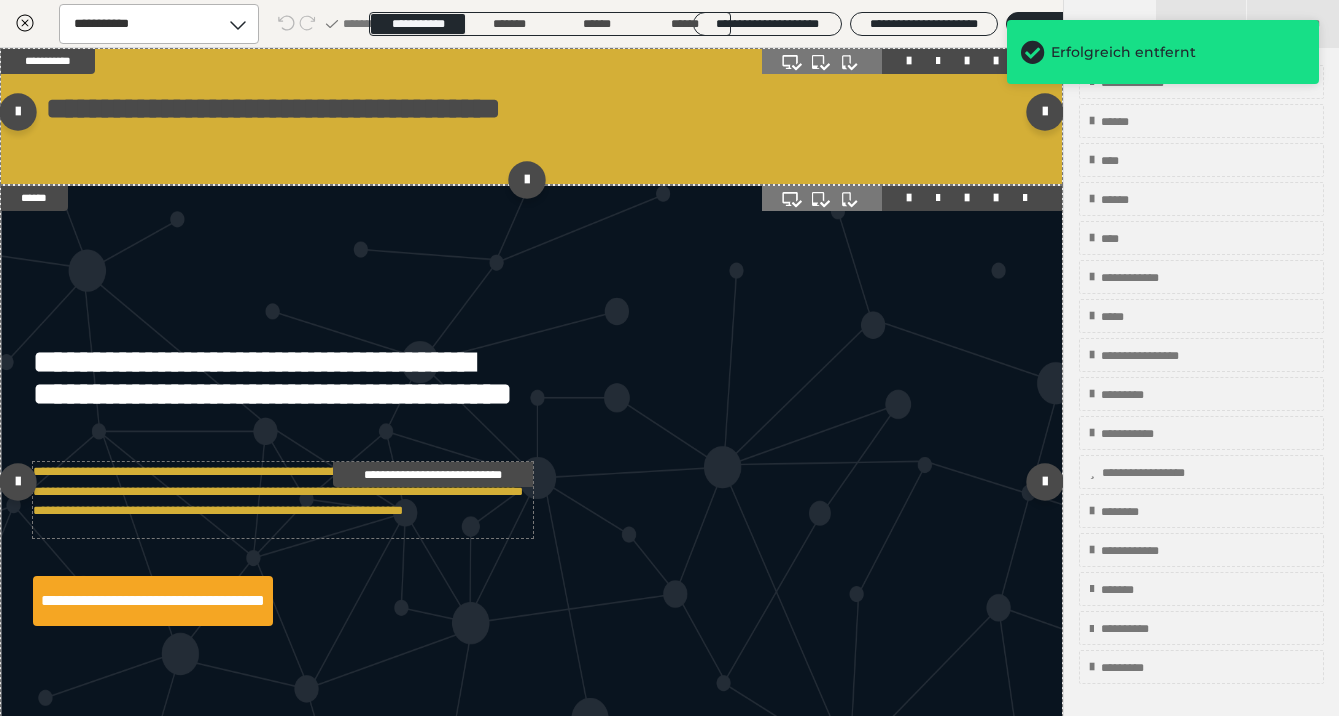 click on "**********" at bounding box center (283, 500) 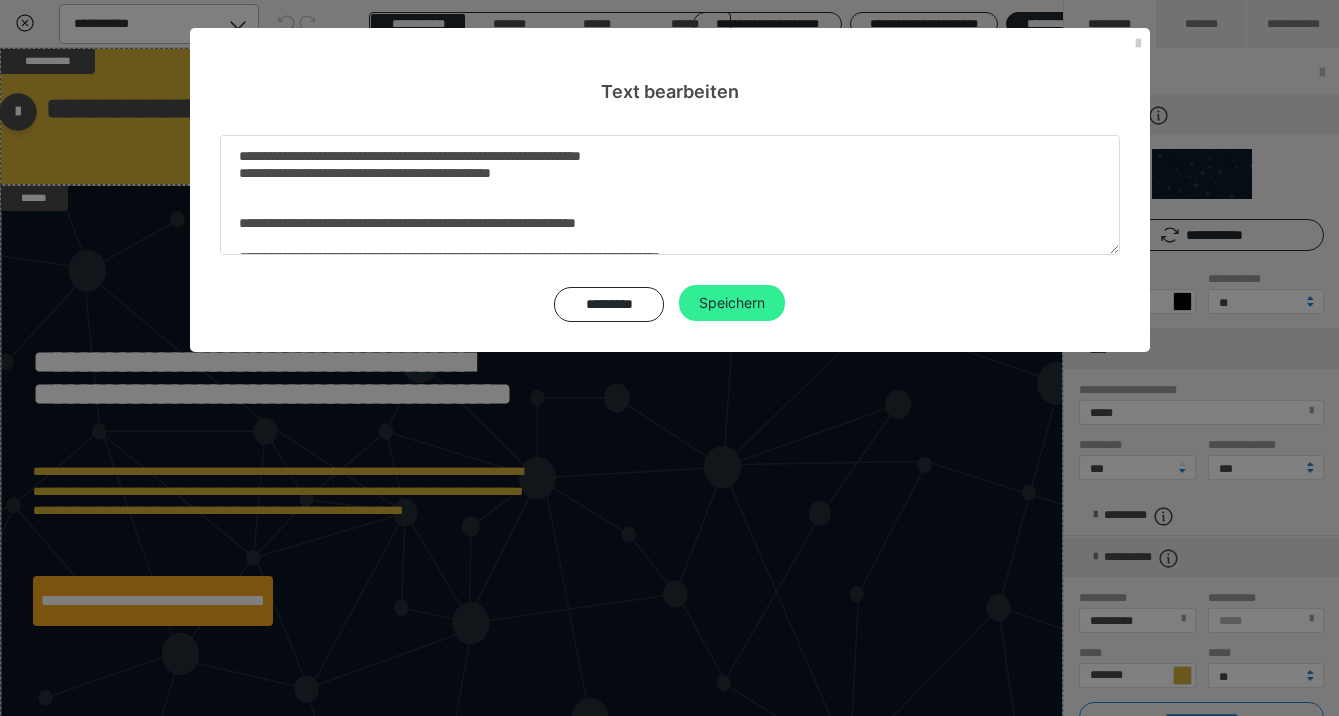click on "Speichern" at bounding box center (732, 303) 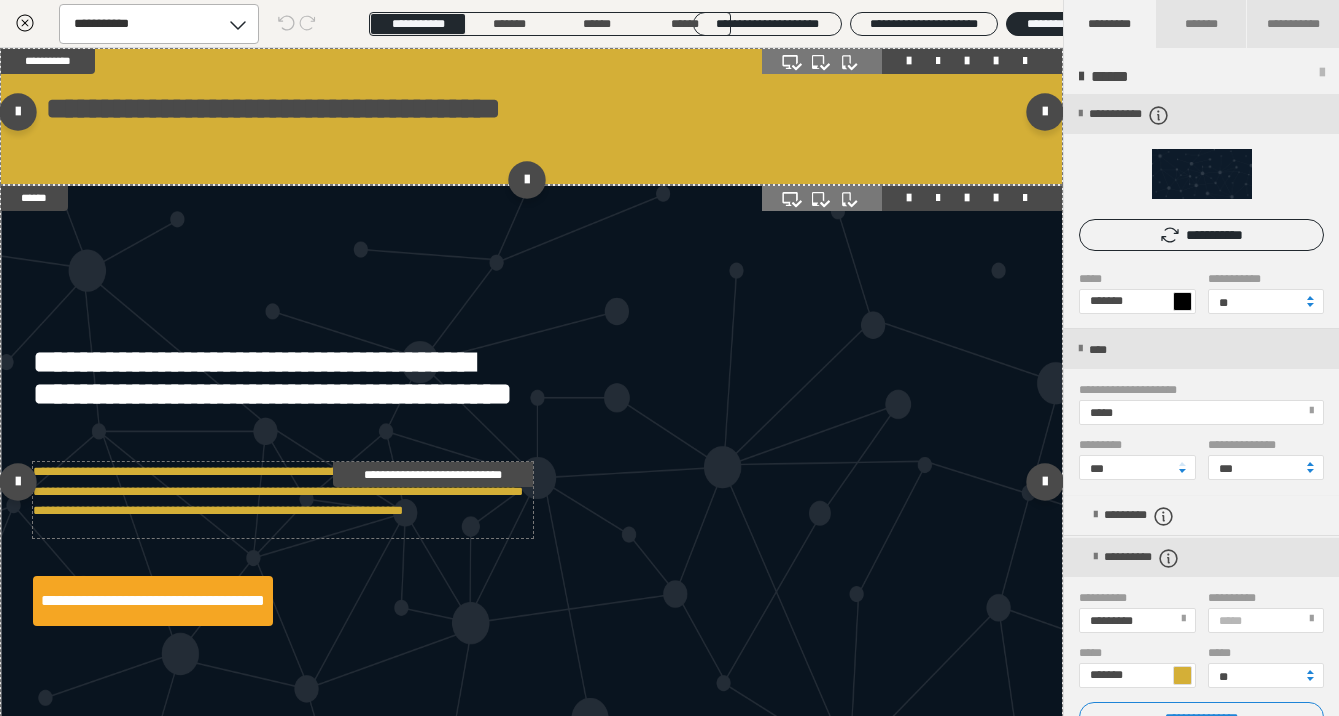 click on "**********" at bounding box center (283, 500) 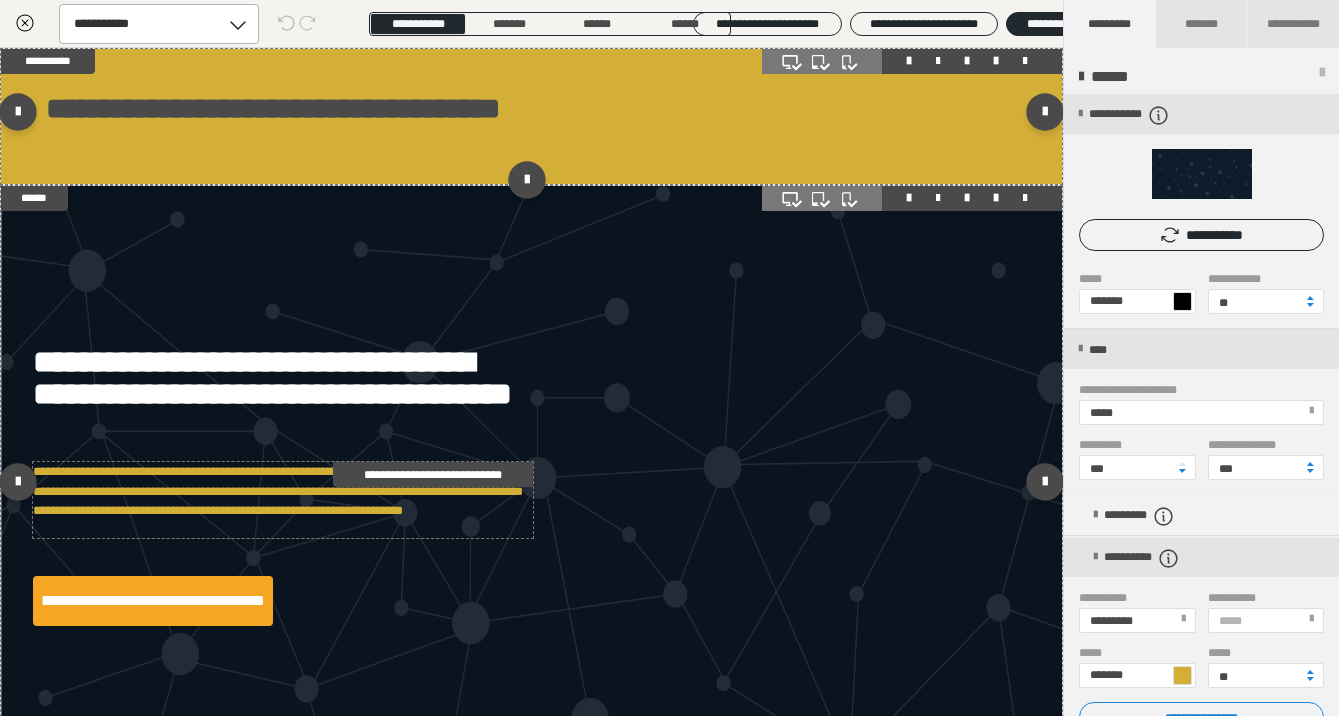 click on "**********" at bounding box center (283, 500) 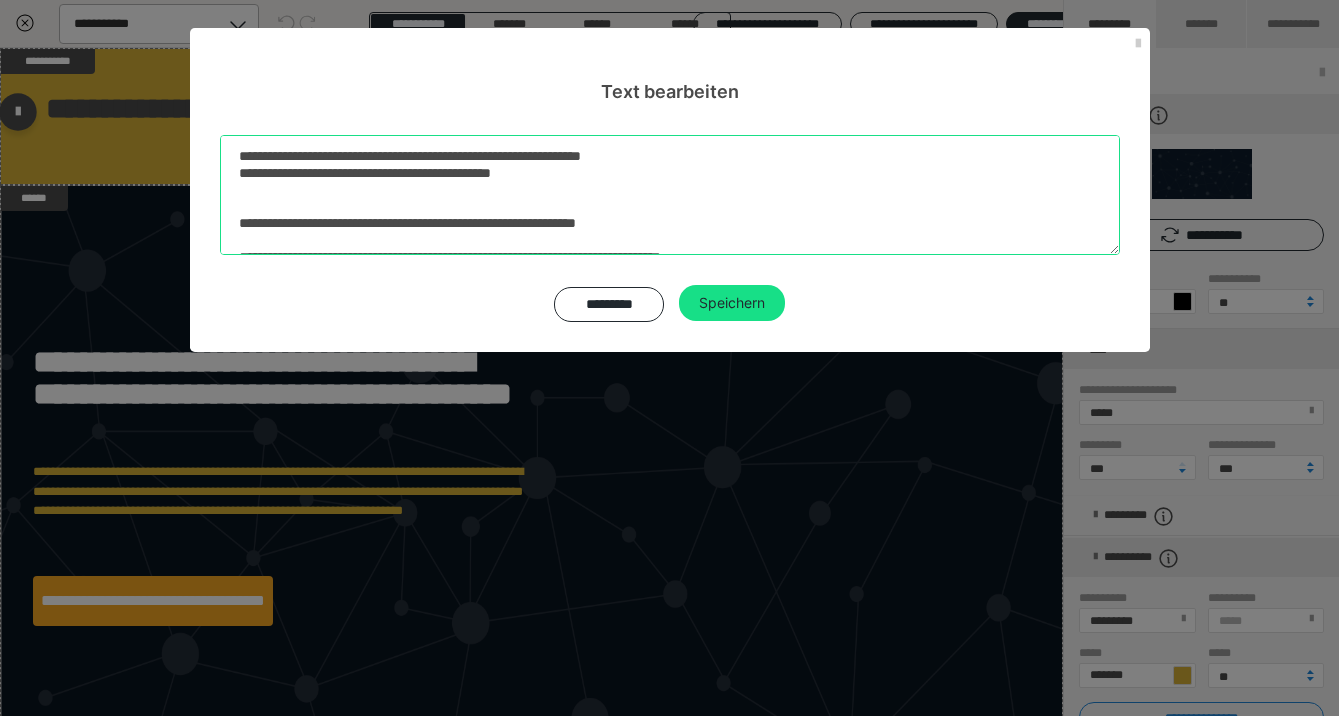 click on "**********" at bounding box center [670, 195] 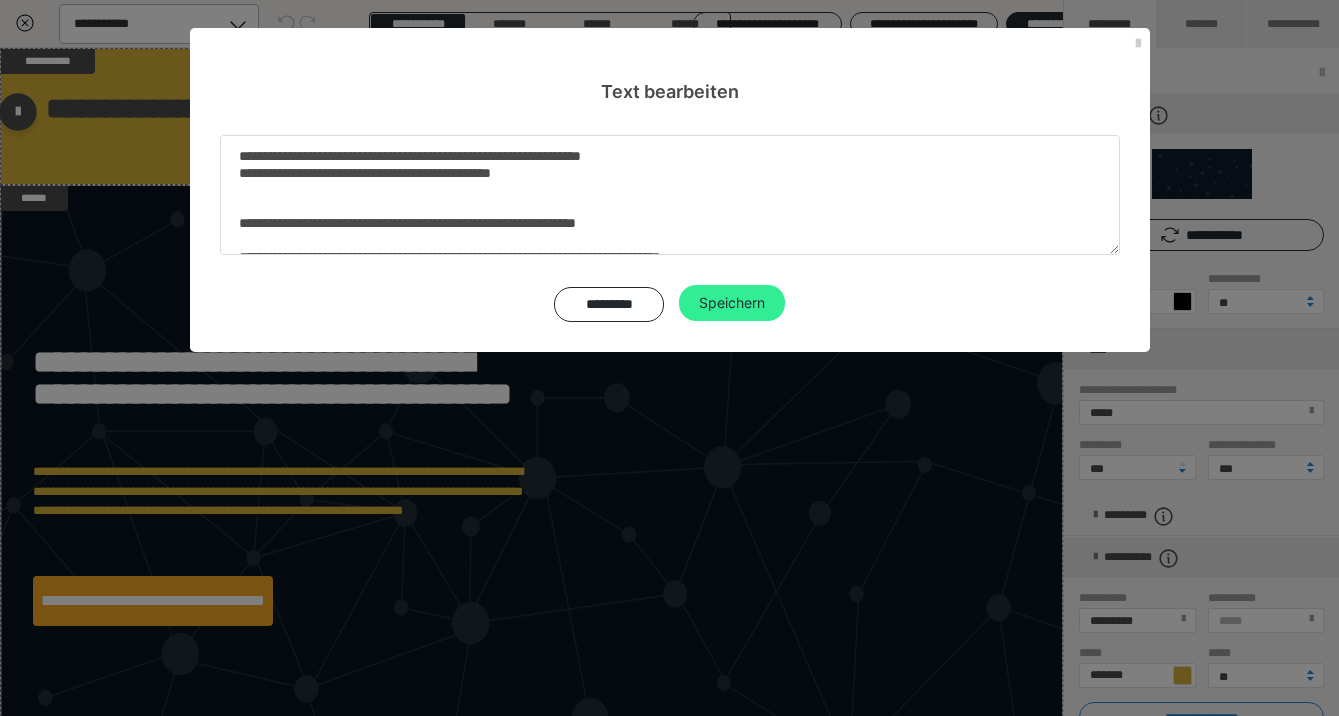 click on "Speichern" at bounding box center [732, 303] 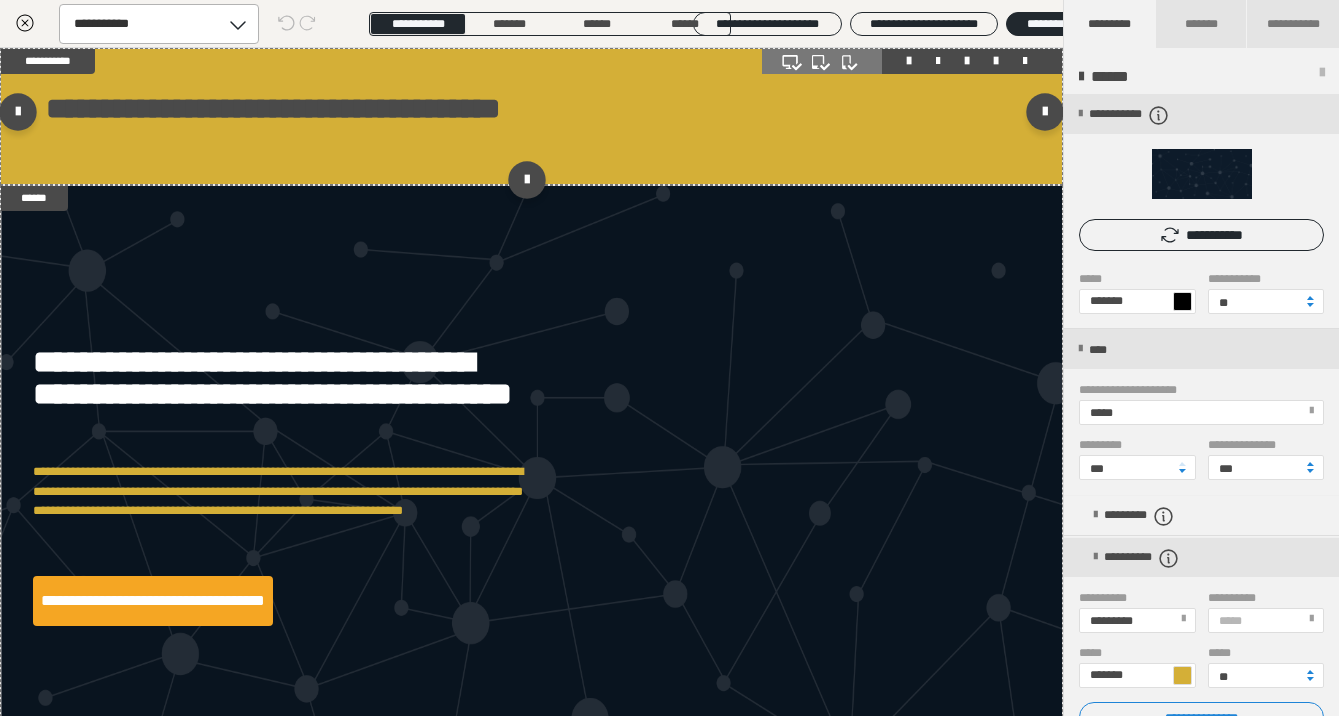 click on "*****" at bounding box center [1200, 412] 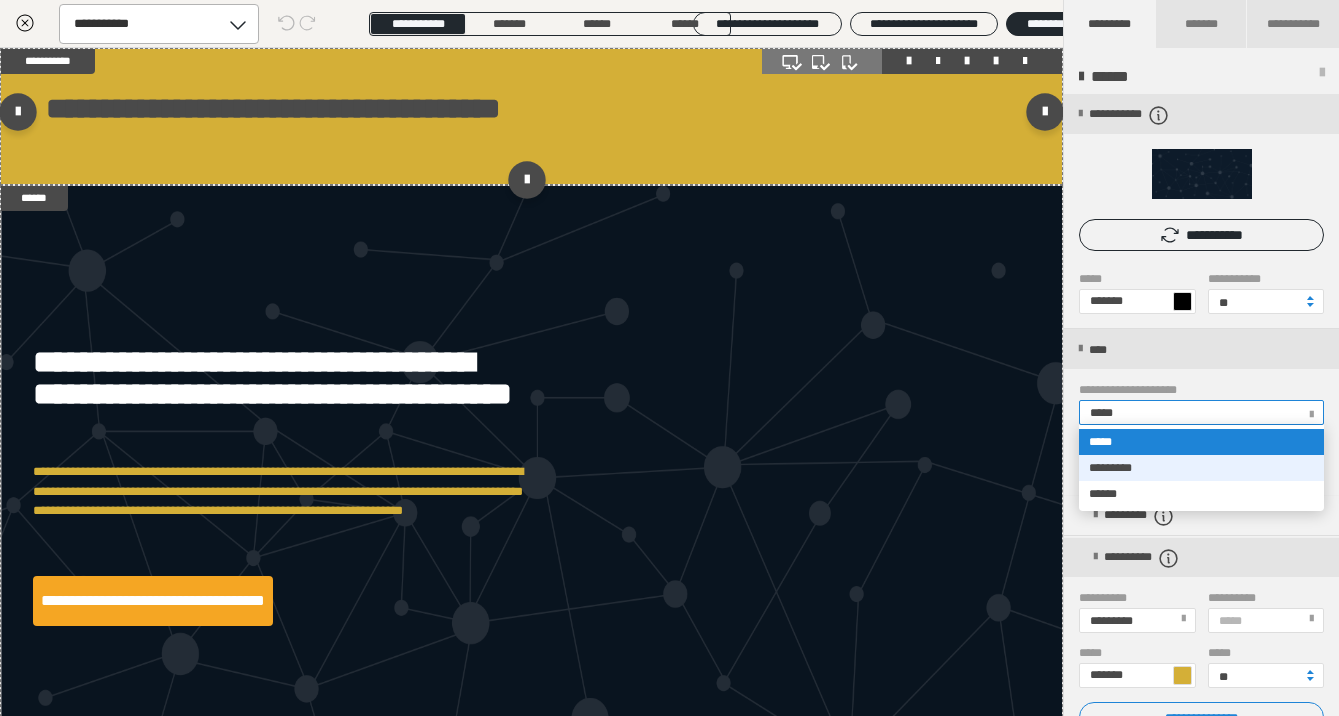 click on "*********" at bounding box center [1201, 468] 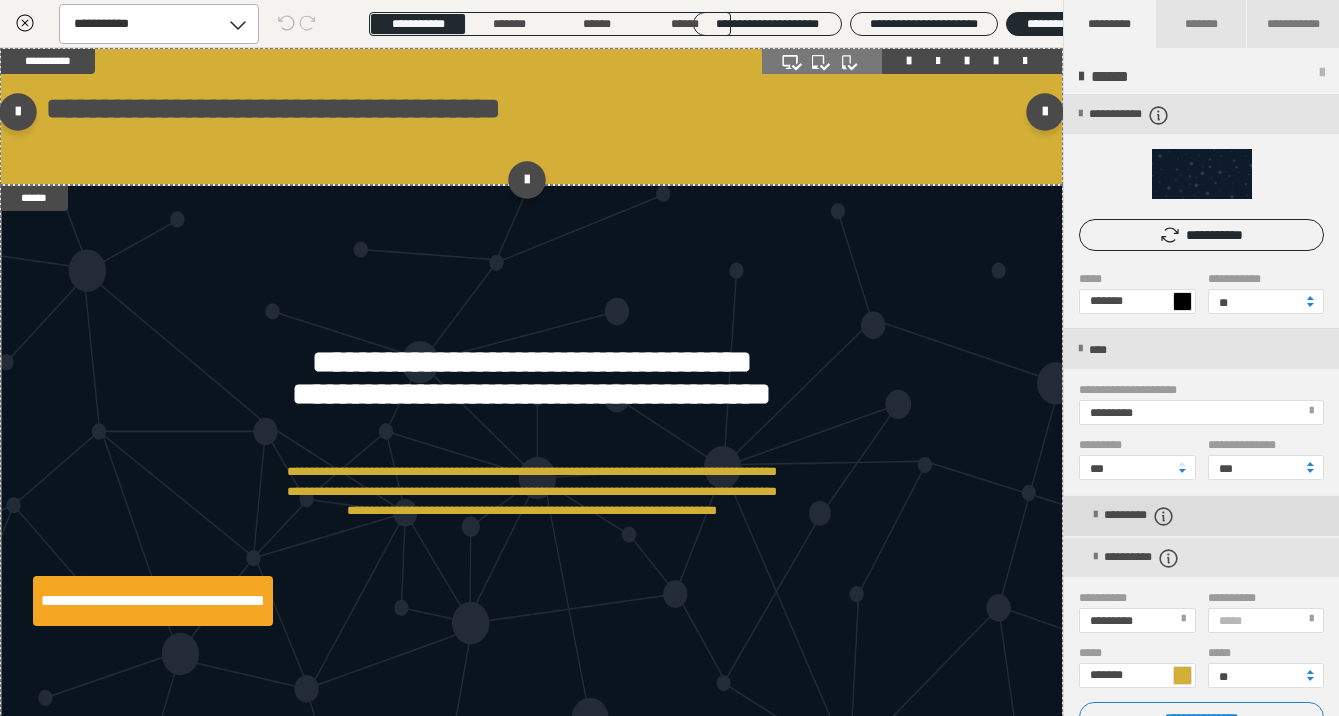 click at bounding box center (1095, 515) 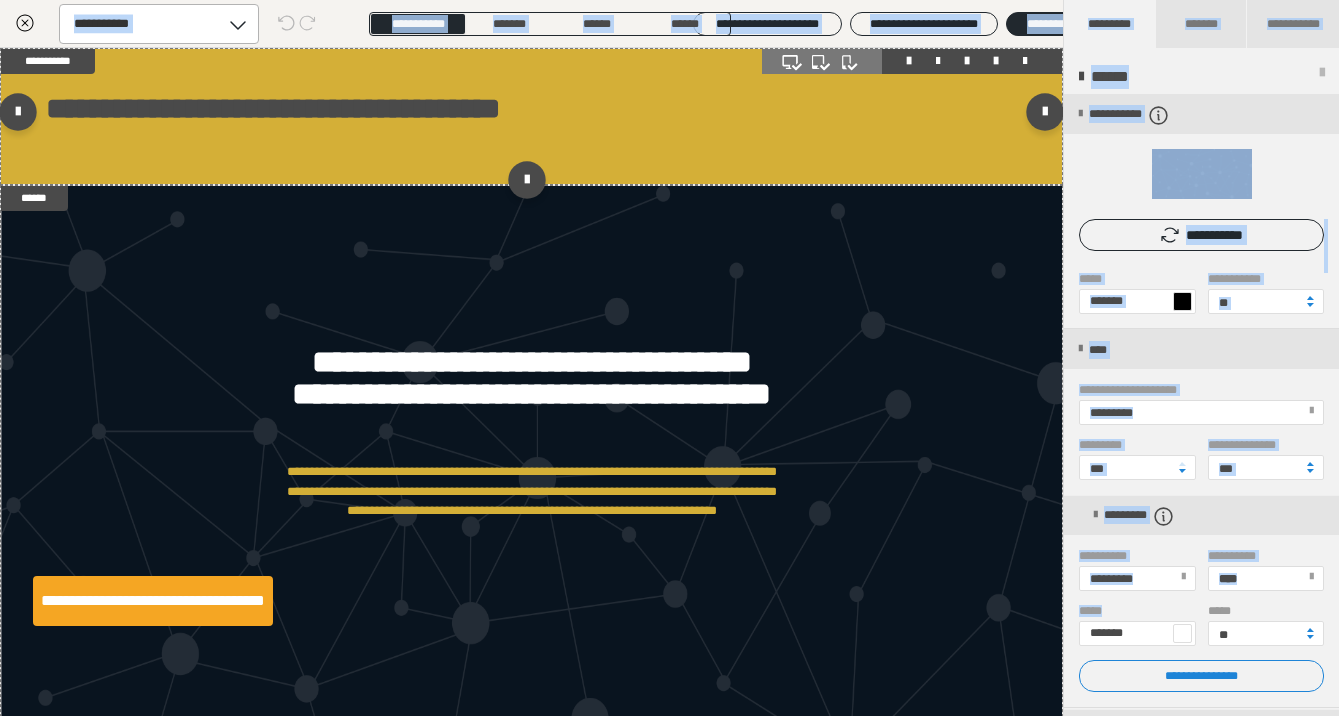 drag, startPoint x: 1071, startPoint y: 624, endPoint x: 1081, endPoint y: 725, distance: 101.49384 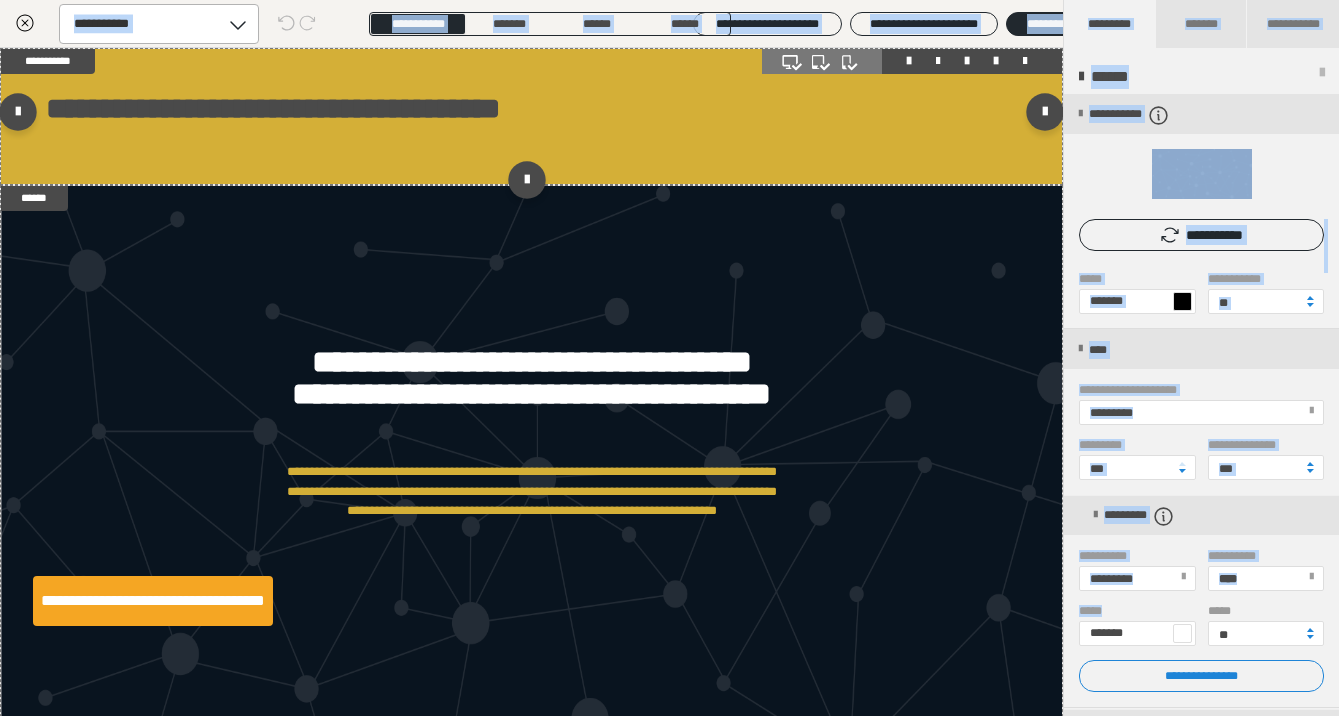 click on "**********" at bounding box center [1201, 625] 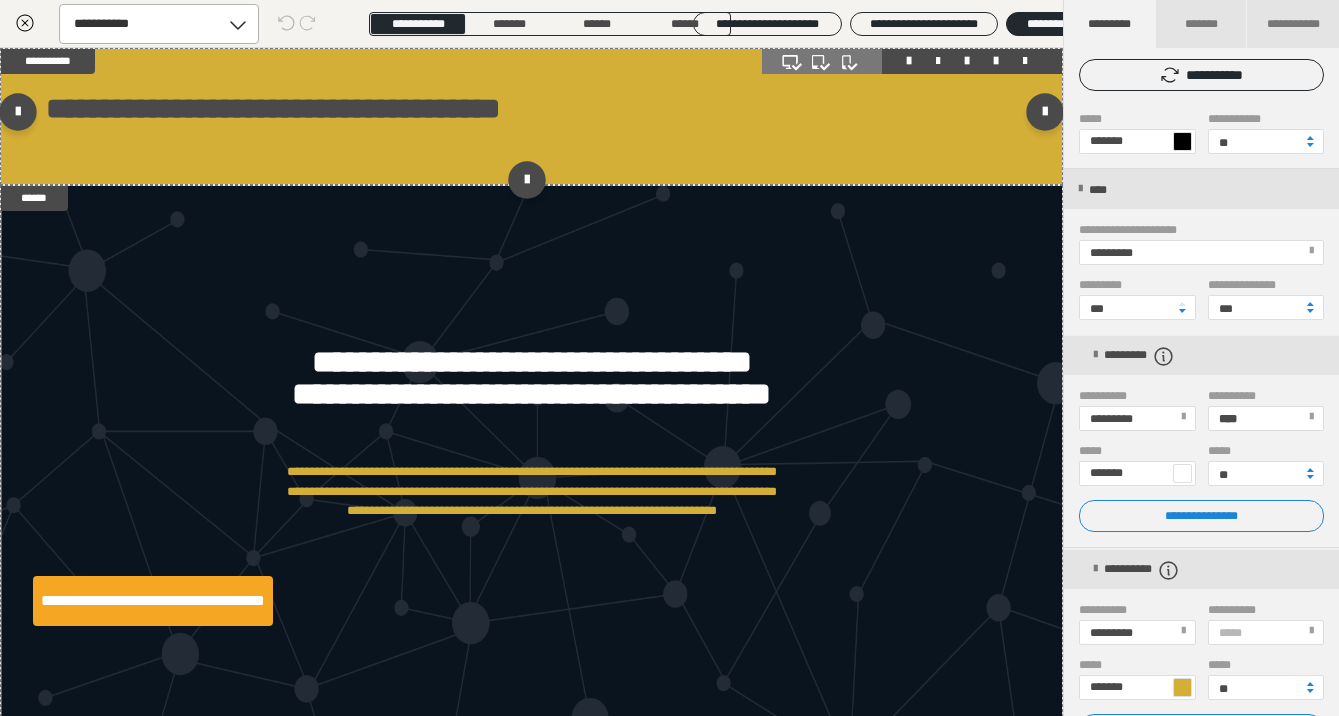scroll, scrollTop: 200, scrollLeft: 0, axis: vertical 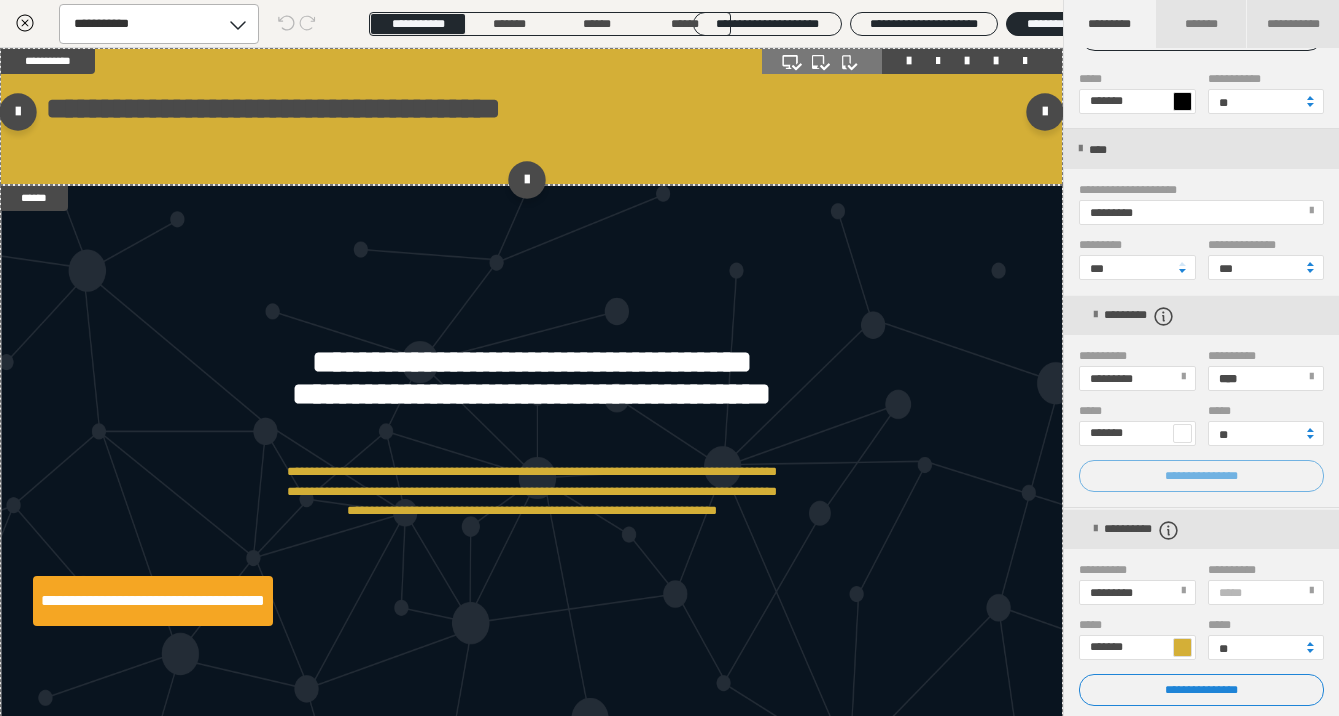 click on "**********" at bounding box center [1201, 476] 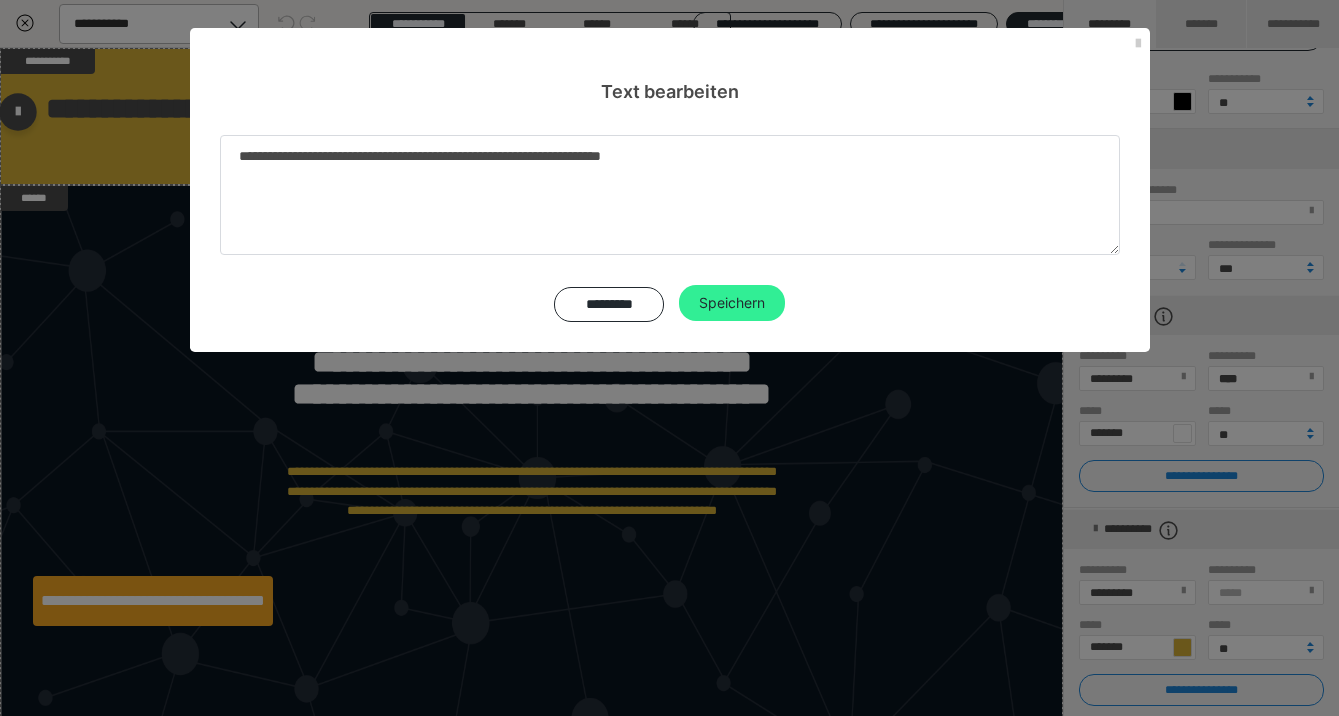 click on "Speichern" at bounding box center [732, 303] 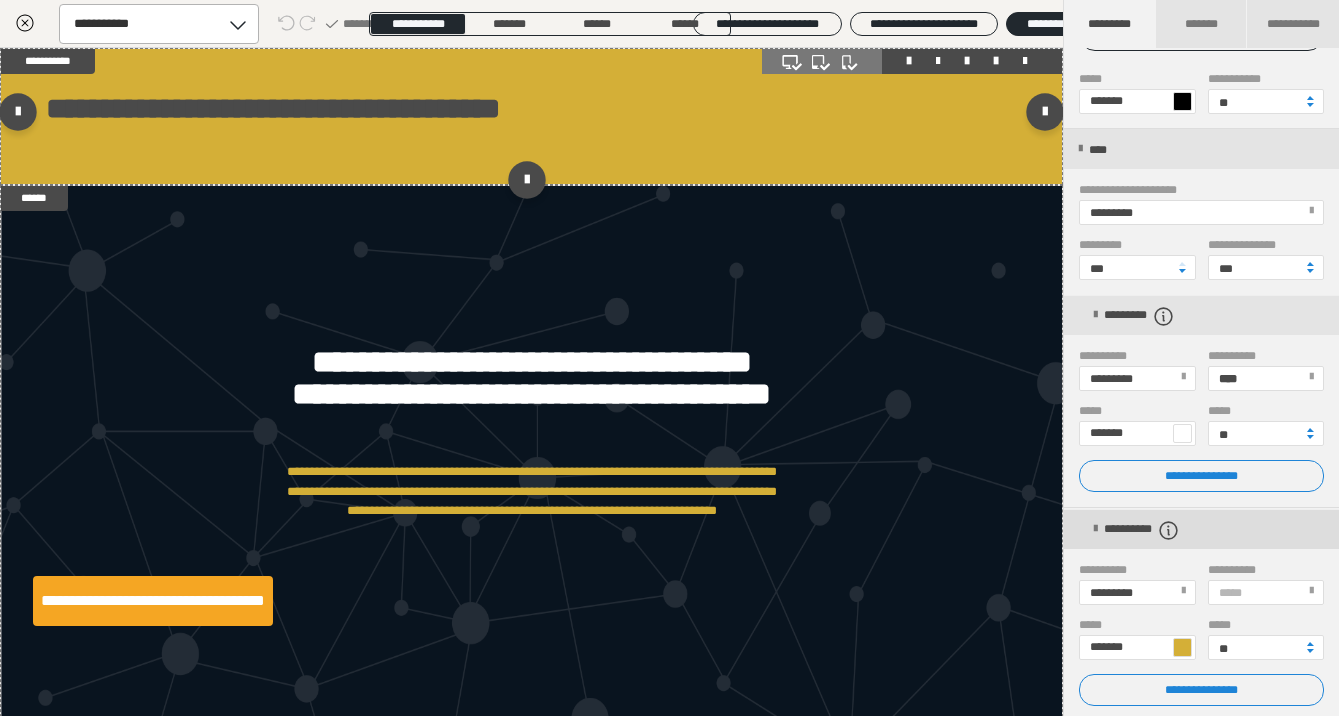 click on "**********" at bounding box center (1201, 529) 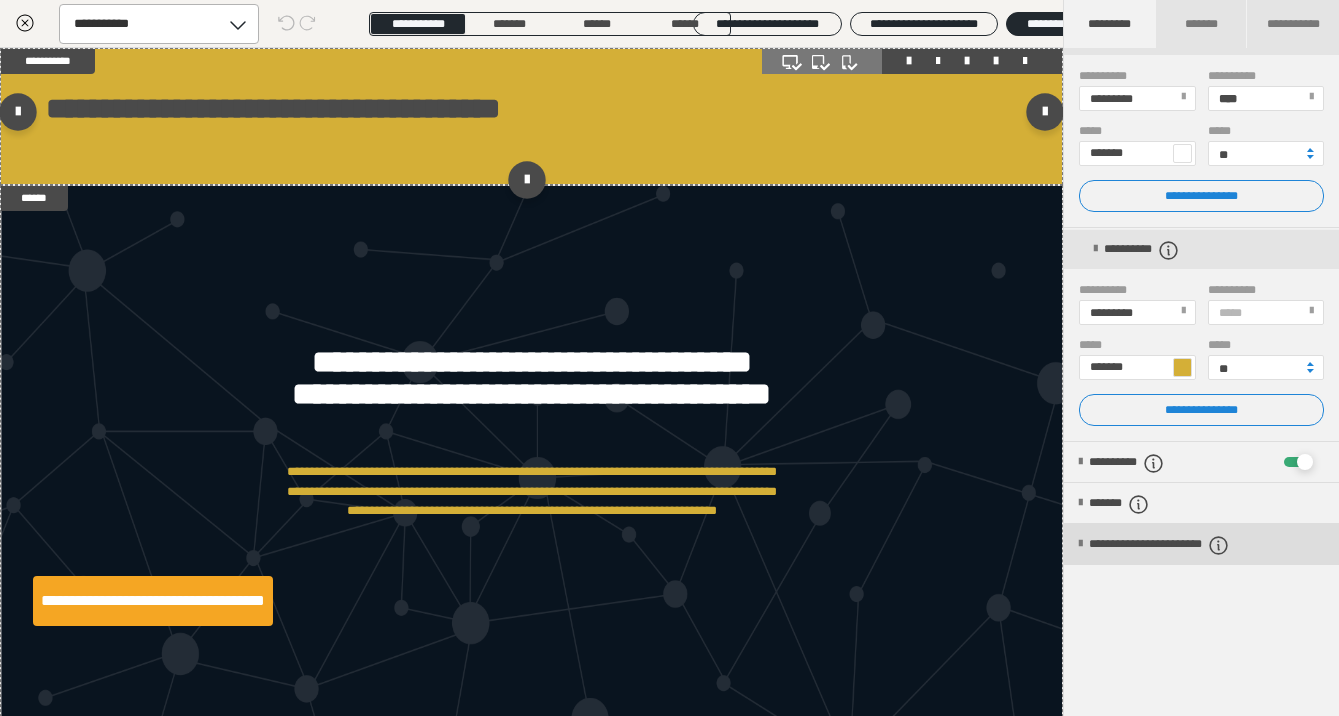 scroll, scrollTop: 520, scrollLeft: 0, axis: vertical 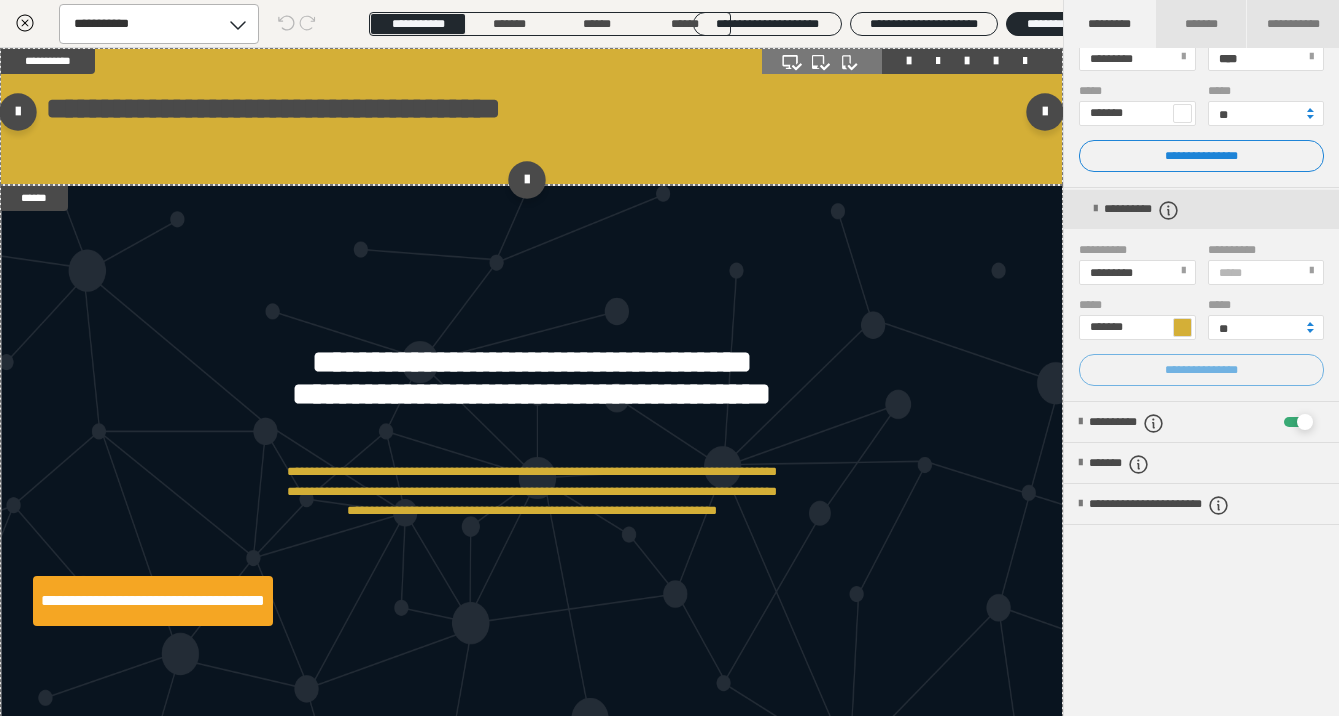 click on "**********" at bounding box center (1201, 156) 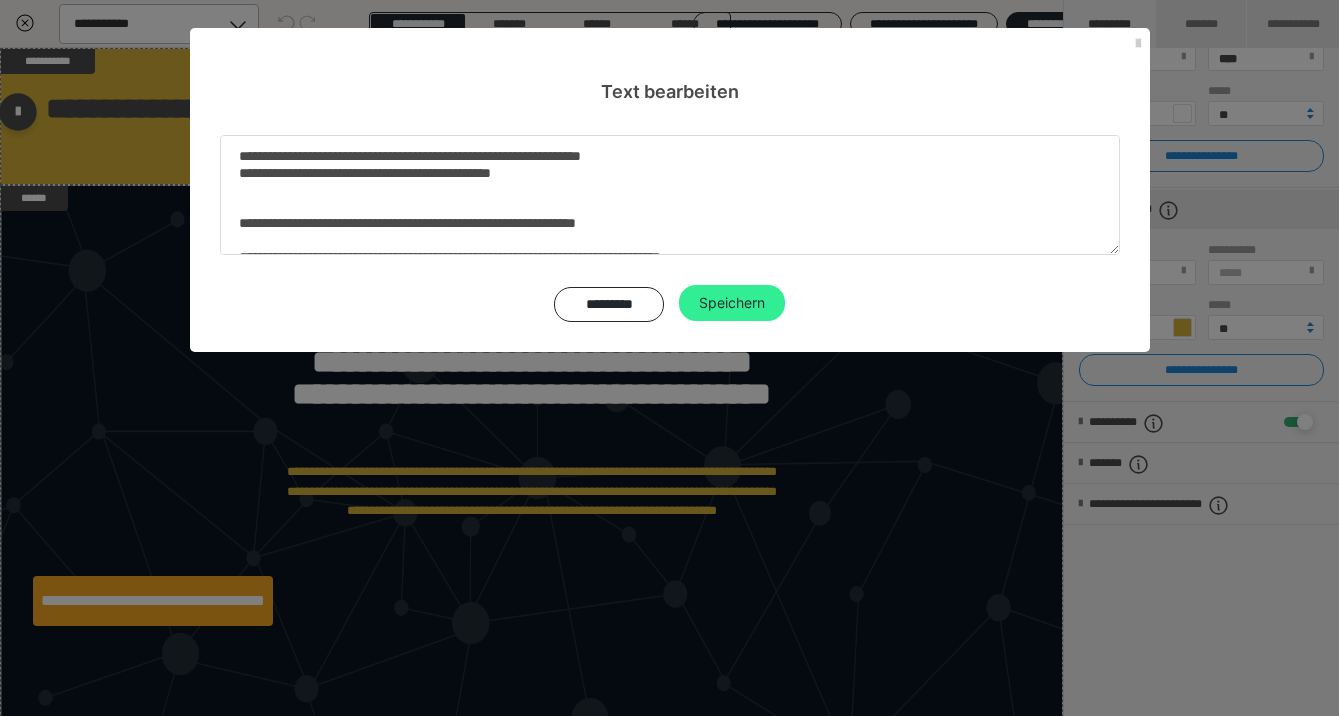 click on "Speichern" at bounding box center [732, 303] 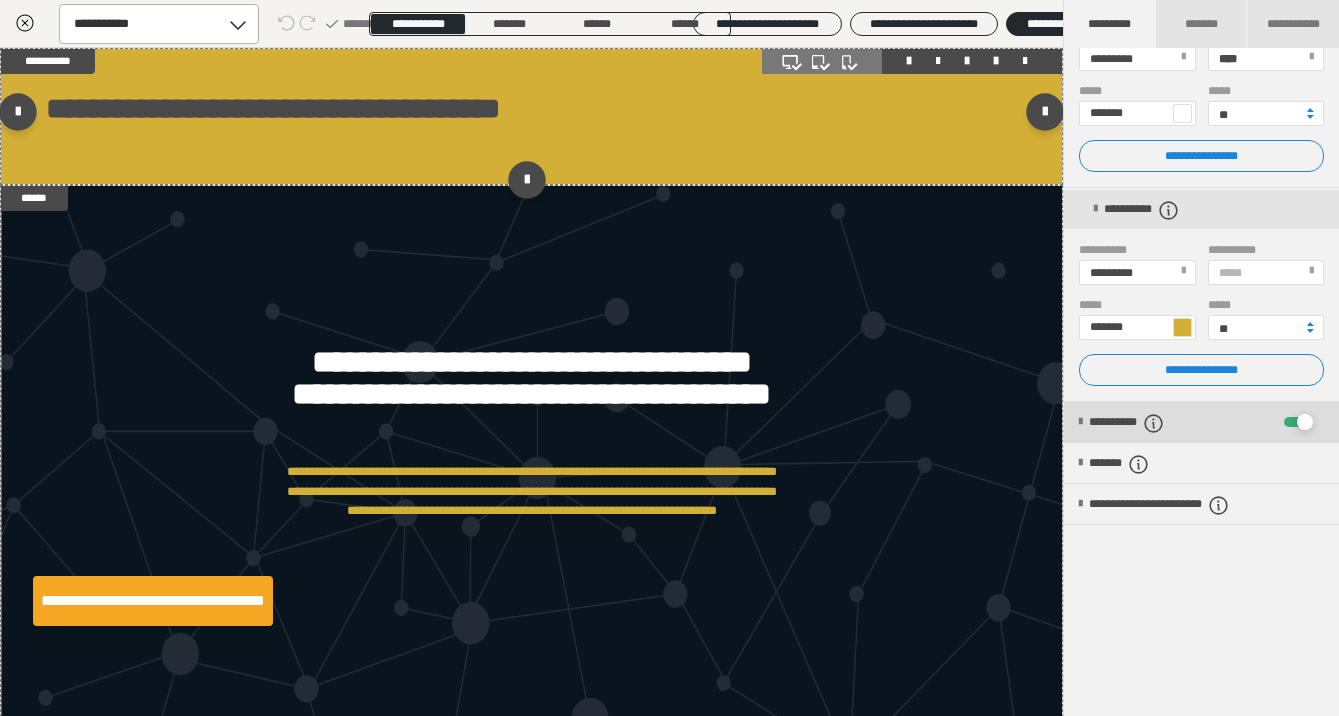 click at bounding box center (1080, 422) 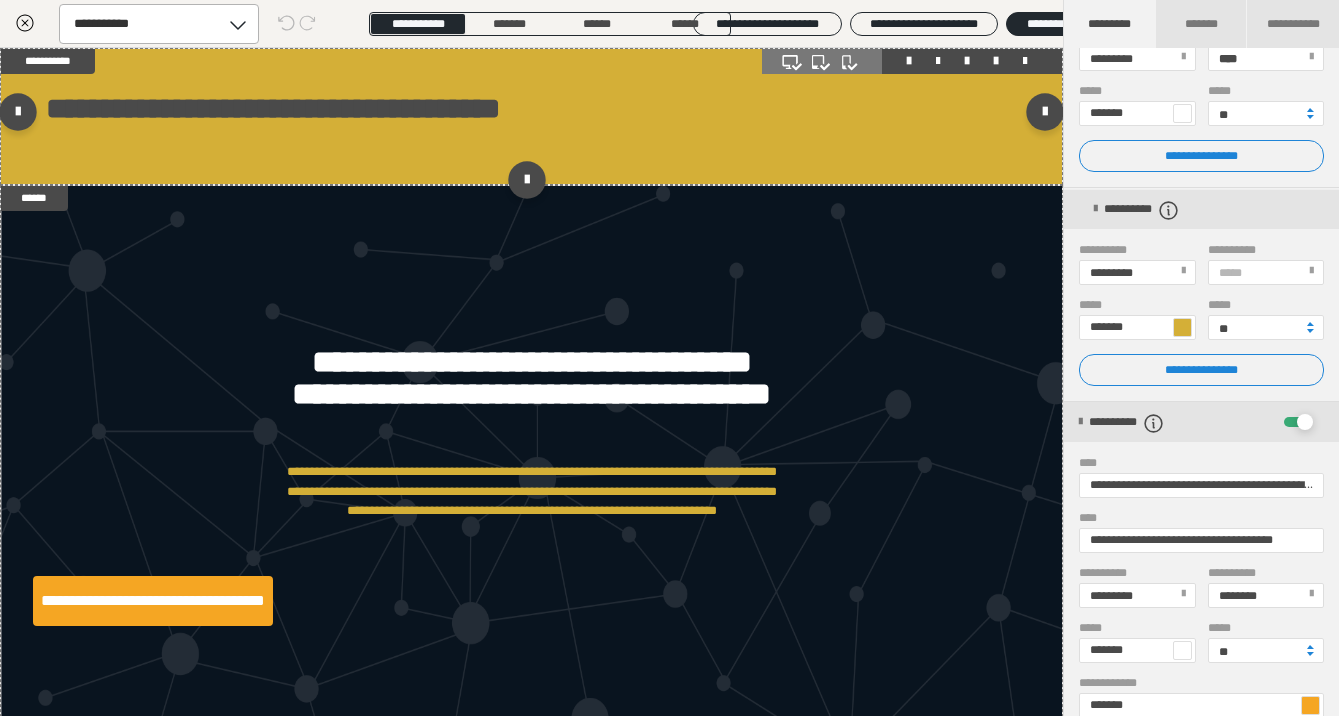 click on "**********" at bounding box center [1201, 677] 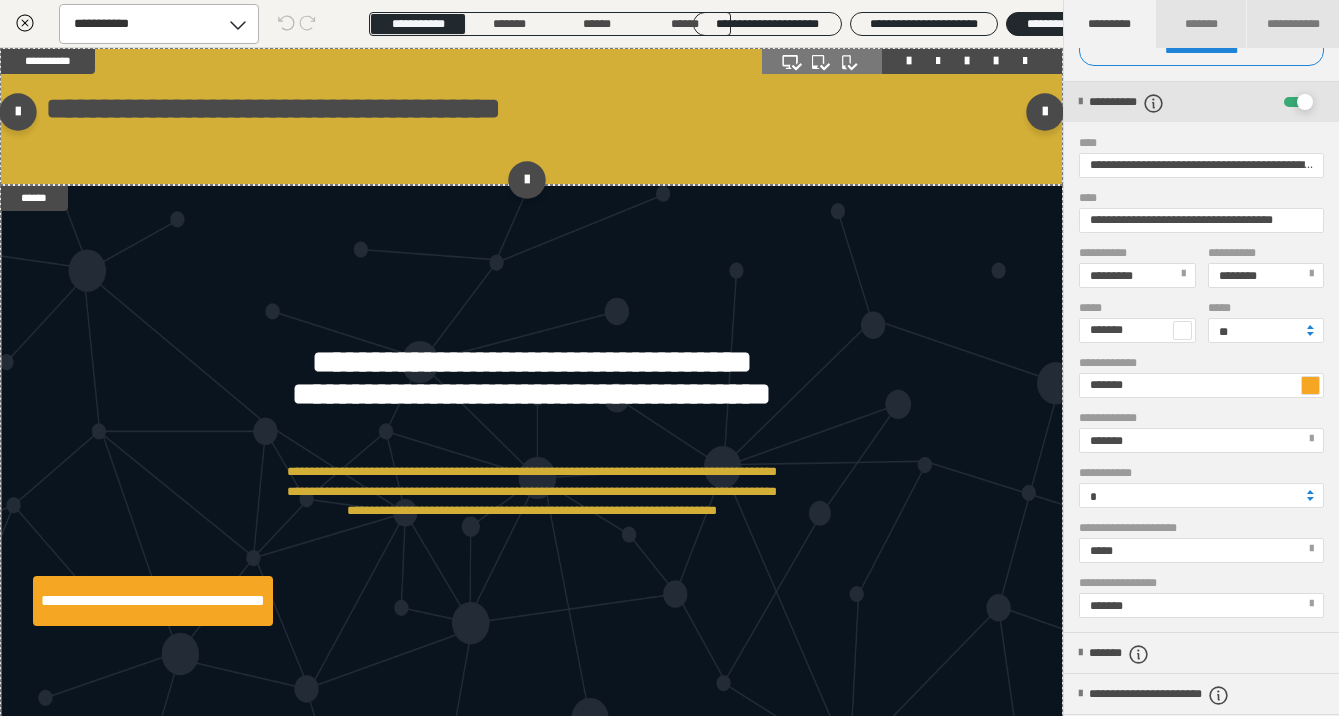 scroll, scrollTop: 880, scrollLeft: 0, axis: vertical 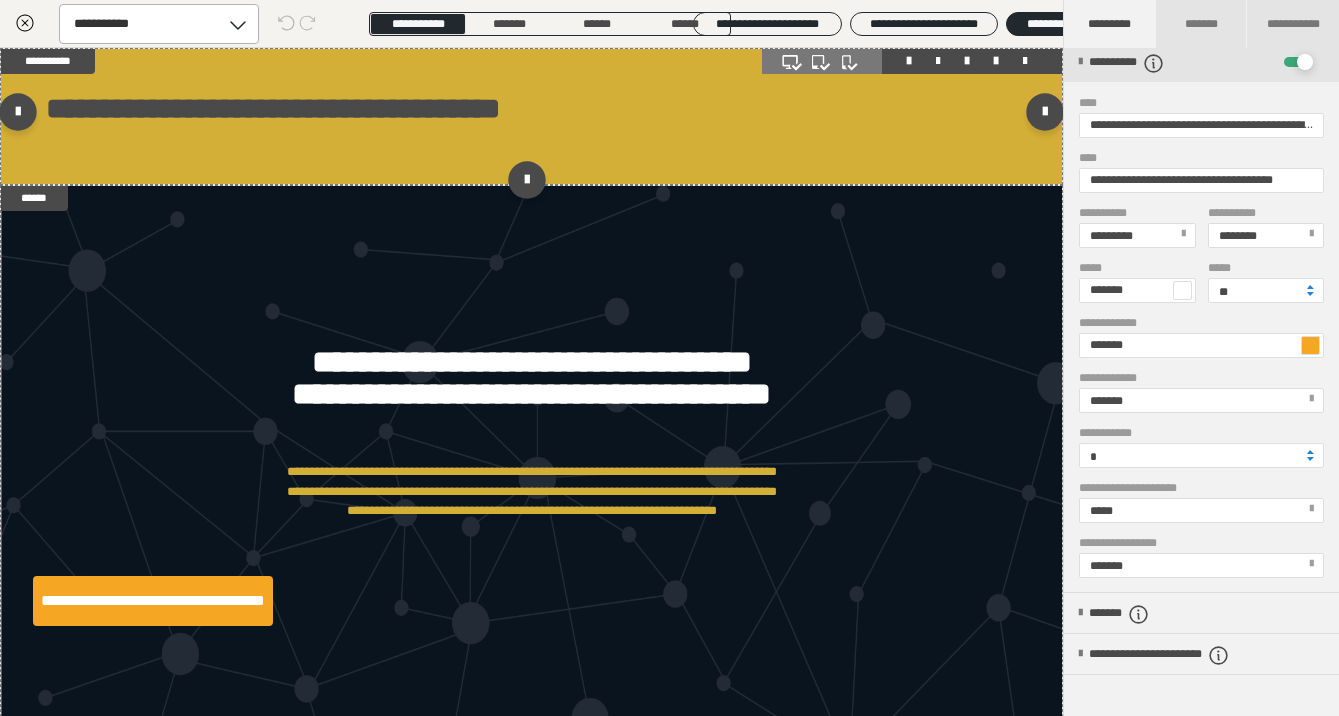 click on "*****" at bounding box center (1200, 510) 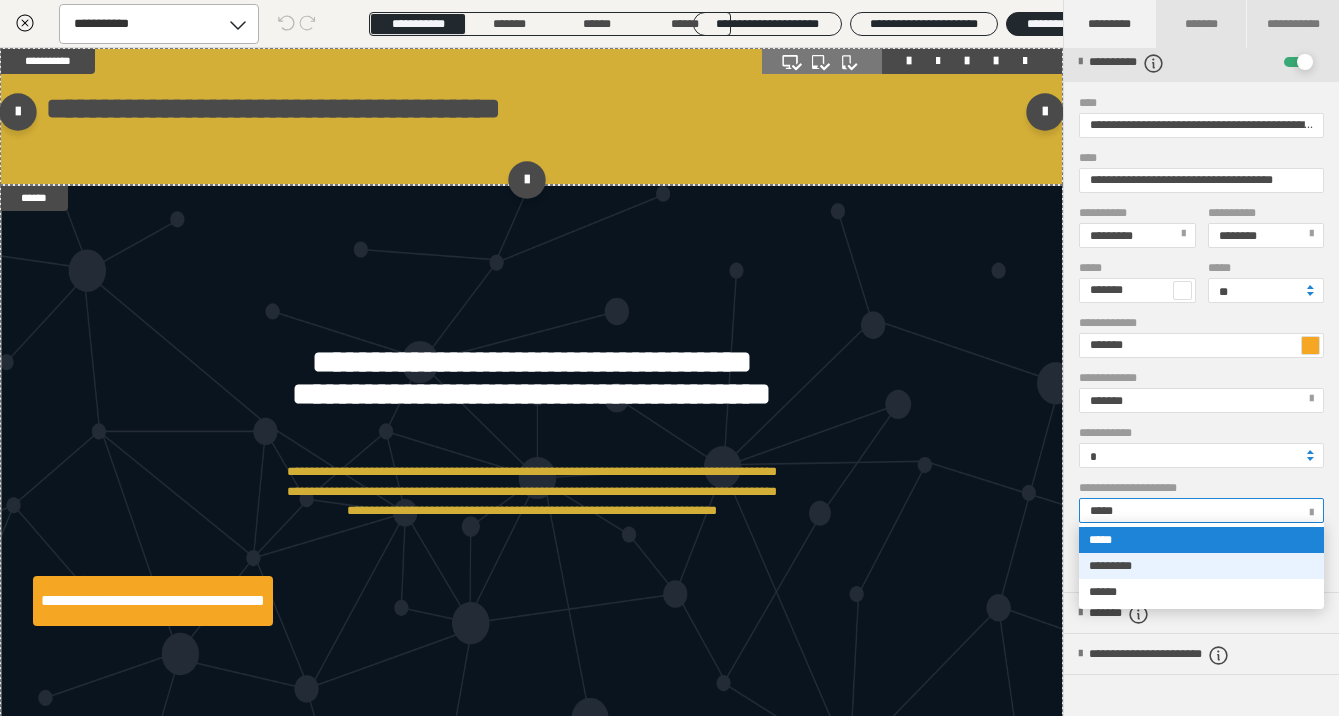 click on "*********" at bounding box center [1201, 566] 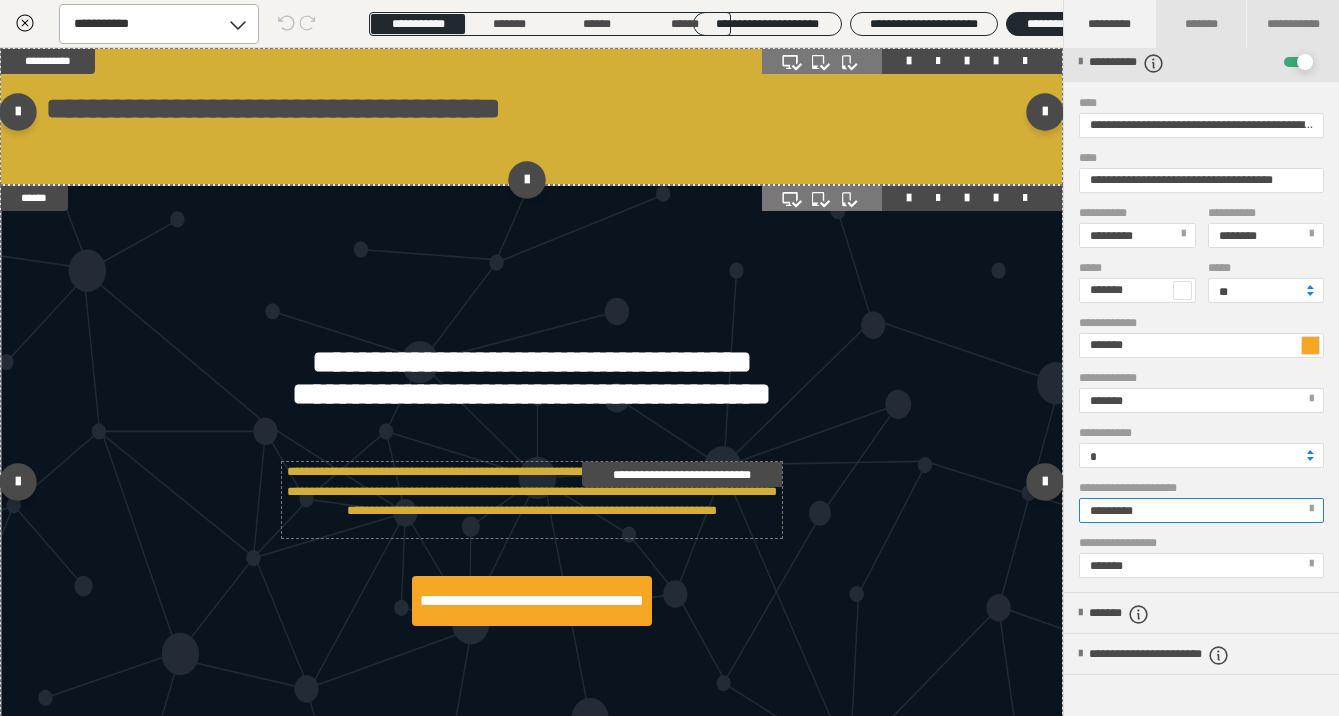 click on "**********" at bounding box center (532, 500) 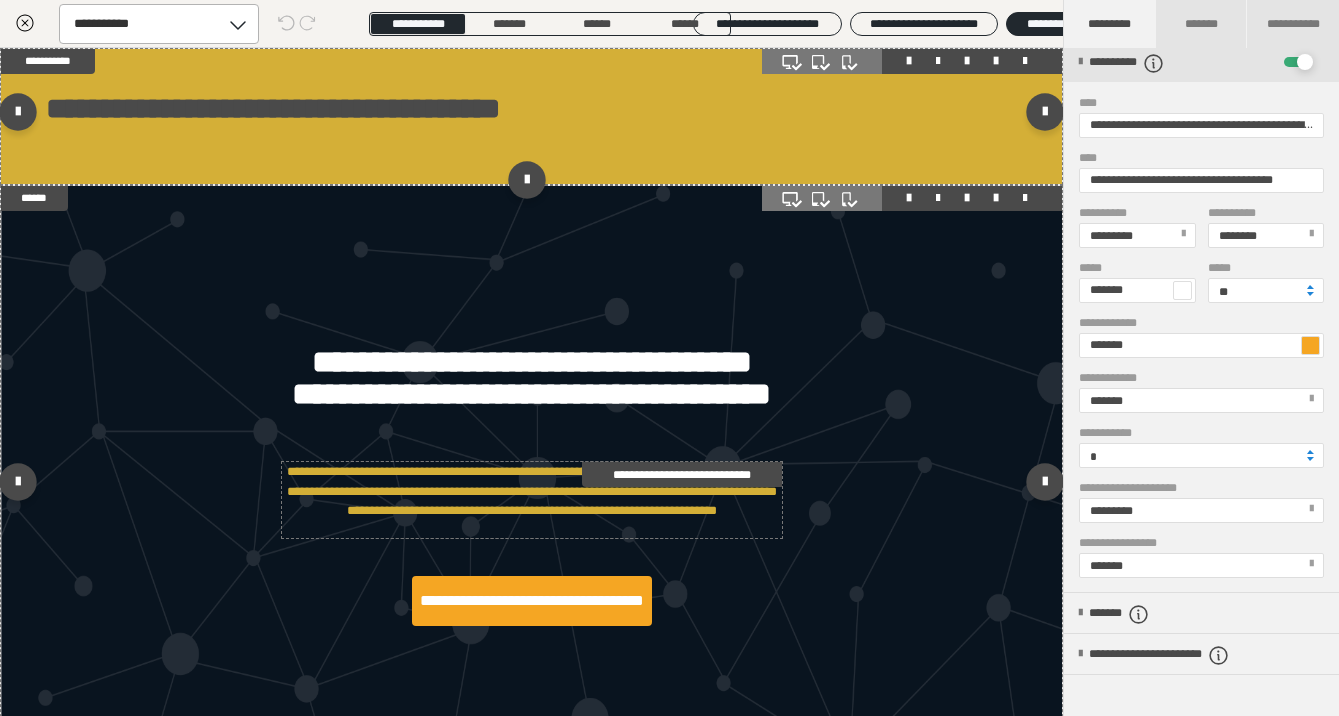 click on "**********" at bounding box center (532, 500) 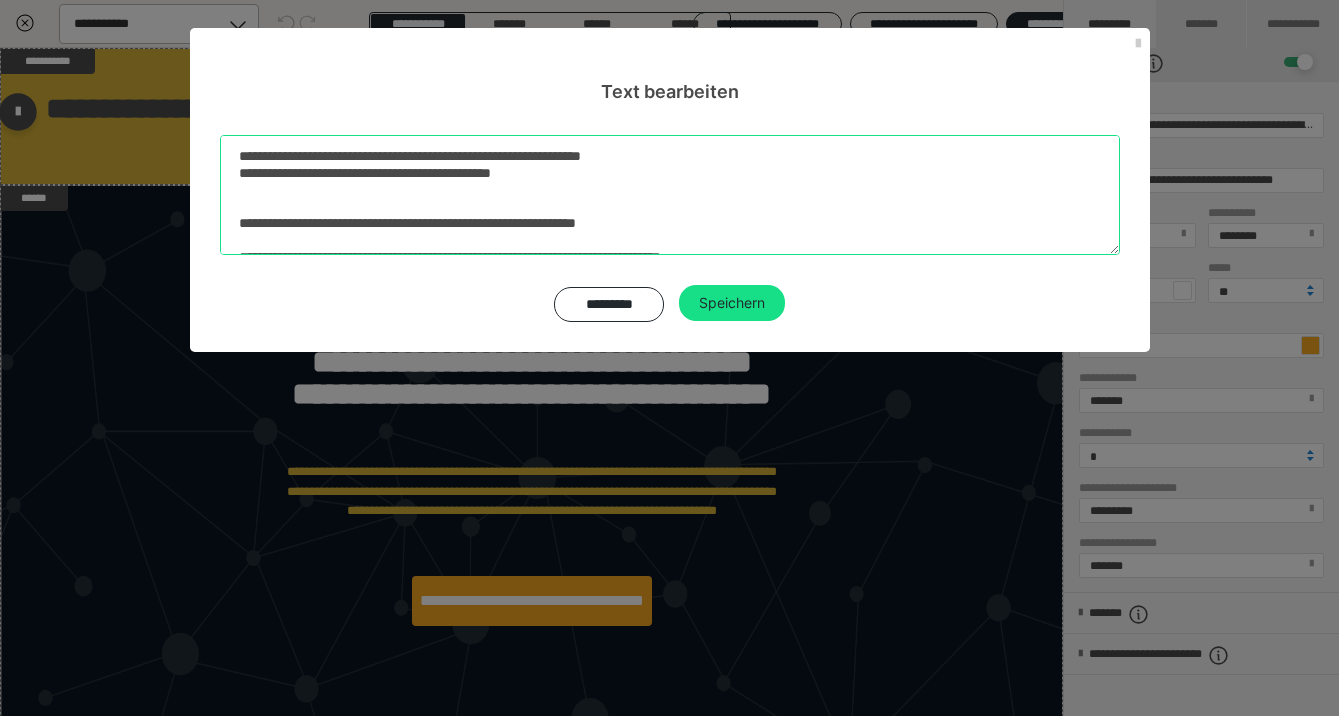 click on "**********" at bounding box center [670, 195] 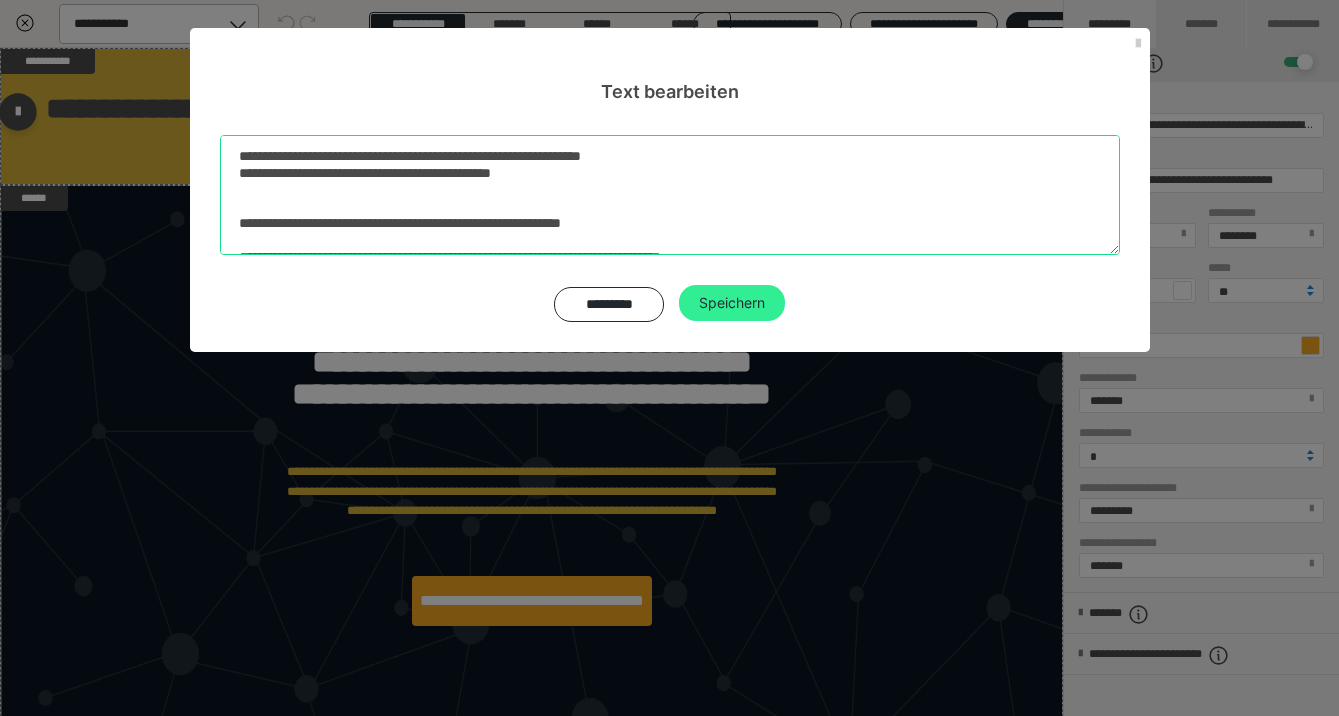 type on "**********" 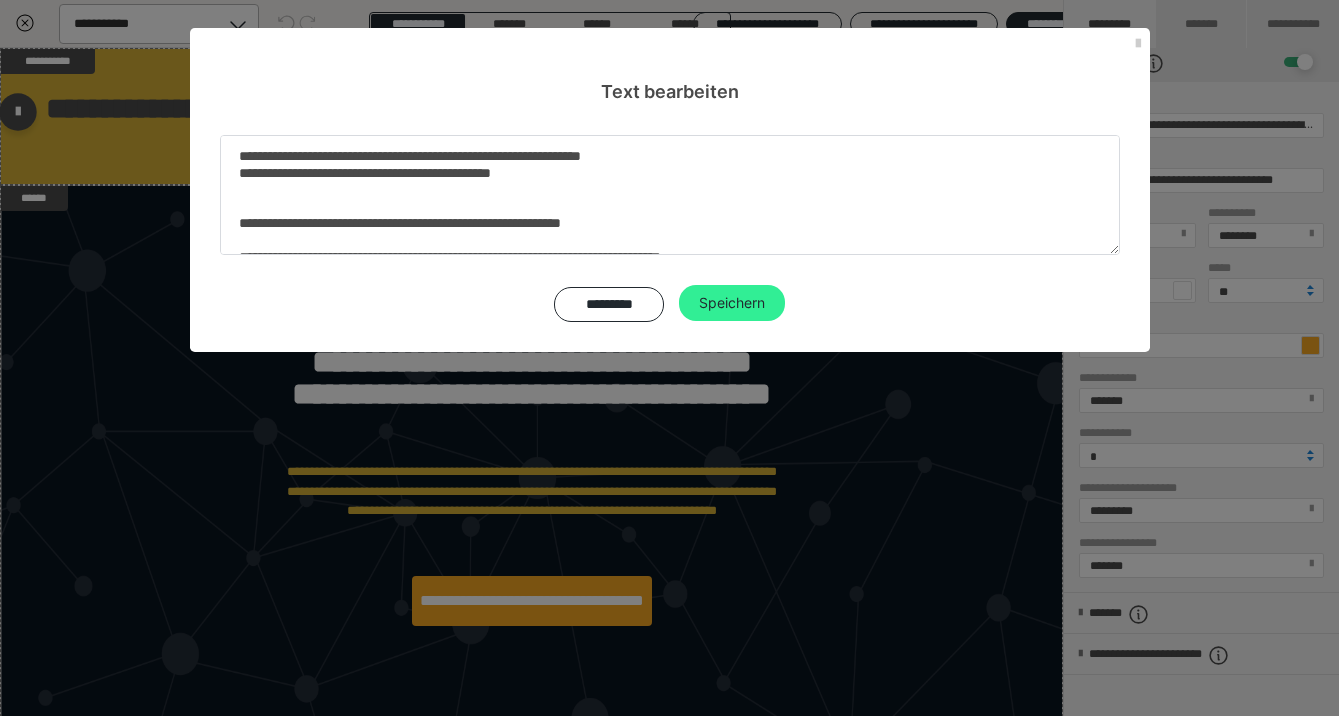 click on "Speichern" at bounding box center (732, 303) 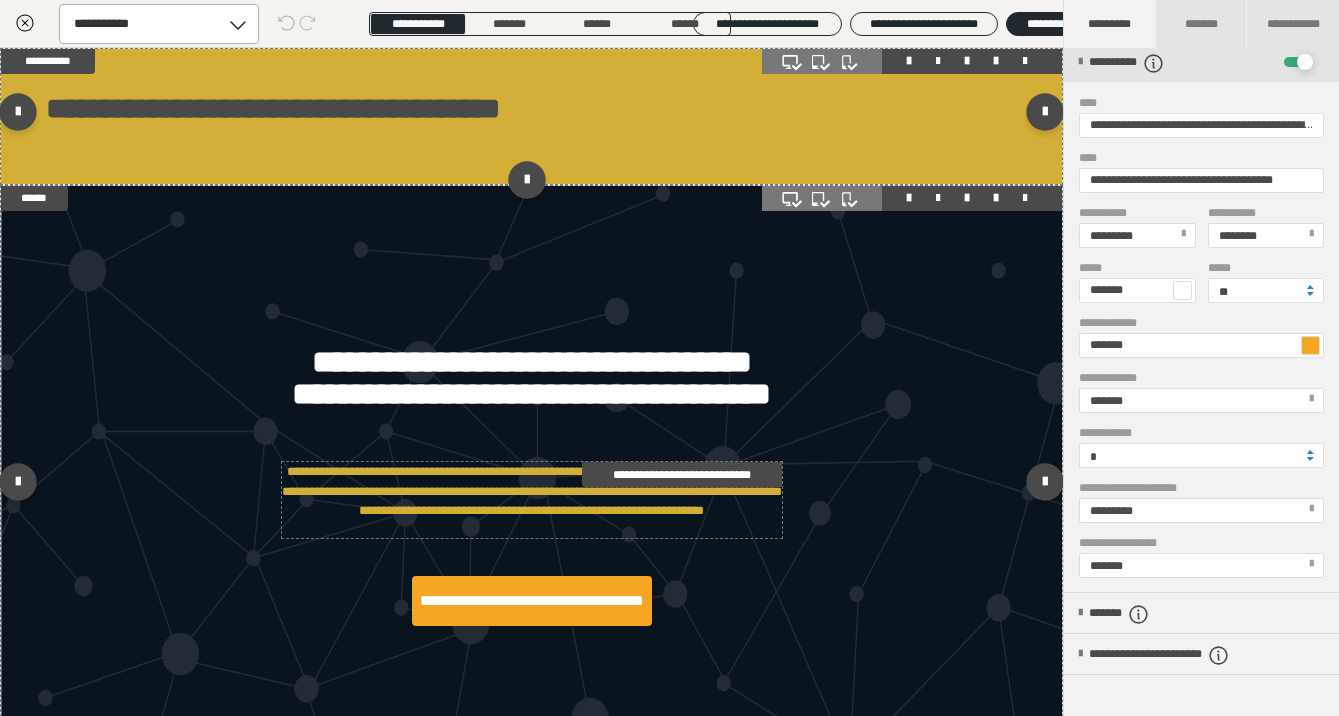 click on "**********" at bounding box center [532, 500] 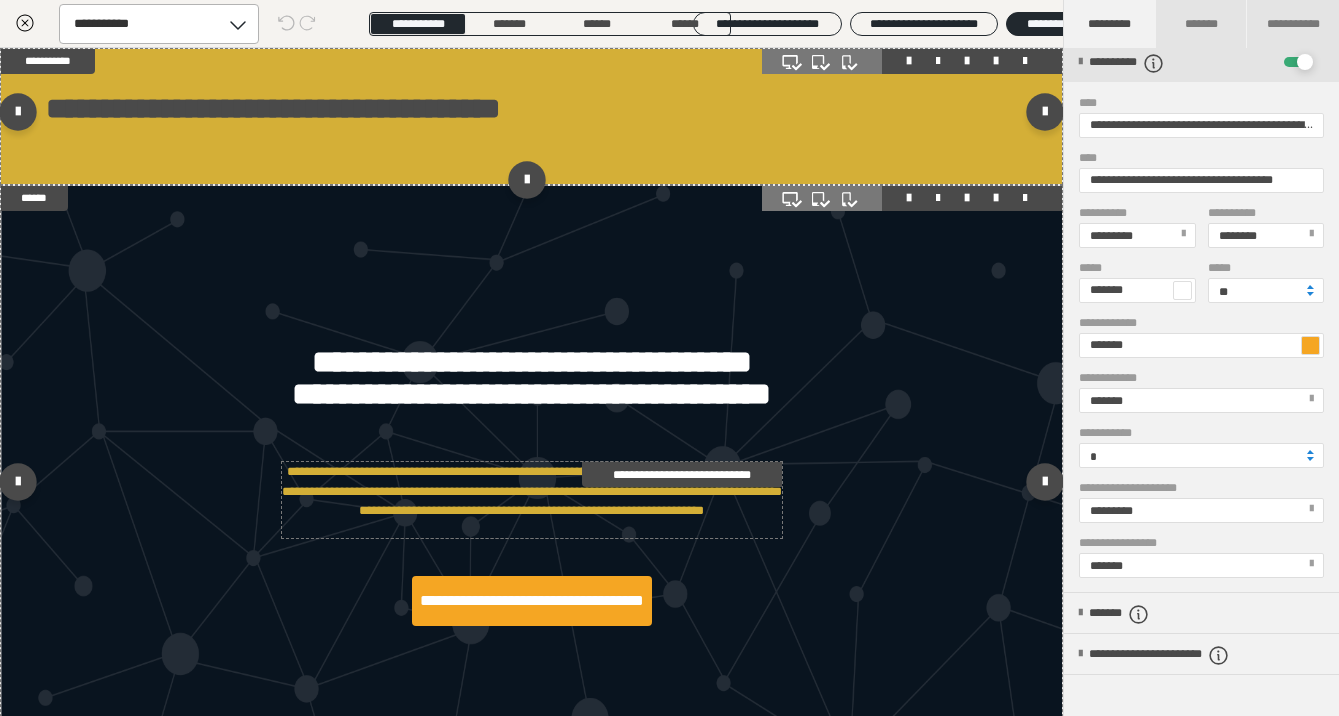 click on "**********" at bounding box center [532, 500] 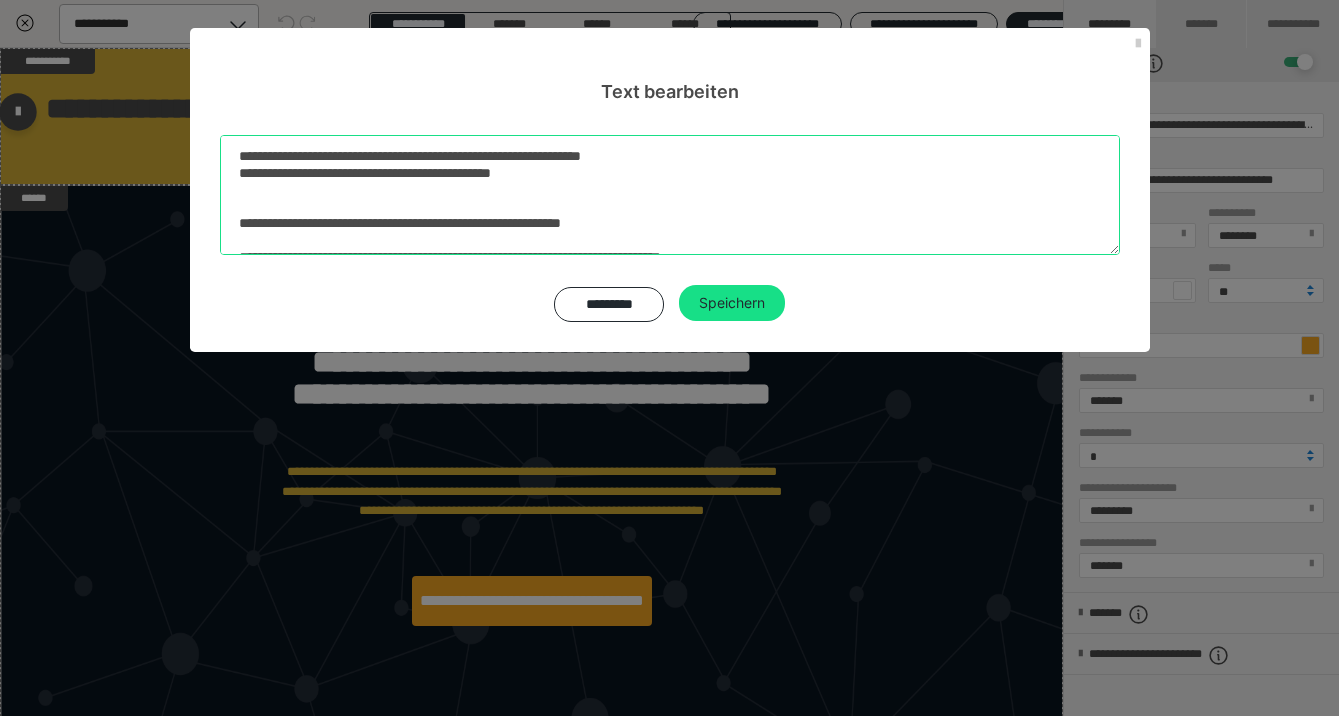 click on "**********" at bounding box center [670, 195] 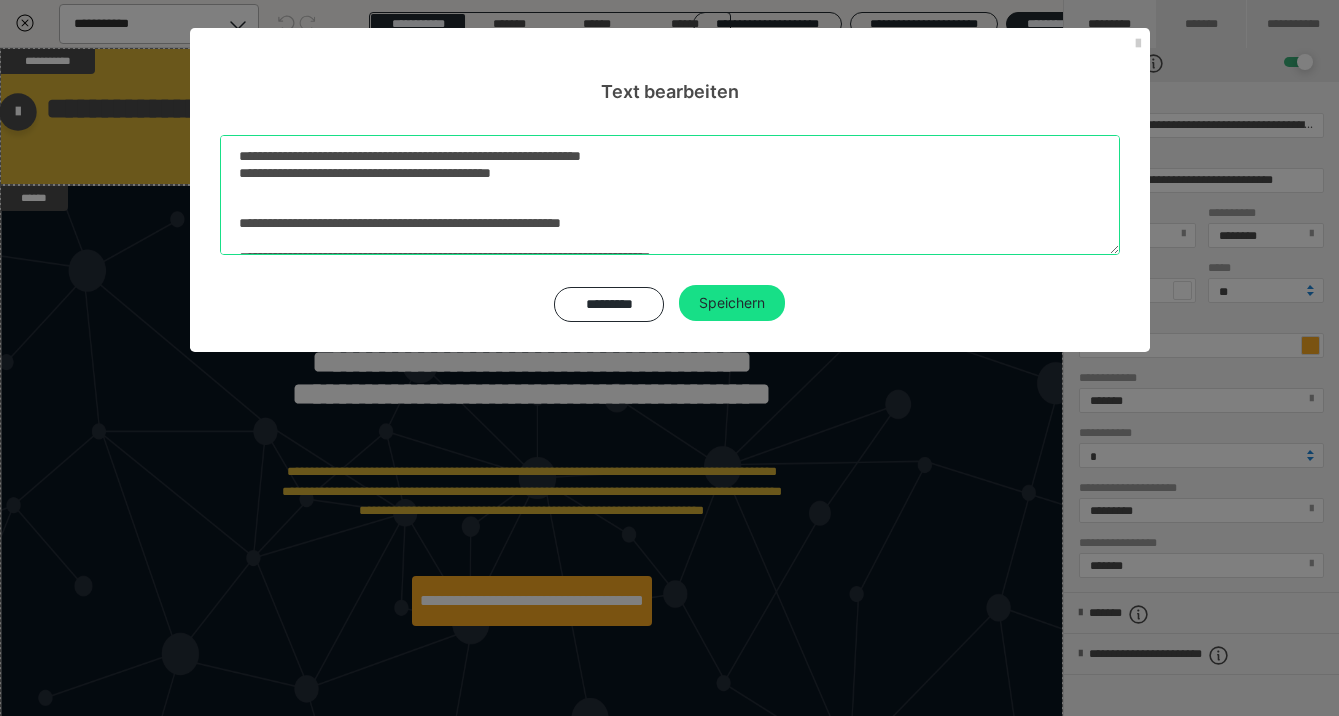 scroll, scrollTop: 6, scrollLeft: 0, axis: vertical 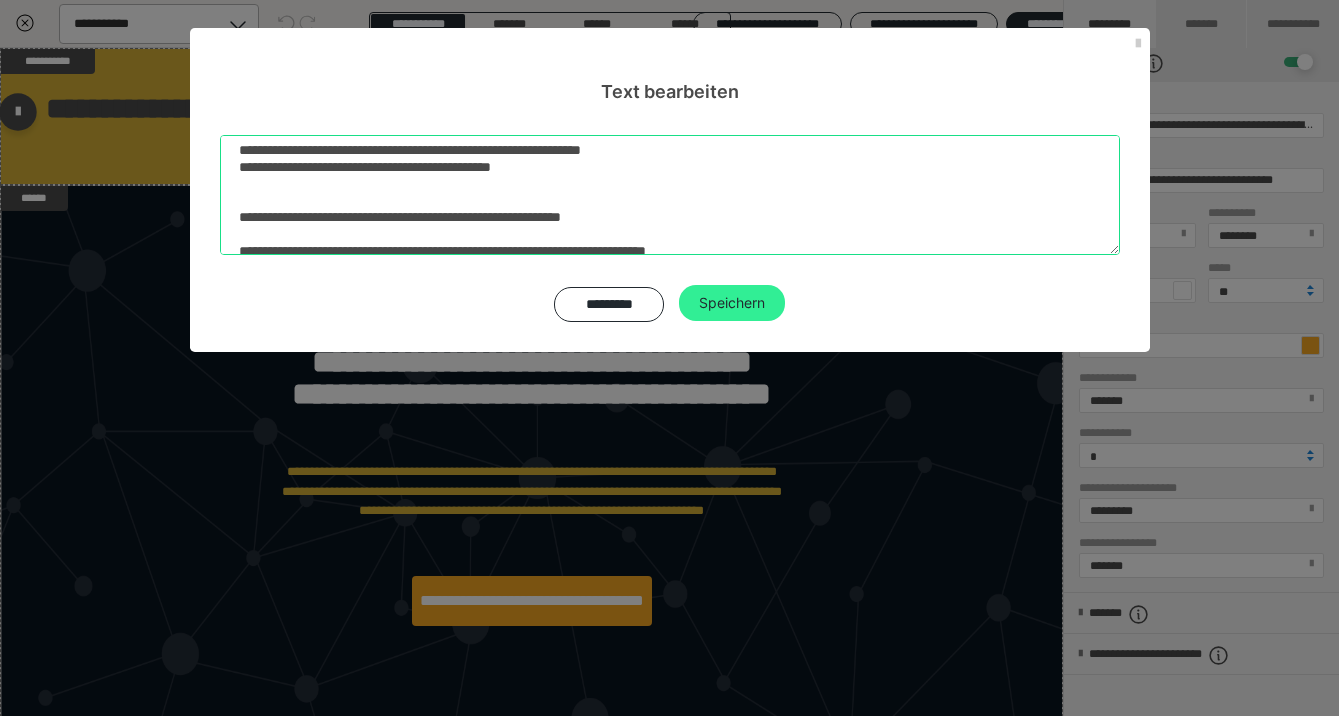 type on "**********" 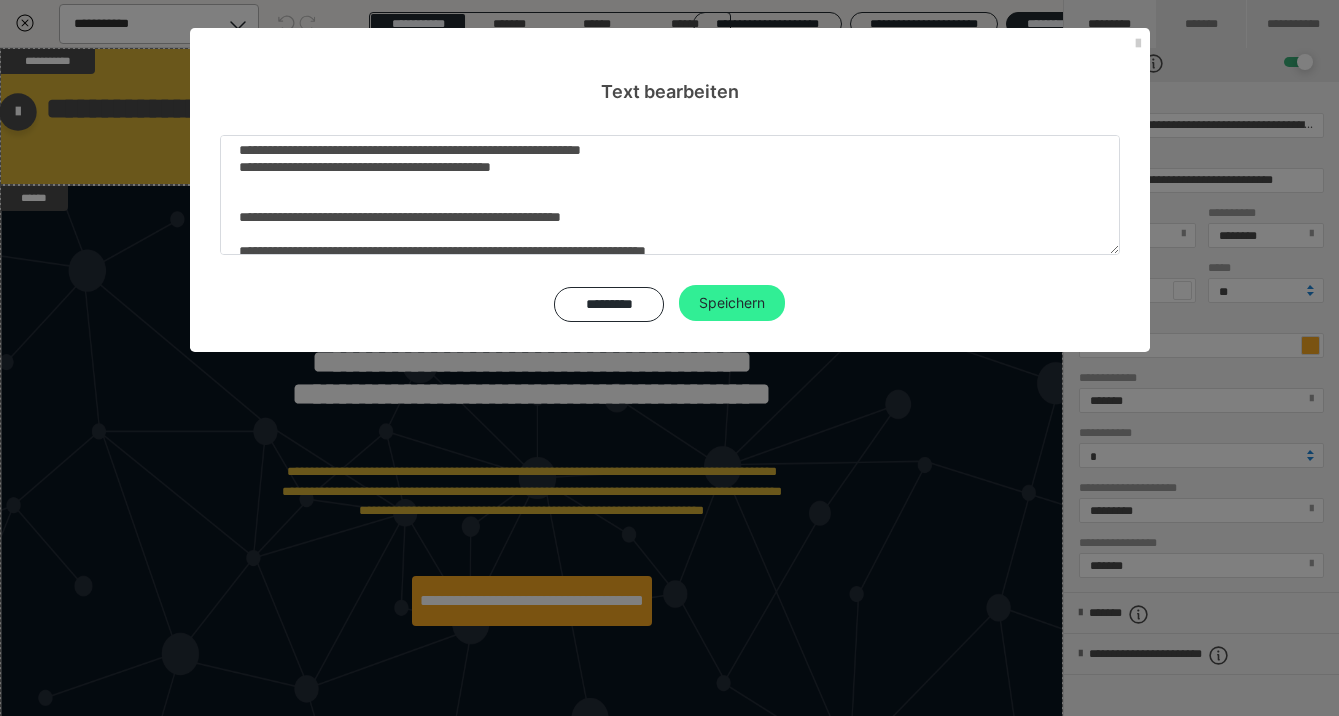 click on "Speichern" at bounding box center [732, 303] 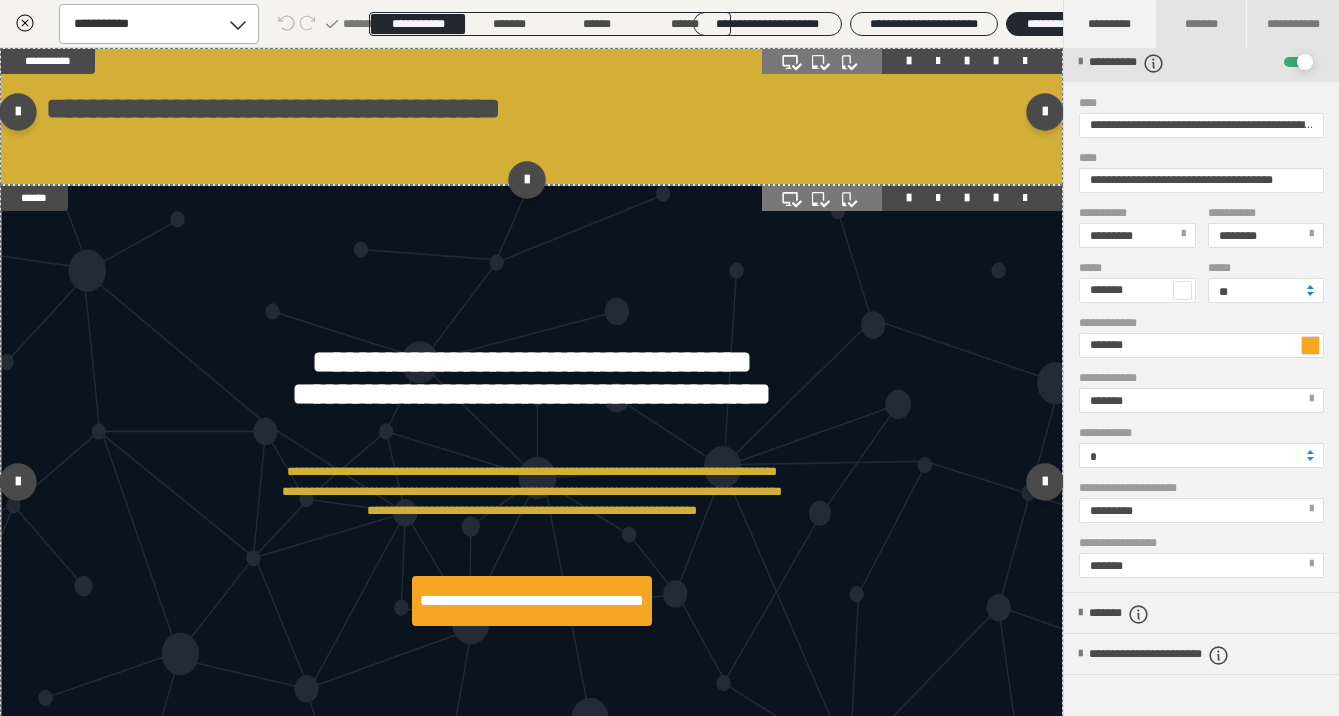 click on "**********" at bounding box center (531, 486) 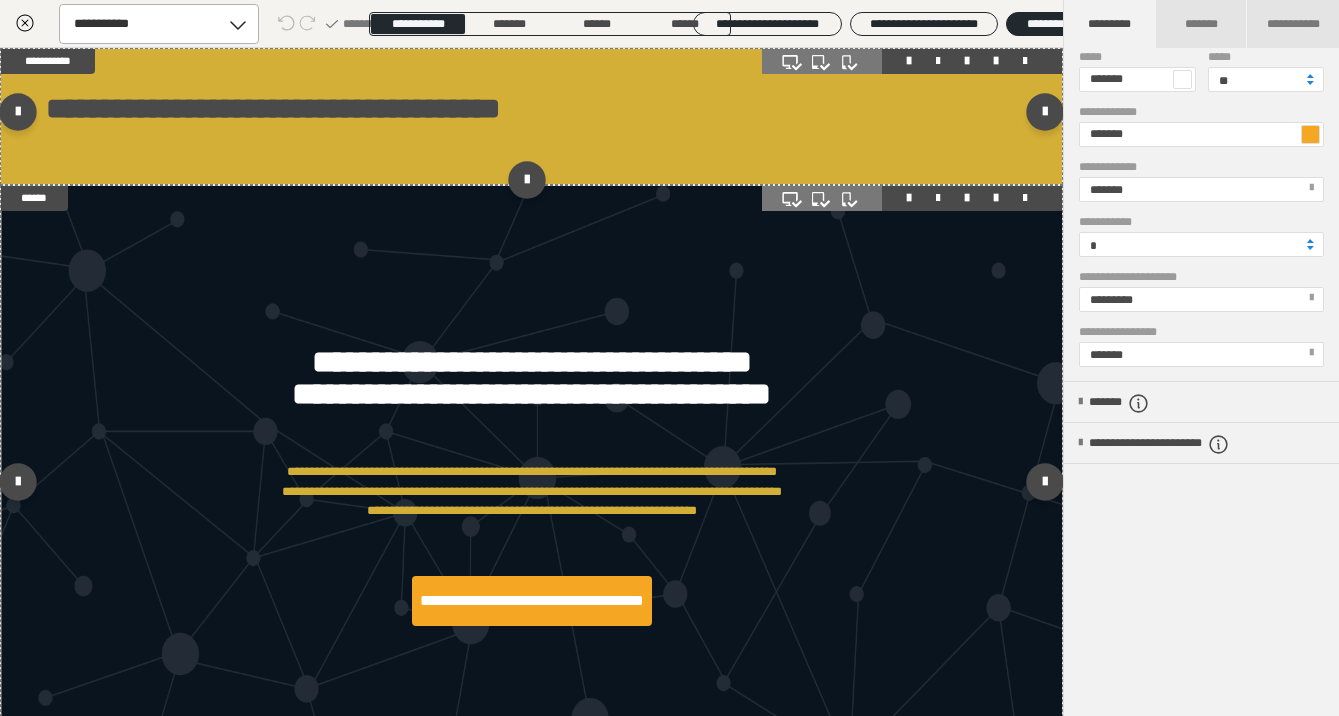 scroll, scrollTop: 539, scrollLeft: 0, axis: vertical 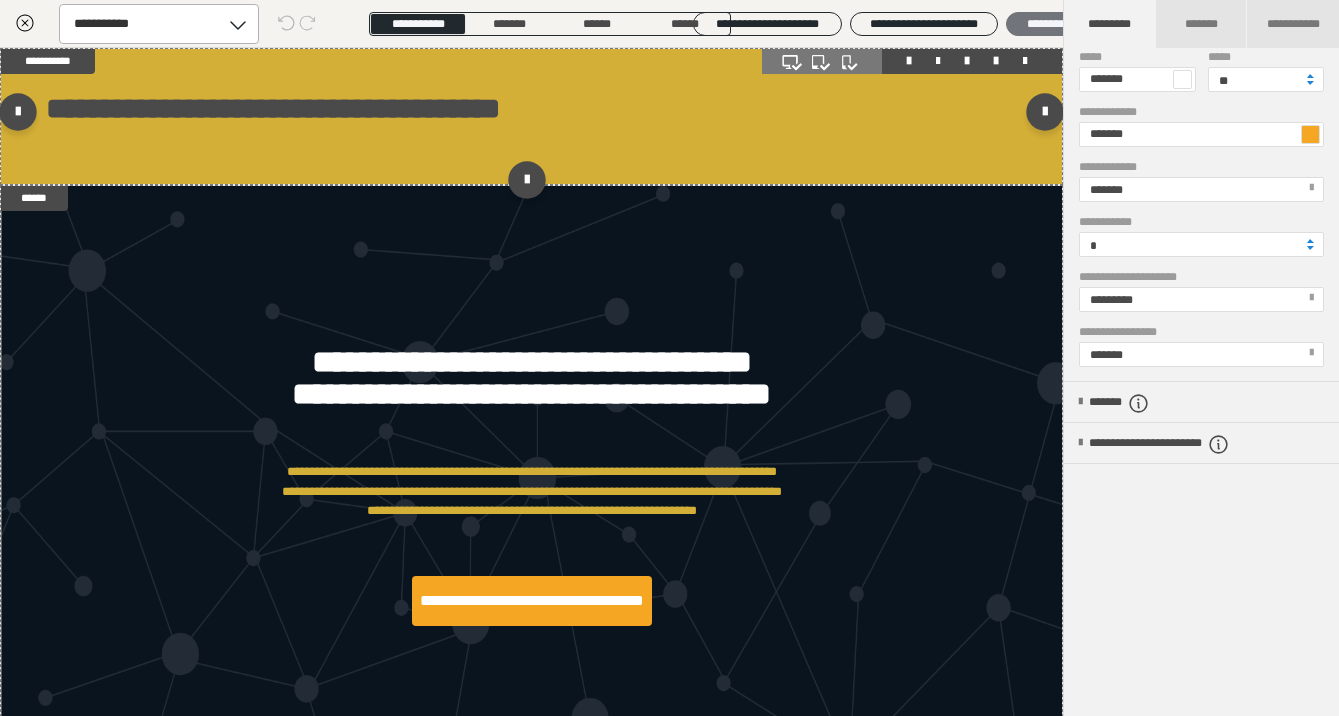 click on "********" at bounding box center (1045, 24) 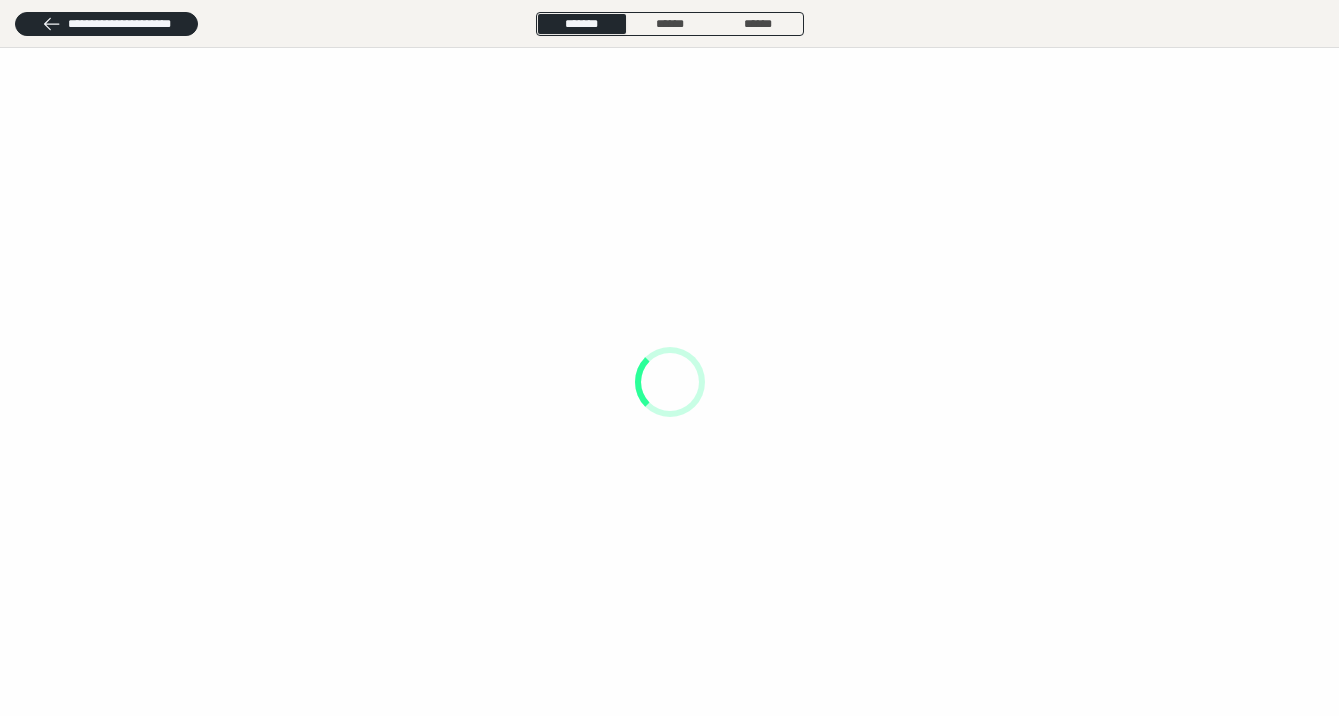 scroll, scrollTop: 0, scrollLeft: 0, axis: both 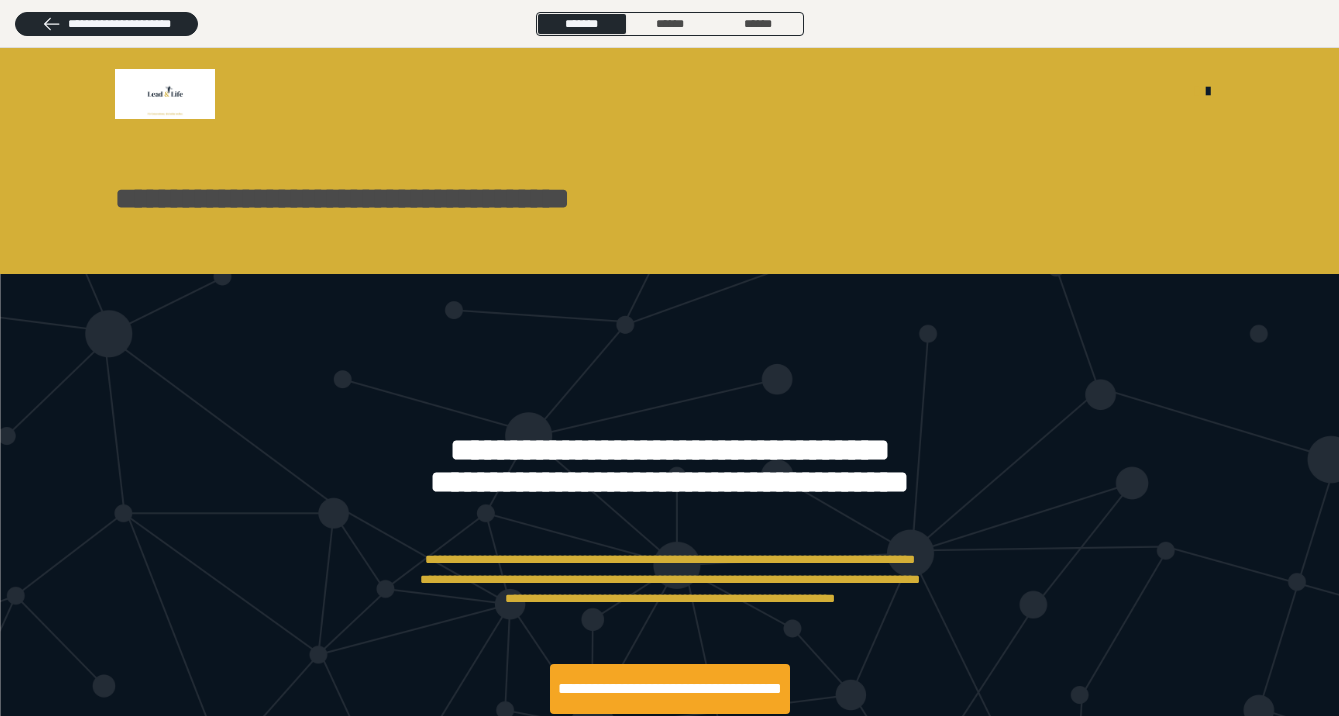 click on "**********" at bounding box center [670, 574] 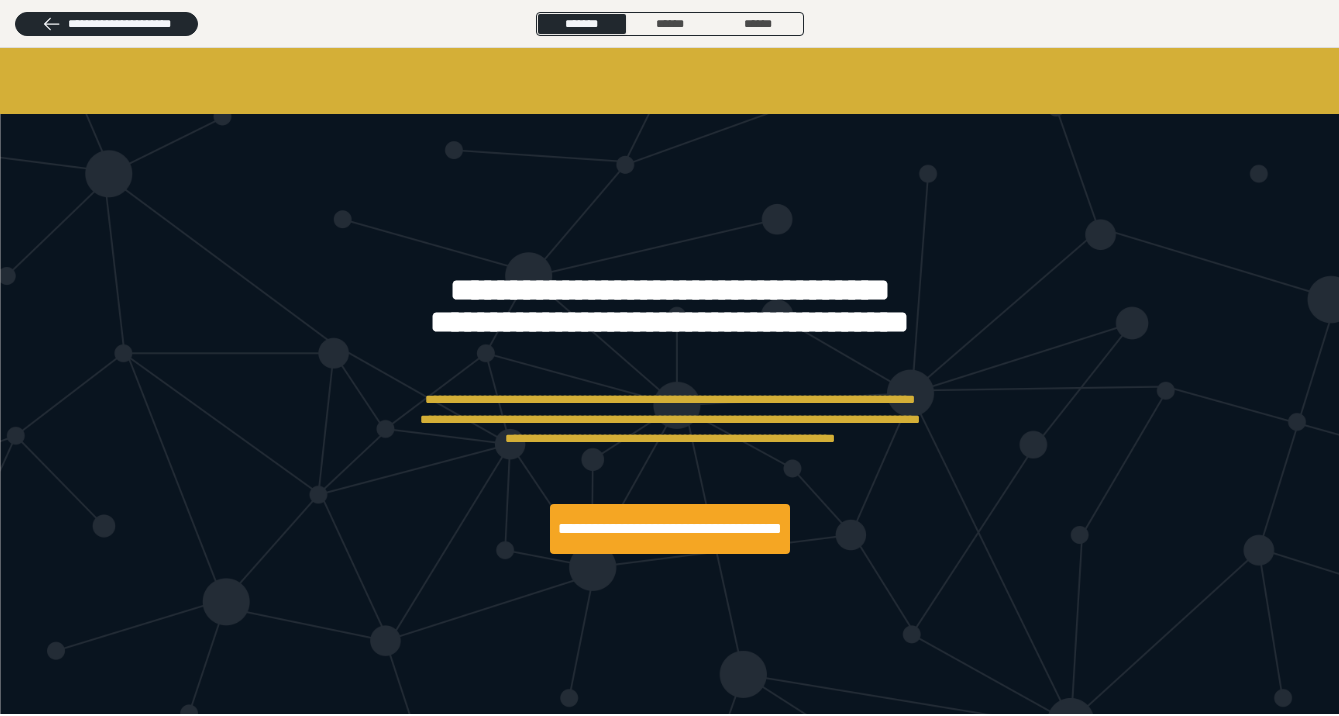 scroll, scrollTop: 200, scrollLeft: 0, axis: vertical 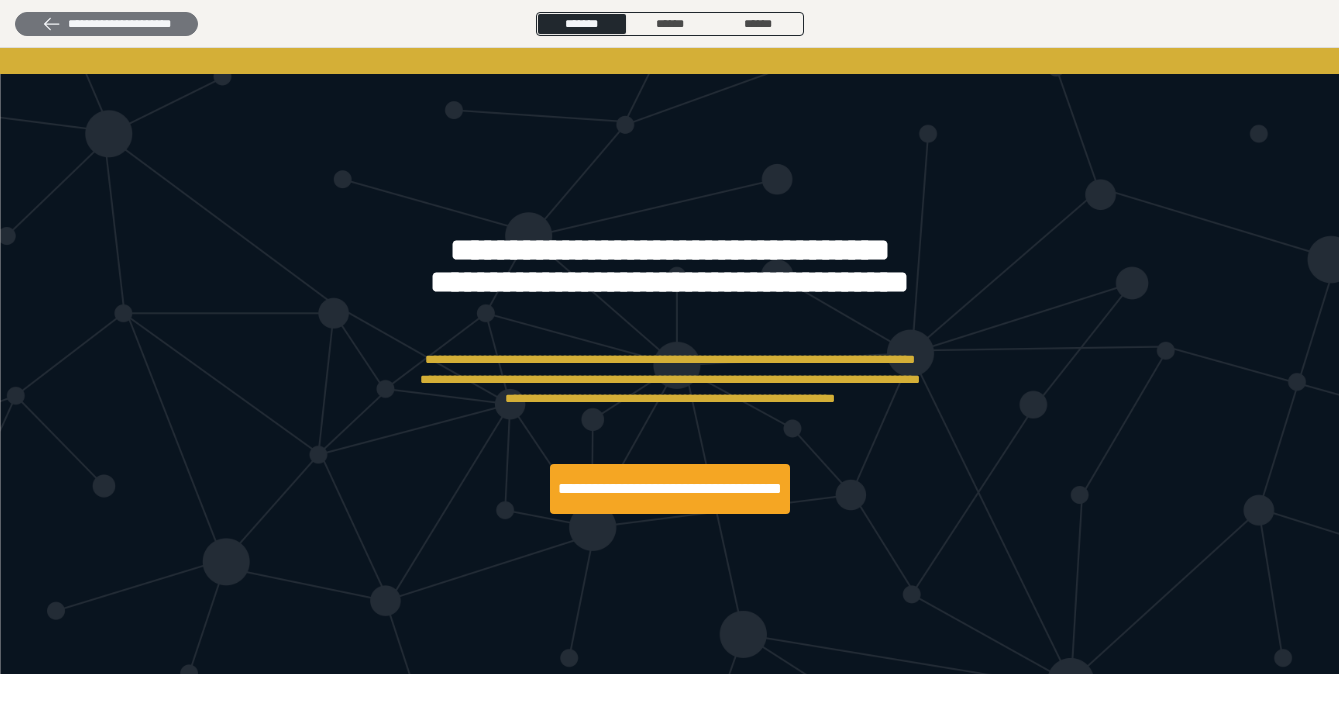 click on "**********" at bounding box center (106, 24) 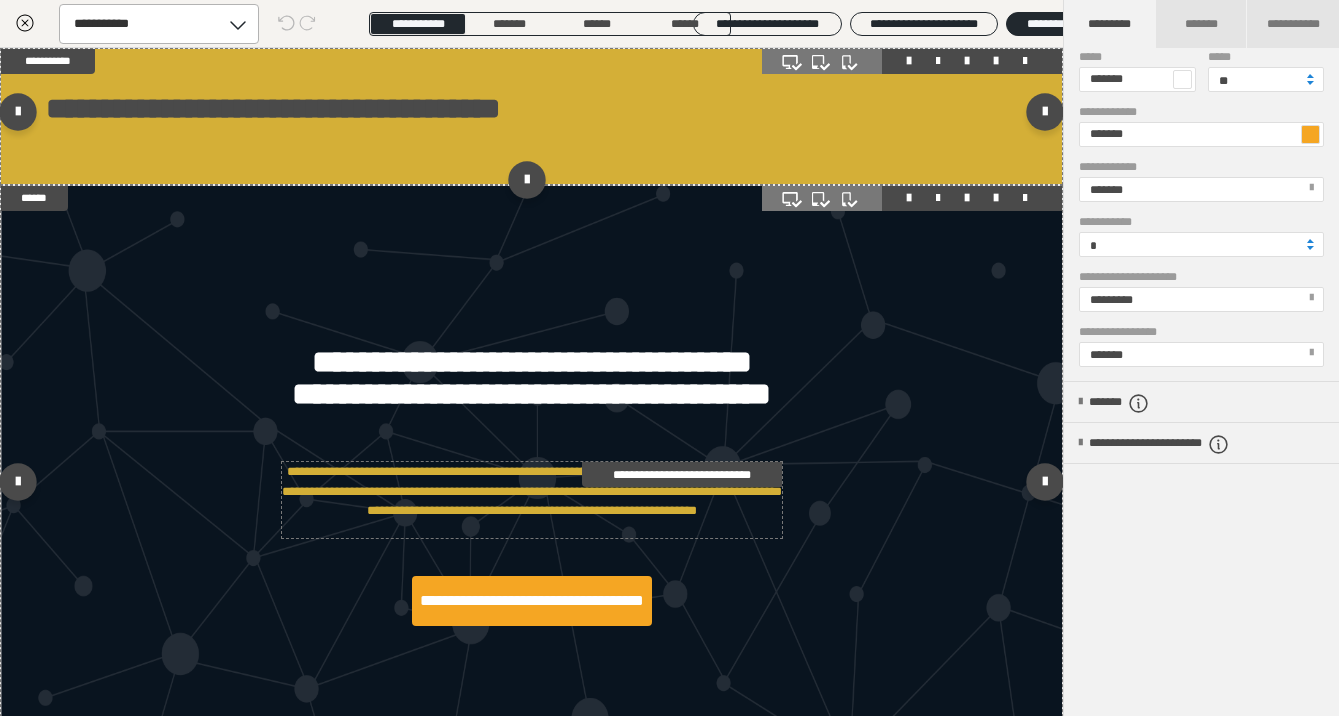 click on "**********" at bounding box center [532, 500] 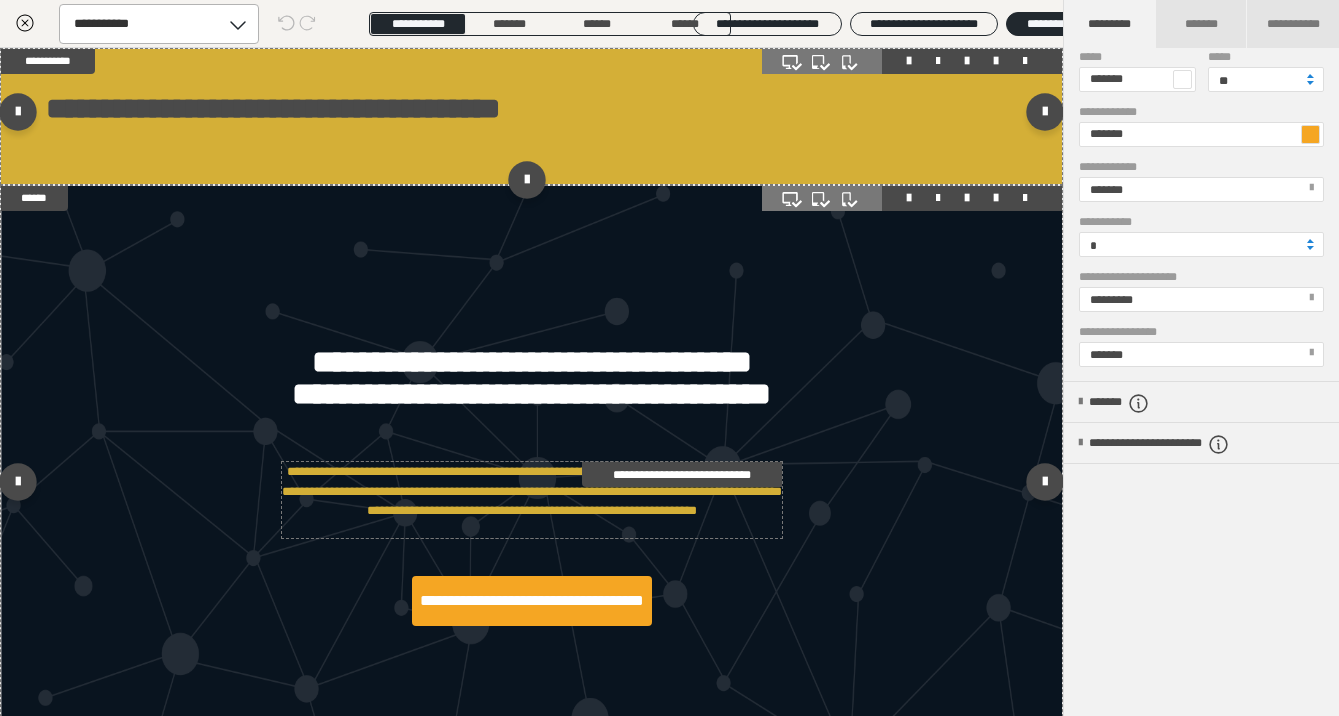 click on "**********" at bounding box center (532, 500) 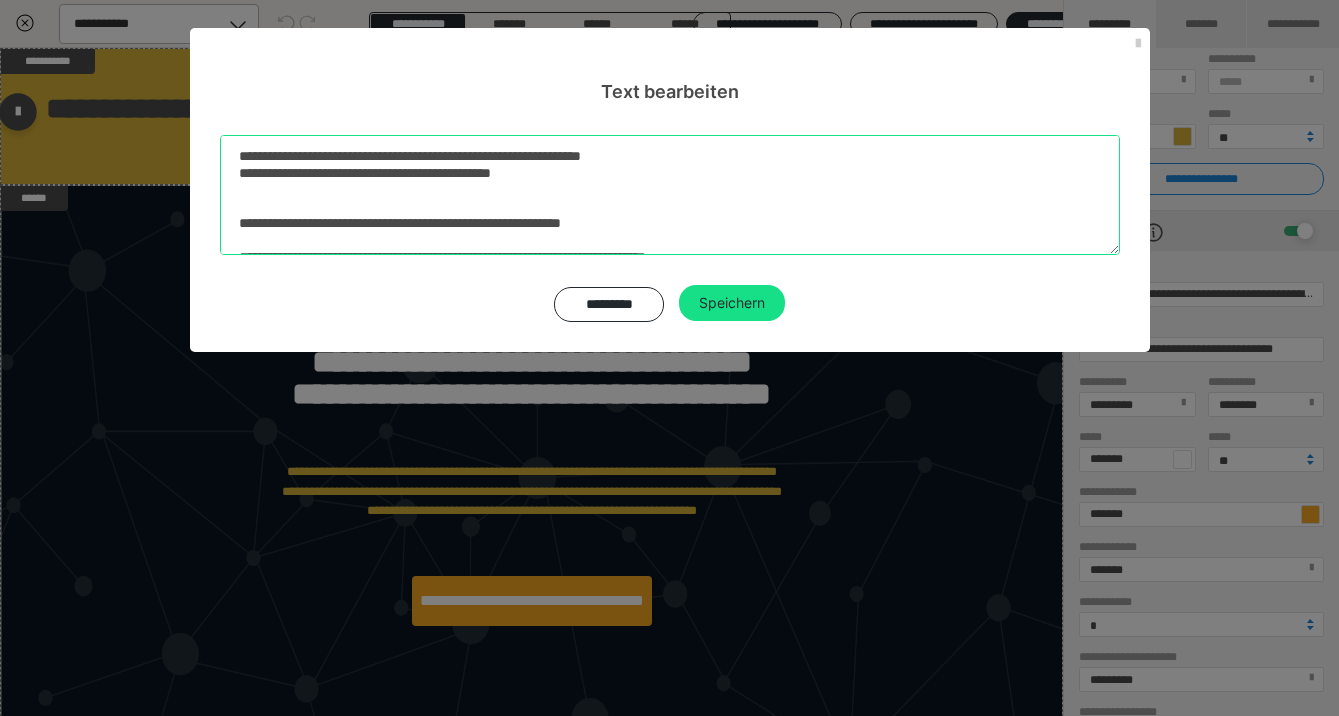 click on "**********" at bounding box center (670, 195) 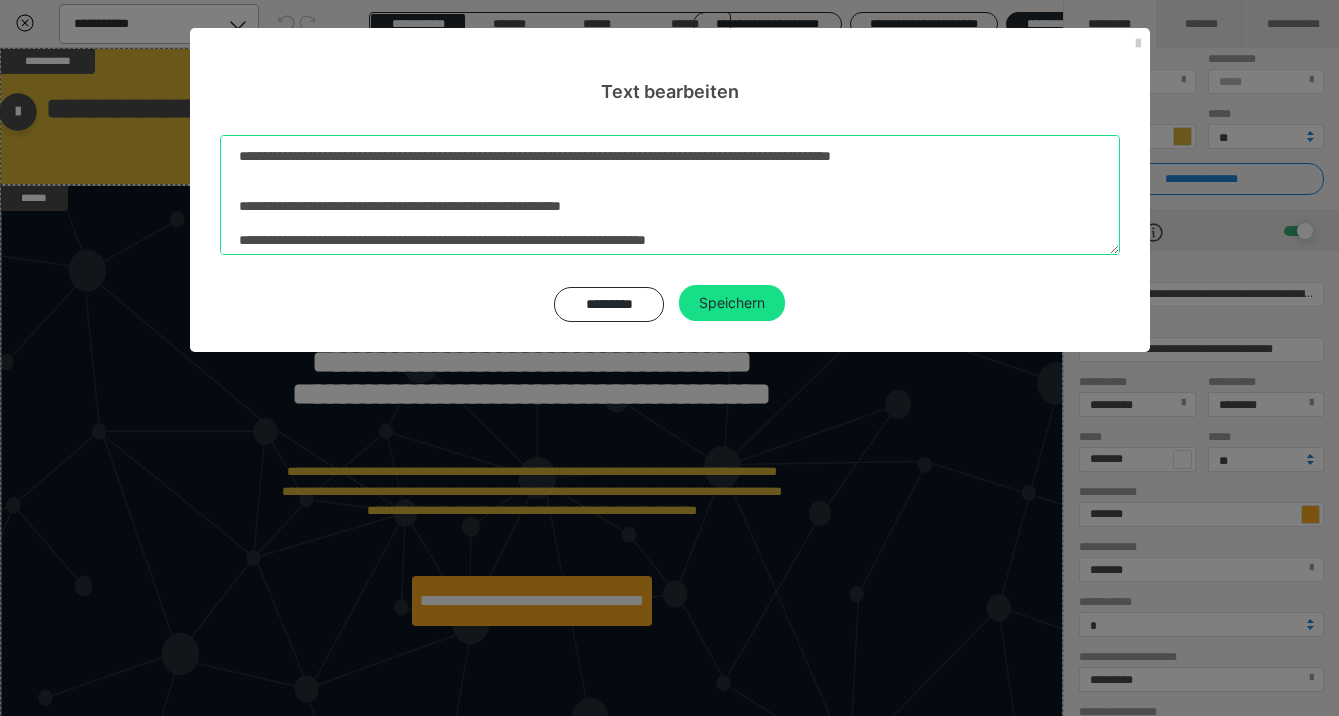 click on "**********" at bounding box center (670, 195) 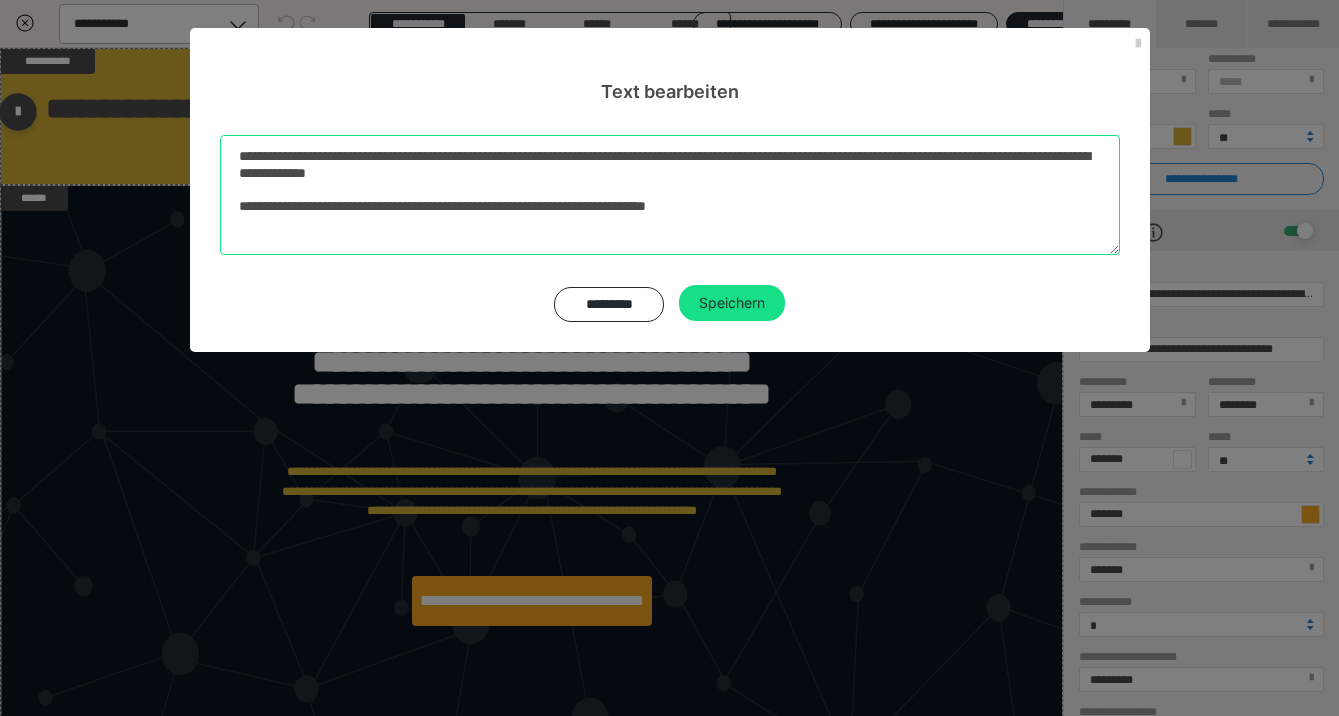 click on "**********" at bounding box center [670, 195] 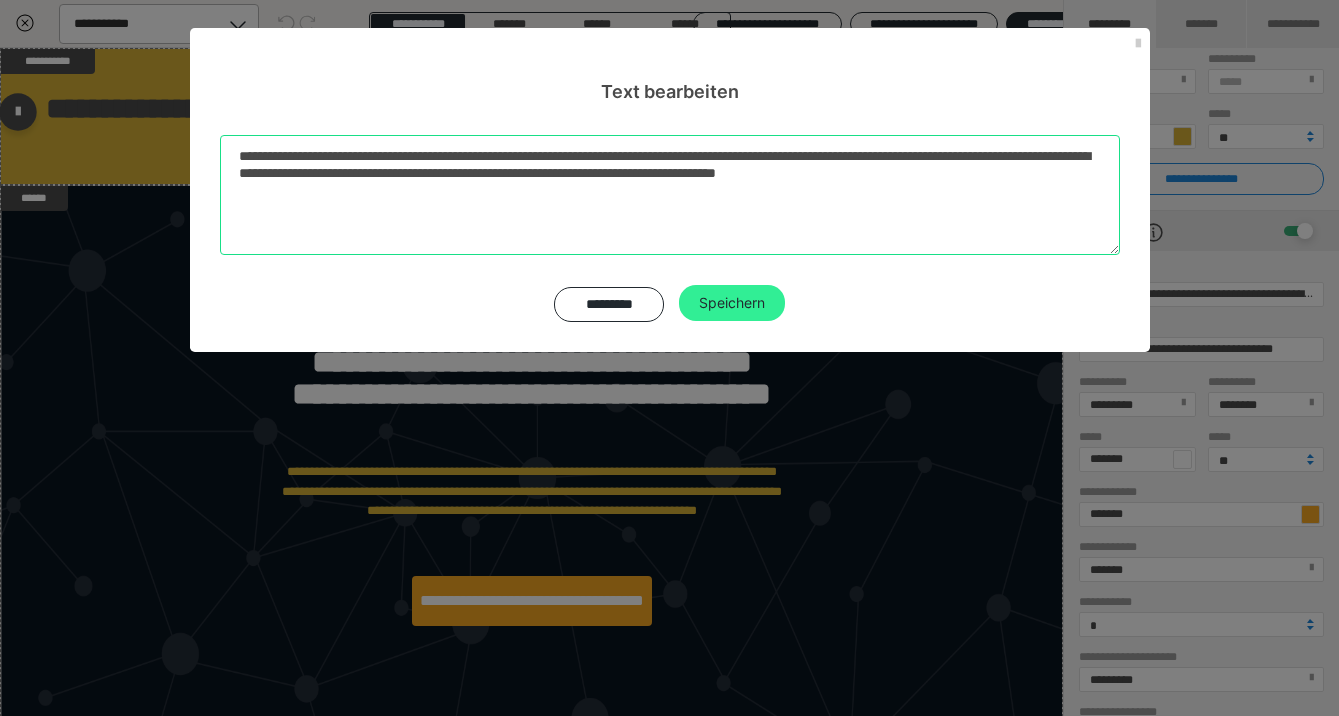 type on "**********" 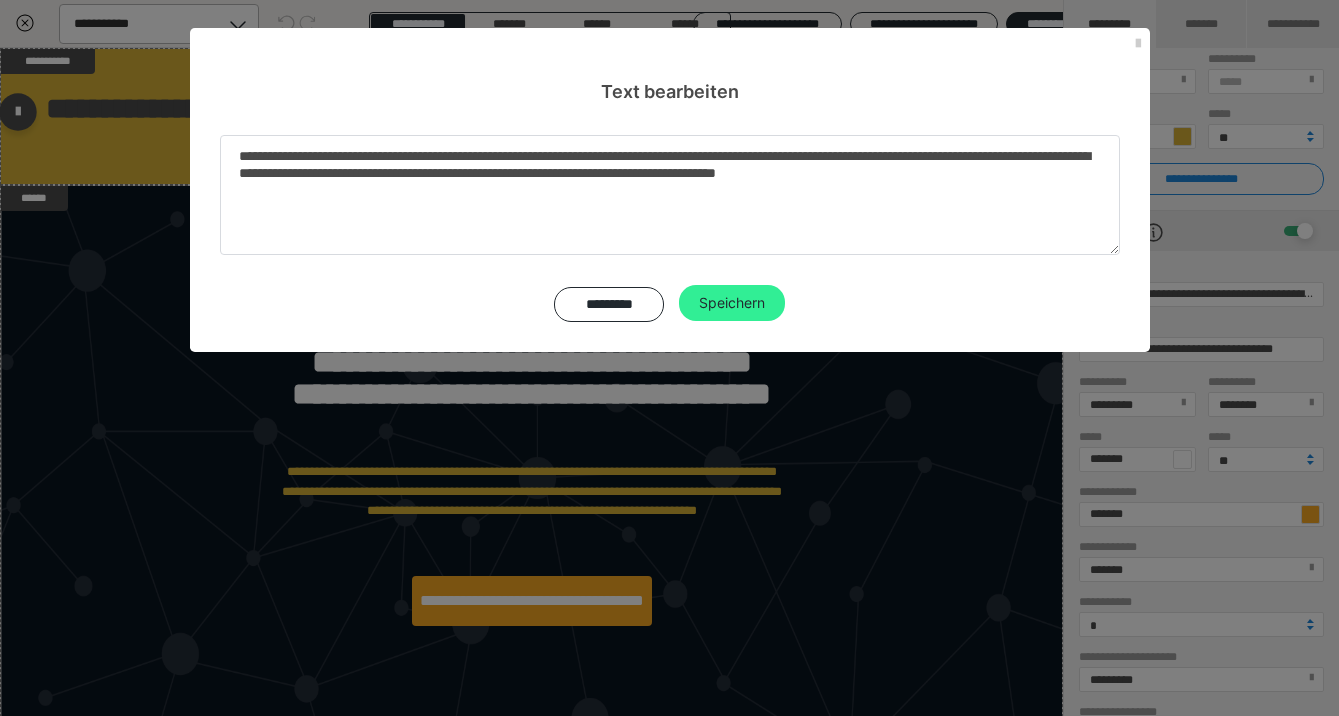 click on "Speichern" at bounding box center (732, 303) 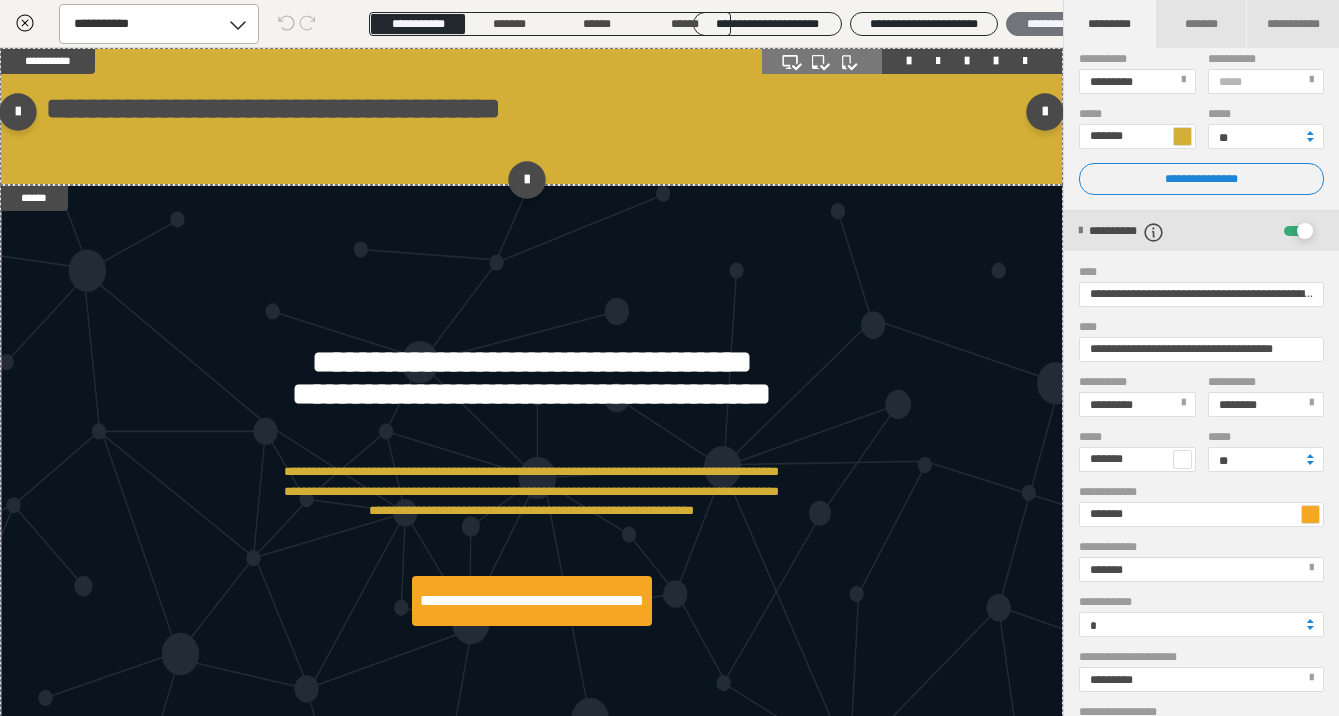 click on "********" at bounding box center (1045, 24) 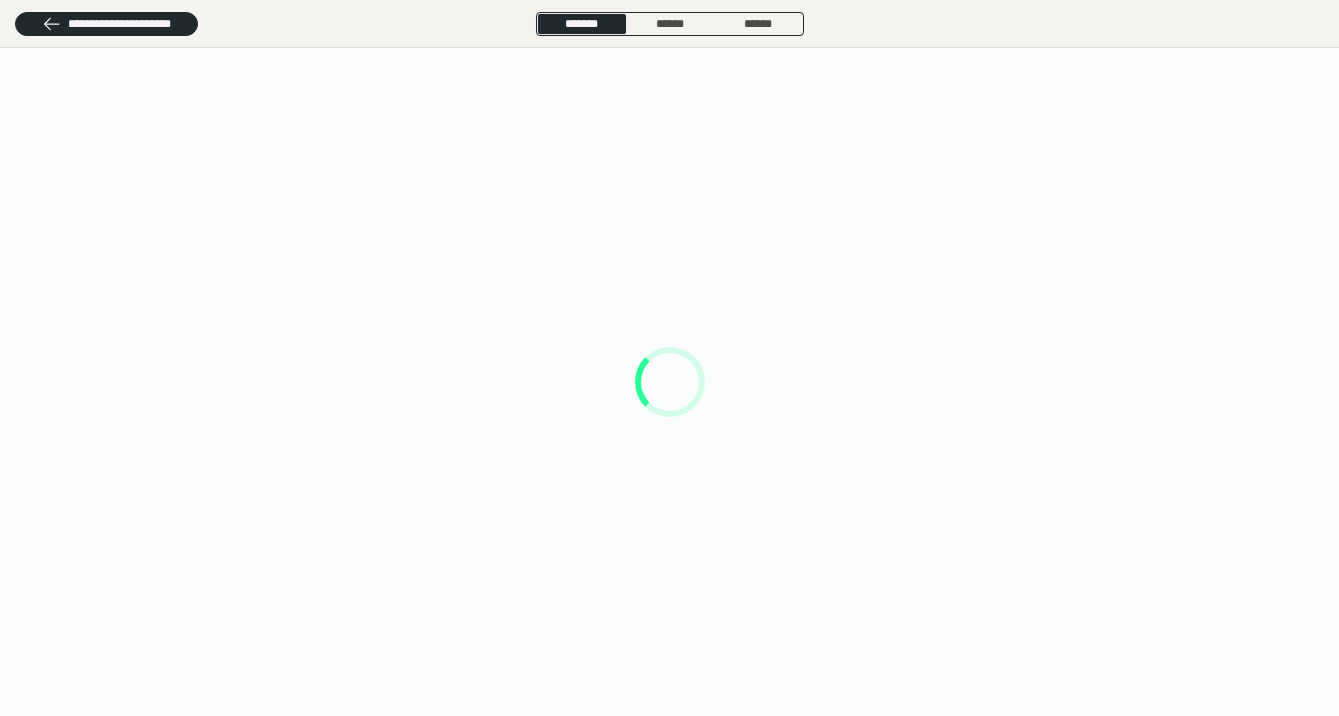 scroll, scrollTop: 0, scrollLeft: 0, axis: both 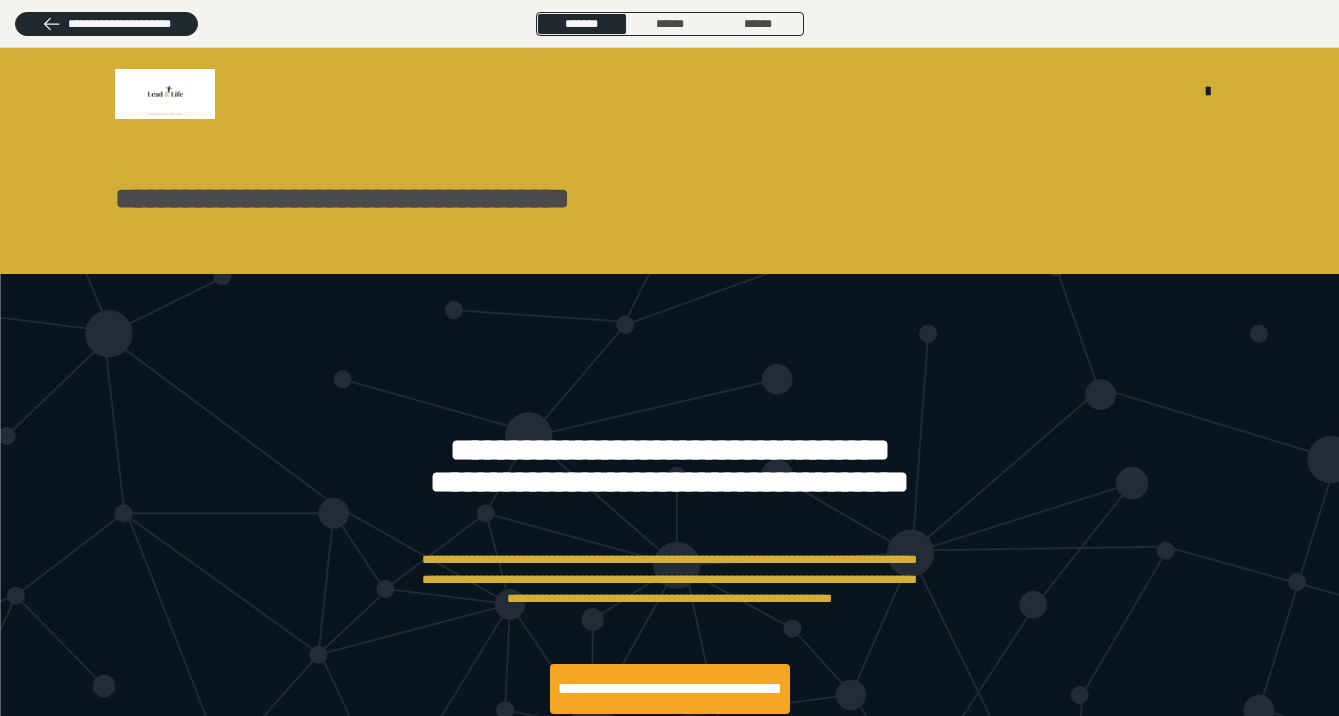 click at bounding box center (669, 574) 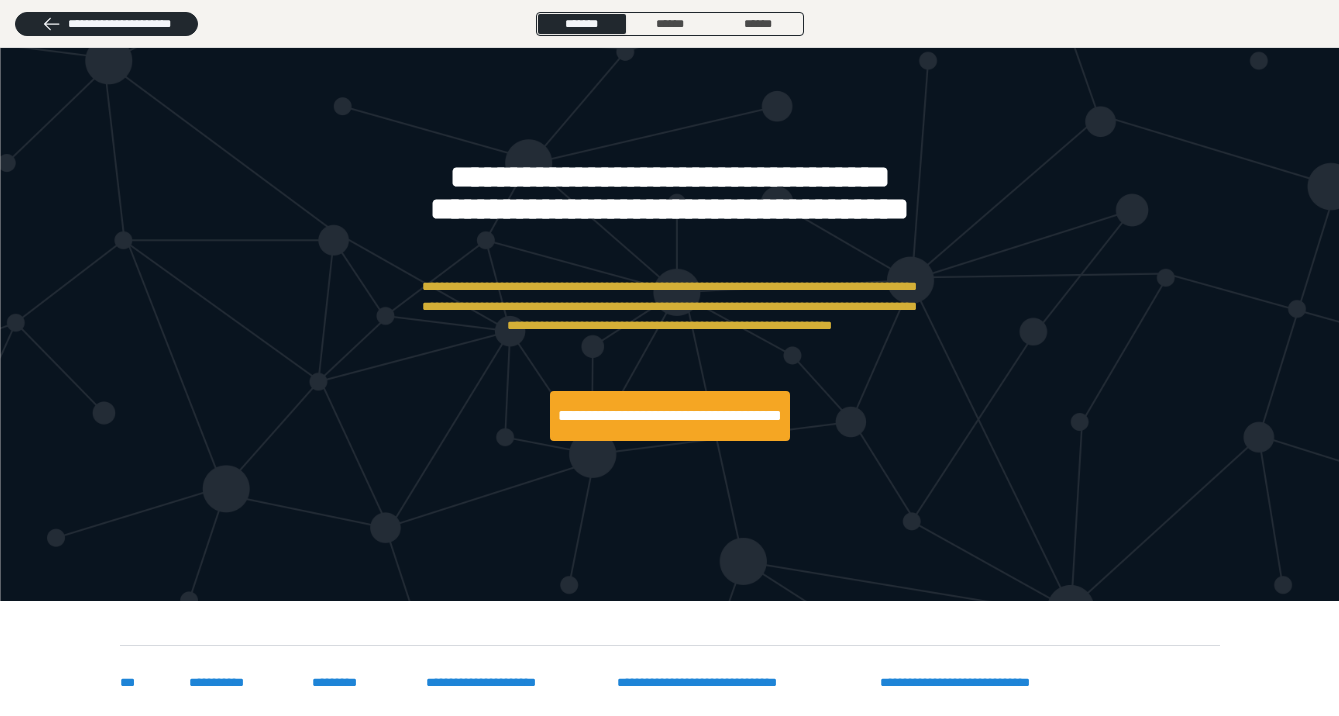 scroll, scrollTop: 233, scrollLeft: 0, axis: vertical 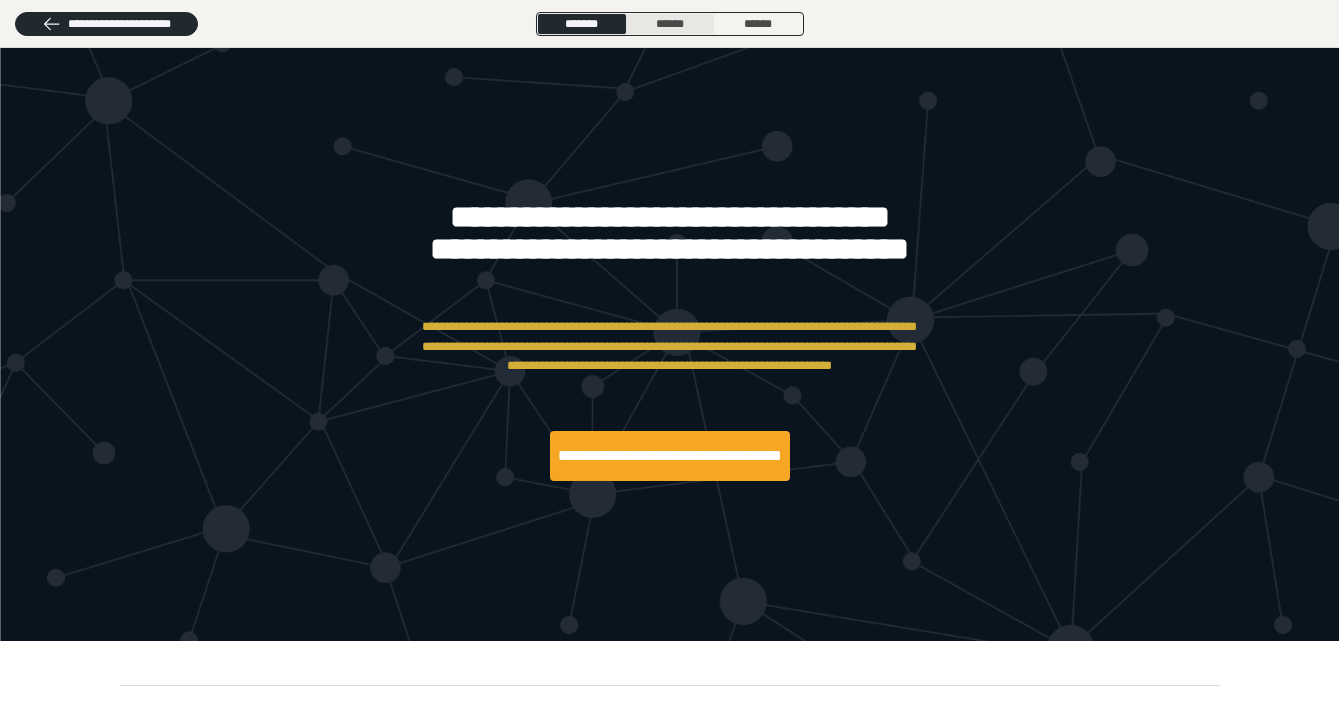 click on "******" at bounding box center (670, 24) 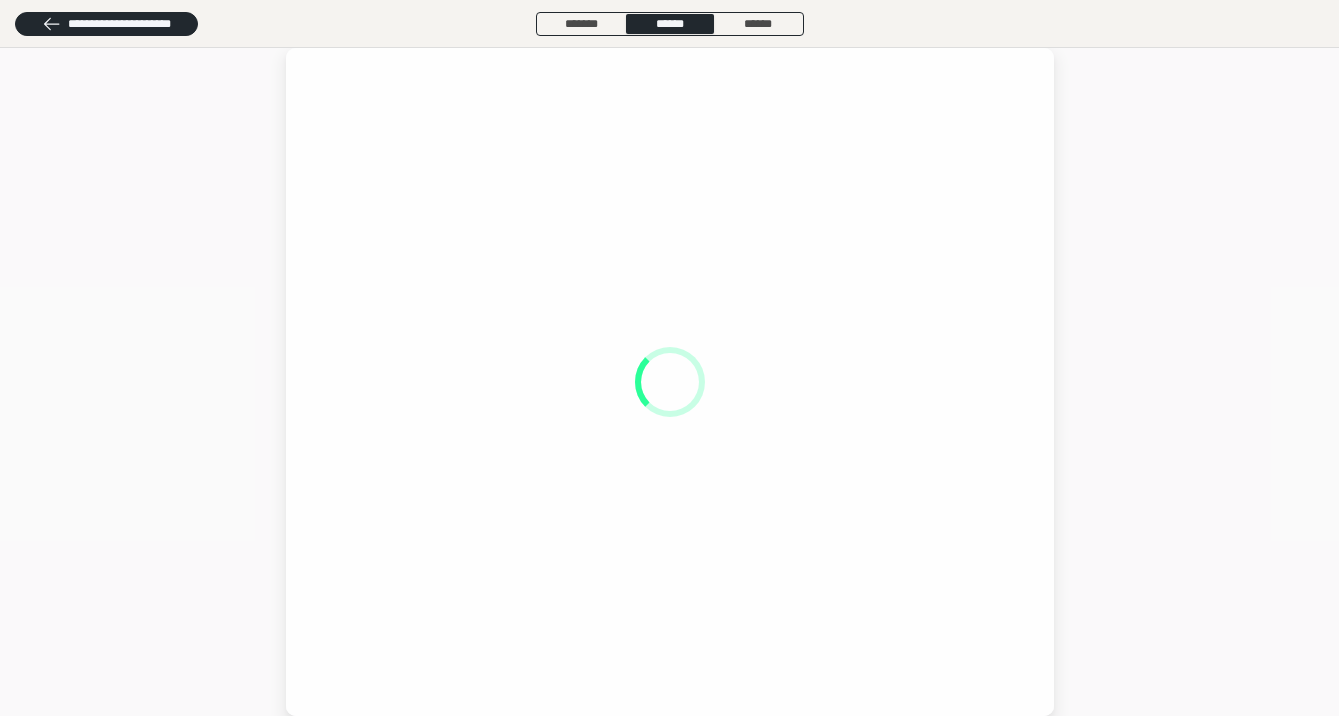 scroll, scrollTop: 0, scrollLeft: 0, axis: both 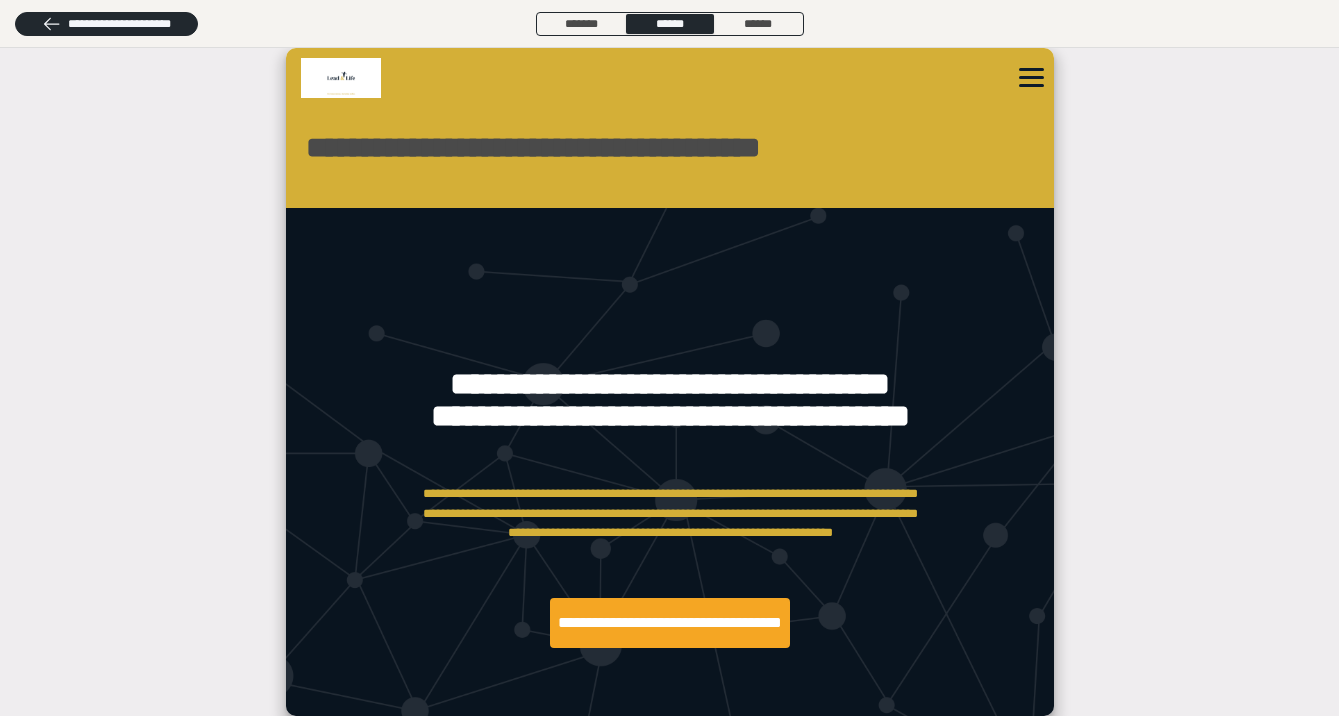 click at bounding box center (669, 508) 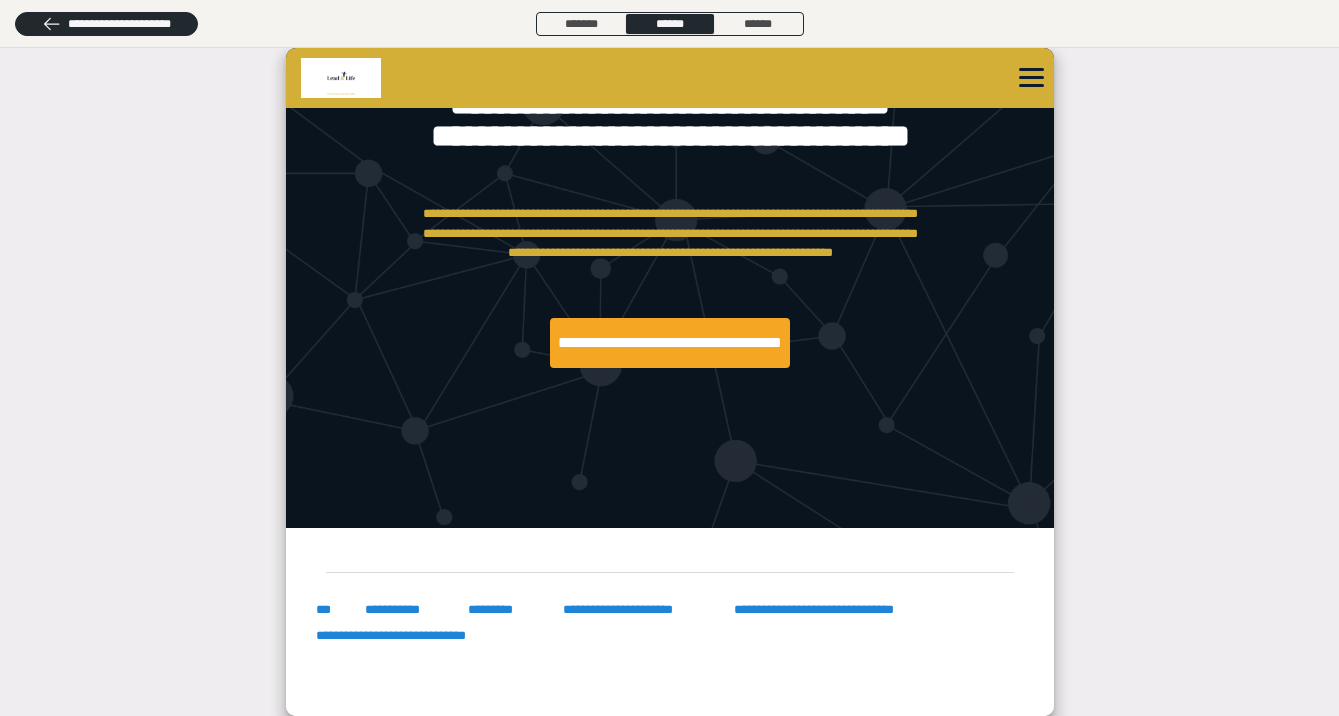 scroll, scrollTop: 293, scrollLeft: 0, axis: vertical 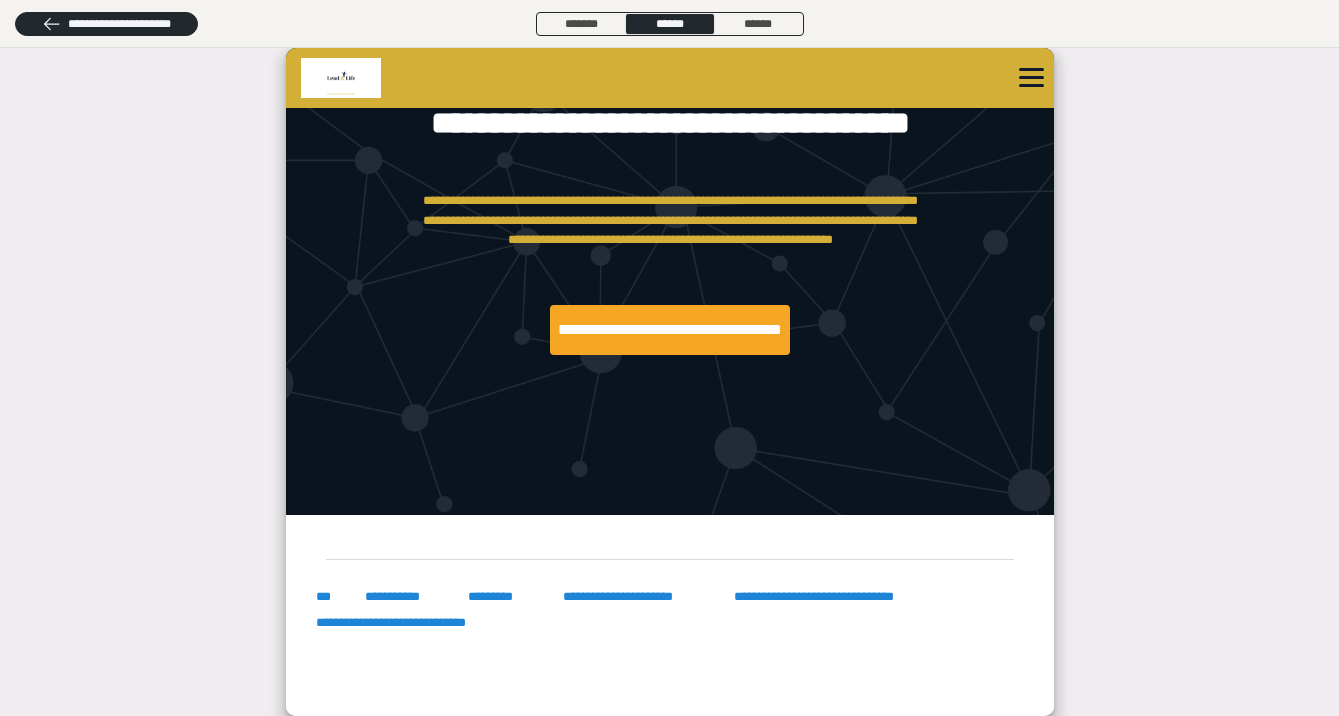 click on "******* ****** ******" at bounding box center (670, 24) 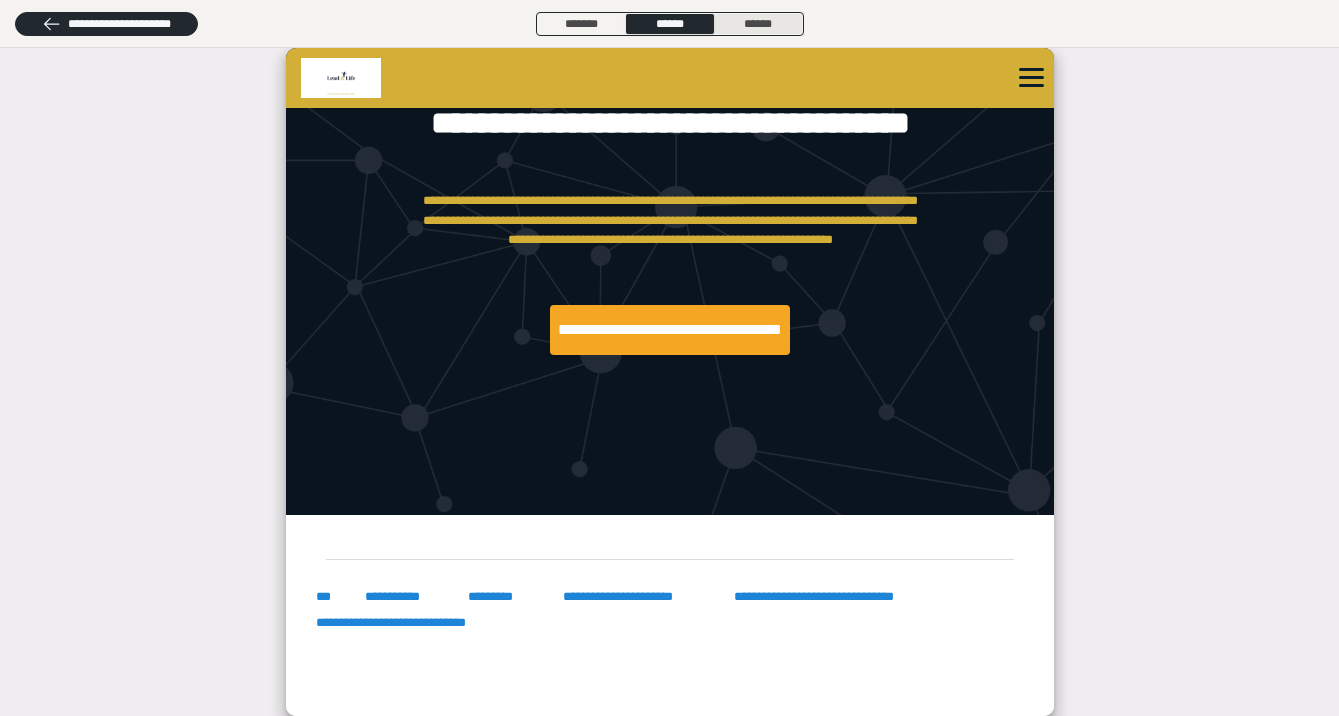 click on "******" at bounding box center [758, 24] 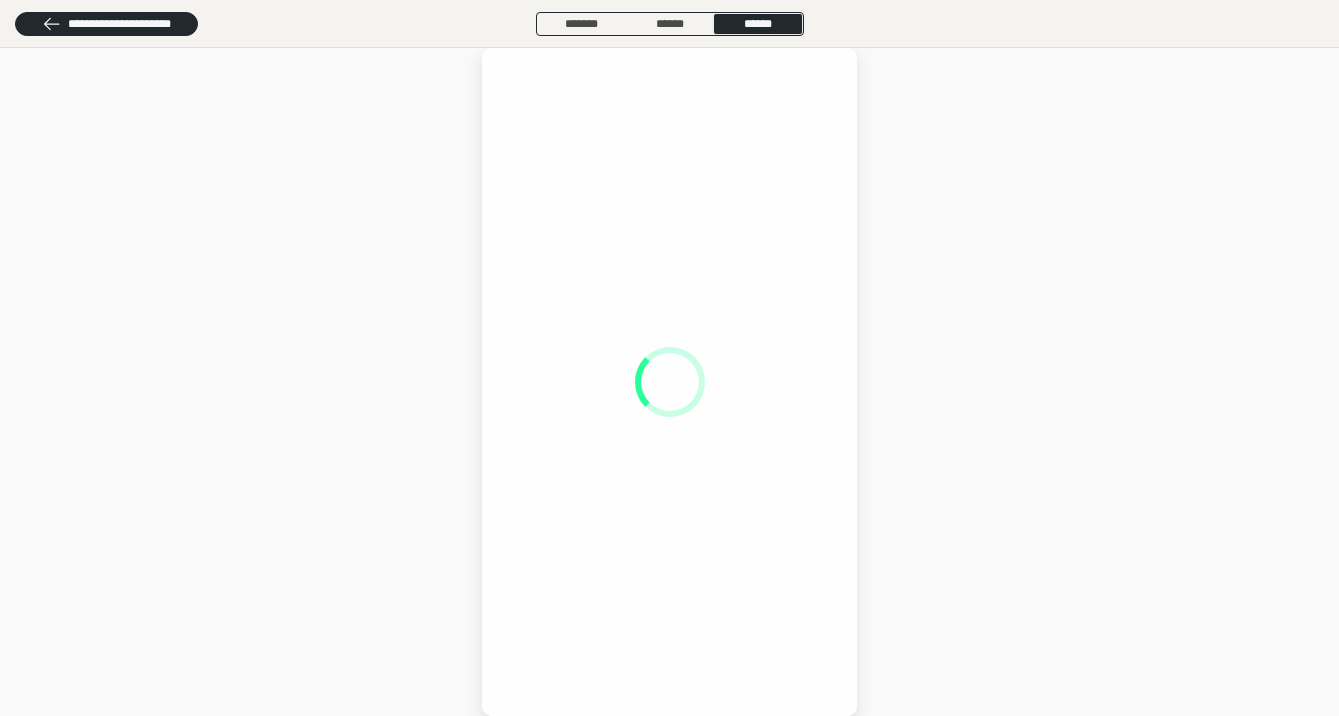scroll, scrollTop: 0, scrollLeft: 0, axis: both 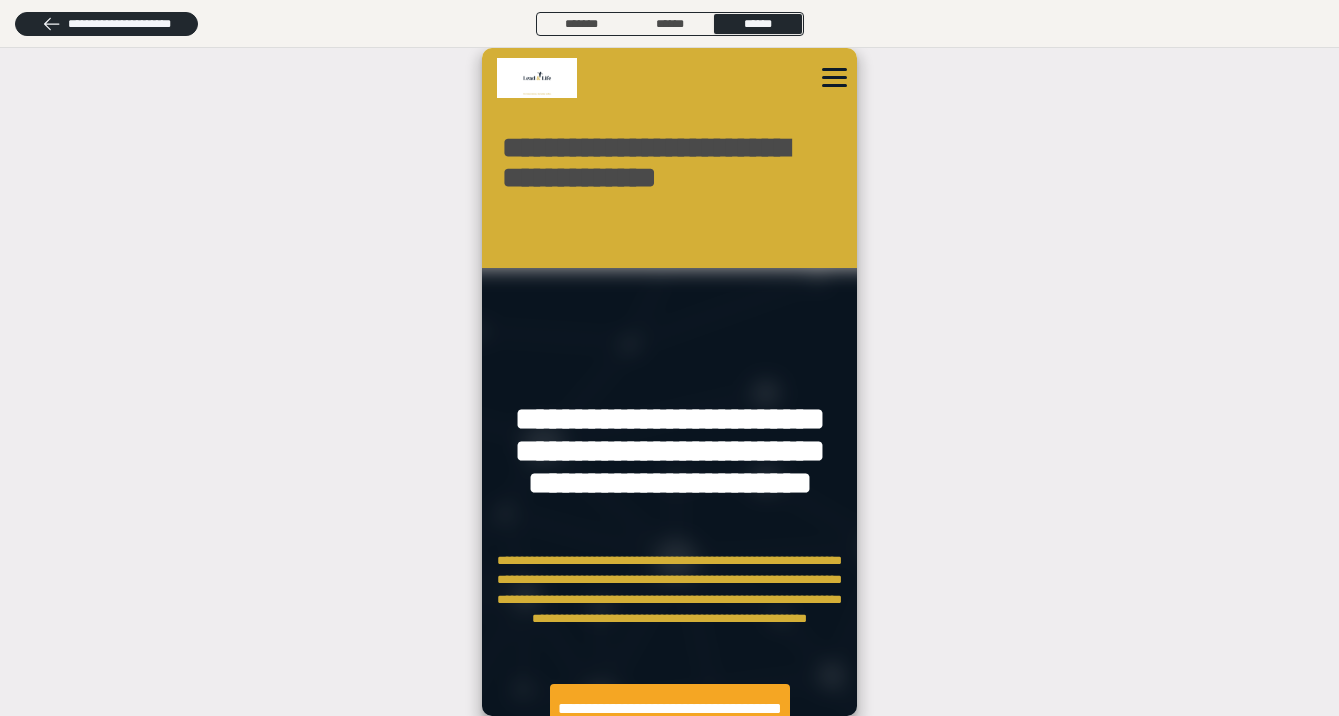 click on "**********" at bounding box center [669, 382] 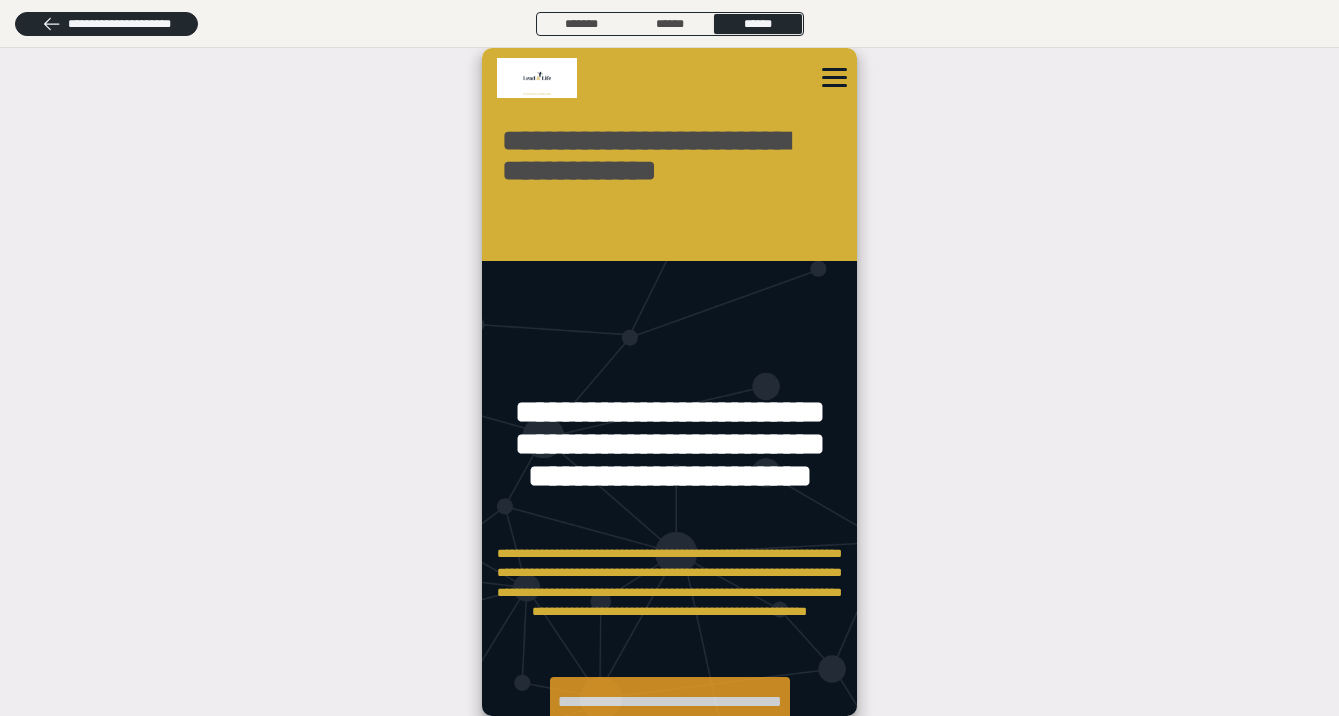 scroll, scrollTop: 0, scrollLeft: 0, axis: both 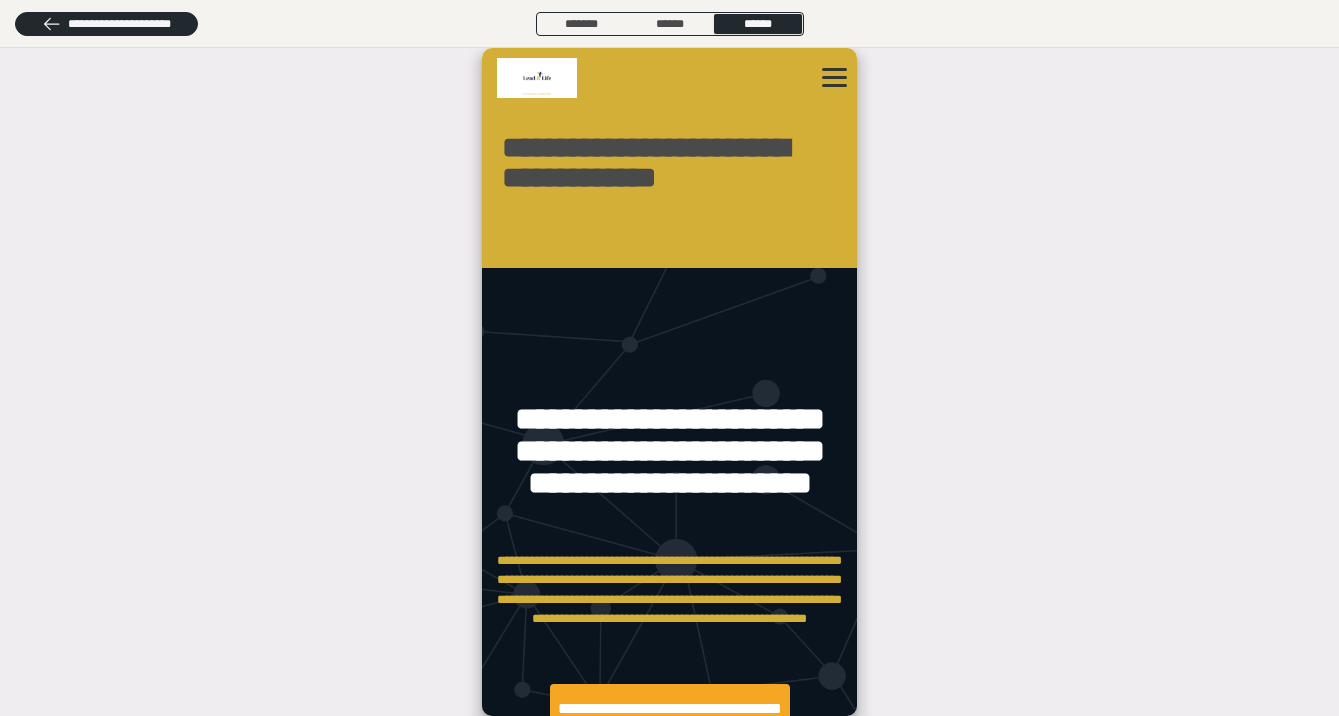 click 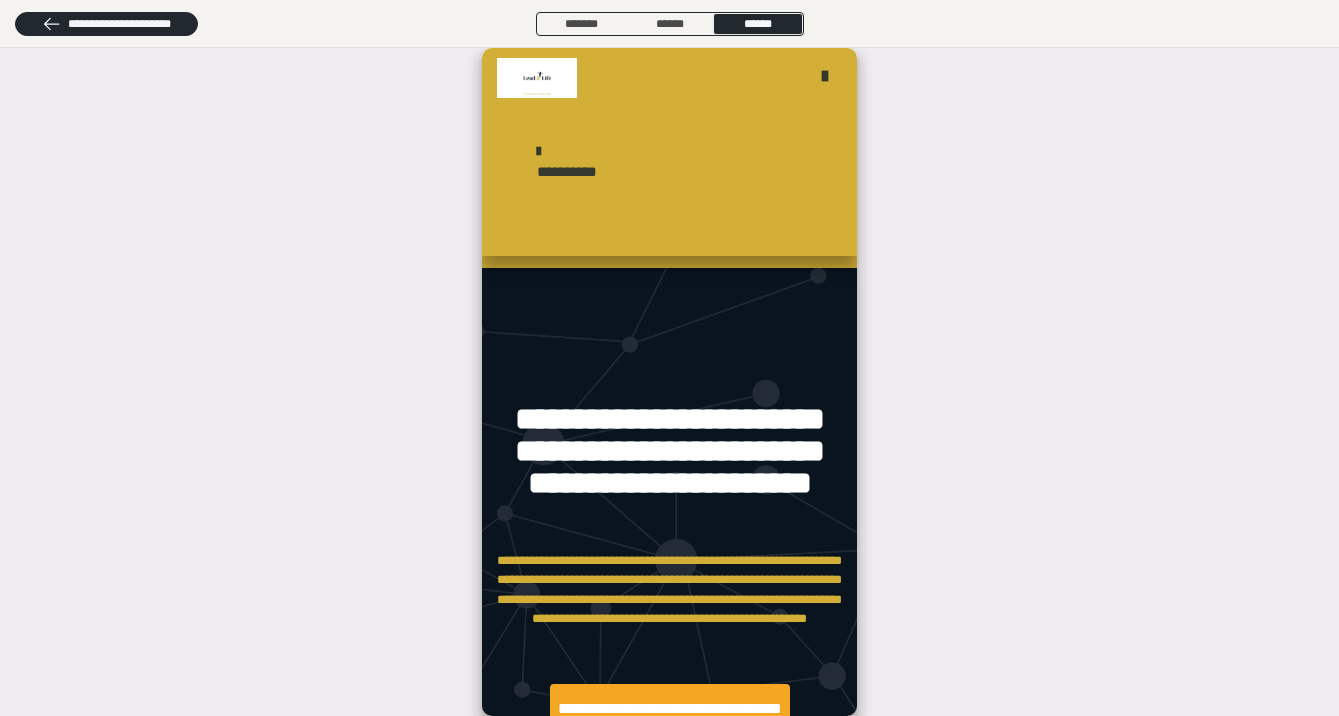 click at bounding box center (539, 151) 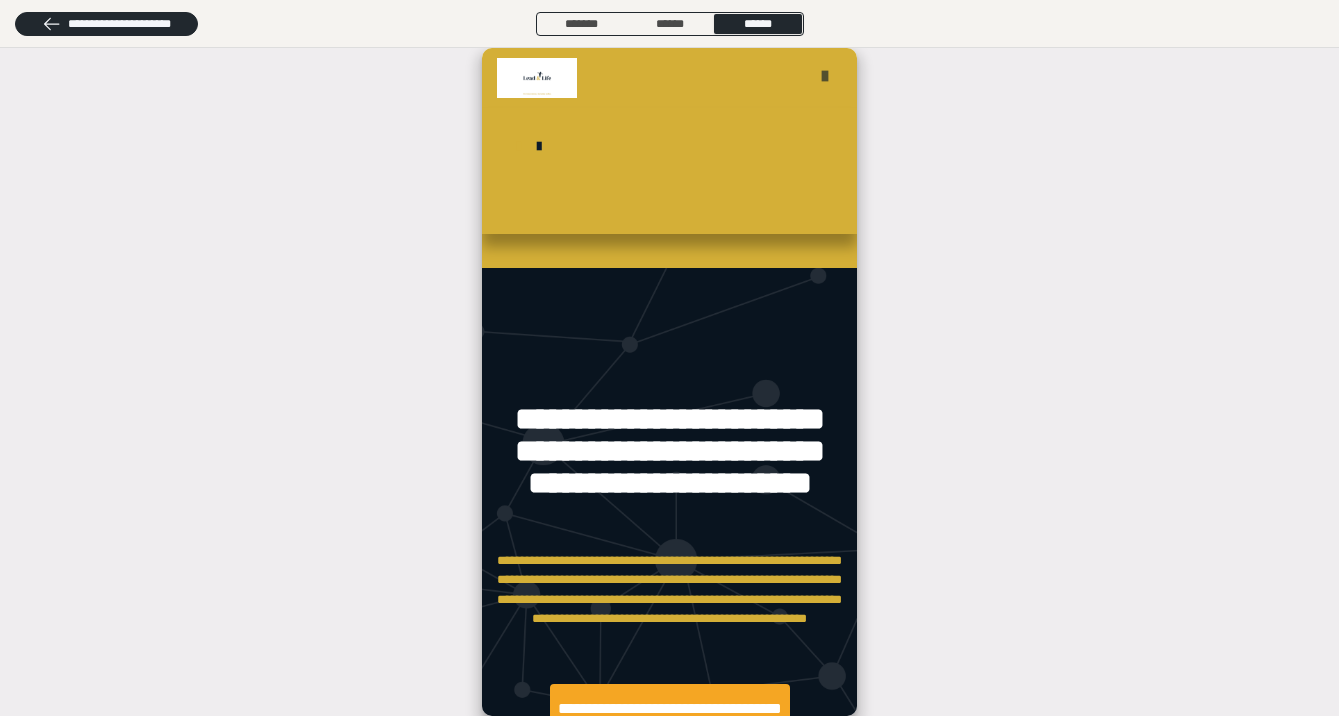 click at bounding box center (834, 76) 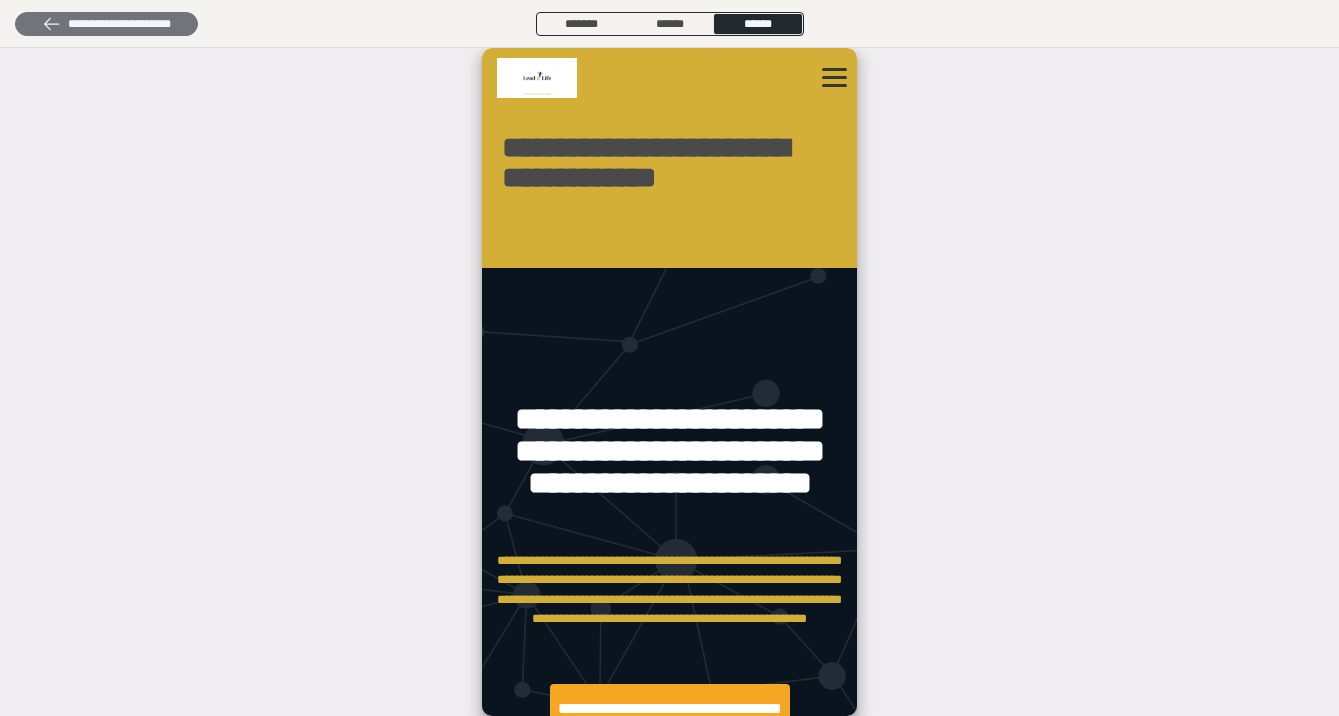 click on "**********" at bounding box center (106, 24) 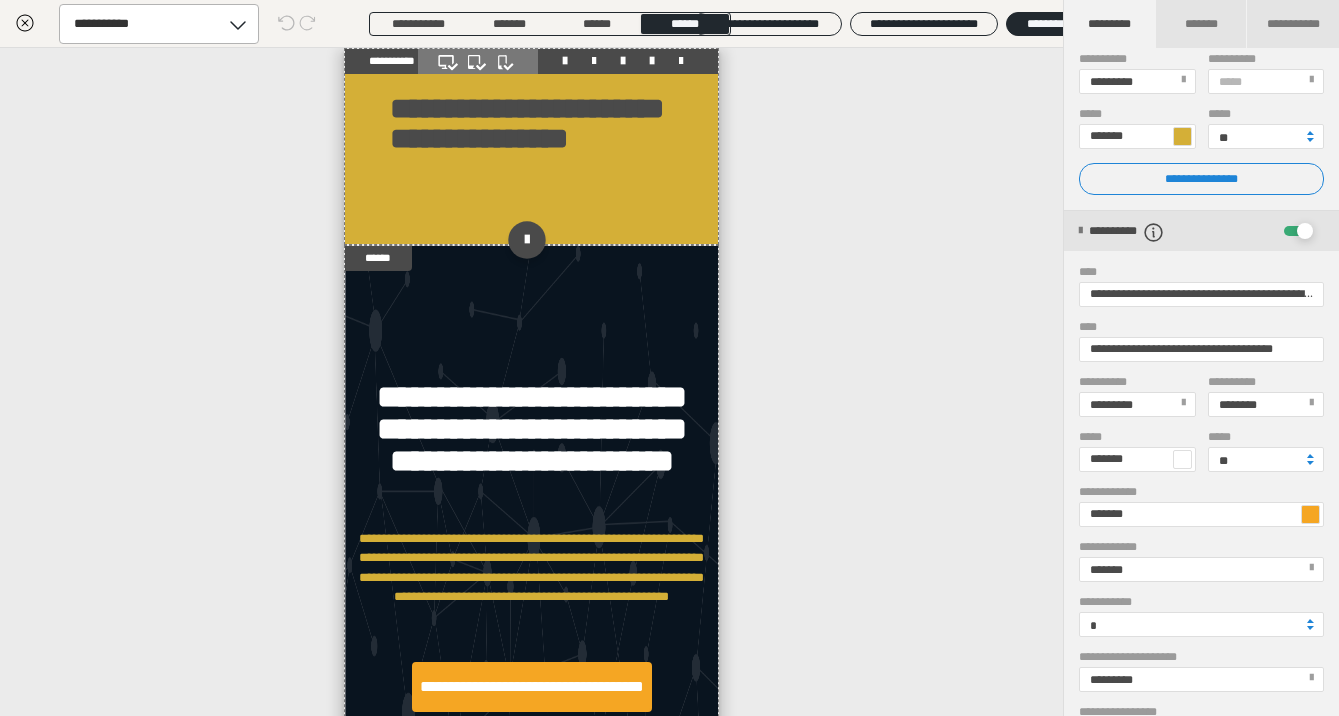click 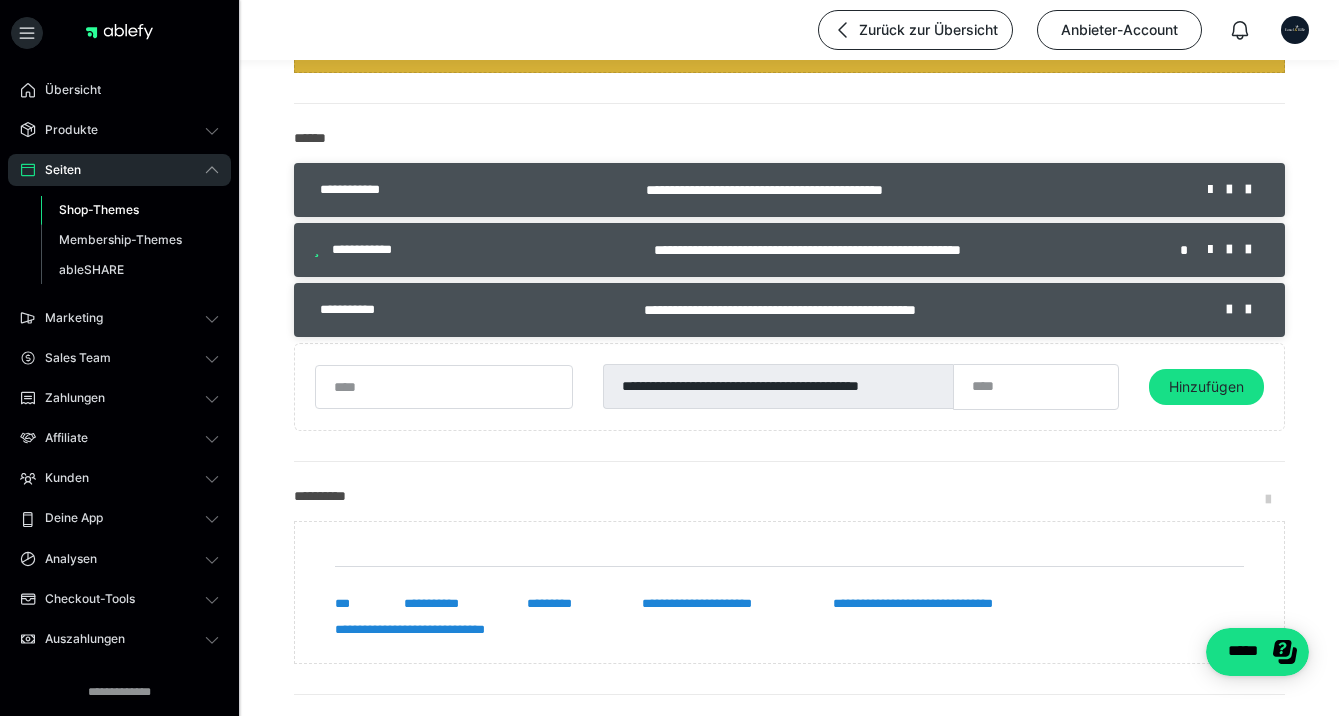 click on "**********" at bounding box center (789, 329) 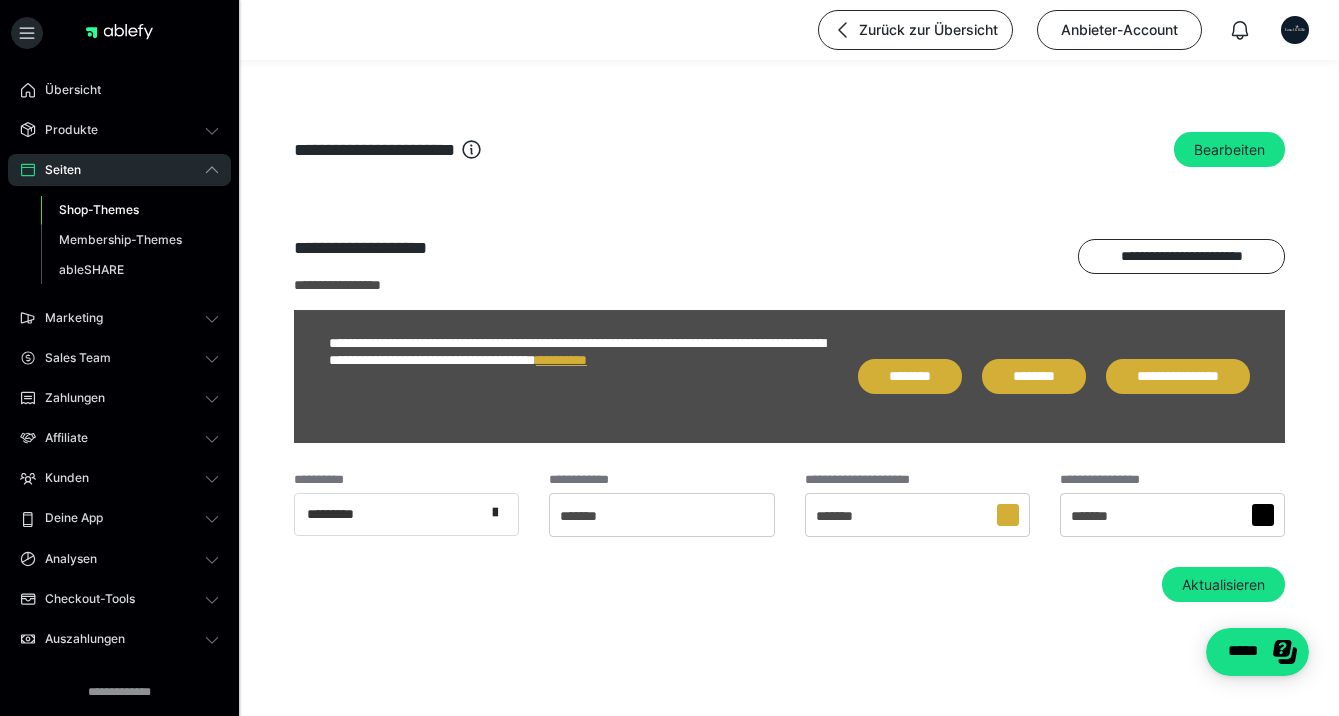 scroll, scrollTop: 1517, scrollLeft: 0, axis: vertical 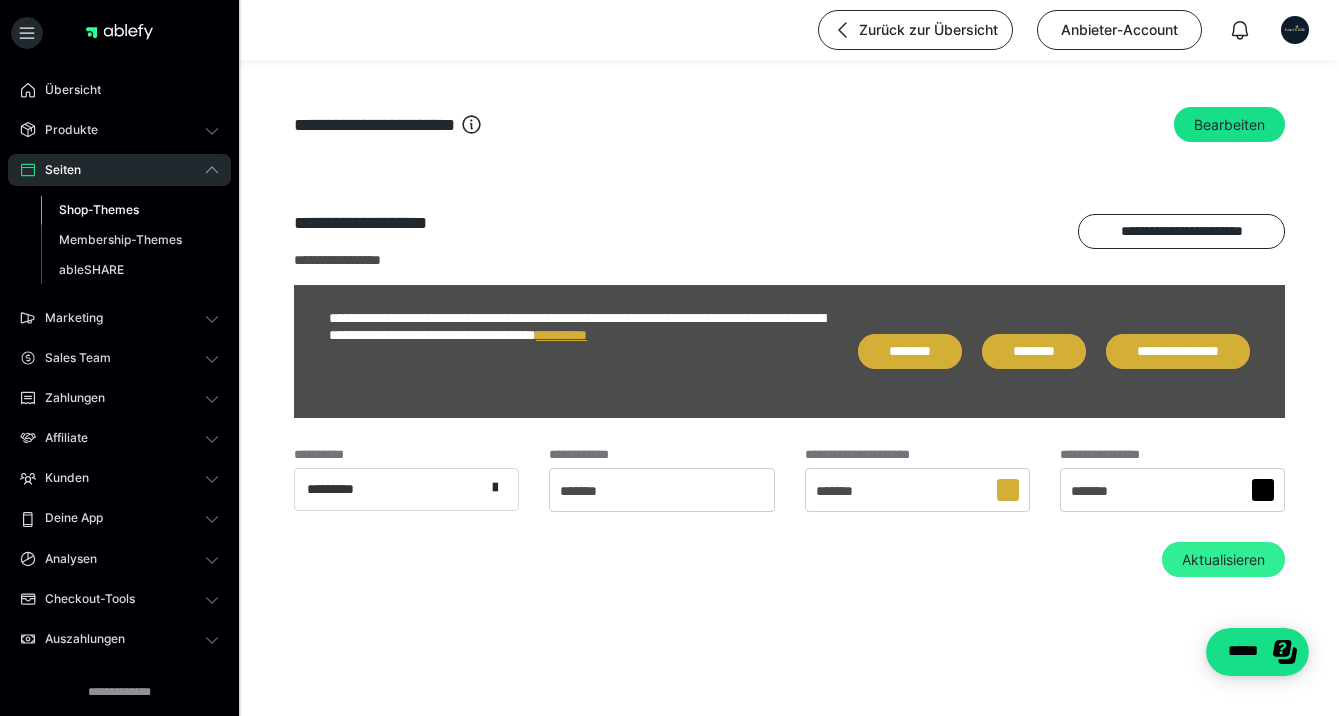 click on "Aktualisieren" at bounding box center (1223, 560) 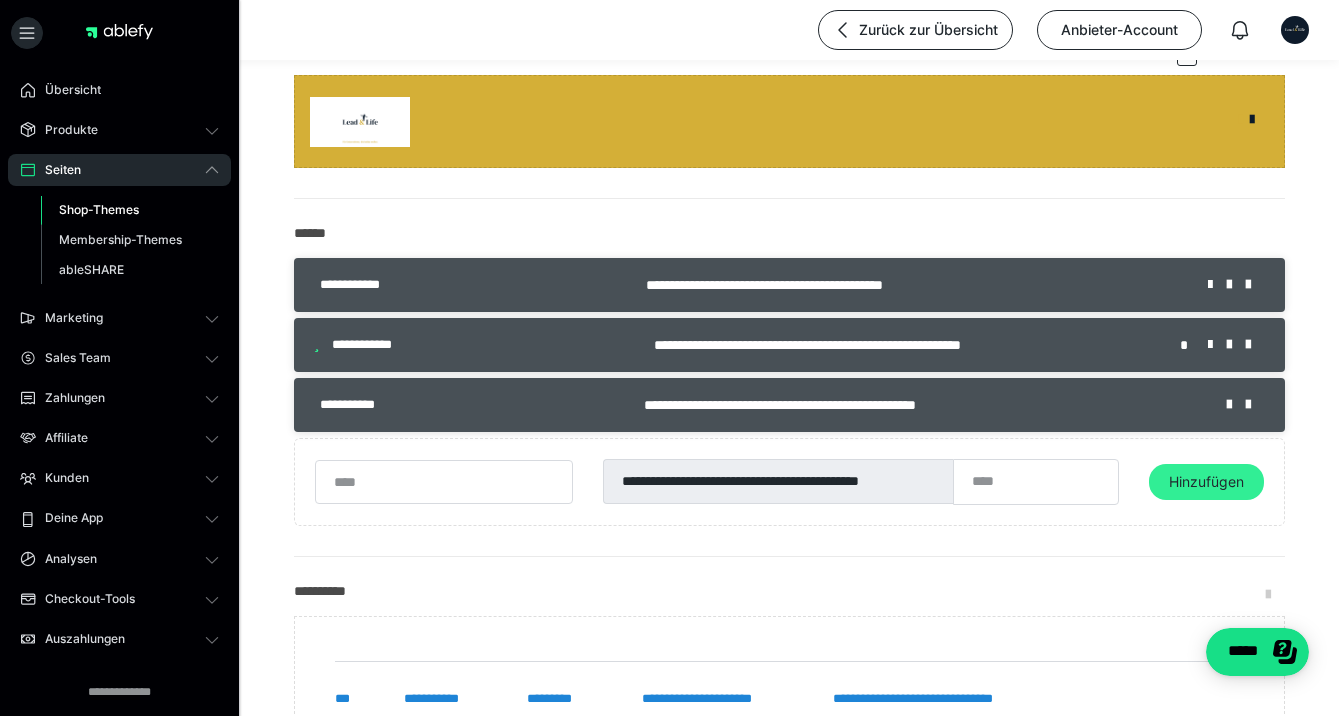 scroll, scrollTop: 87, scrollLeft: 0, axis: vertical 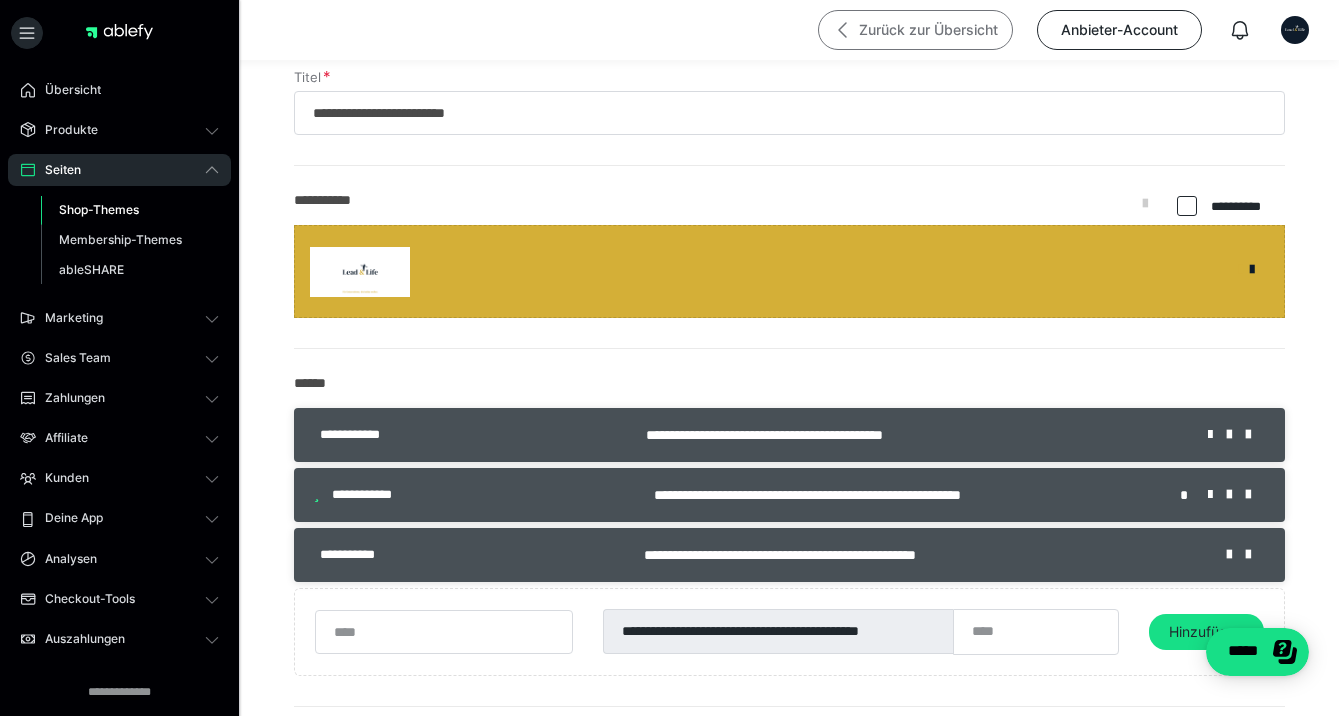 click on "Zurück zur Übersicht" at bounding box center (915, 30) 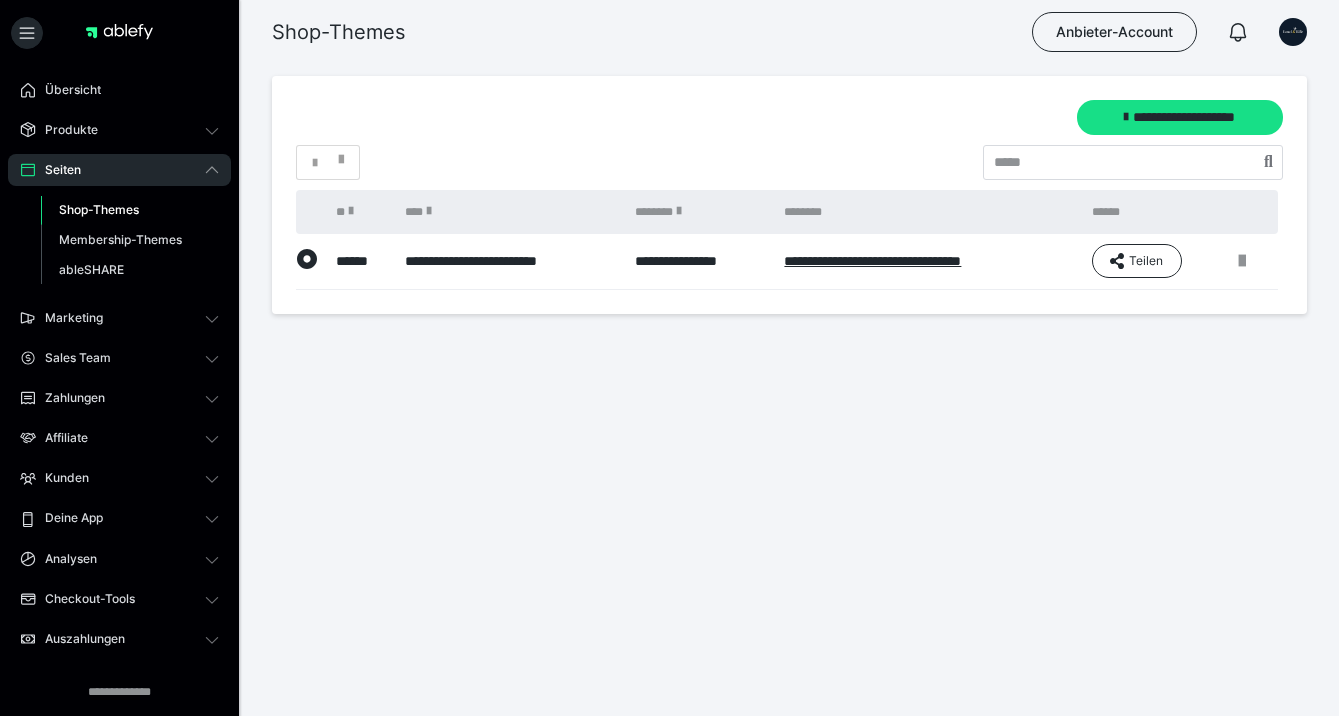 scroll, scrollTop: 0, scrollLeft: 0, axis: both 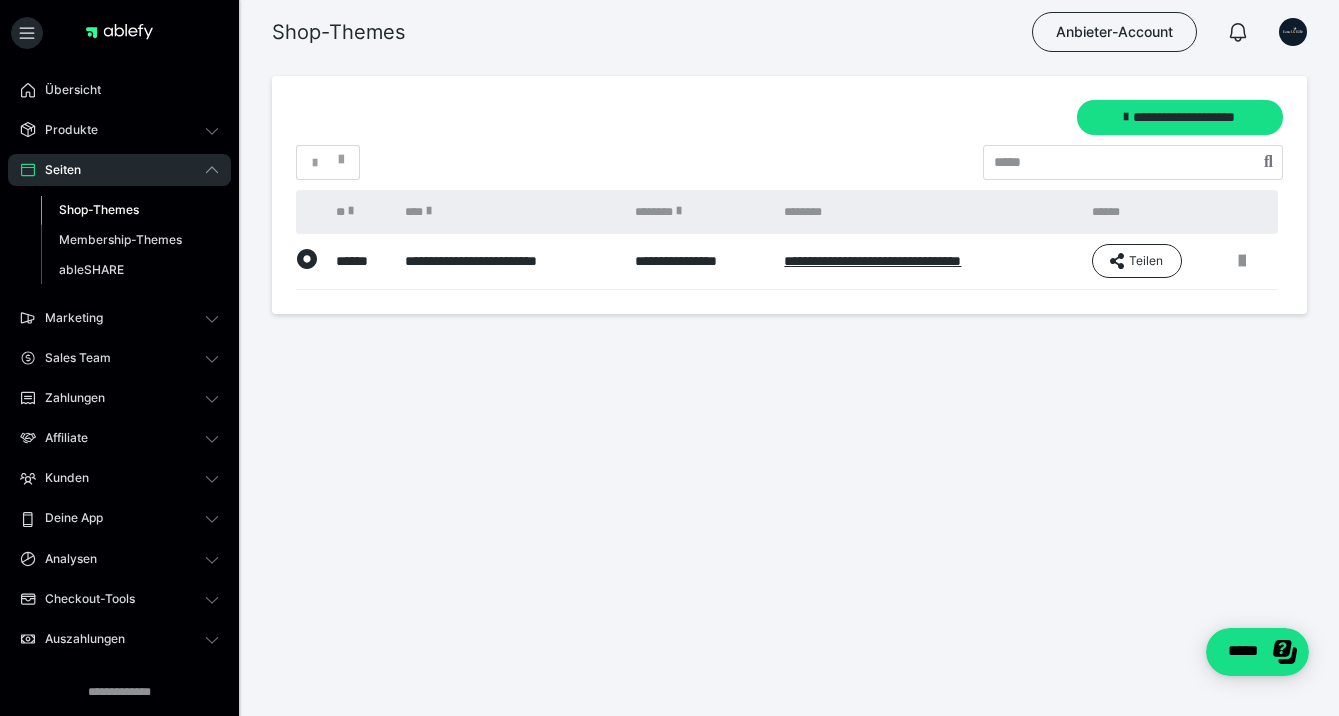 click on "Seiten" at bounding box center (119, 170) 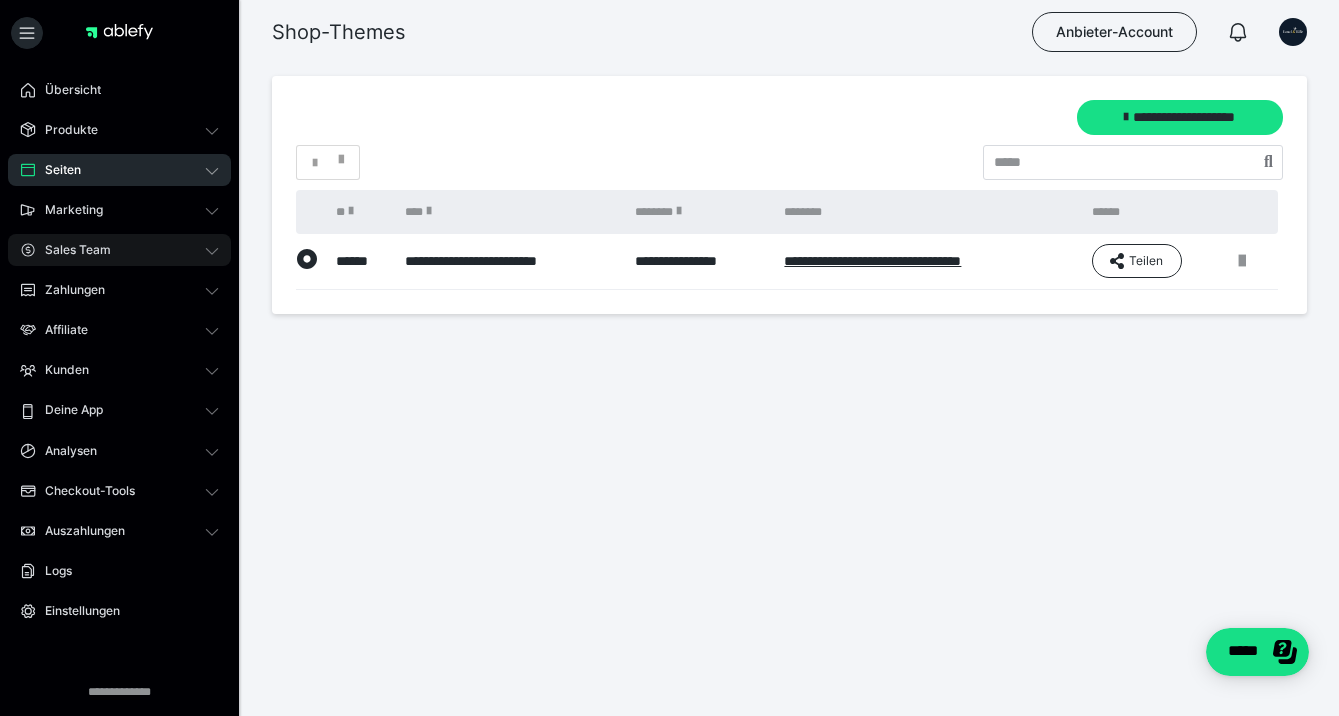 click on "Sales Team" at bounding box center [119, 250] 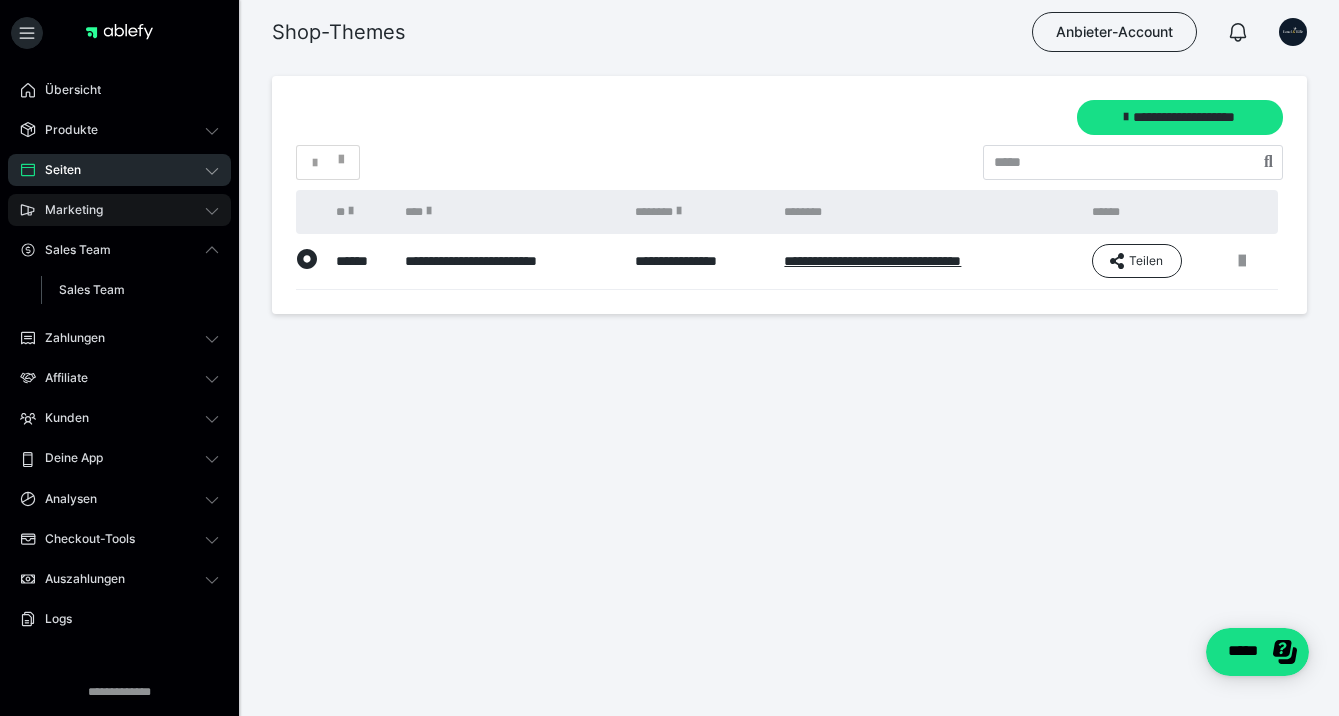 click on "Marketing" at bounding box center [119, 210] 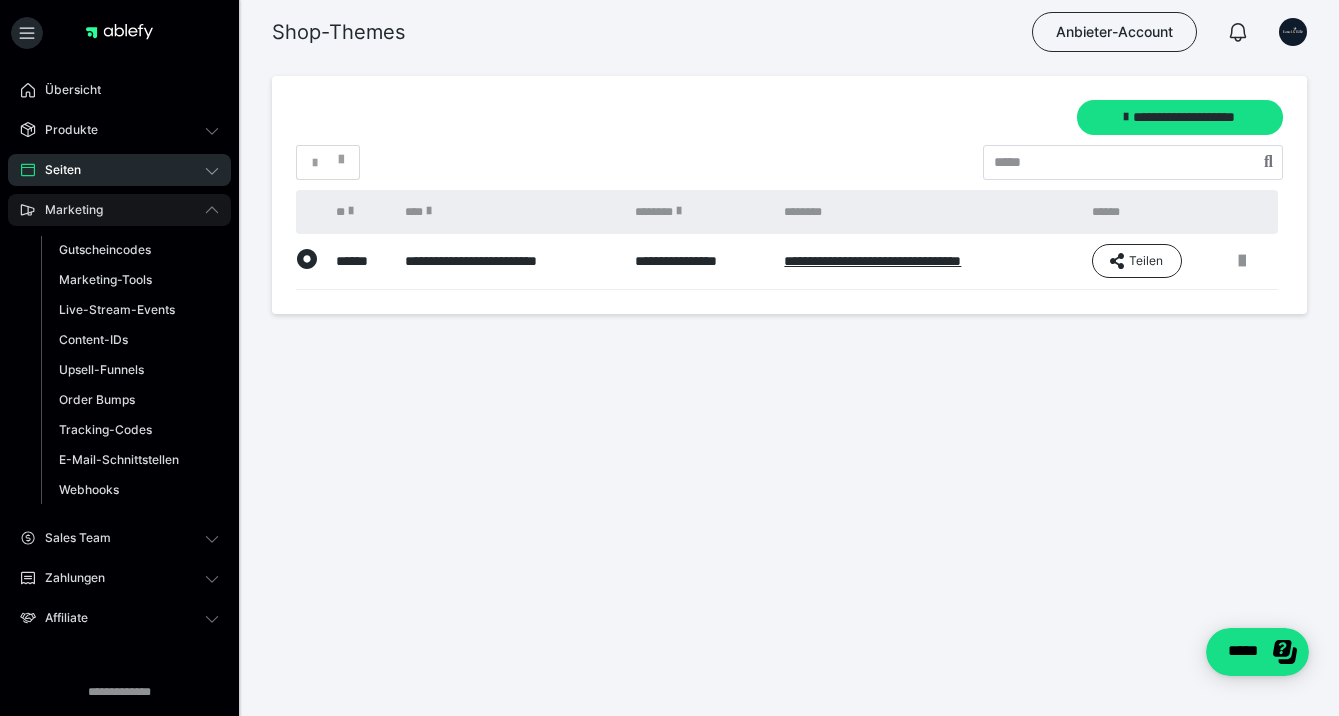 click on "Marketing" at bounding box center (119, 210) 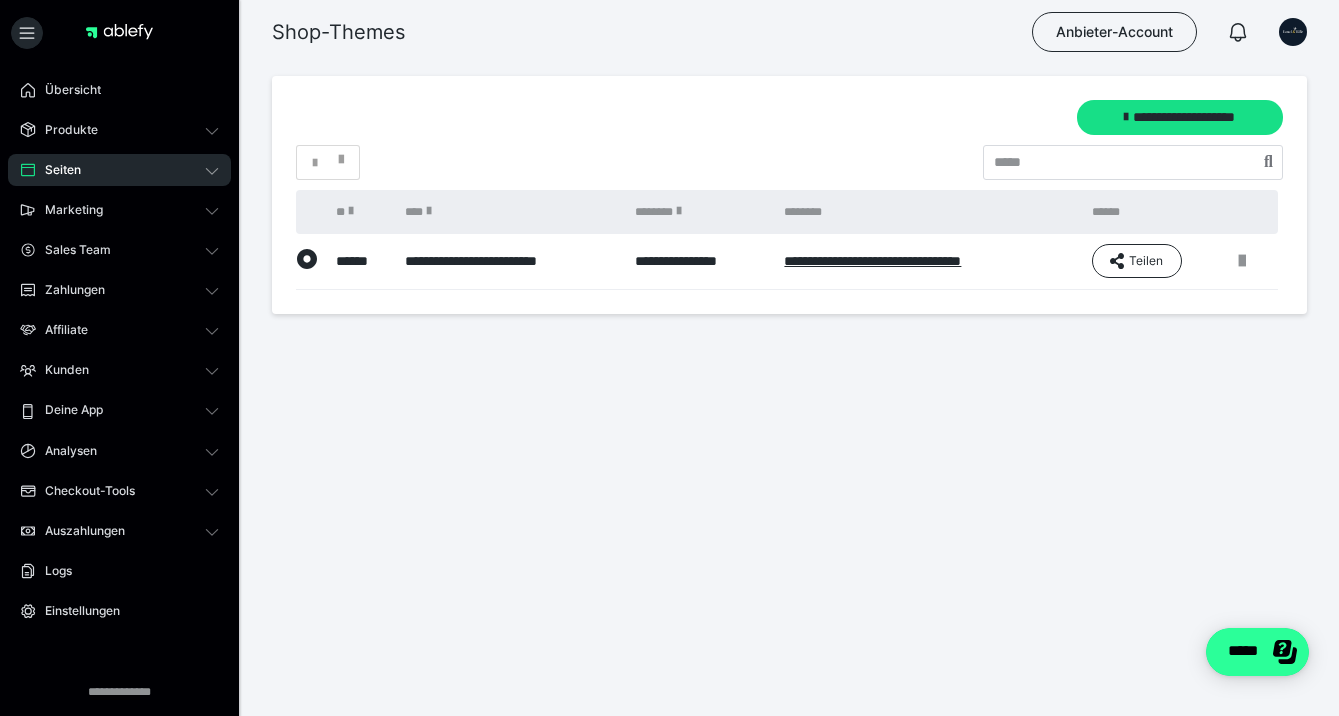 click on "*****" 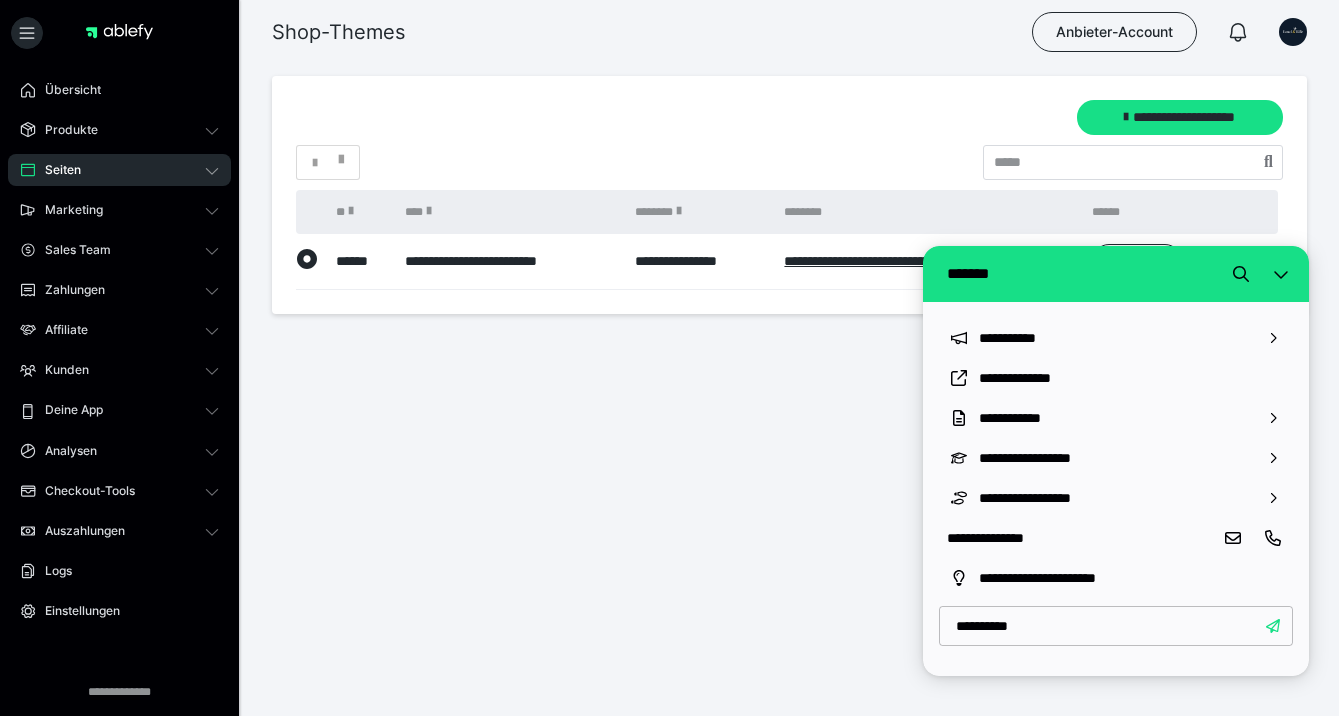 type on "**********" 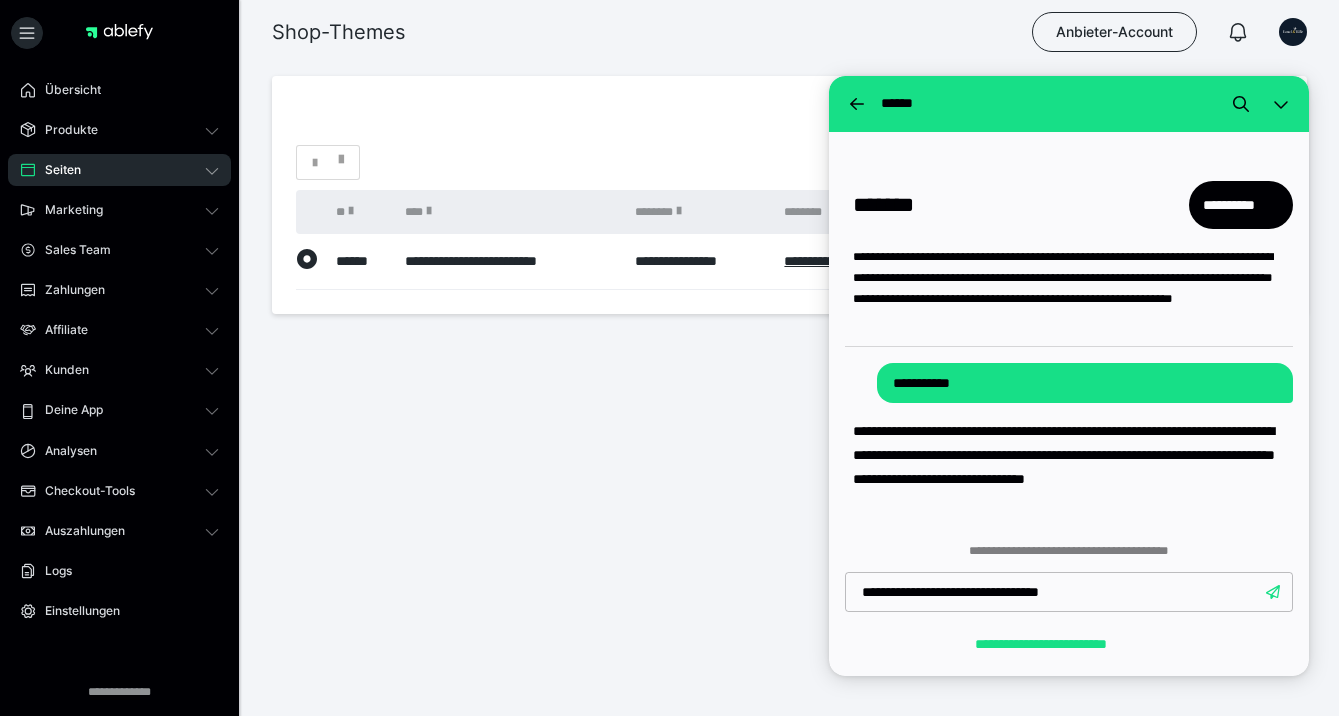 type on "**********" 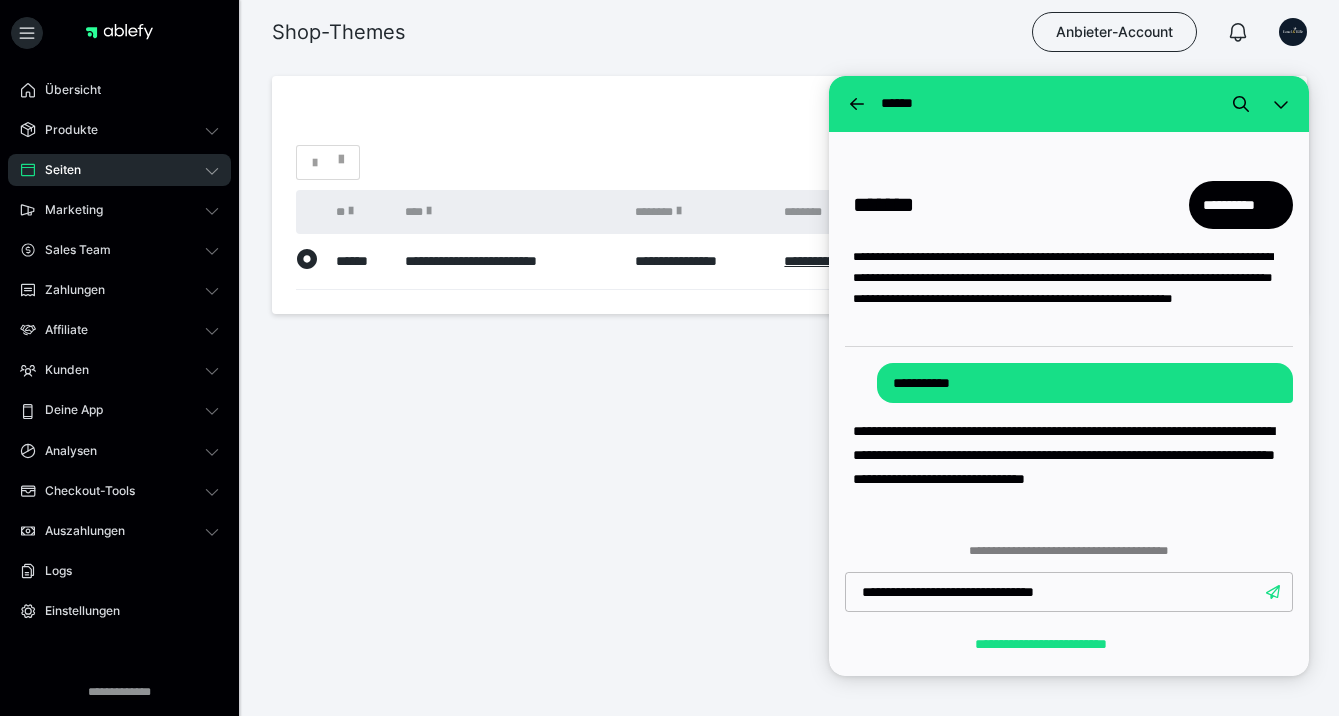 type 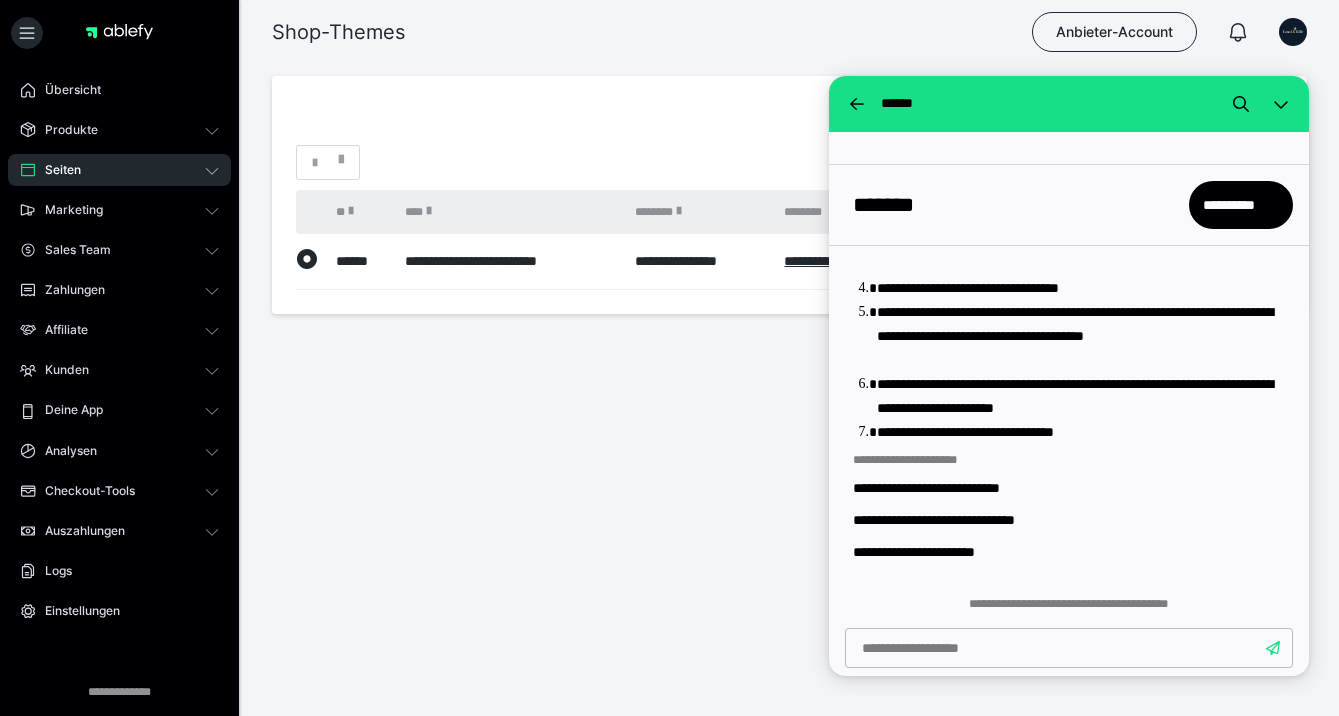 scroll, scrollTop: 867, scrollLeft: 0, axis: vertical 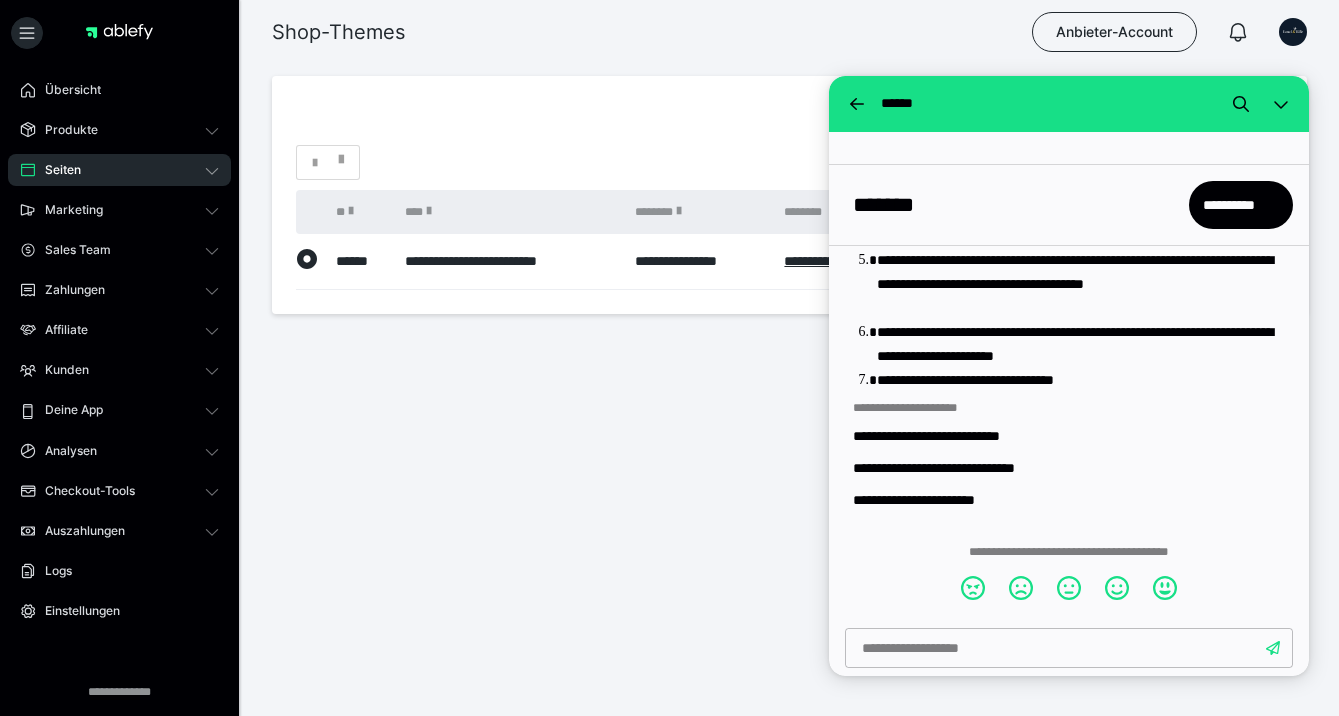 click on "**********" at bounding box center [1081, 380] 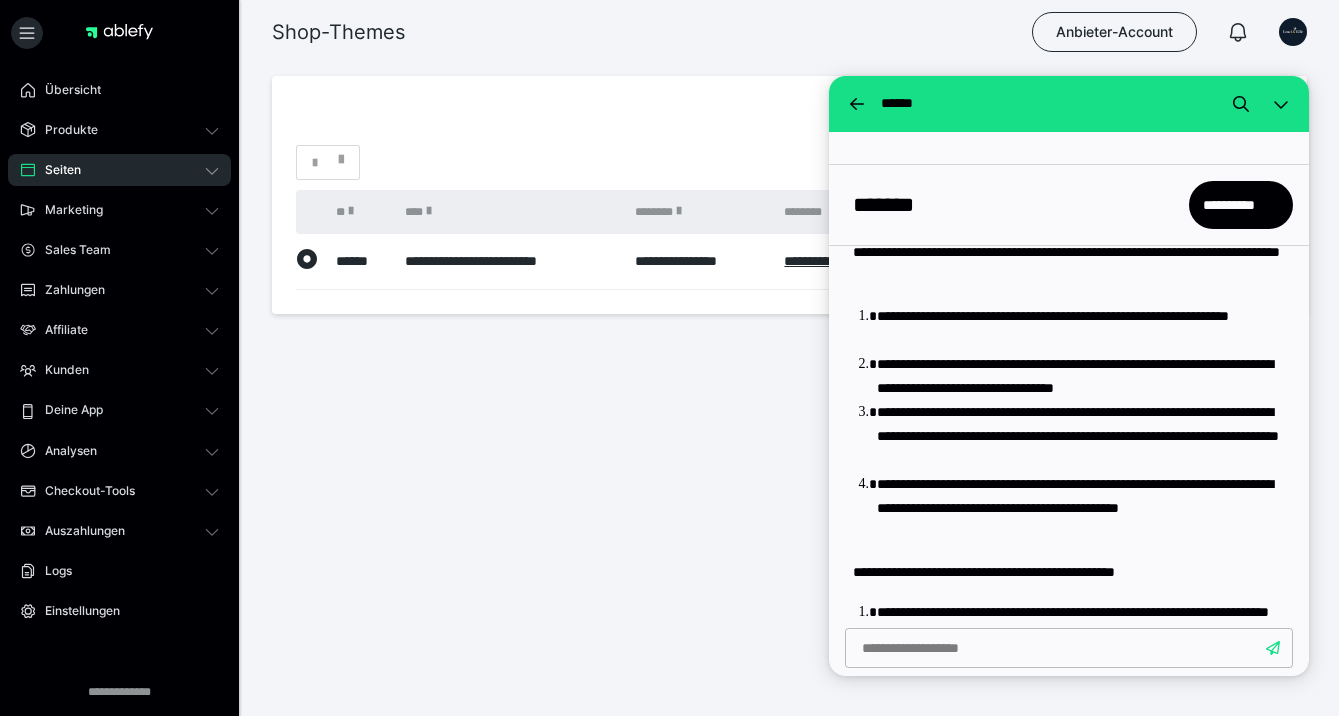 scroll, scrollTop: 307, scrollLeft: 0, axis: vertical 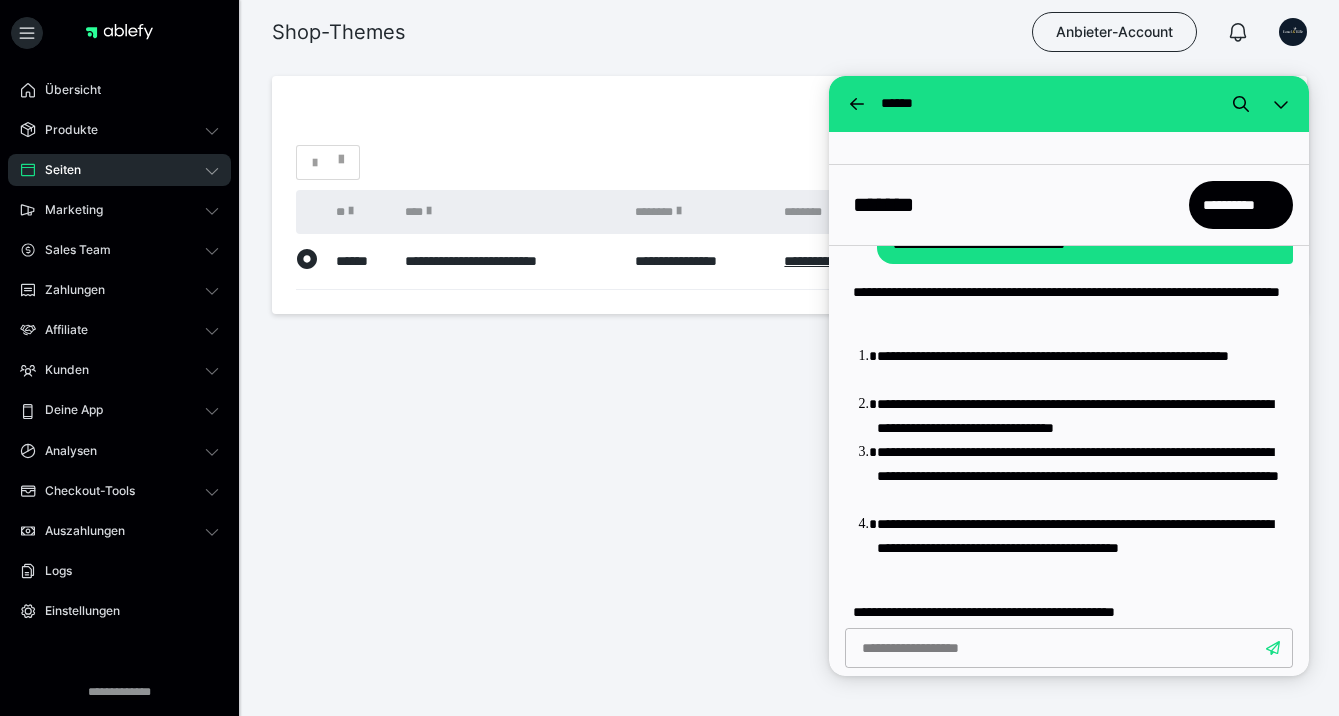 click on "Seiten" at bounding box center (119, 170) 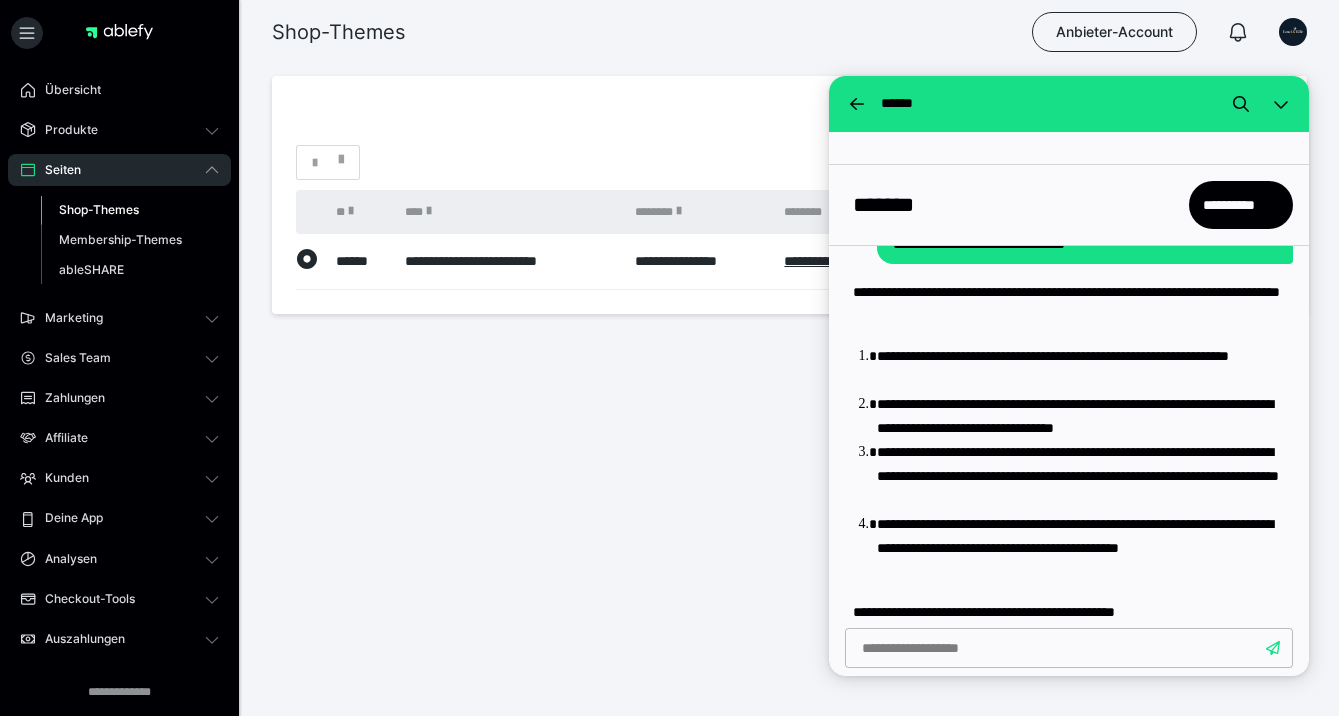 click on "Shop-Themes" at bounding box center (99, 209) 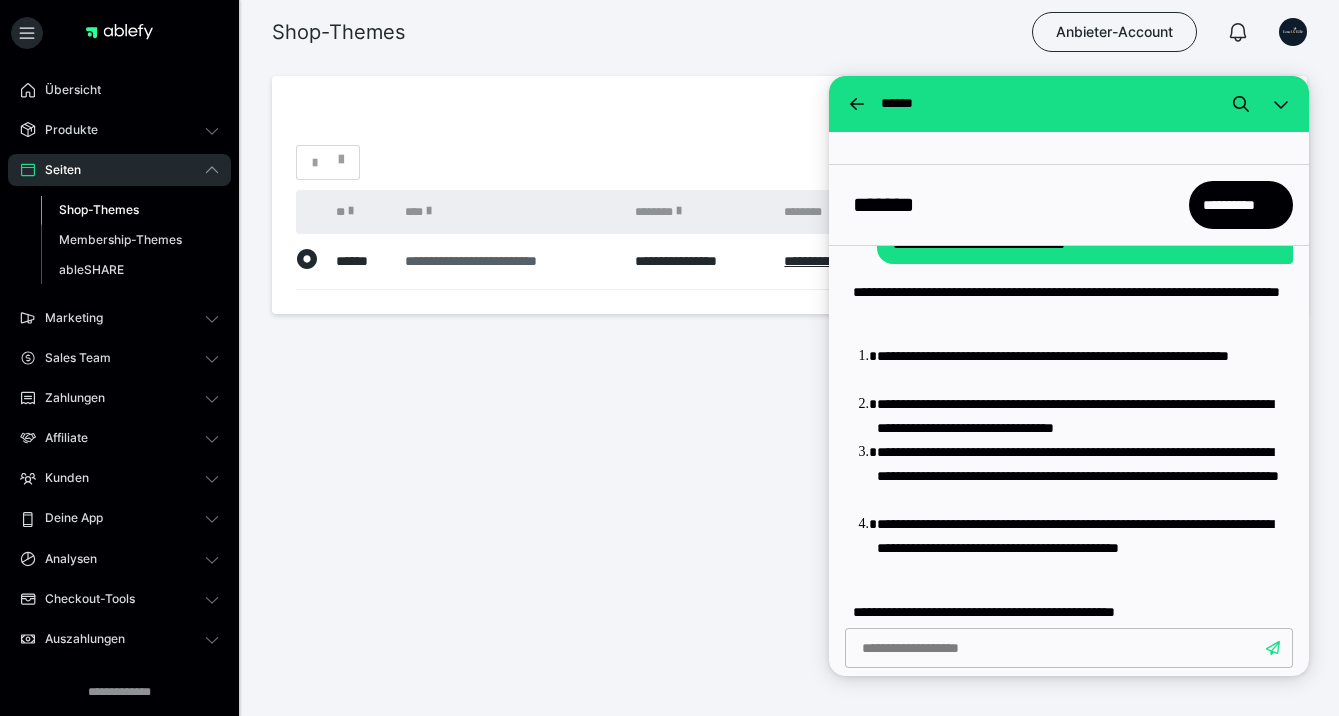 click on "**********" at bounding box center (509, 261) 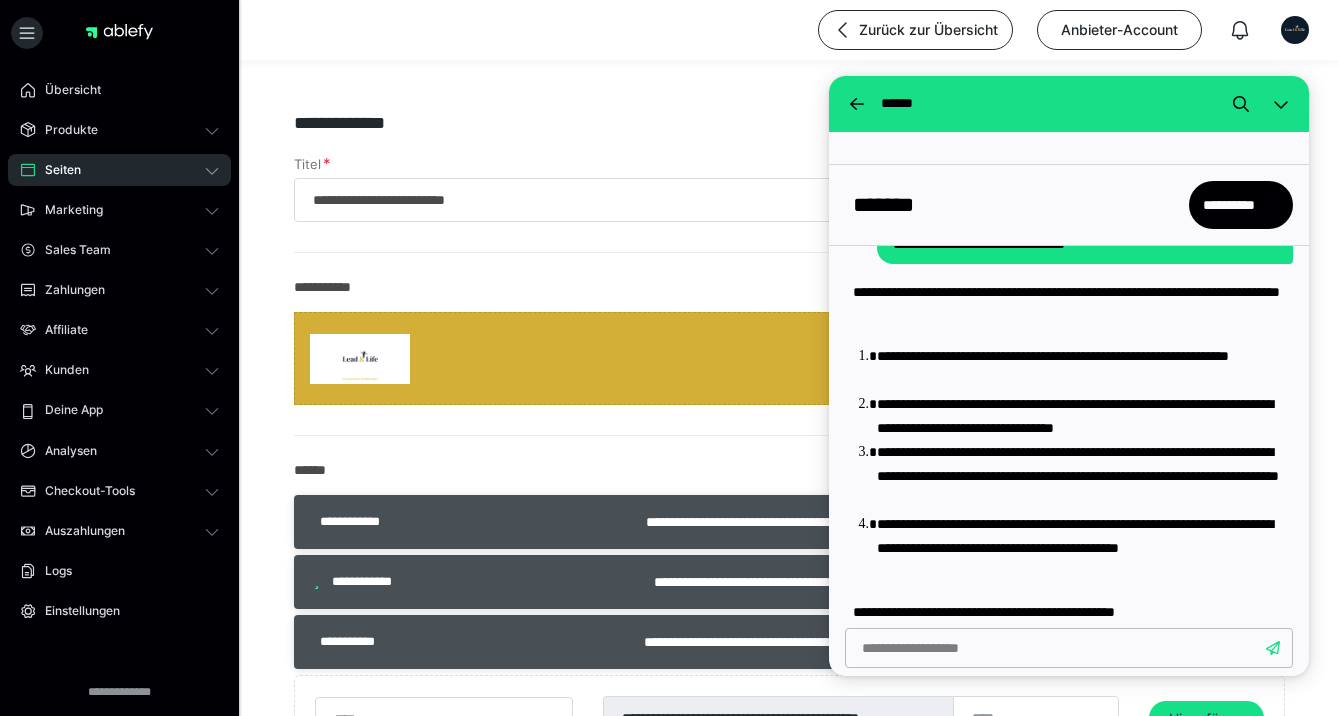 click on "**********" at bounding box center [789, 1151] 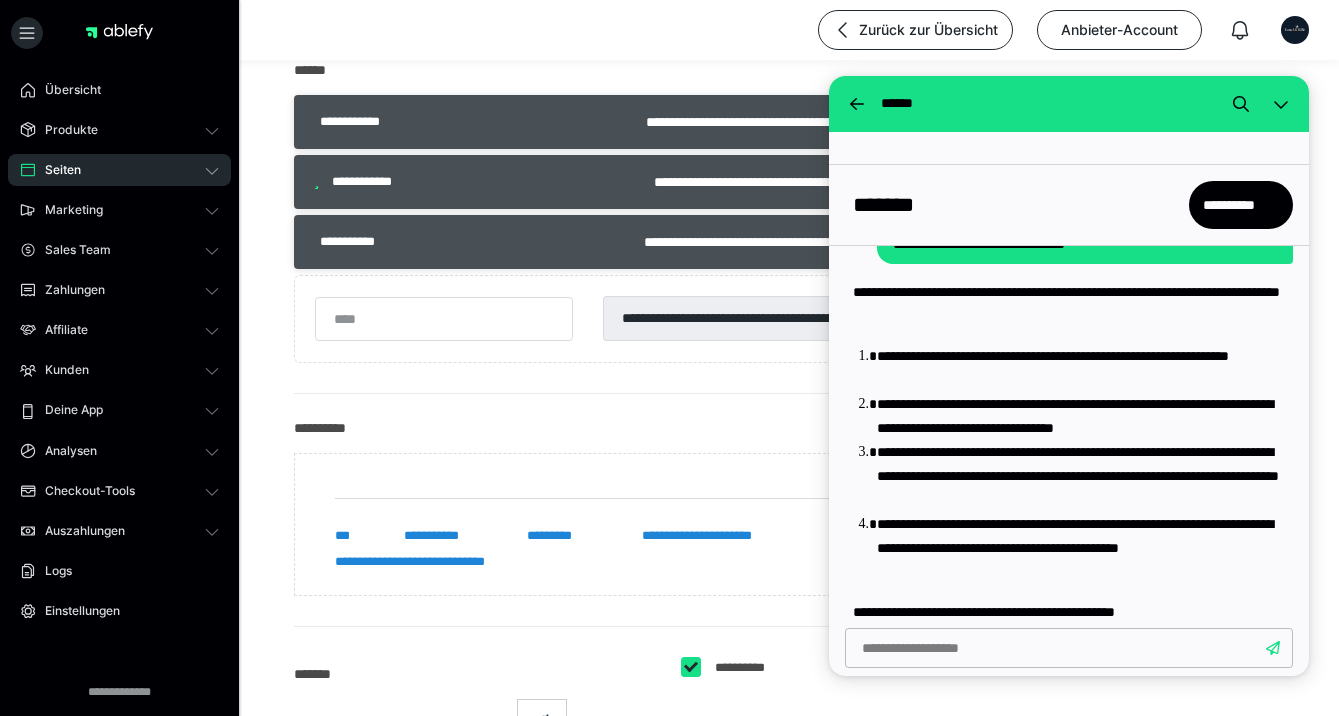 scroll, scrollTop: 280, scrollLeft: 0, axis: vertical 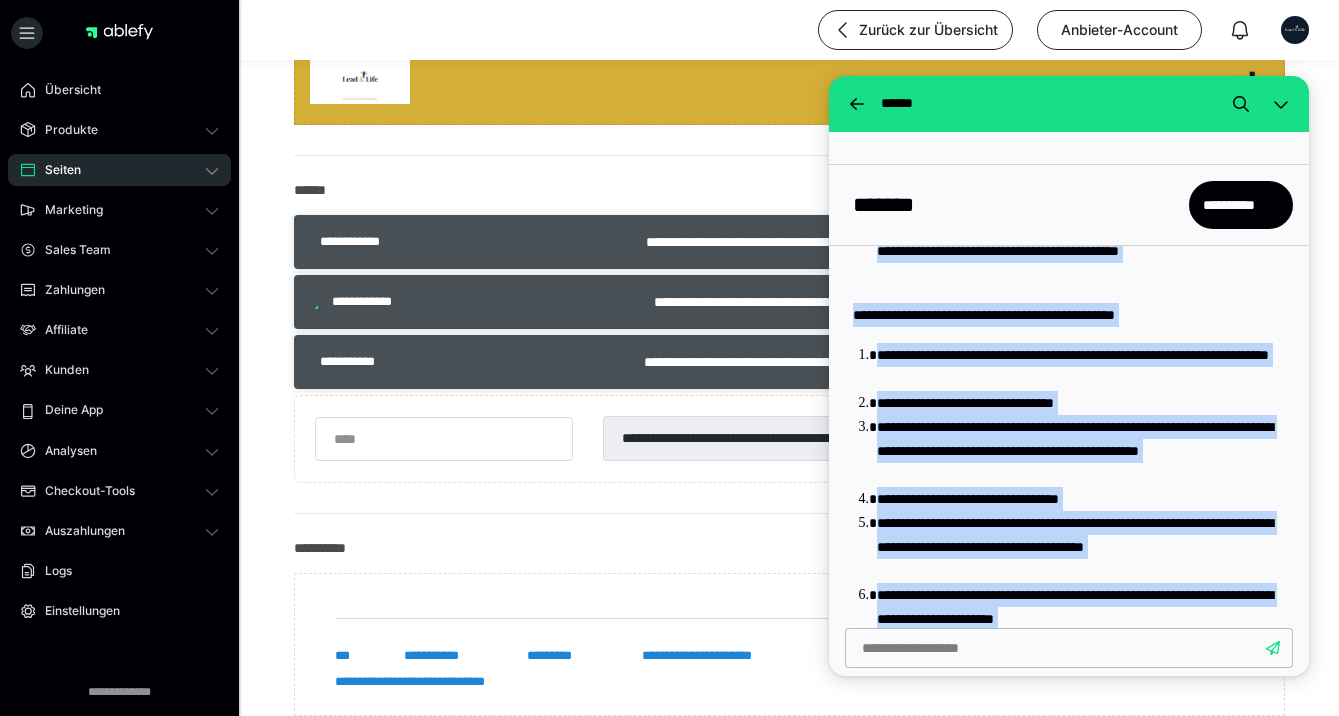 drag, startPoint x: 1121, startPoint y: 503, endPoint x: 1250, endPoint y: 632, distance: 182.43355 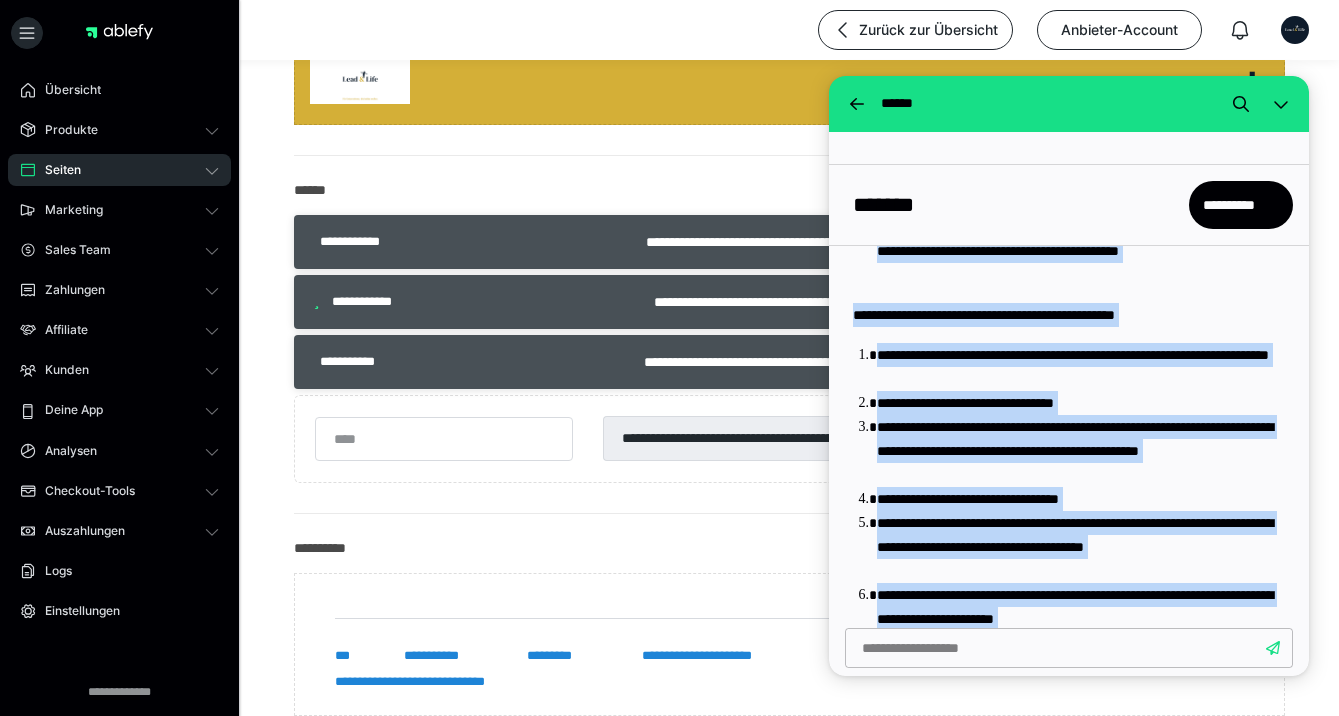 click on "**********" at bounding box center (1069, 404) 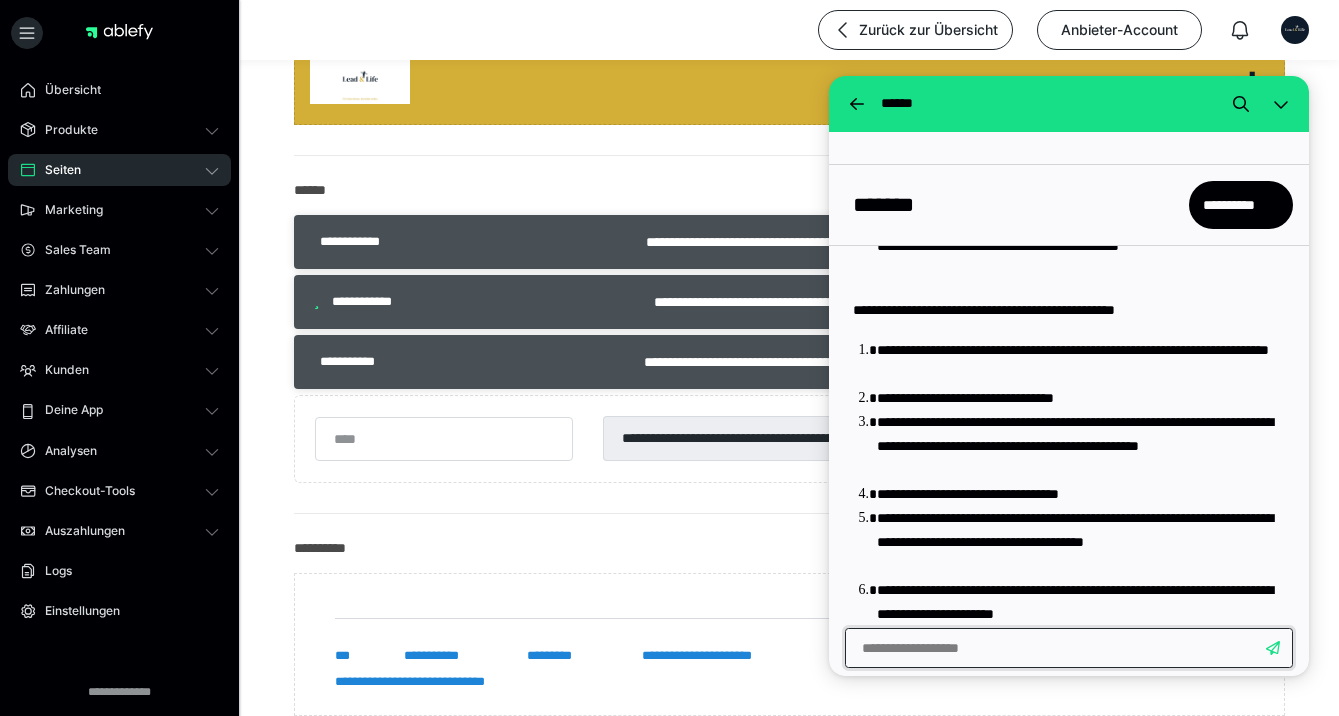 click at bounding box center [1069, 648] 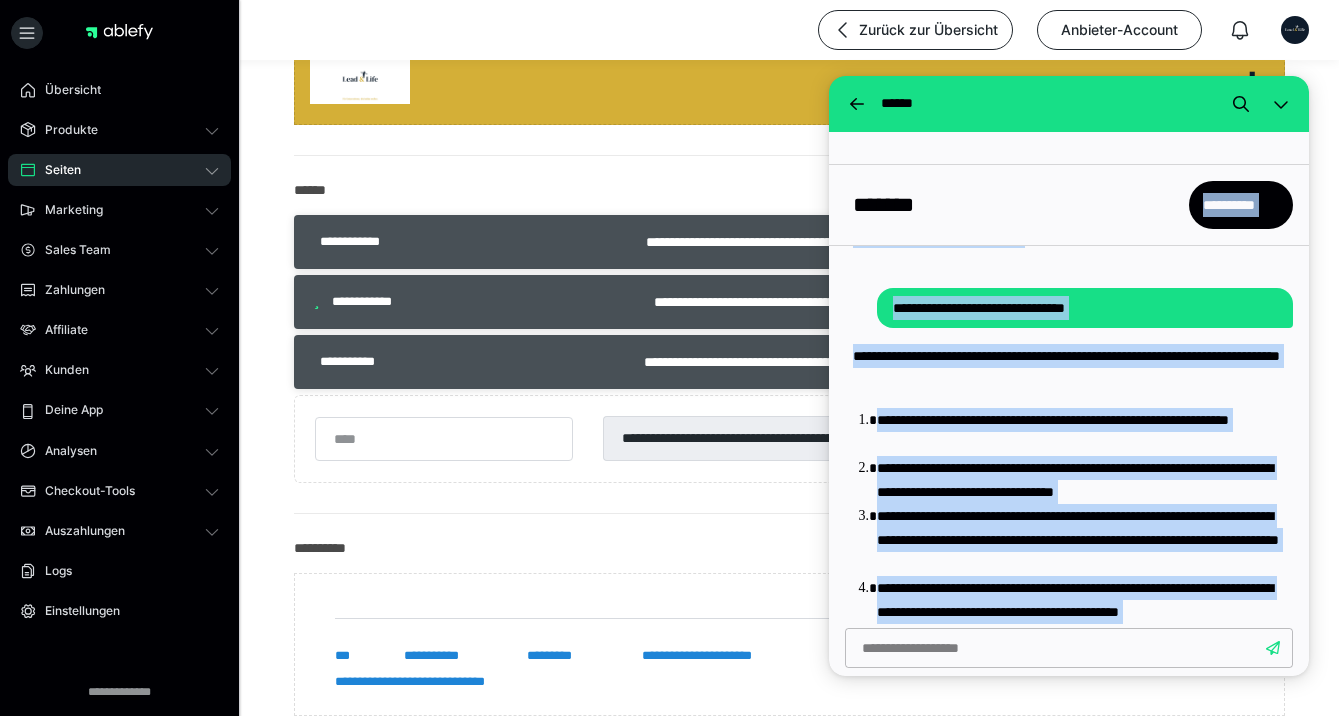 scroll, scrollTop: 207, scrollLeft: 0, axis: vertical 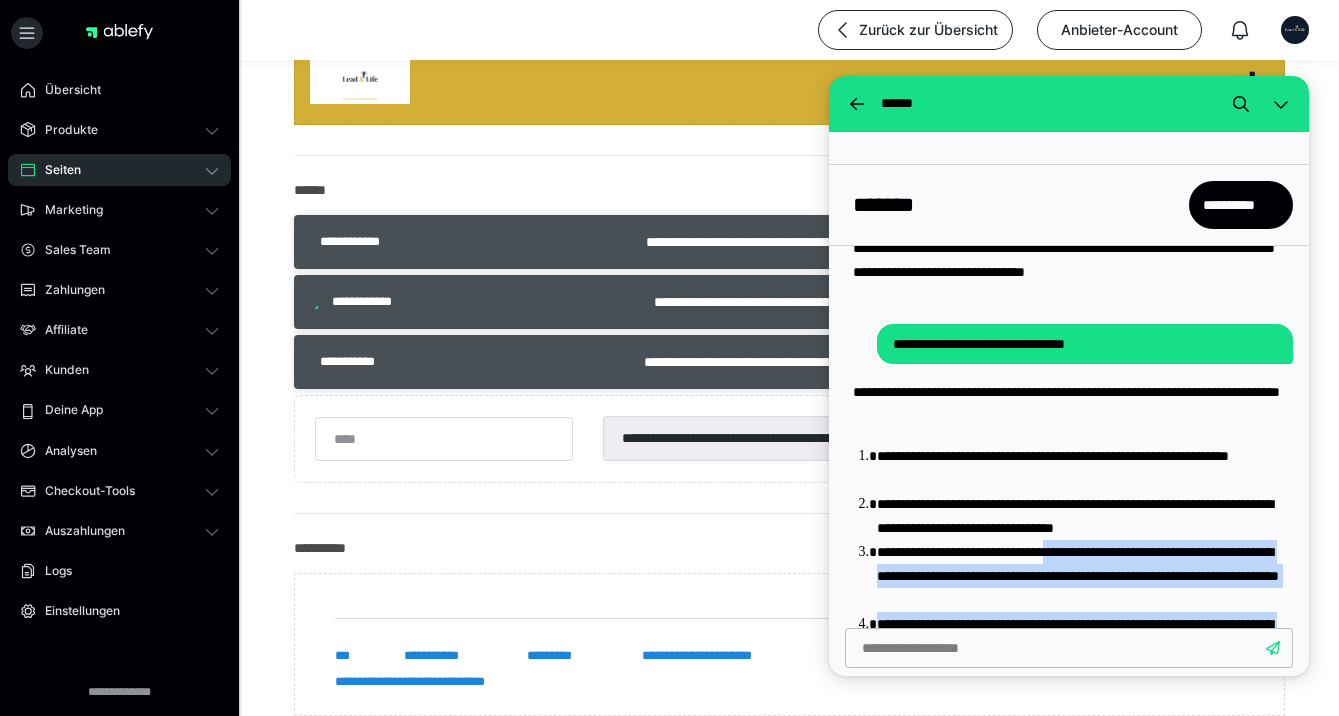 drag, startPoint x: 1166, startPoint y: 528, endPoint x: 1088, endPoint y: 556, distance: 82.8734 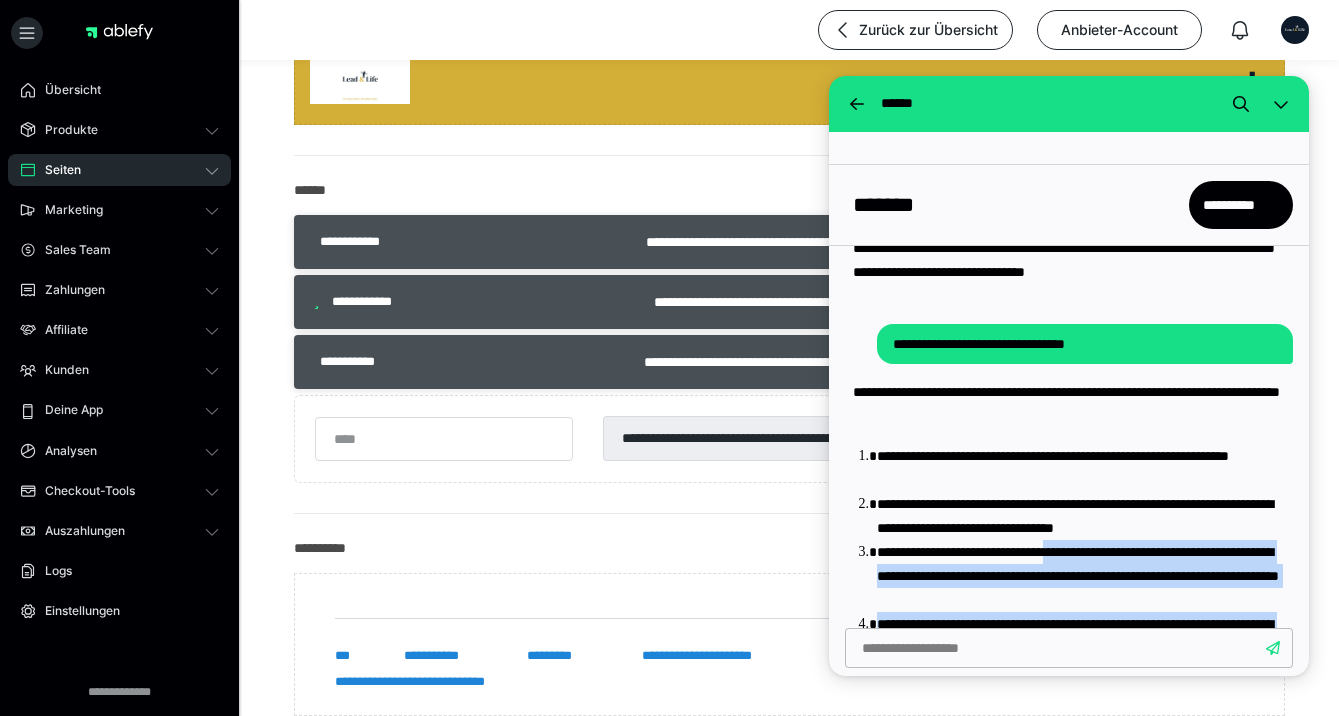 click on "**********" at bounding box center (1069, 716) 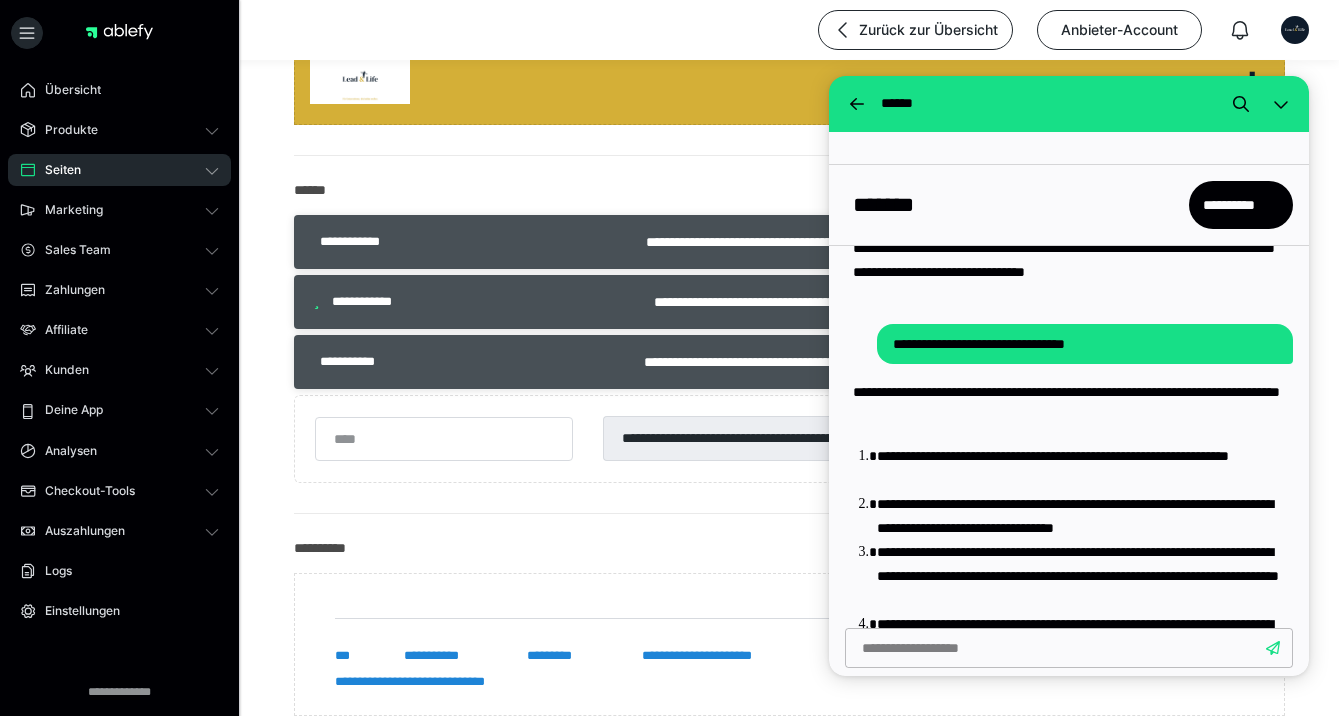 click on "**********" at bounding box center [1081, 576] 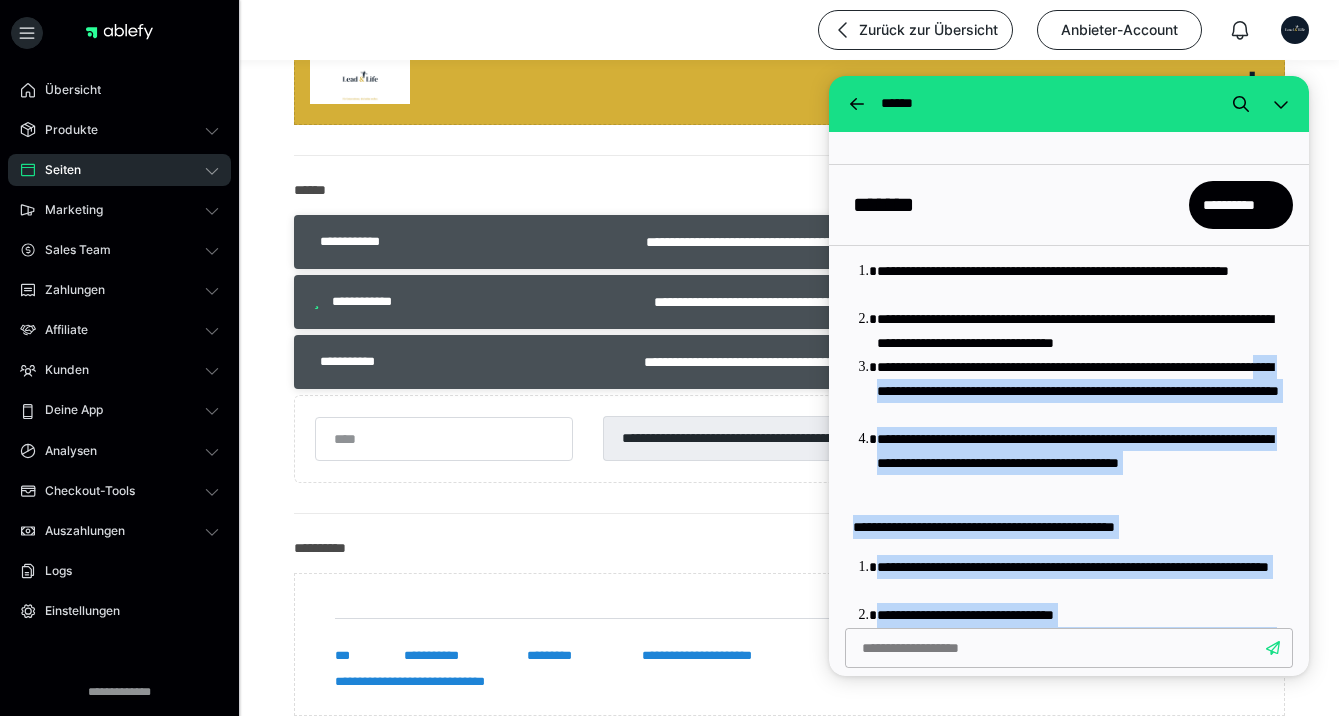 drag, startPoint x: 976, startPoint y: 577, endPoint x: 1000, endPoint y: 635, distance: 62.76942 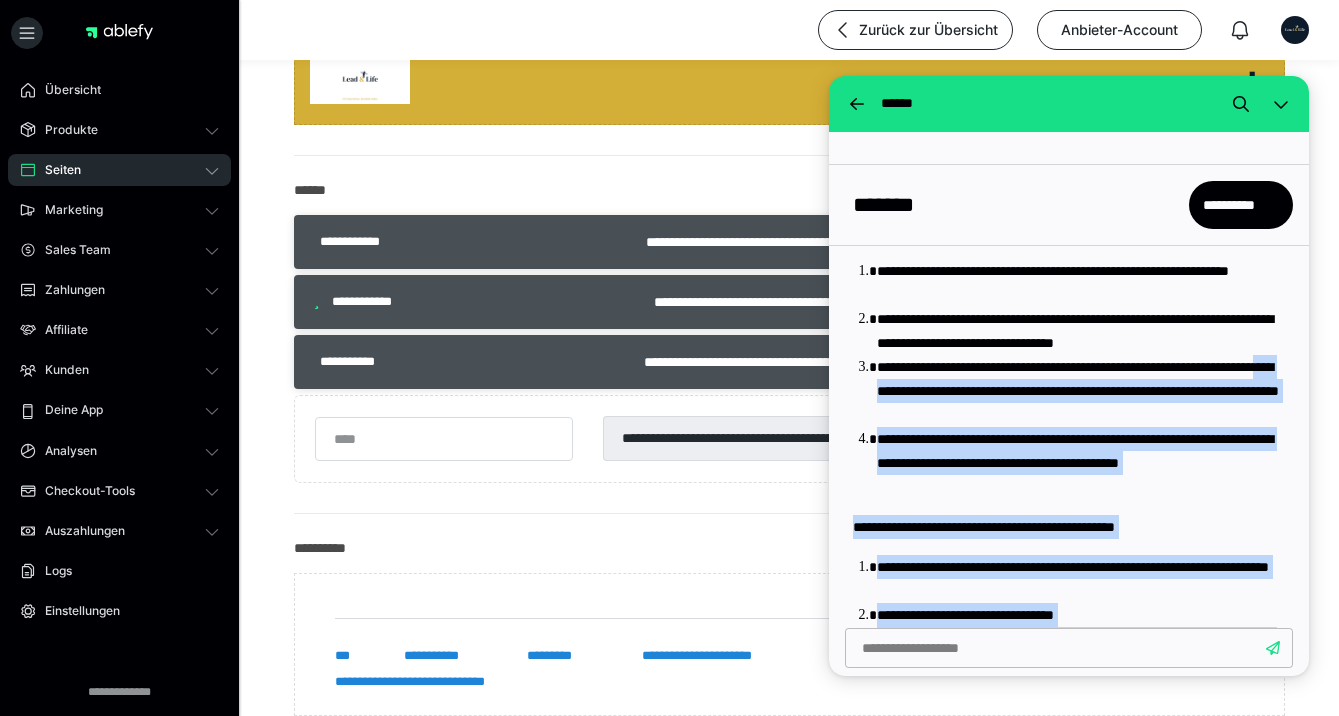 click on "**********" at bounding box center (1069, 404) 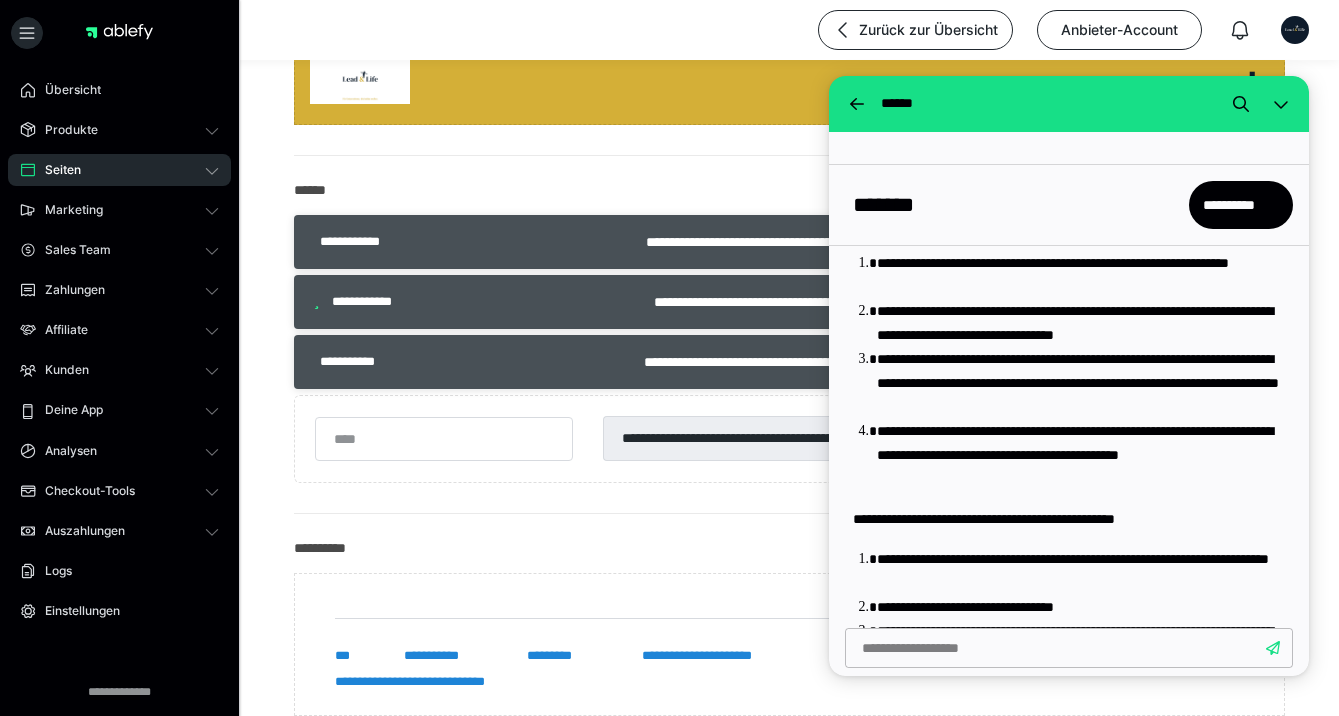 click on "**********" at bounding box center [1081, 323] 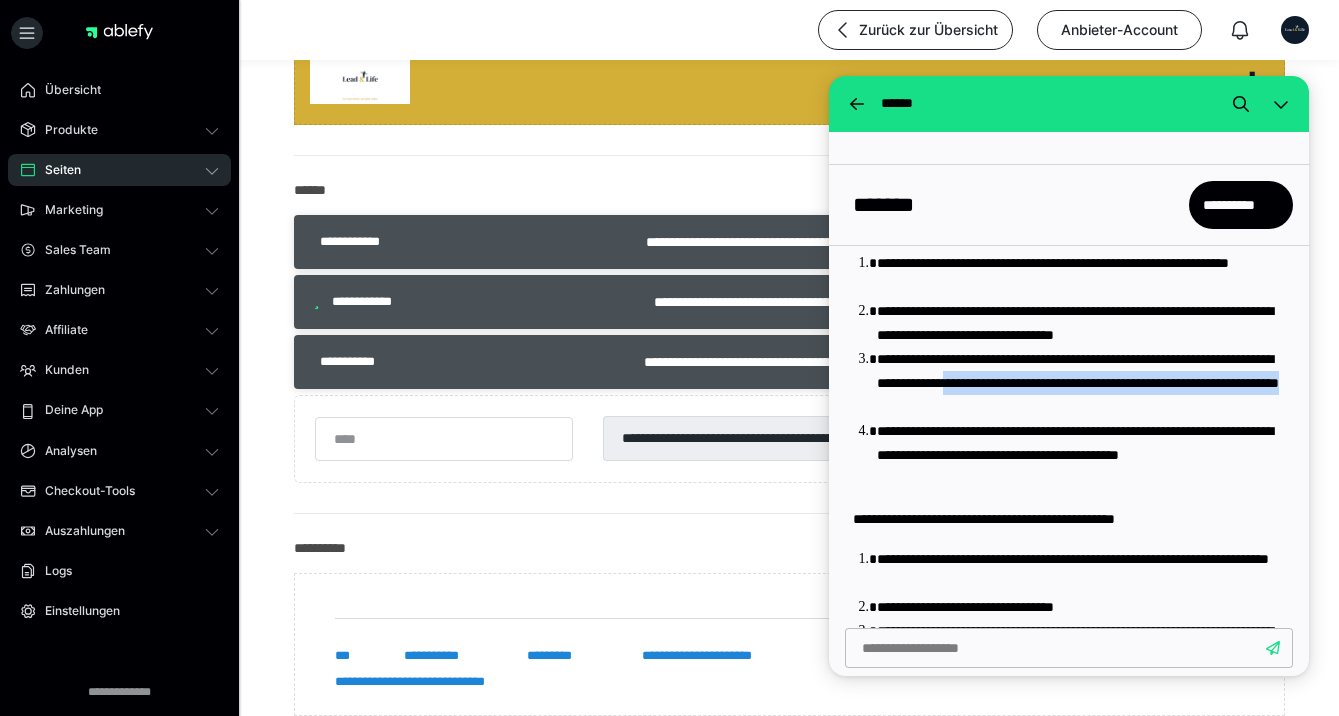 drag, startPoint x: 1185, startPoint y: 409, endPoint x: 1099, endPoint y: 390, distance: 88.07383 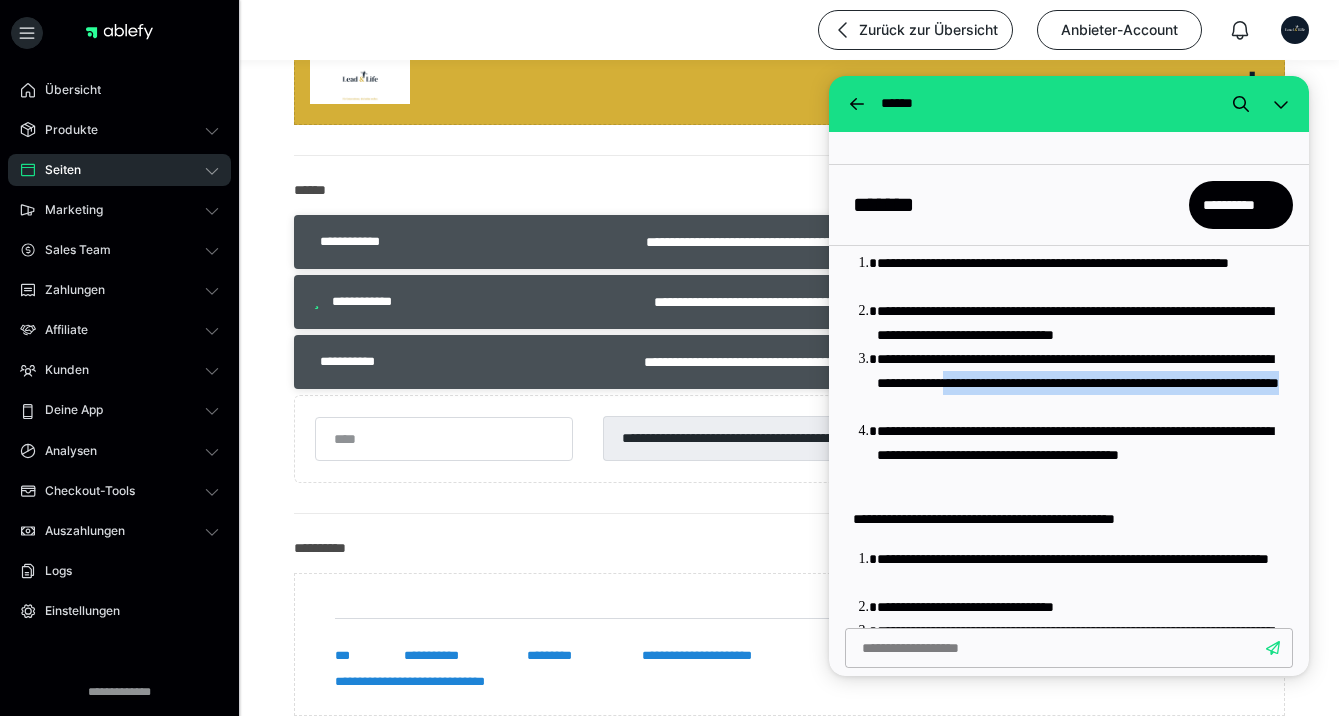 click on "**********" at bounding box center (1081, 383) 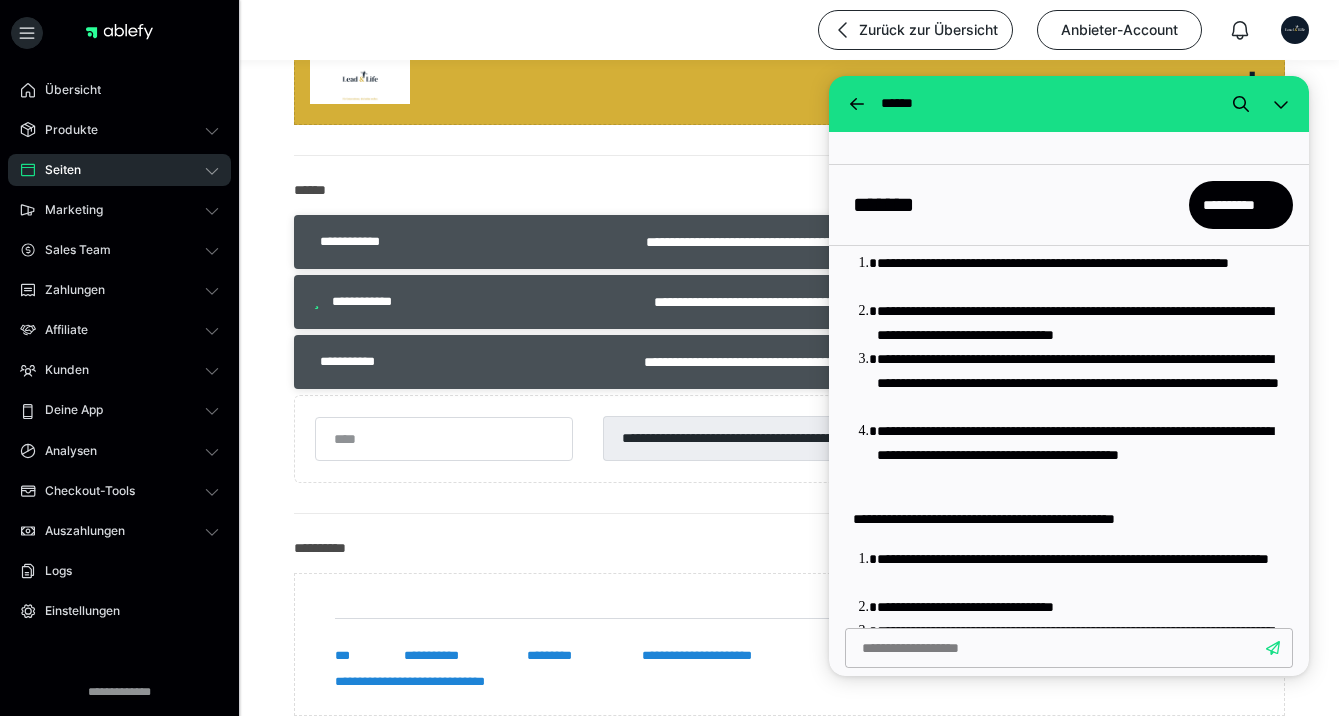 click on "**********" at bounding box center [1081, 383] 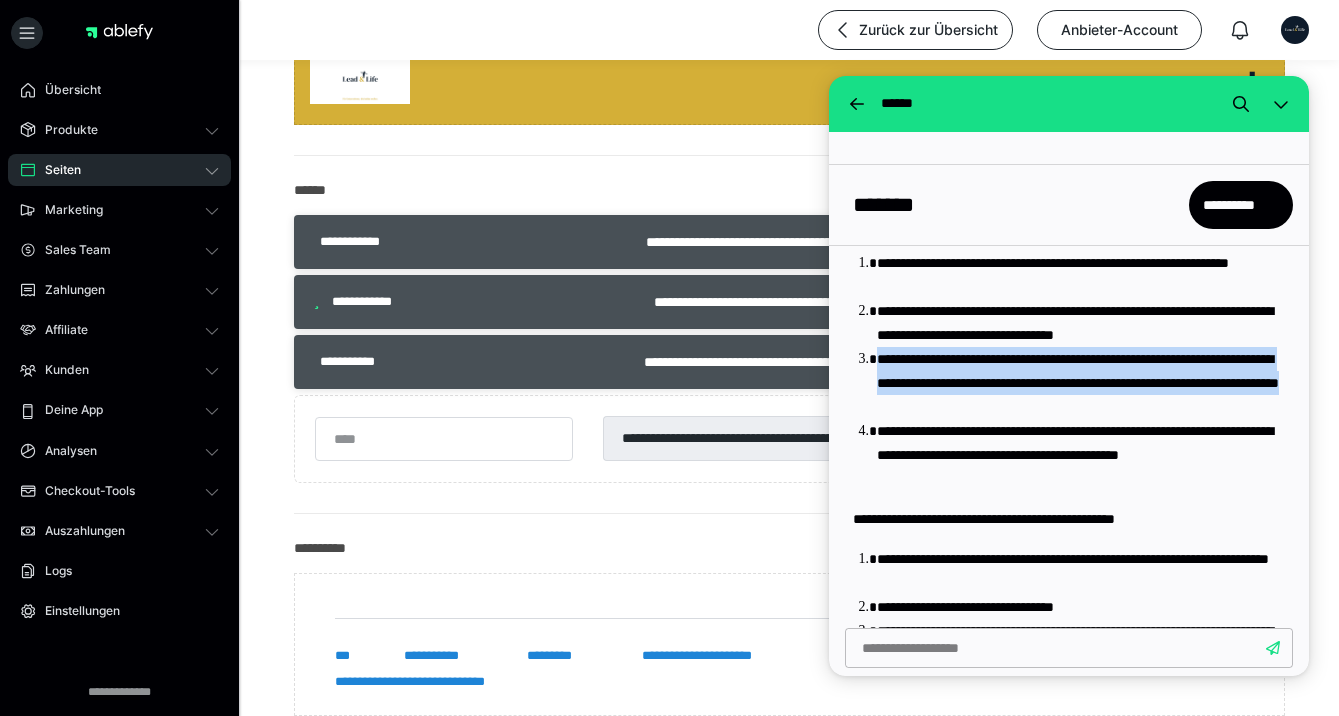 drag, startPoint x: 1187, startPoint y: 404, endPoint x: 872, endPoint y: 350, distance: 319.59506 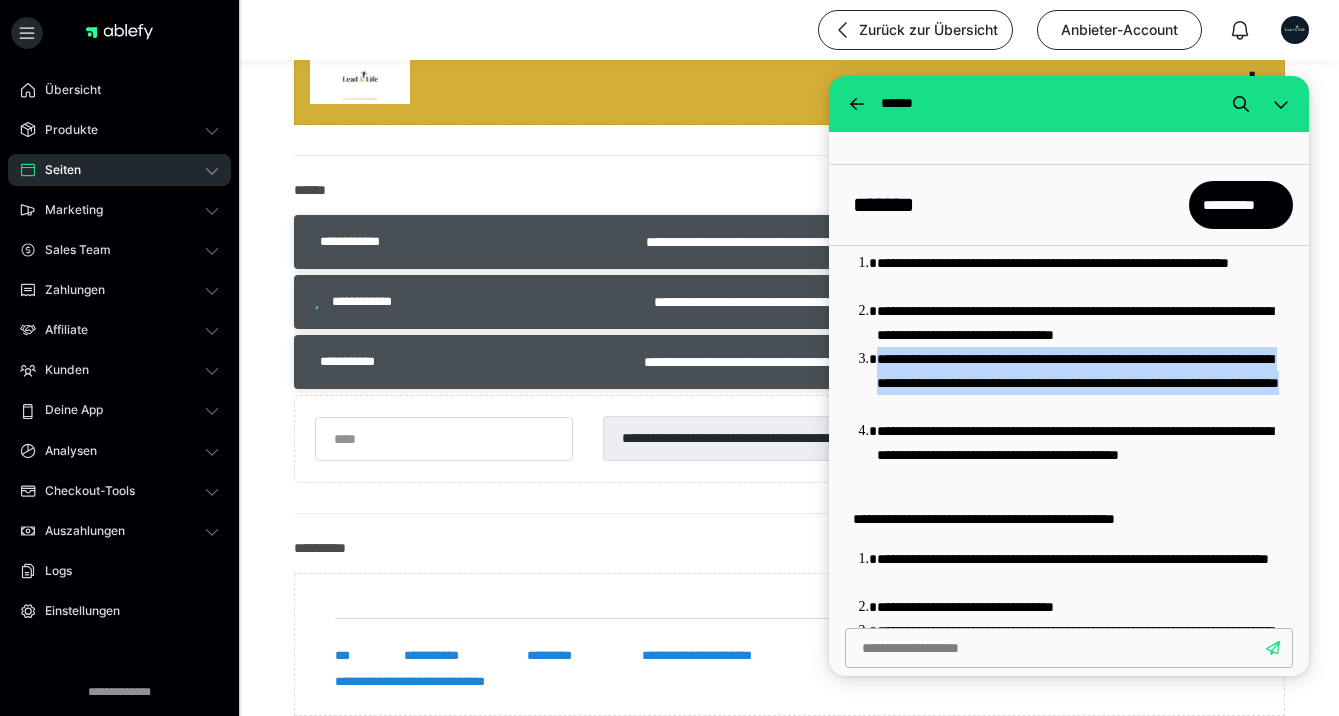 click on "**********" at bounding box center (1081, 383) 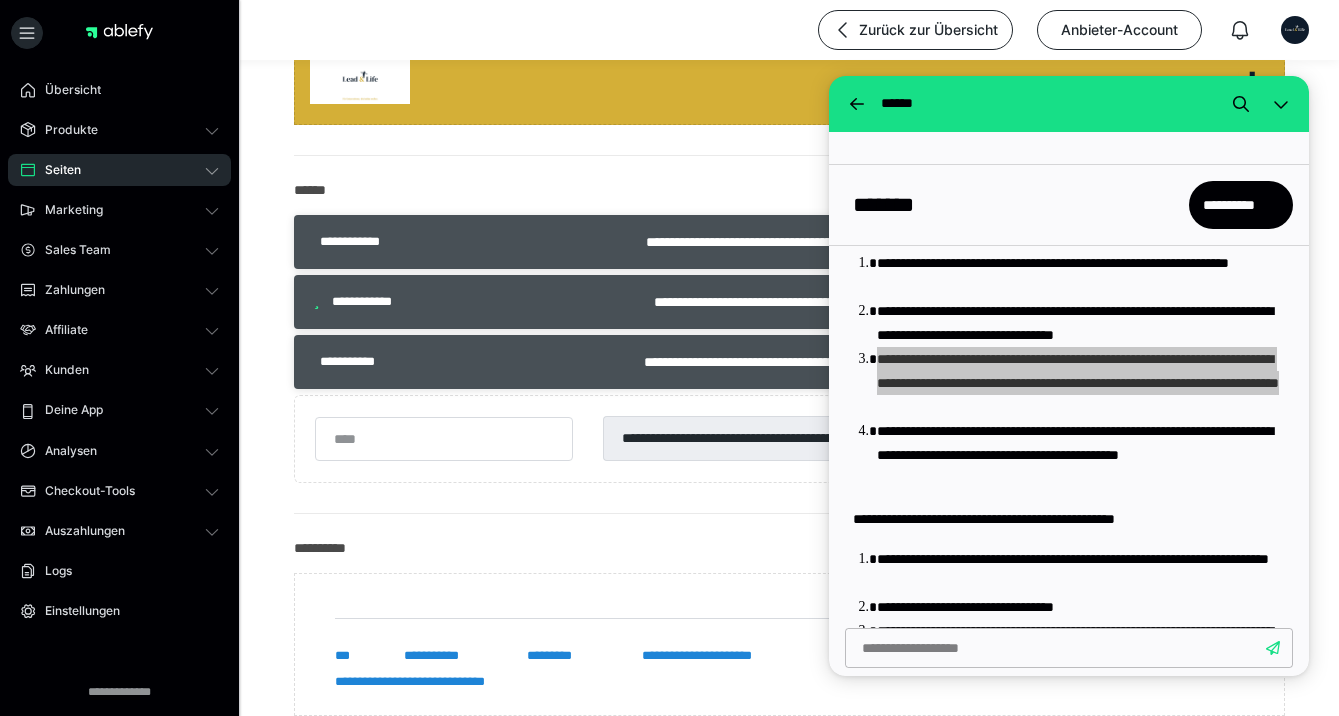 click on "**********" at bounding box center (789, 64) 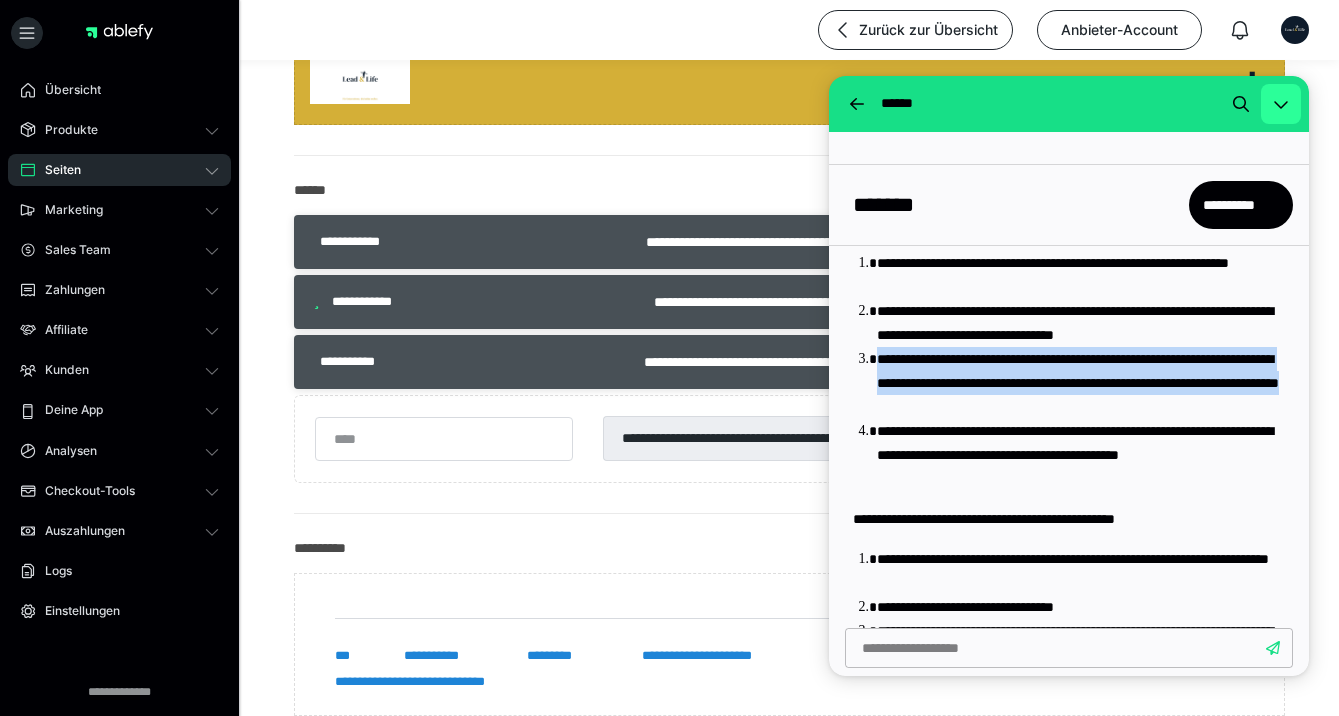 click 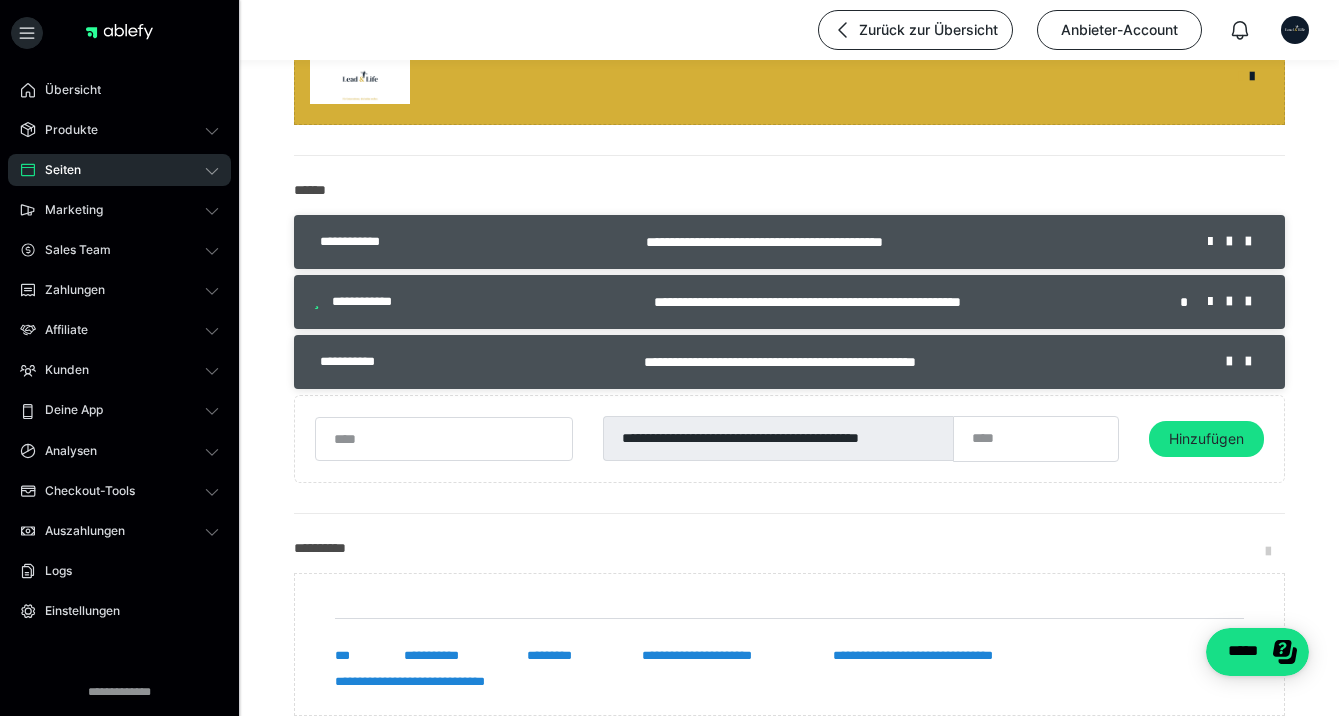 click on "**********" at bounding box center [789, 335] 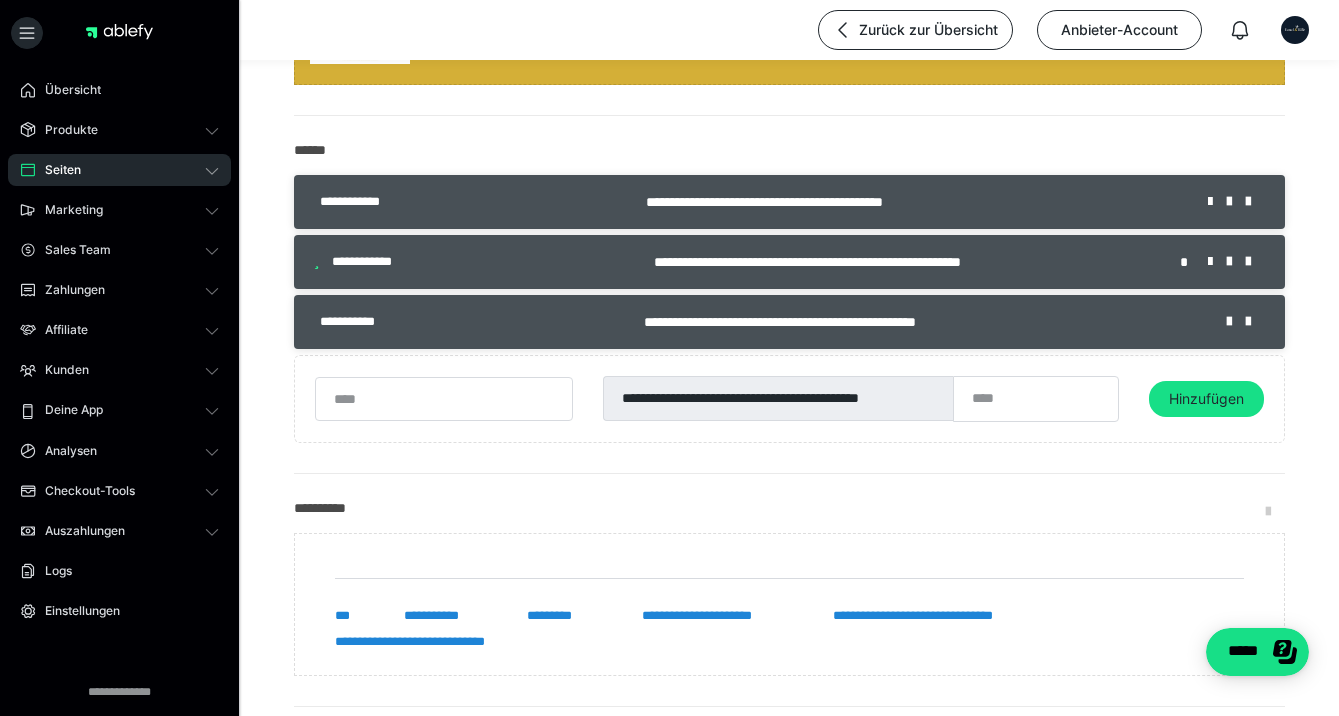 scroll, scrollTop: 360, scrollLeft: 0, axis: vertical 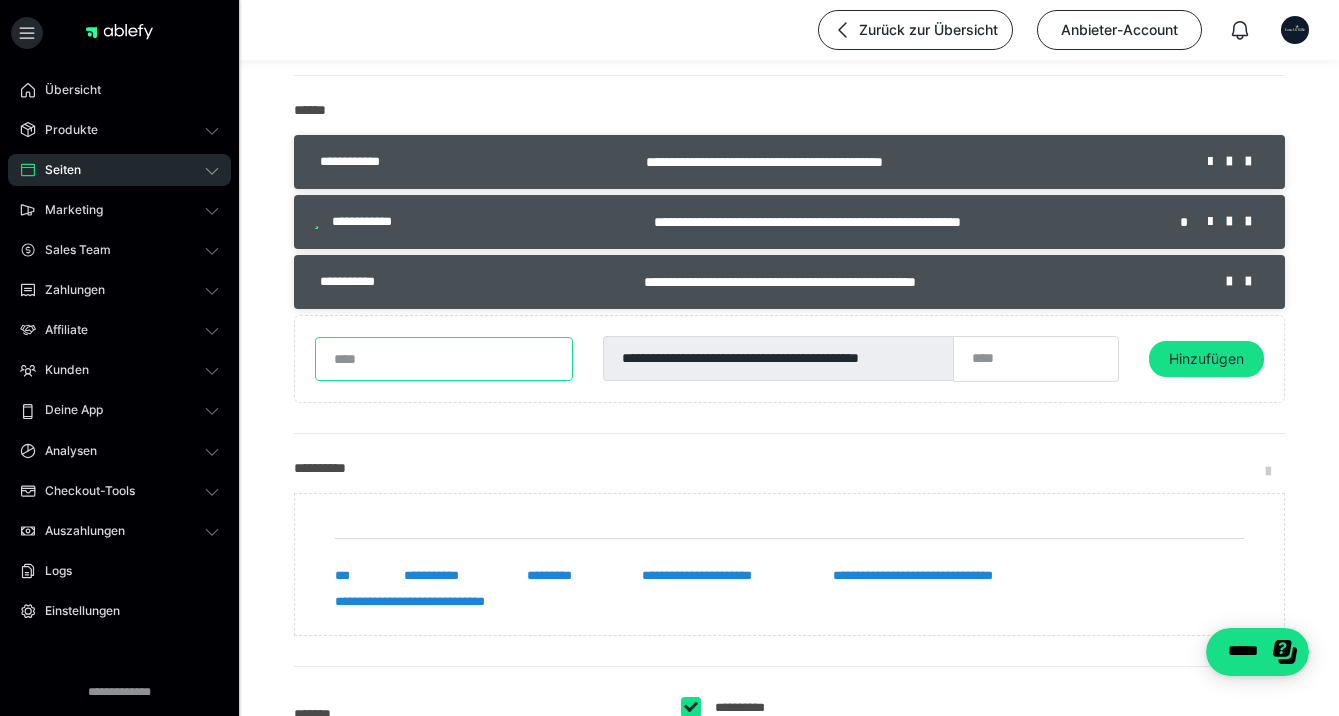 click at bounding box center (444, 359) 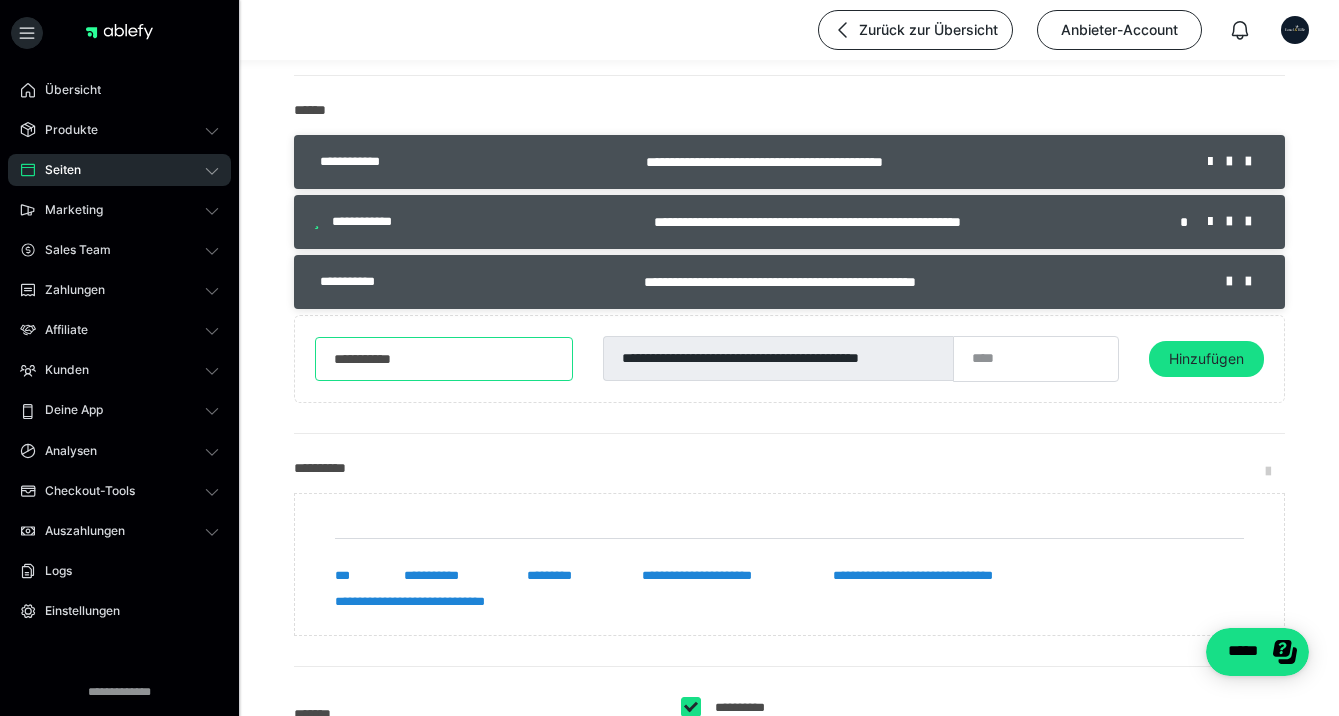 type on "**********" 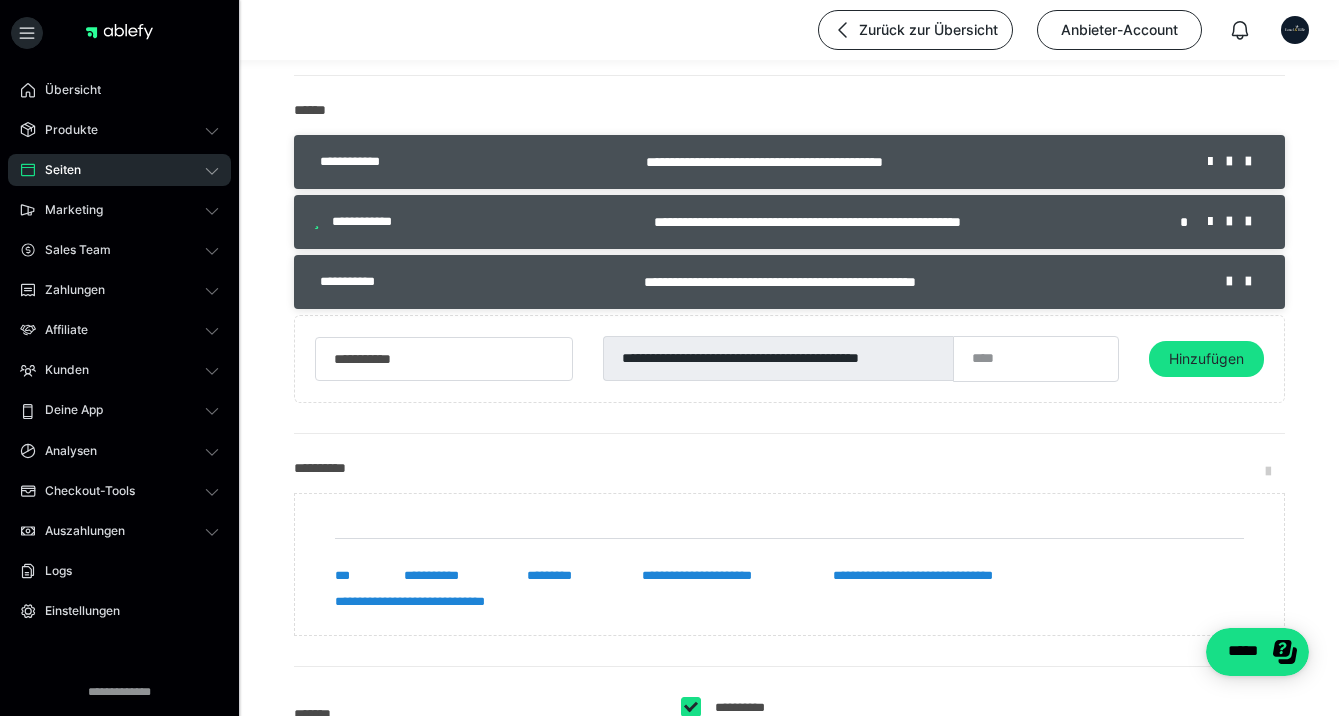 click on "**********" at bounding box center [778, 358] 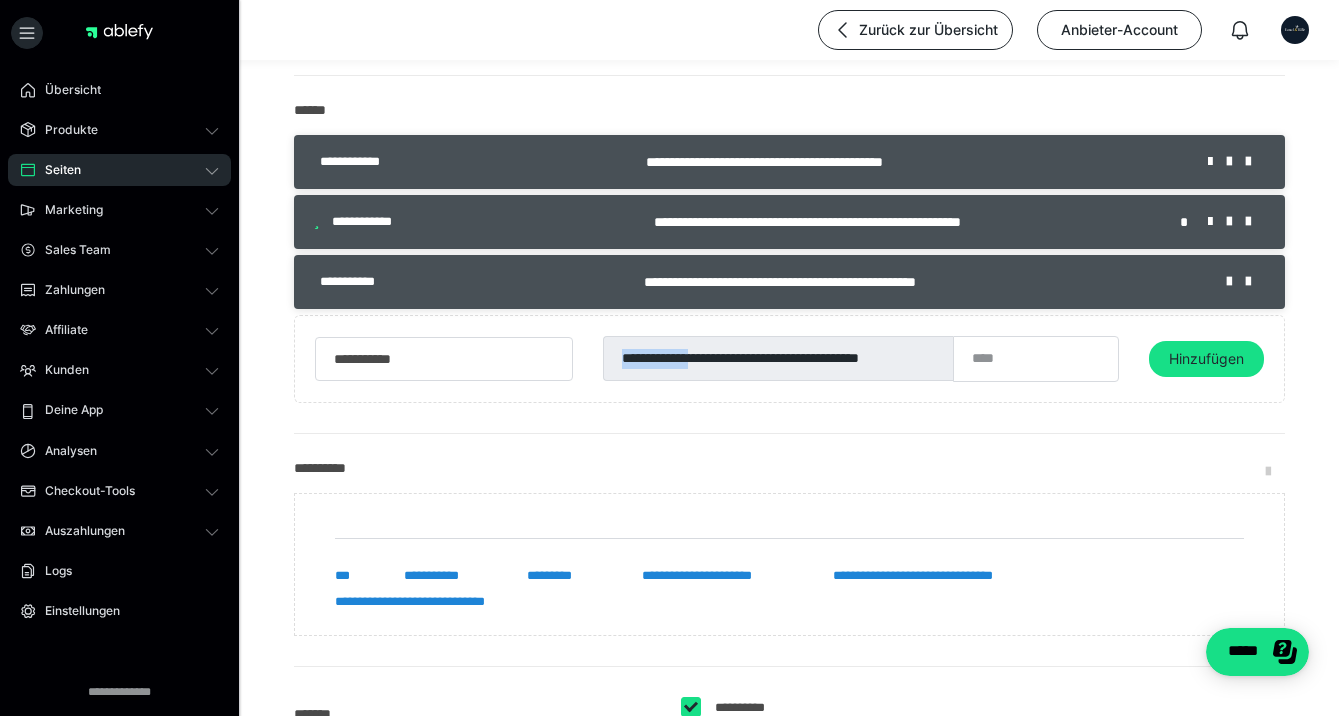 drag, startPoint x: 705, startPoint y: 360, endPoint x: 1022, endPoint y: 395, distance: 318.92633 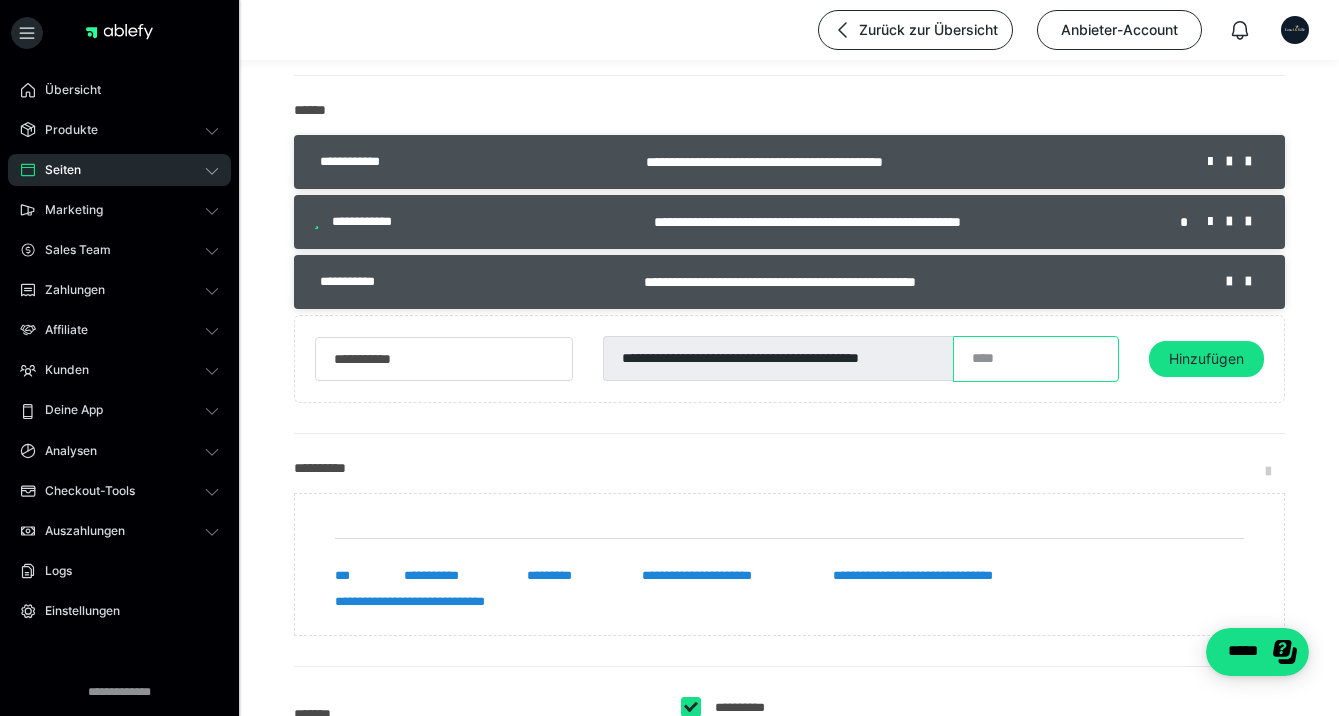 click at bounding box center (1036, 359) 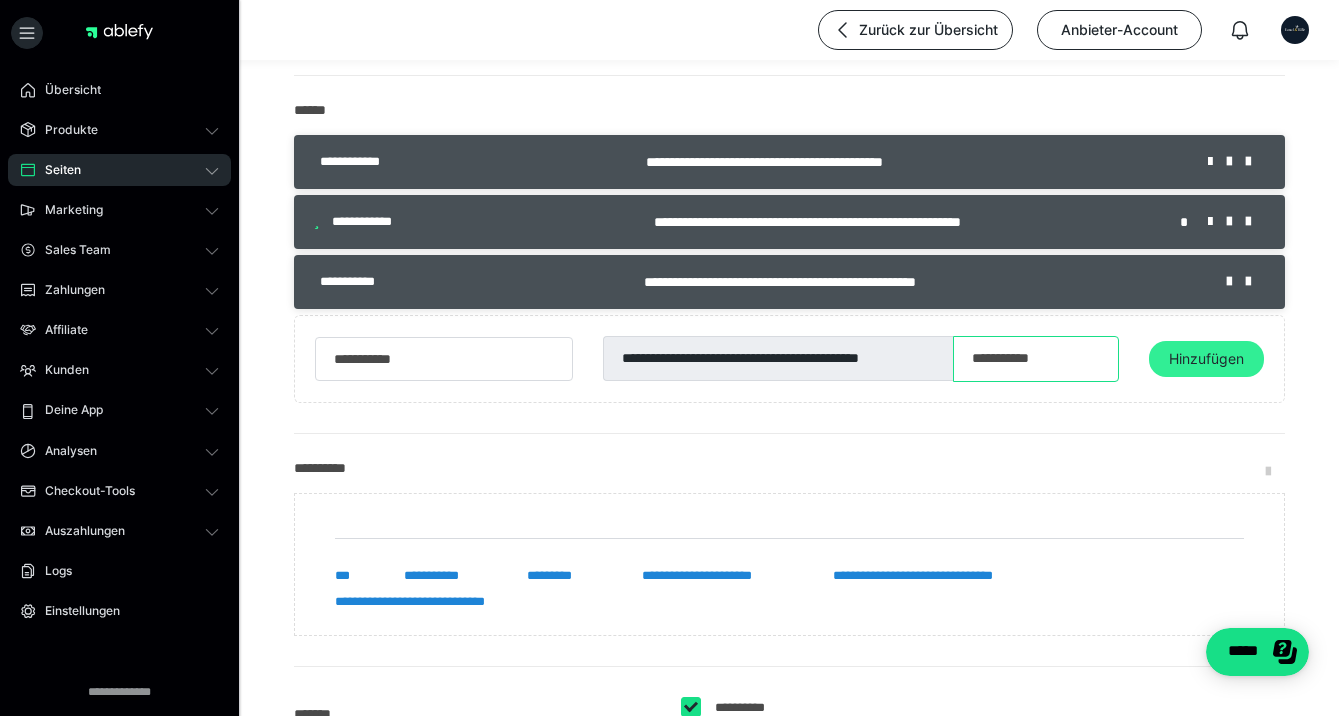 type on "**********" 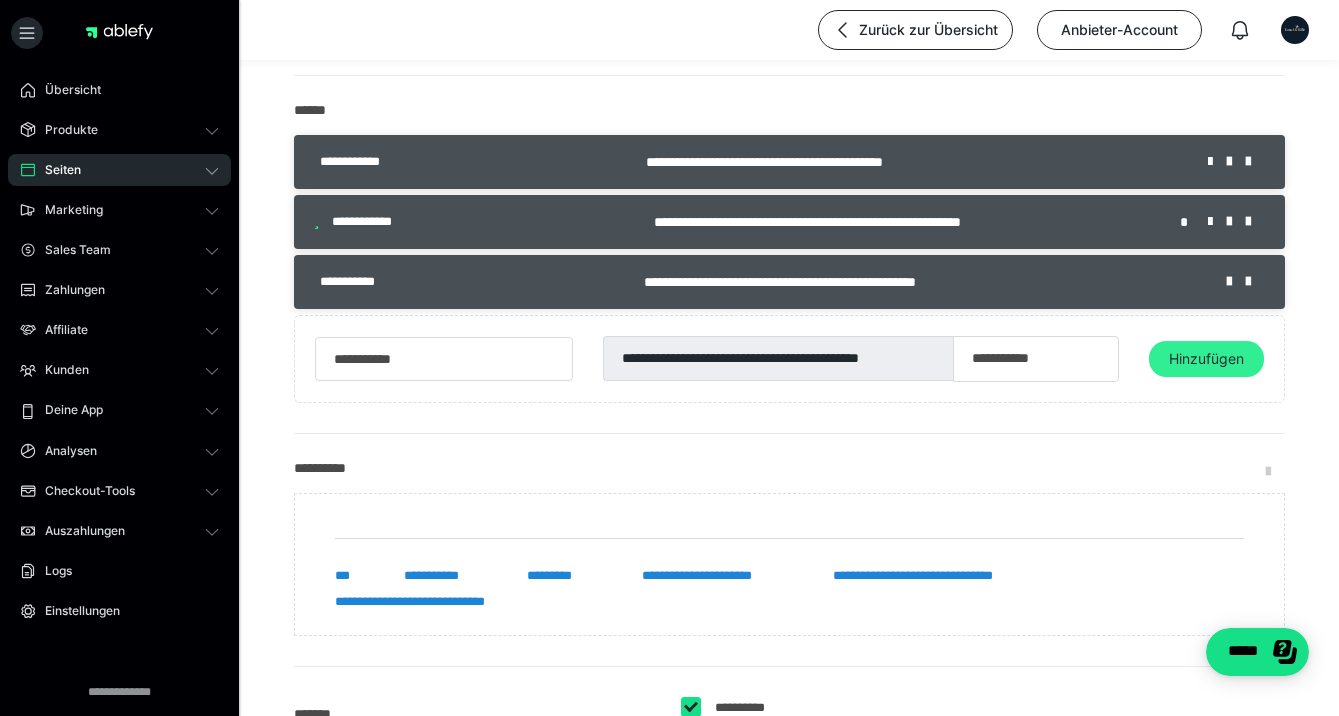 click on "Hinzufügen" at bounding box center [1206, 359] 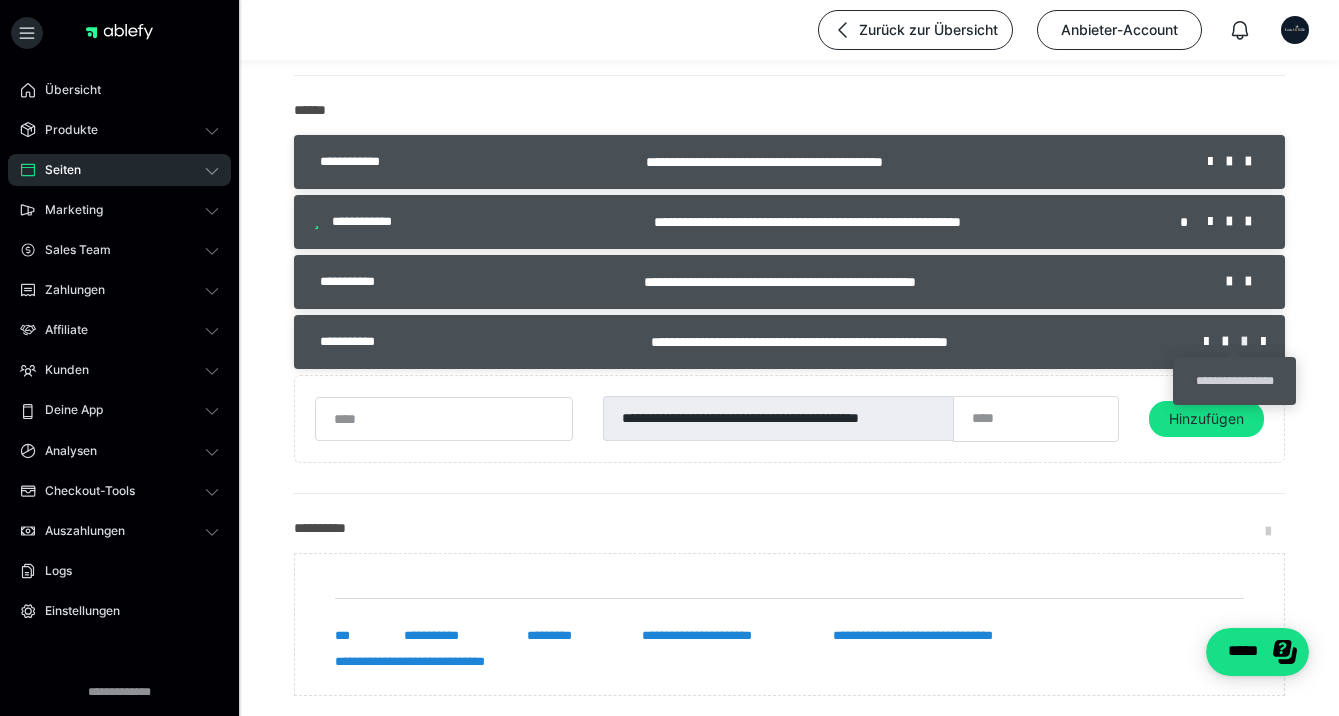 click at bounding box center [1251, 342] 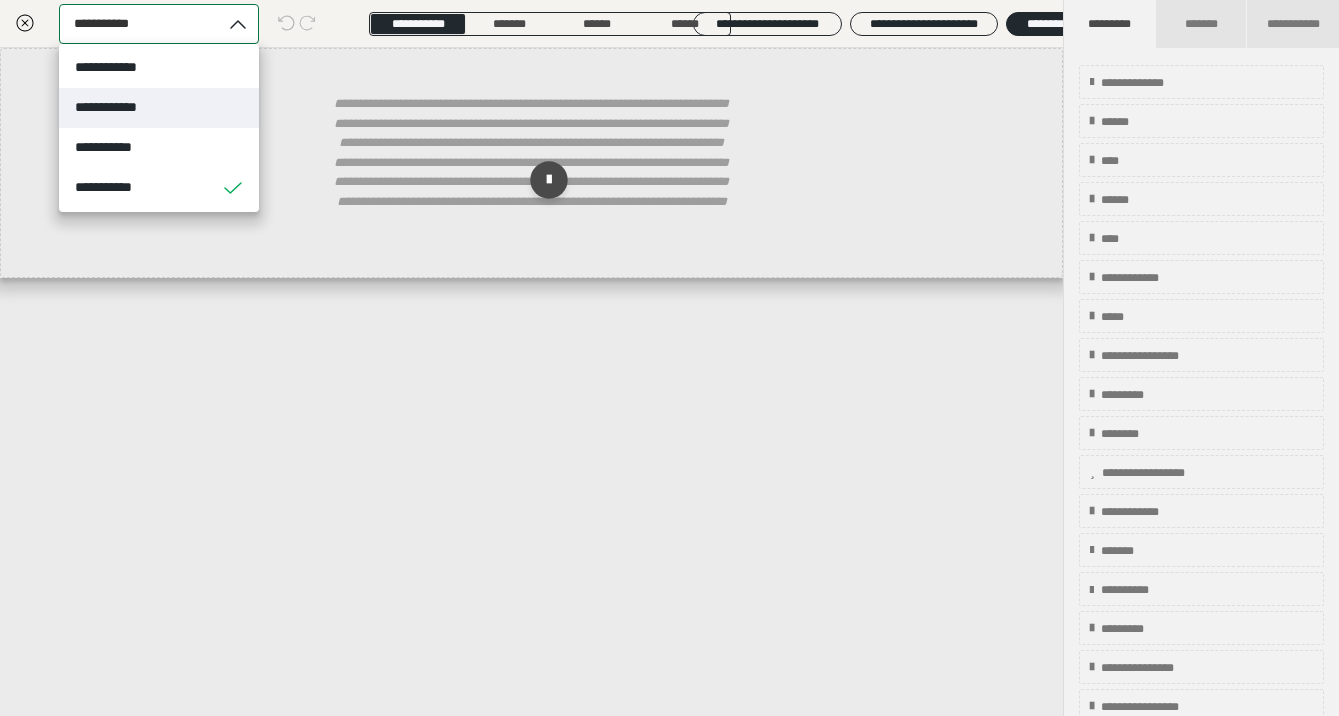 click on "**********" at bounding box center (117, 107) 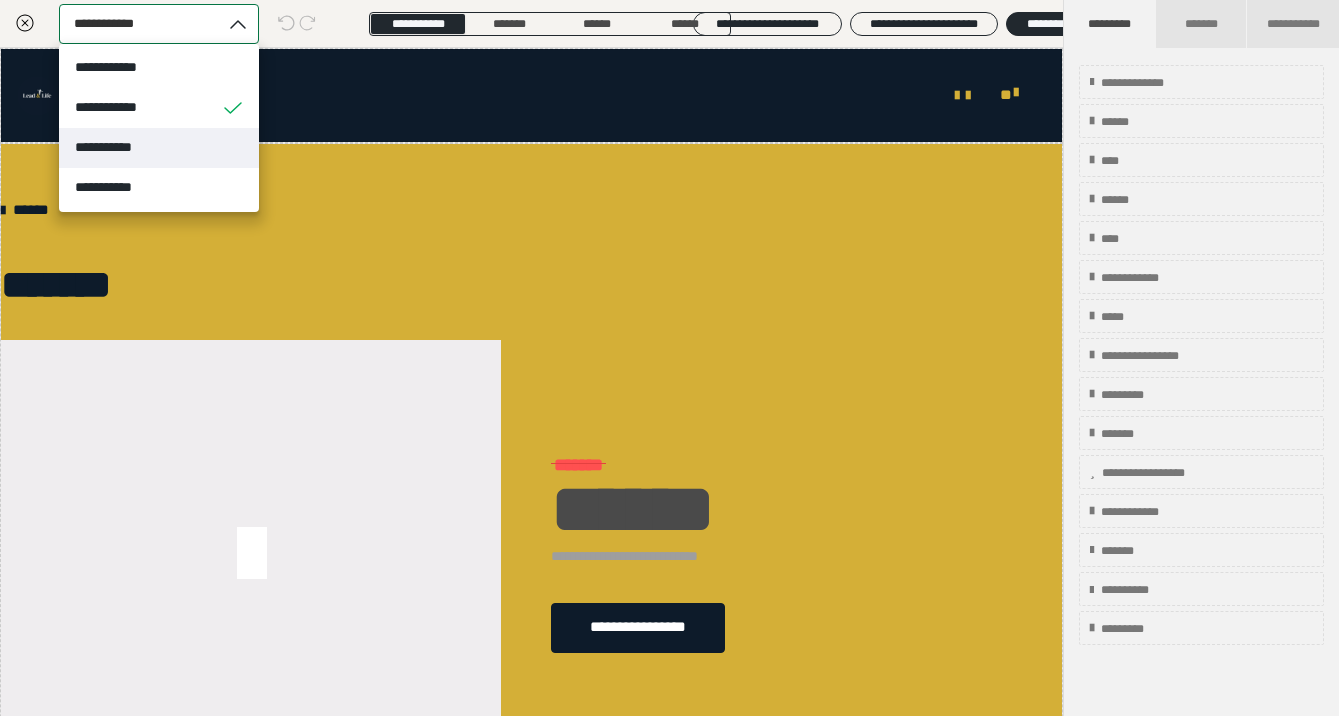 click on "**********" at bounding box center (159, 148) 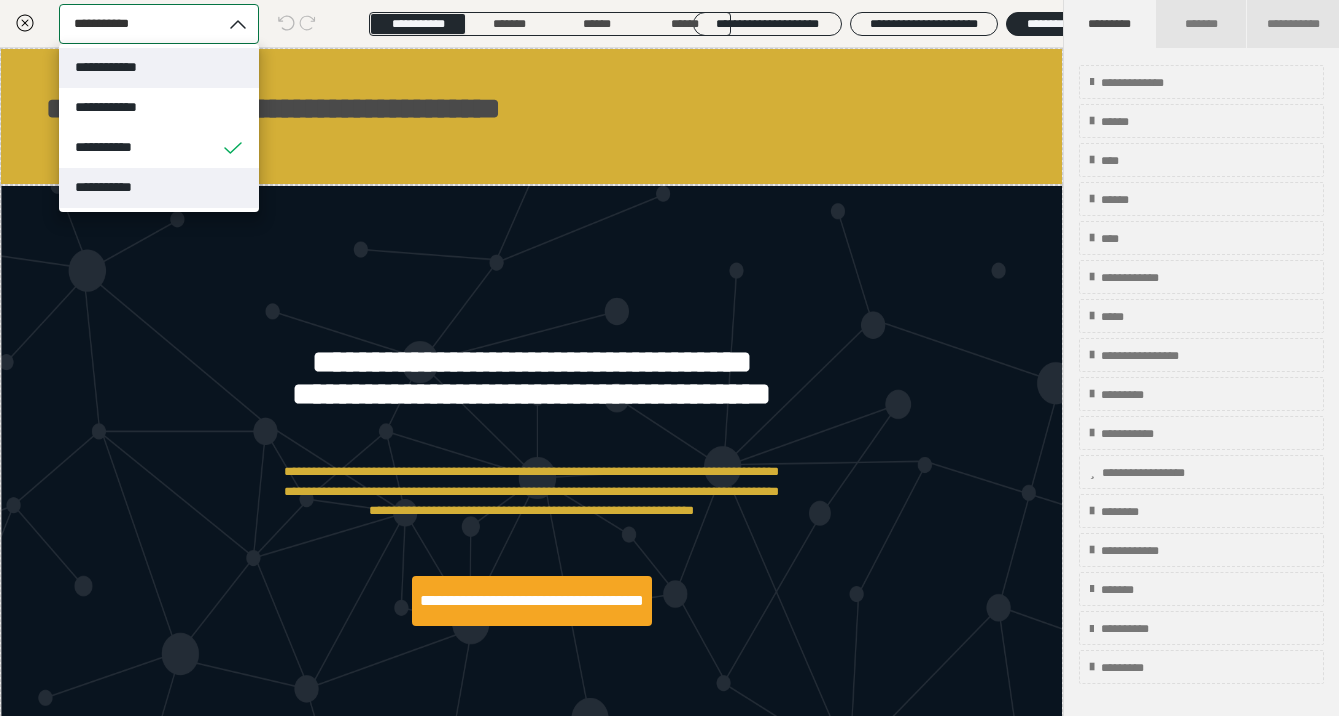 click on "**********" at bounding box center [159, 188] 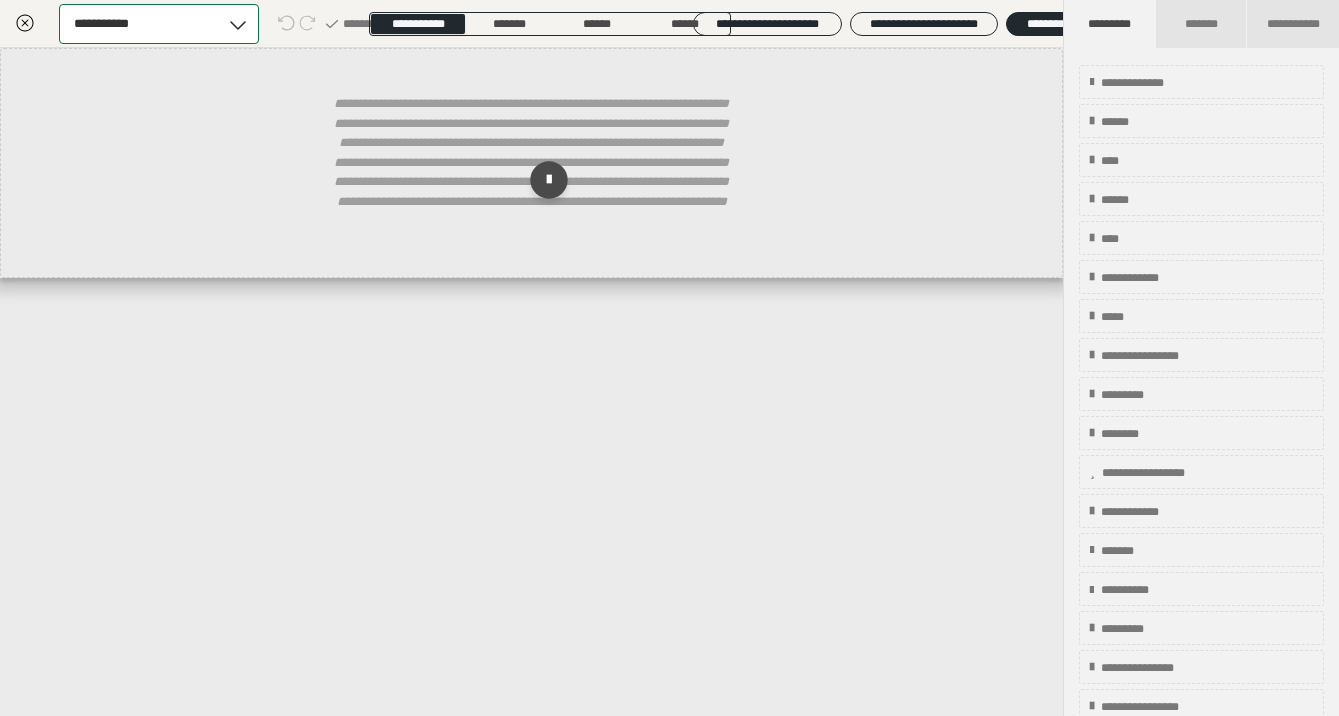 click at bounding box center (239, 24) 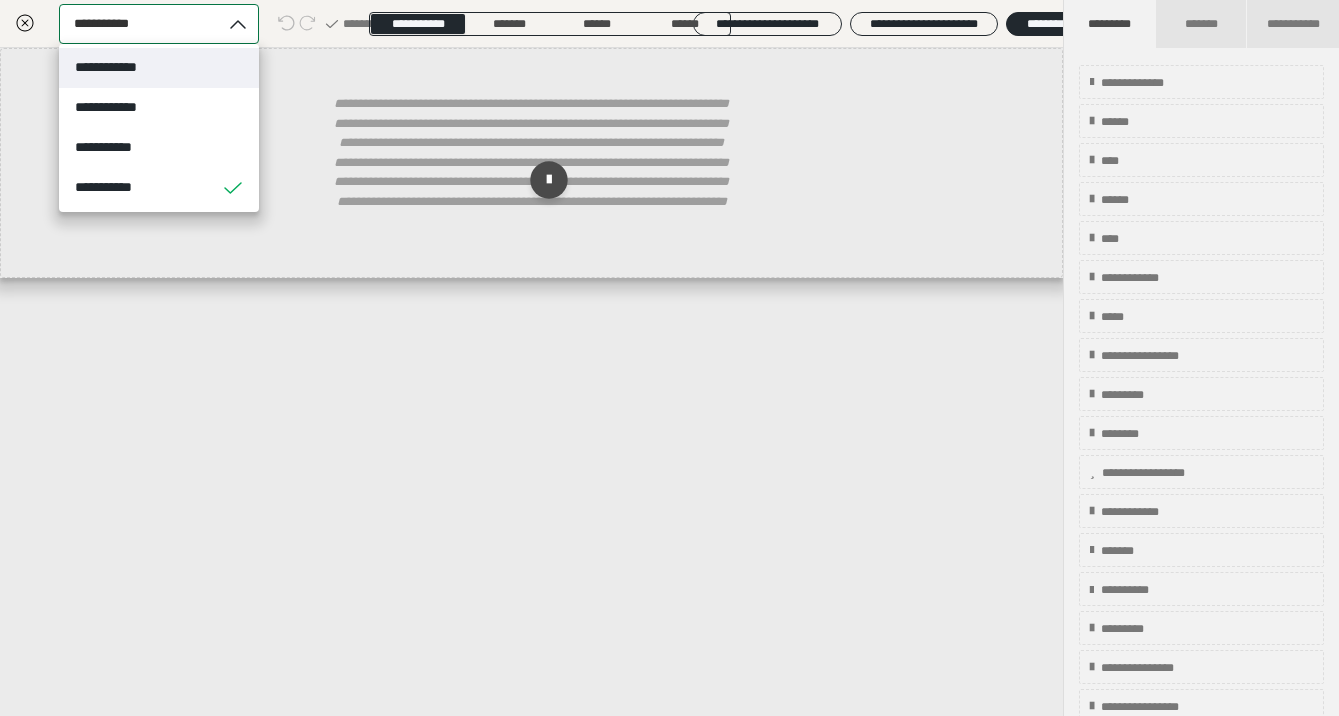 click on "**********" at bounding box center [159, 68] 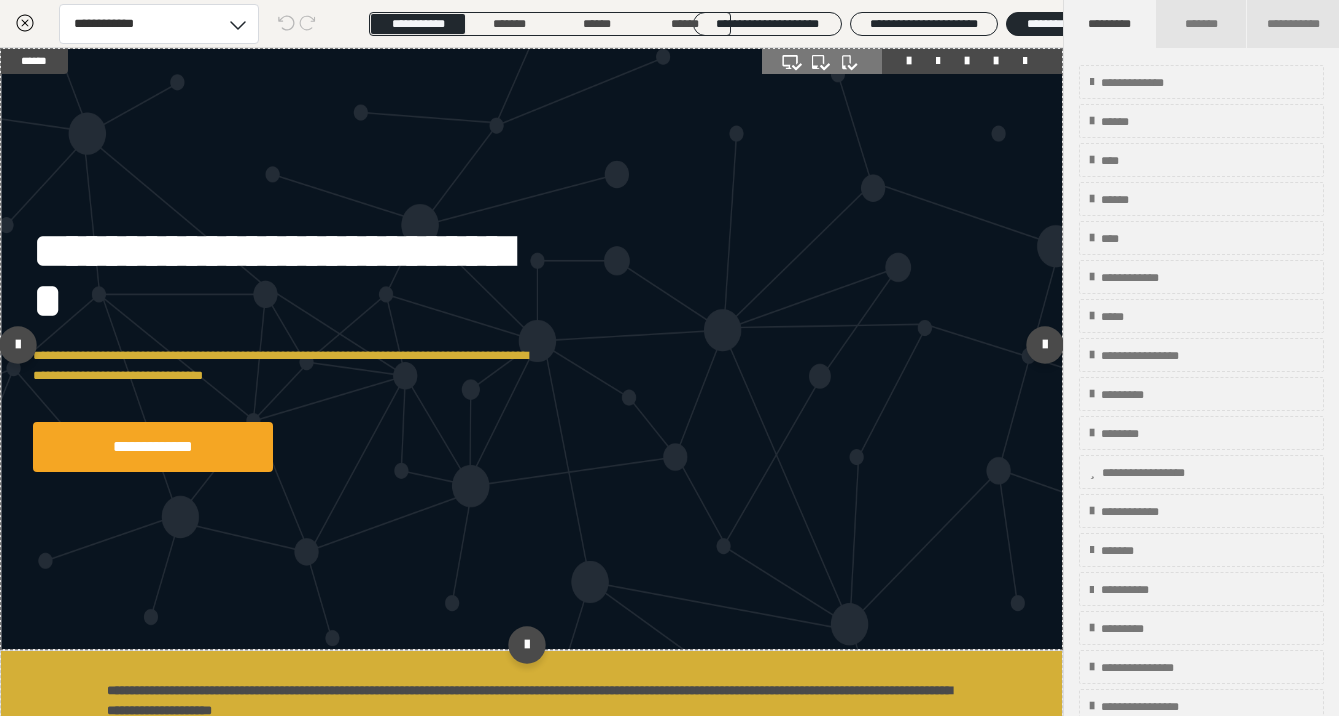 click at bounding box center (531, 349) 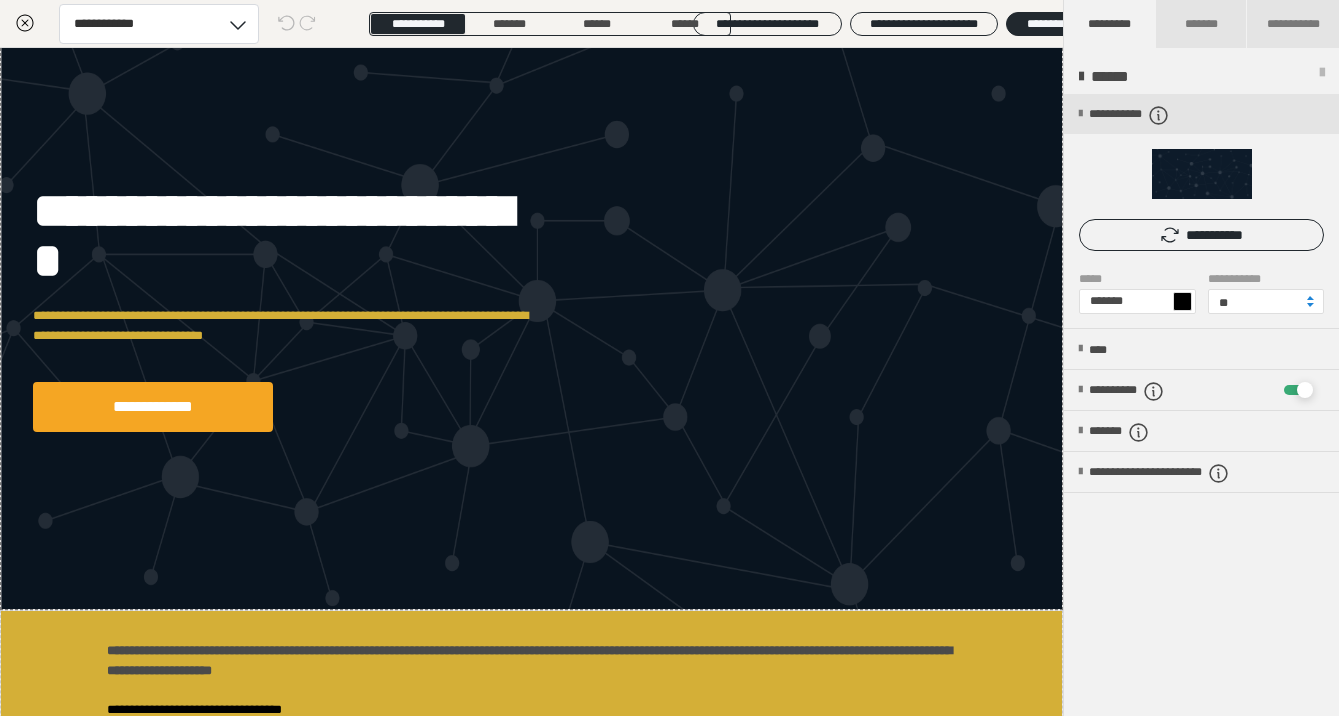 scroll, scrollTop: 0, scrollLeft: 0, axis: both 